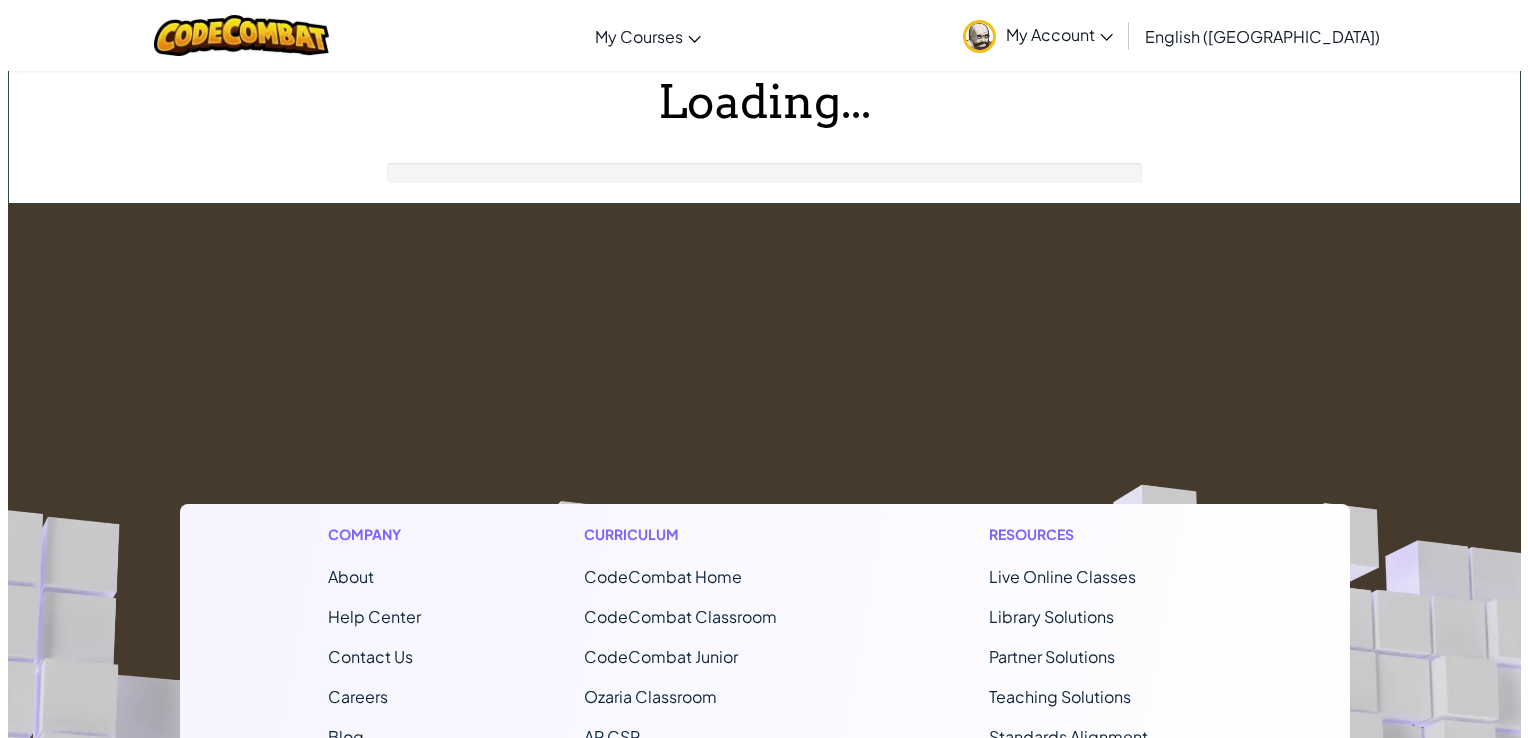 scroll, scrollTop: 0, scrollLeft: 0, axis: both 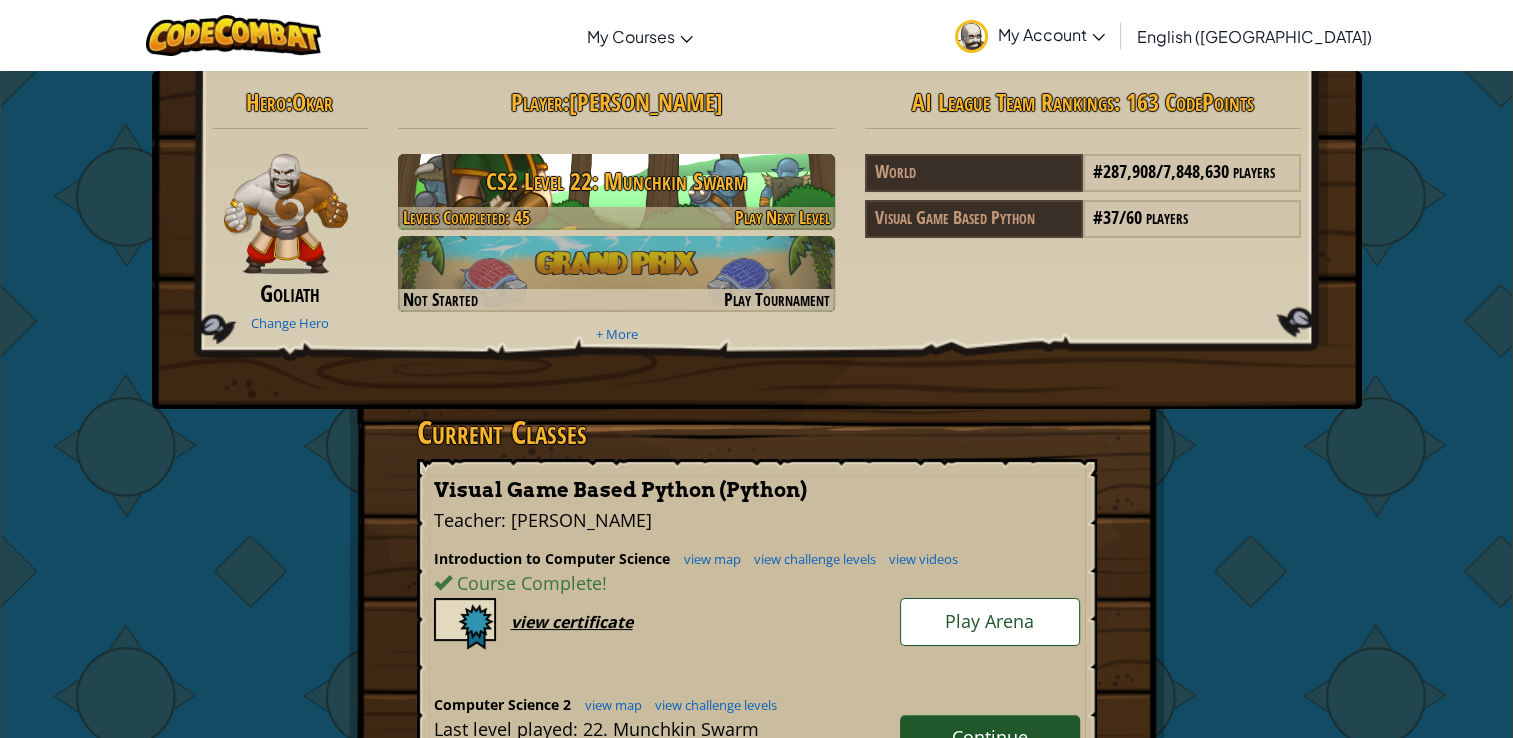 click on "CS2 Level 22: Munchkin Swarm" at bounding box center (616, 181) 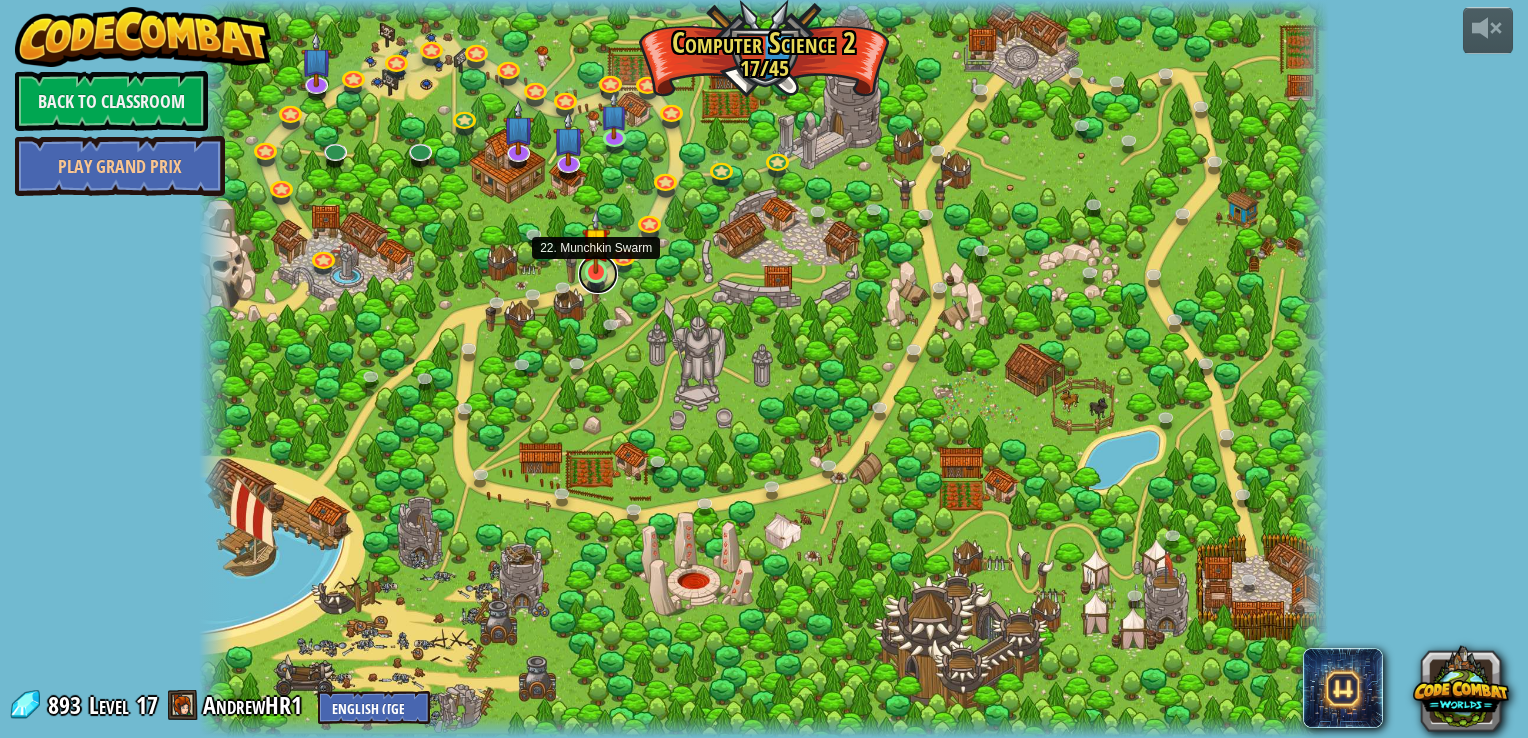 click at bounding box center [598, 274] 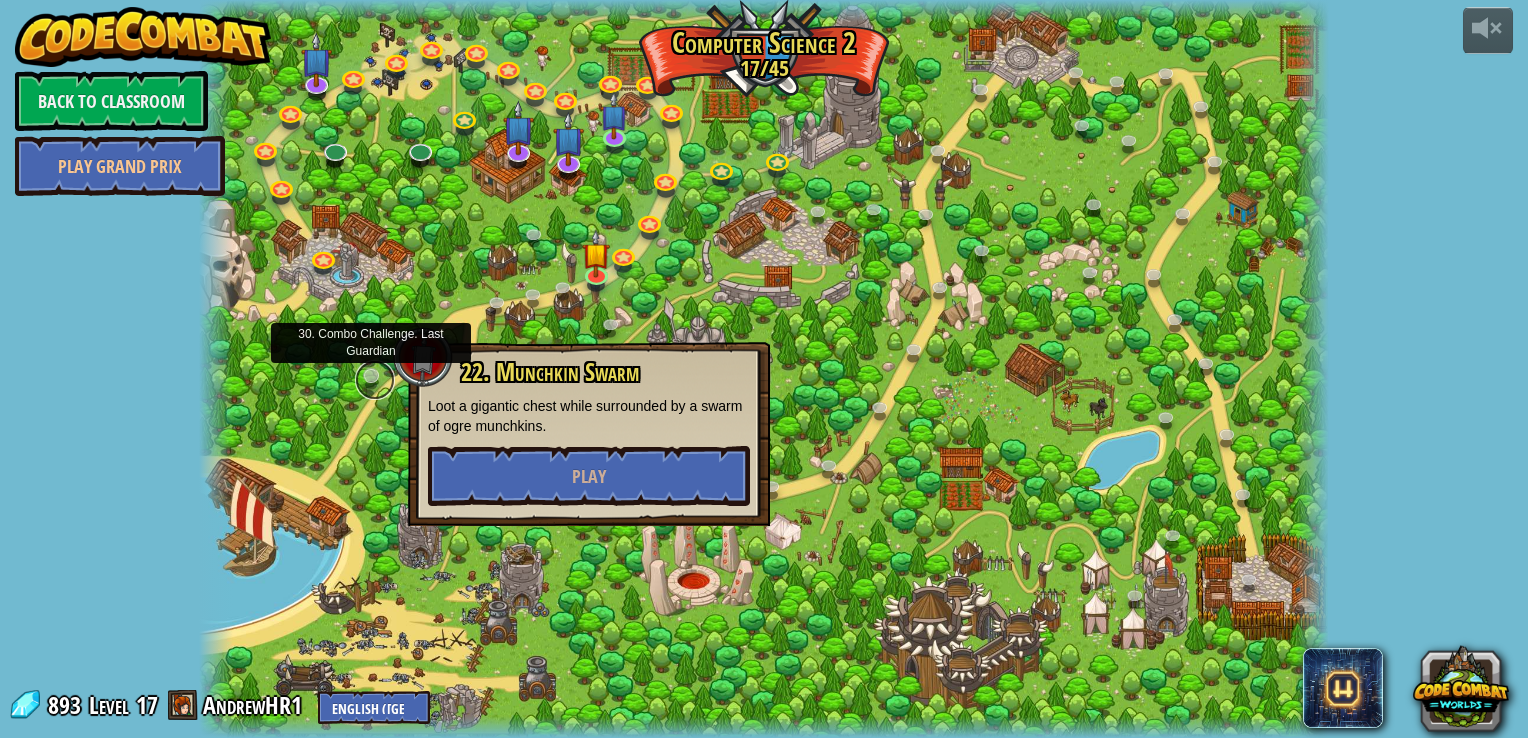 click at bounding box center [375, 380] 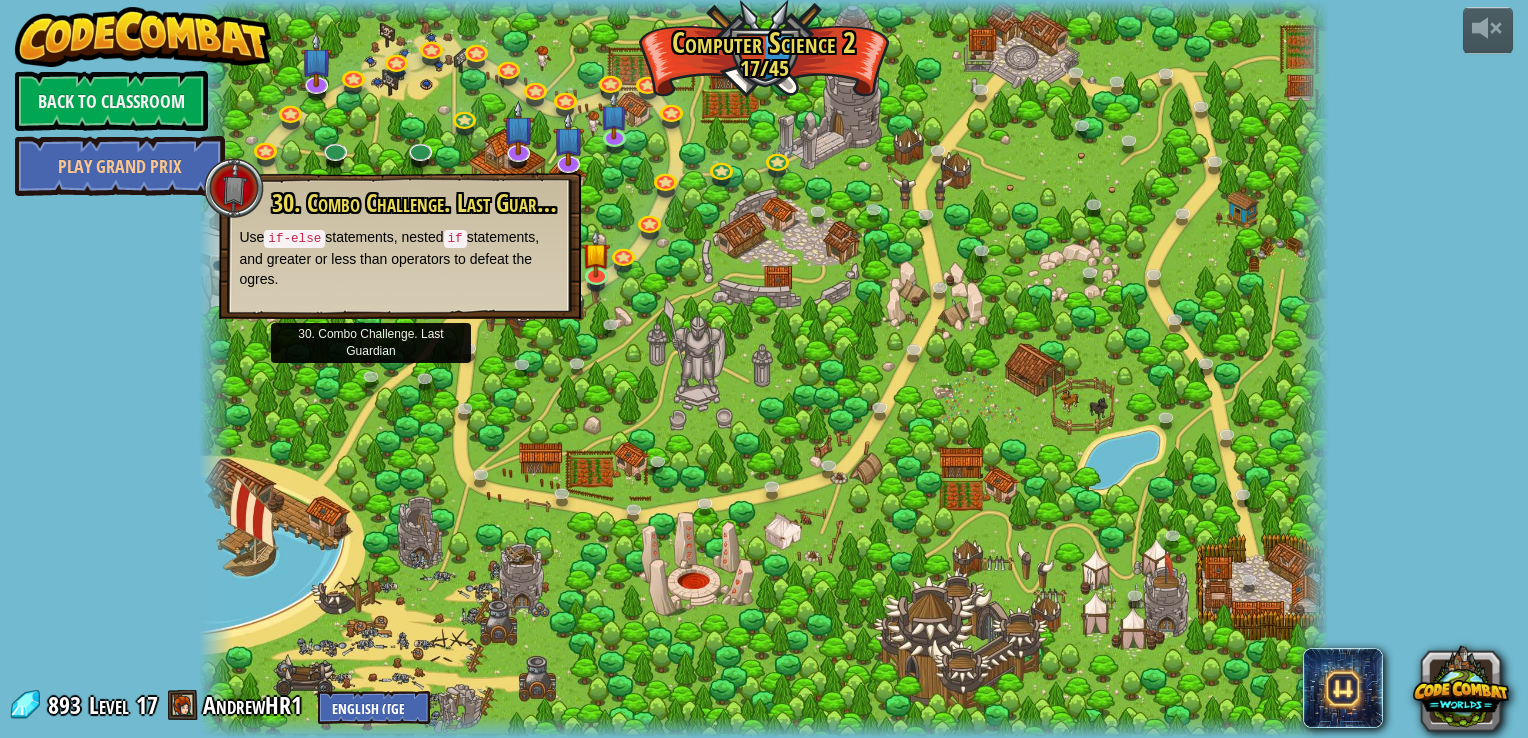 drag, startPoint x: 331, startPoint y: 347, endPoint x: 315, endPoint y: 369, distance: 27.202942 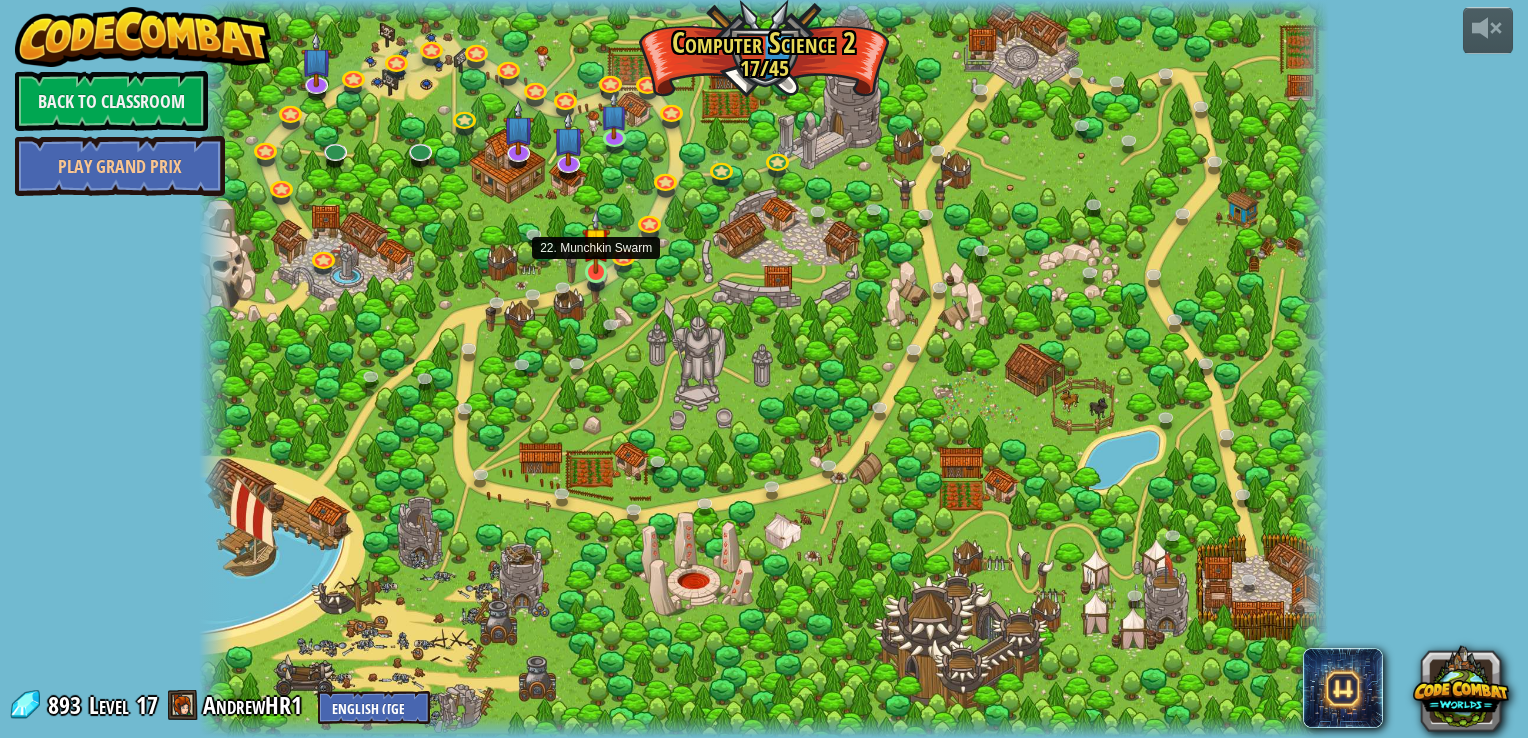 click at bounding box center [596, 241] 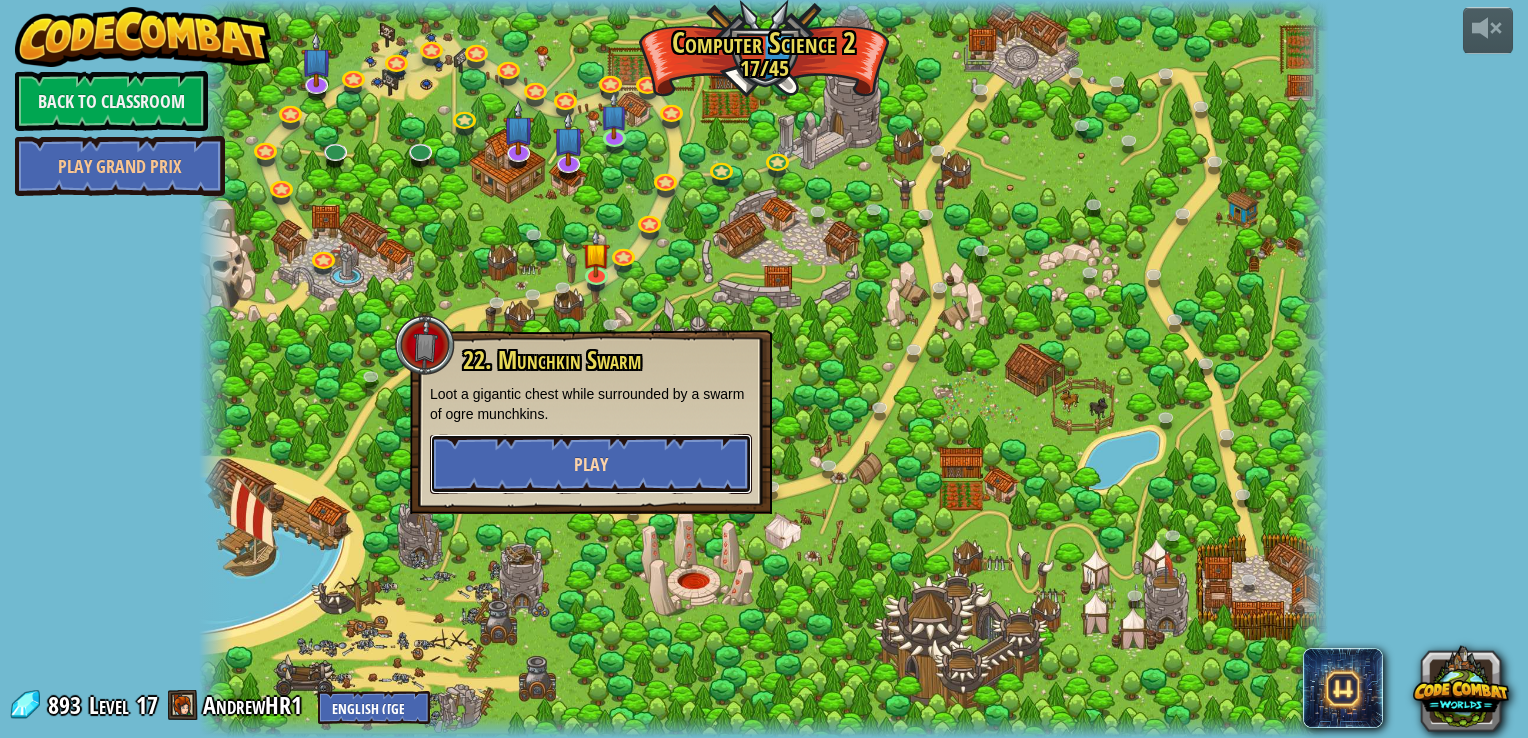 click on "Play" at bounding box center [591, 464] 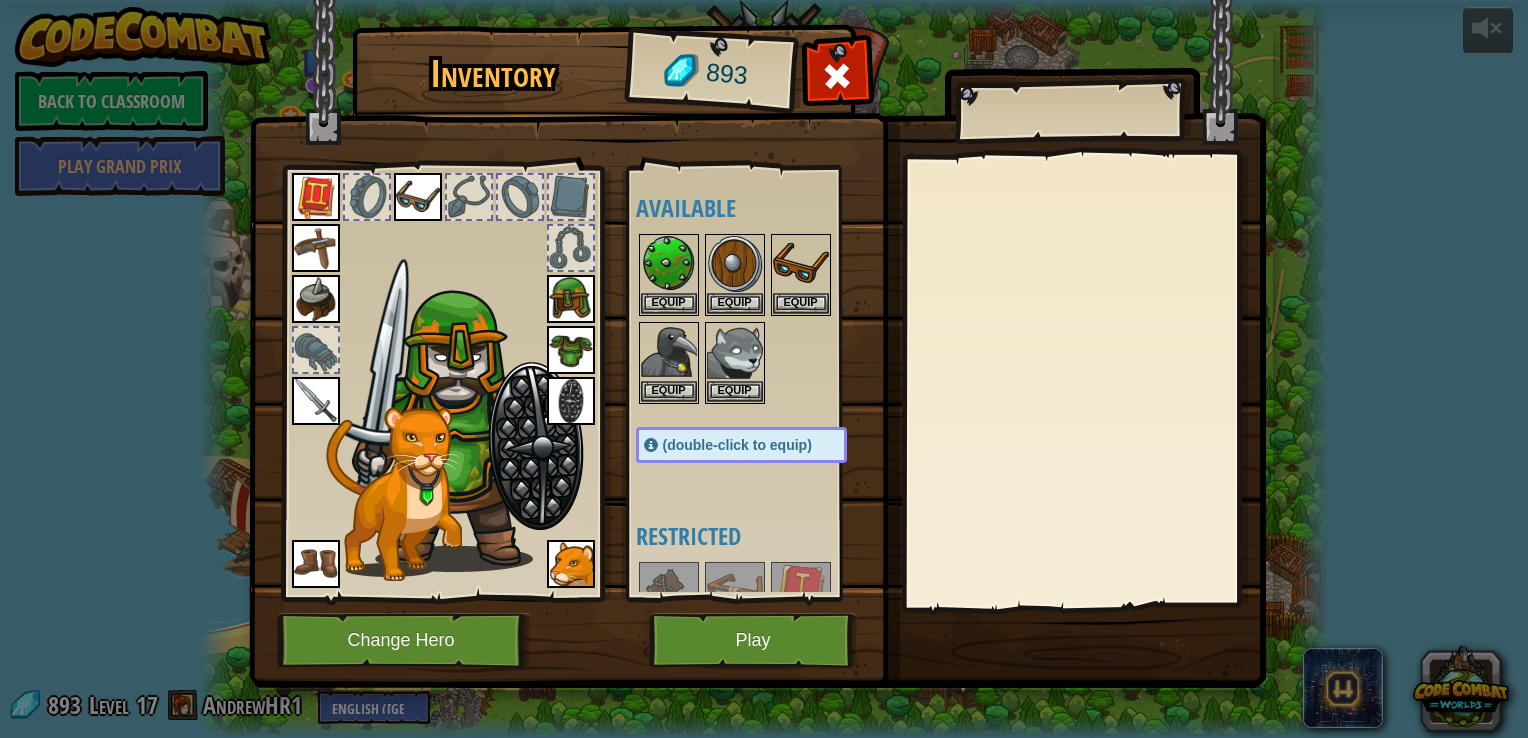 click at bounding box center [316, 299] 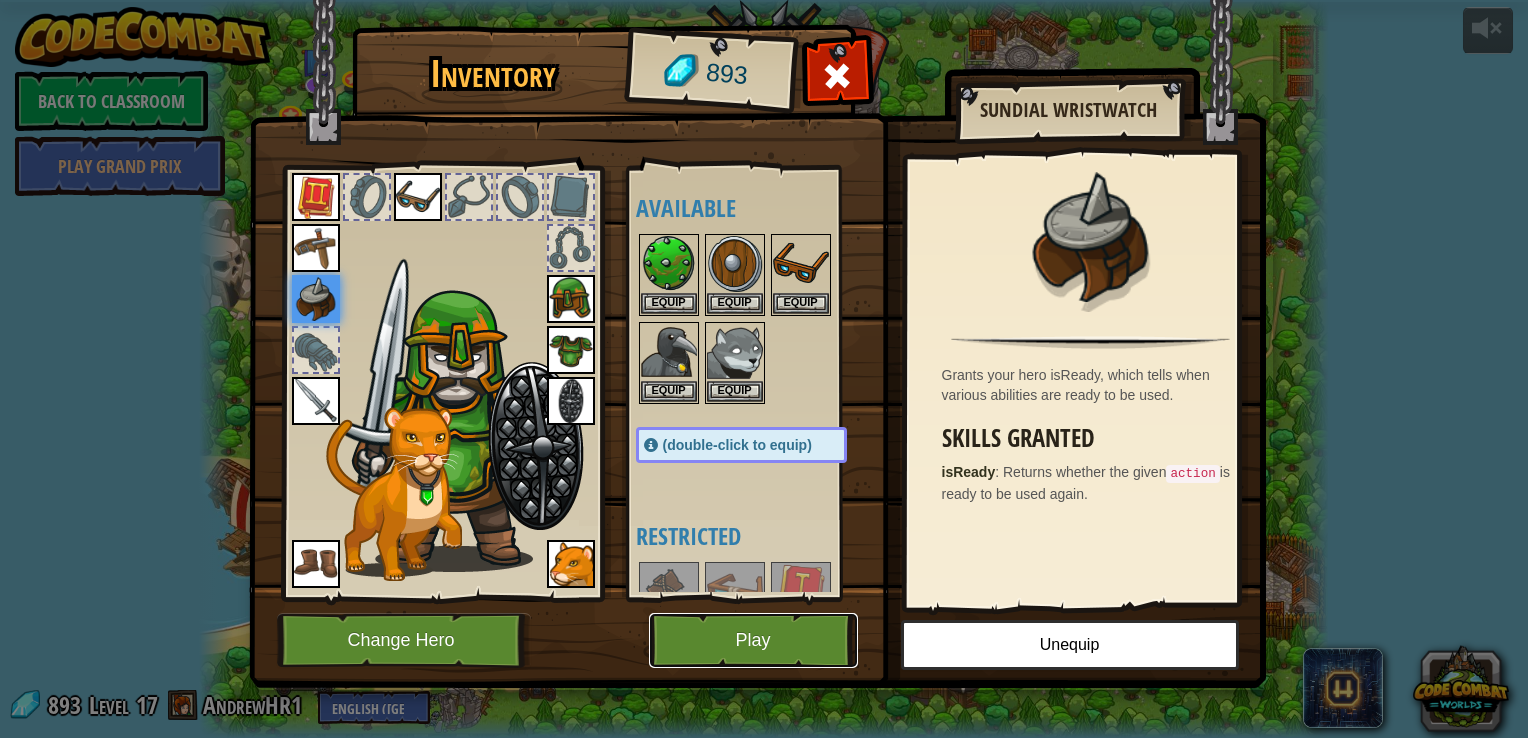 click on "Play" at bounding box center [753, 640] 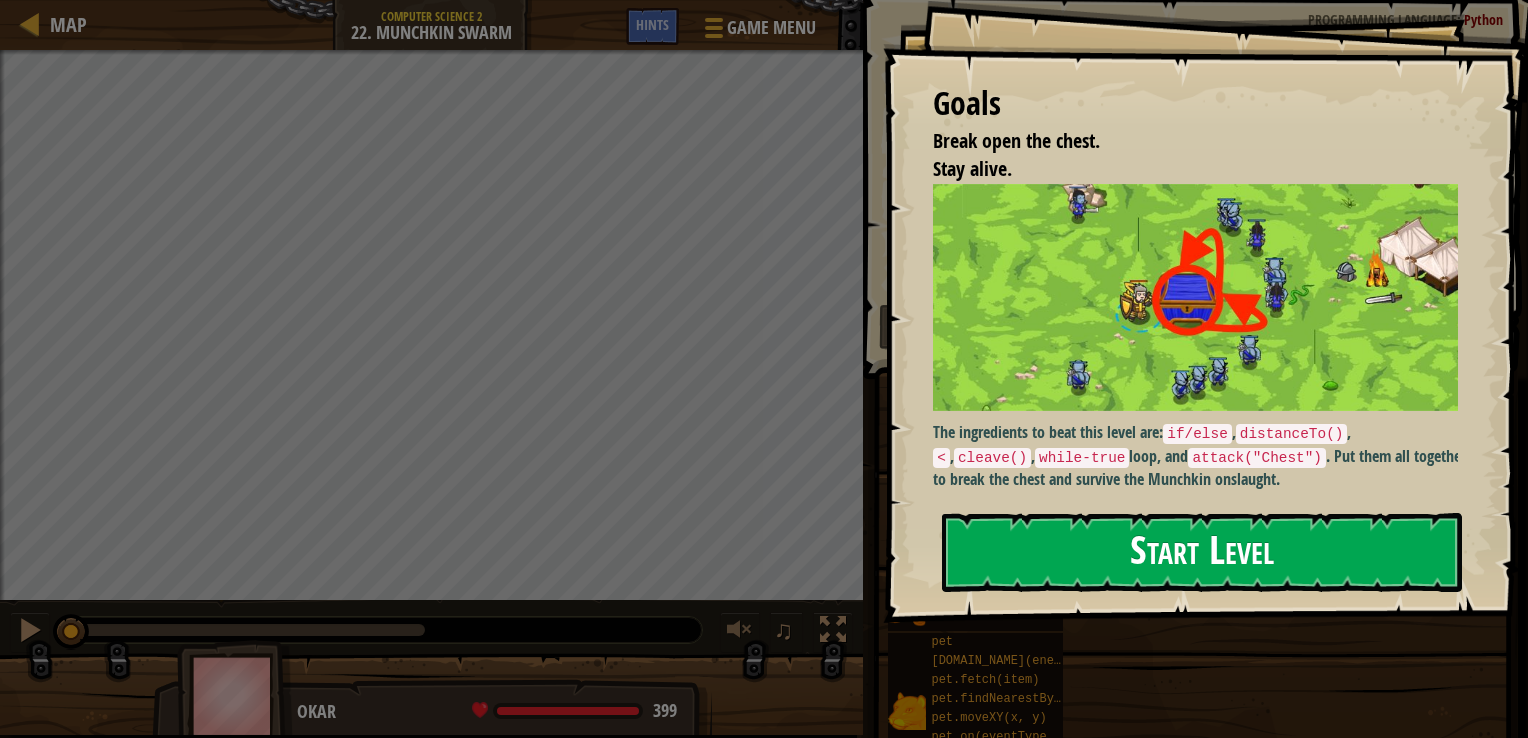 drag, startPoint x: 1304, startPoint y: 566, endPoint x: 1320, endPoint y: 574, distance: 17.888544 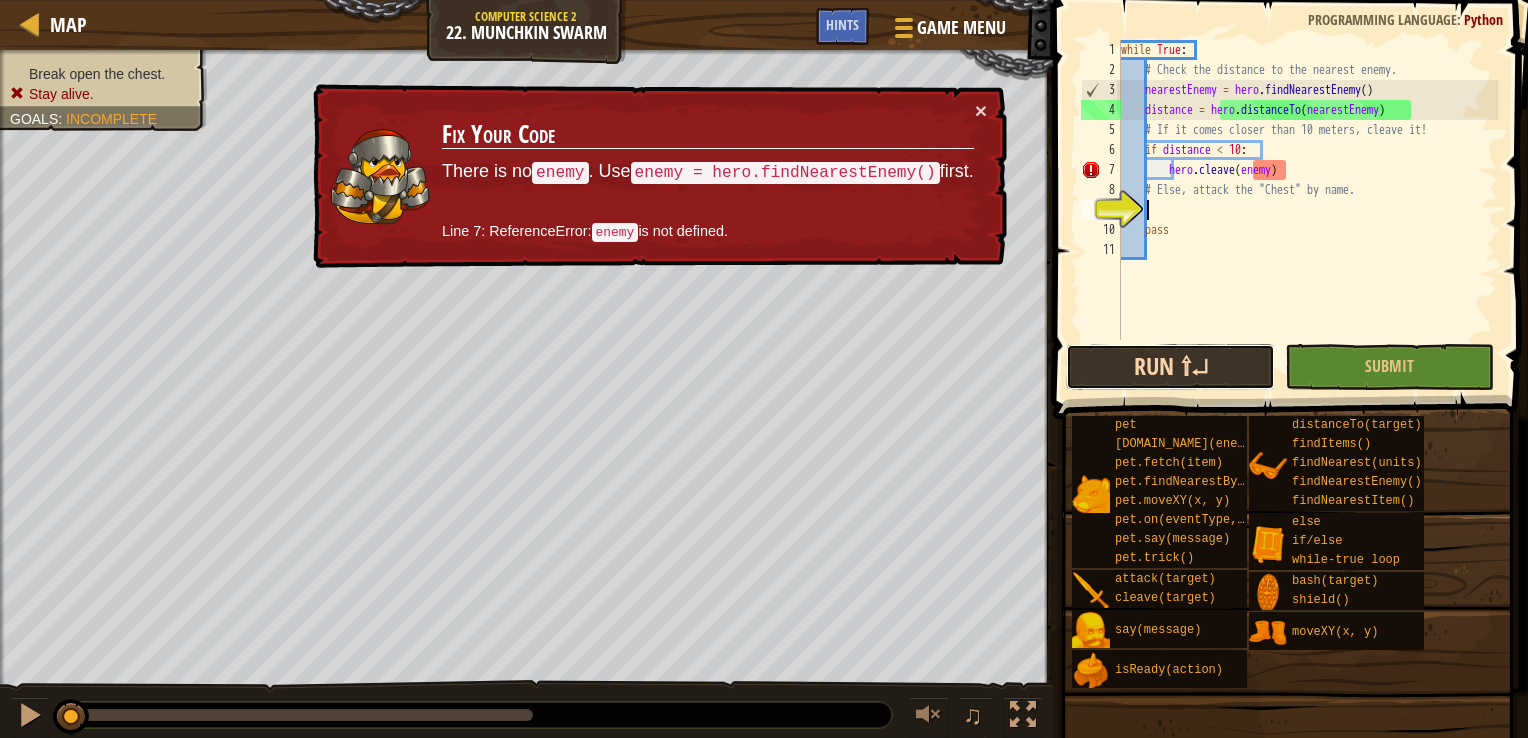 click on "Run ⇧↵" at bounding box center (1170, 367) 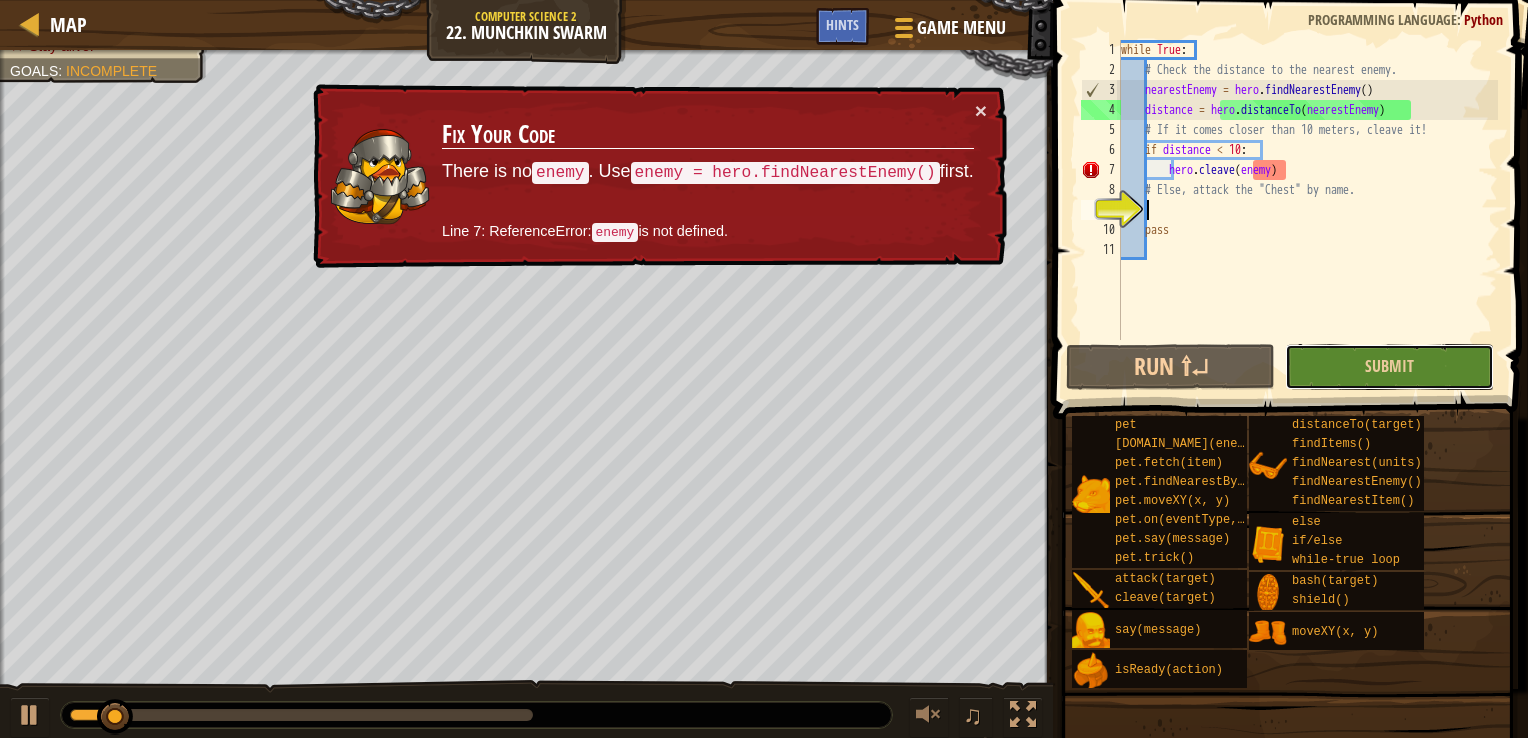 click on "Submit" at bounding box center [1389, 367] 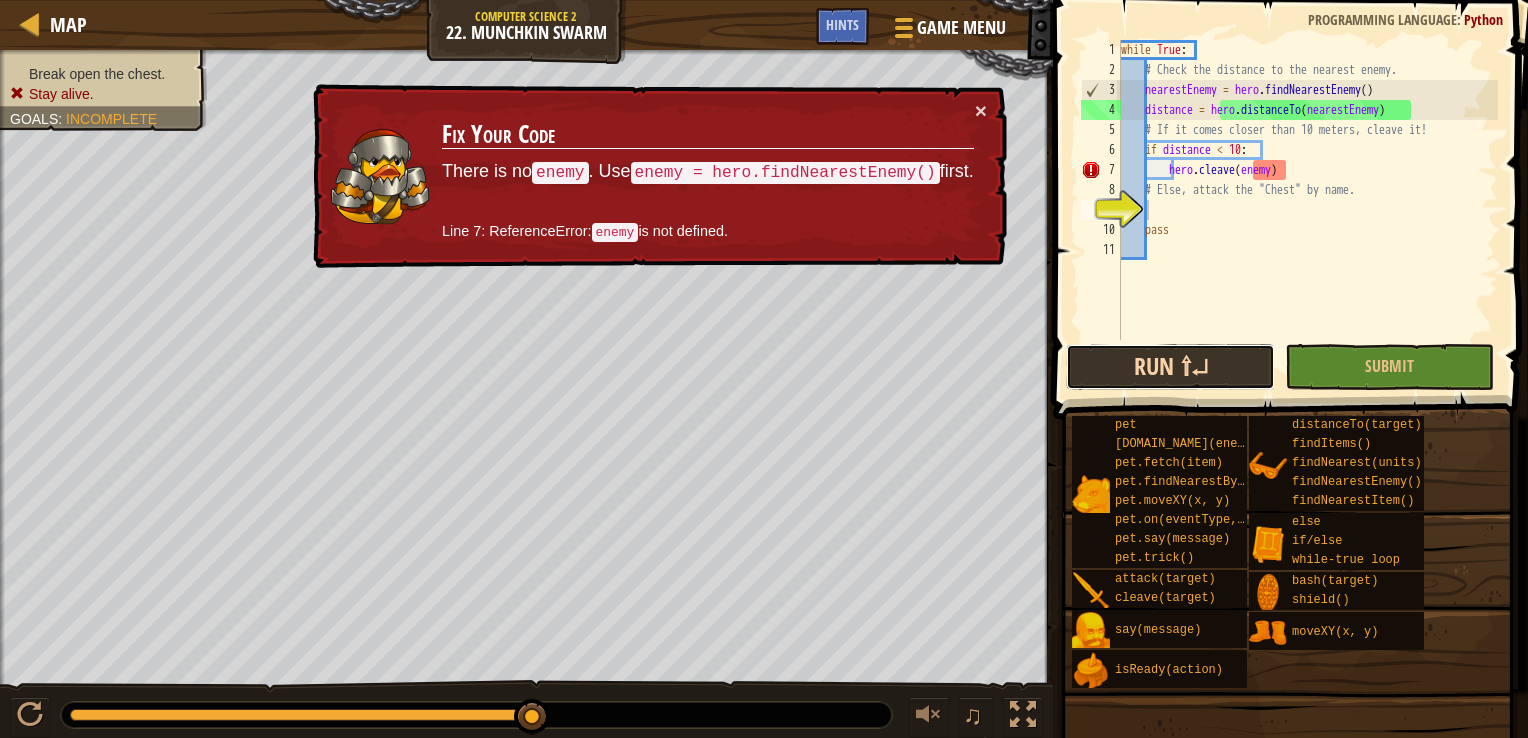 click on "Run ⇧↵" at bounding box center [1170, 367] 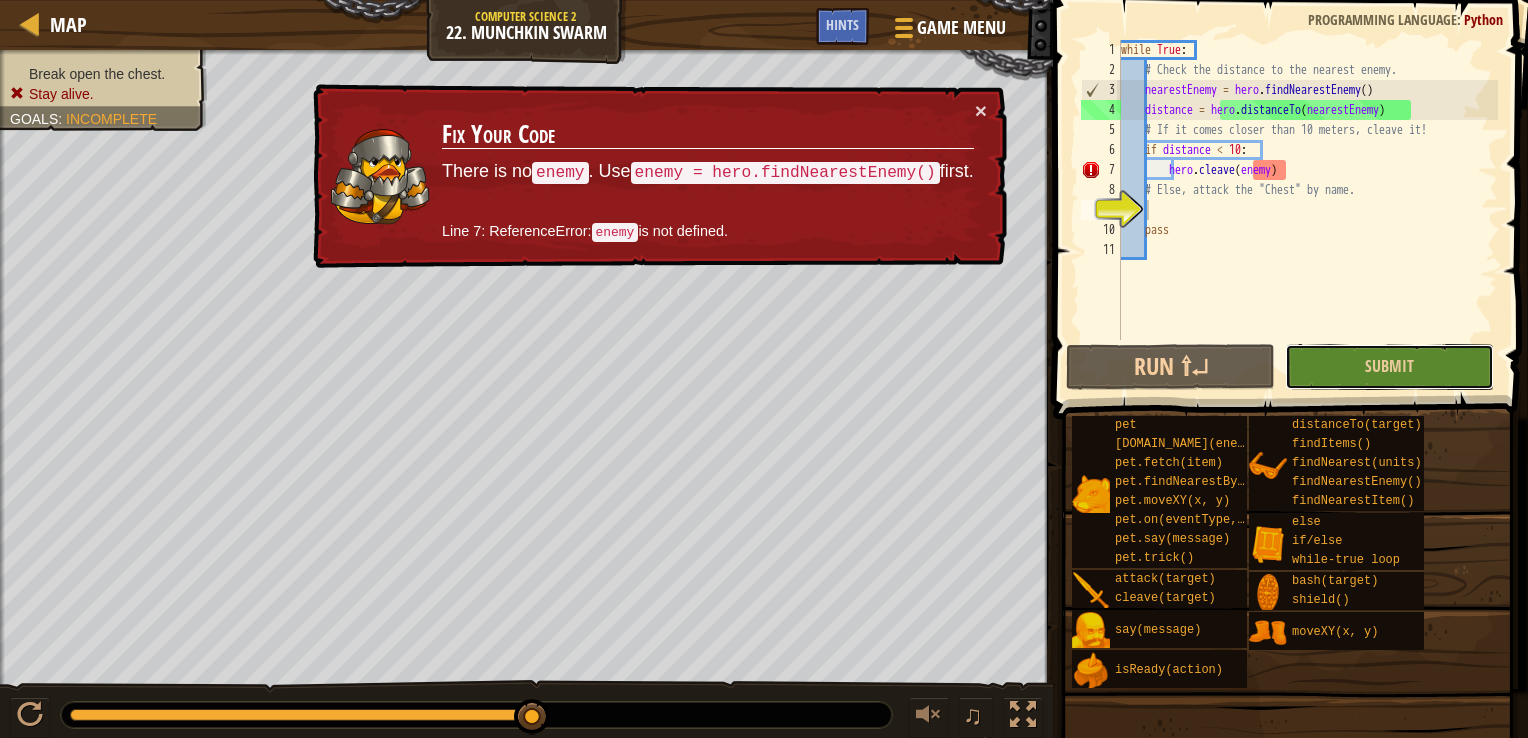 click on "Submit" at bounding box center [1389, 367] 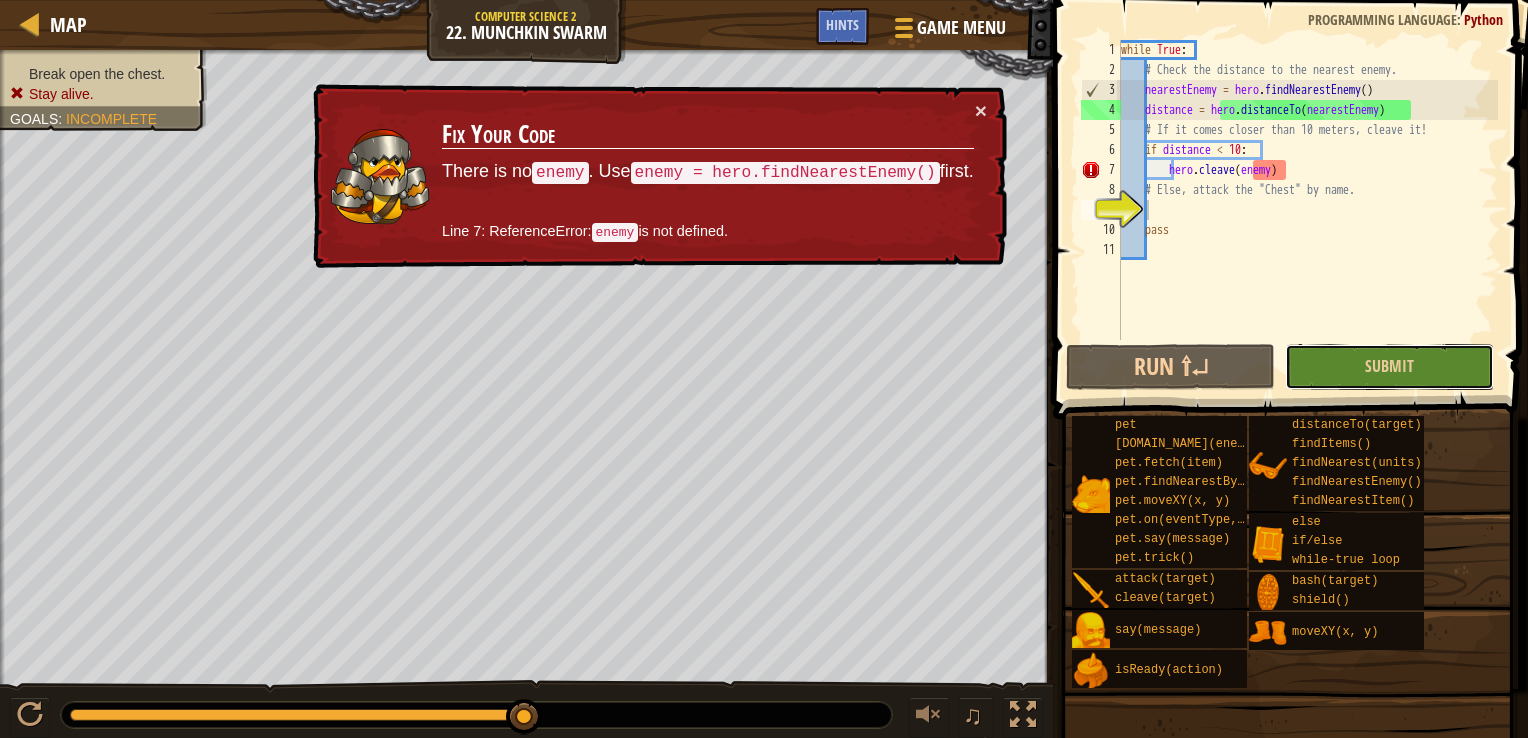 click on "Submit" at bounding box center (1389, 367) 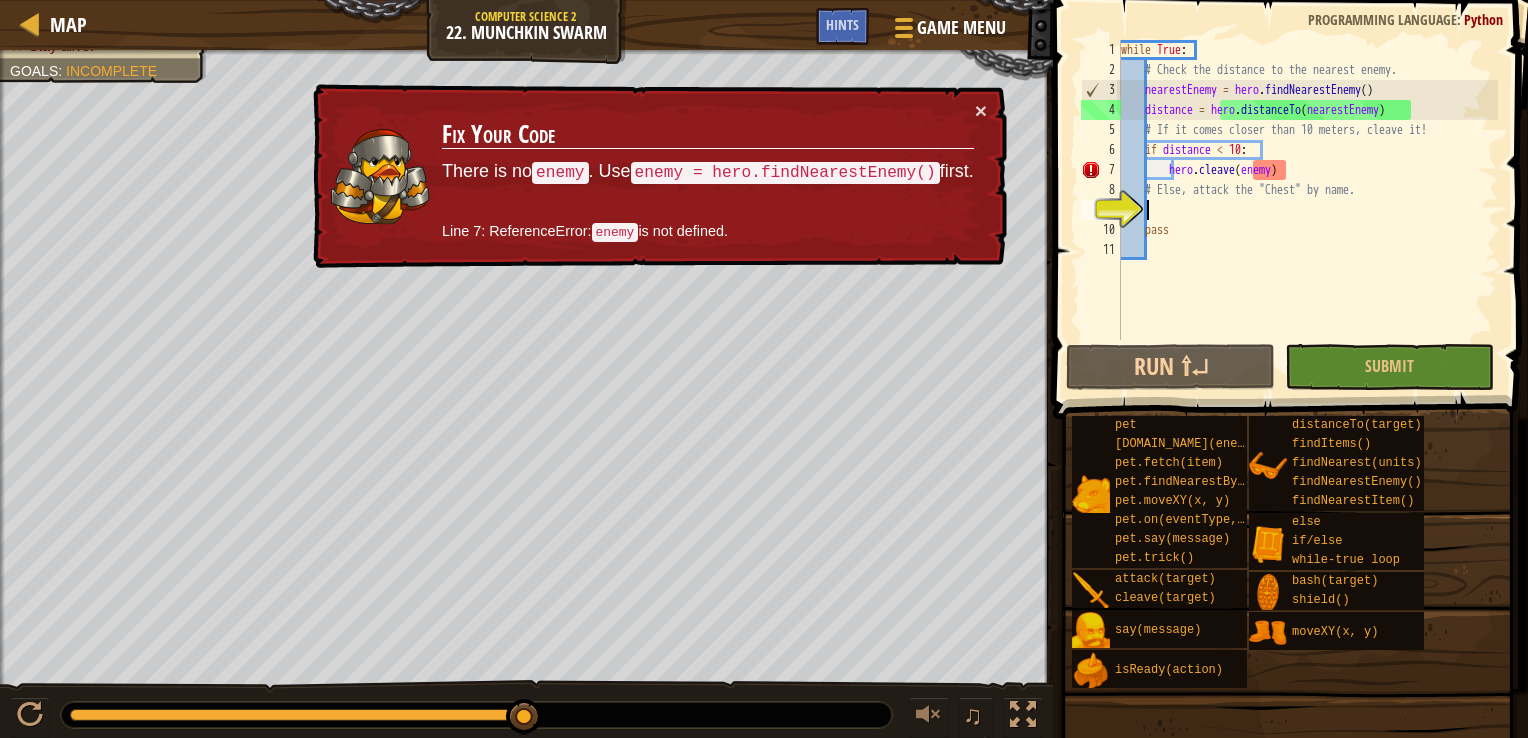 click on "while   True :      # Check the distance to the nearest enemy.      nearestEnemy   =   hero . findNearestEnemy ( )      distance   =   hero . distanceTo ( nearestEnemy )      # If it comes closer than 10 meters, cleave it!      if   distance   <   10 :          hero . cleave ( enemy )      # Else, attack the "Chest" by name.           pass" at bounding box center (1307, 210) 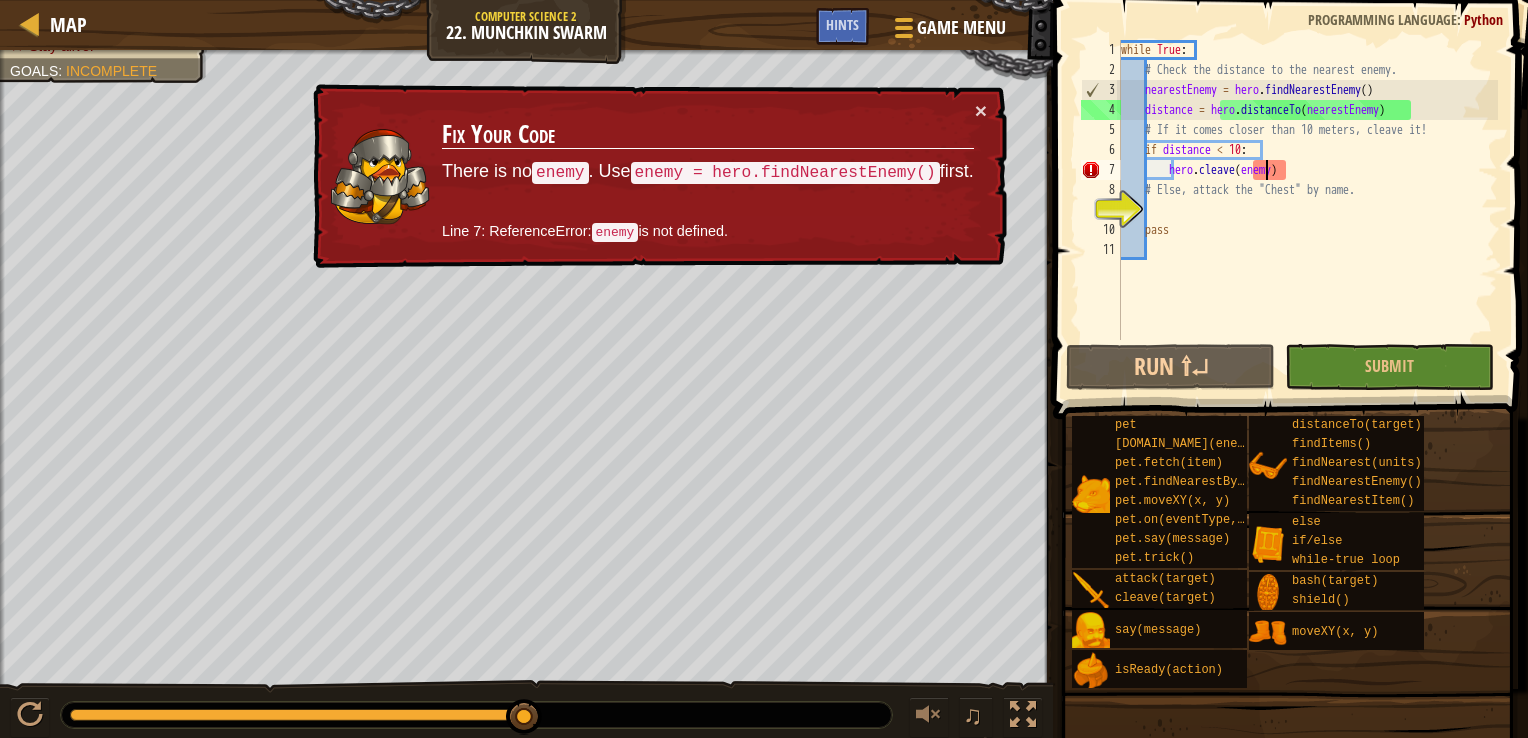 click on "while   True :      # Check the distance to the nearest enemy.      nearestEnemy   =   hero . findNearestEnemy ( )      distance   =   hero . distanceTo ( nearestEnemy )      # If it comes closer than 10 meters, cleave it!      if   distance   <   10 :          hero . cleave ( enemy )      # Else, attack the "Chest" by name.           pass" at bounding box center (1307, 210) 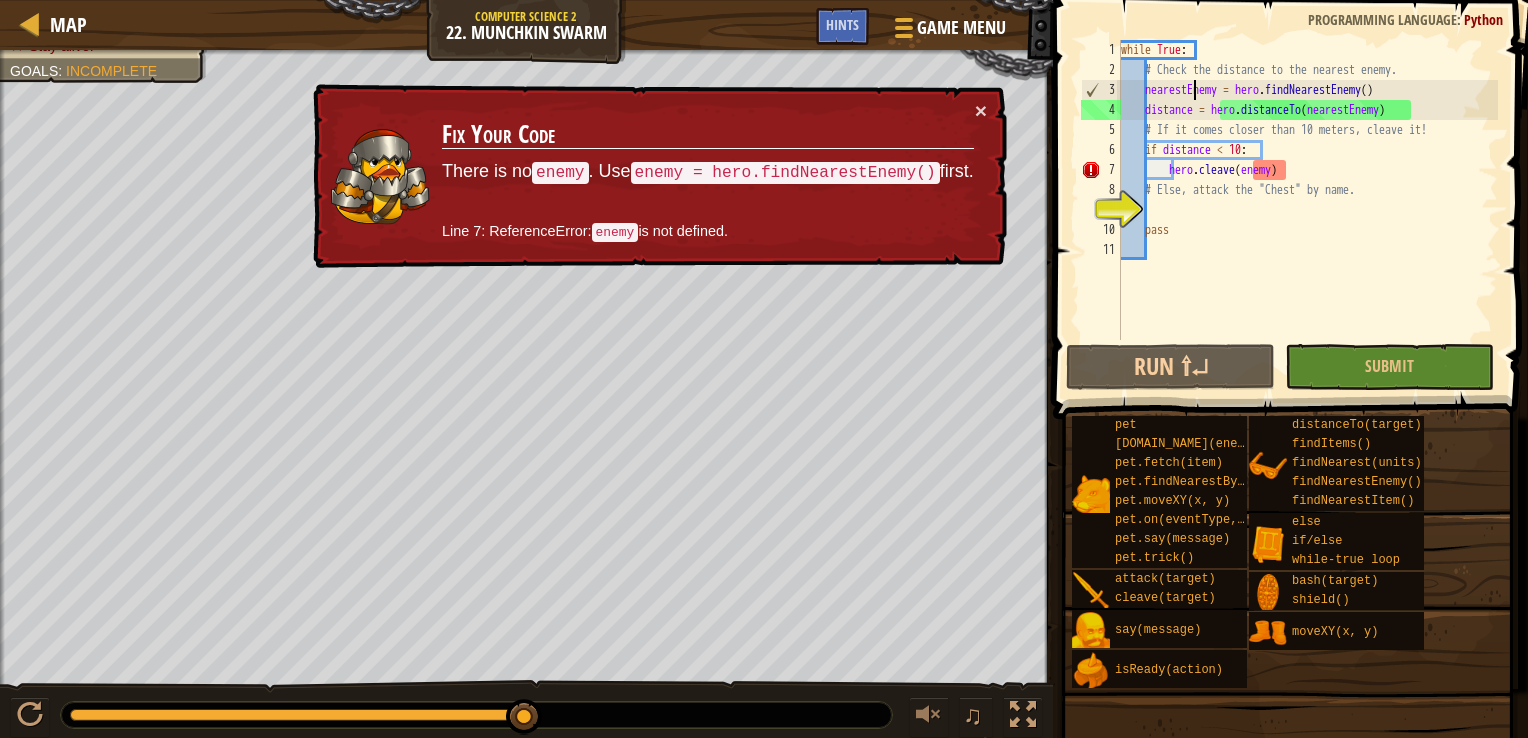 click on "while   True :      # Check the distance to the nearest enemy.      nearestEnemy   =   hero . findNearestEnemy ( )      distance   =   hero . distanceTo ( nearestEnemy )      # If it comes closer than 10 meters, cleave it!      if   distance   <   10 :          hero . cleave ( enemy )      # Else, attack the "Chest" by name.           pass" at bounding box center (1307, 210) 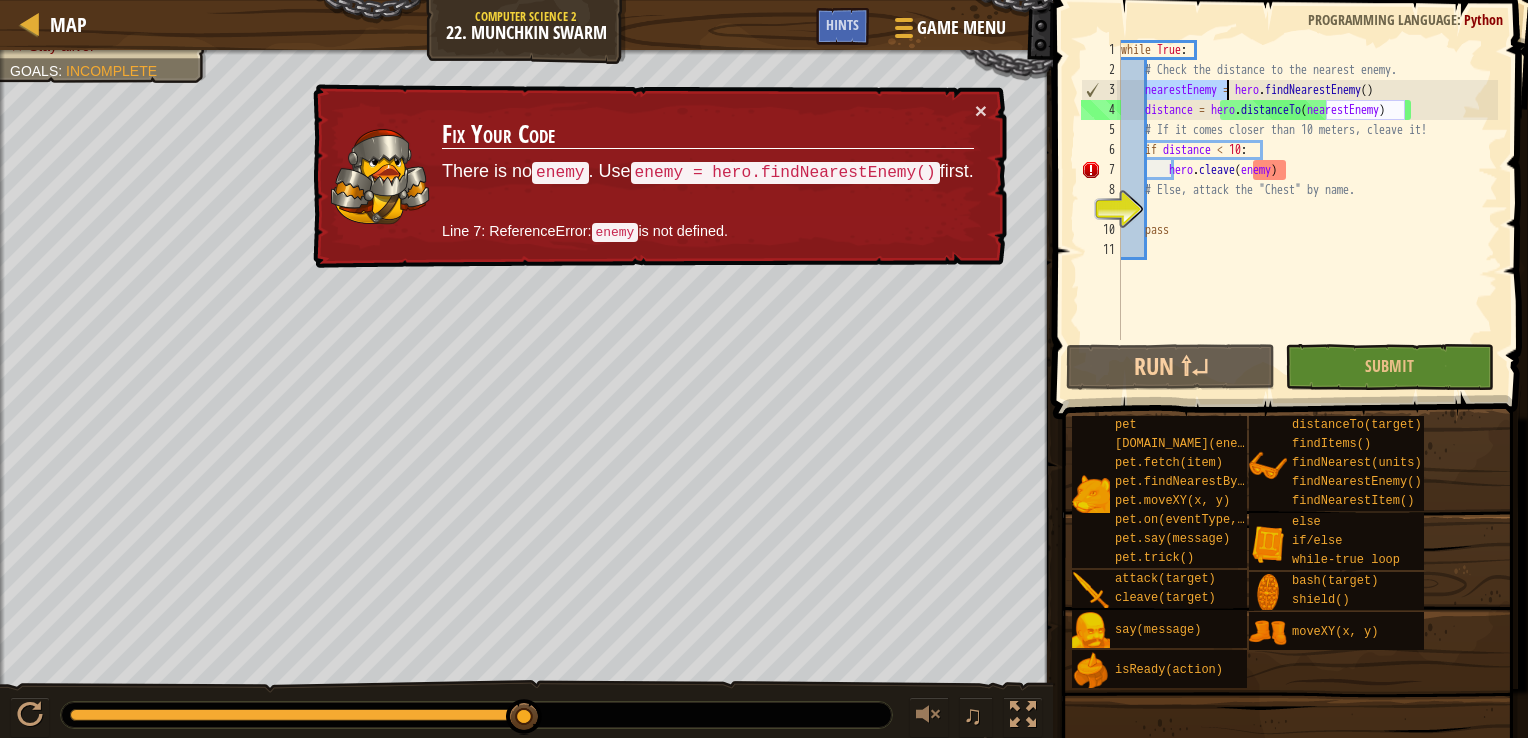 click on "while   True :      # Check the distance to the nearest enemy.      nearestEnemy   =   hero . findNearestEnemy ( )      distance   =   hero . distanceTo ( nearestEnemy )      # If it comes closer than 10 meters, cleave it!      if   distance   <   10 :          hero . cleave ( enemy )      # Else, attack the "Chest" by name.           pass" at bounding box center (1307, 210) 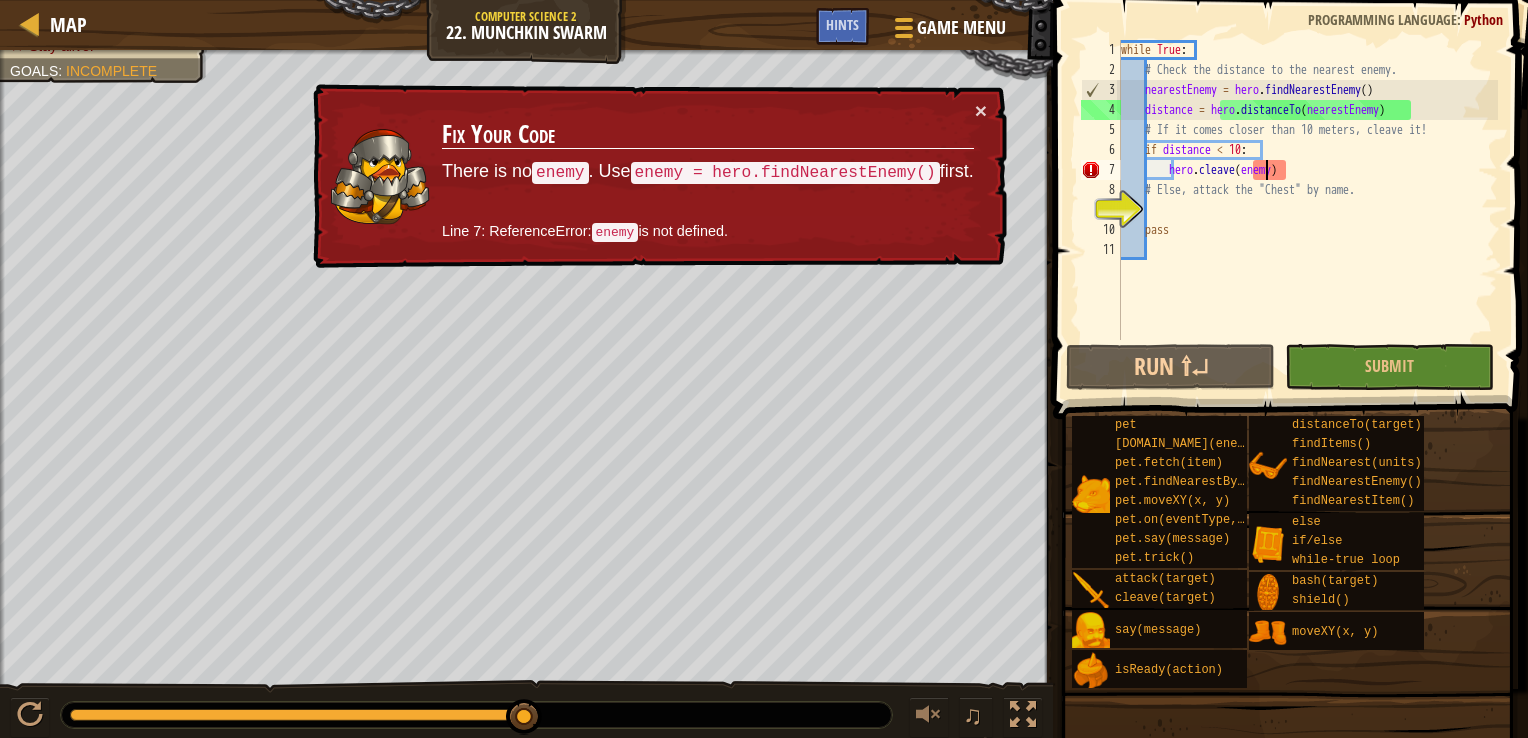 click on "while   True :      # Check the distance to the nearest enemy.      nearestEnemy   =   hero . findNearestEnemy ( )      distance   =   hero . distanceTo ( nearestEnemy )      # If it comes closer than 10 meters, cleave it!      if   distance   <   10 :          hero . cleave ( enemy )      # Else, attack the "Chest" by name.           pass" at bounding box center (1307, 210) 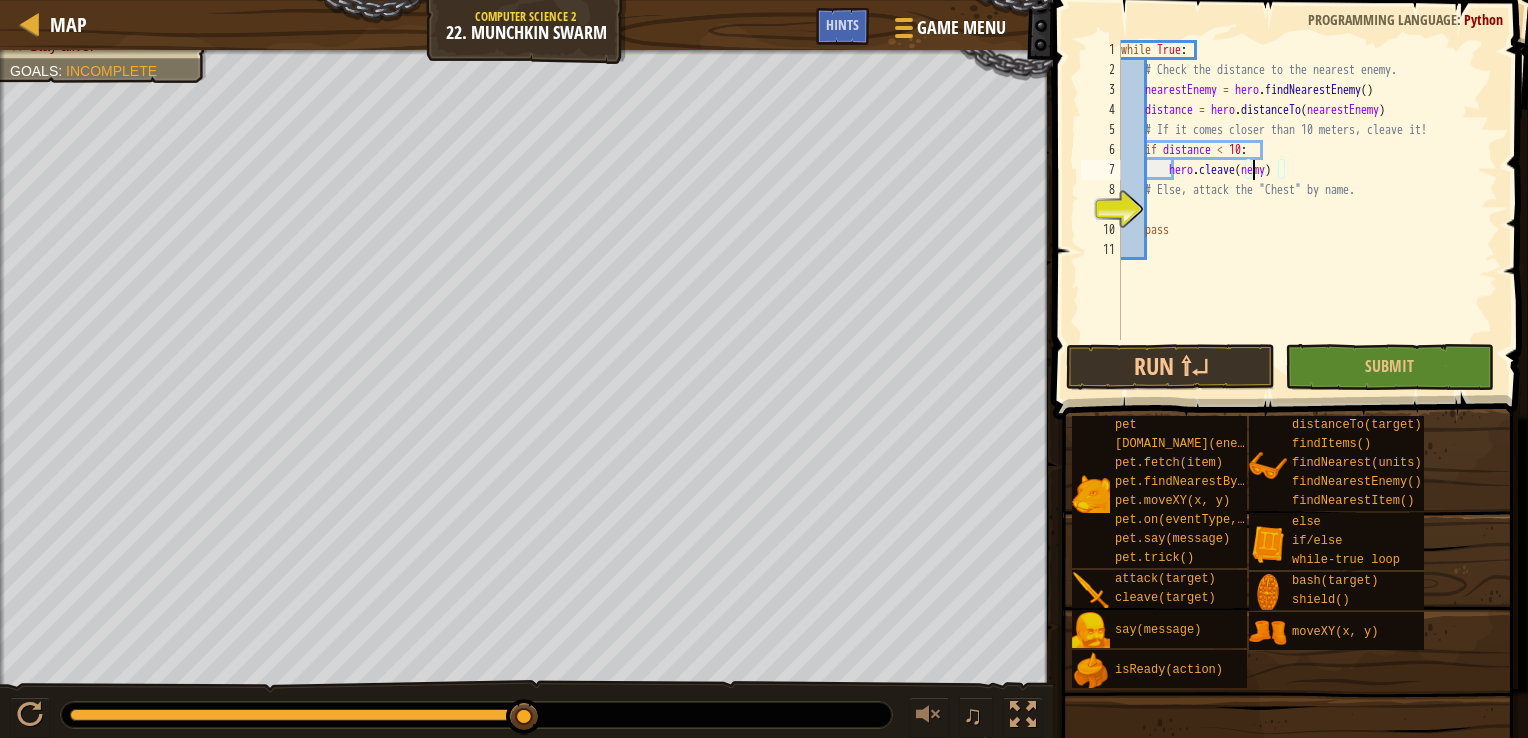 scroll, scrollTop: 9, scrollLeft: 11, axis: both 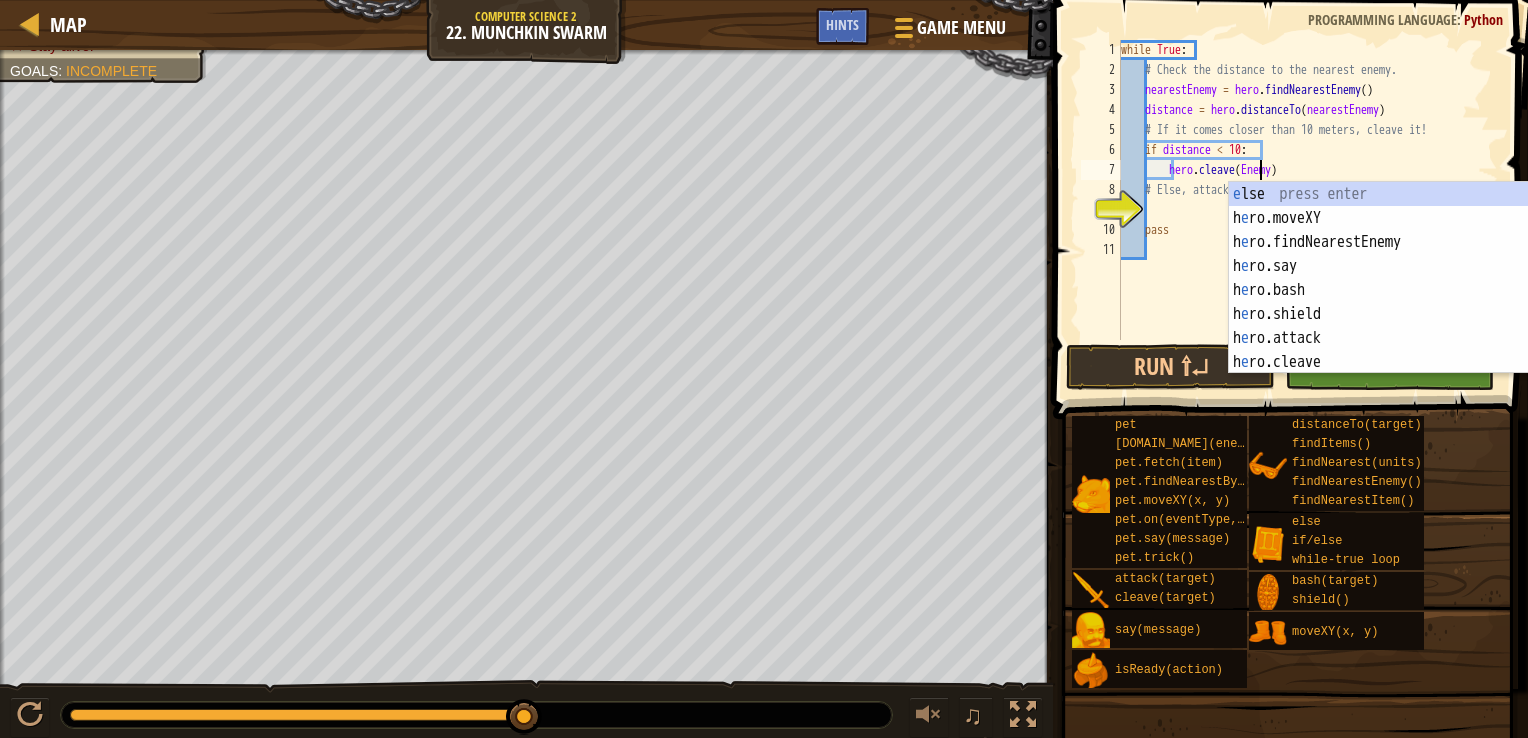 click on "while   True :      # Check the distance to the nearest enemy.      nearestEnemy   =   hero . findNearestEnemy ( )      distance   =   hero . distanceTo ( nearestEnemy )      # If it comes closer than 10 meters, cleave it!      if   distance   <   10 :          hero . cleave ( Enemy )      # Else, attack the "Chest" by name.           pass" at bounding box center [1307, 210] 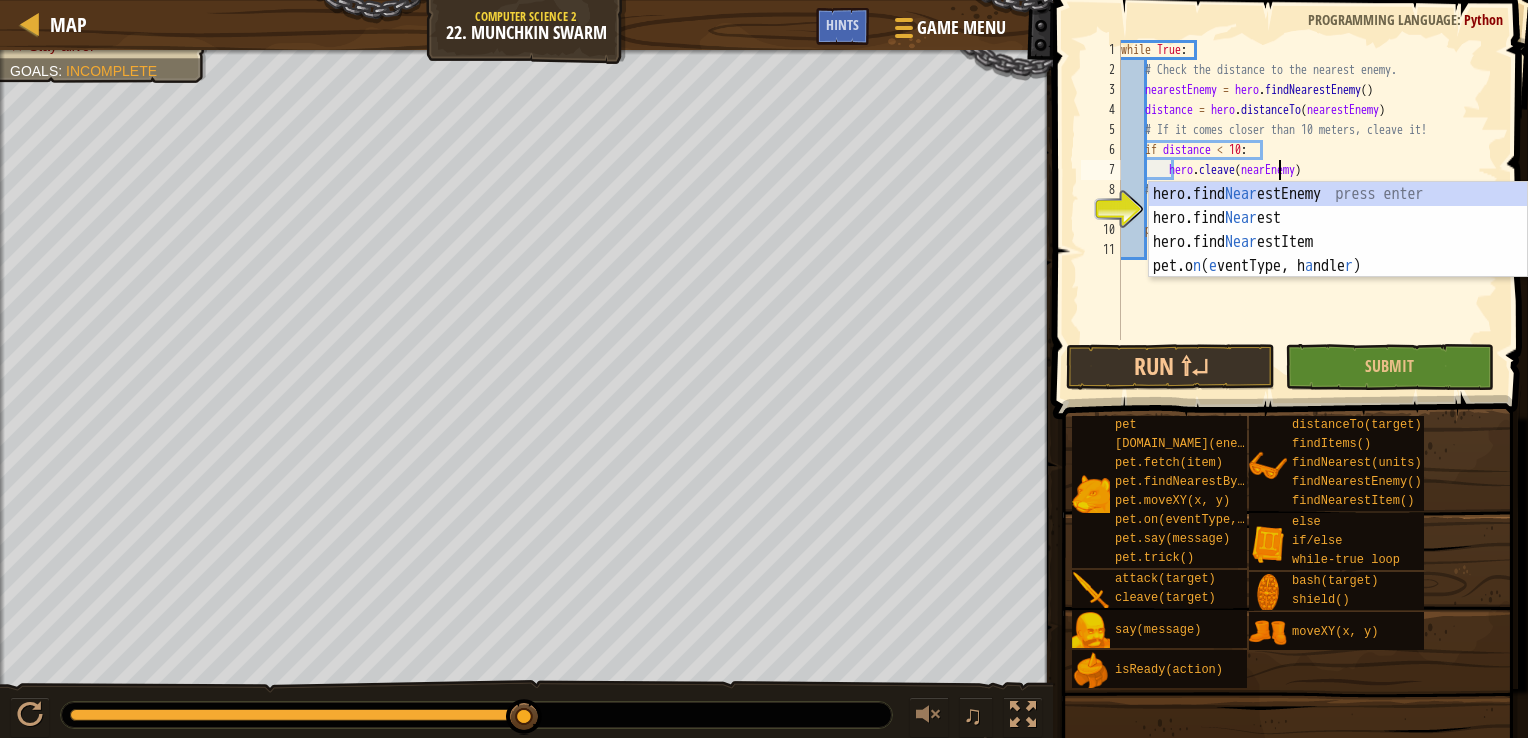 scroll, scrollTop: 9, scrollLeft: 14, axis: both 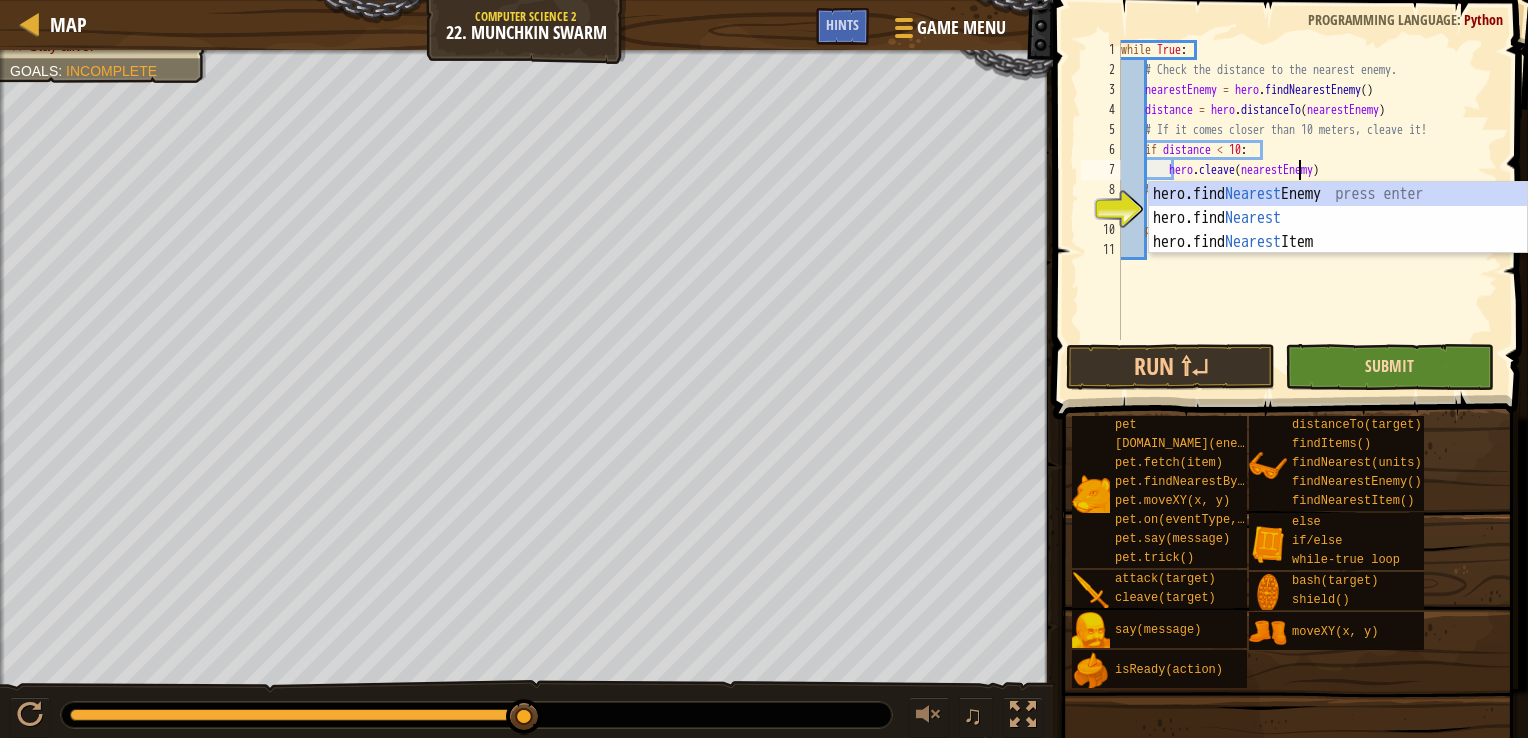 type on "hero.cleave(nearestEnemy)" 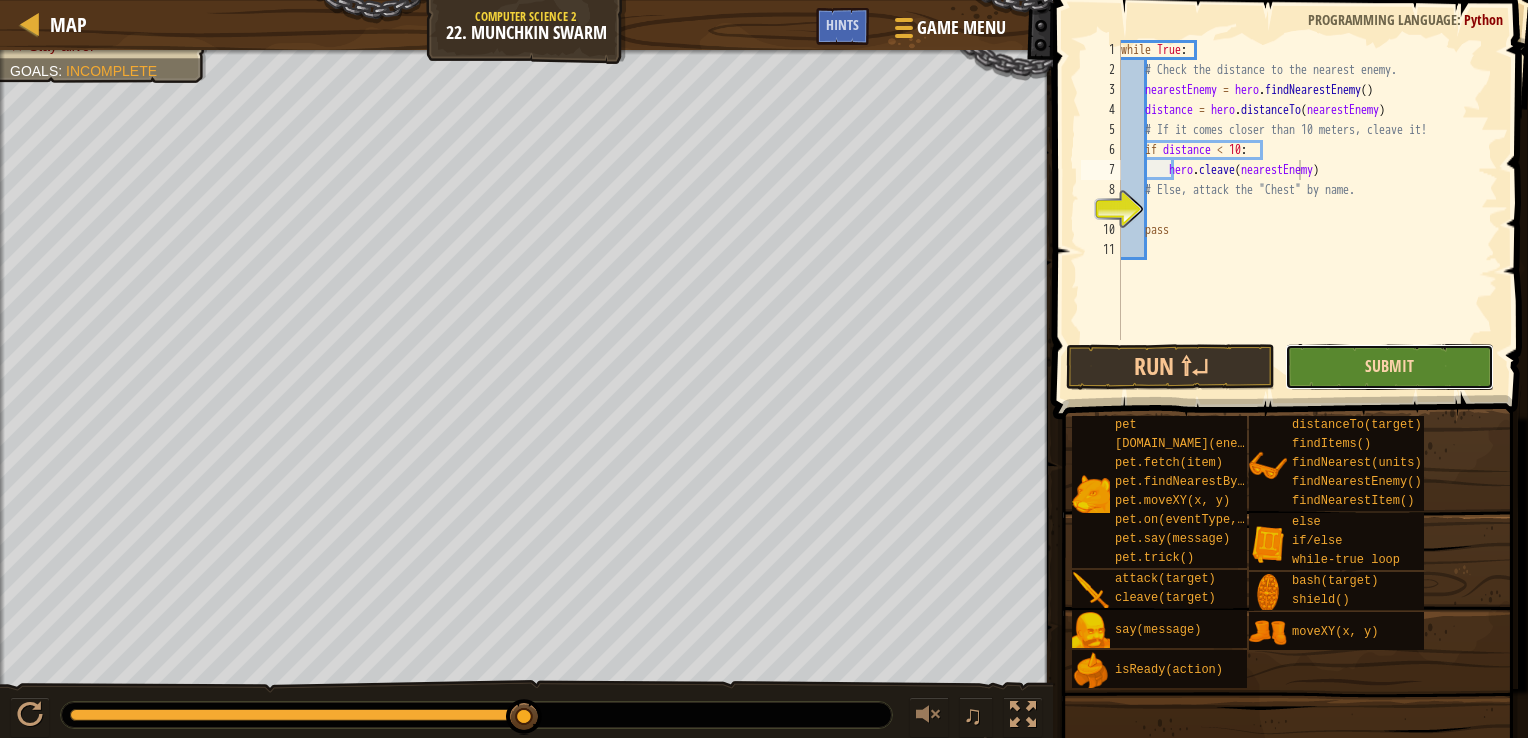 click on "Submit" at bounding box center (1389, 366) 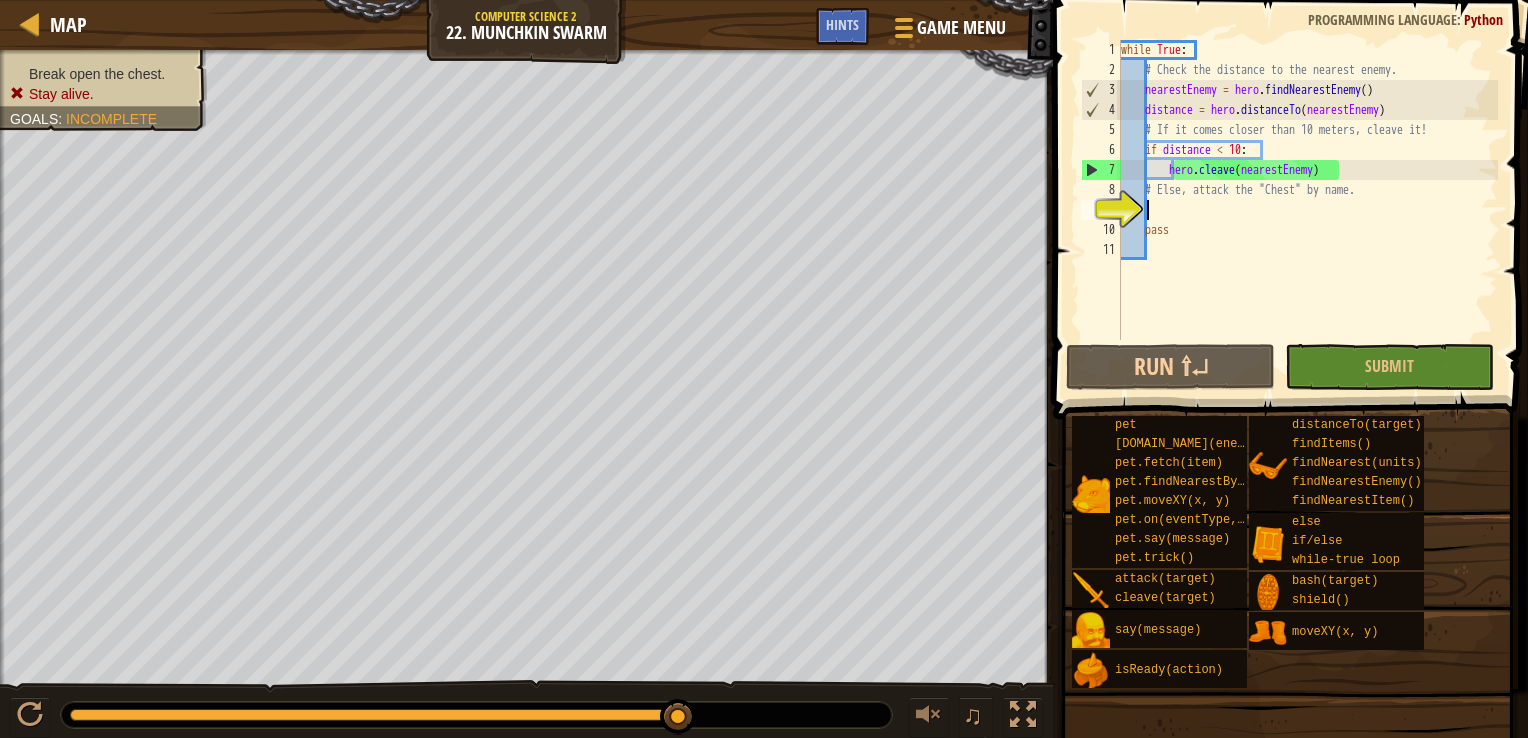 scroll, scrollTop: 9, scrollLeft: 0, axis: vertical 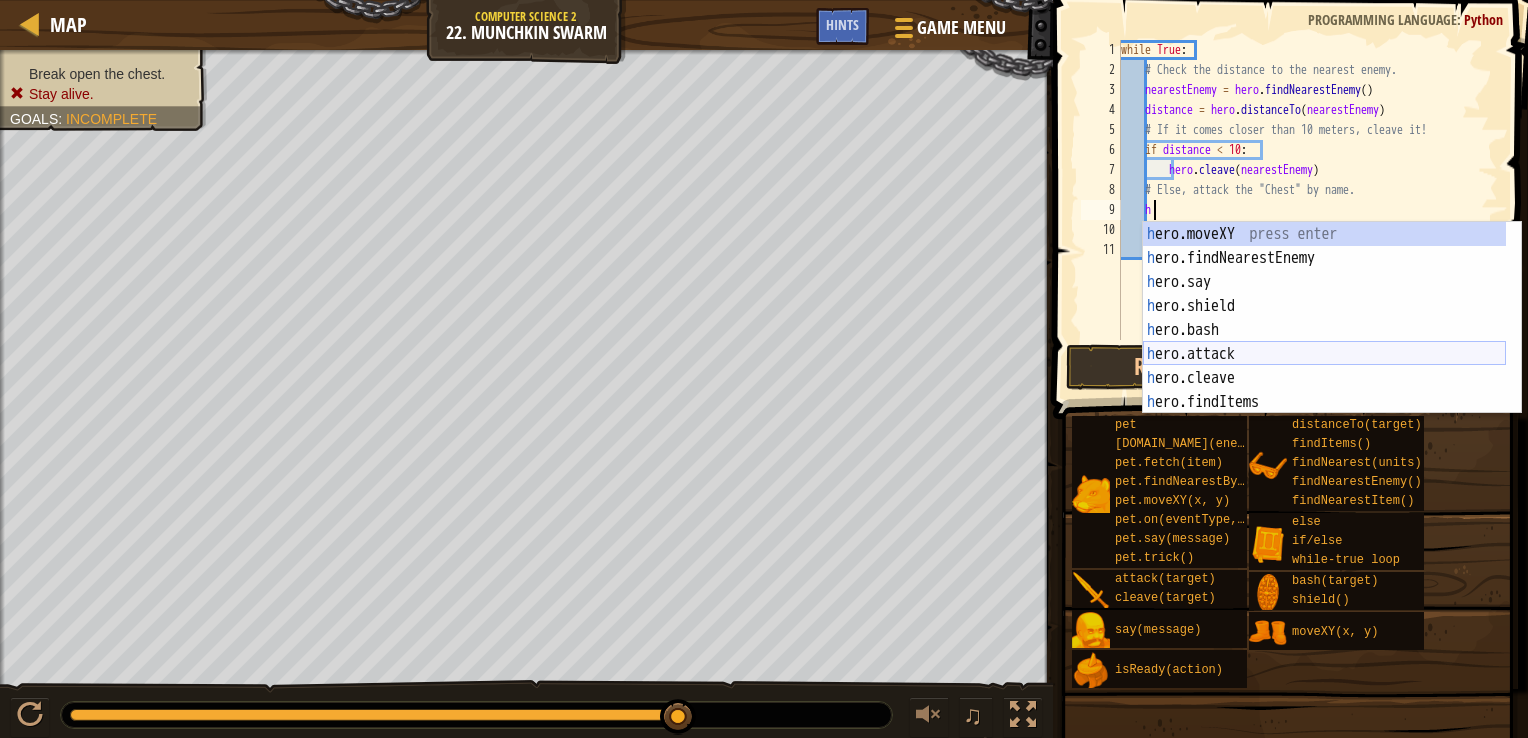 click on "h ero.moveXY press enter h ero.findNearestEnemy press enter h ero.say press enter h ero.shield press enter h ero.bash press enter h ero.attack press enter h ero.cleave press enter h ero.findItems press enter h ero.isReady press enter" at bounding box center [1324, 342] 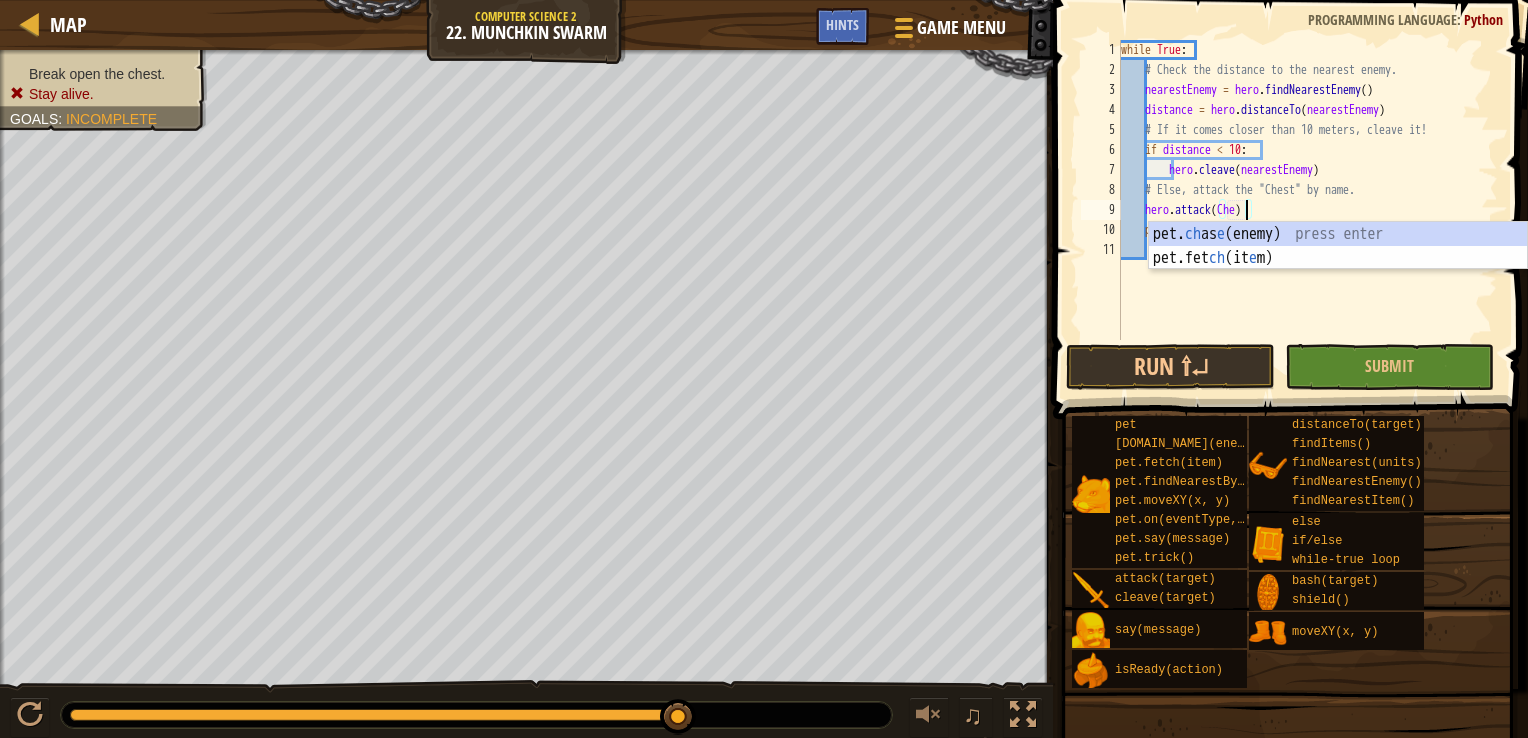 scroll, scrollTop: 9, scrollLeft: 10, axis: both 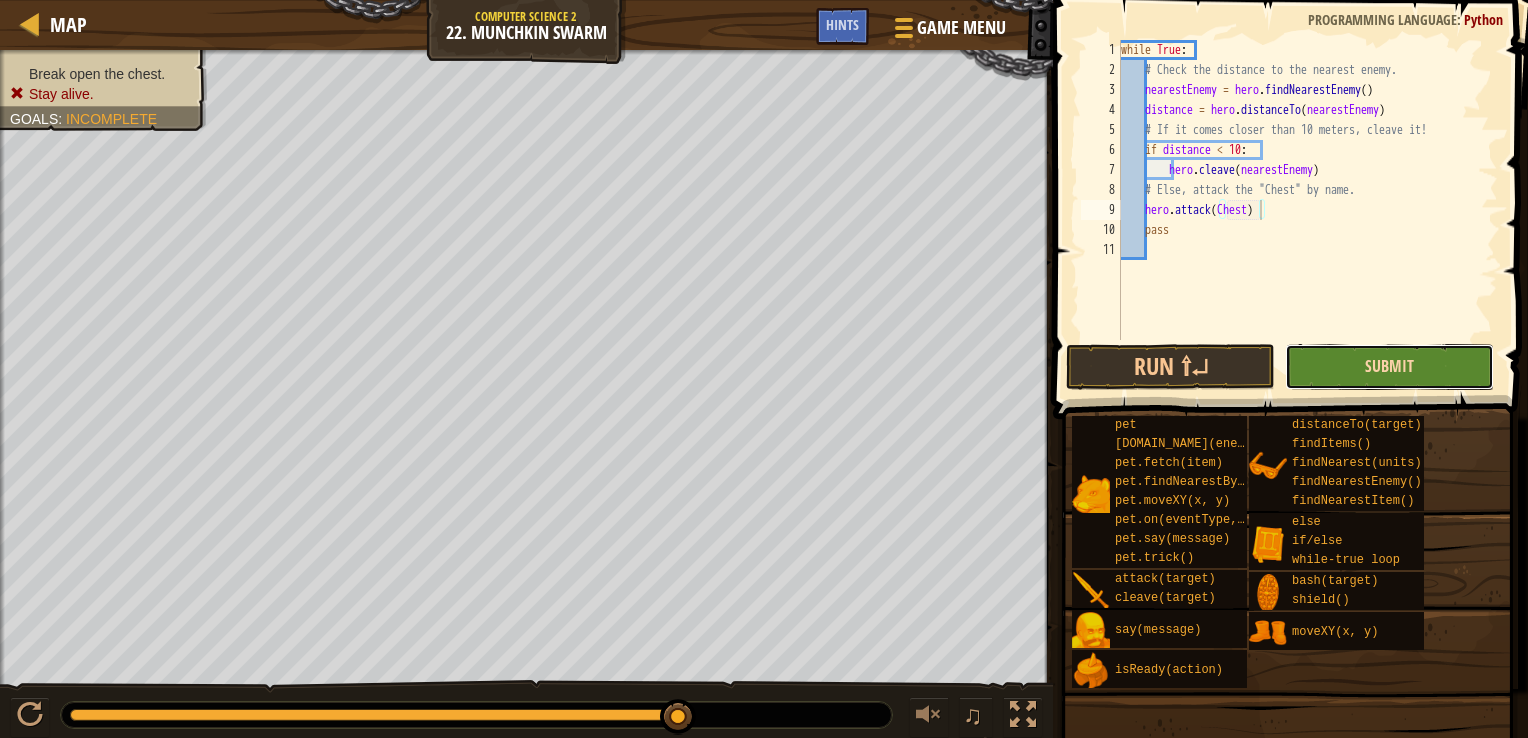 click on "Submit" at bounding box center [1389, 366] 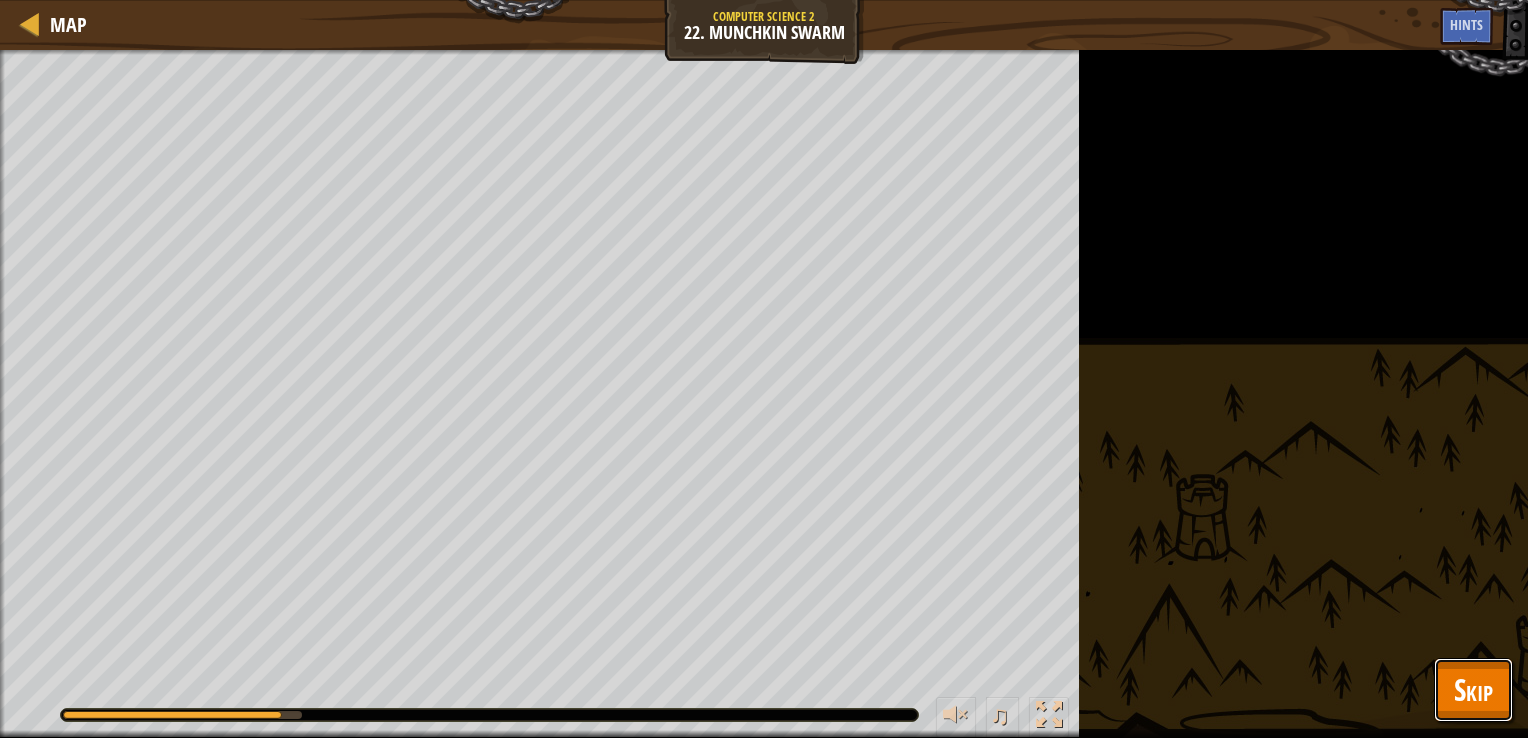 click on "Skip" at bounding box center (1473, 690) 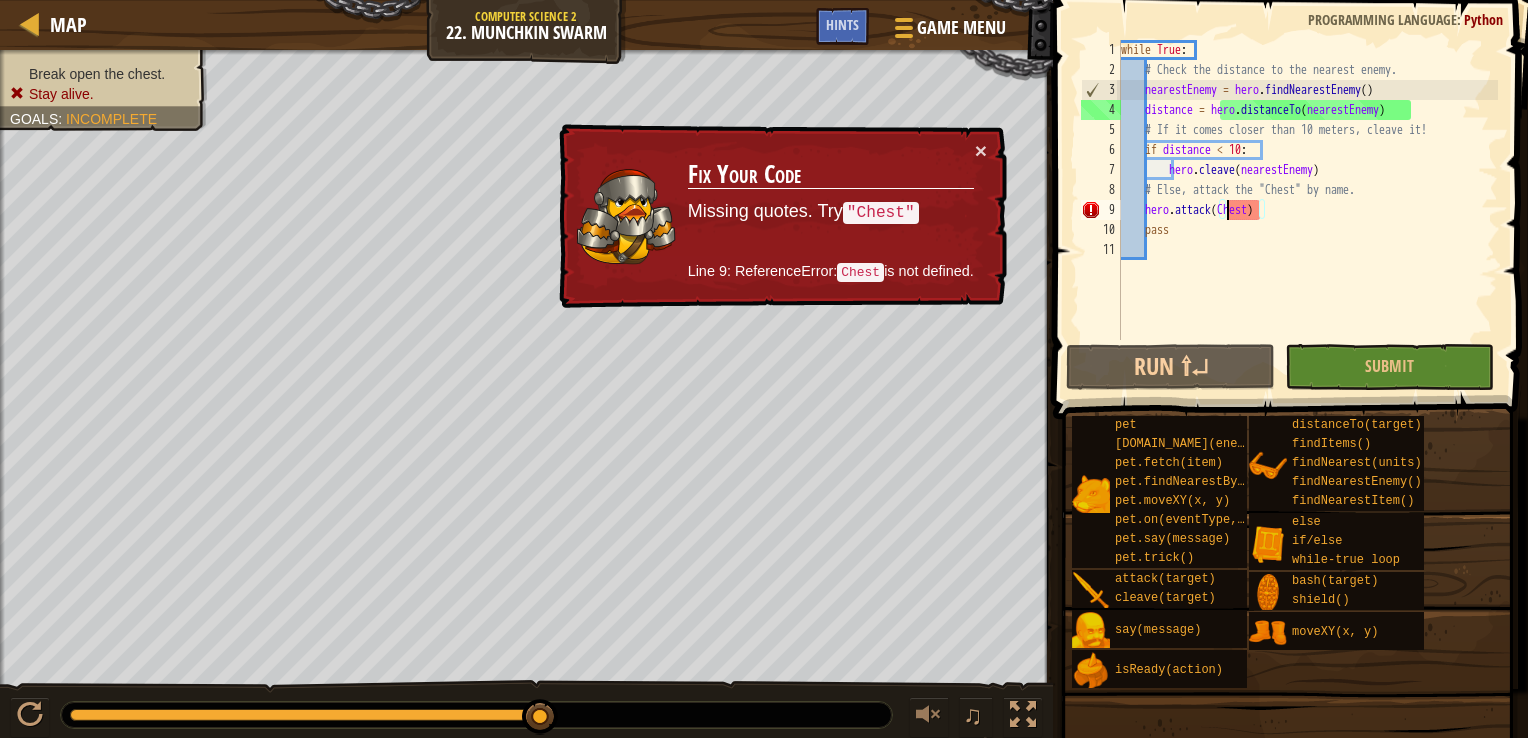 click on "while   True :      # Check the distance to the nearest enemy.      nearestEnemy   =   hero . findNearestEnemy ( )      distance   =   hero . distanceTo ( nearestEnemy )      # If it comes closer than 10 meters, cleave it!      if   distance   <   10 :          hero . [GEOGRAPHIC_DATA] ( nearestEnemy )      # Else, attack the "Chest" by name.      hero . attack ( Chest )      pass" at bounding box center [1307, 210] 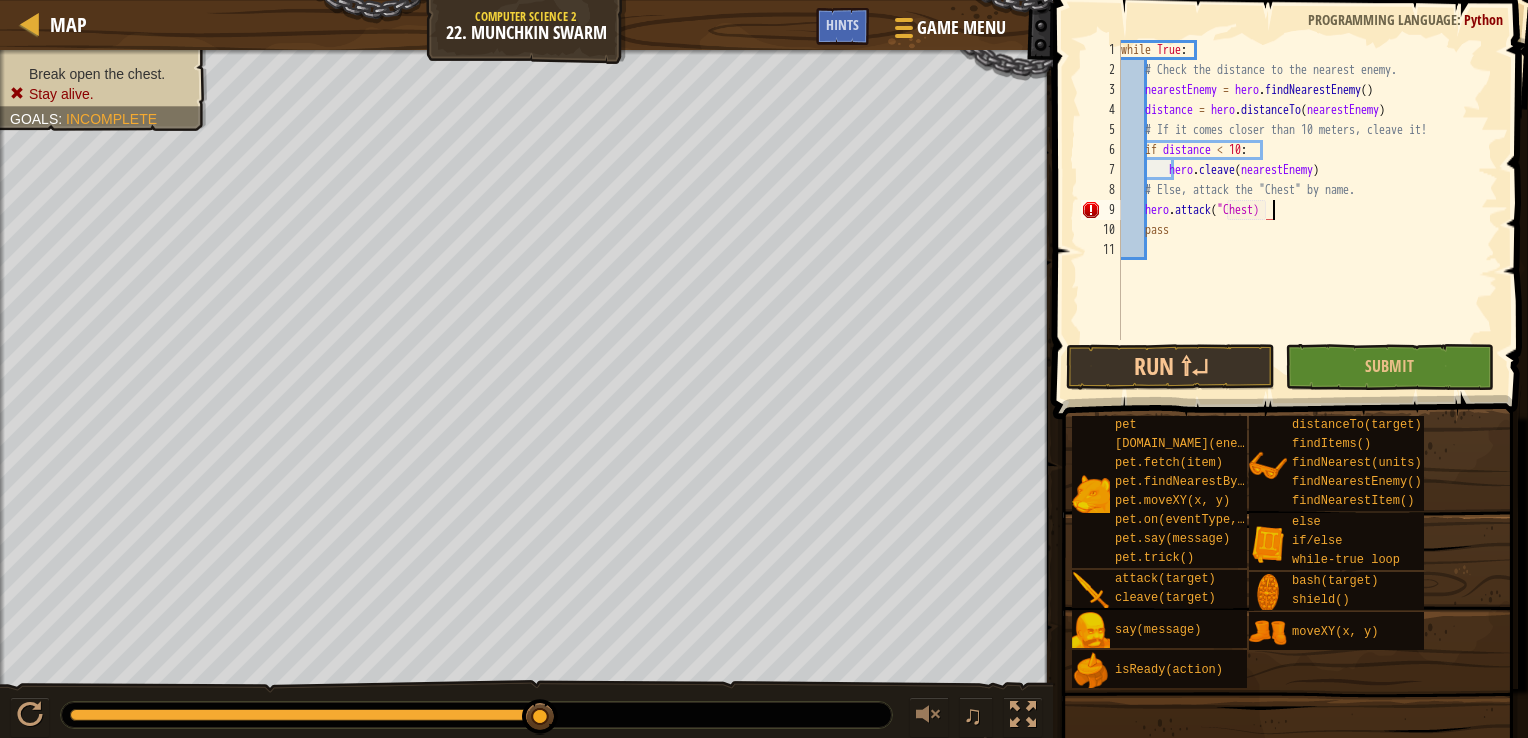 click on "while   True :      # Check the distance to the nearest enemy.      nearestEnemy   =   hero . findNearestEnemy ( )      distance   =   hero . distanceTo ( nearestEnemy )      # If it comes closer than 10 meters, cleave it!      if   distance   <   10 :          hero . [GEOGRAPHIC_DATA] ( nearestEnemy )      # Else, attack the "Chest" by name.      hero . attack ( "Chest)      pass" at bounding box center [1307, 210] 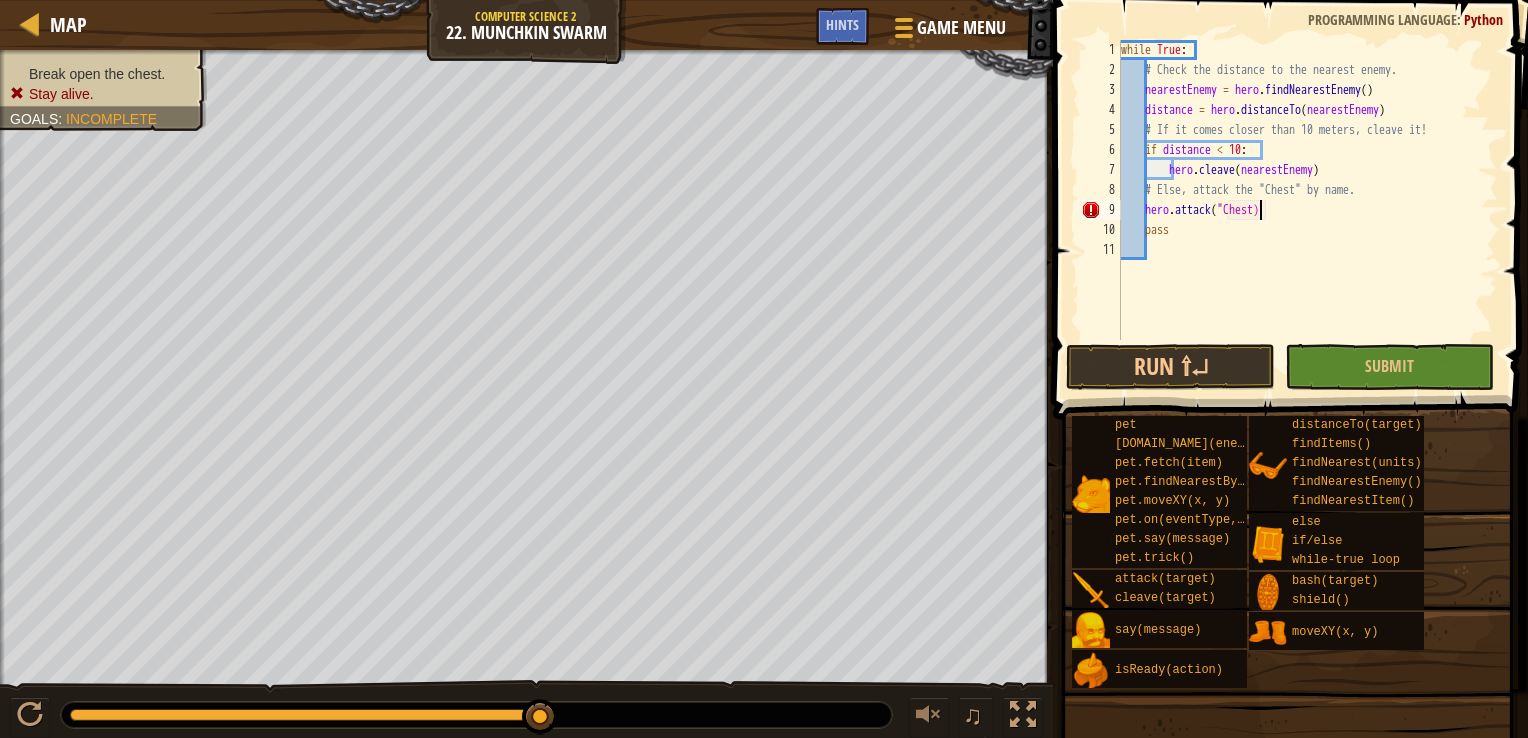 click on "while   True :      # Check the distance to the nearest enemy.      nearestEnemy   =   hero . findNearestEnemy ( )      distance   =   hero . distanceTo ( nearestEnemy )      # If it comes closer than 10 meters, cleave it!      if   distance   <   10 :          hero . [GEOGRAPHIC_DATA] ( nearestEnemy )      # Else, attack the "Chest" by name.      hero . attack ( "Chest)      pass" at bounding box center (1307, 210) 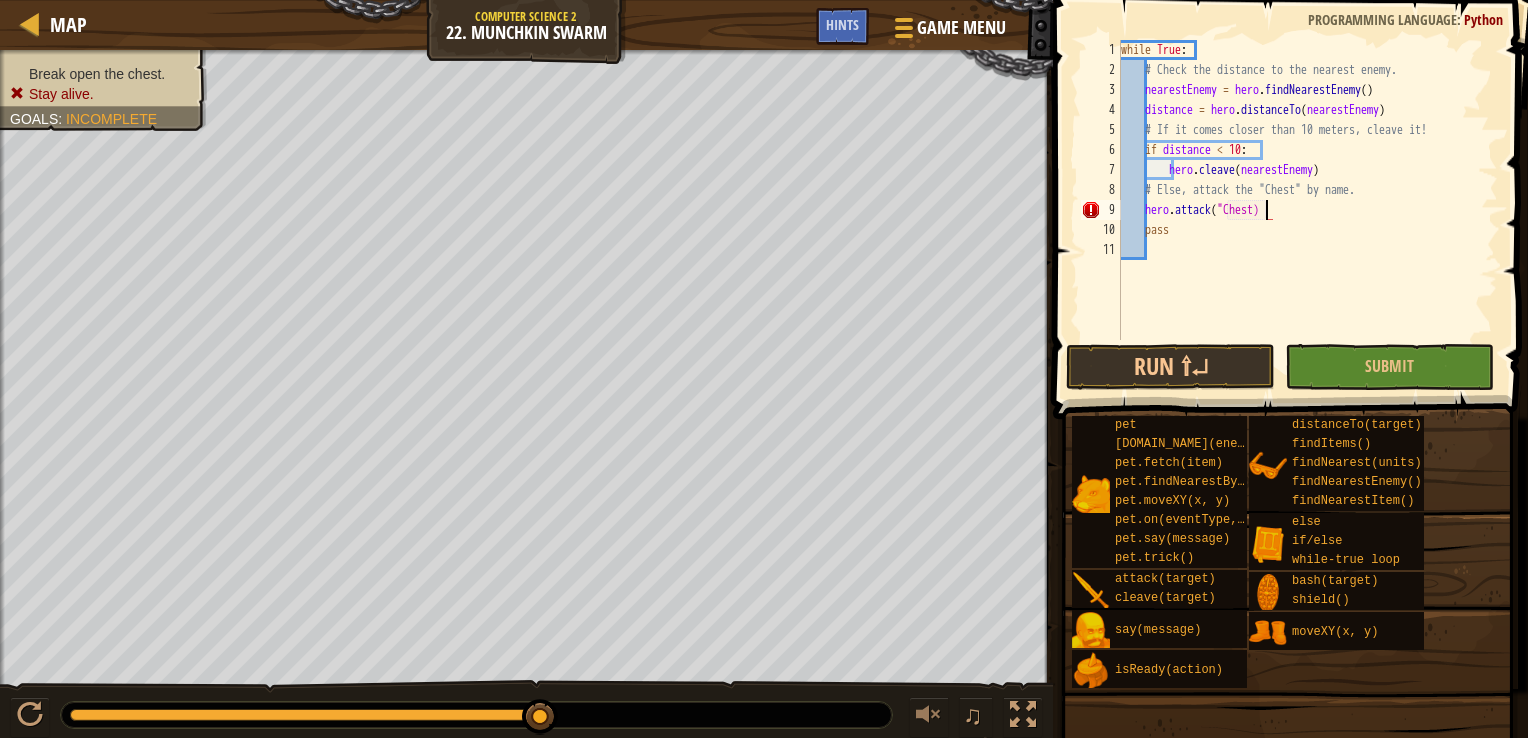scroll, scrollTop: 9, scrollLeft: 12, axis: both 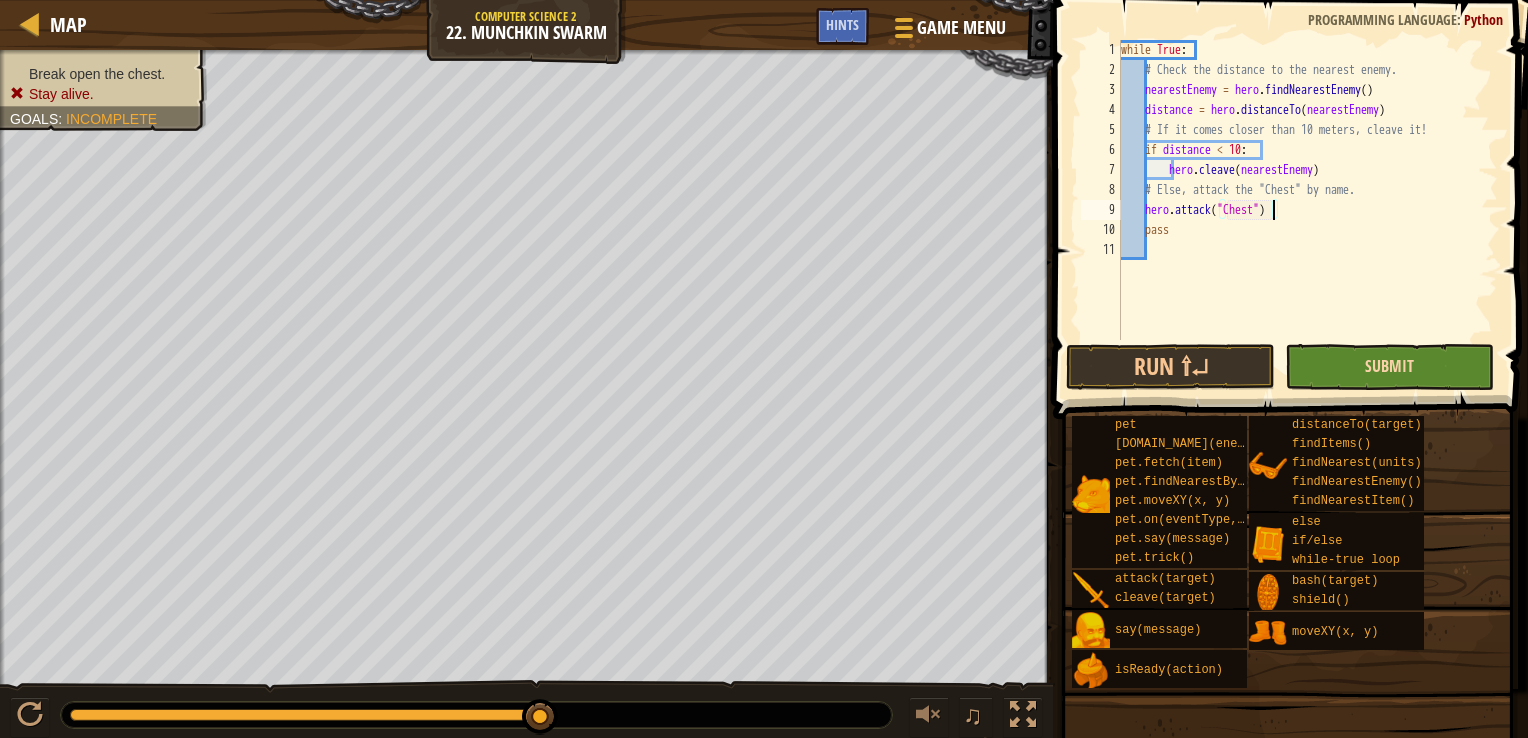 type on "hero.attack("Chest")" 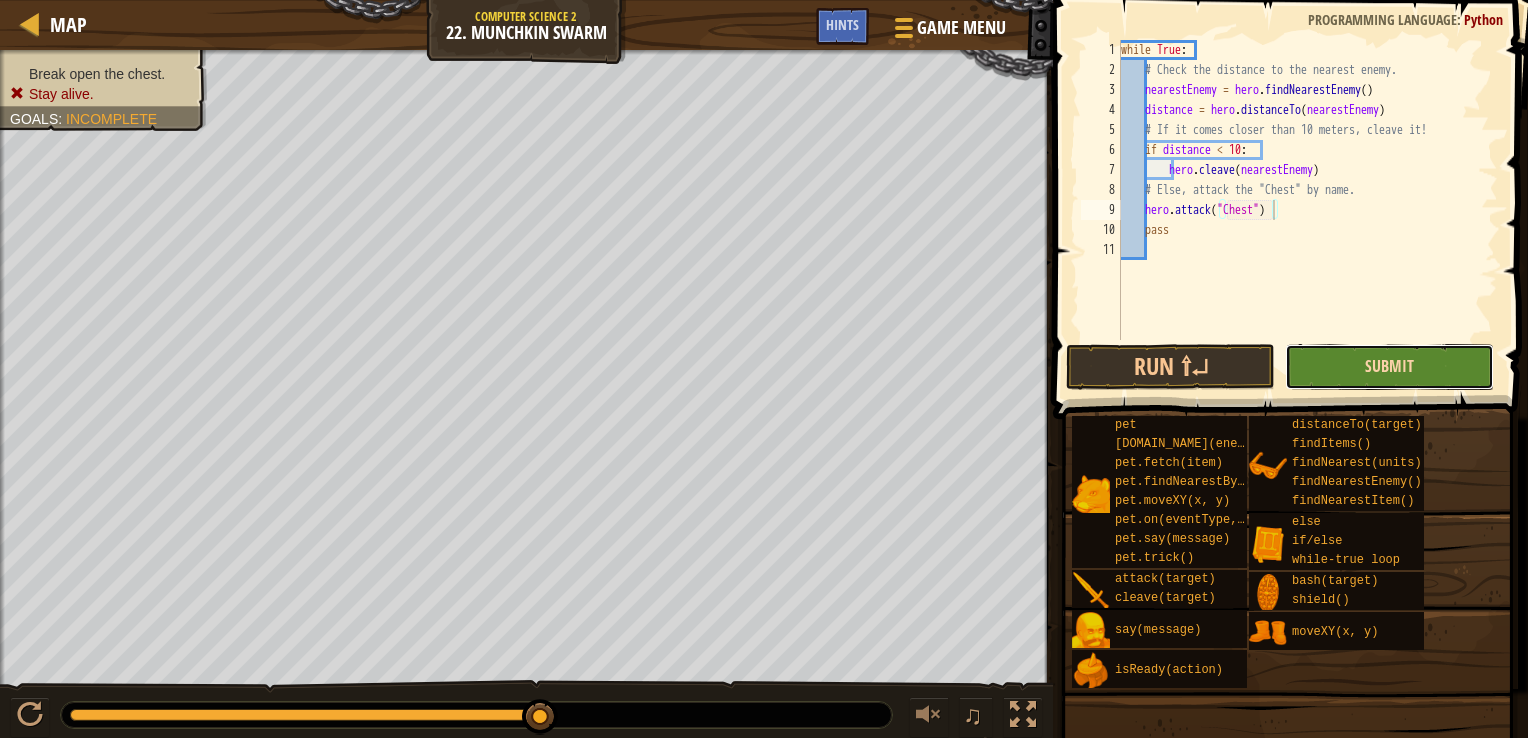 click on "Submit" at bounding box center (1389, 366) 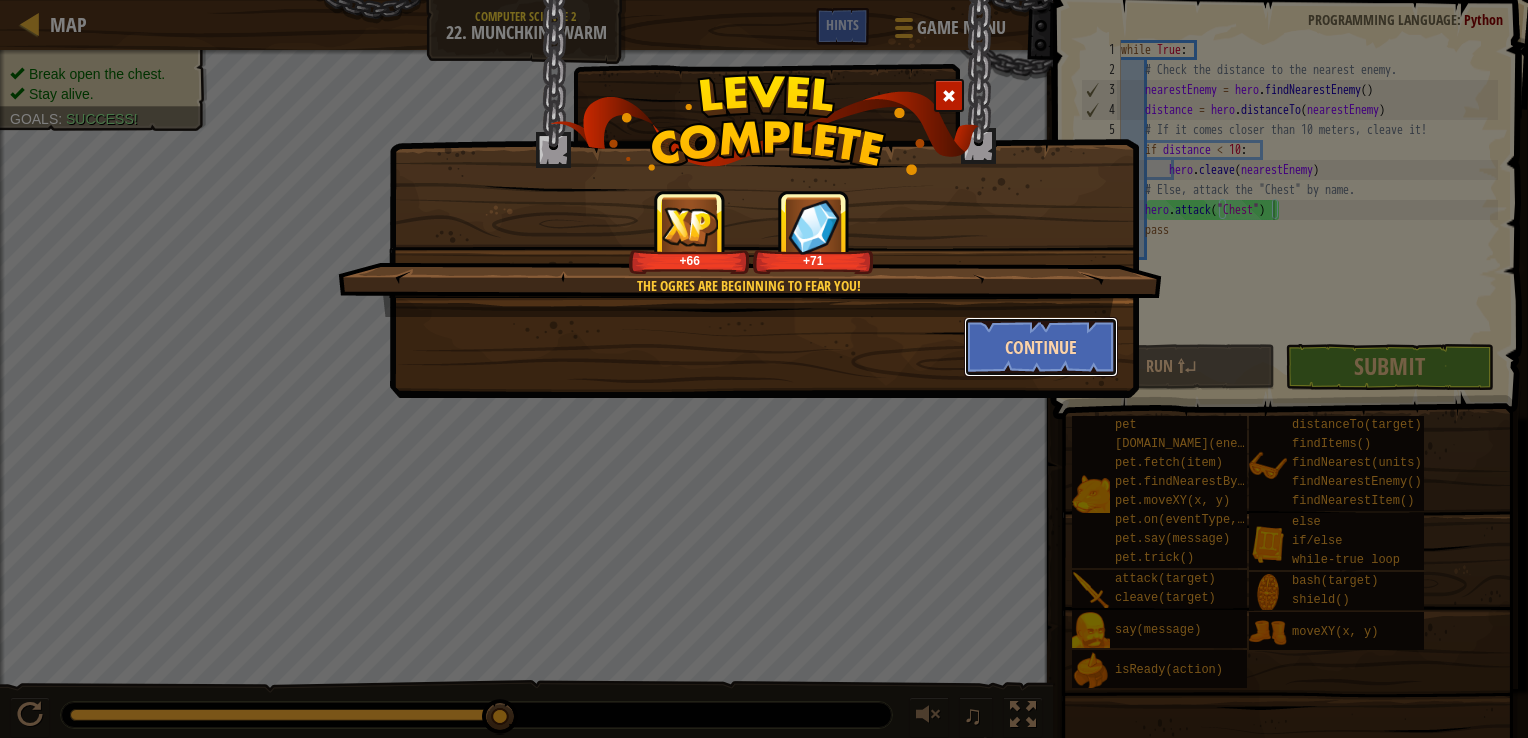 click on "Continue" at bounding box center (1041, 347) 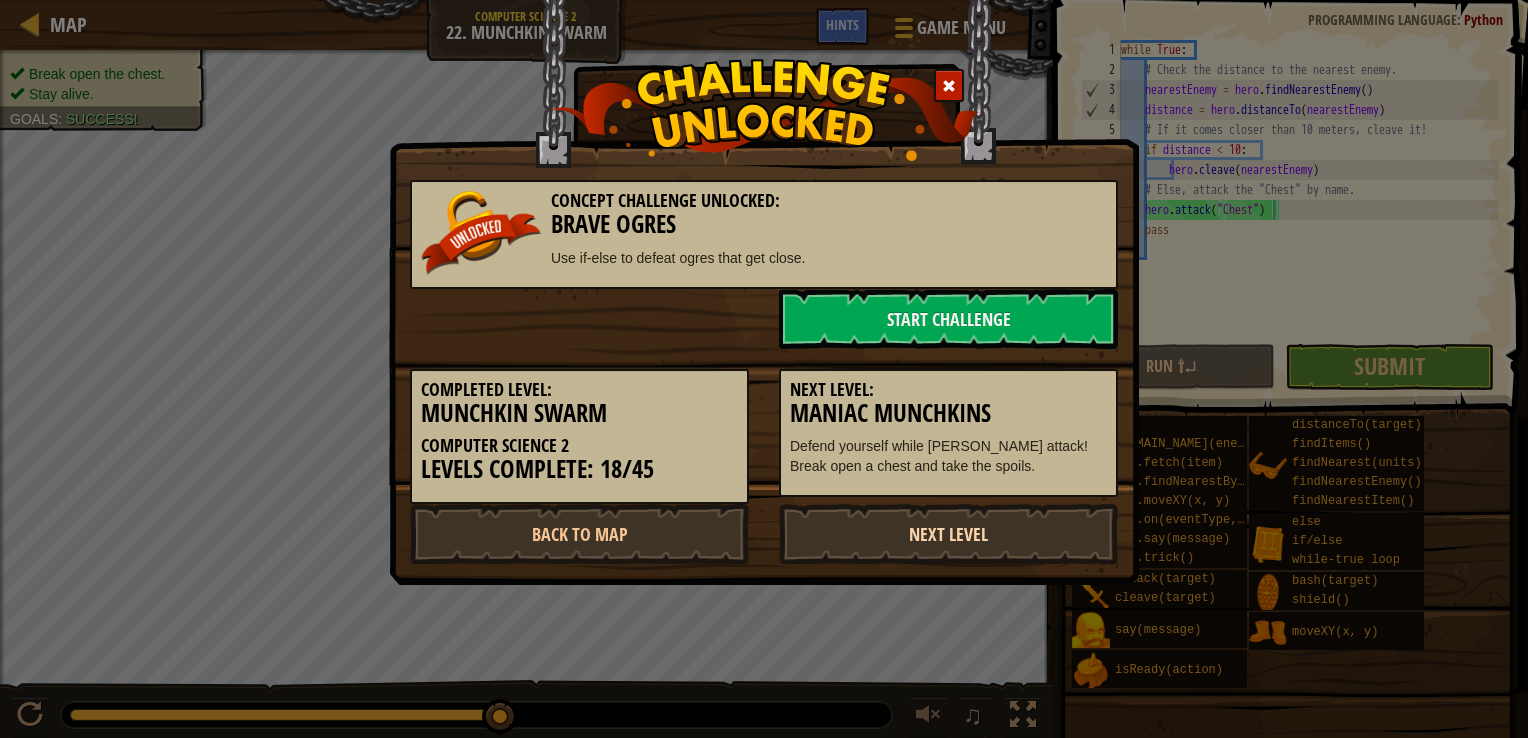 click on "Next Level" at bounding box center [948, 534] 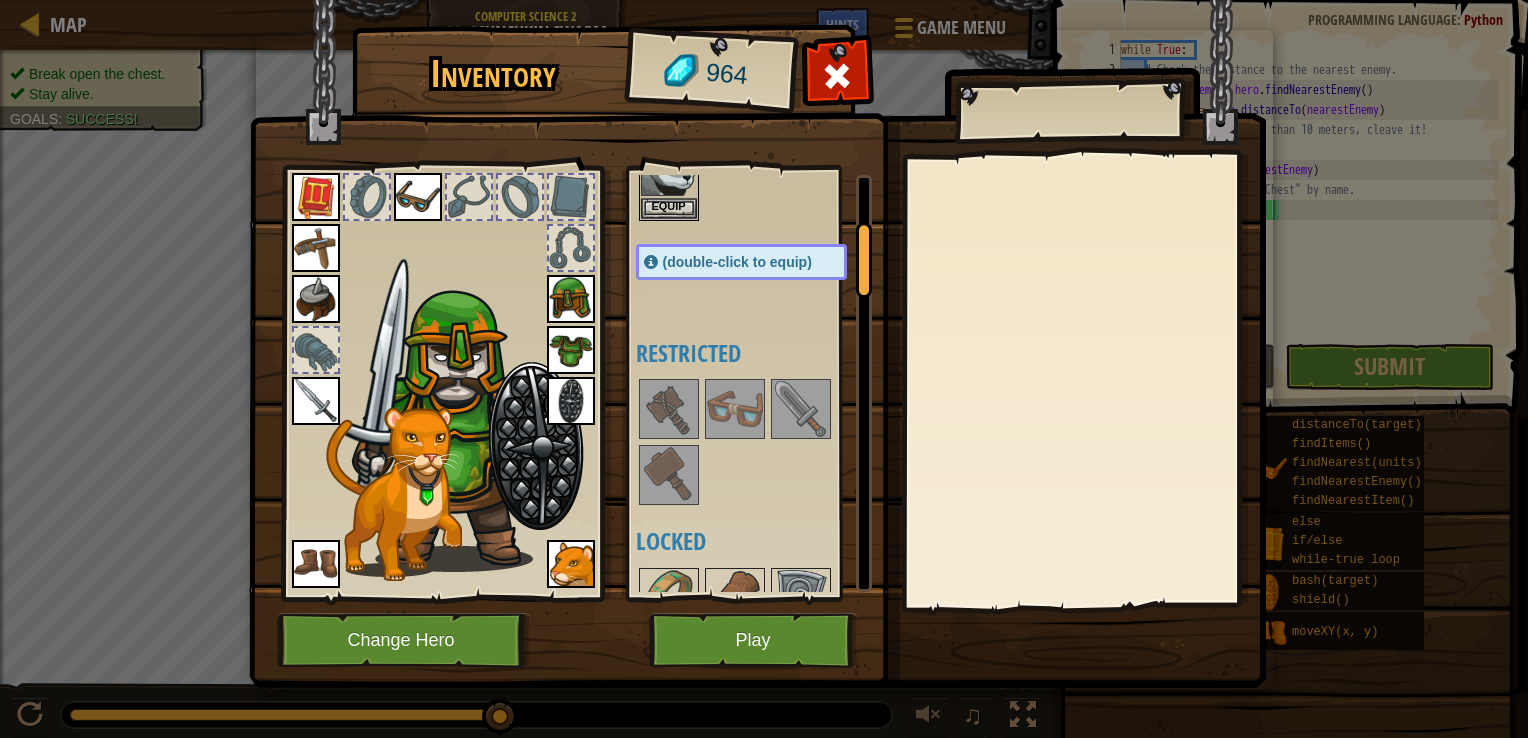 scroll, scrollTop: 300, scrollLeft: 0, axis: vertical 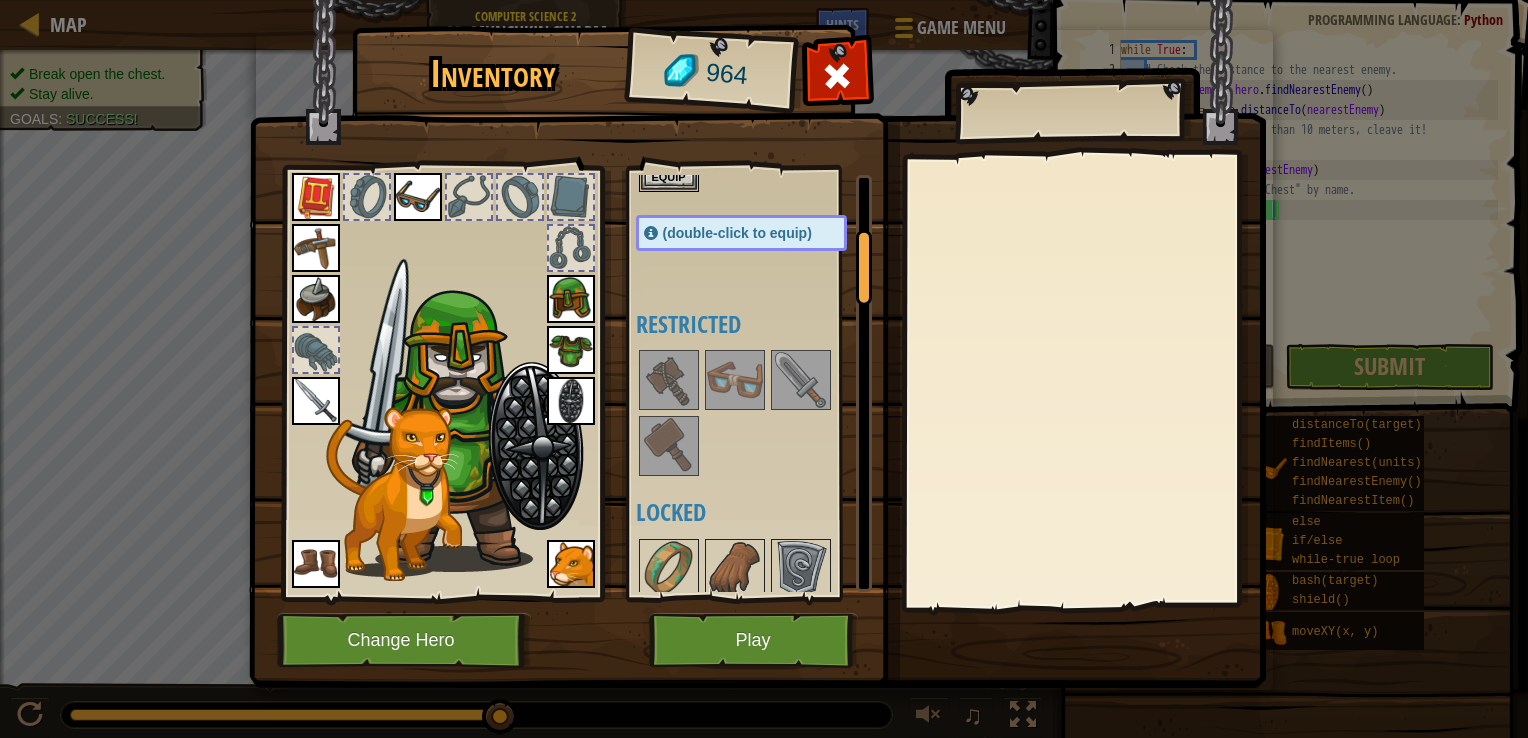 click at bounding box center (669, 446) 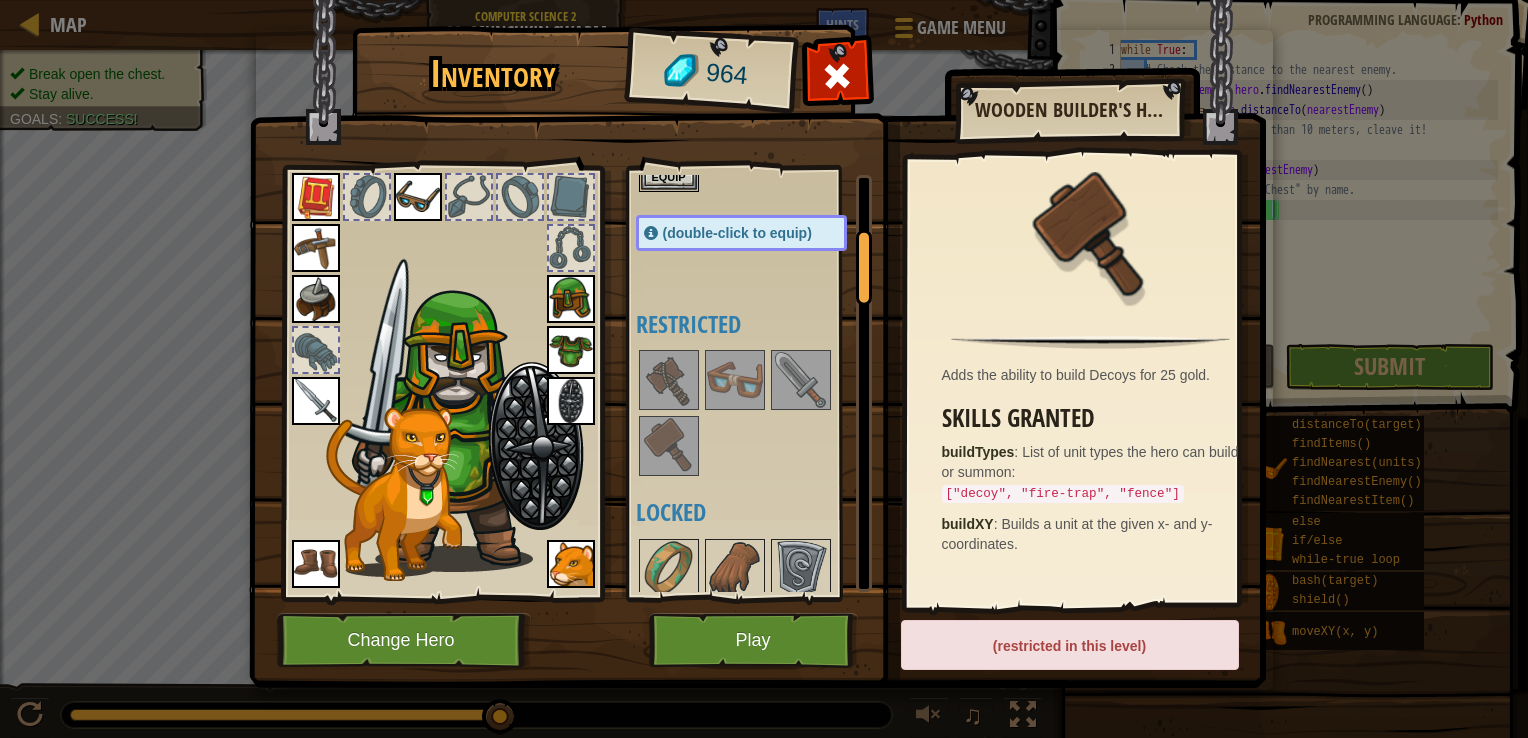 click at bounding box center (669, 380) 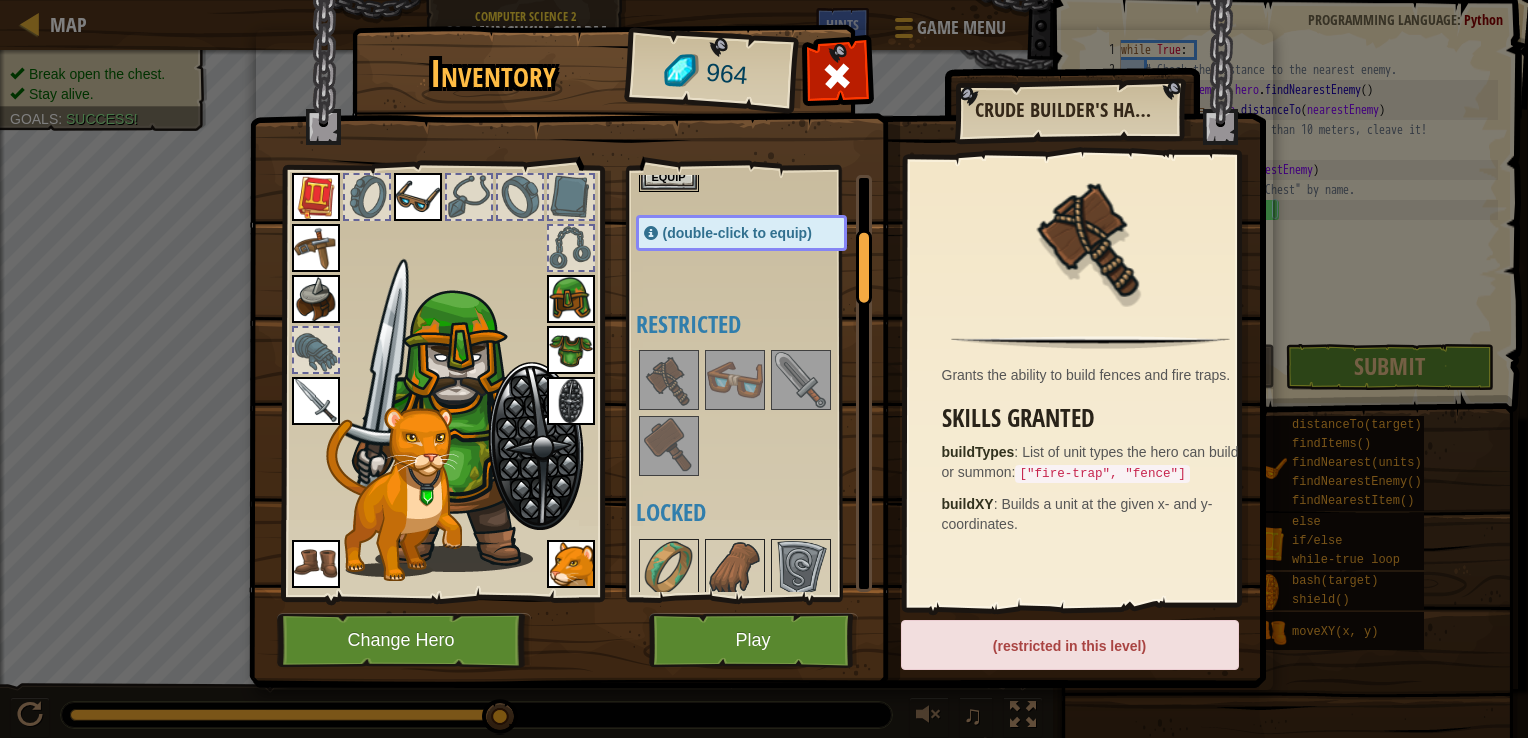 click at bounding box center (669, 446) 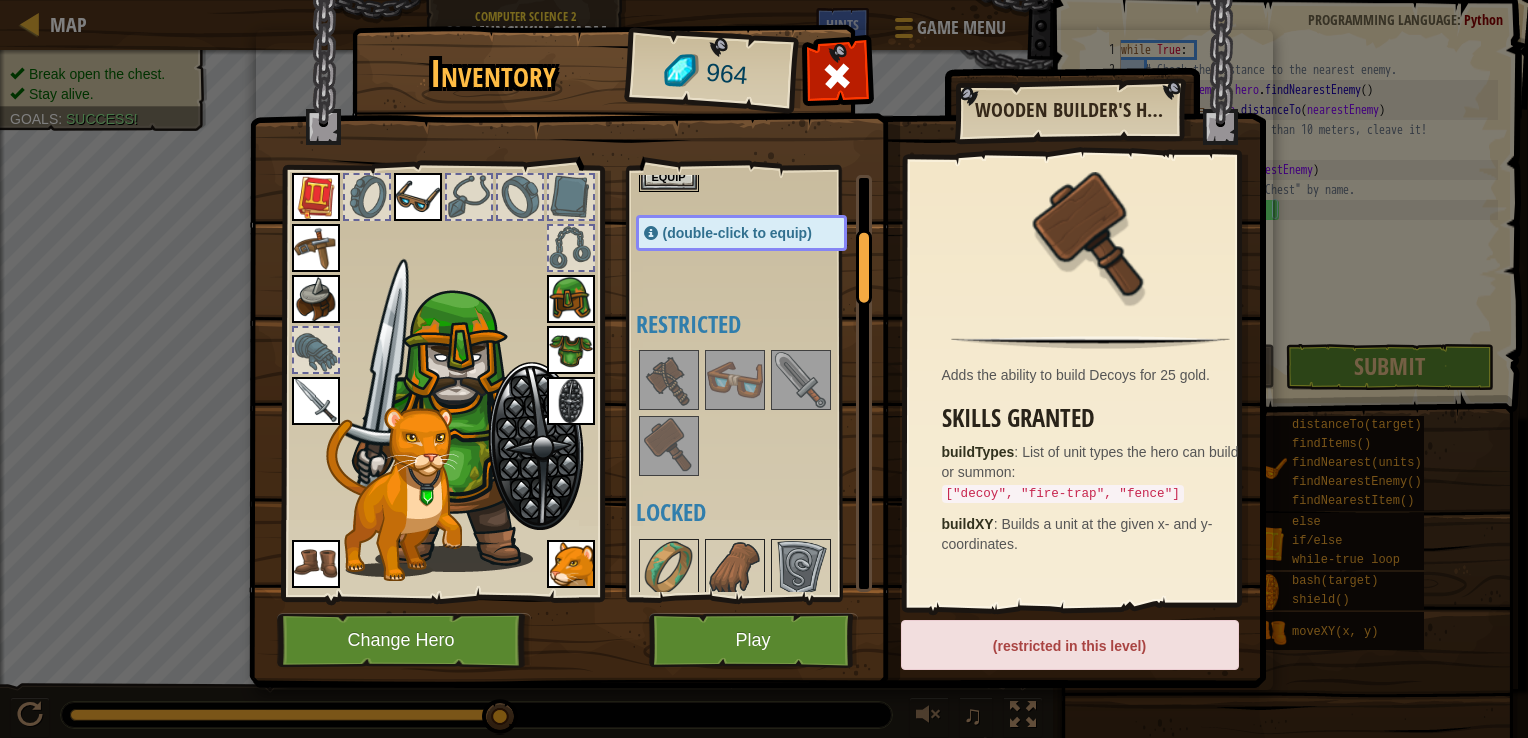 click at bounding box center [801, 380] 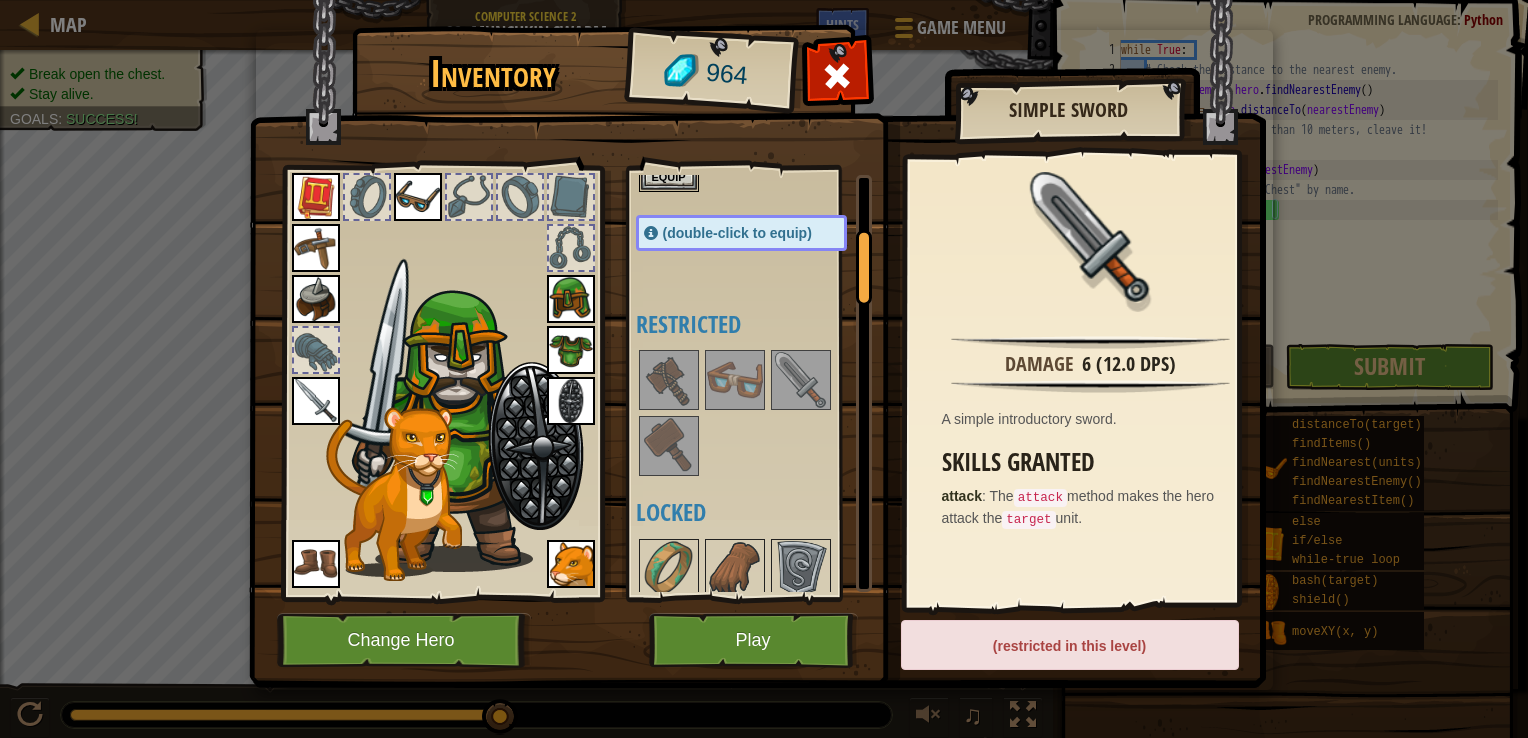 click at bounding box center [316, 401] 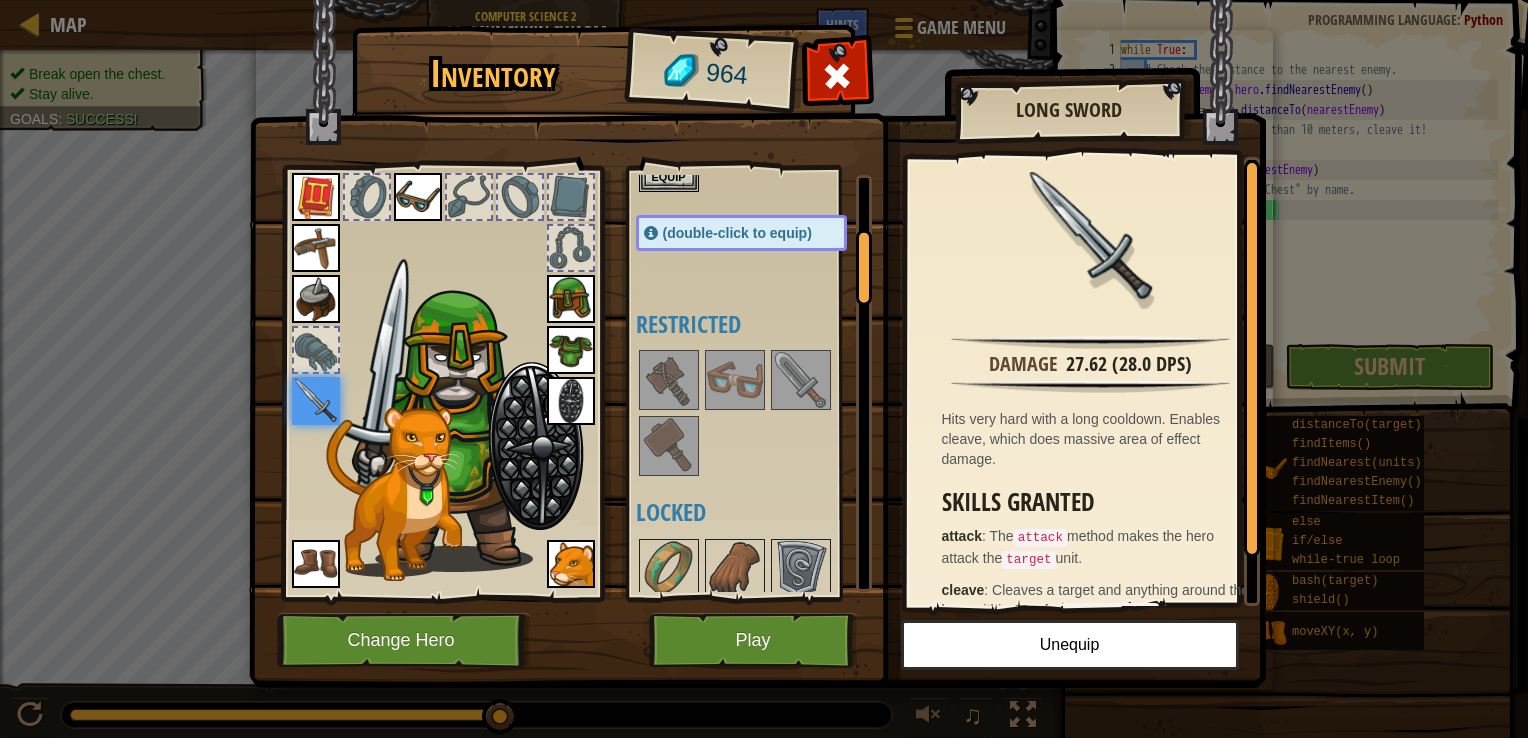 click at bounding box center [801, 380] 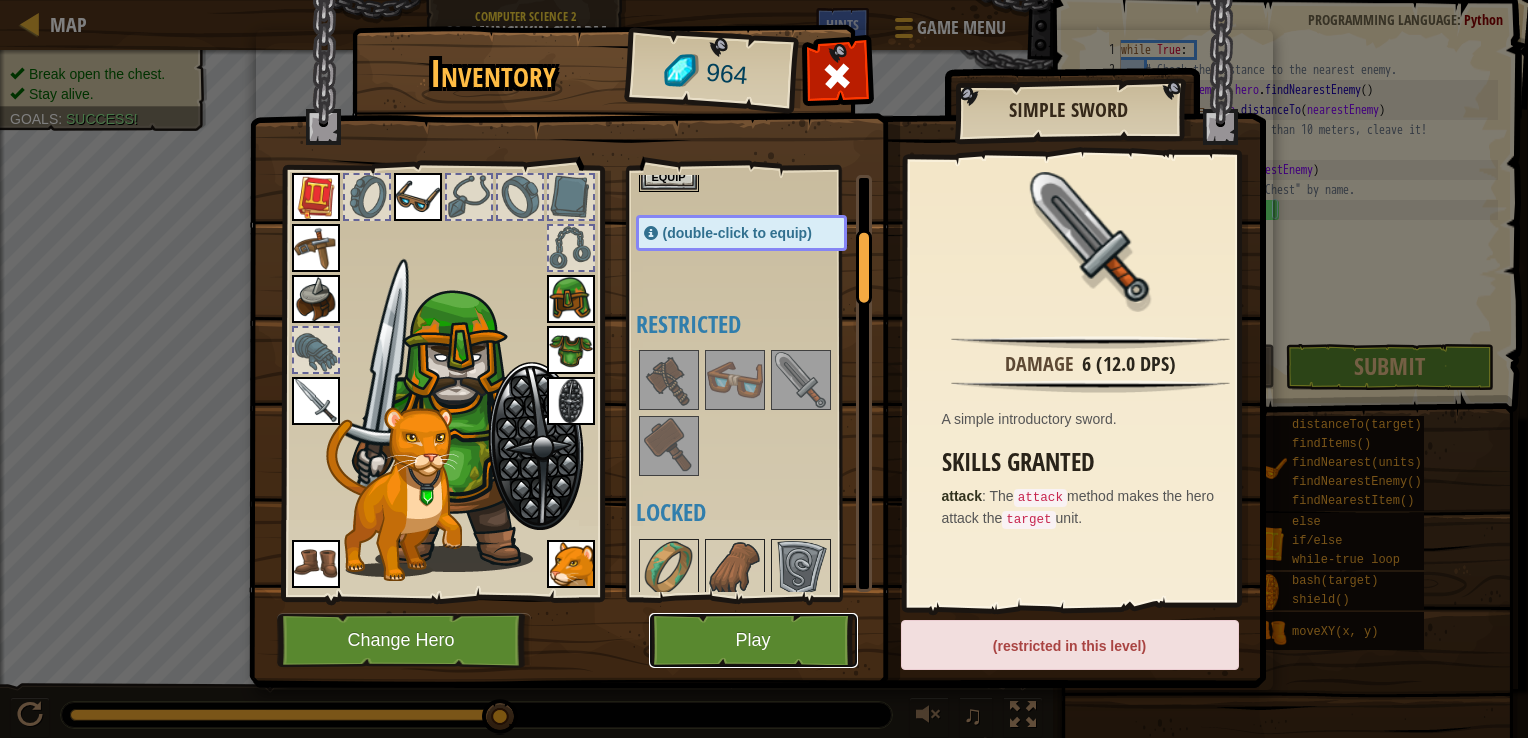 click on "Play" at bounding box center [753, 640] 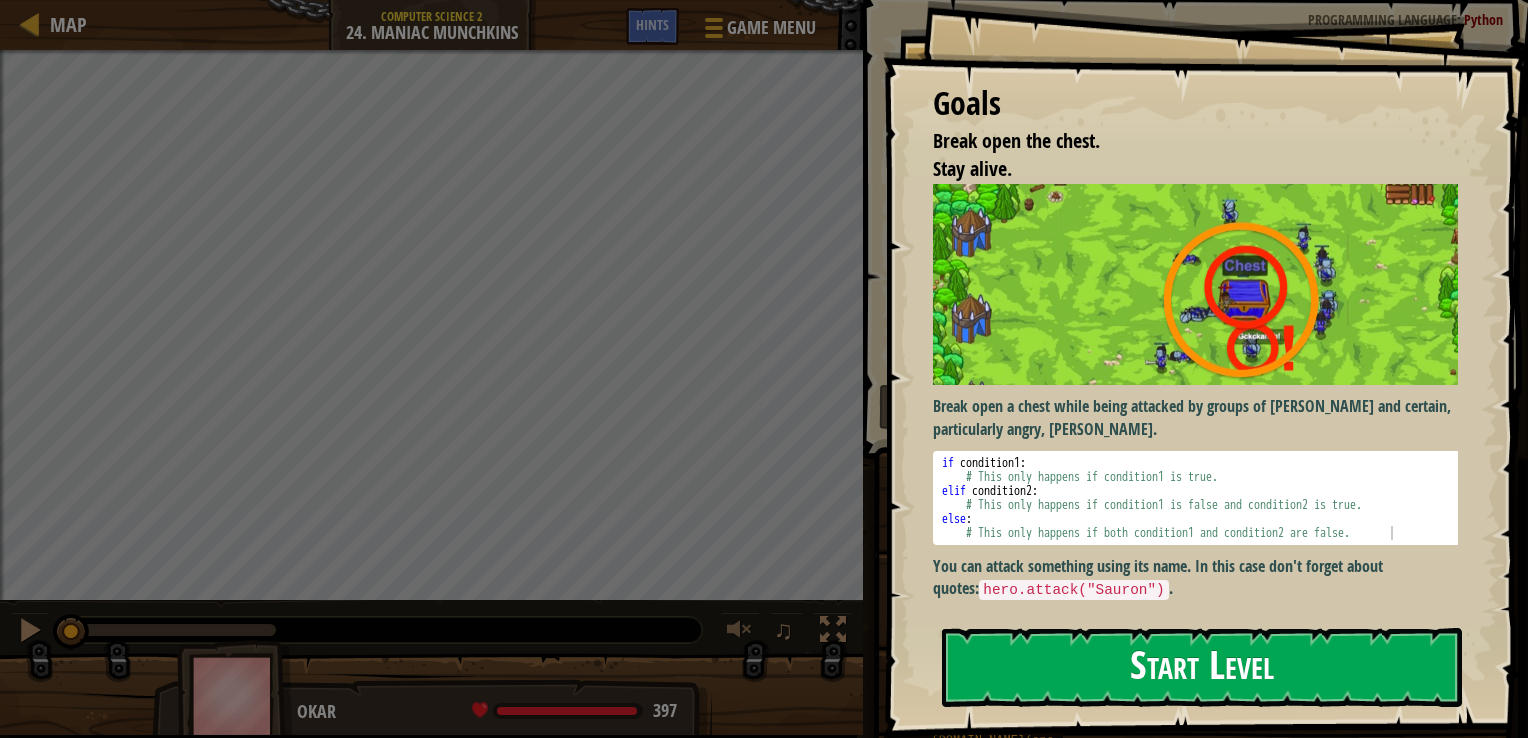 click on "Start Level" at bounding box center (1202, 667) 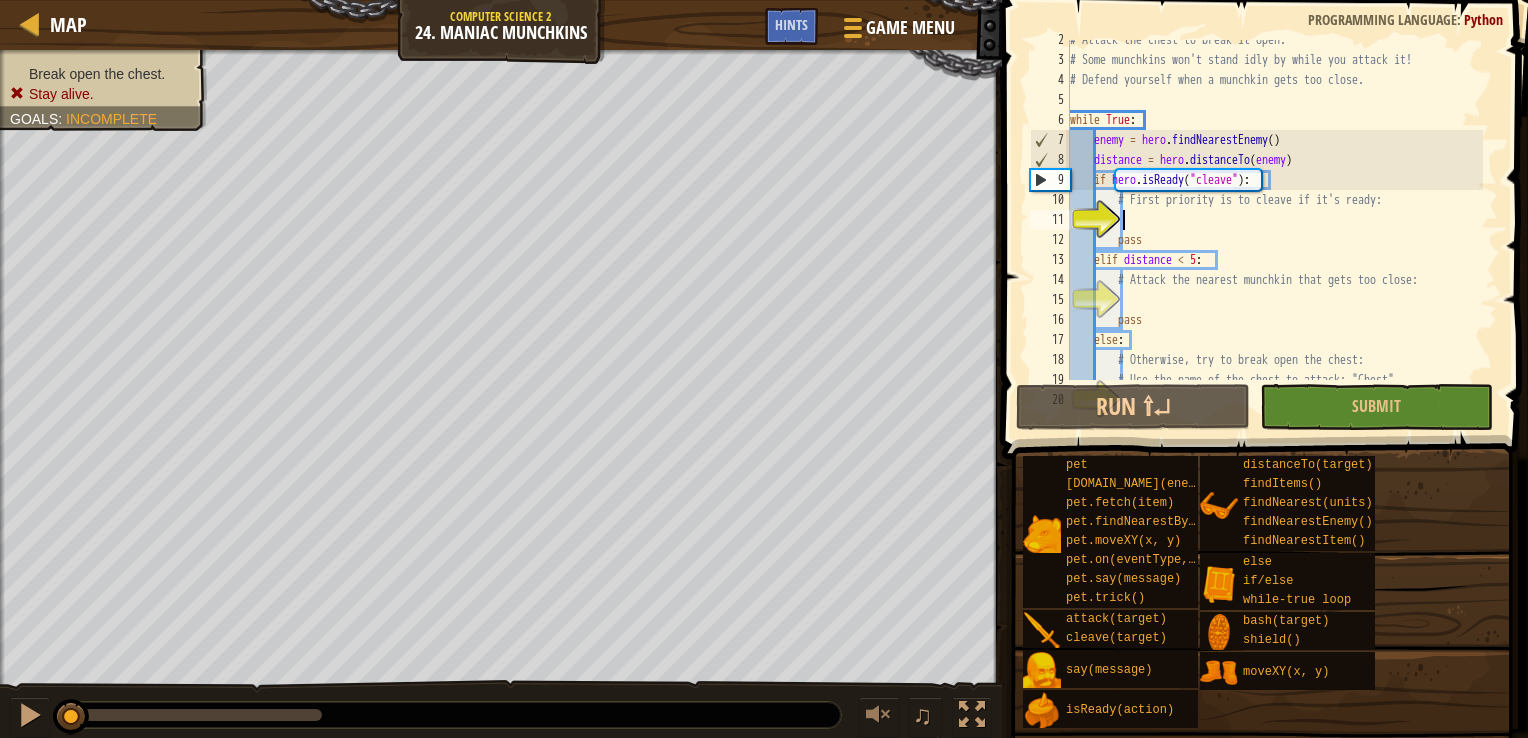 scroll, scrollTop: 30, scrollLeft: 0, axis: vertical 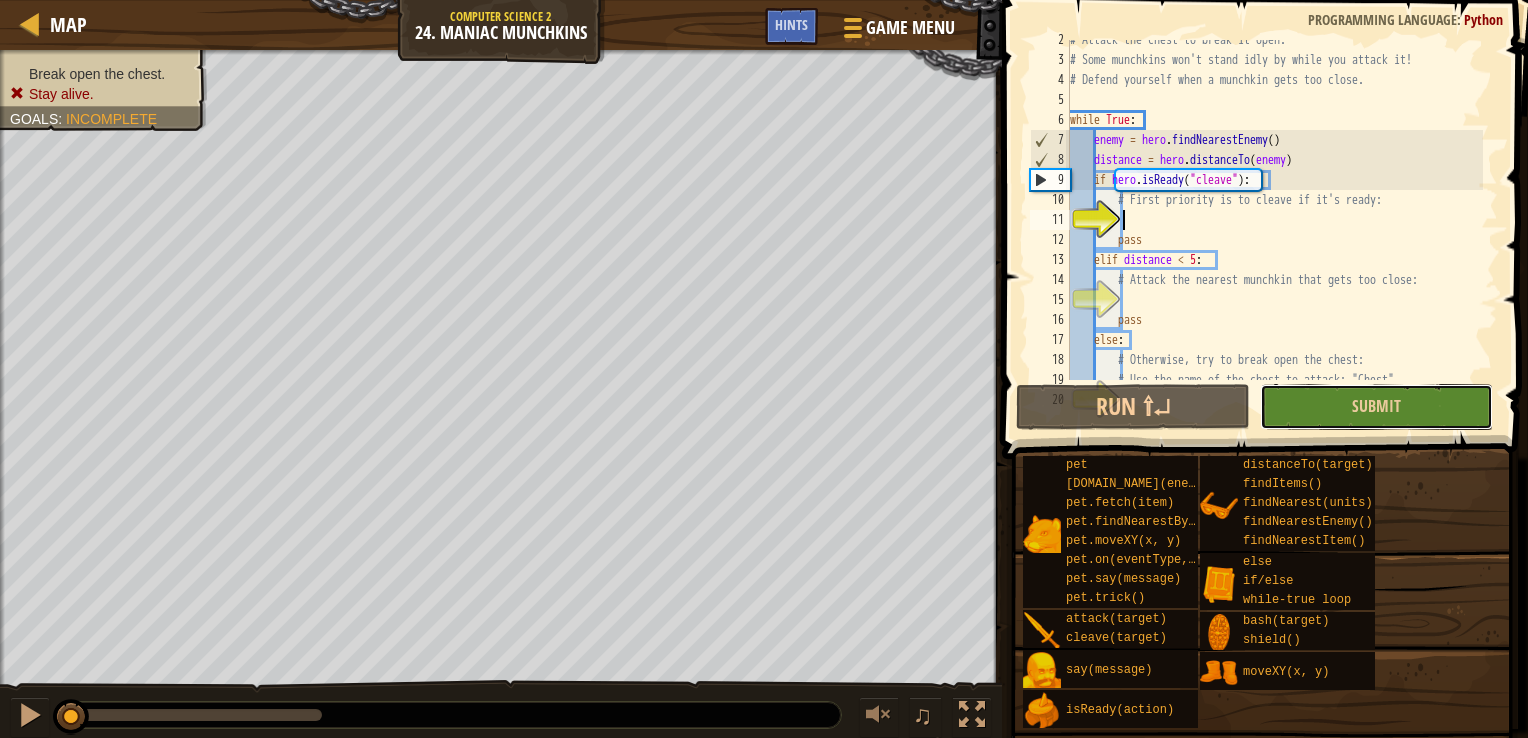 click on "Submit" at bounding box center [1376, 407] 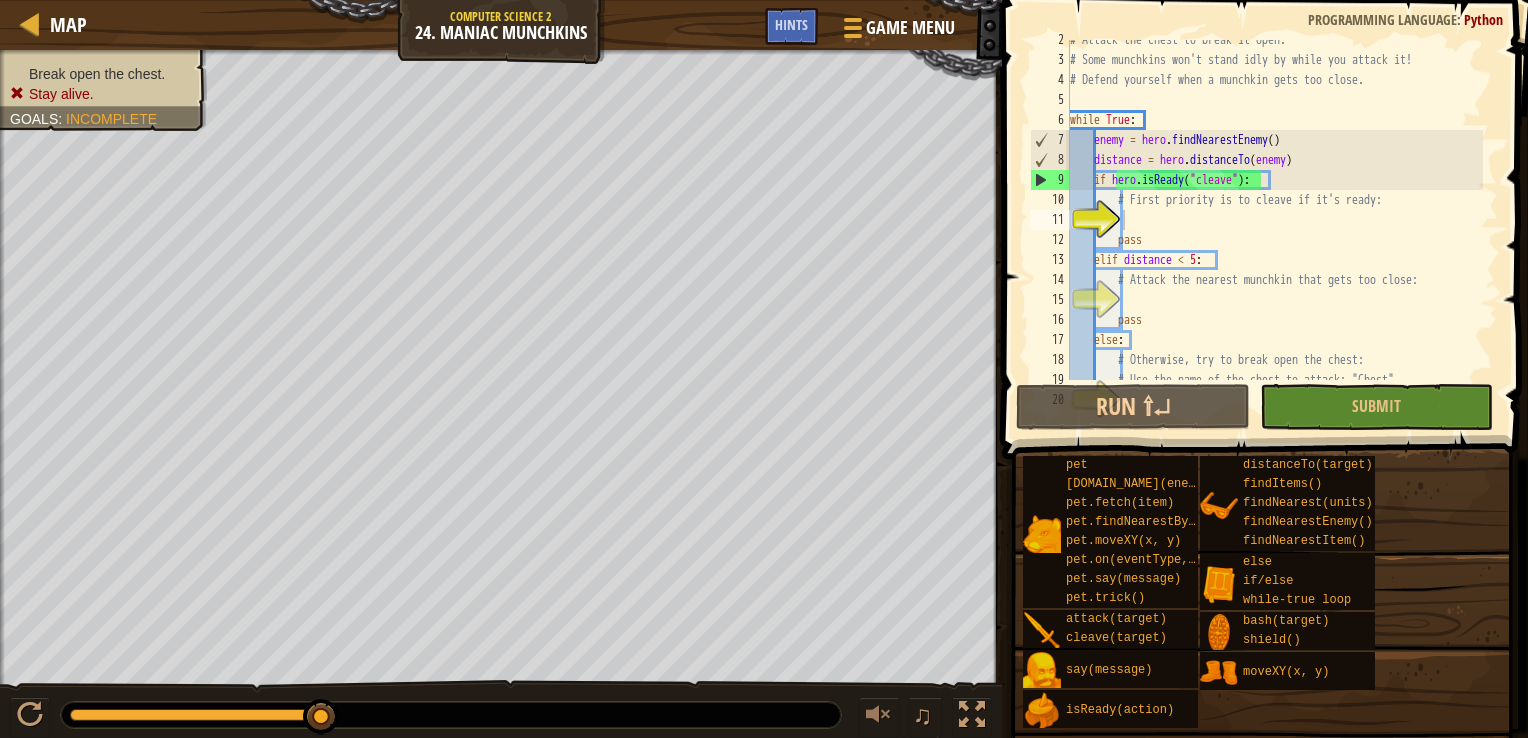 click on "# Attack the chest to break it open. # Some munchkins won't stand idly by while you attack it! # Defend yourself when a munchkin gets too close. while   True :      enemy   =   hero . findNearestEnemy ( )      distance   =   hero . distanceTo ( enemy )      if   hero . isReady ( "cleave" ) :          # First priority is to cleave if it's ready:                   pass      elif   distance   <   5 :          # Attack the nearest munchkin that gets too close:                   pass      else :          # Otherwise, try to break open the chest:          # Use the name of the chest to attack: "Chest"." at bounding box center (1274, 220) 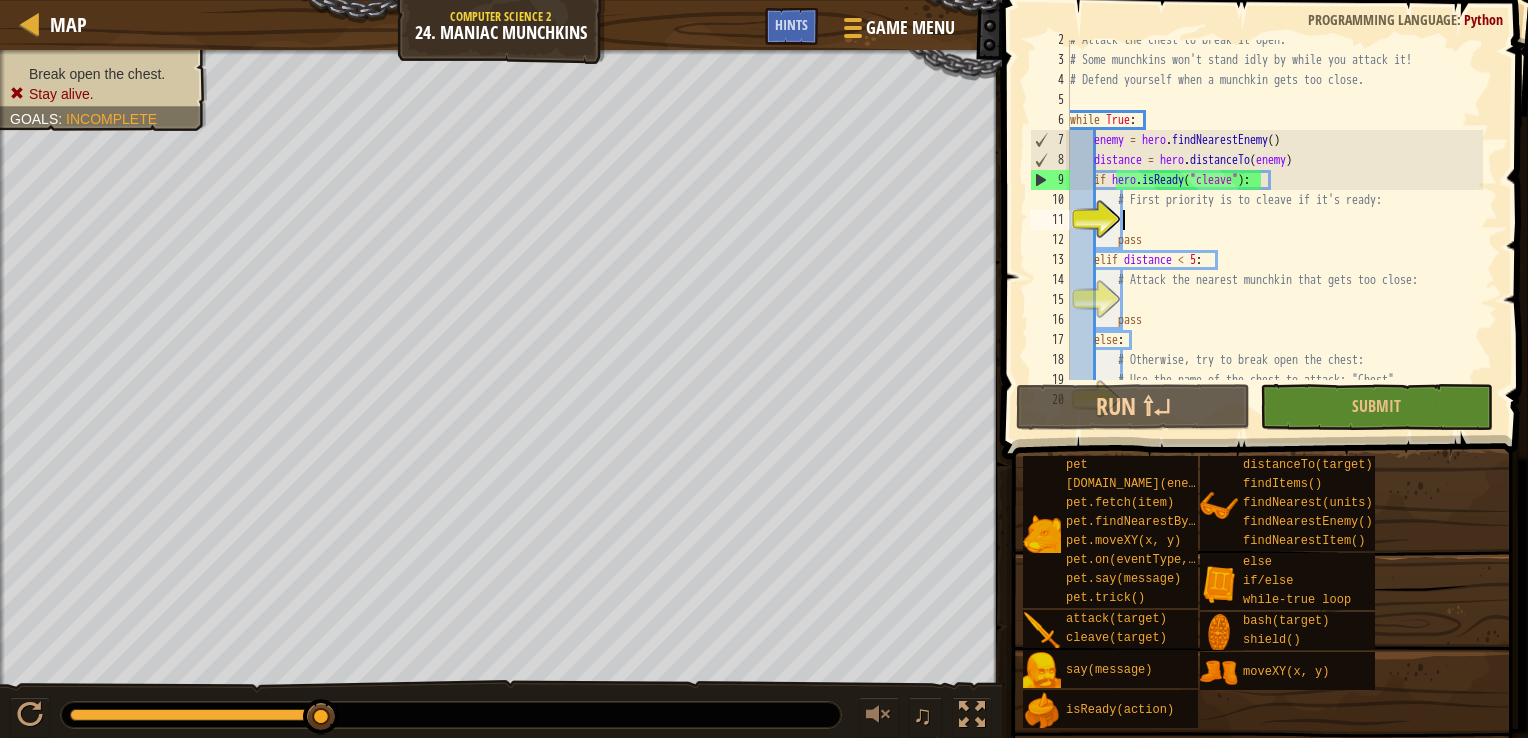 scroll, scrollTop: 9, scrollLeft: 3, axis: both 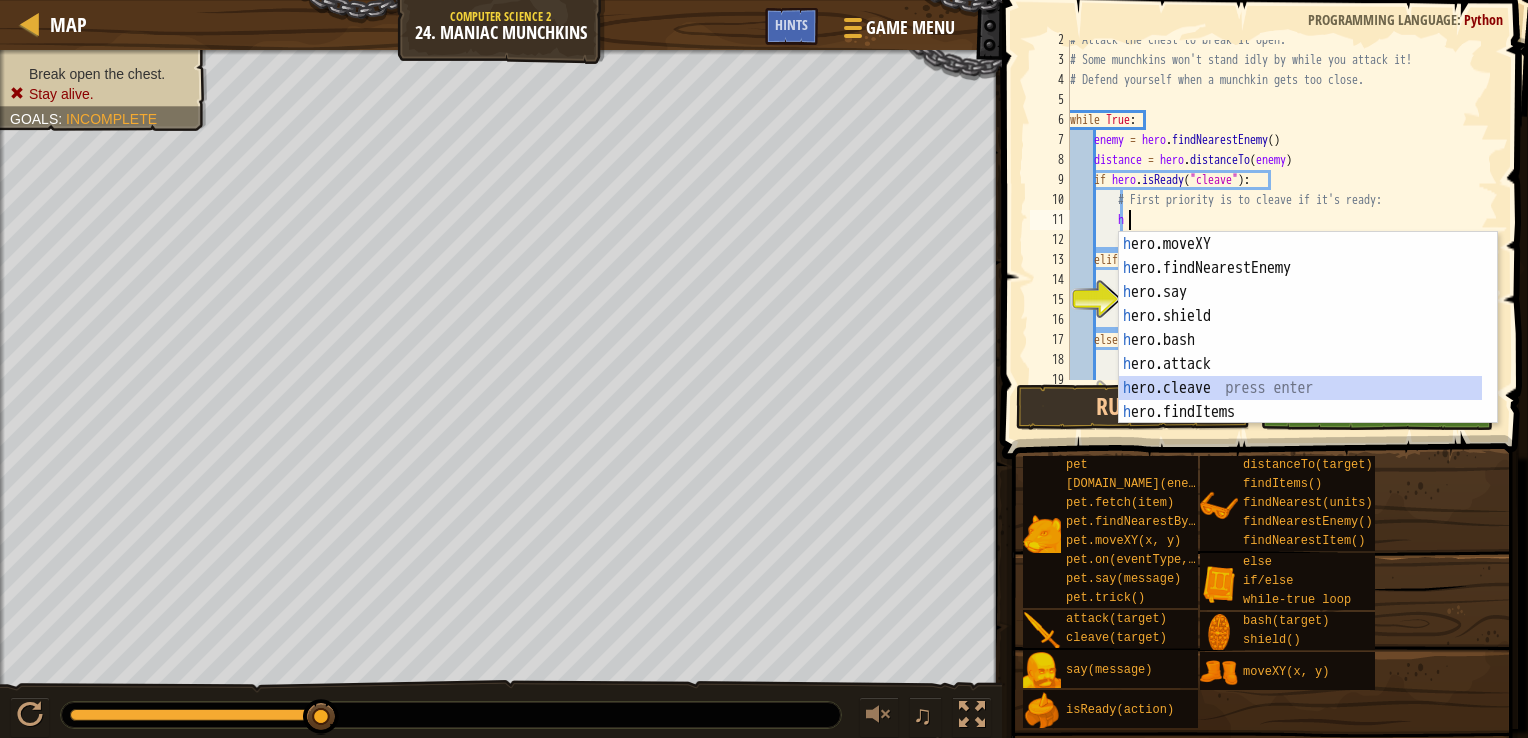click on "h ero.moveXY press enter h ero.findNearestEnemy press enter h ero.say press enter h ero.shield press enter h ero.bash press enter h ero.attack press enter h ero.cleave press enter h ero.findItems press enter h ero.isReady press enter" at bounding box center [1300, 352] 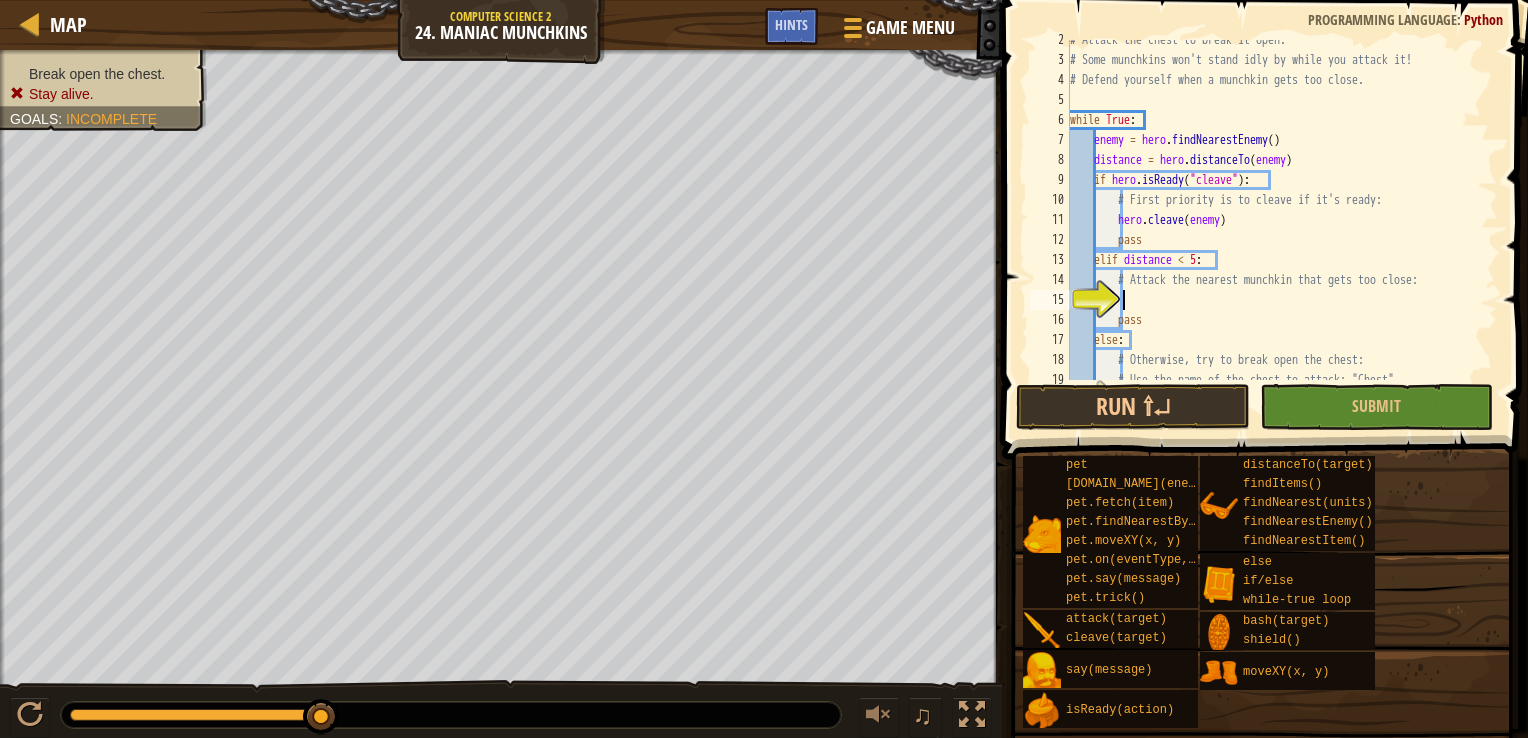 click on "# Attack the chest to break it open. # Some munchkins won't stand idly by while you attack it! # Defend yourself when a munchkin gets too close. while   True :      enemy   =   hero . findNearestEnemy ( )      distance   =   hero . distanceTo ( enemy )      if   hero . isReady ( "cleave" ) :          # First priority is to cleave if it's ready:          hero . cleave ( enemy )          pass      elif   distance   <   5 :          # Attack the nearest munchkin that gets too close:                   pass      else :          # Otherwise, try to break open the chest:          # Use the name of the chest to attack: "Chest"." at bounding box center (1274, 220) 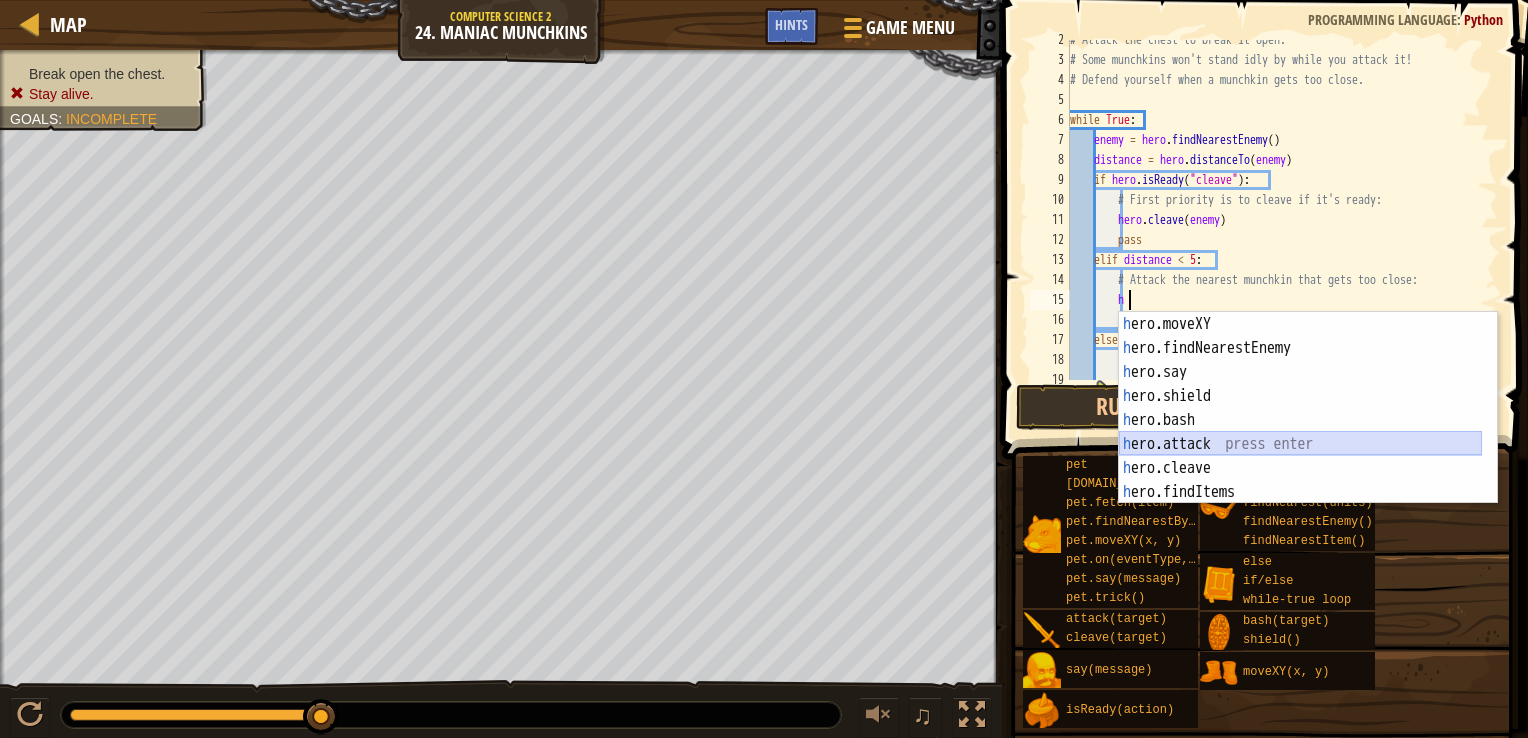click on "h ero.moveXY press enter h ero.findNearestEnemy press enter h ero.say press enter h ero.shield press enter h ero.bash press enter h ero.attack press enter h ero.cleave press enter h ero.findItems press enter h ero.isReady press enter" at bounding box center (1300, 432) 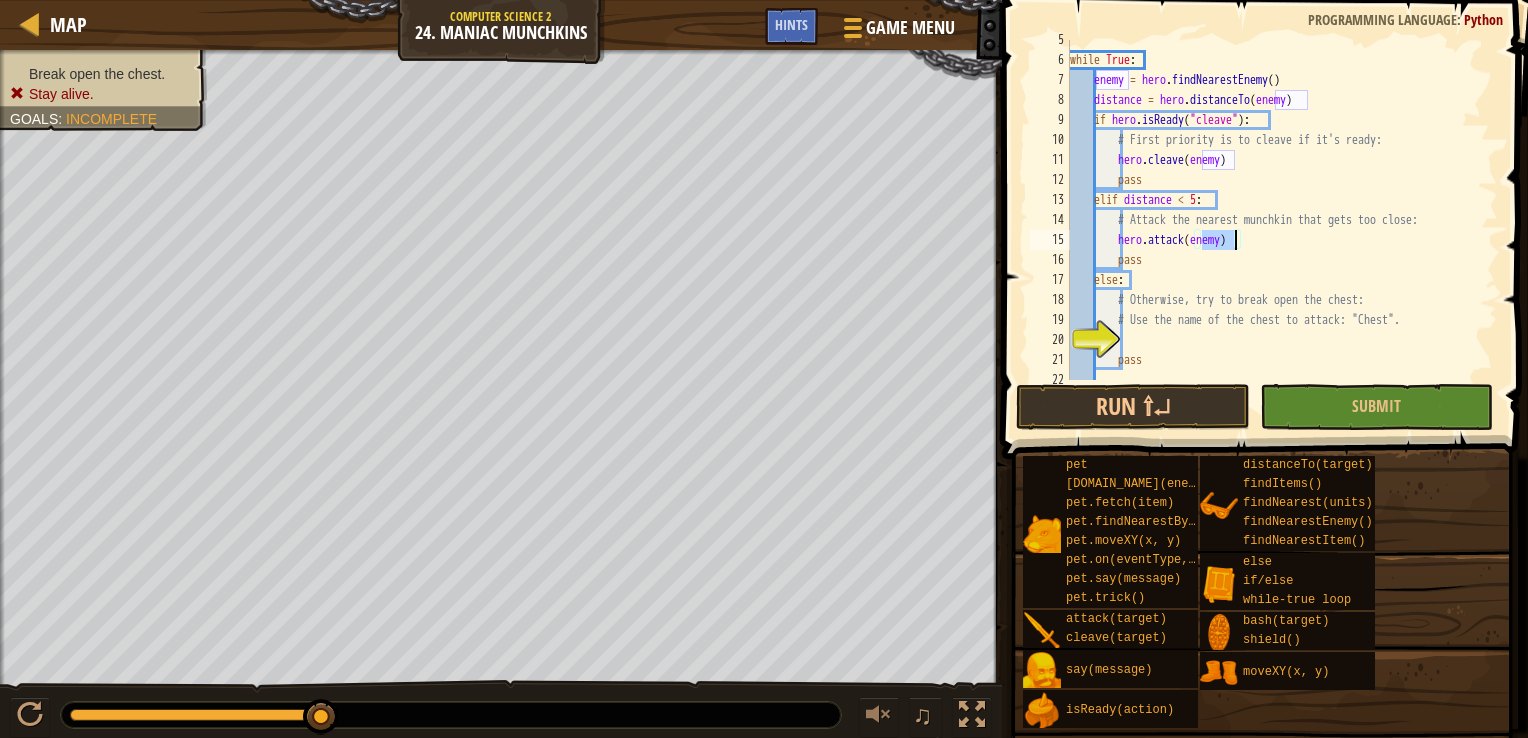 scroll, scrollTop: 120, scrollLeft: 0, axis: vertical 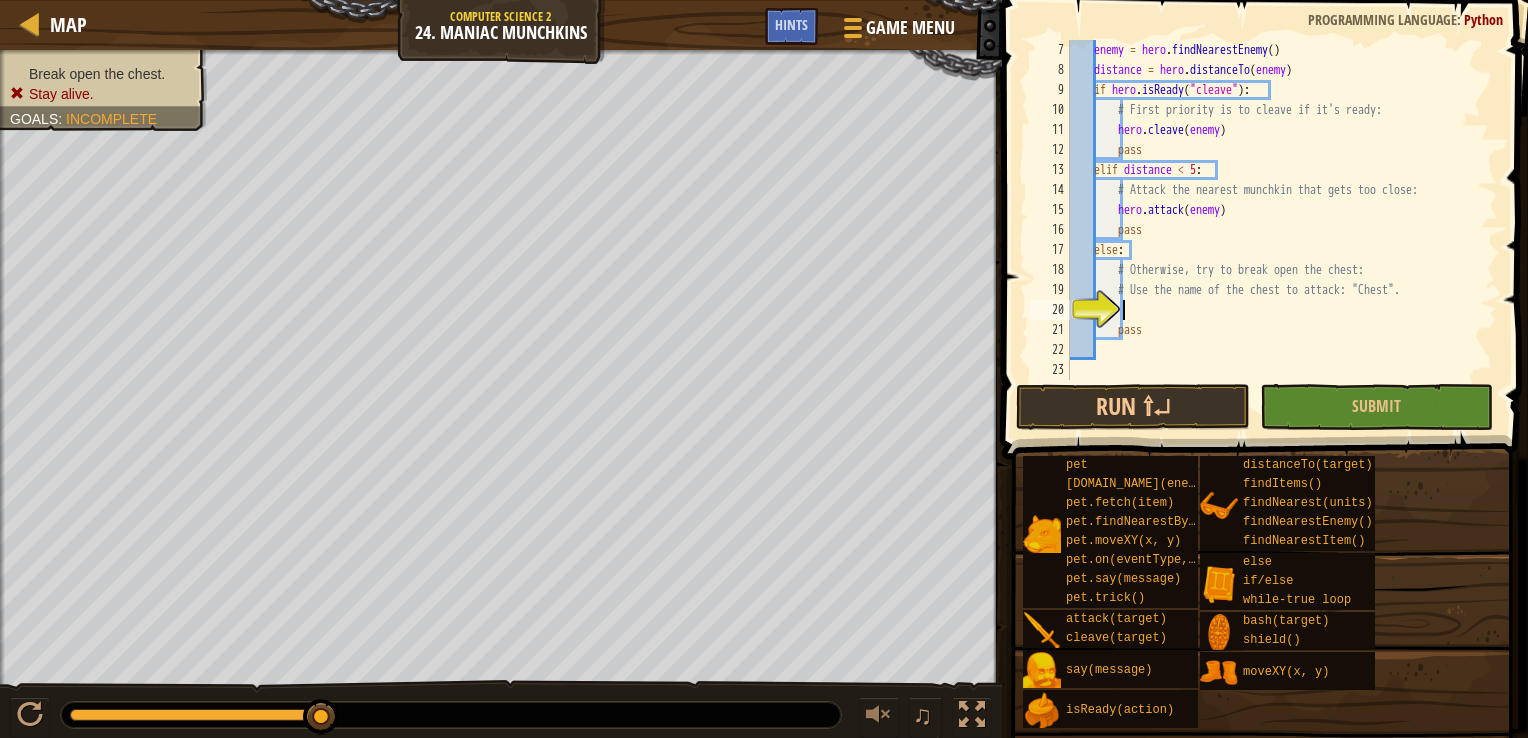 click on "enemy   =   hero . findNearestEnemy ( )      distance   =   hero . distanceTo ( enemy )      if   hero . isReady ( "cleave" ) :          # First priority is to cleave if it's ready:          hero . cleave ( enemy )          pass      elif   distance   <   5 :          # Attack the nearest munchkin that gets too close:          hero . attack ( enemy )          pass      else :          # Otherwise, try to break open the chest:          # Use the name of the chest to attack: "Chest".                   pass" at bounding box center (1274, 230) 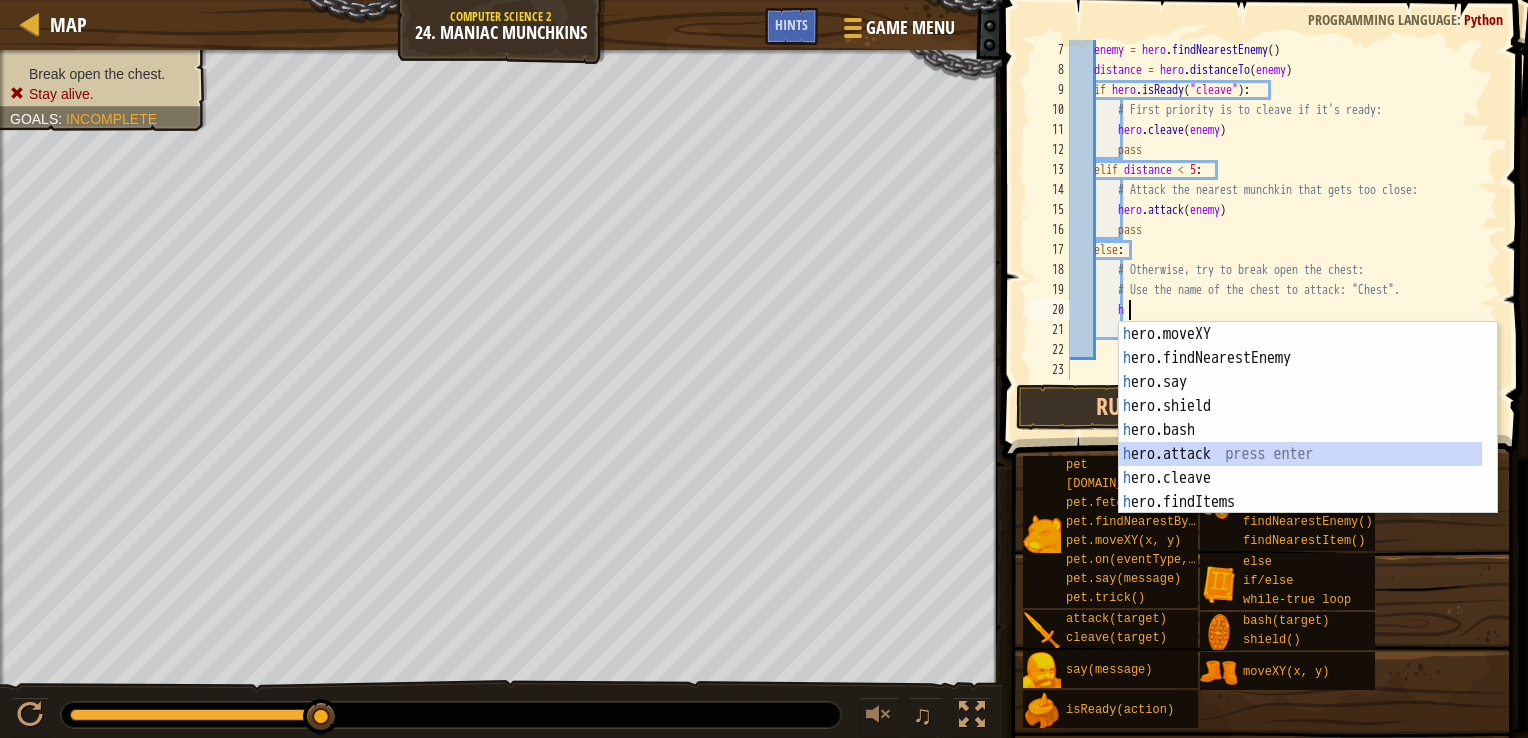 click on "h ero.moveXY press enter h ero.findNearestEnemy press enter h ero.say press enter h ero.shield press enter h ero.bash press enter h ero.attack press enter h ero.cleave press enter h ero.findItems press enter h ero.isReady press enter" at bounding box center (1300, 442) 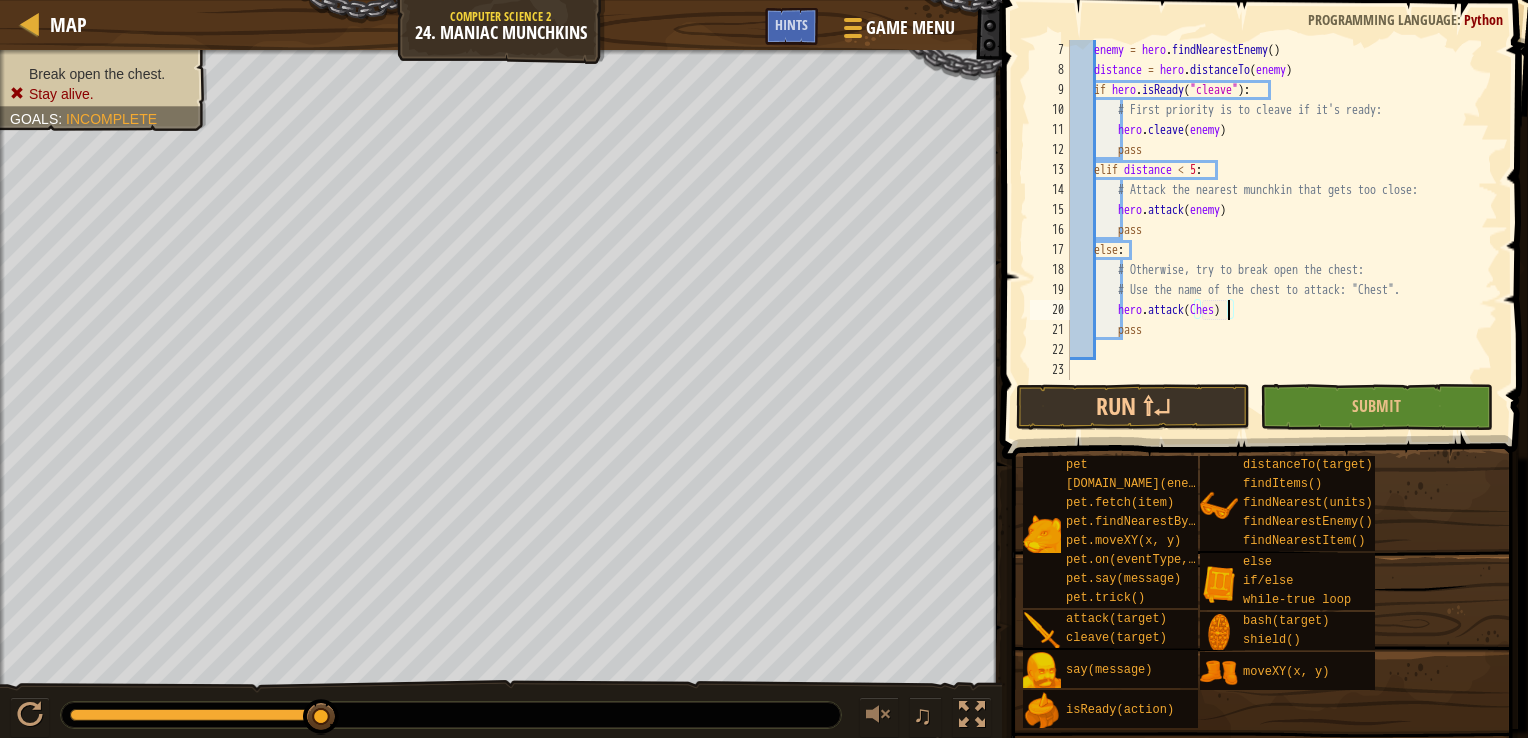 scroll, scrollTop: 9, scrollLeft: 12, axis: both 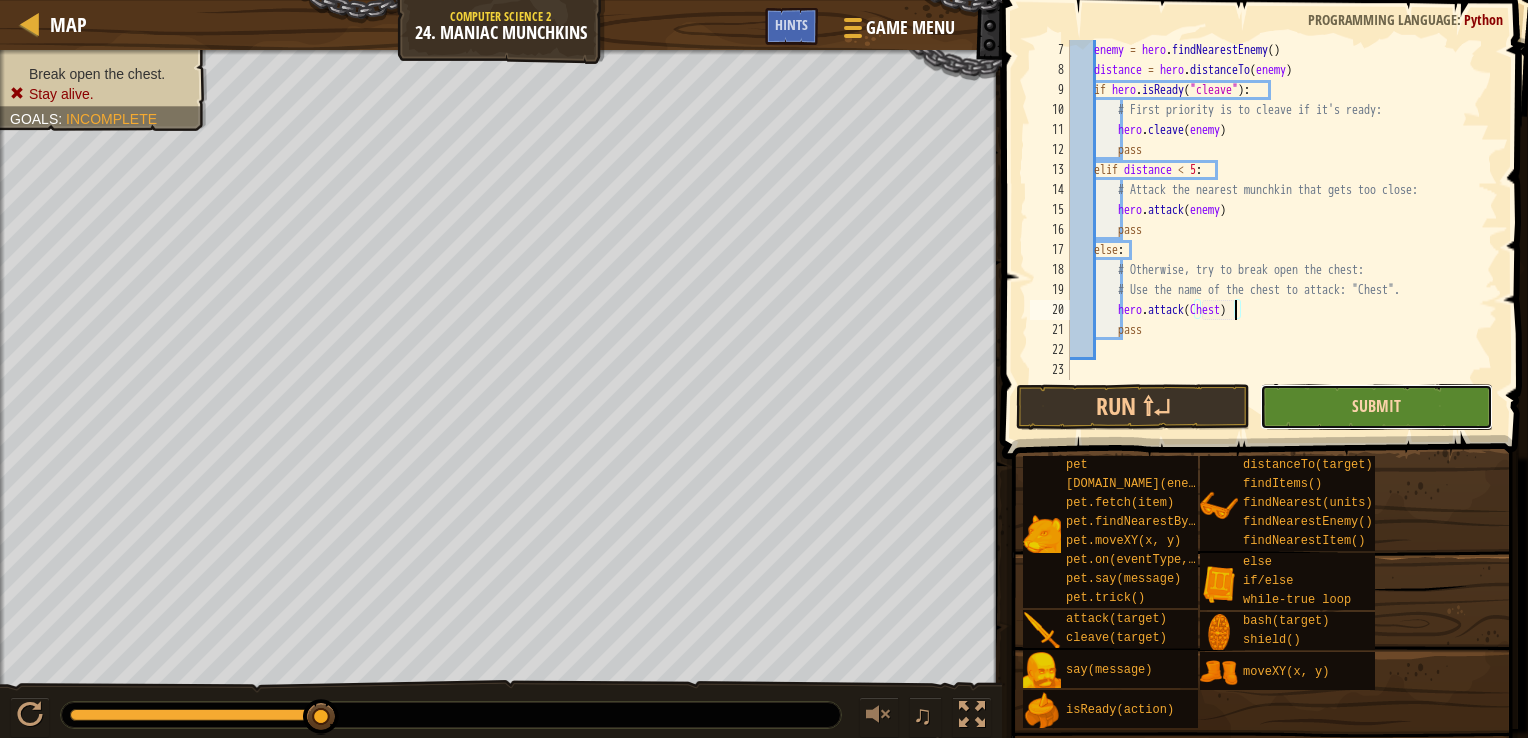 click on "Submit" at bounding box center (1376, 406) 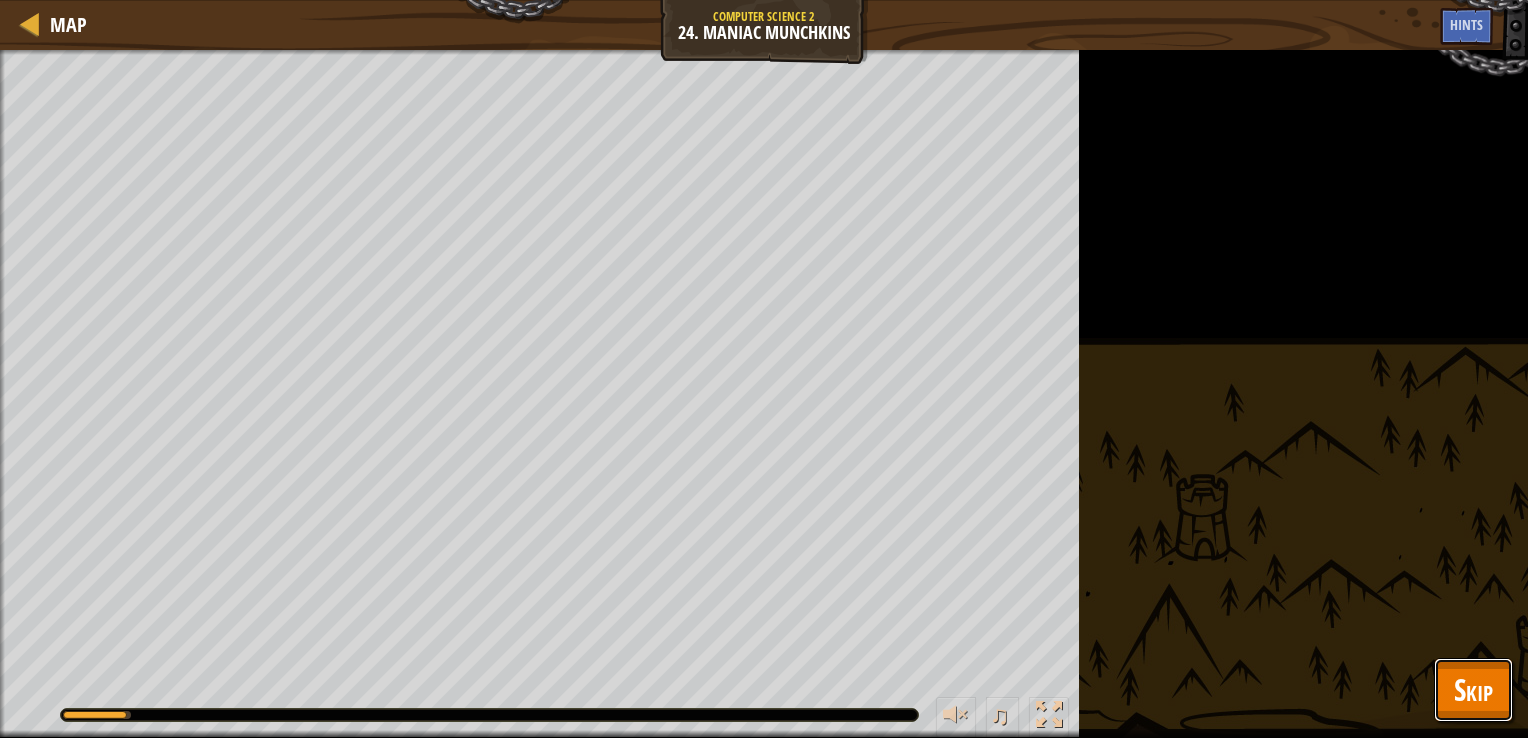 drag, startPoint x: 1456, startPoint y: 705, endPoint x: 1462, endPoint y: 687, distance: 18.973665 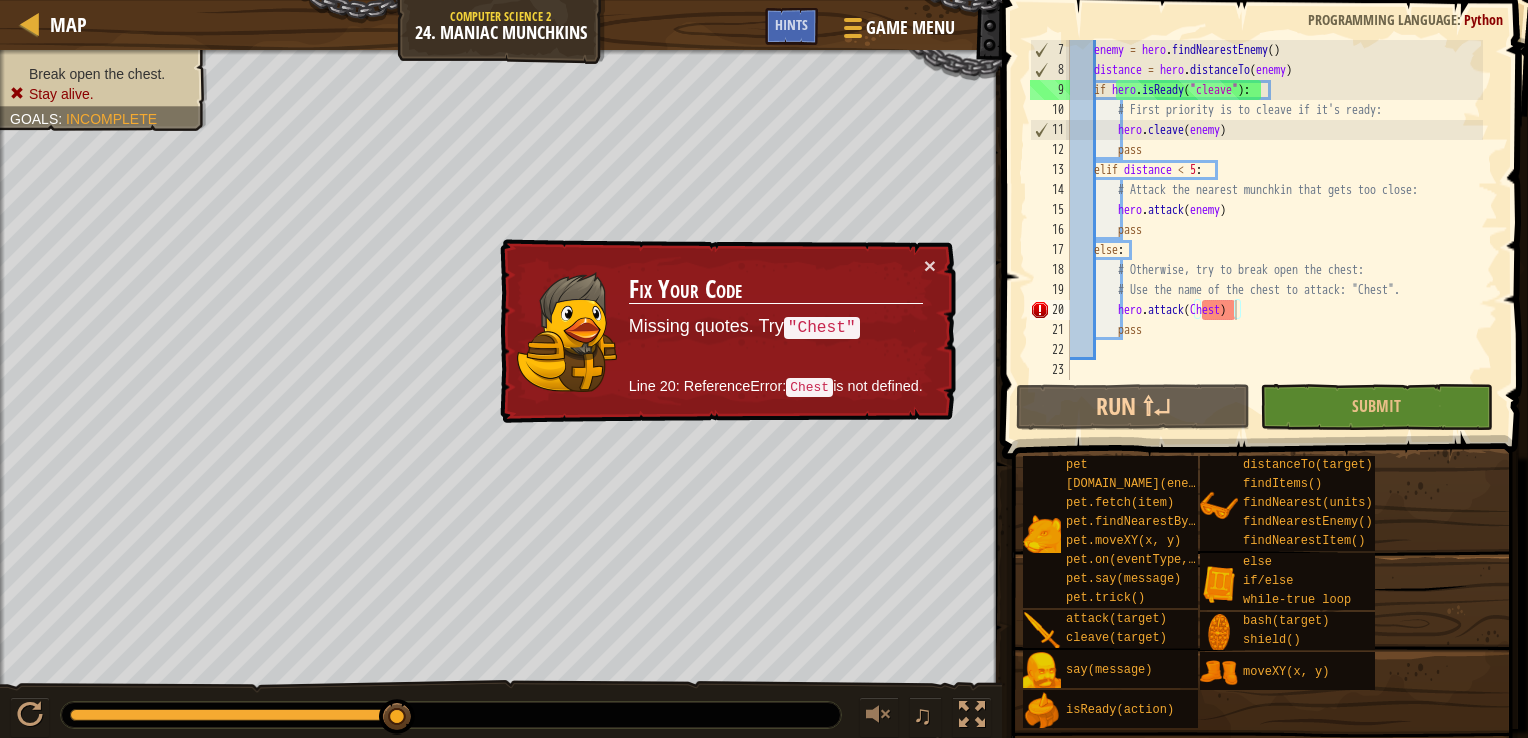 click on "enemy   =   hero . findNearestEnemy ( )      distance   =   hero . distanceTo ( enemy )      if   hero . isReady ( "cleave" ) :          # First priority is to cleave if it's ready:          hero . cleave ( enemy )          pass      elif   distance   <   5 :          # Attack the nearest munchkin that gets too close:          hero . attack ( enemy )          pass      else :          # Otherwise, try to break open the chest:          # Use the name of the chest to attack: "Chest".          hero . attack ( Chest )          pass" at bounding box center [1274, 230] 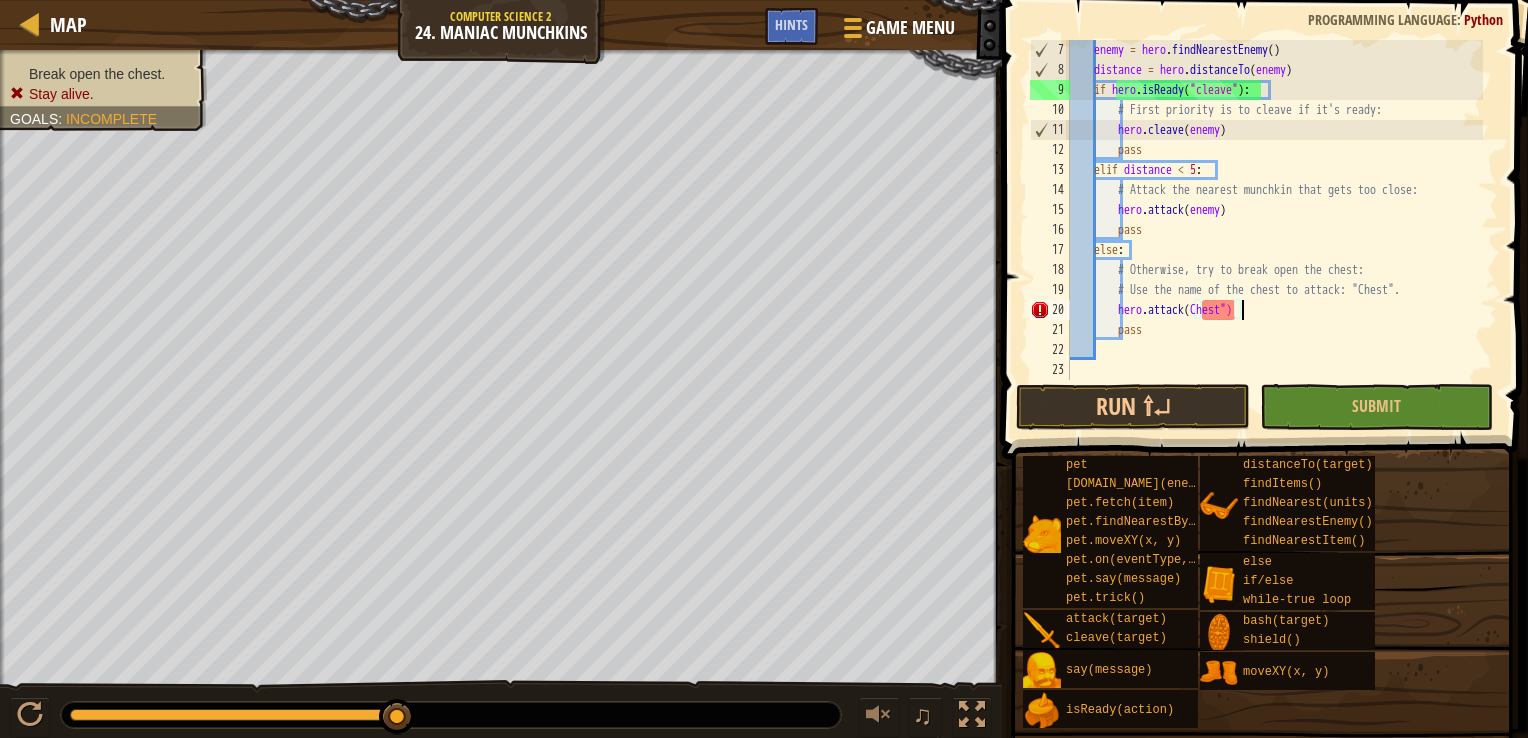 scroll, scrollTop: 9, scrollLeft: 13, axis: both 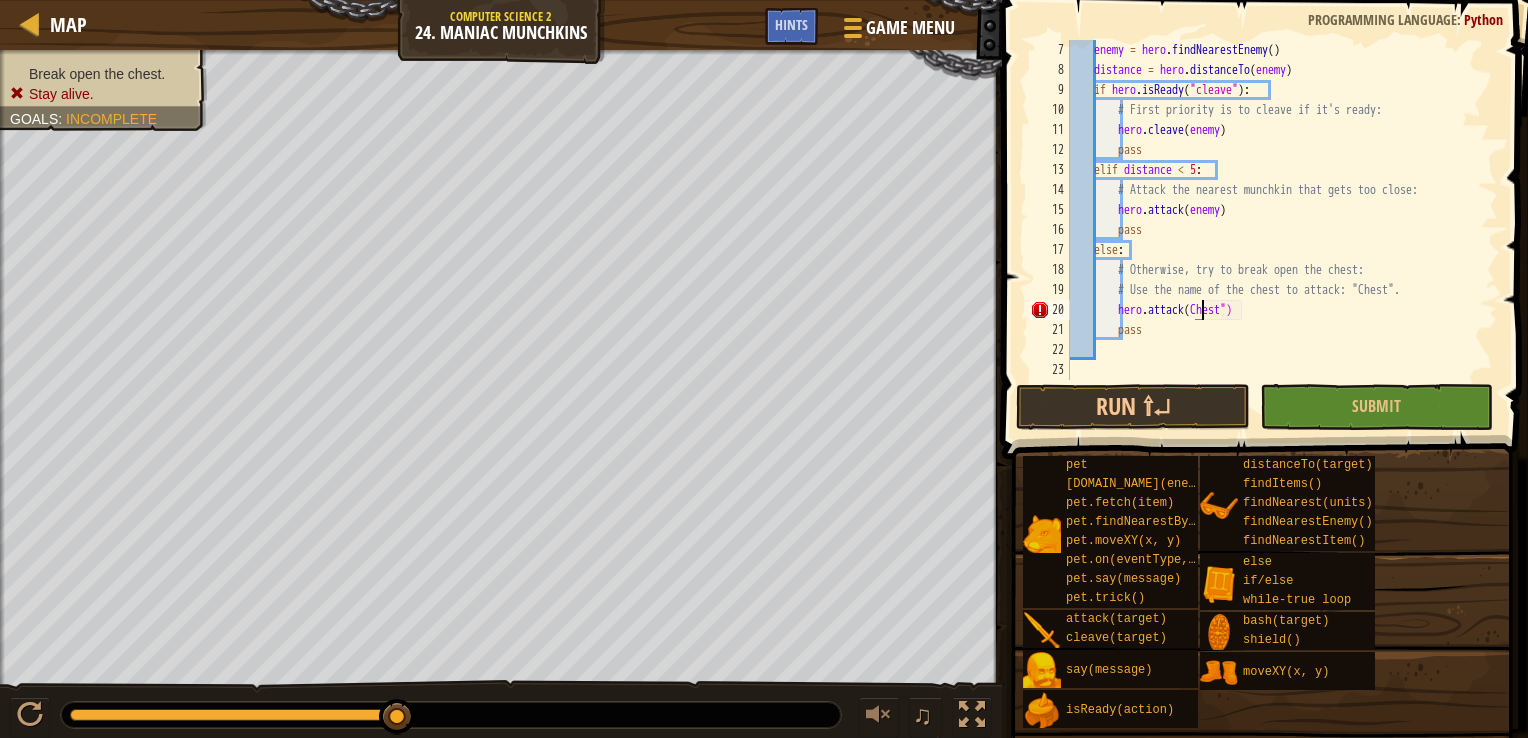 click on "enemy   =   hero . findNearestEnemy ( )      distance   =   hero . distanceTo ( enemy )      if   hero . isReady ( "cleave" ) :          # First priority is to cleave if it's ready:          hero . cleave ( enemy )          pass      elif   distance   <   5 :          # Attack the nearest munchkin that gets too close:          hero . attack ( enemy )          pass      else :          # Otherwise, try to break open the chest:          # Use the name of the chest to attack: "Chest".          hero . attack ( Chest ")          pass" at bounding box center [1274, 230] 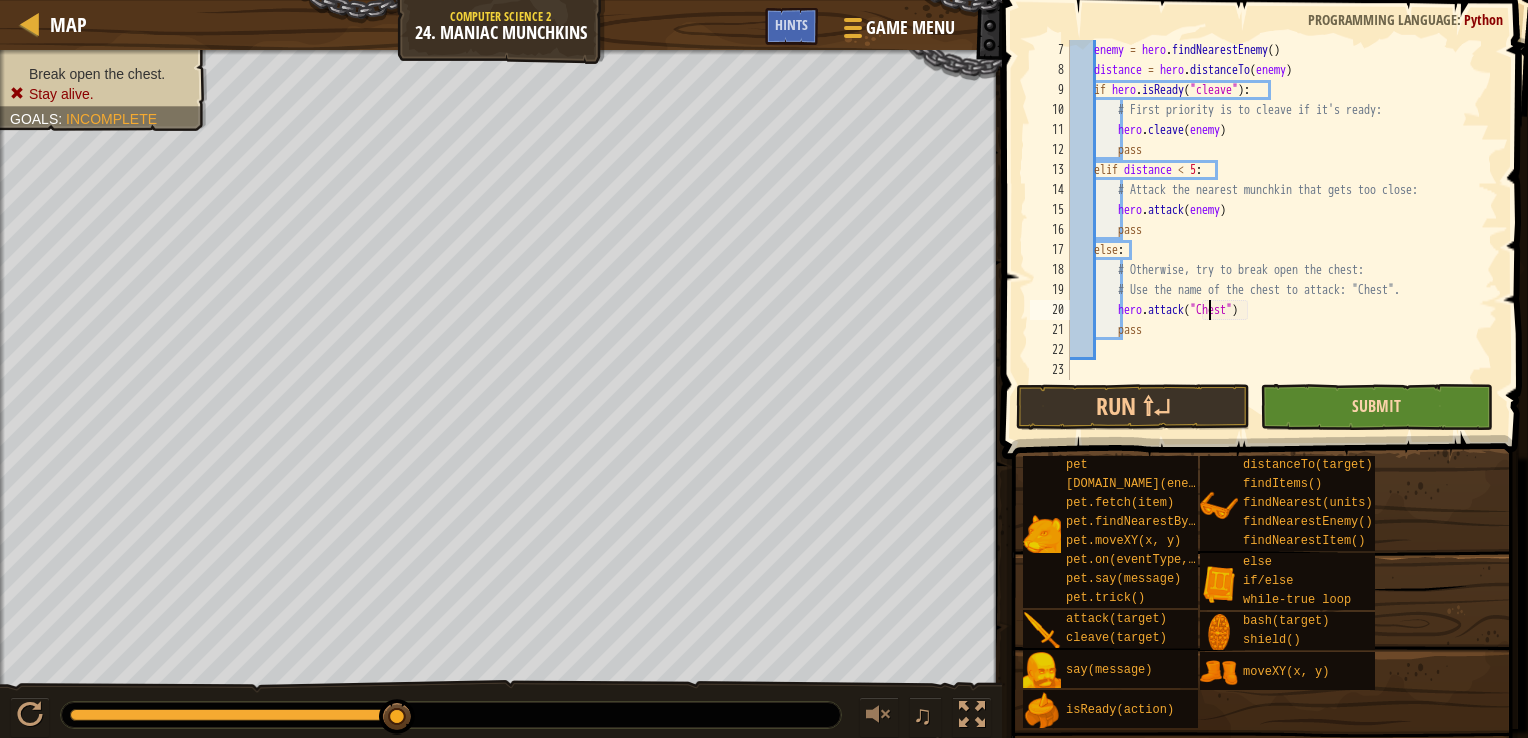 type on "hero.attack("Chest")" 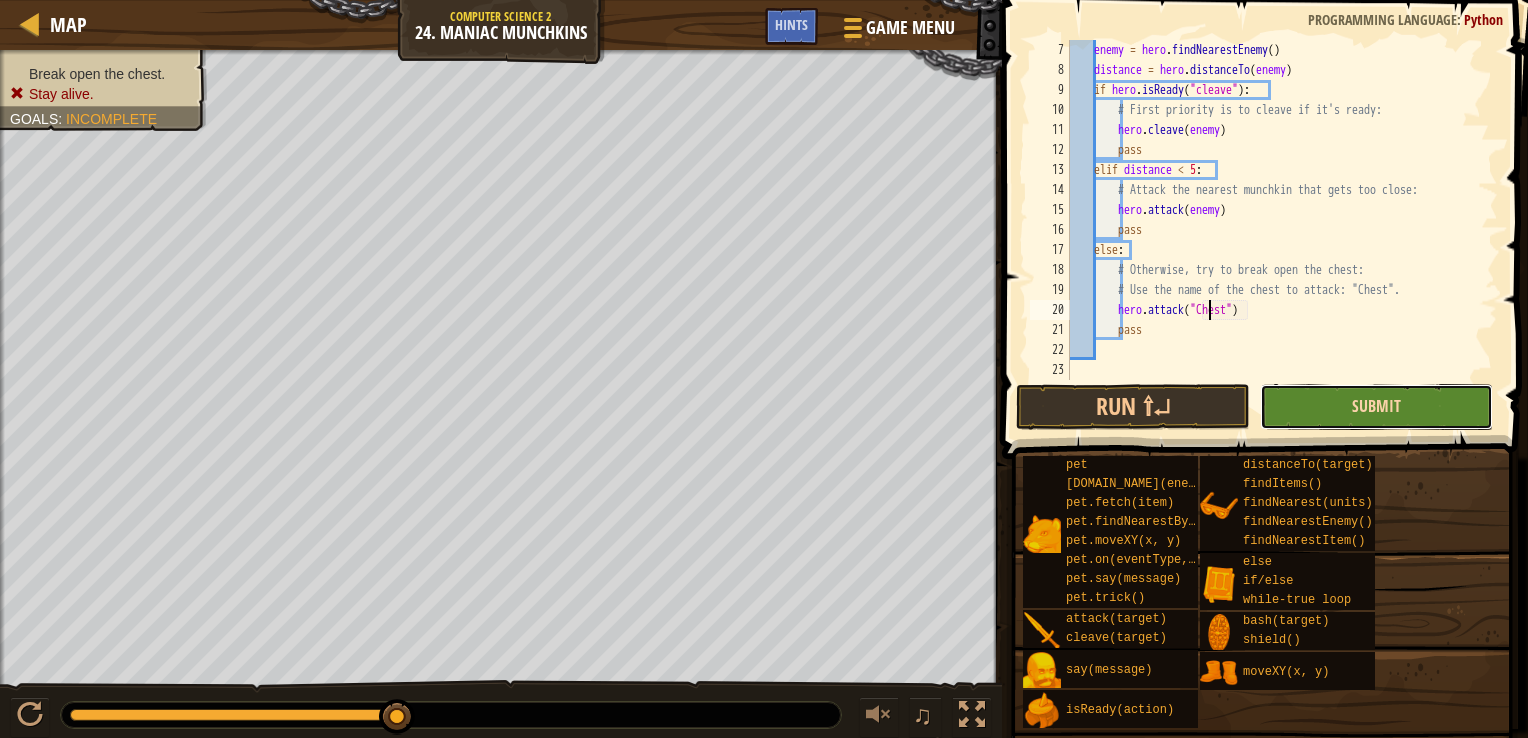 click on "Submit" at bounding box center [1376, 406] 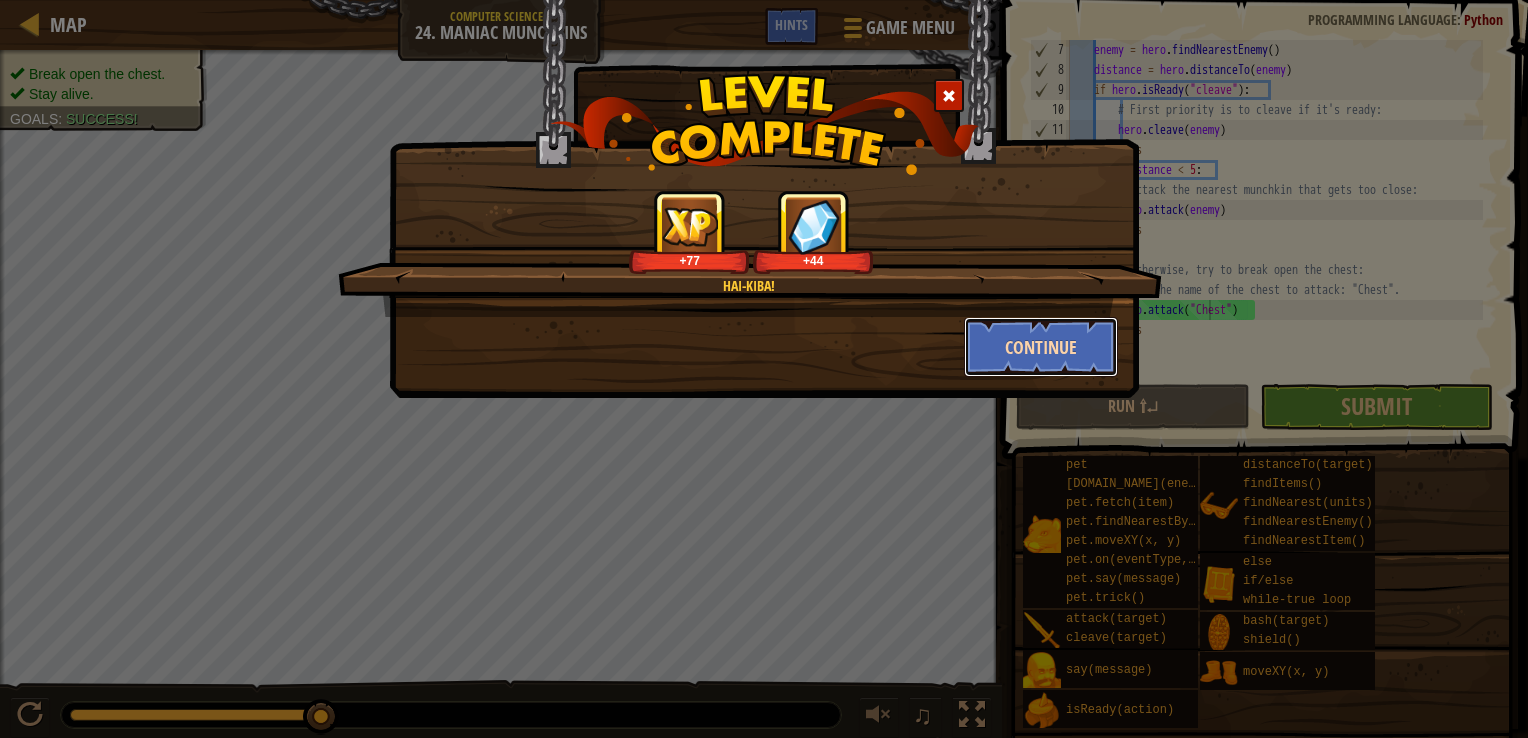 click on "Continue" at bounding box center [1041, 347] 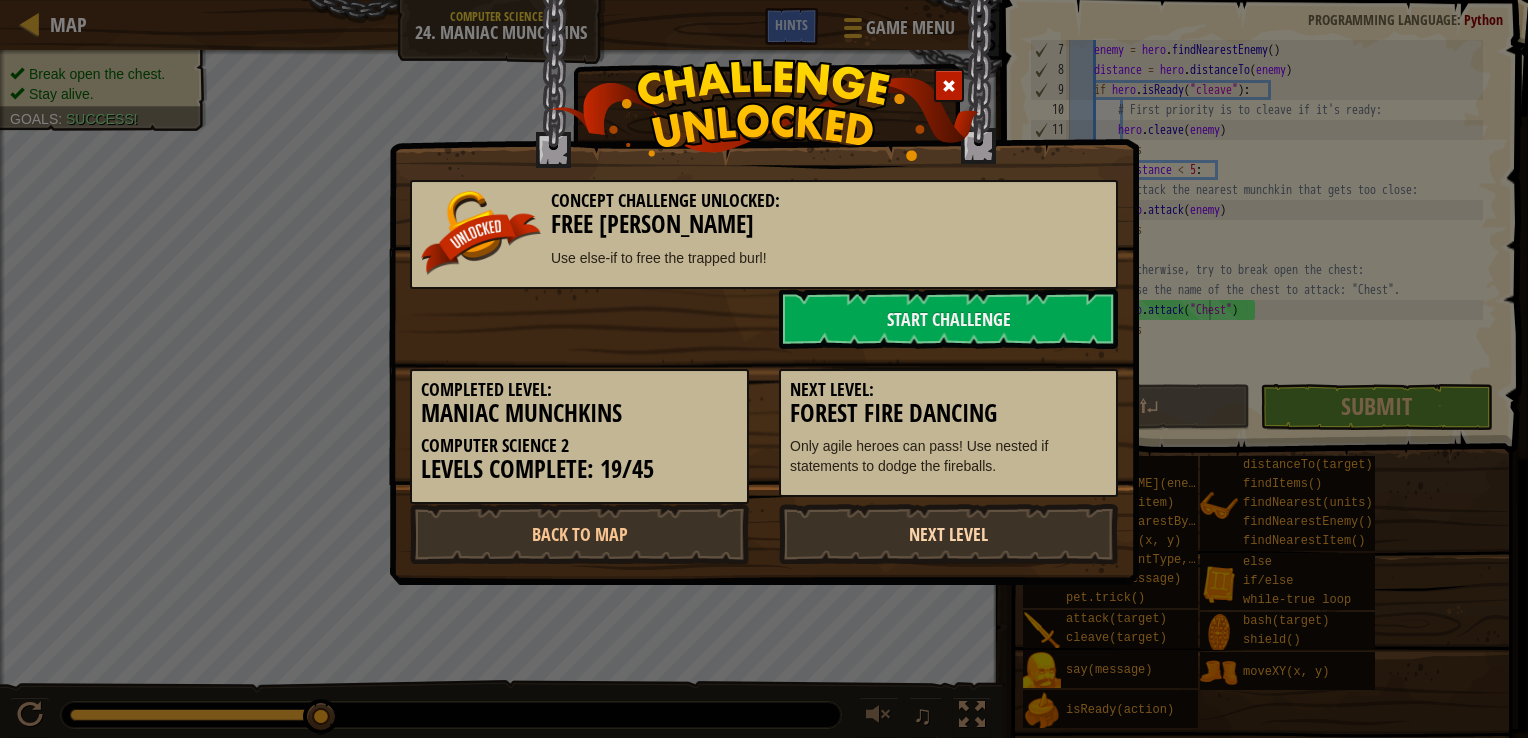 click on "Next Level" at bounding box center (948, 534) 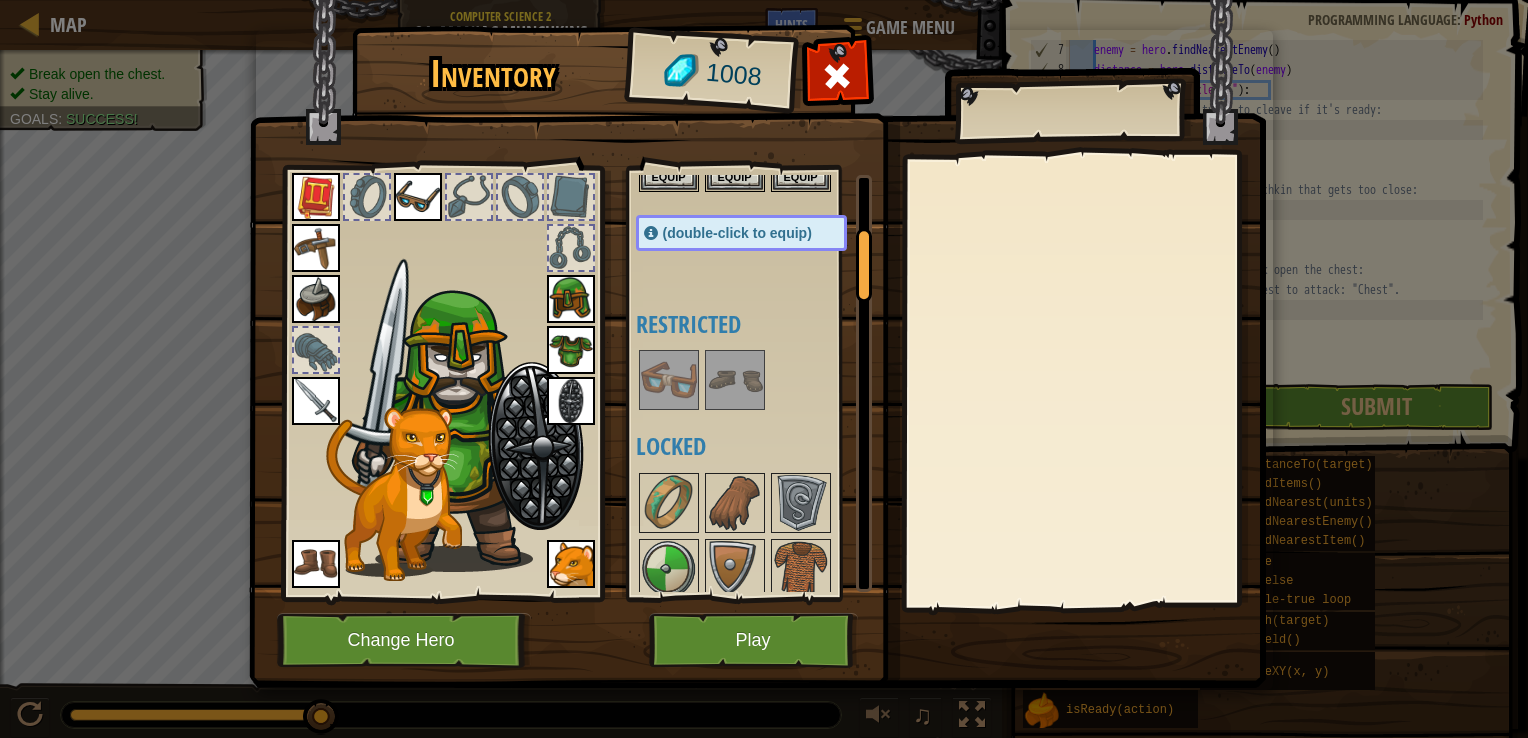 scroll, scrollTop: 600, scrollLeft: 0, axis: vertical 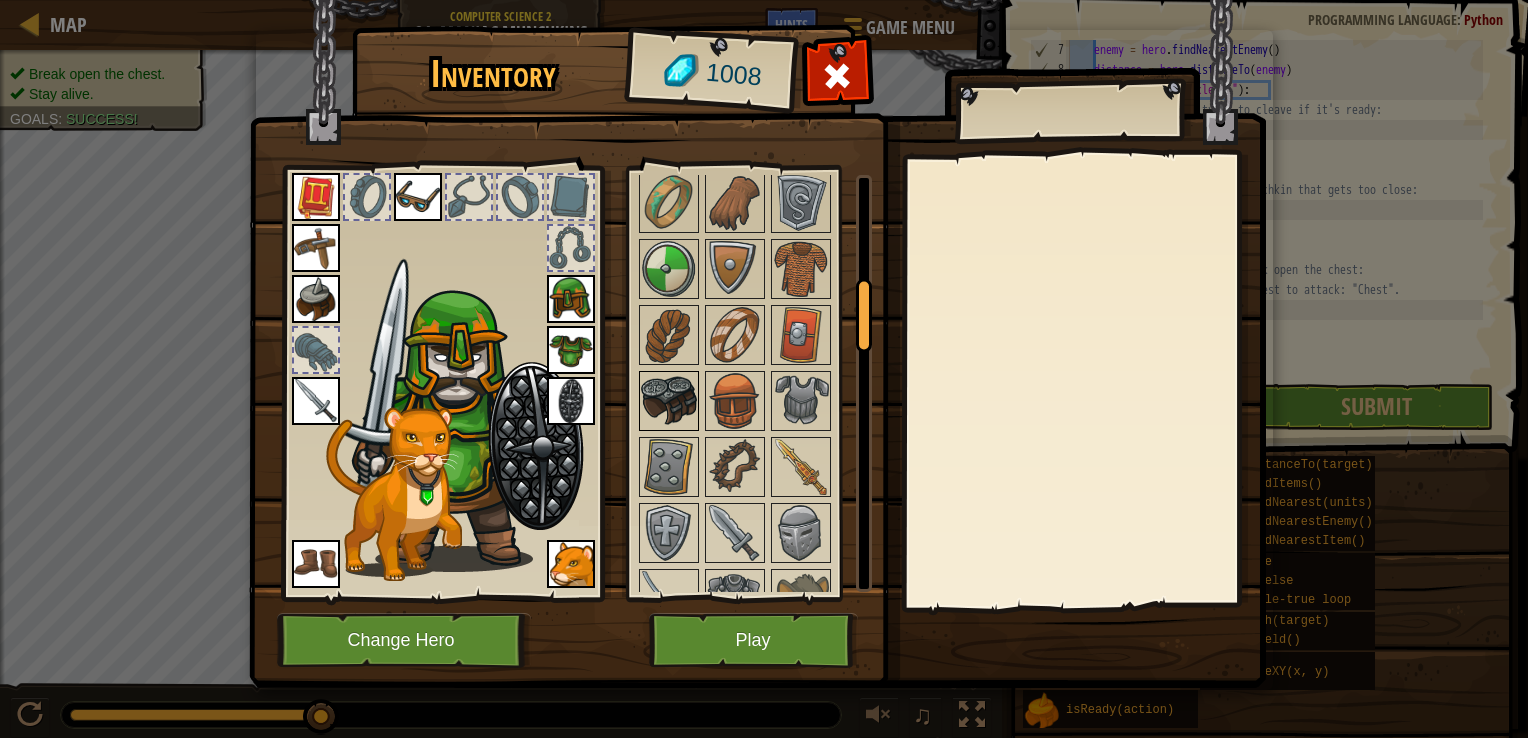 click at bounding box center [669, 401] 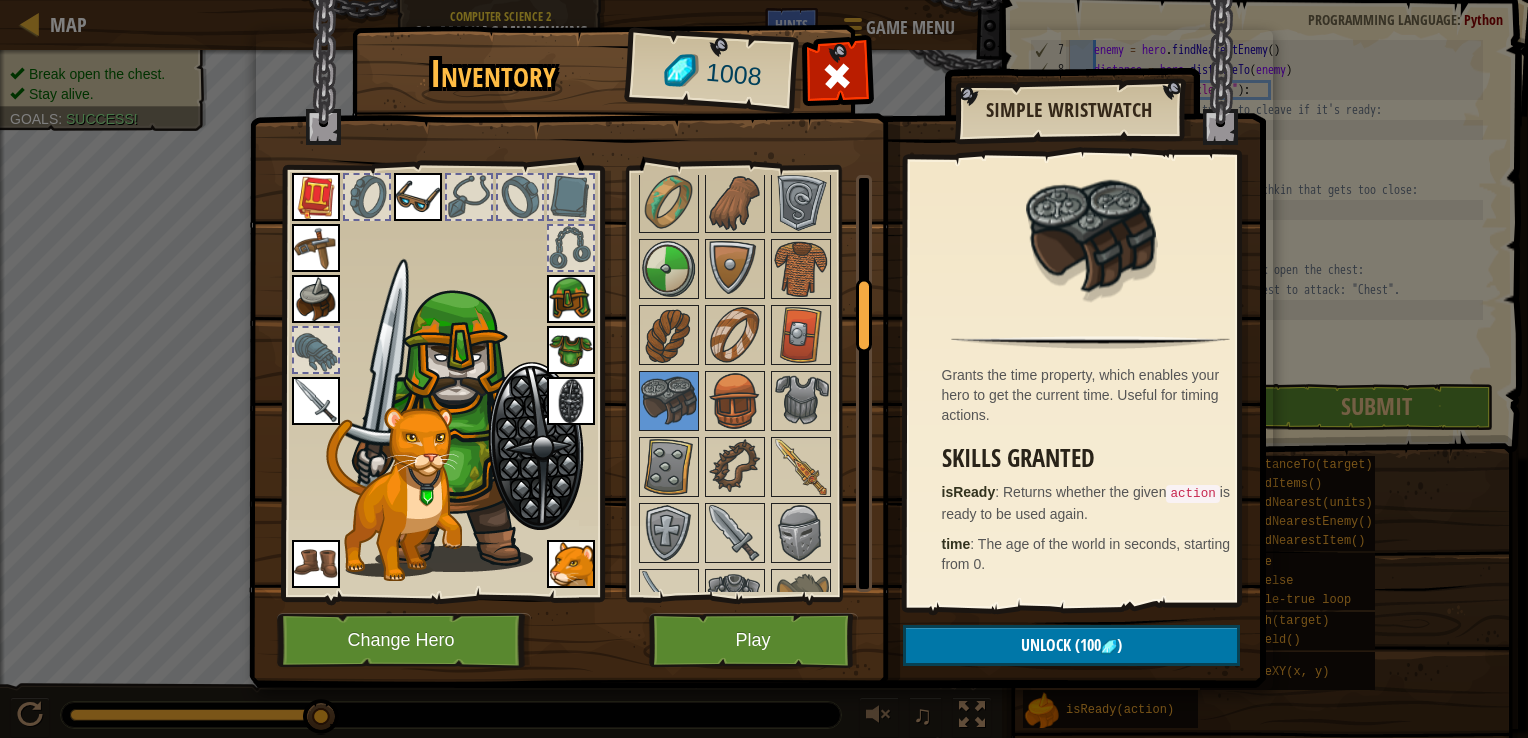 click at bounding box center [316, 299] 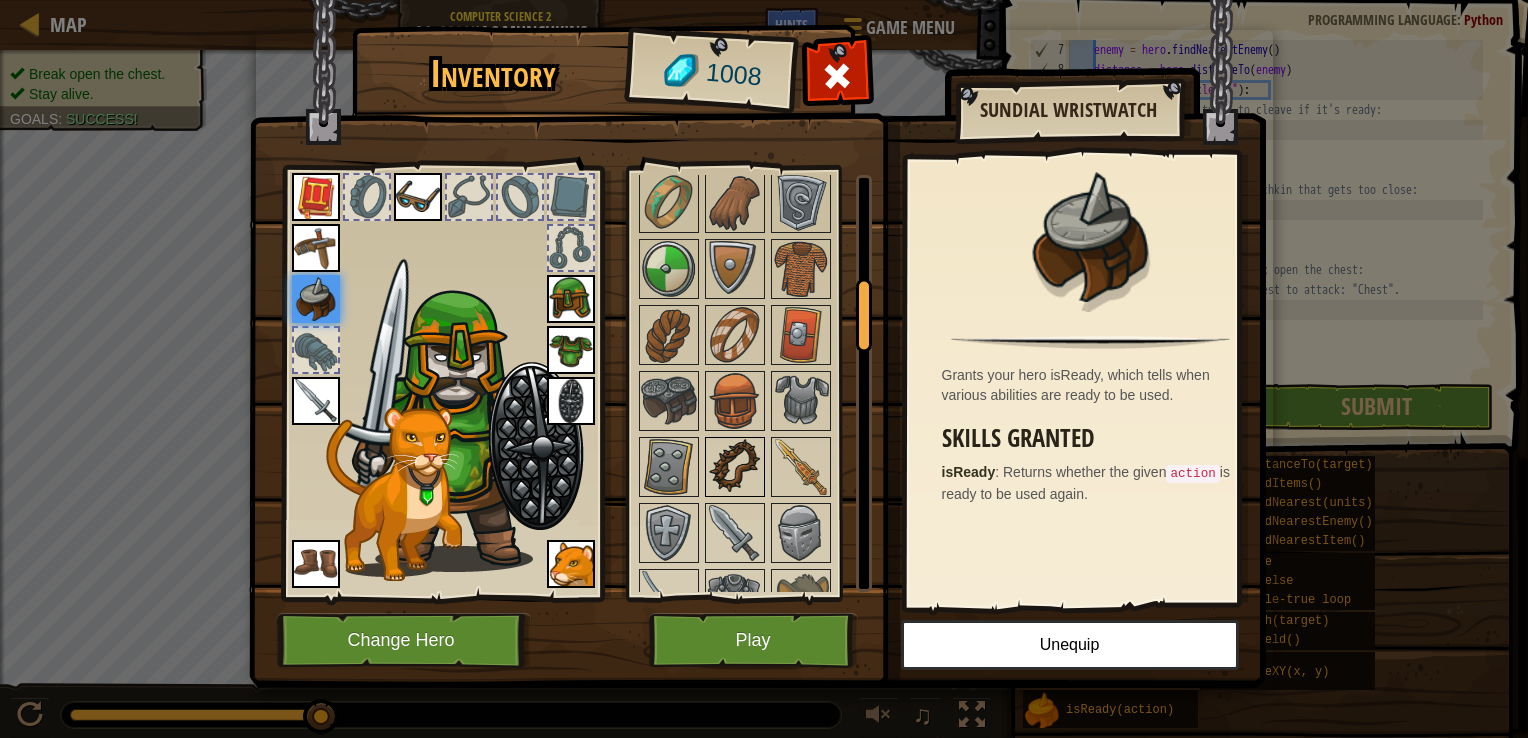 click at bounding box center (735, 467) 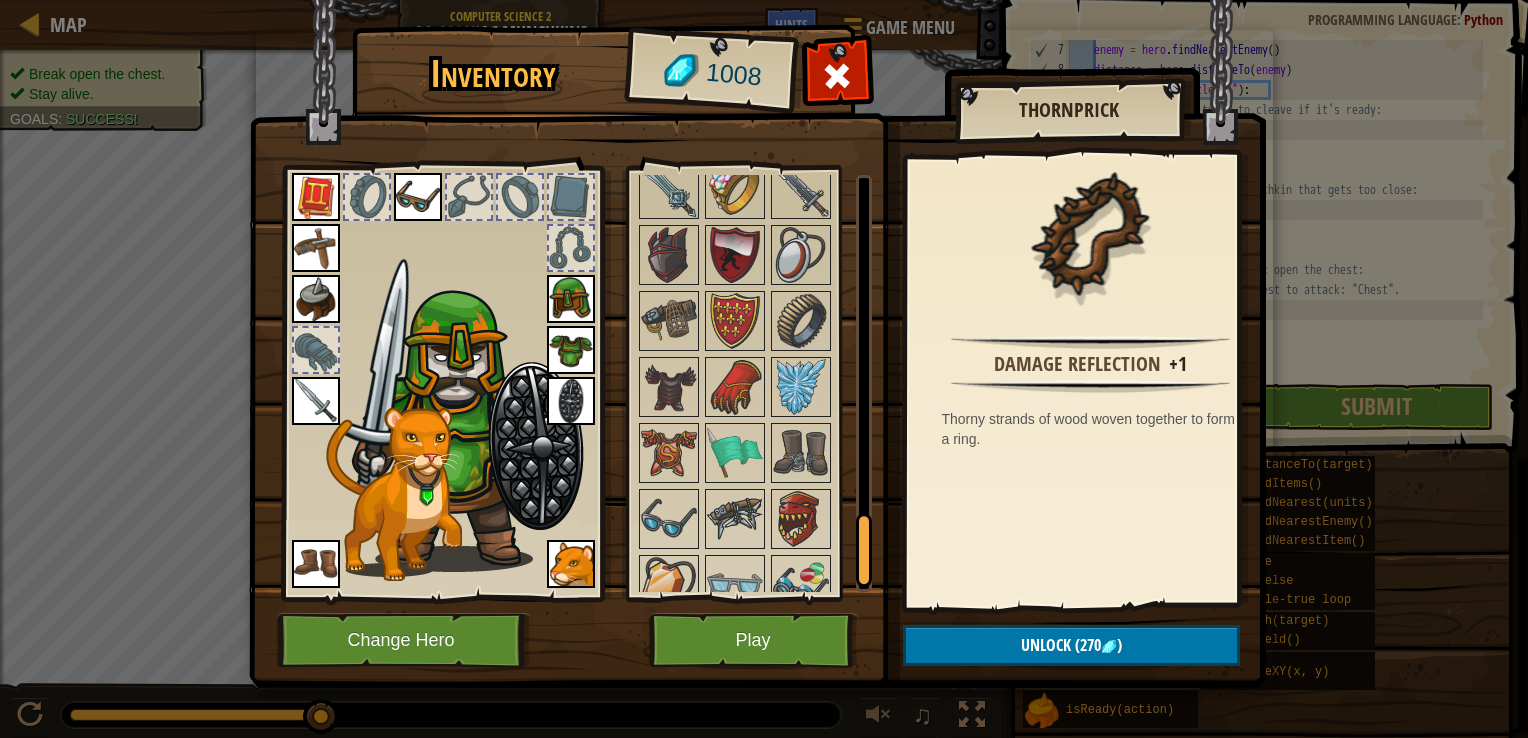 scroll, scrollTop: 2075, scrollLeft: 0, axis: vertical 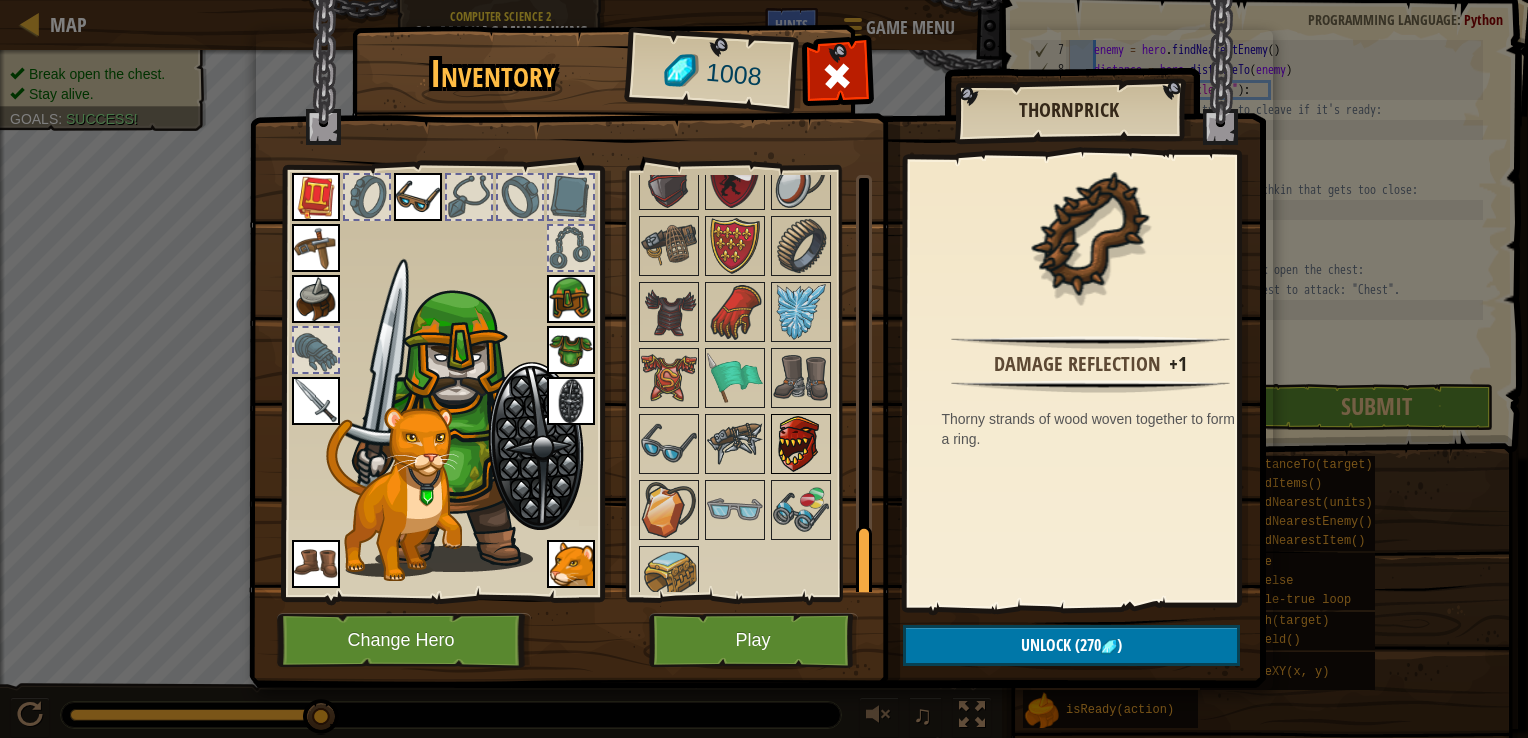 click at bounding box center (801, 444) 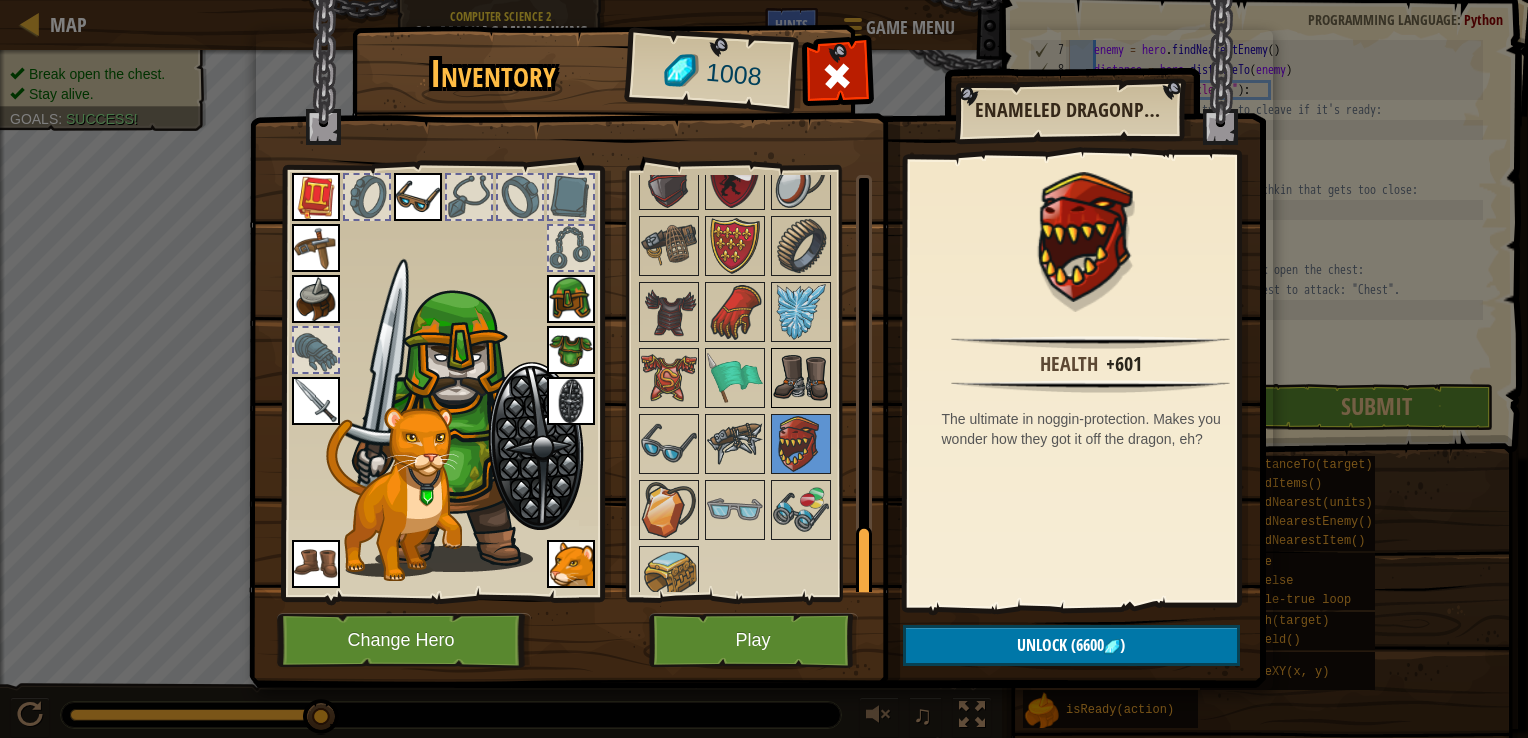 click at bounding box center [801, 378] 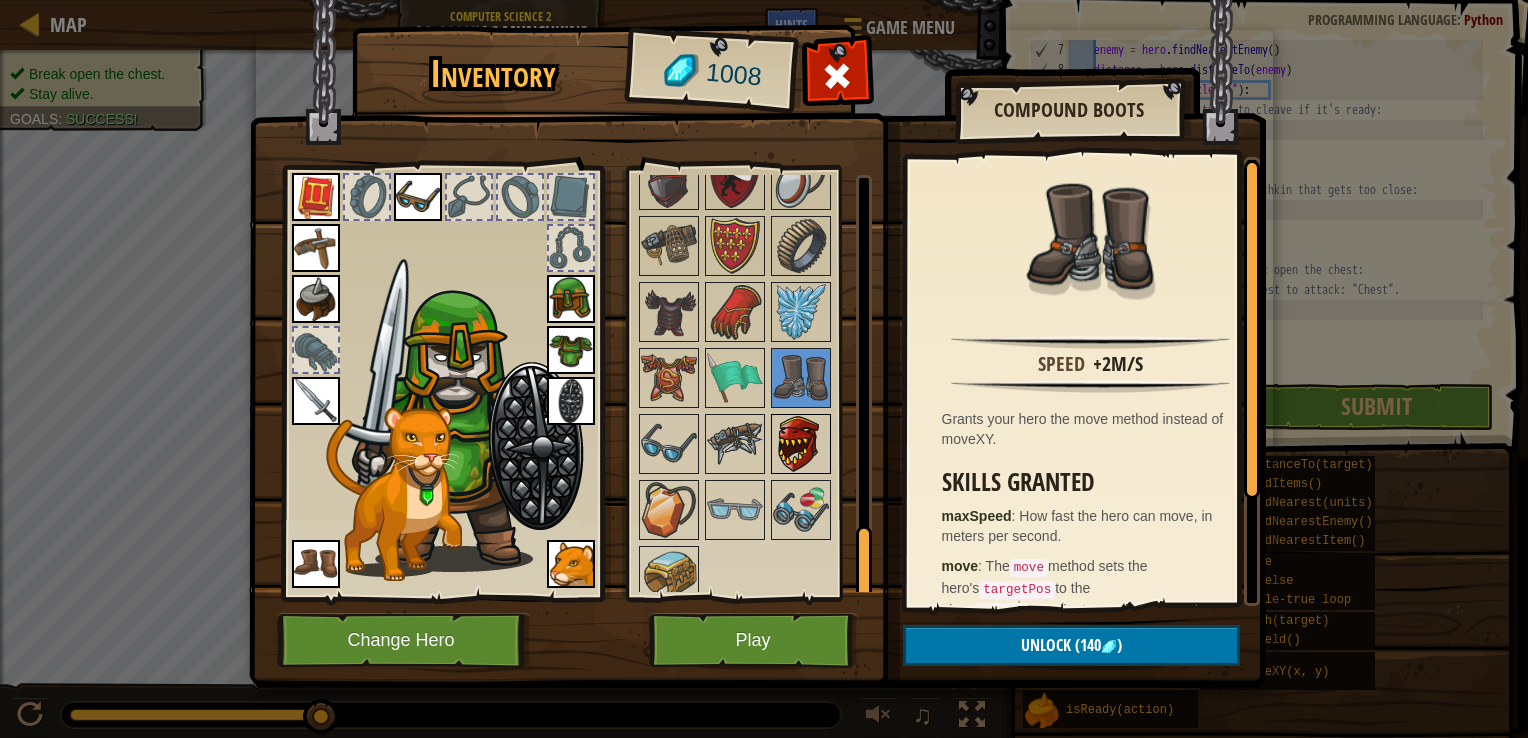 click at bounding box center (801, 444) 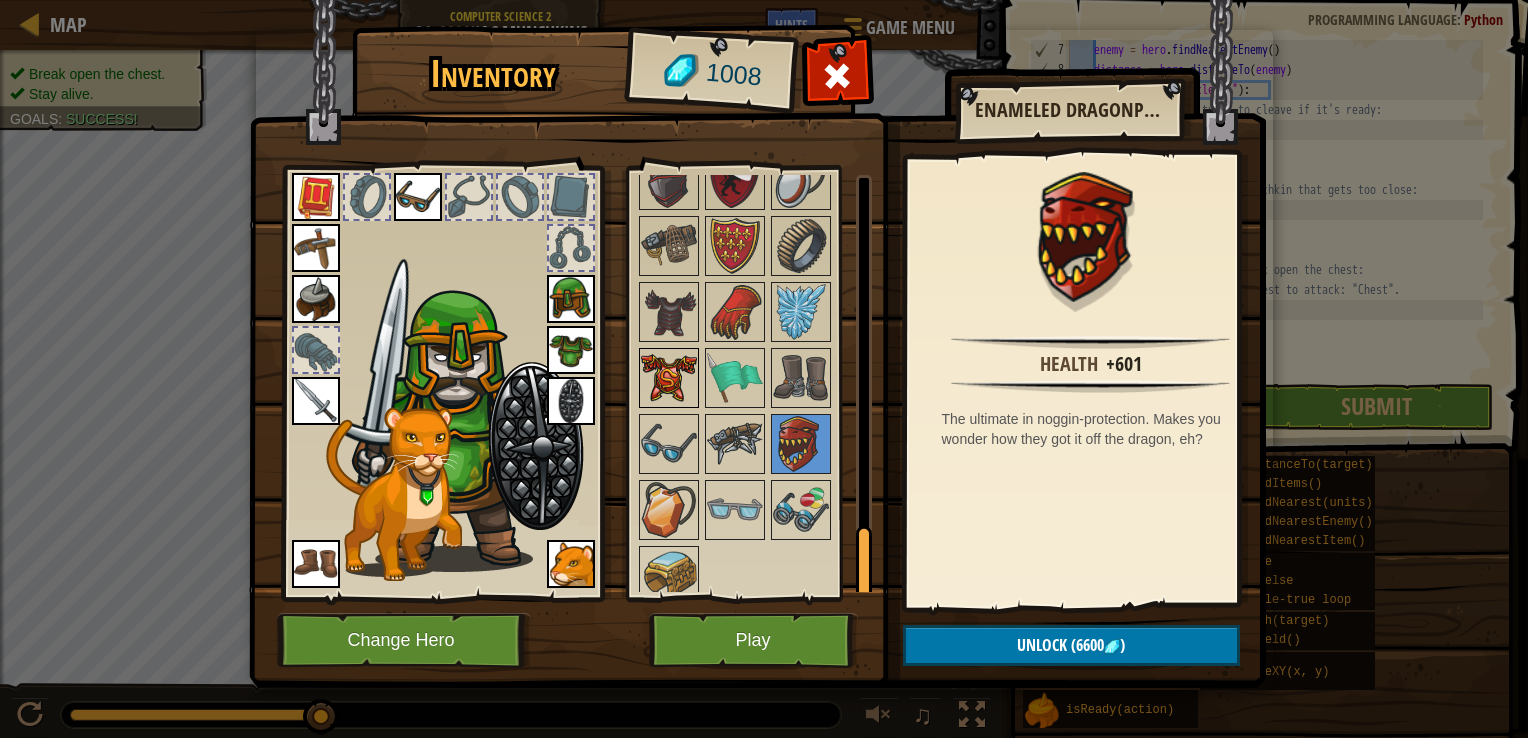 click at bounding box center [669, 378] 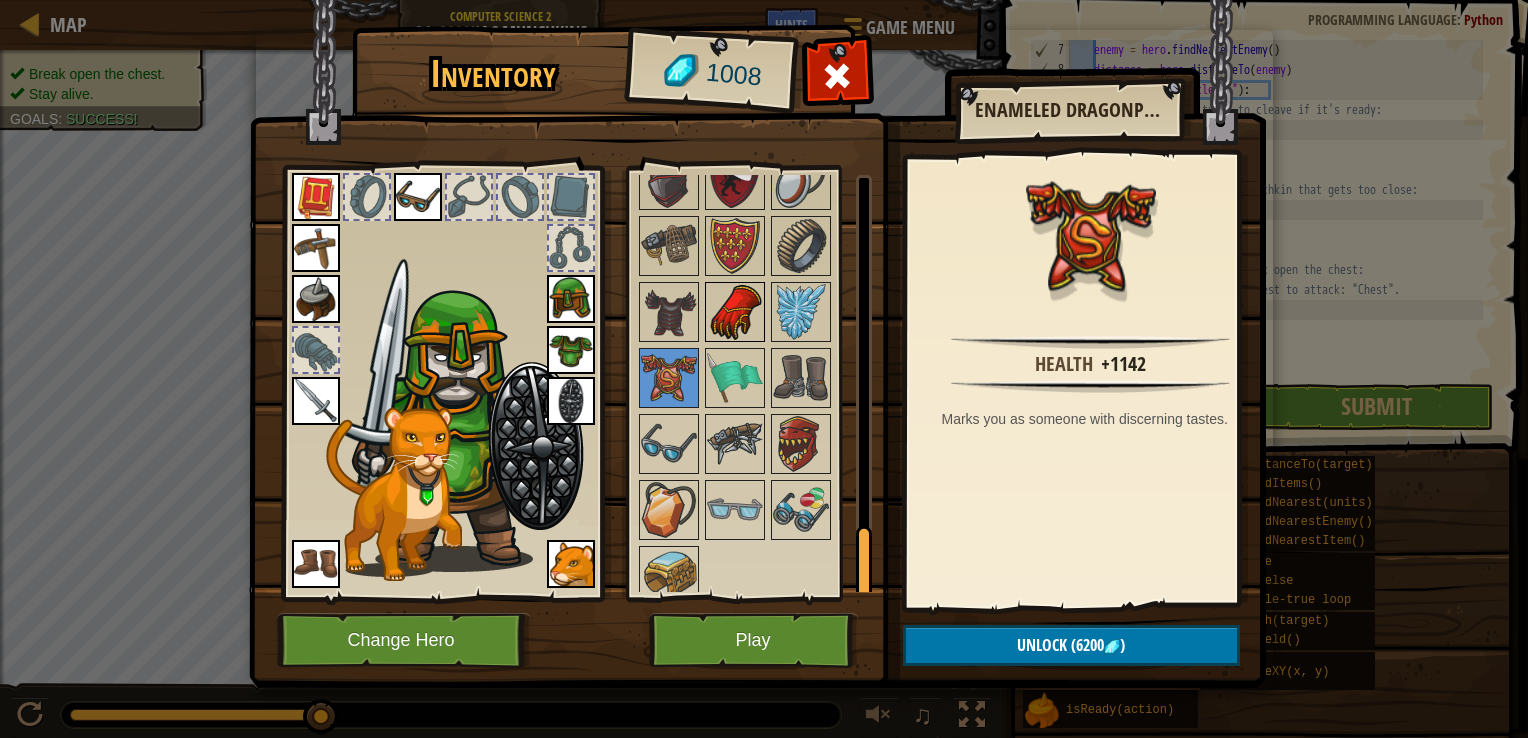 click at bounding box center (735, 312) 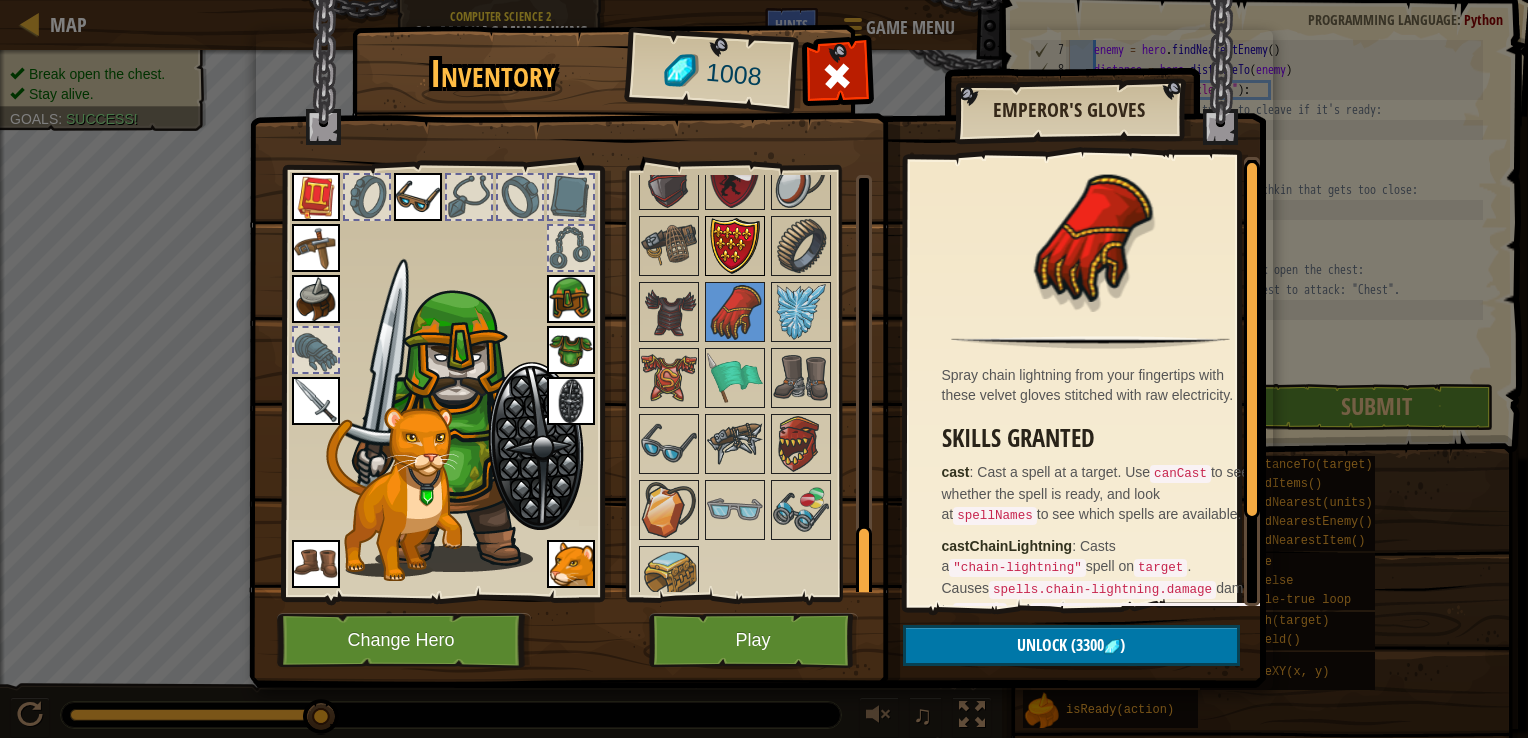 click at bounding box center [735, 246] 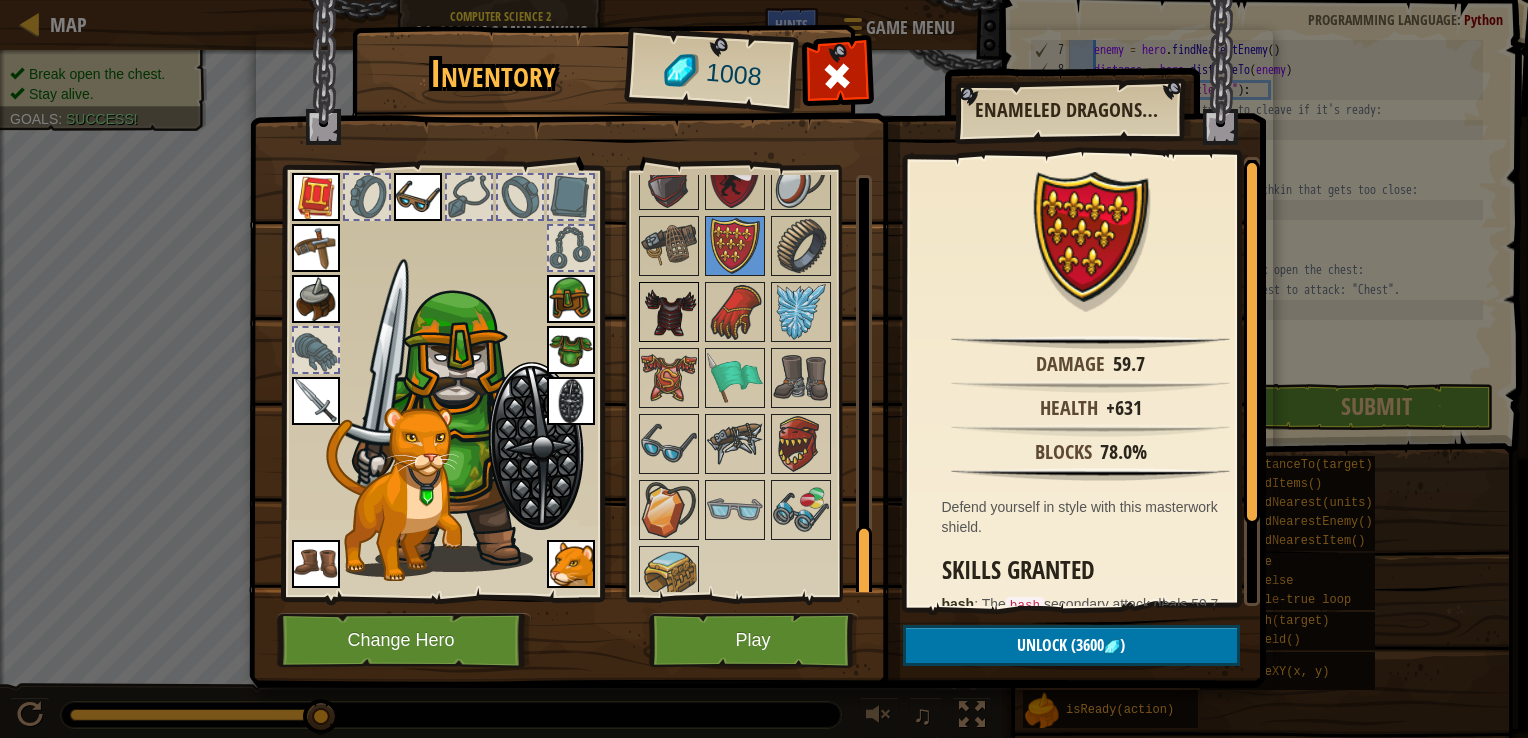 click at bounding box center (669, 312) 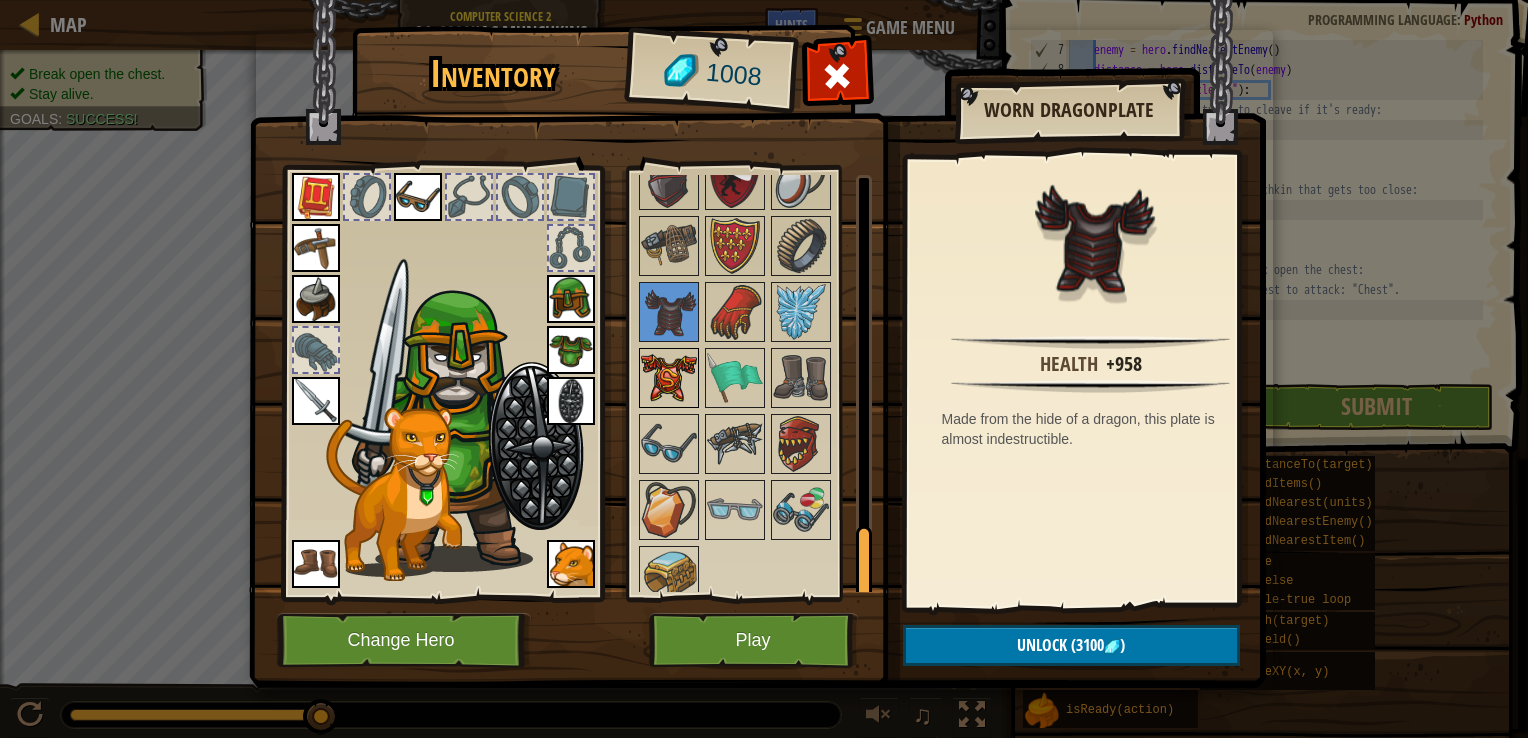 click at bounding box center [669, 378] 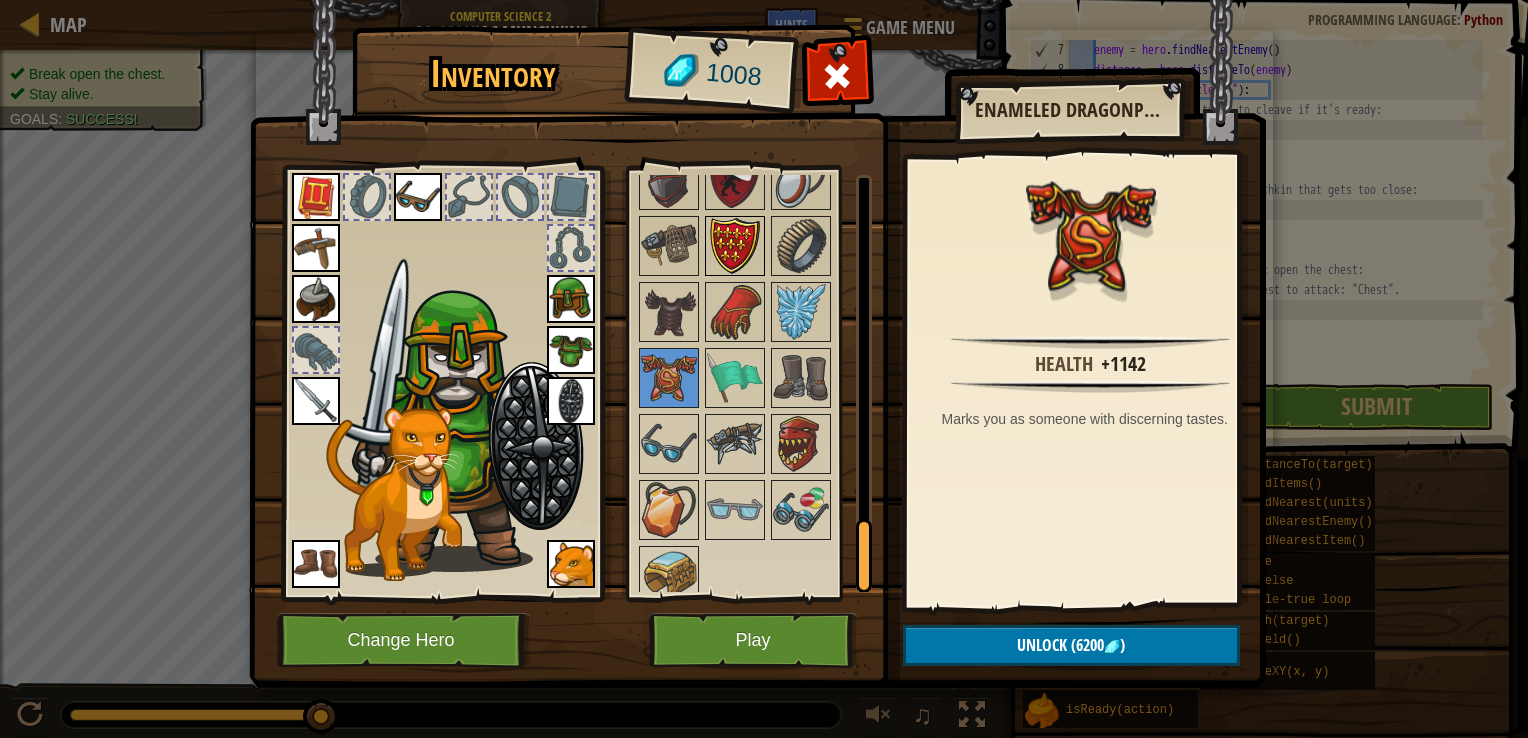 scroll, scrollTop: 1975, scrollLeft: 0, axis: vertical 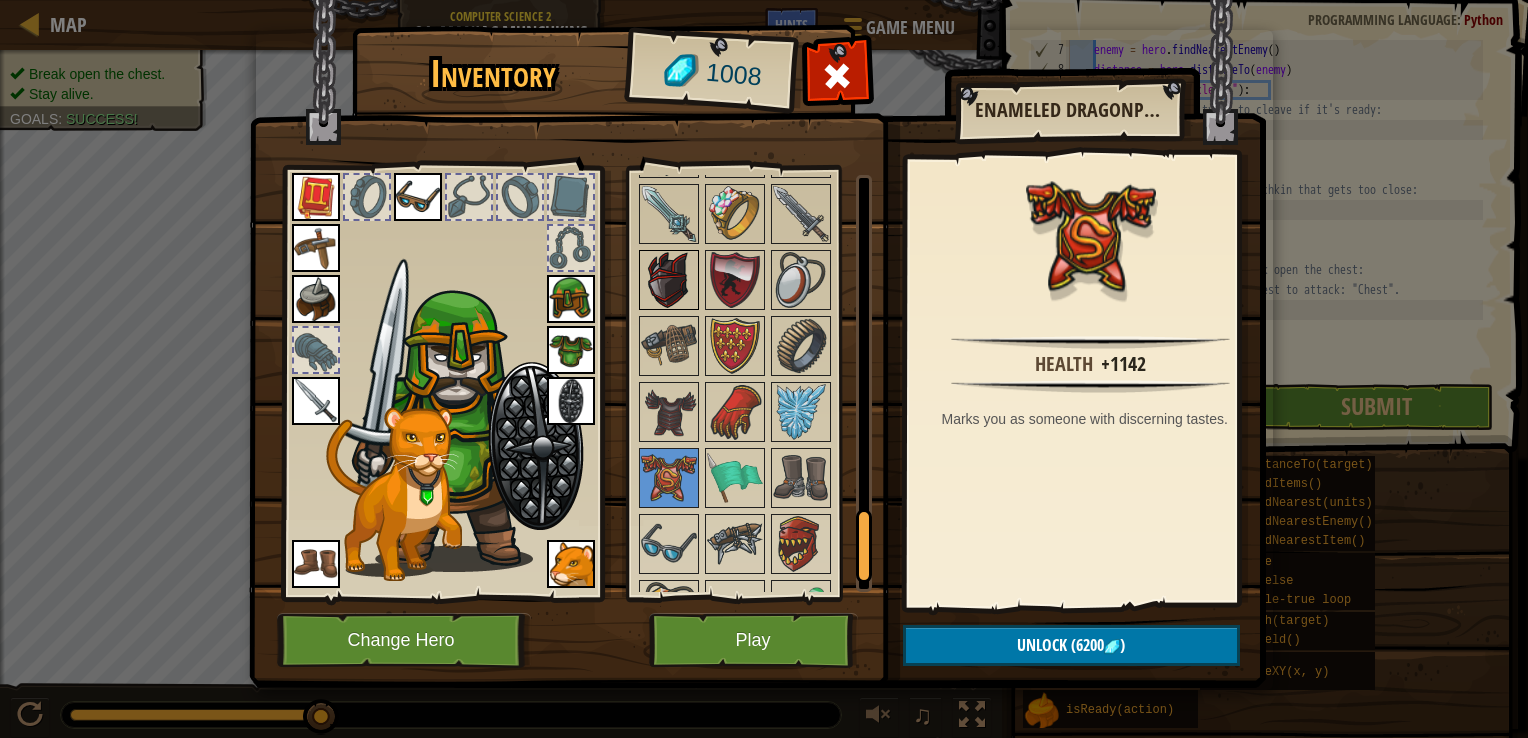 click at bounding box center (669, 280) 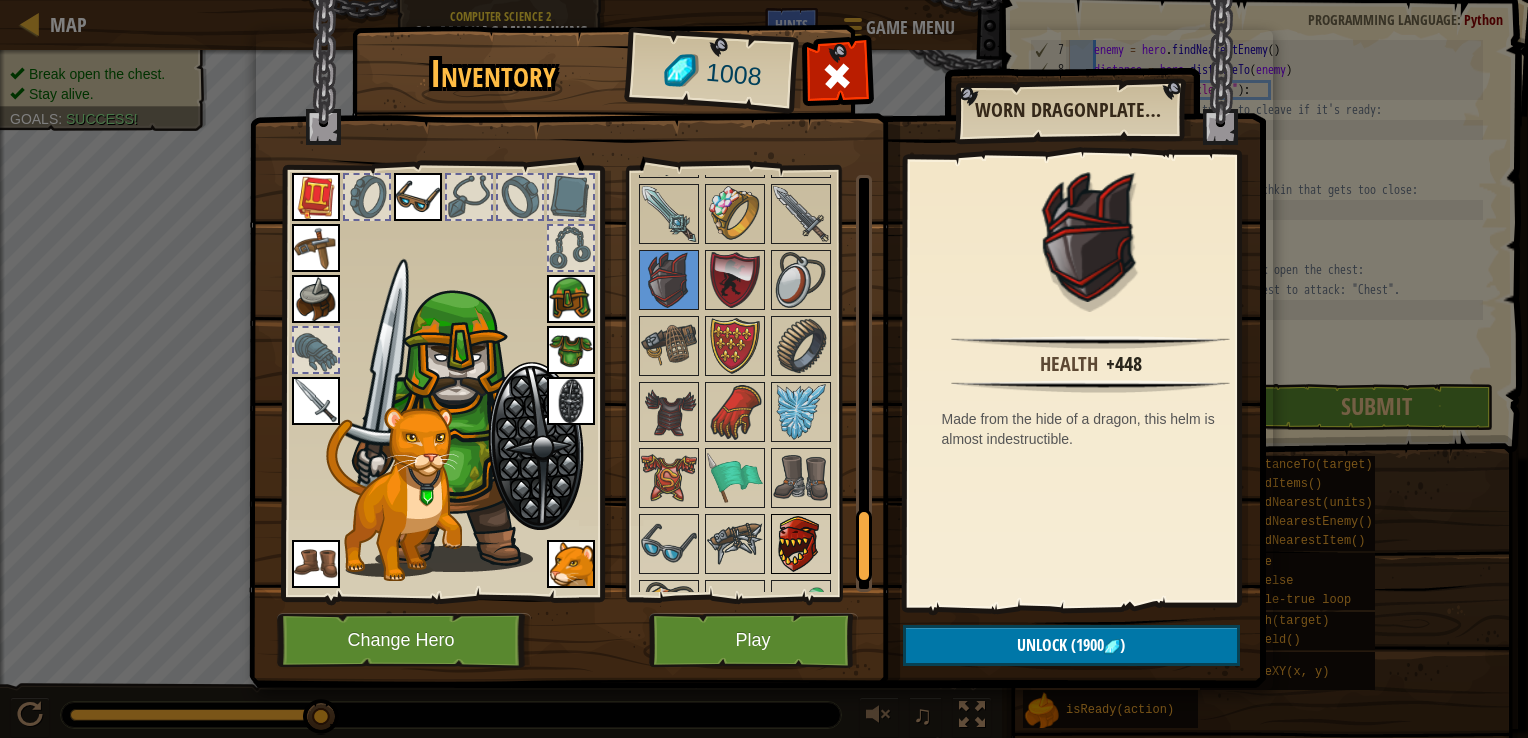 click at bounding box center (801, 544) 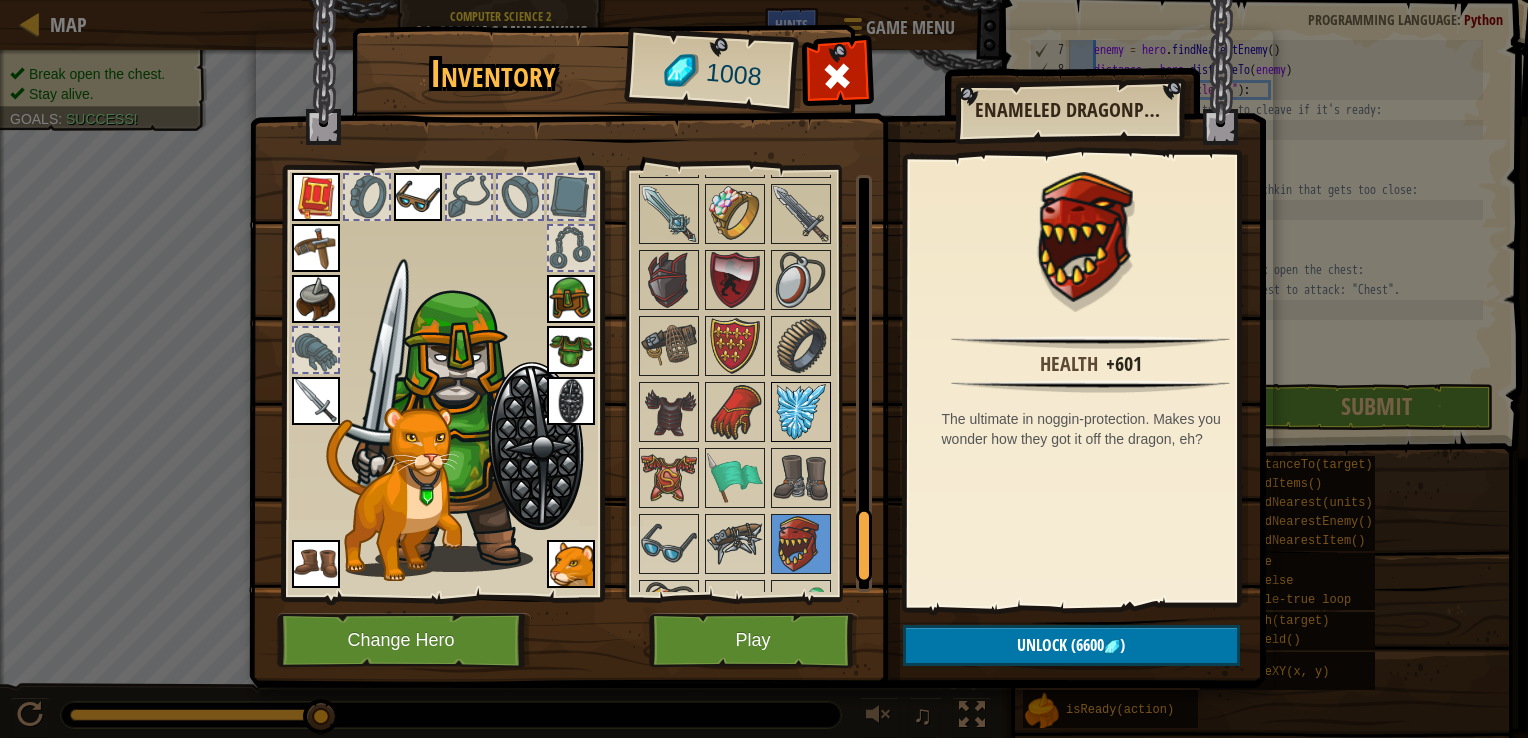 scroll, scrollTop: 1875, scrollLeft: 0, axis: vertical 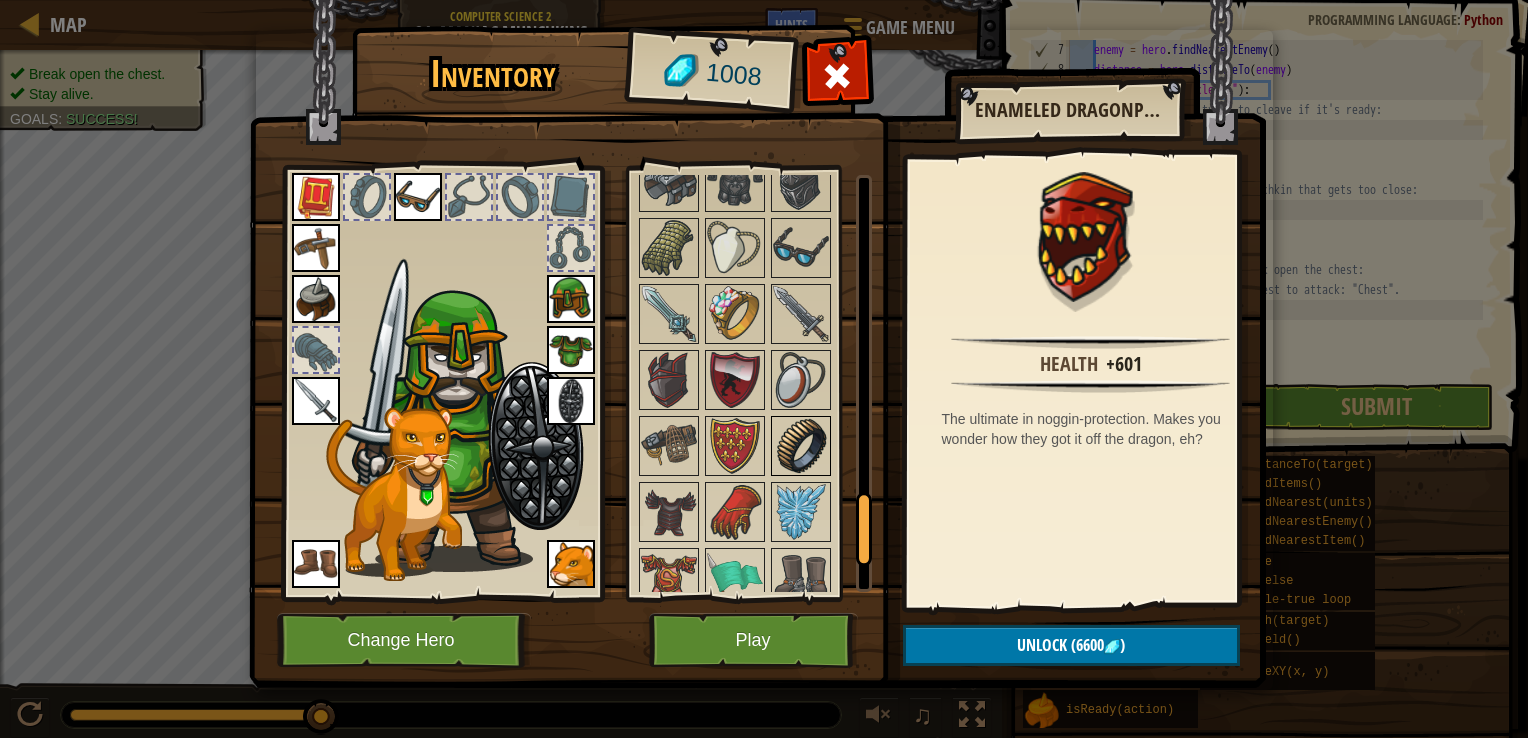 click at bounding box center [801, 446] 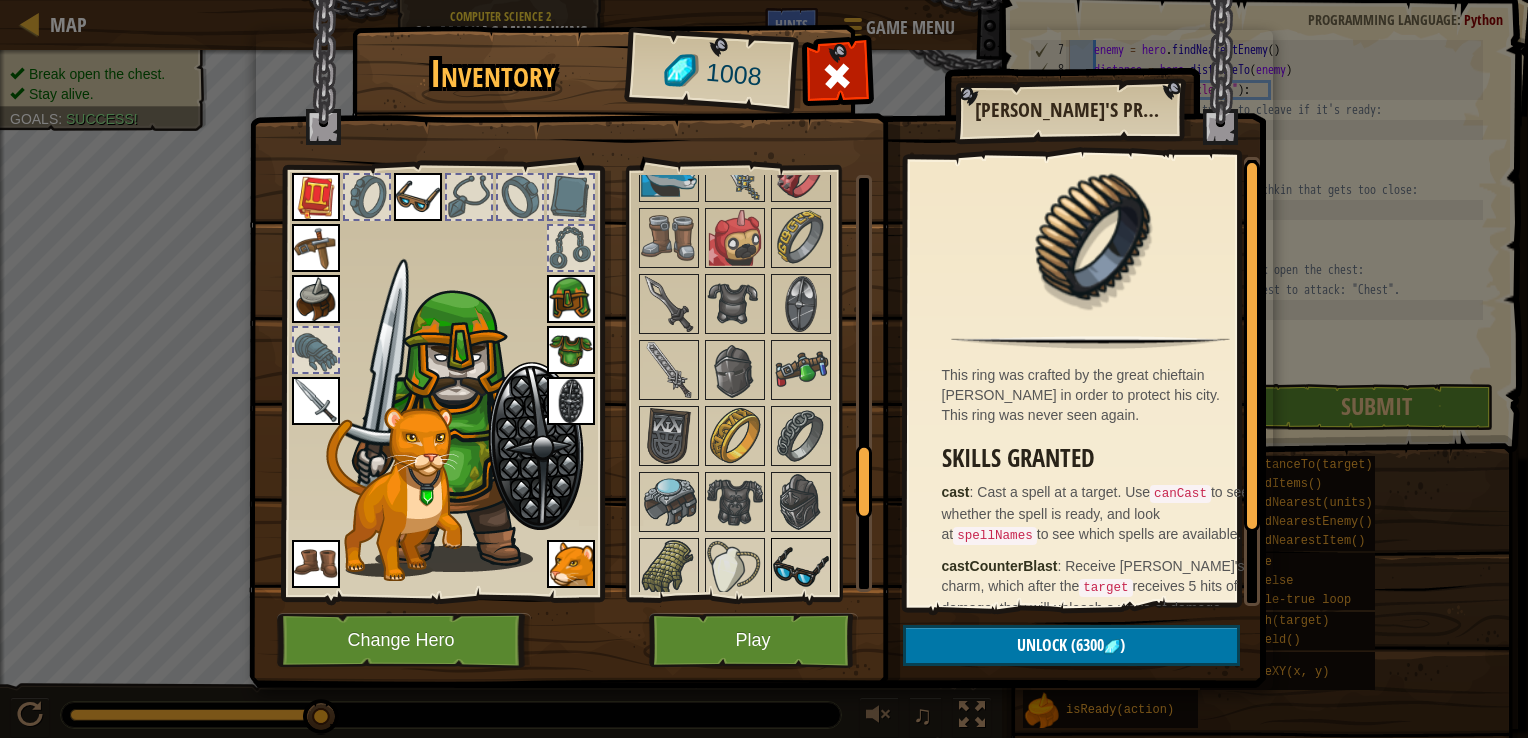 scroll, scrollTop: 1375, scrollLeft: 0, axis: vertical 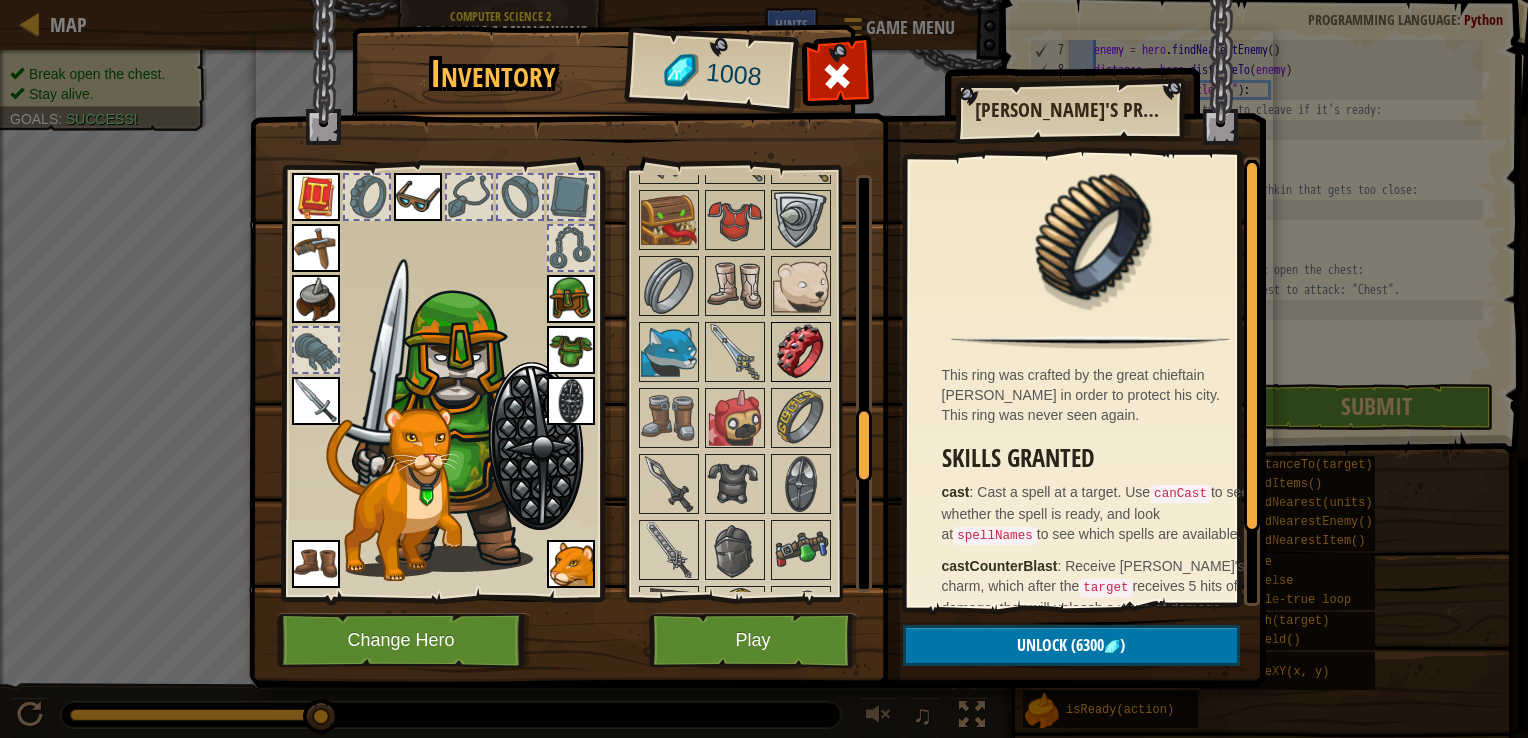 click at bounding box center (801, 352) 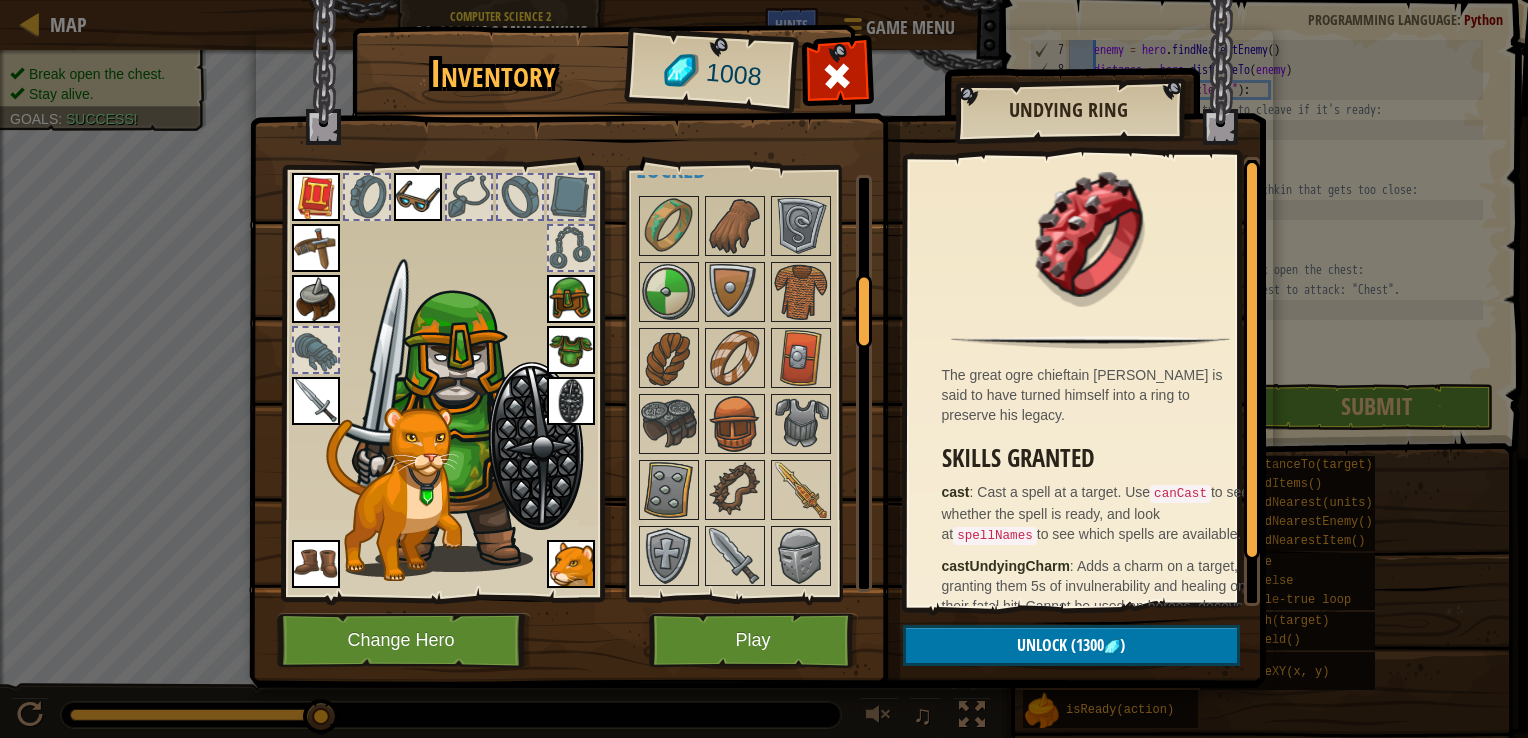 scroll, scrollTop: 575, scrollLeft: 0, axis: vertical 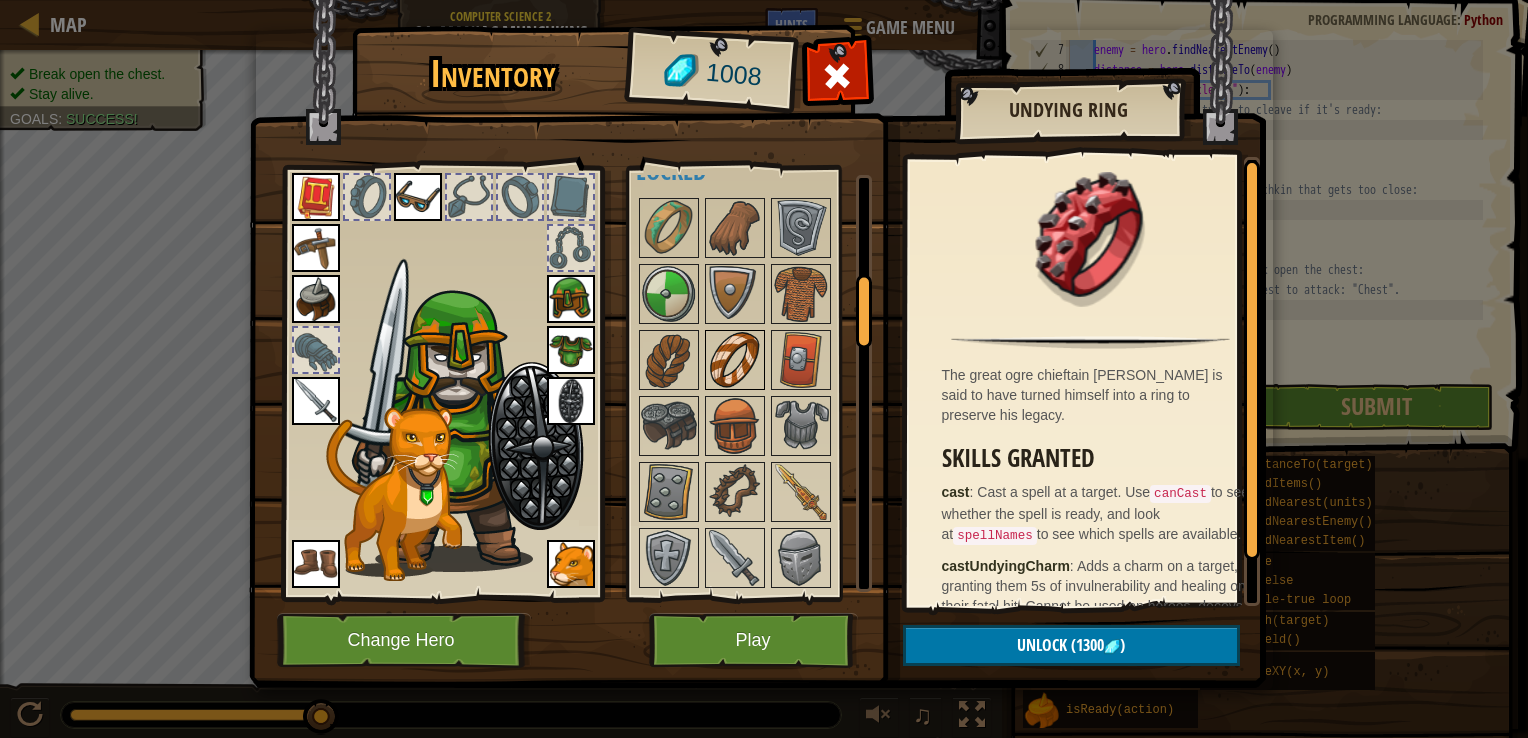 click at bounding box center [735, 360] 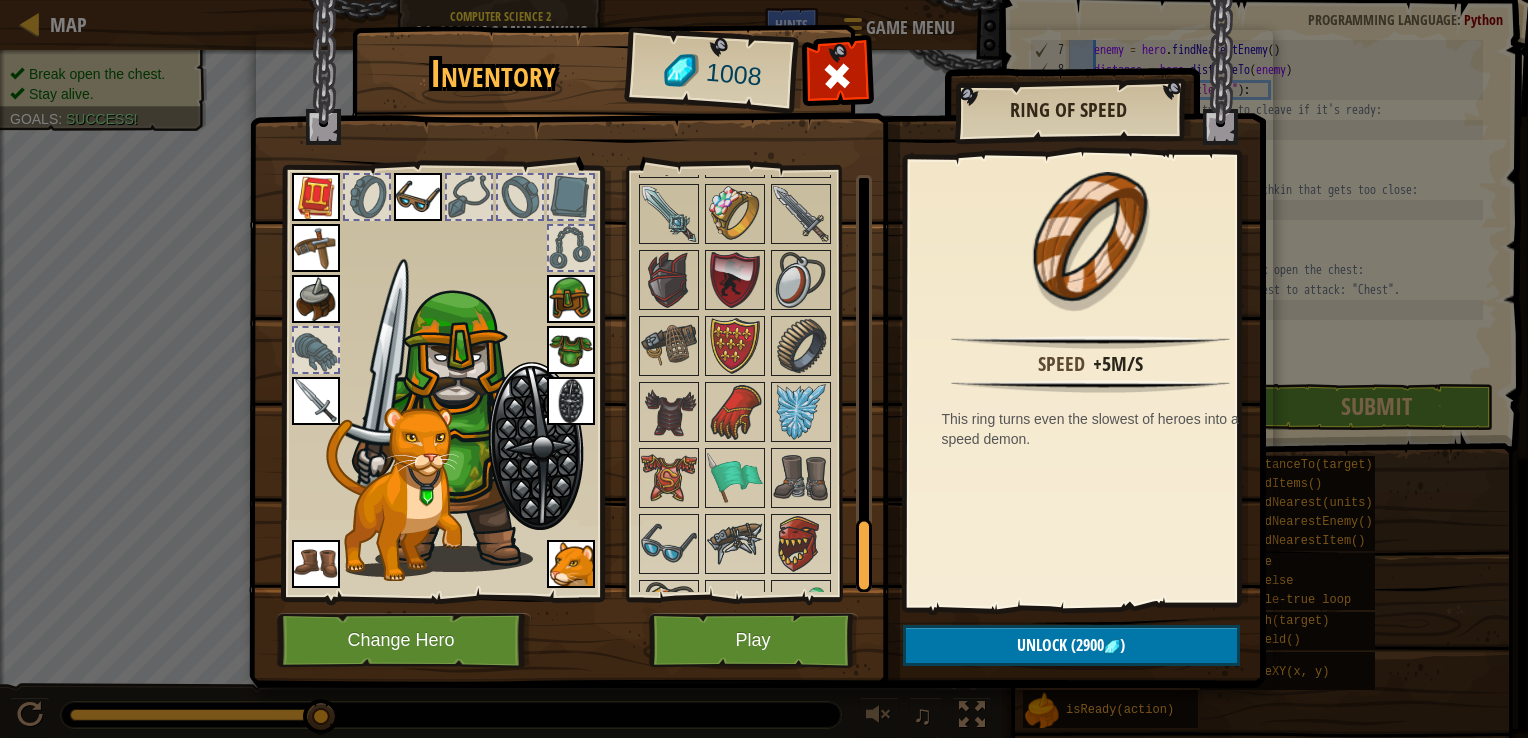 scroll, scrollTop: 2075, scrollLeft: 0, axis: vertical 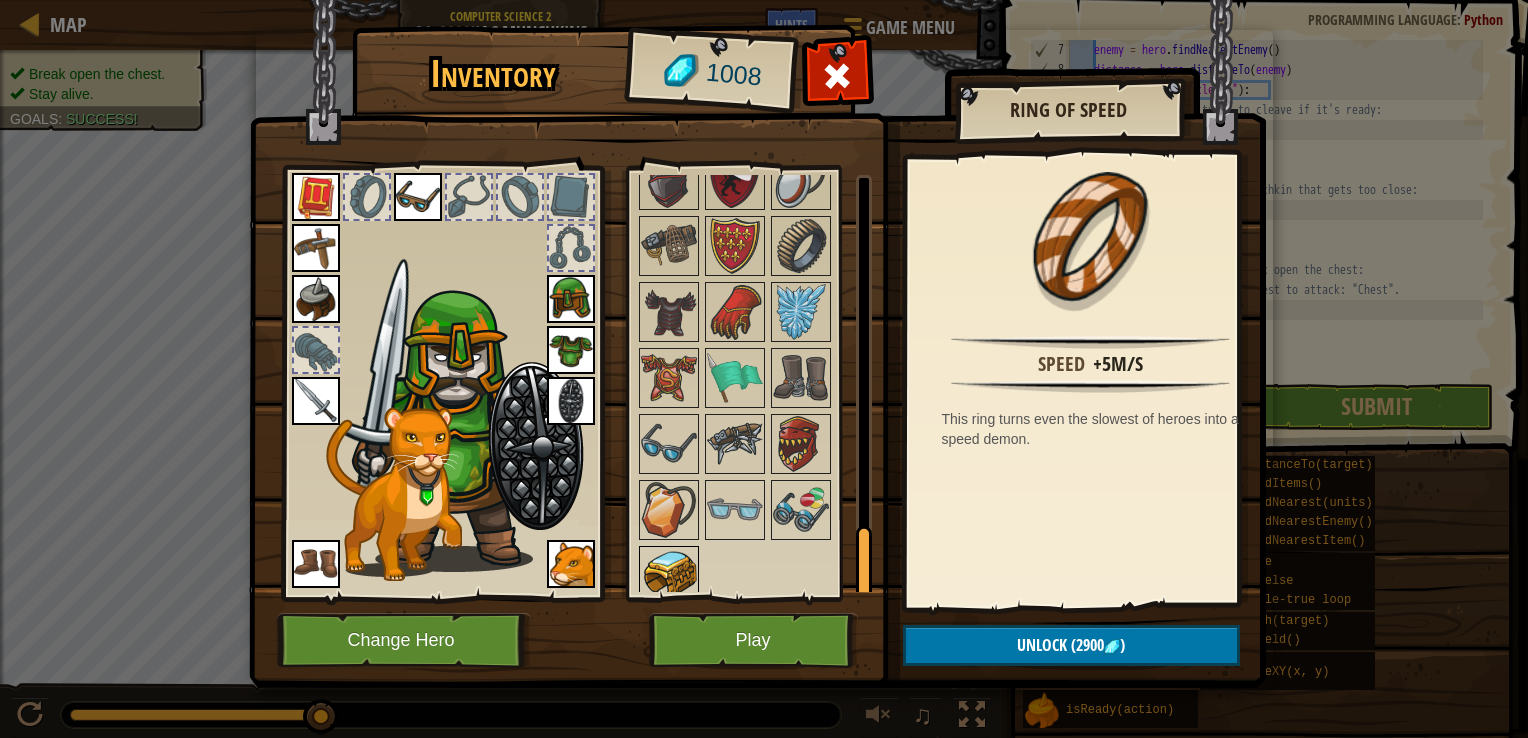 click at bounding box center (669, 576) 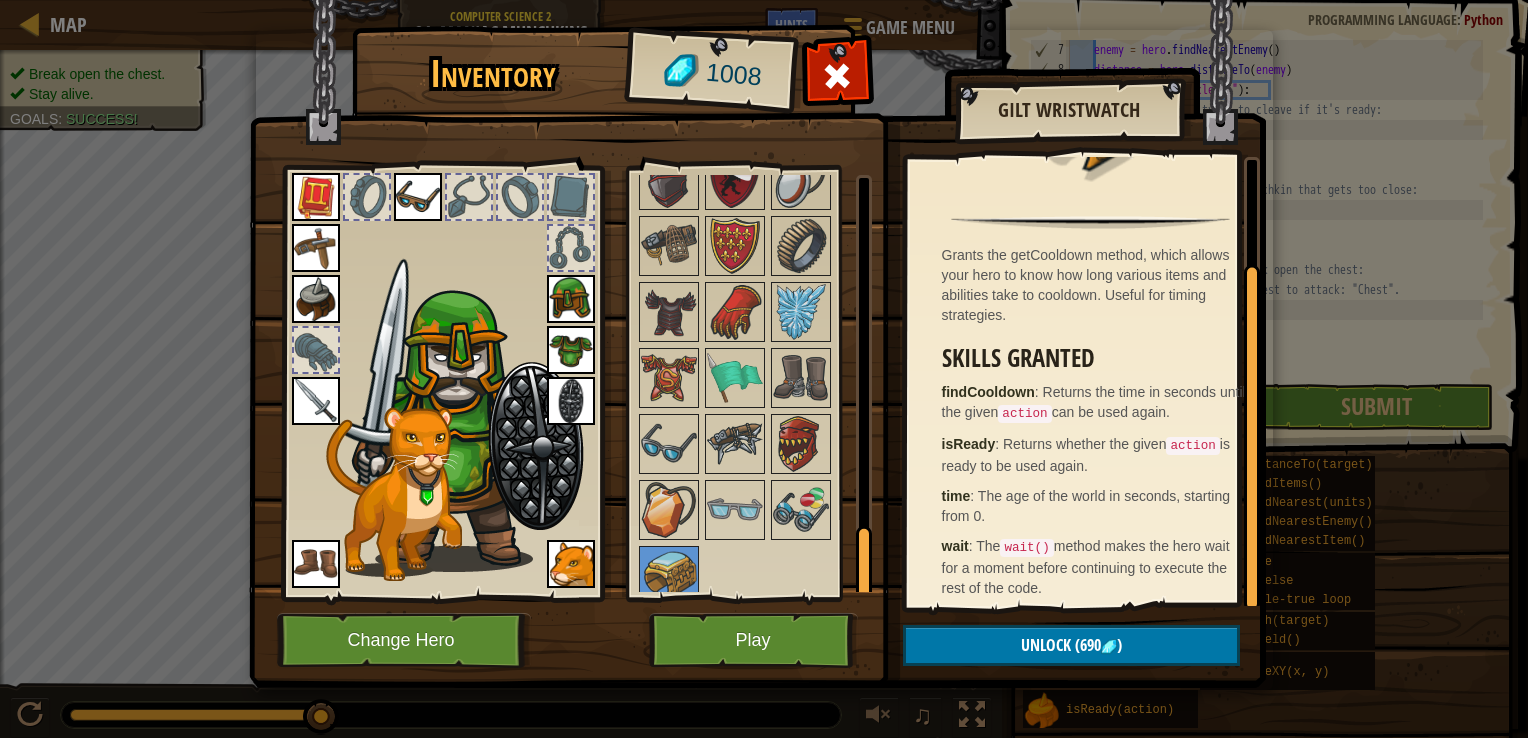 scroll, scrollTop: 126, scrollLeft: 0, axis: vertical 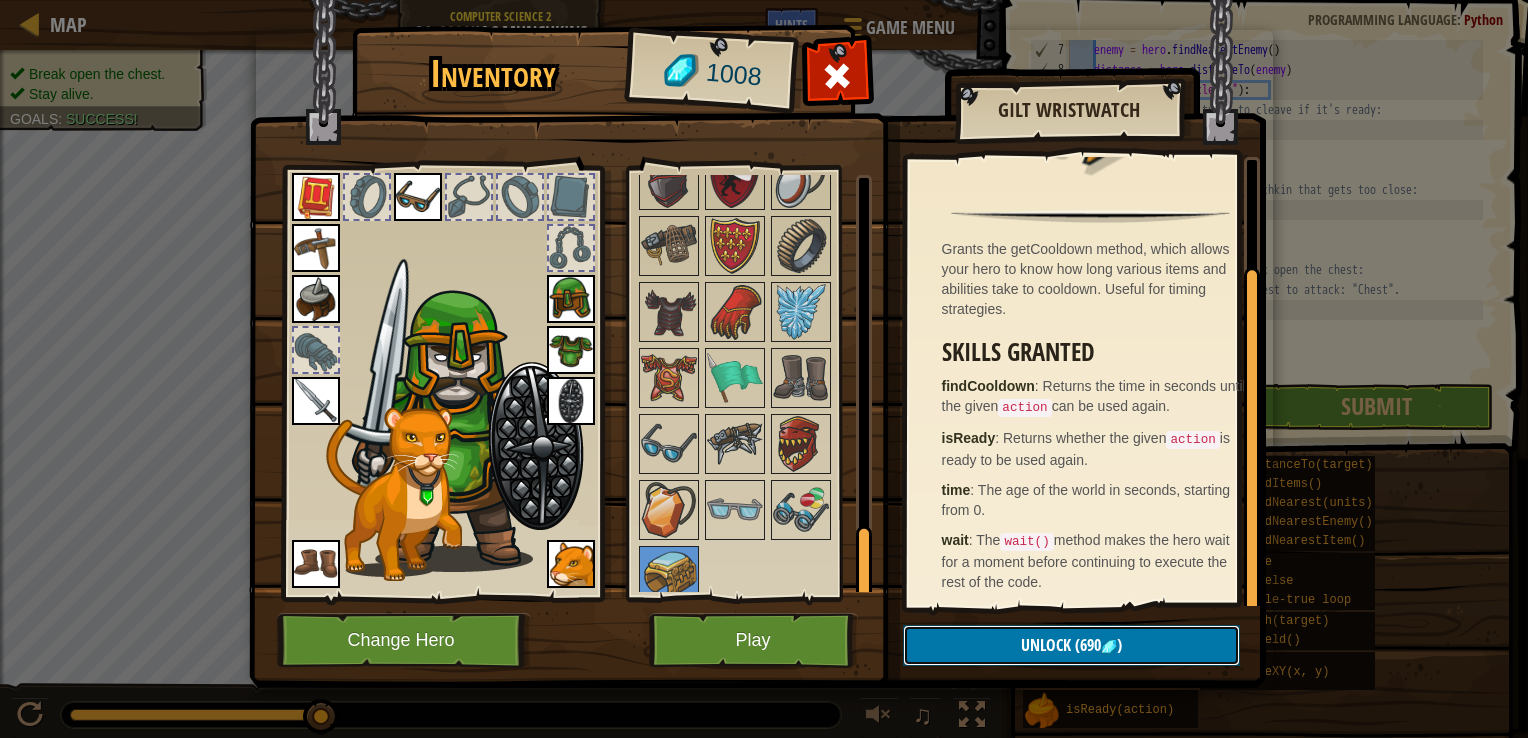 click at bounding box center (1109, 647) 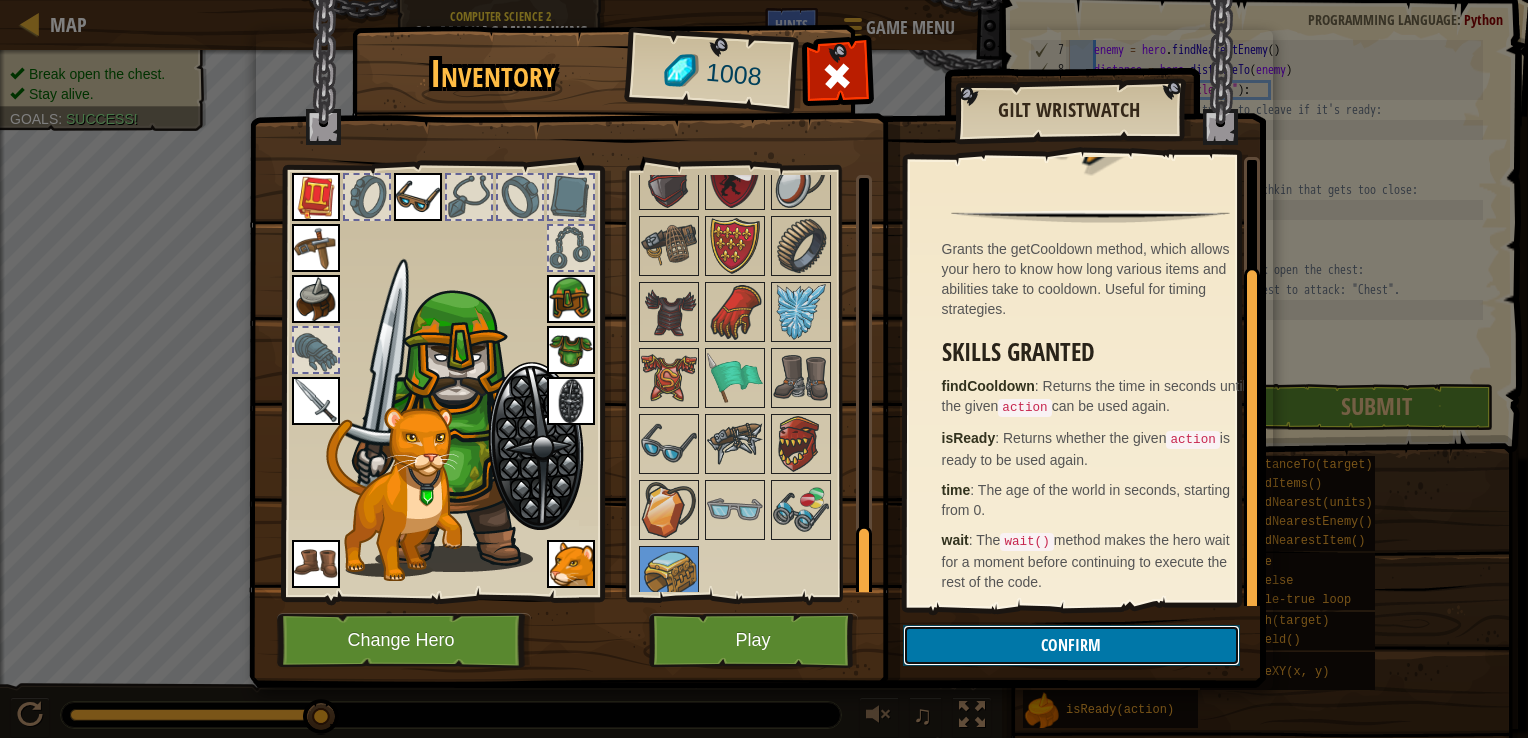 click on "Confirm" at bounding box center [1071, 645] 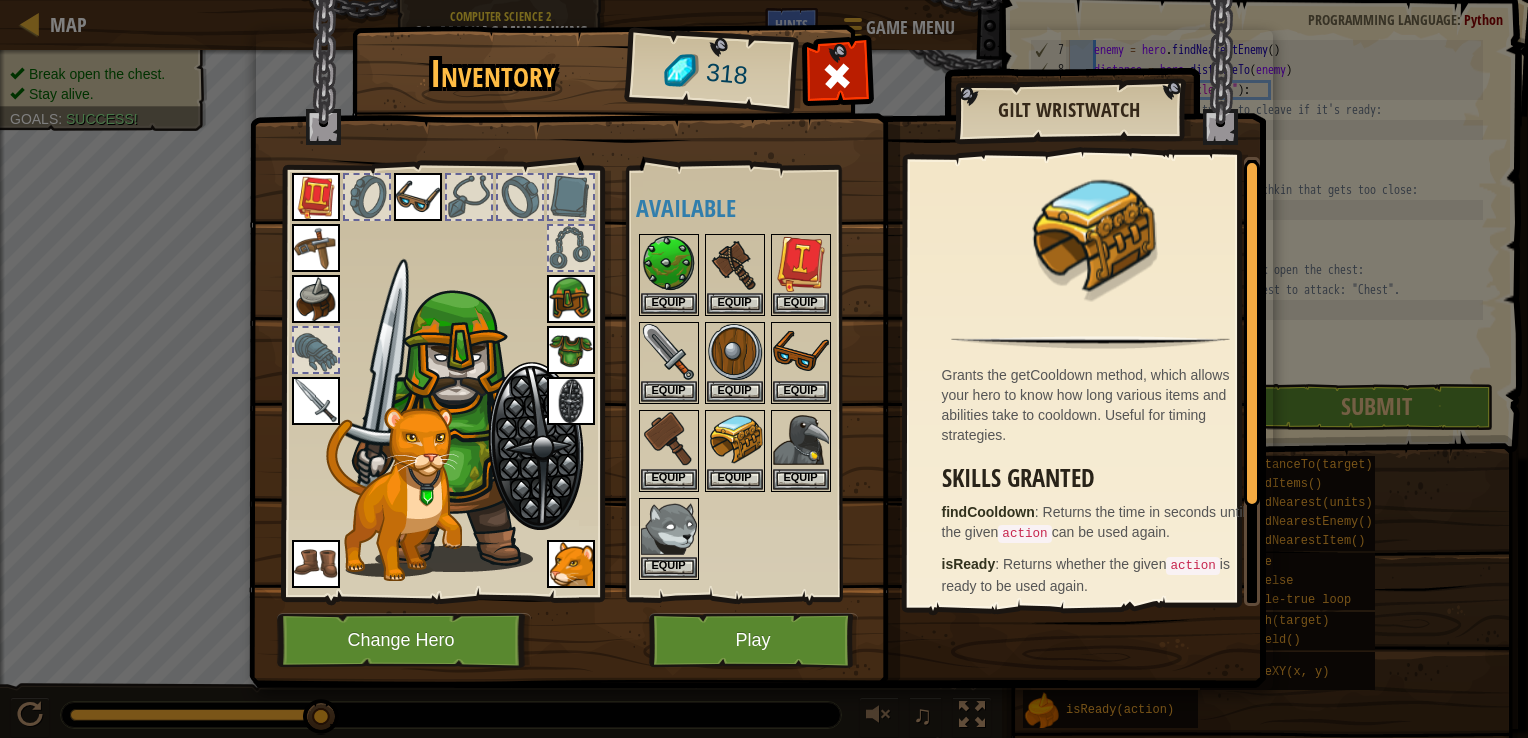 click at bounding box center (316, 299) 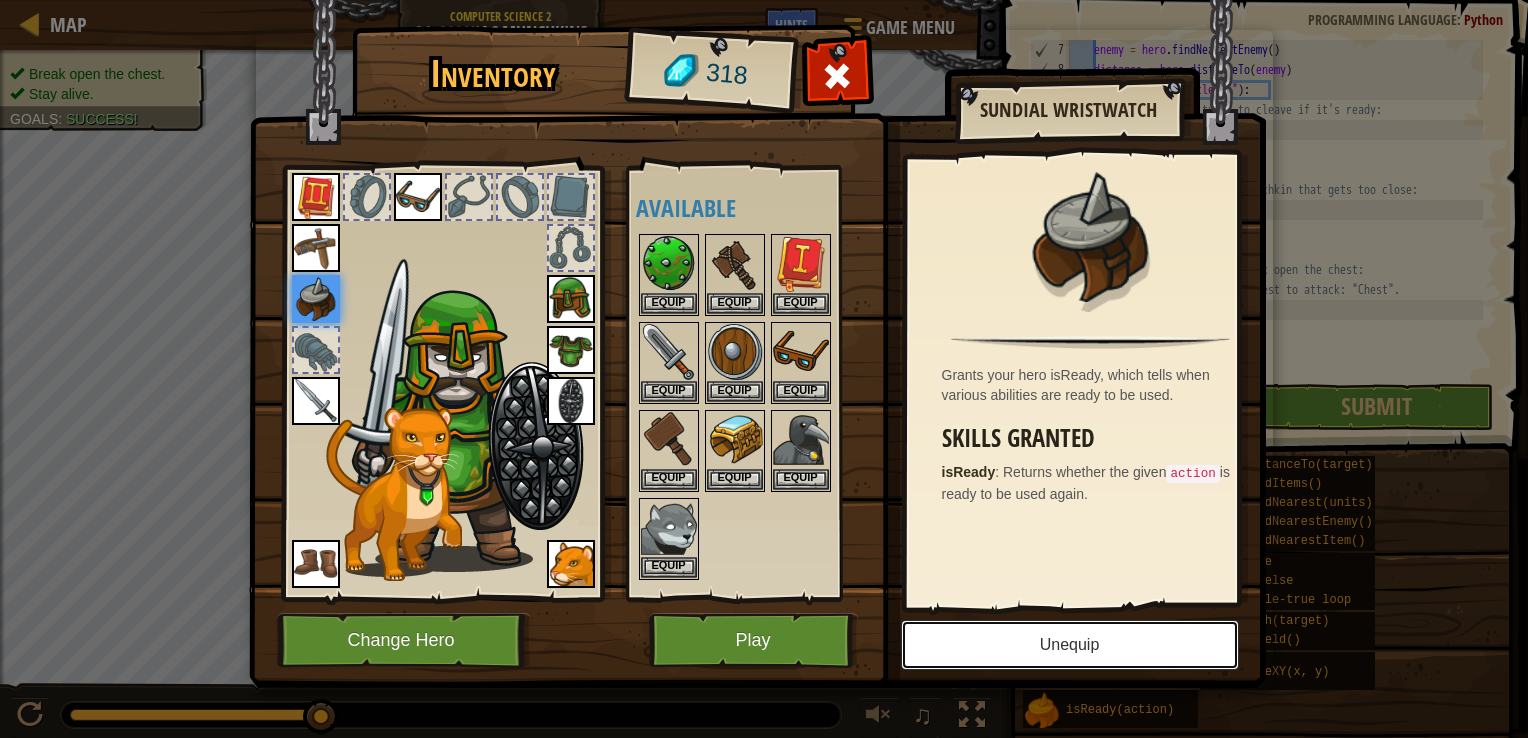 click on "Unequip" at bounding box center [1070, 645] 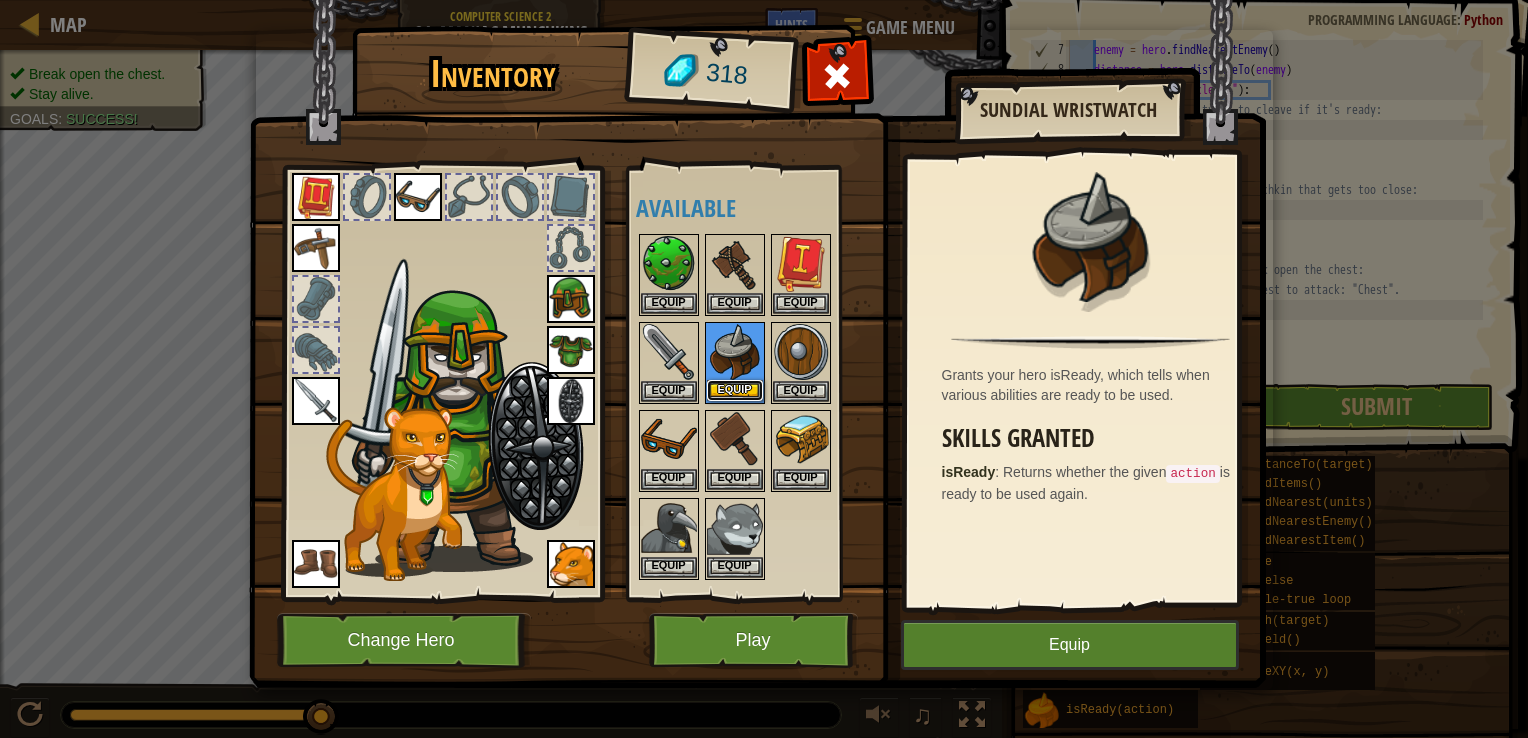 click on "Equip" at bounding box center [735, 390] 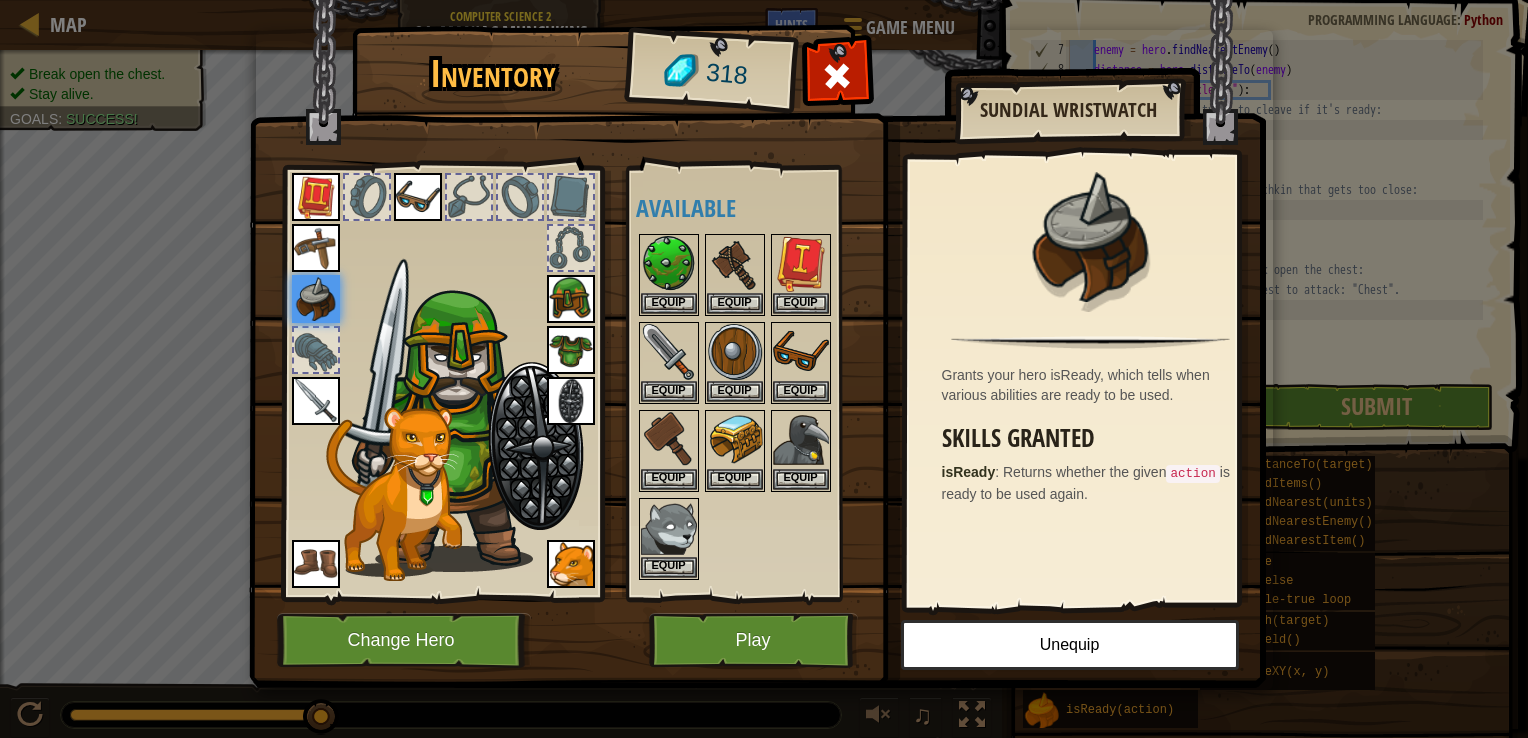 click at bounding box center [316, 299] 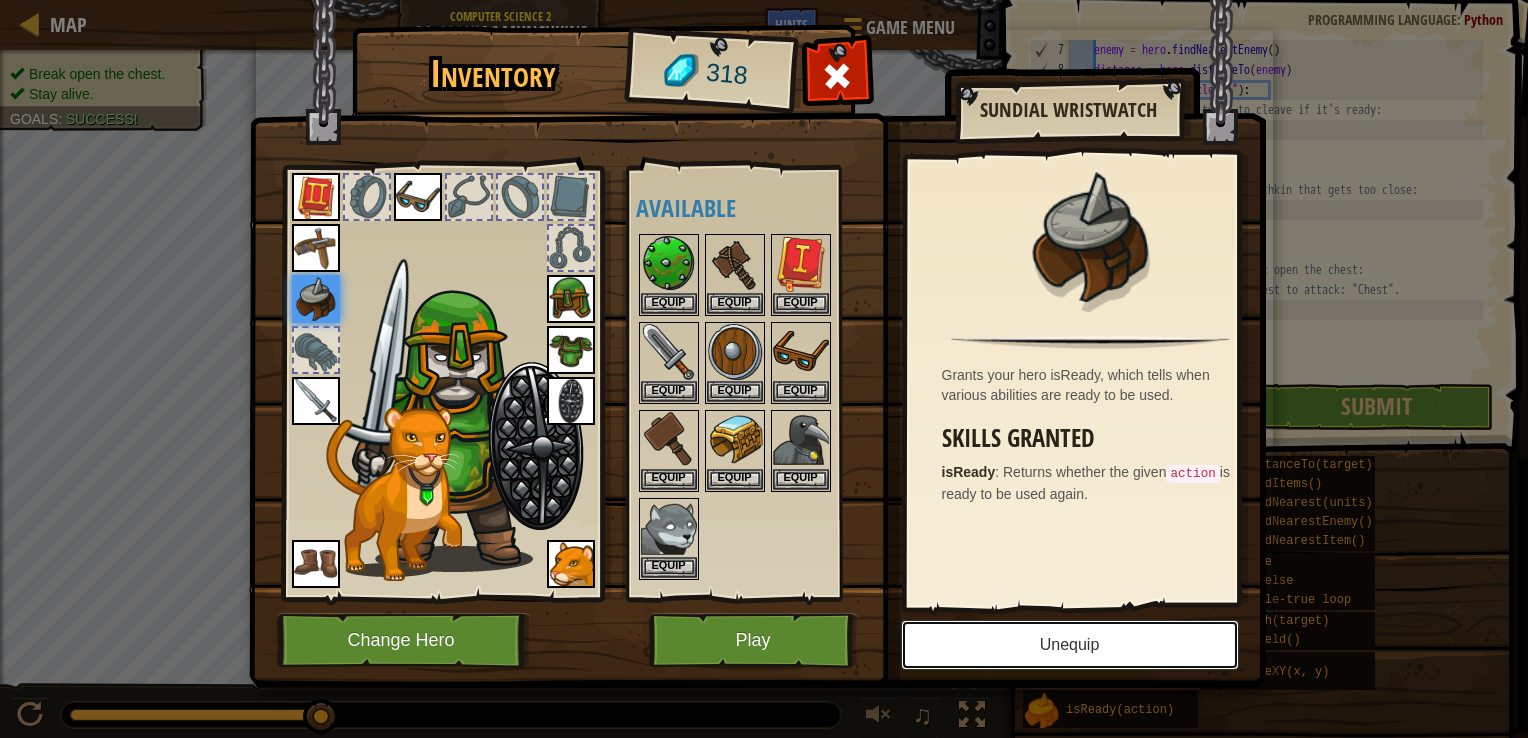 click on "Unequip" at bounding box center [1070, 645] 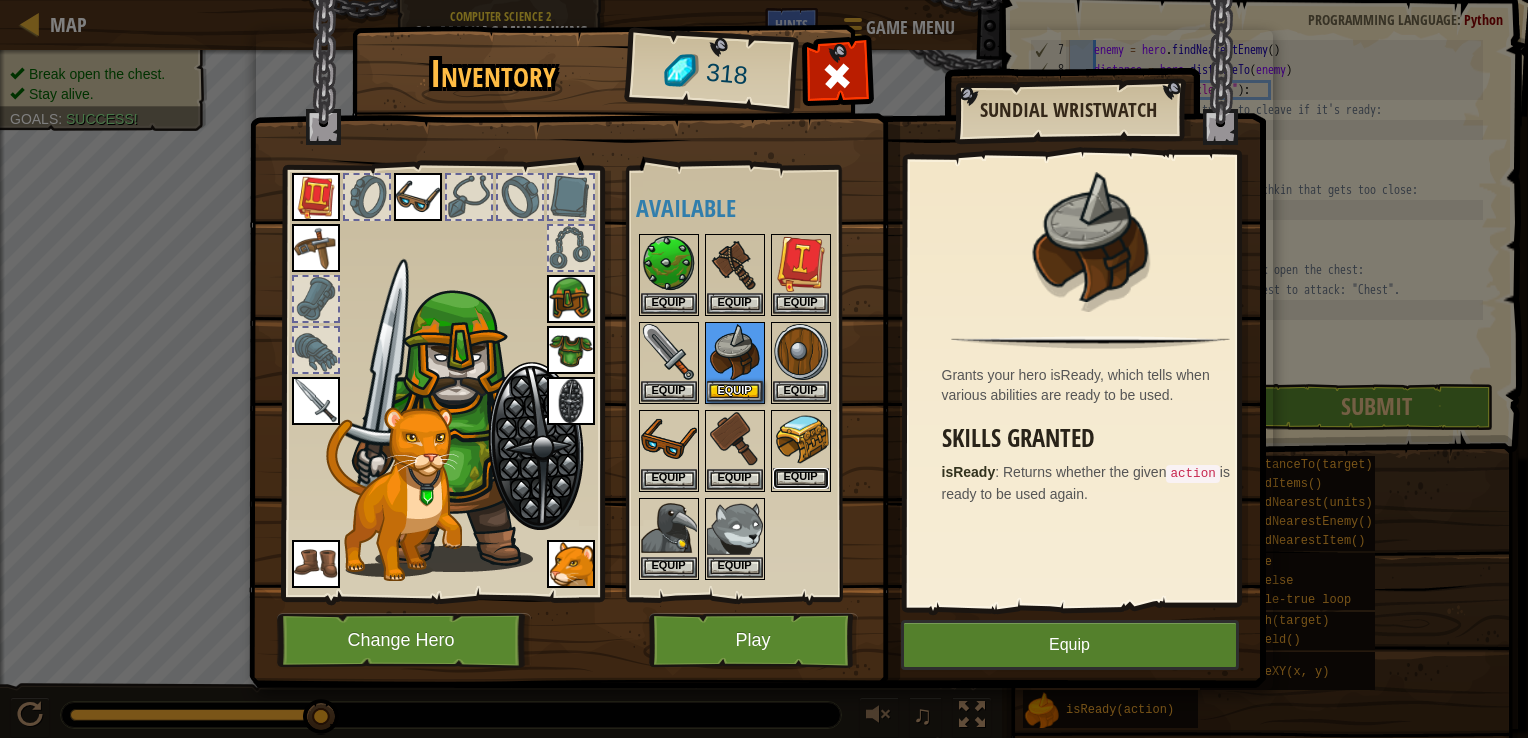 click on "Equip" at bounding box center [801, 478] 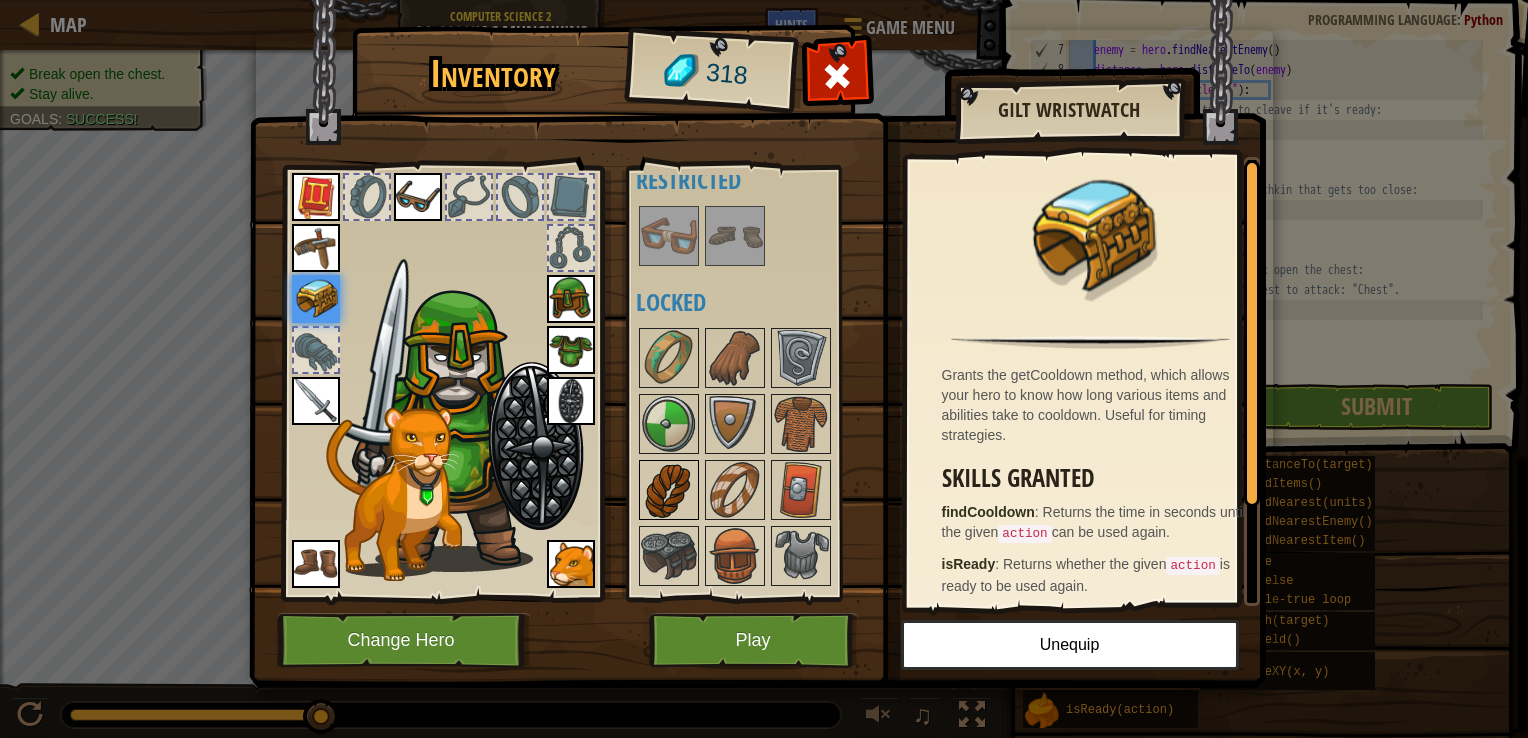 scroll, scrollTop: 600, scrollLeft: 0, axis: vertical 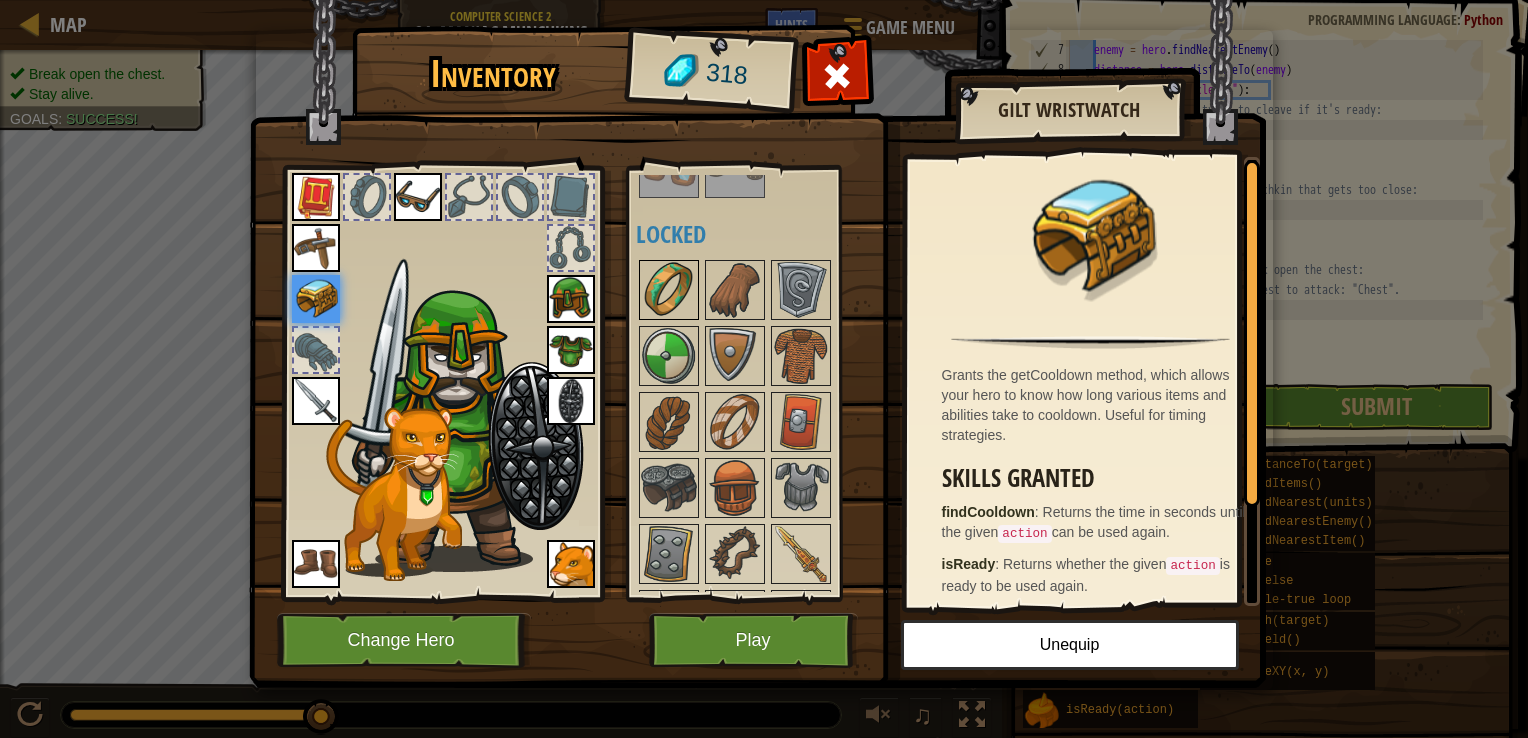 click at bounding box center (669, 290) 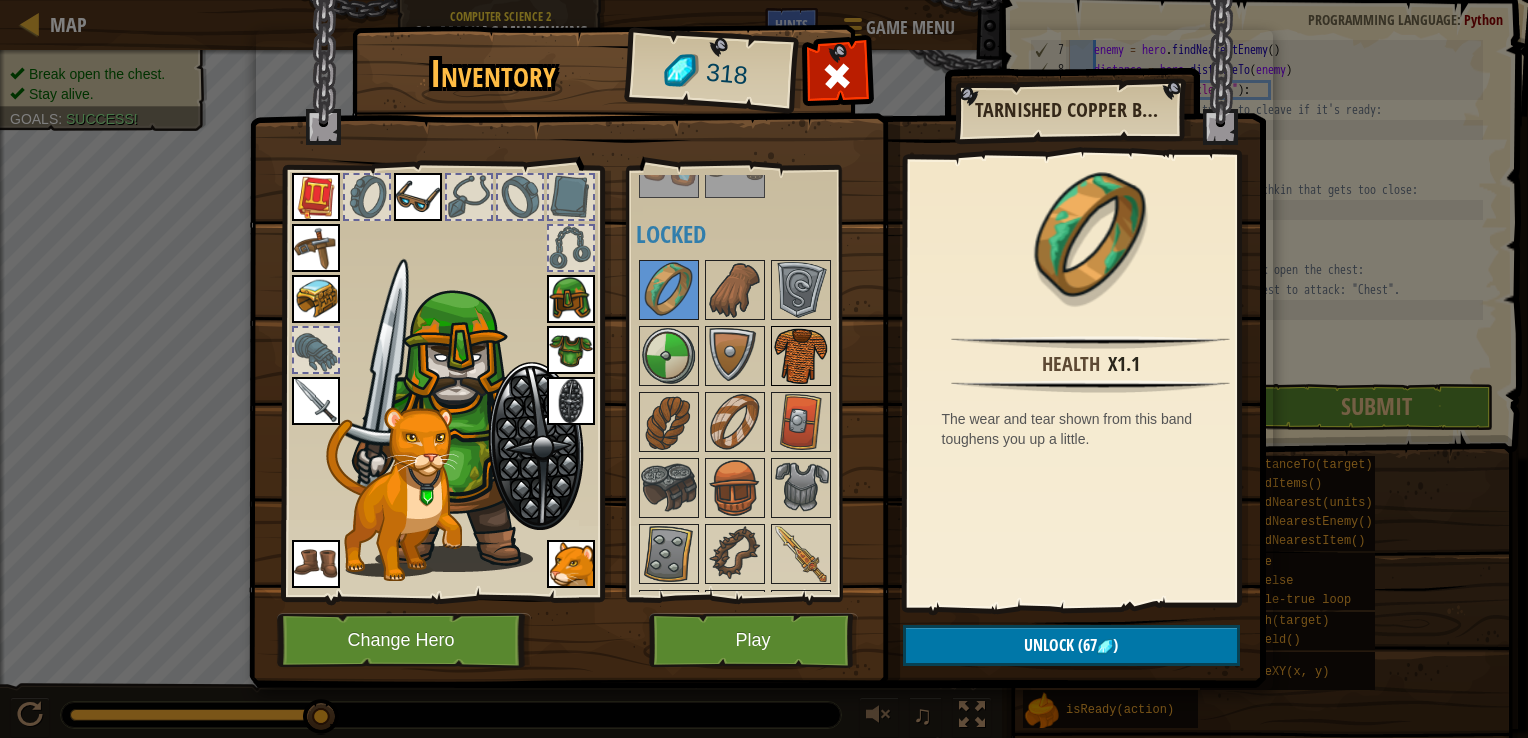click at bounding box center (801, 356) 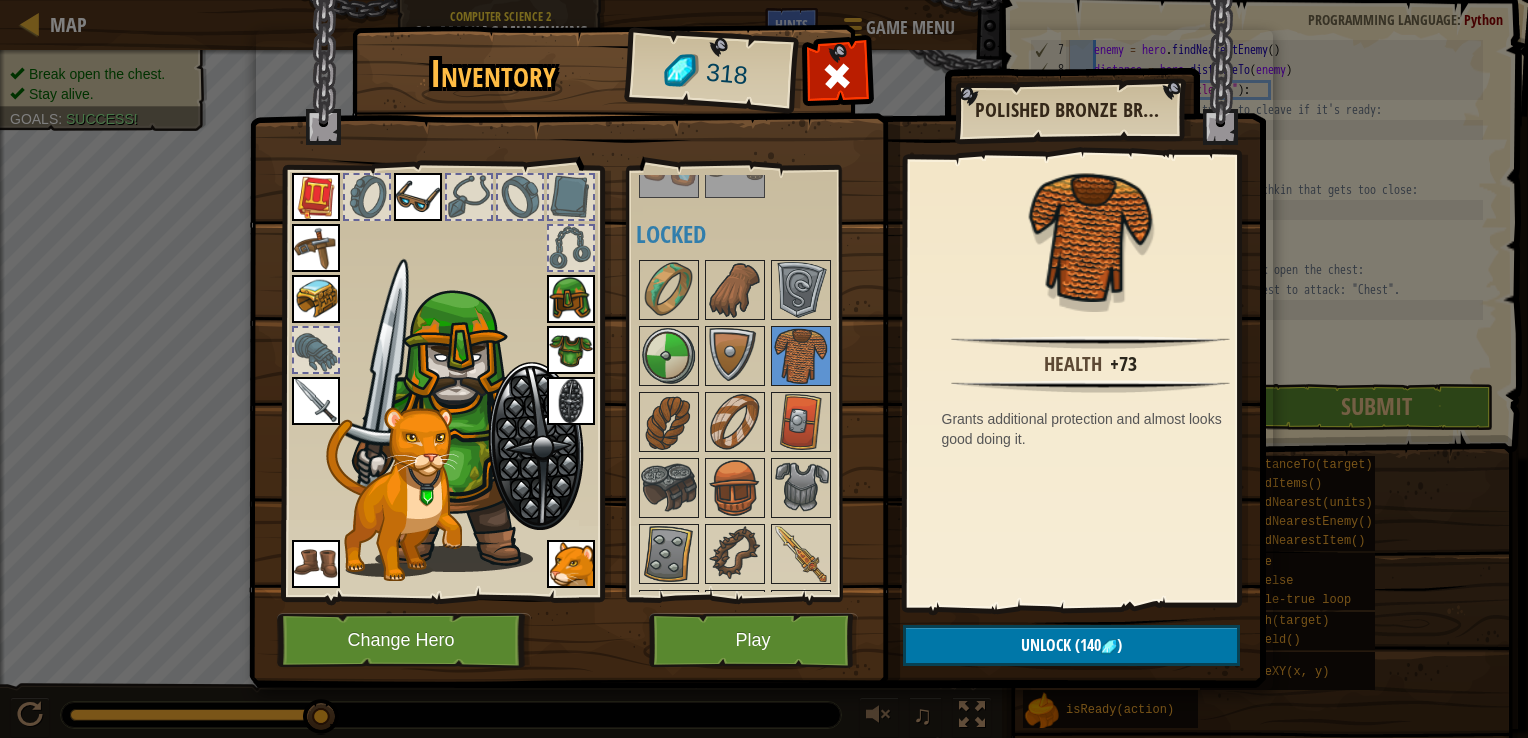 click at bounding box center [571, 350] 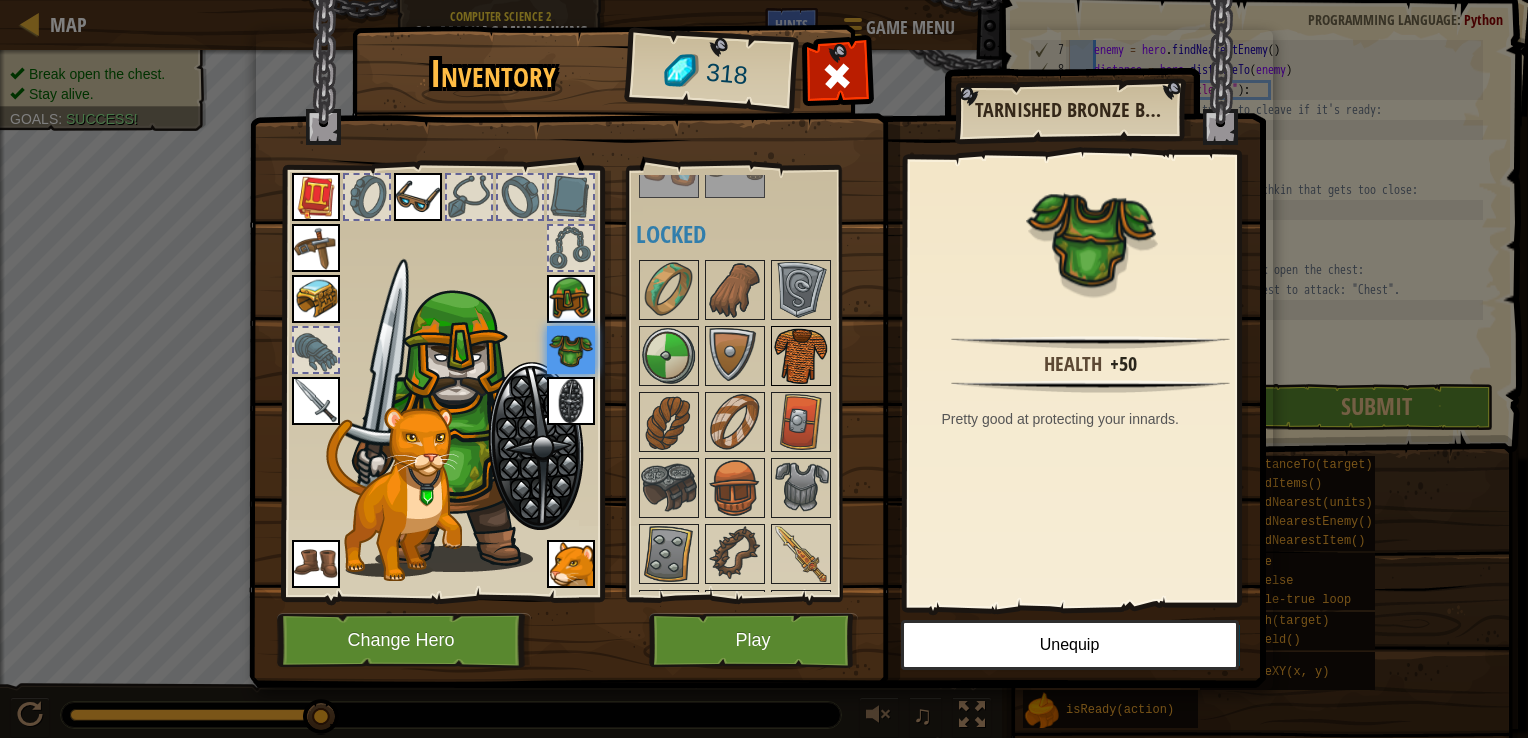 click at bounding box center (801, 356) 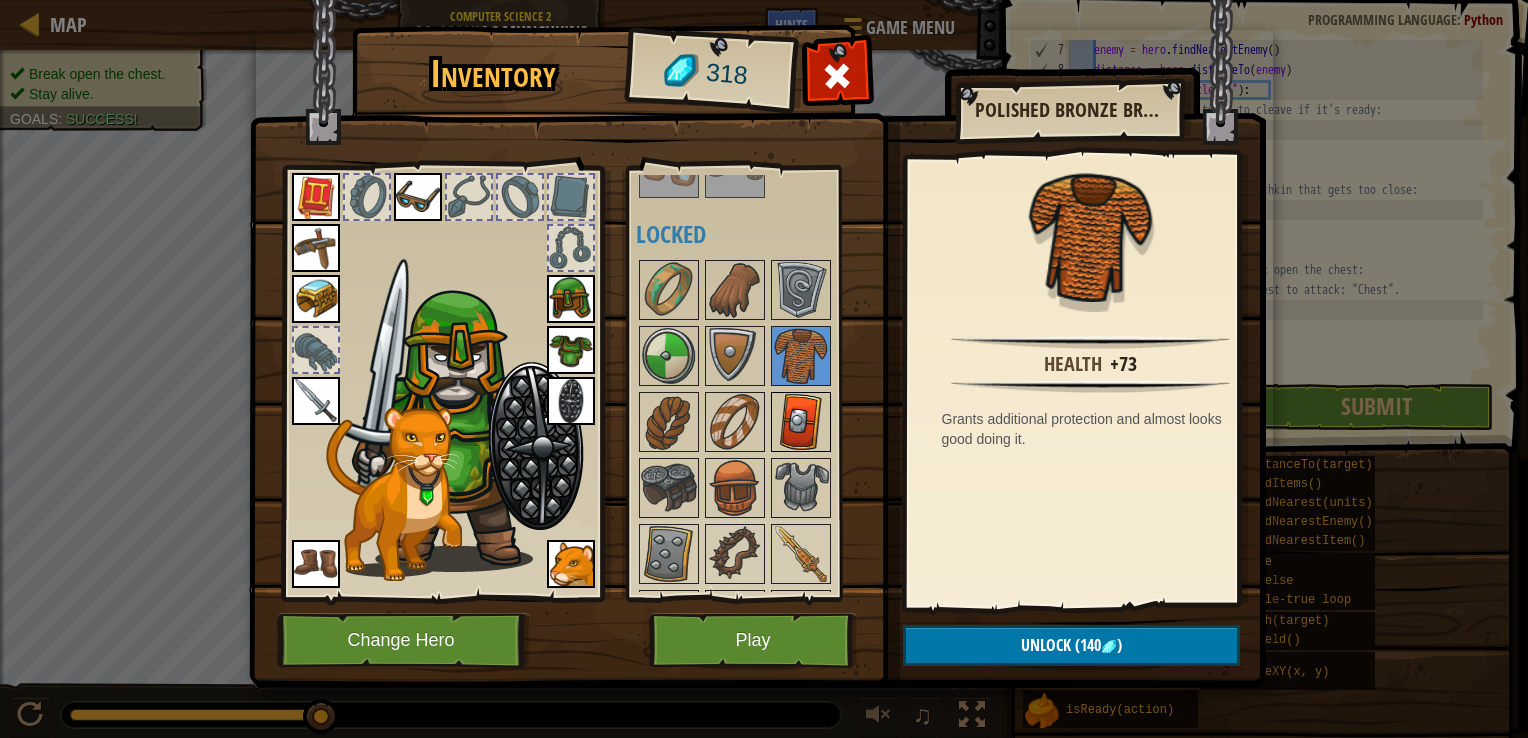 click at bounding box center [801, 422] 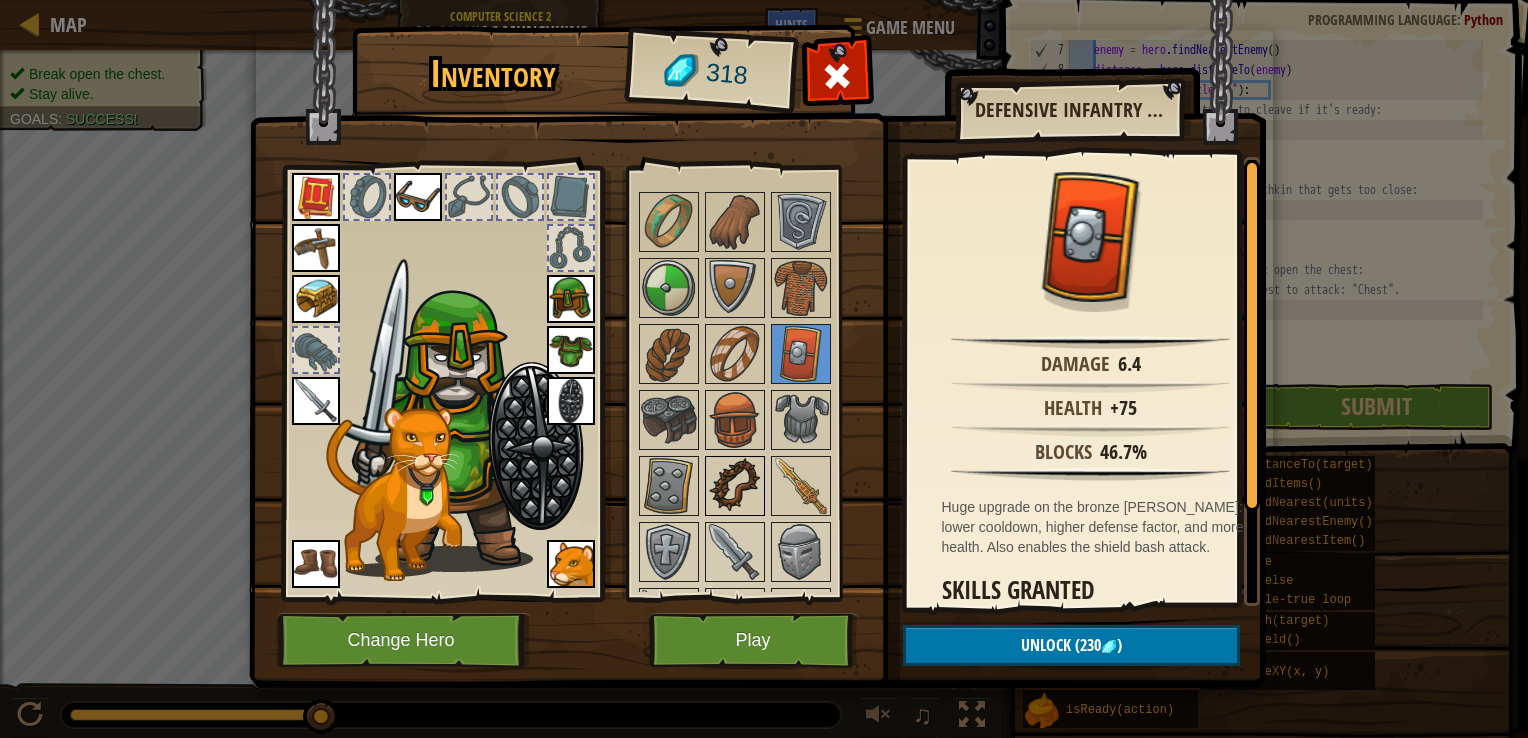 scroll, scrollTop: 700, scrollLeft: 0, axis: vertical 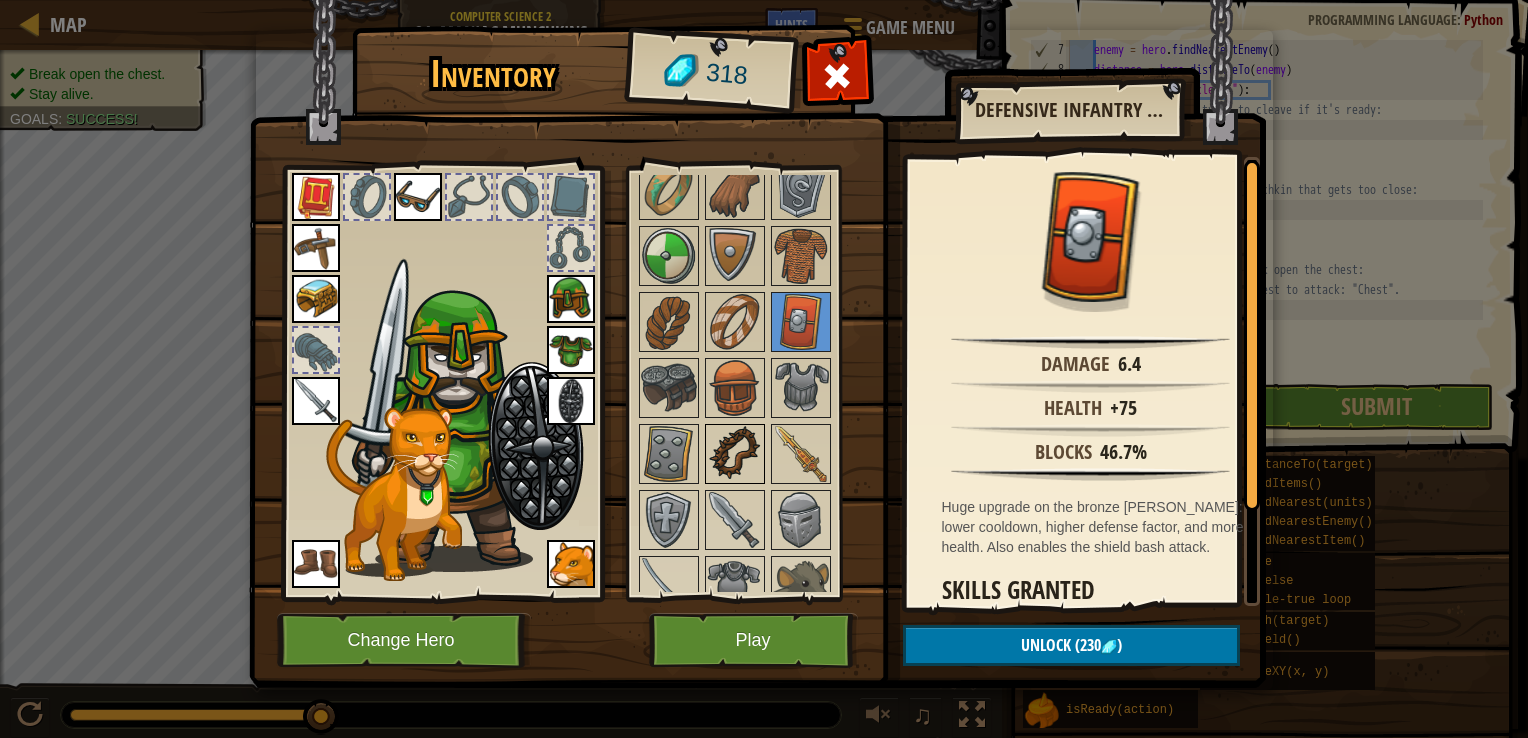 click at bounding box center (735, 454) 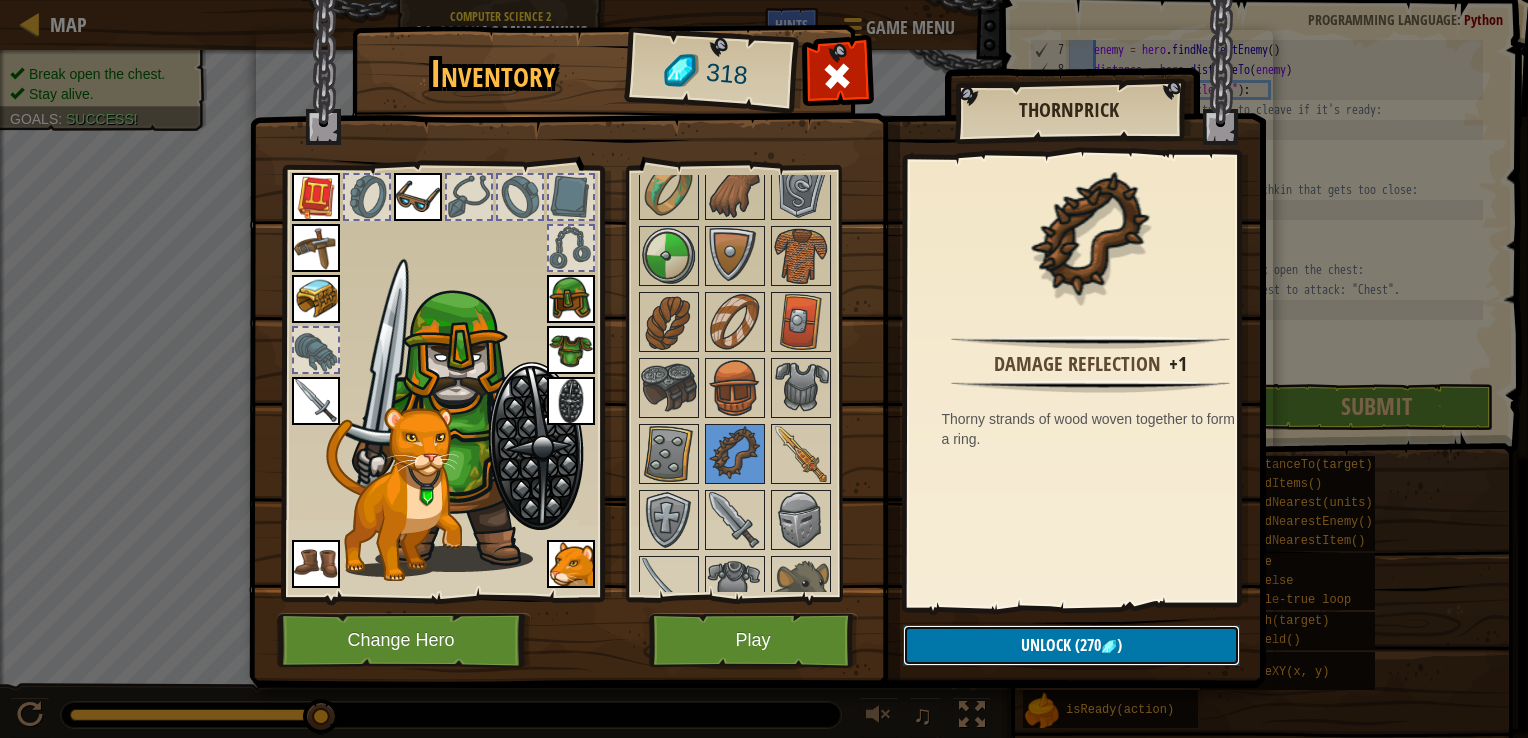 click on "Unlock" at bounding box center (1046, 645) 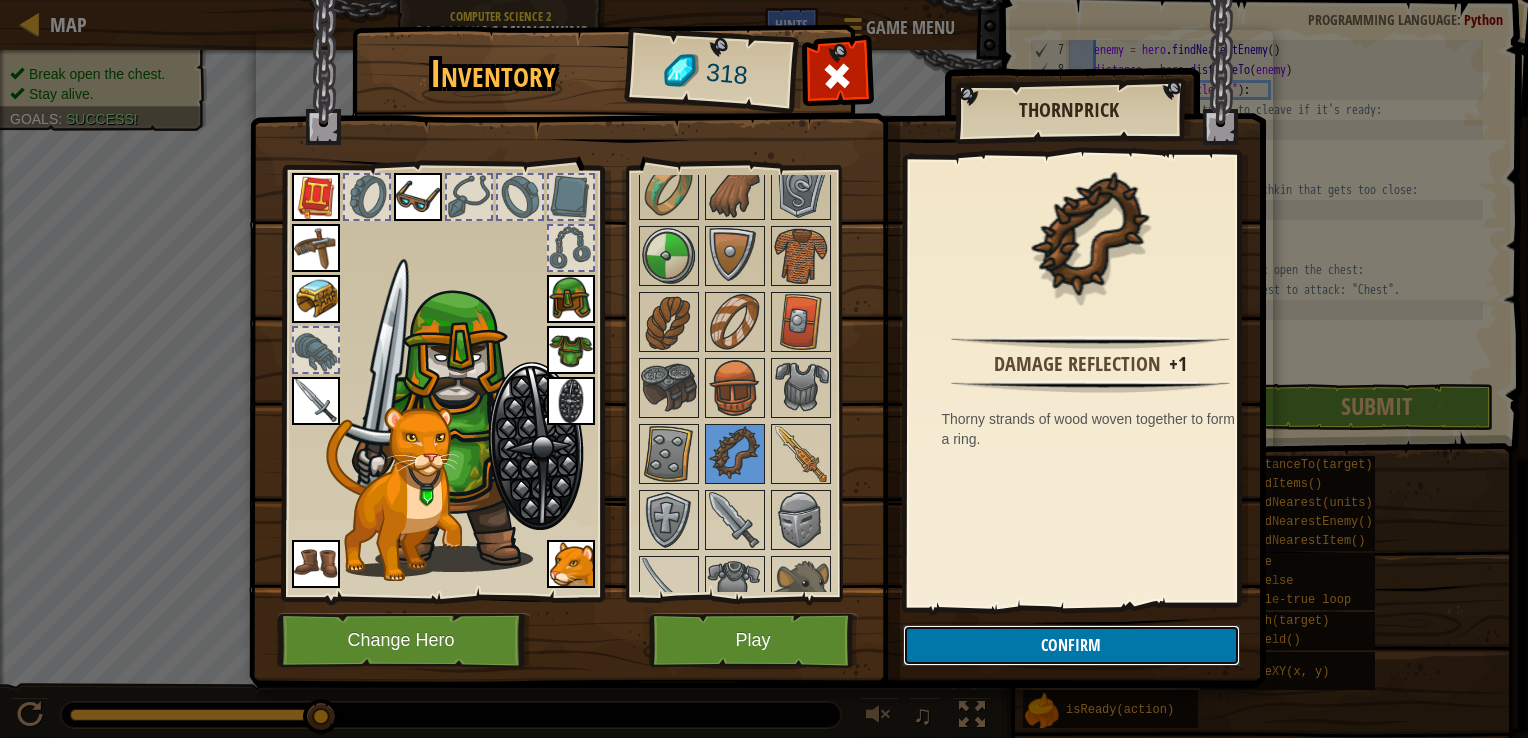 click on "Confirm" at bounding box center [1071, 645] 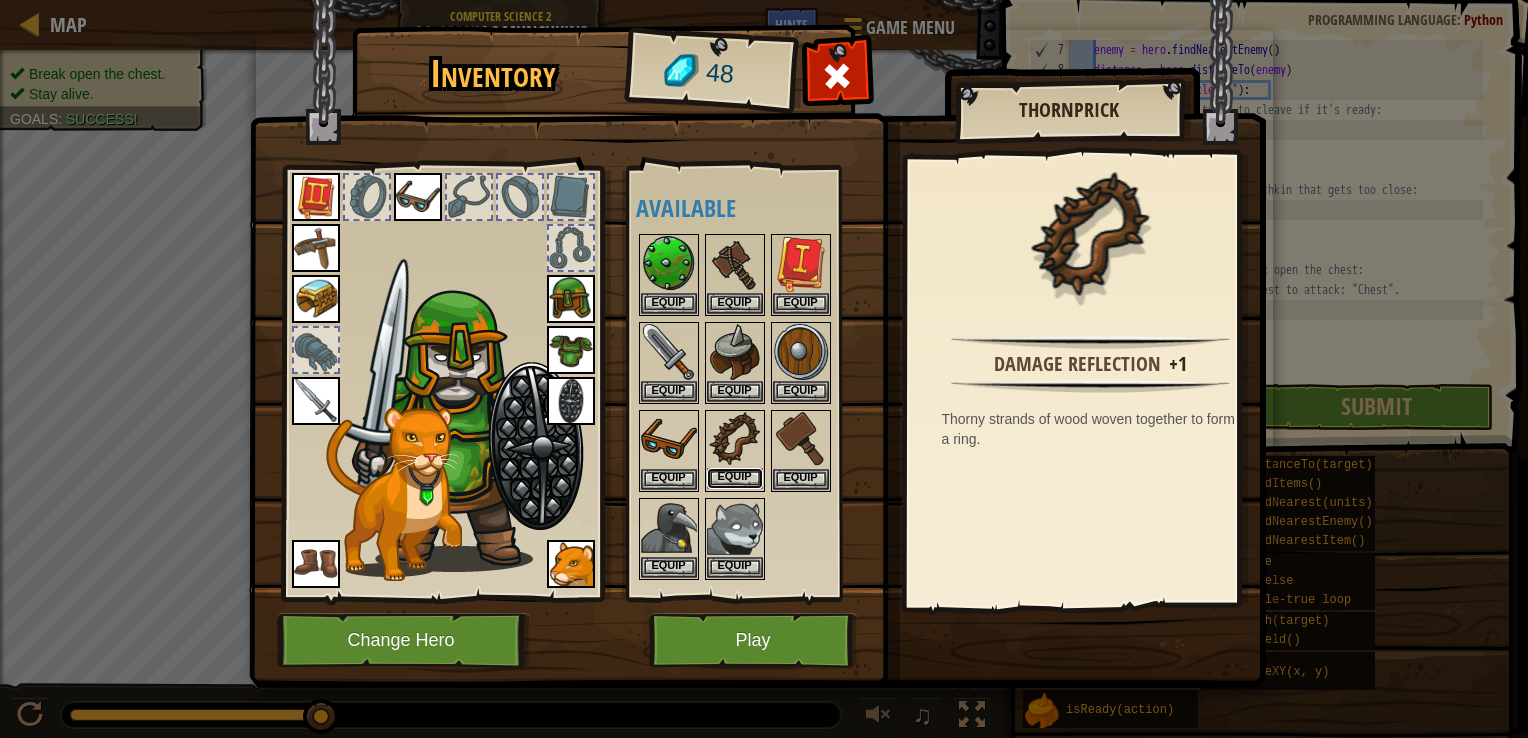 click on "Equip" at bounding box center [735, 478] 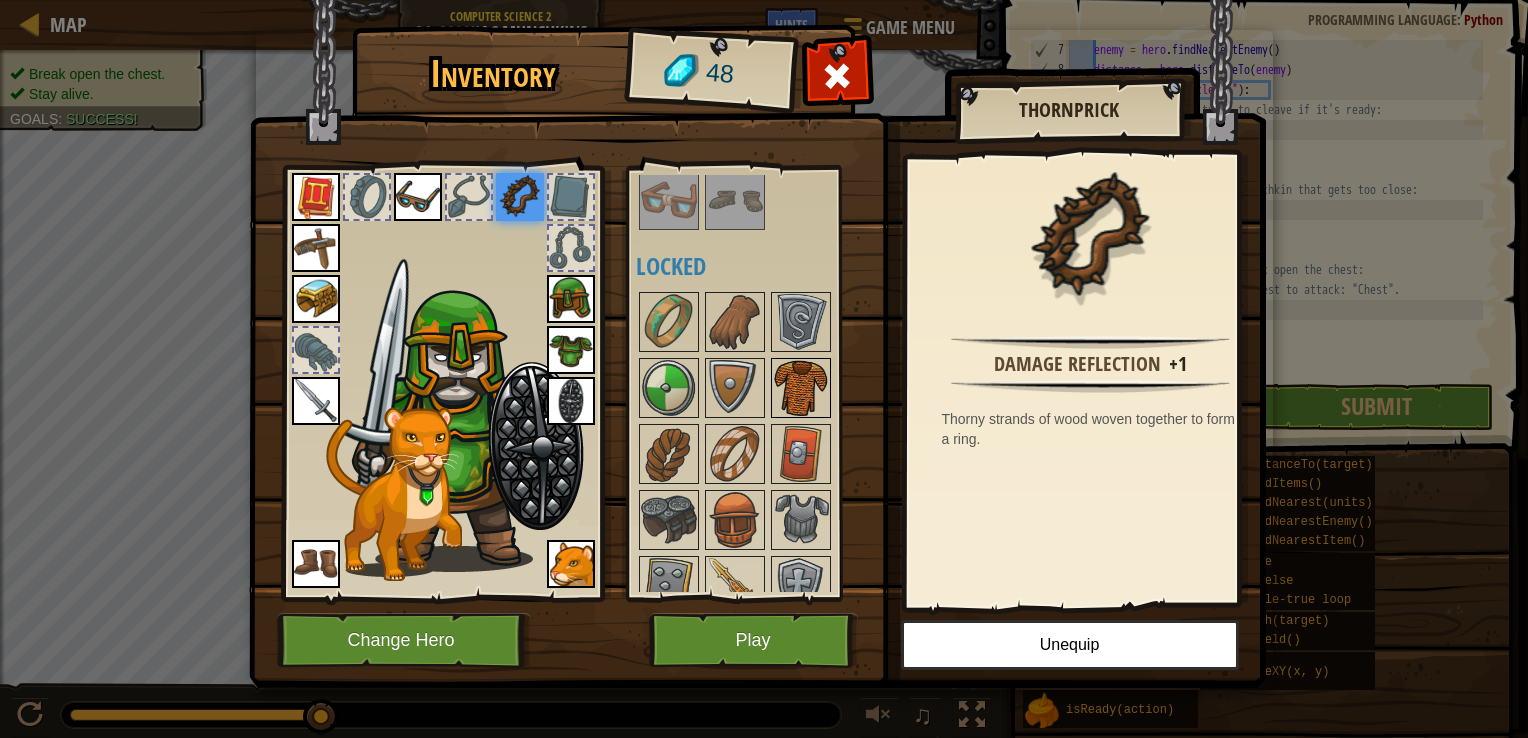scroll, scrollTop: 600, scrollLeft: 0, axis: vertical 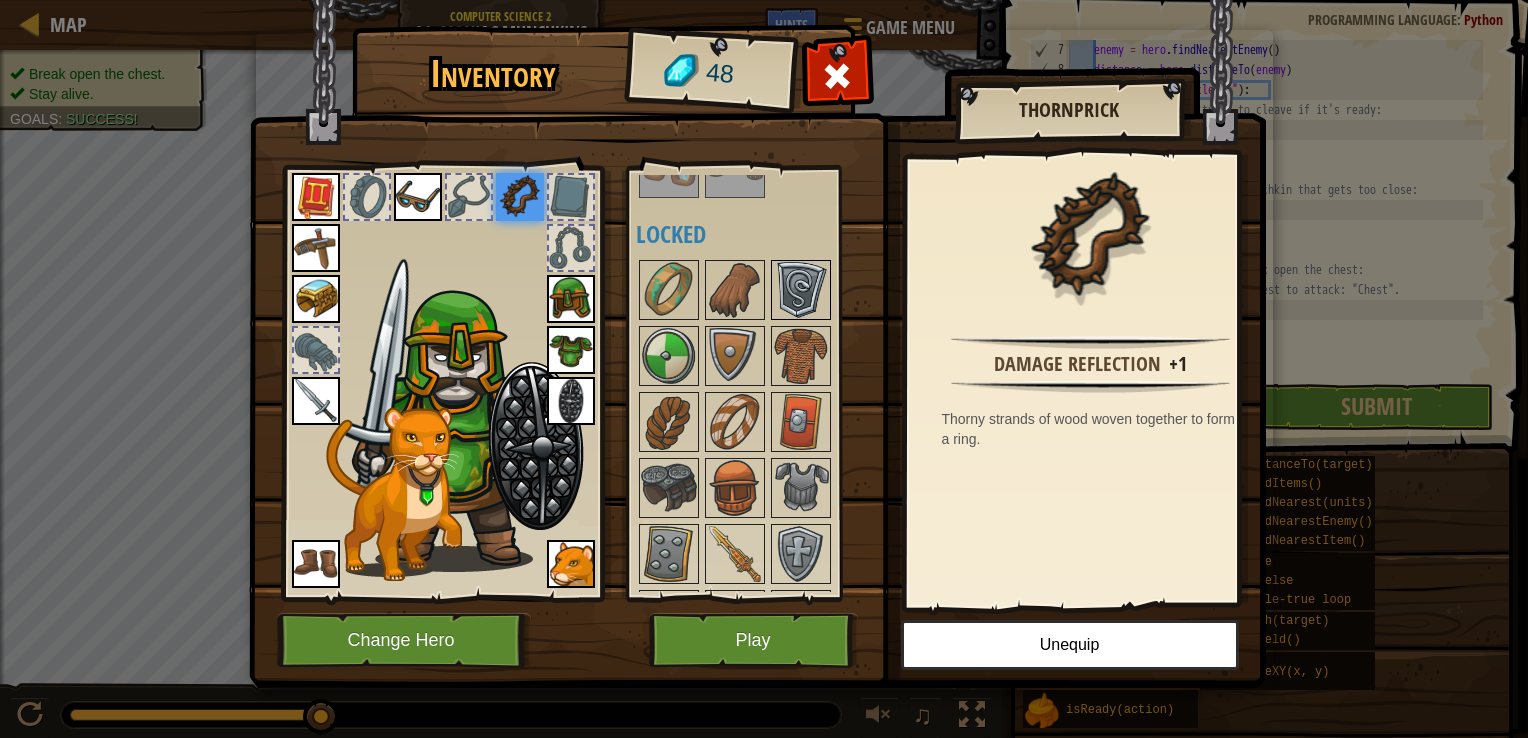 click at bounding box center (801, 290) 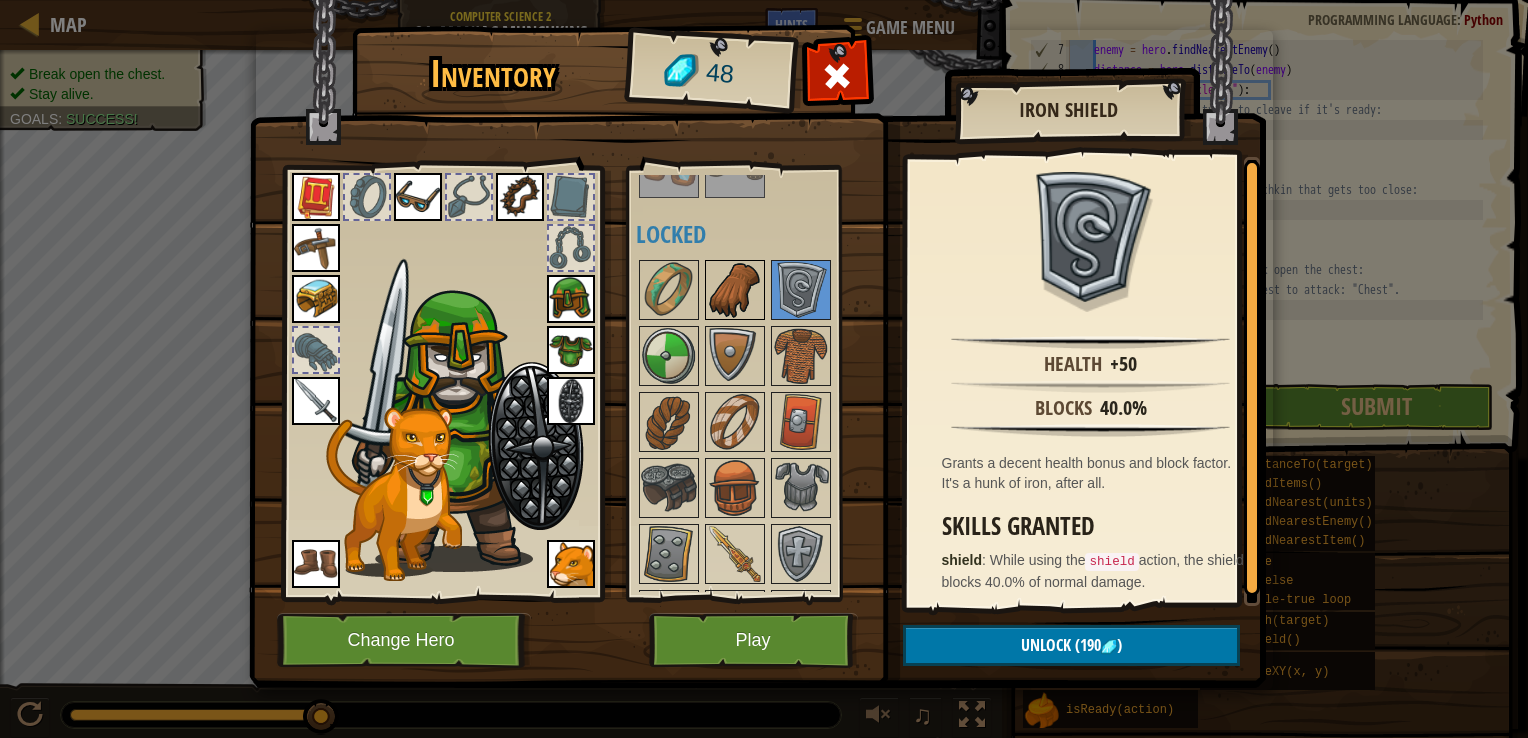click at bounding box center [735, 290] 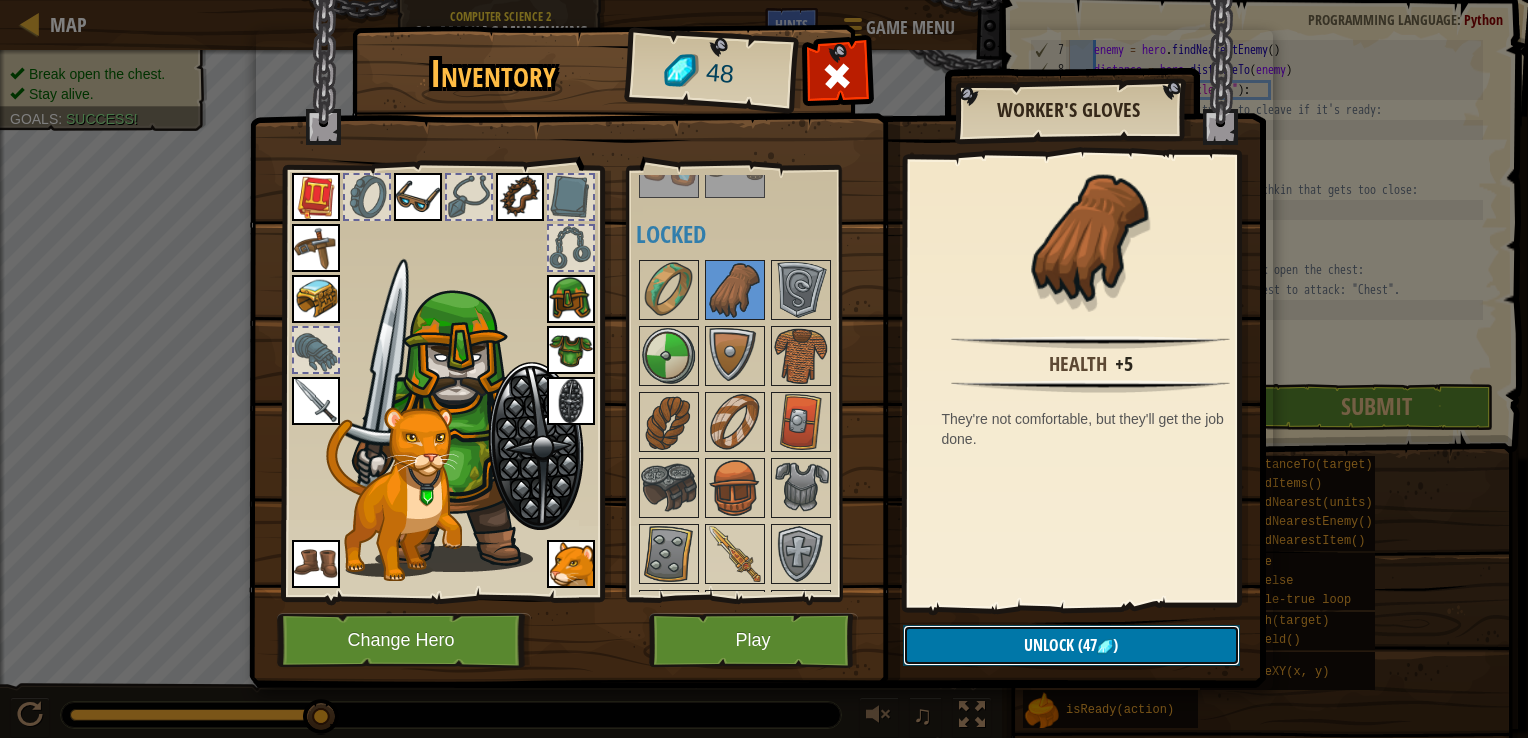 click at bounding box center (1105, 647) 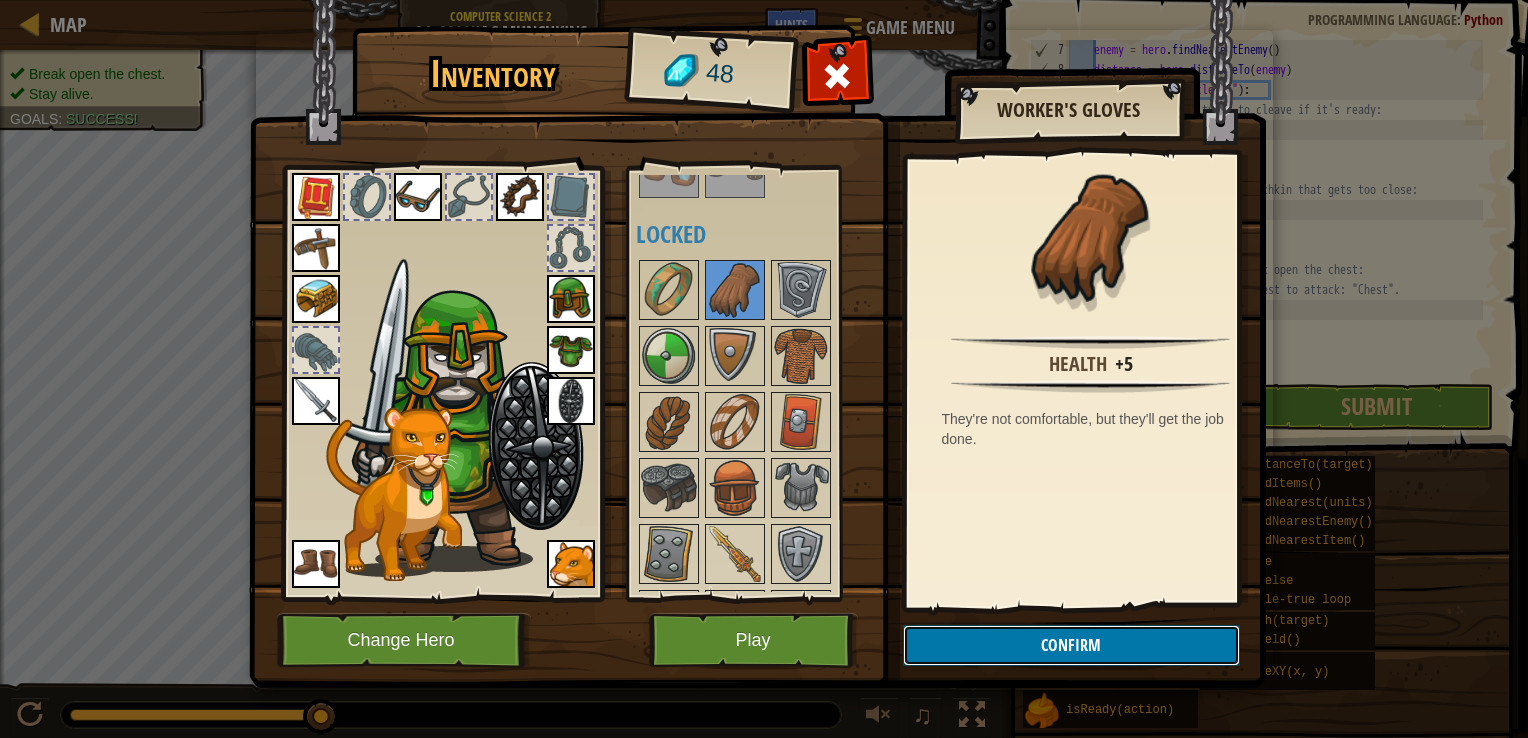 click on "Inventory 48 Available Equip Equip Equip Equip Equip Equip Equip Equip Equip Equip Equip Equip Equip Equip Equip Equip Equip Equip Equip Equip (double-click to equip) Restricted Locked Worker's Gloves Health +5 They're not comfortable, but they'll get the job done. Confirm Equip Unequip Subscribe to Unlock! (restricted in this level) Change Hero Play" at bounding box center (764, 360) 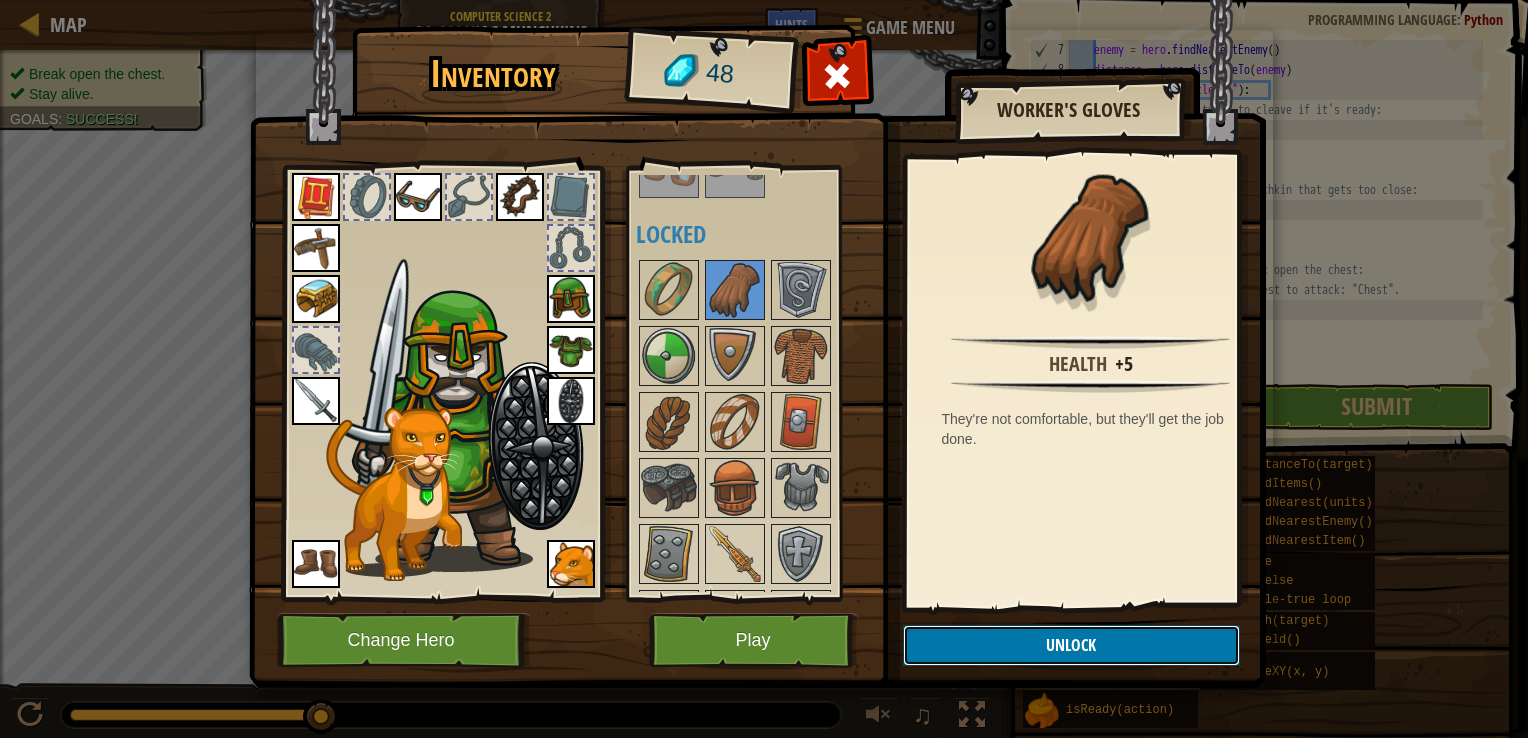 click on "Unlock" at bounding box center (1071, 645) 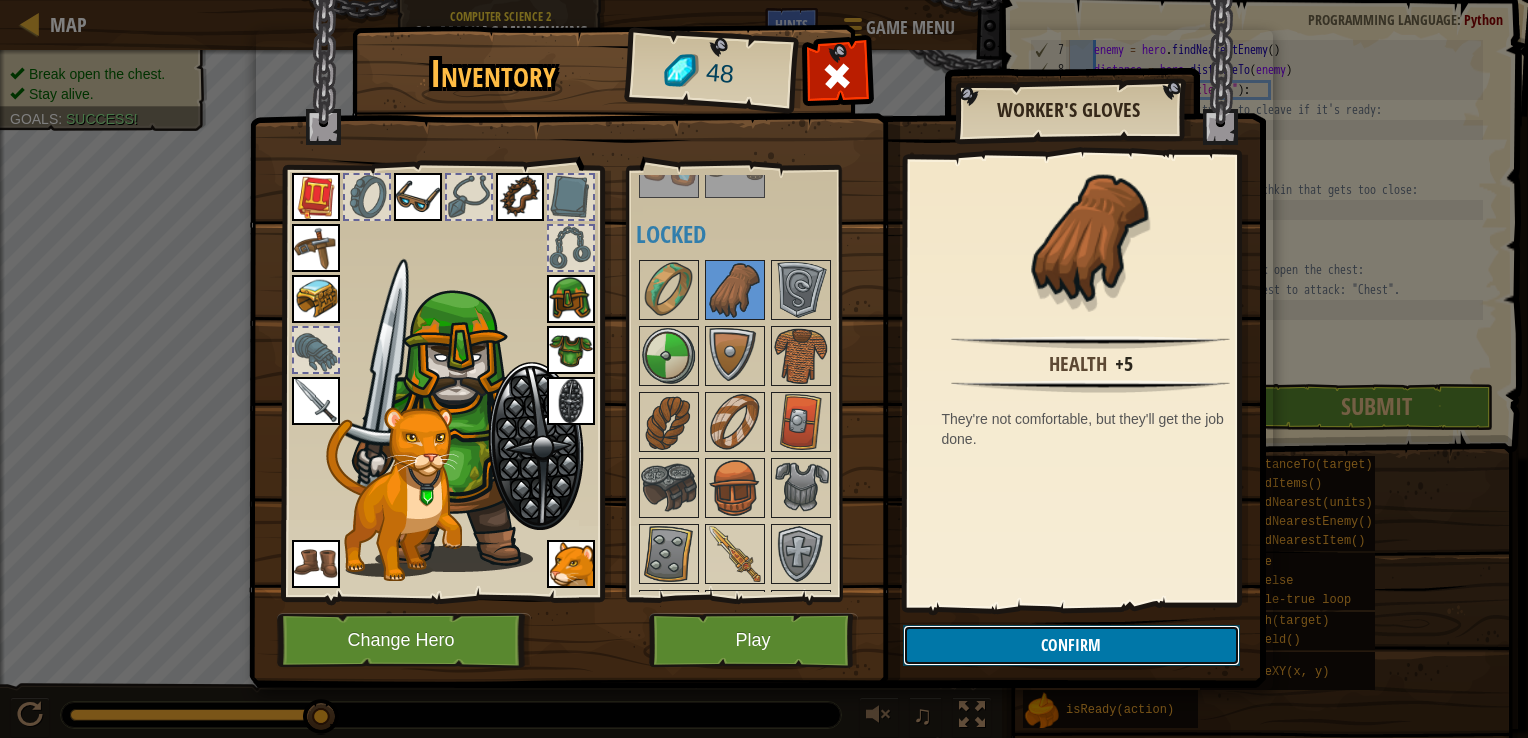 click on "Confirm" at bounding box center (1071, 645) 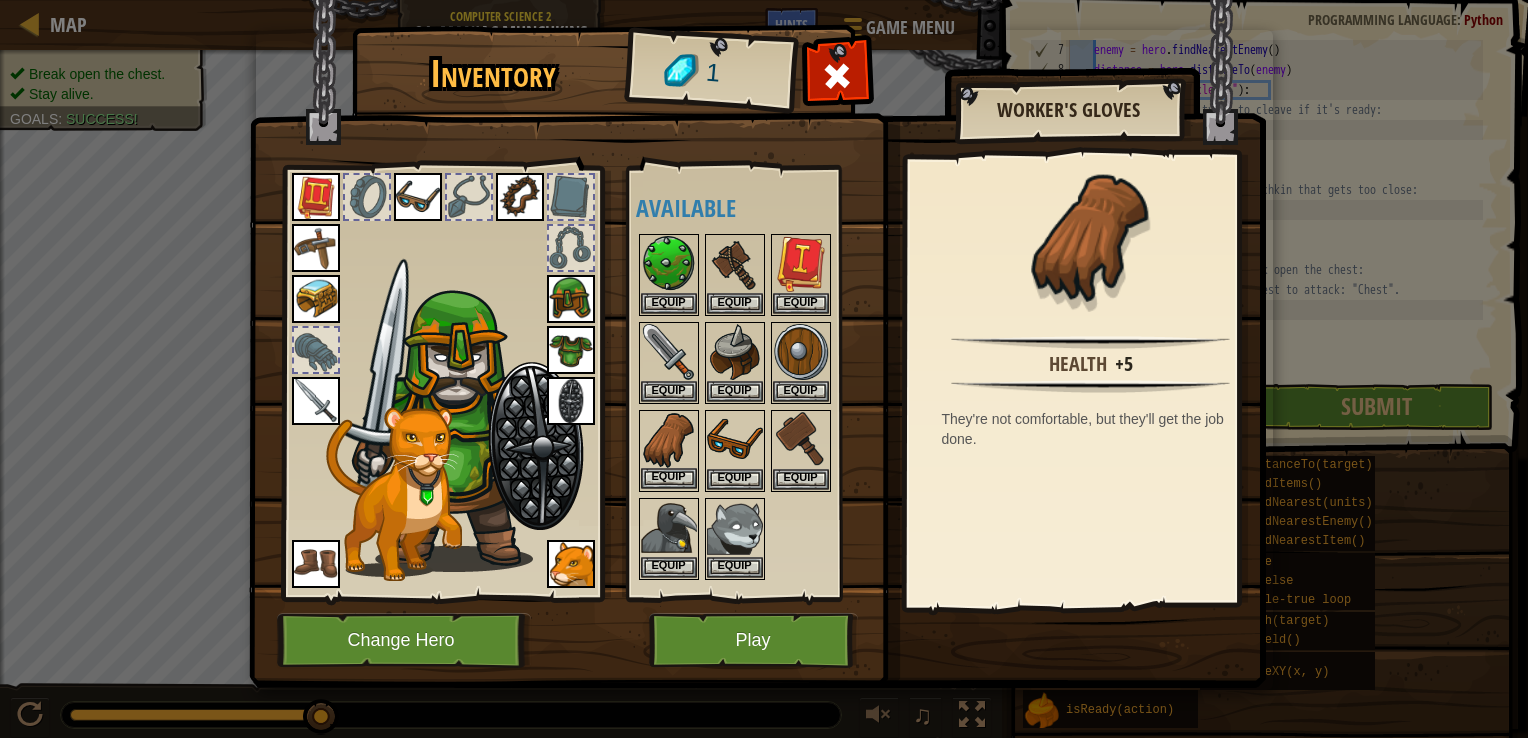 click at bounding box center (669, 440) 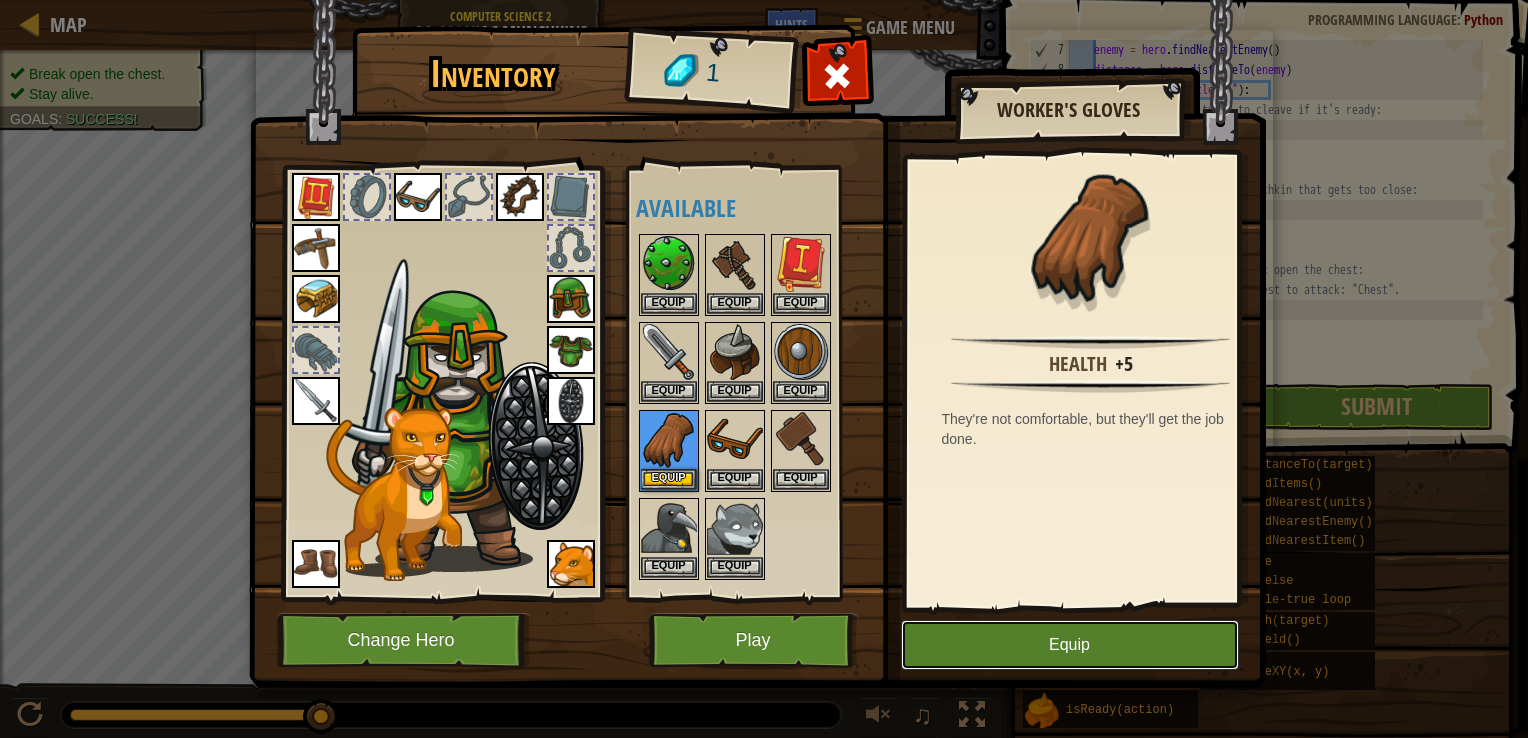 click on "Equip" at bounding box center [1070, 645] 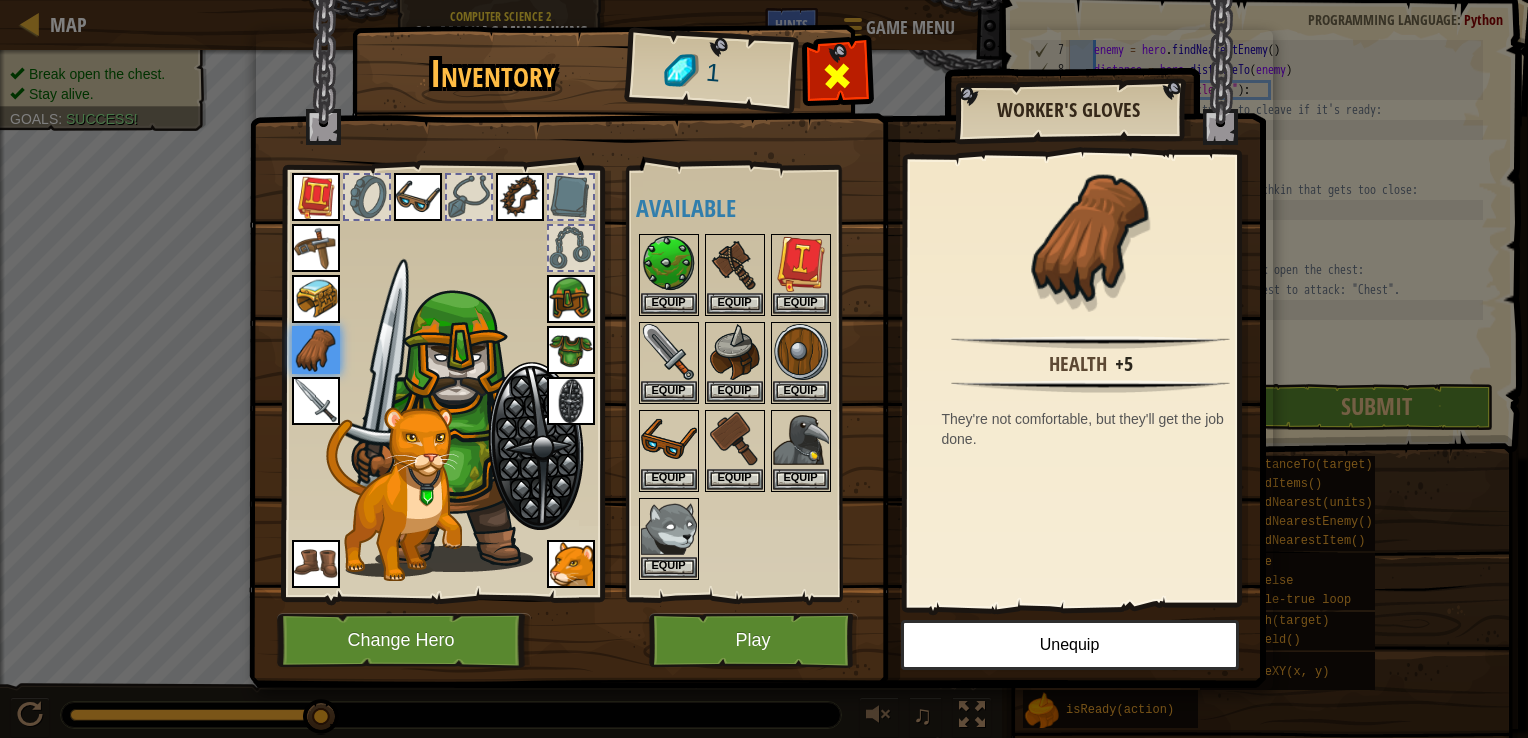 click at bounding box center [837, 76] 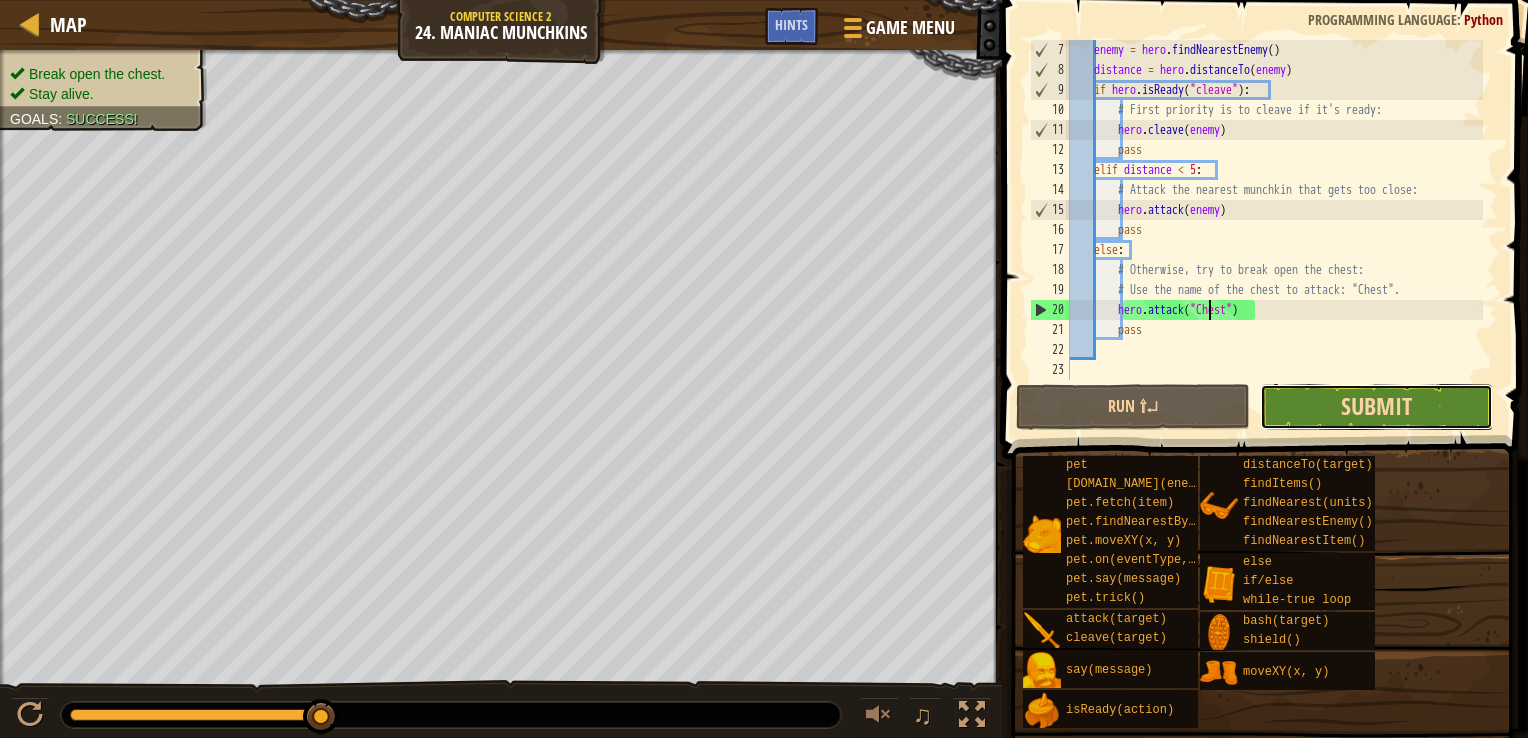 click on "Submit" at bounding box center [1376, 406] 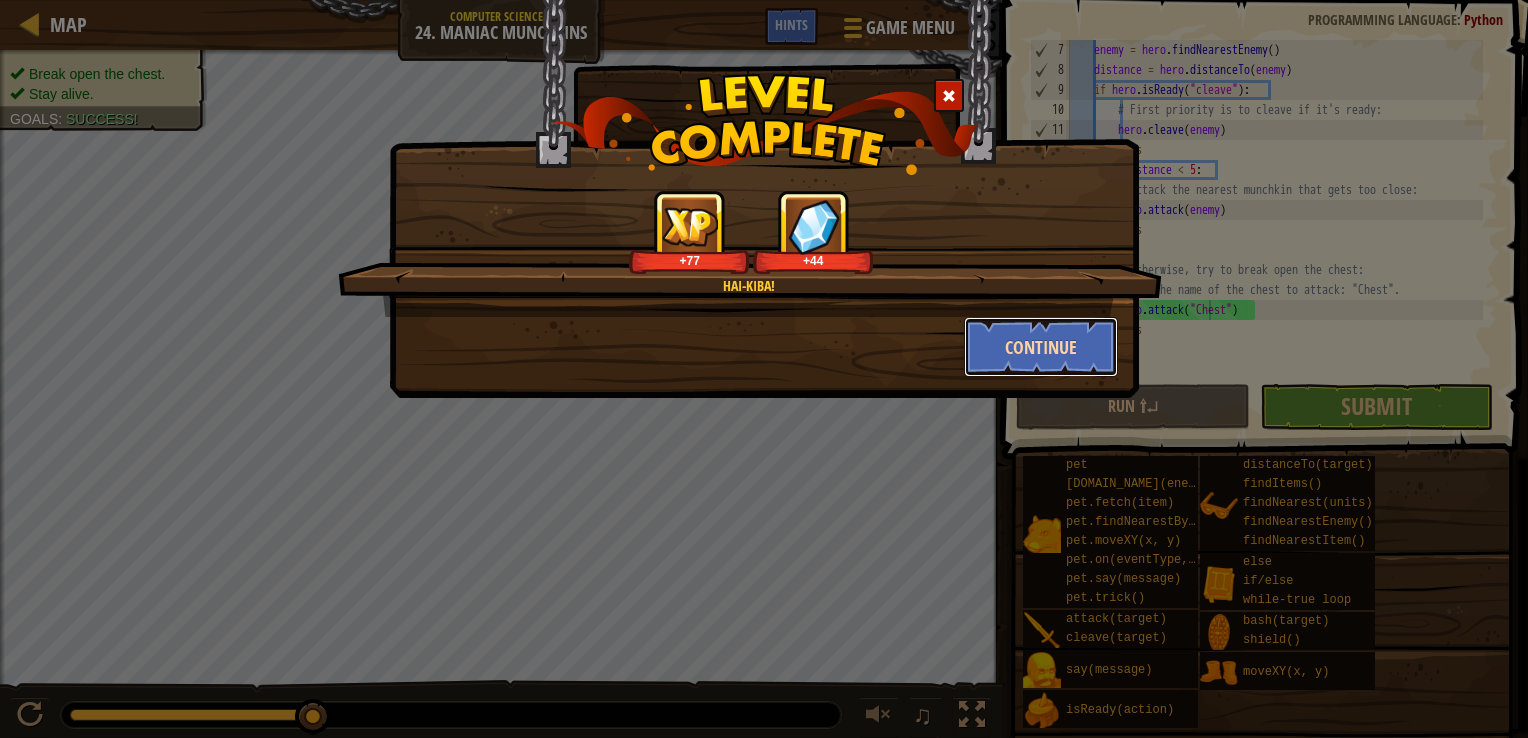 click on "Continue" at bounding box center [1041, 347] 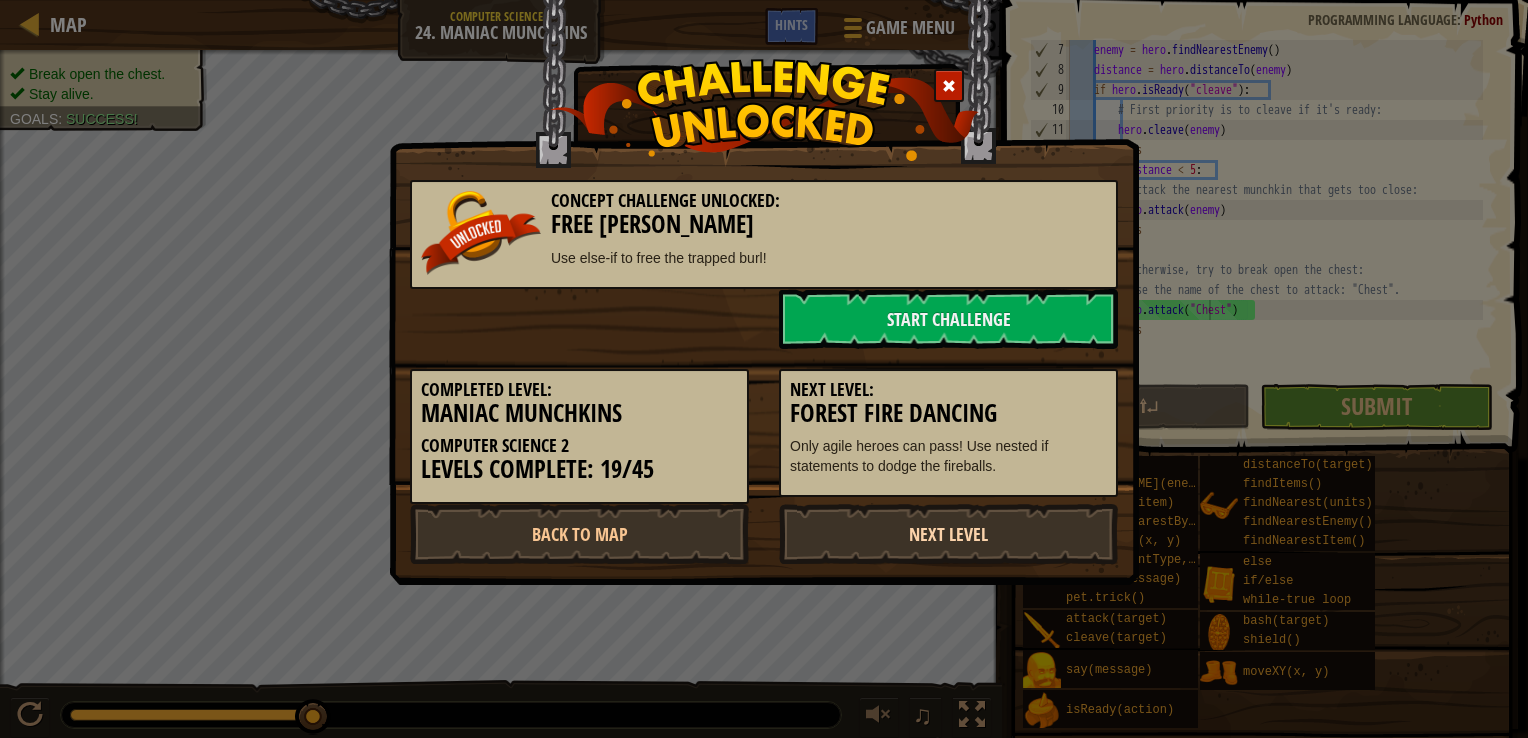 click on "Next Level" at bounding box center (948, 534) 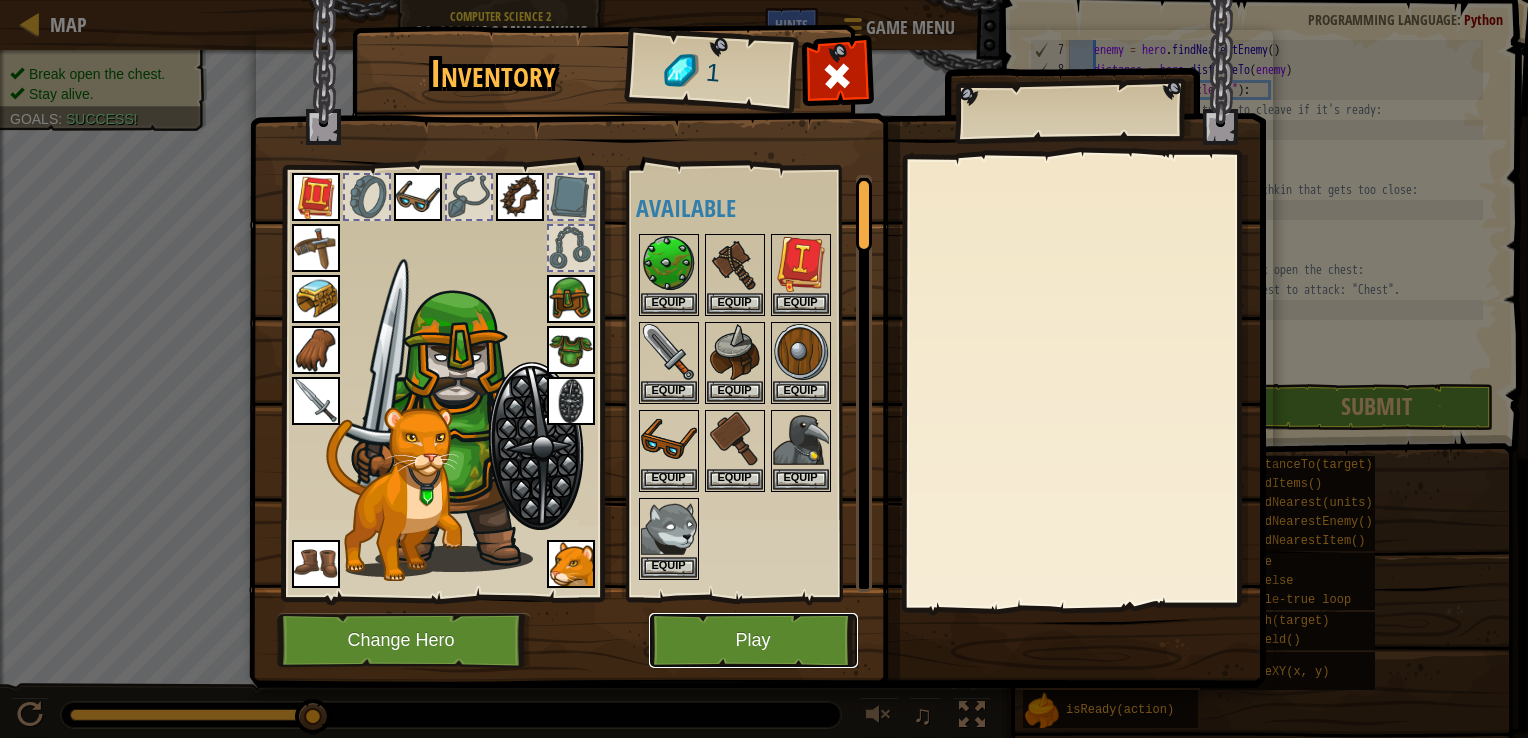 drag, startPoint x: 788, startPoint y: 638, endPoint x: 781, endPoint y: 647, distance: 11.401754 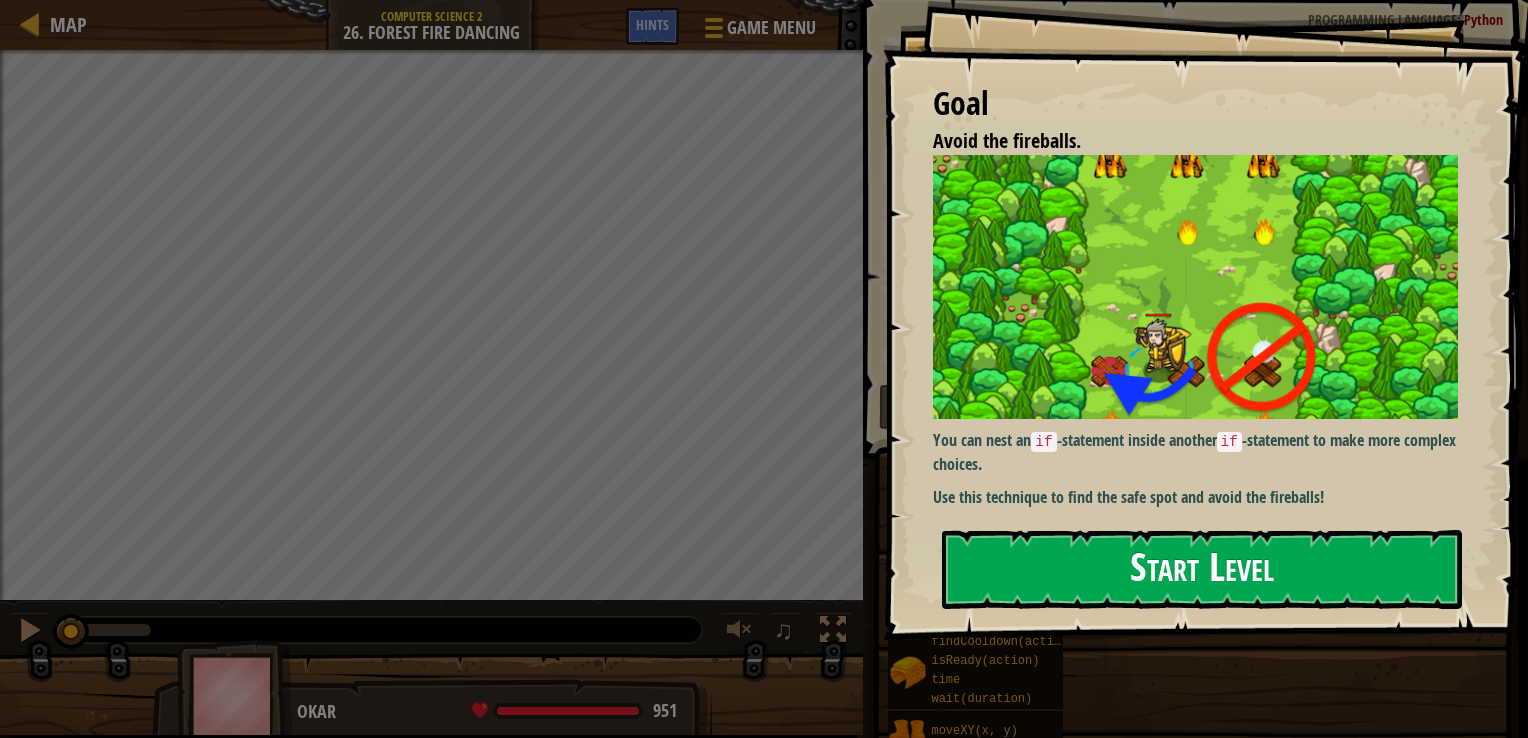 click on "Start Level" at bounding box center [1202, 569] 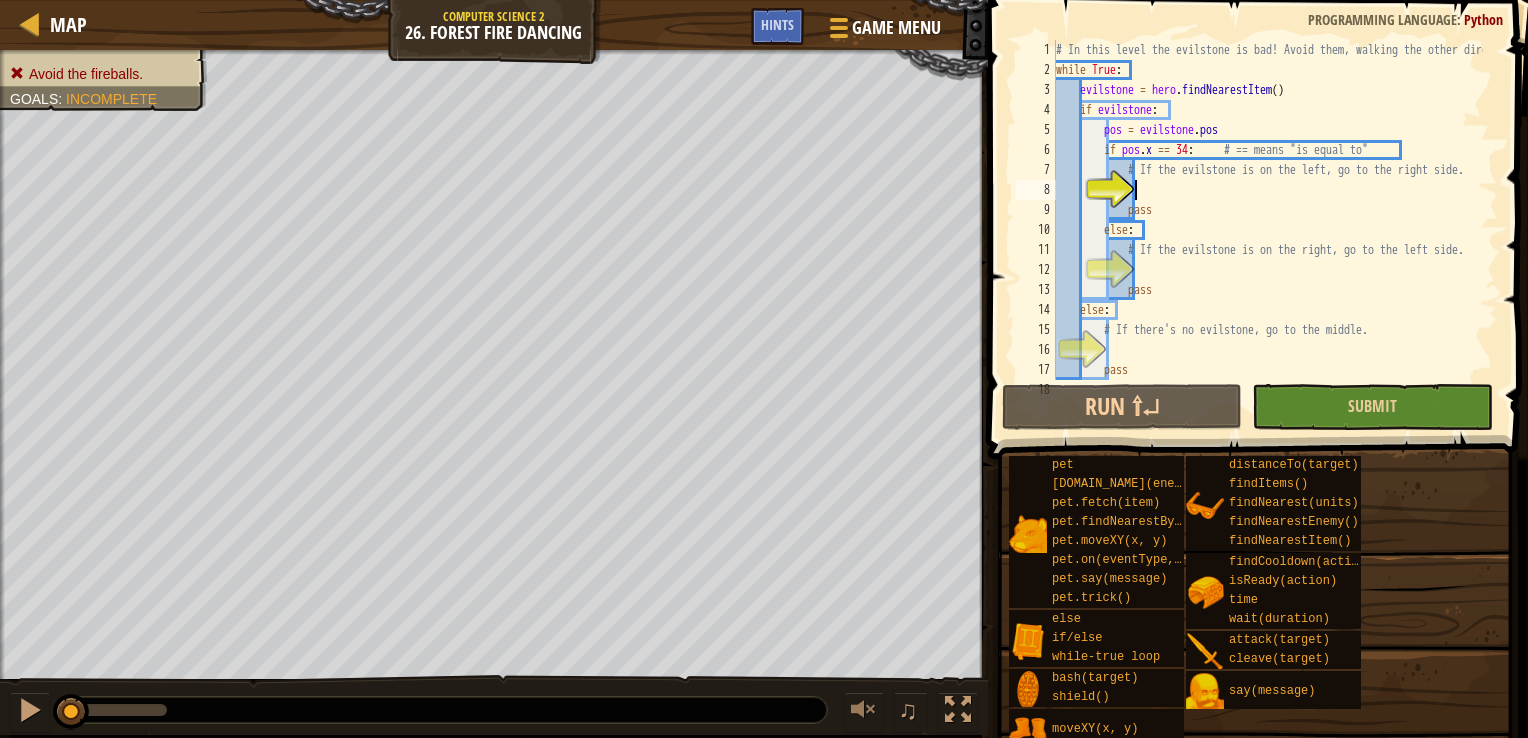 scroll, scrollTop: 10, scrollLeft: 0, axis: vertical 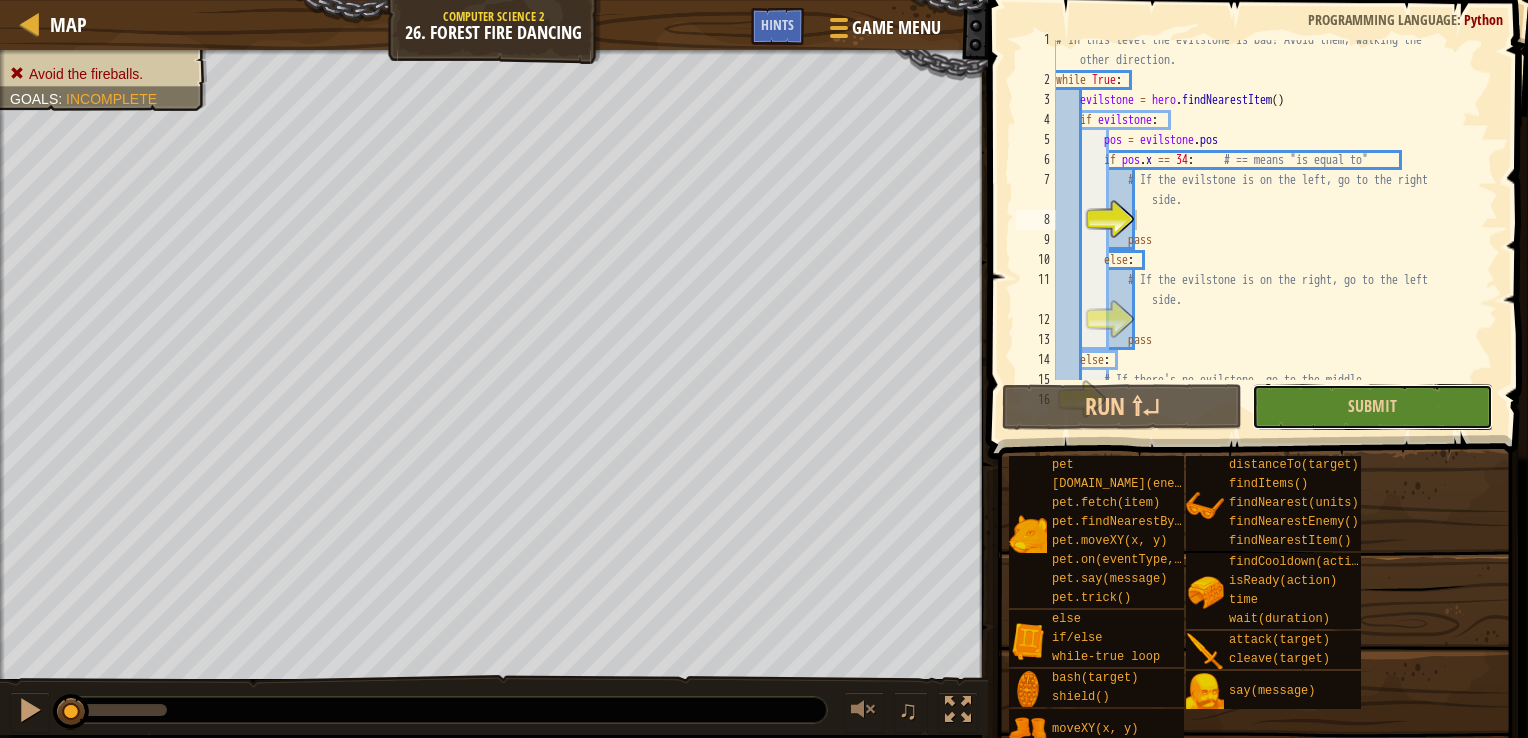 click on "Submit" at bounding box center [1372, 407] 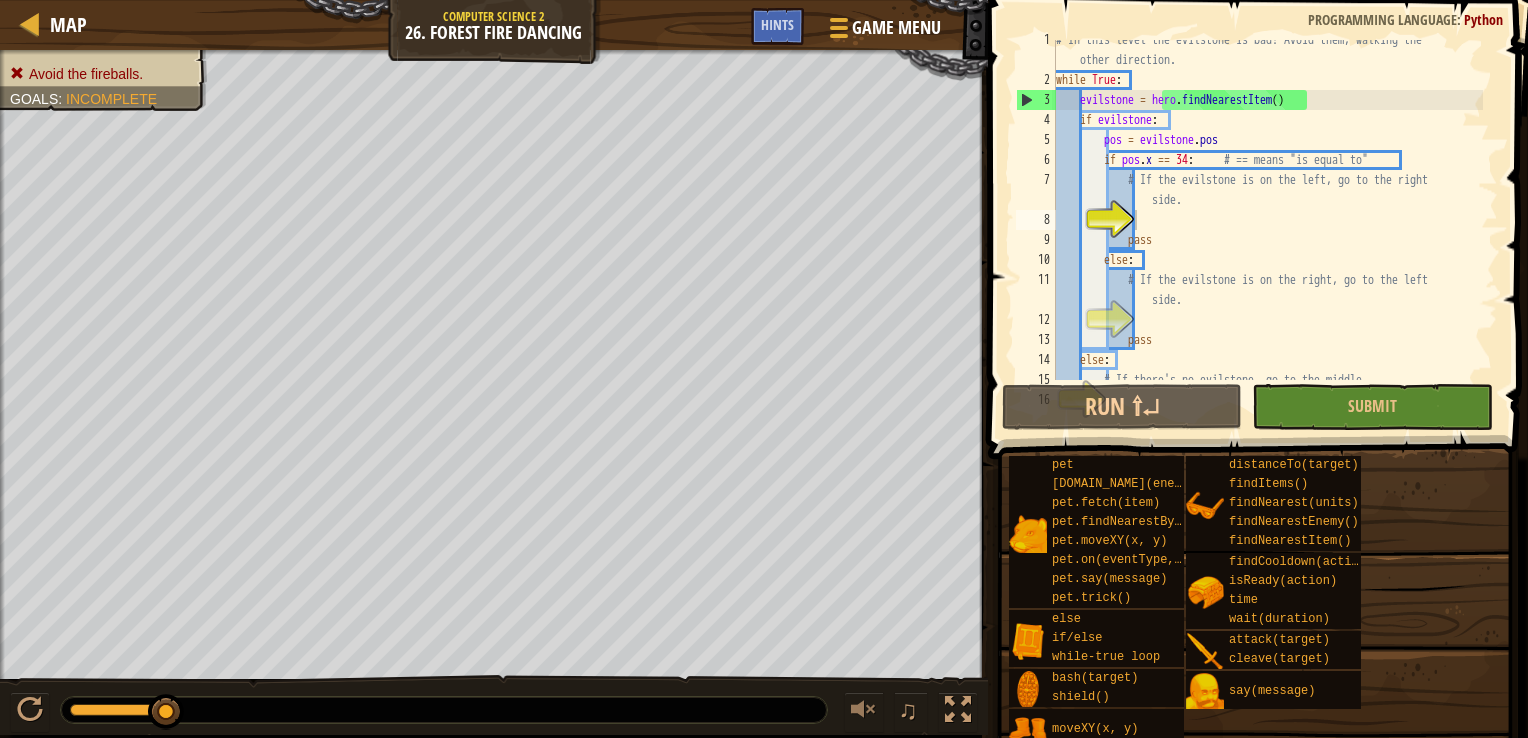 scroll, scrollTop: 0, scrollLeft: 0, axis: both 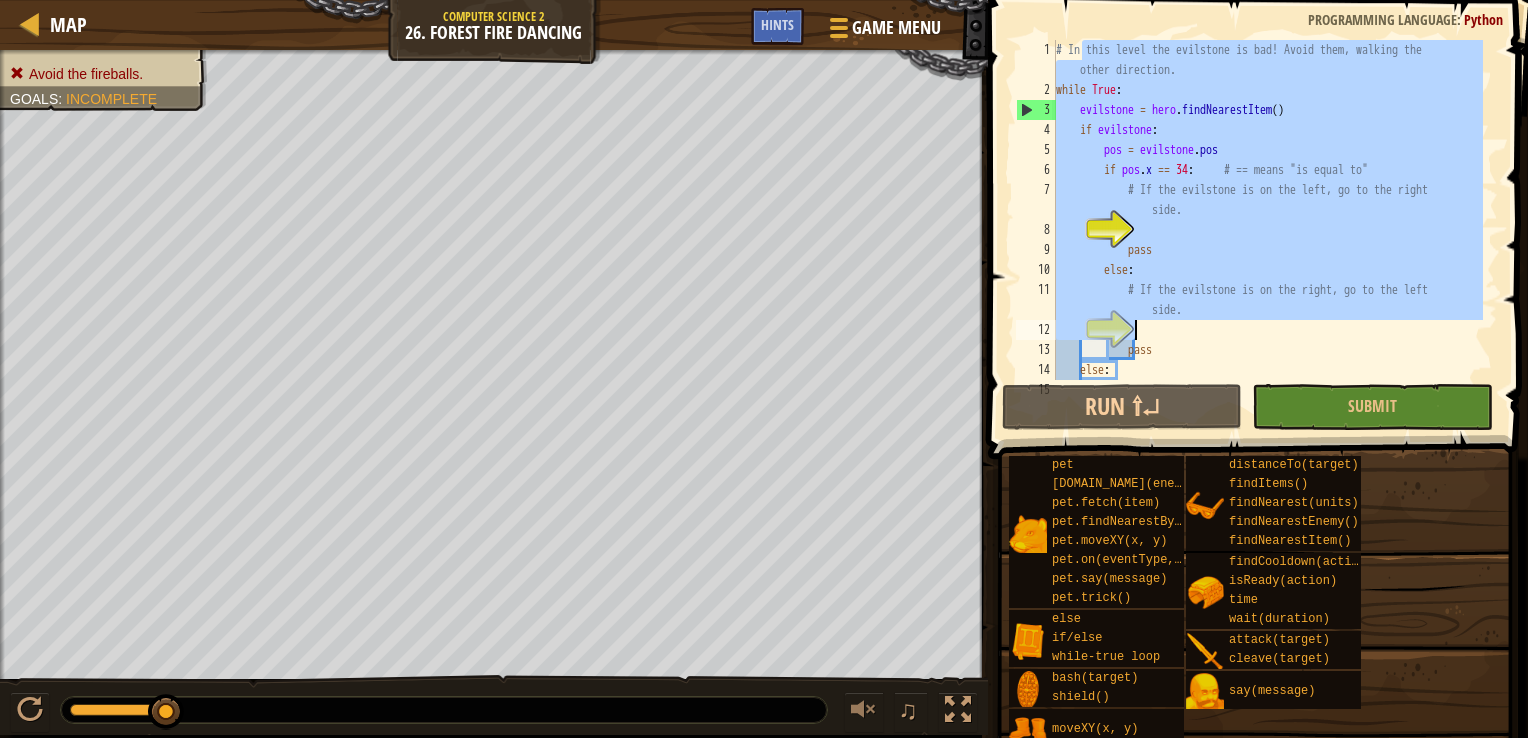 drag, startPoint x: 1080, startPoint y: 54, endPoint x: 1492, endPoint y: 333, distance: 497.57913 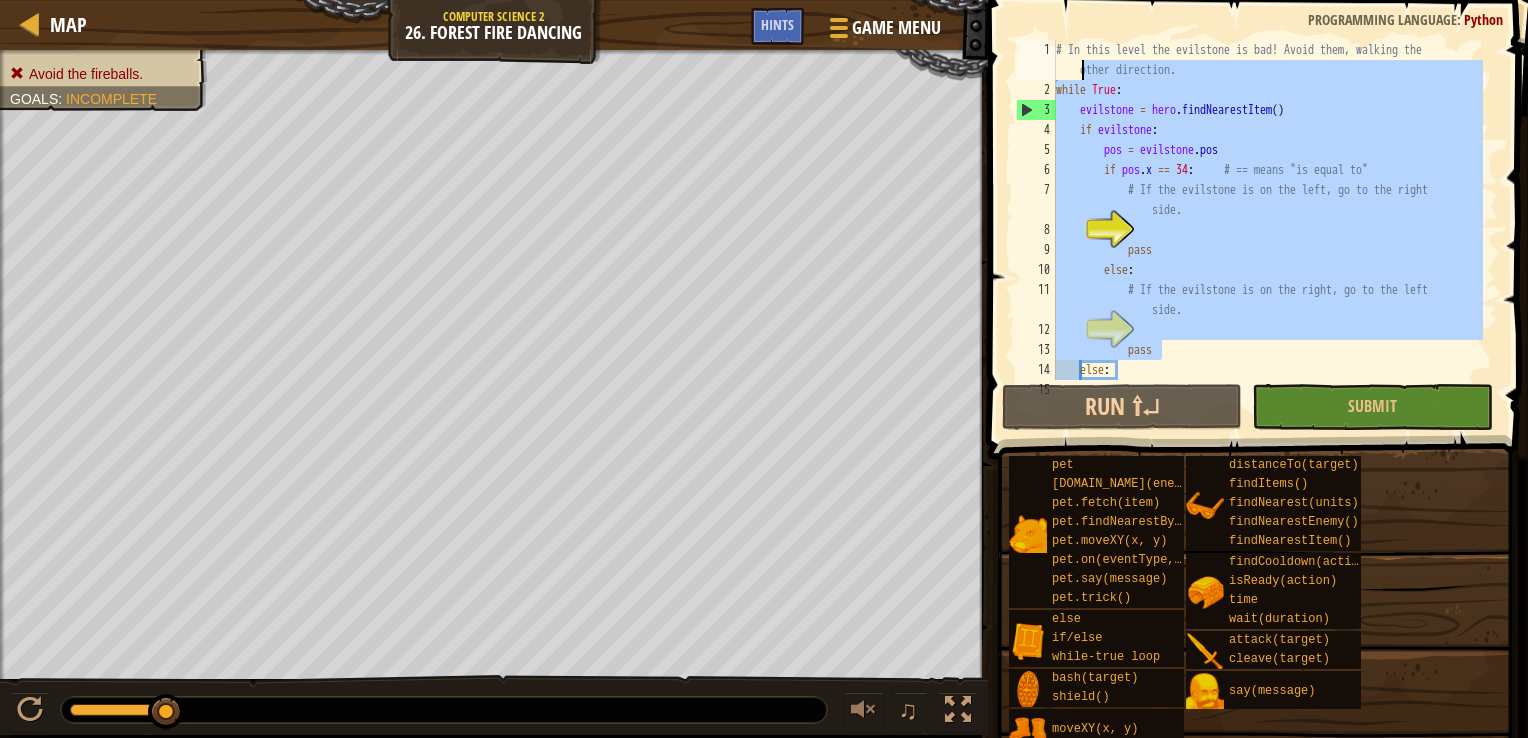 drag, startPoint x: 1352, startPoint y: 354, endPoint x: 1059, endPoint y: 70, distance: 408.05023 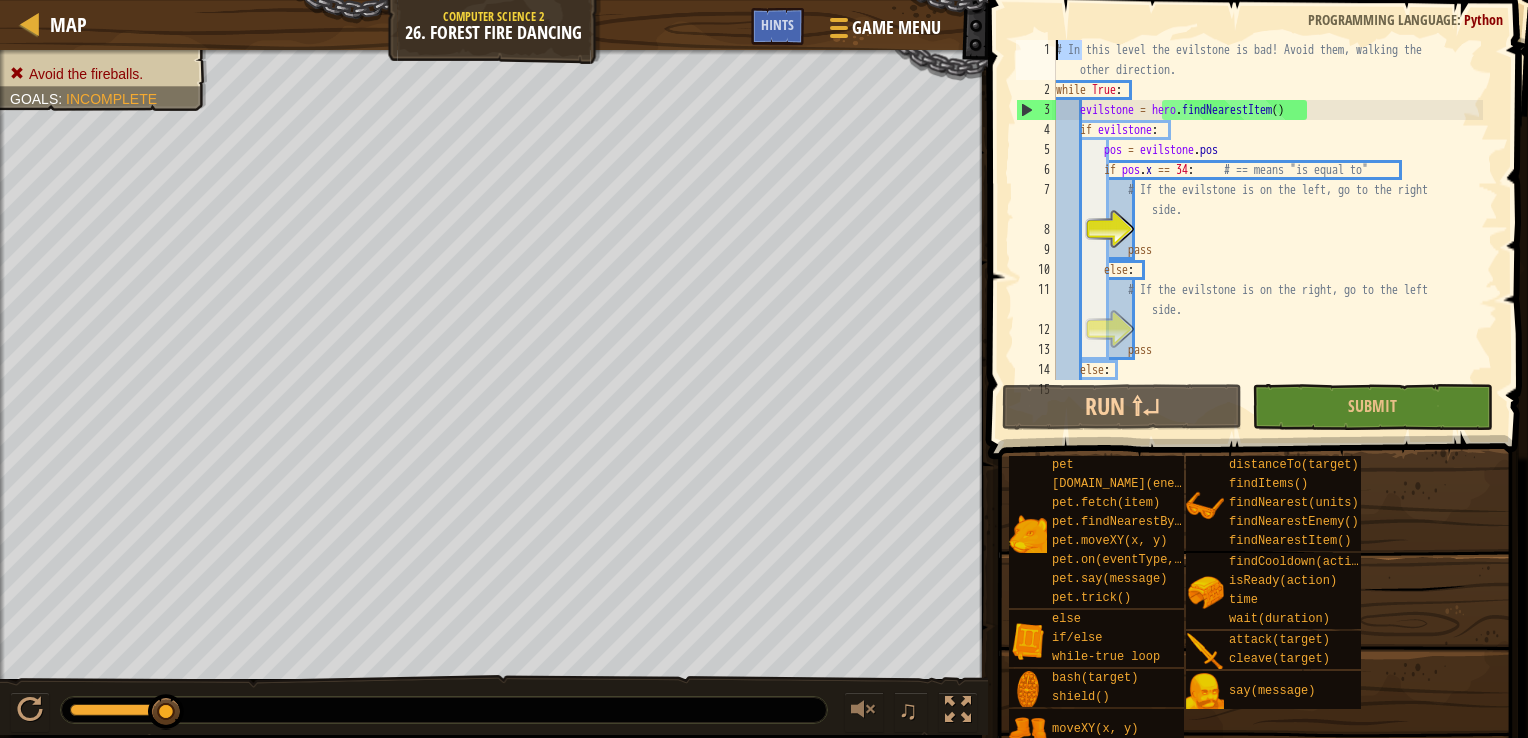 drag, startPoint x: 1080, startPoint y: 46, endPoint x: 1043, endPoint y: 44, distance: 37.054016 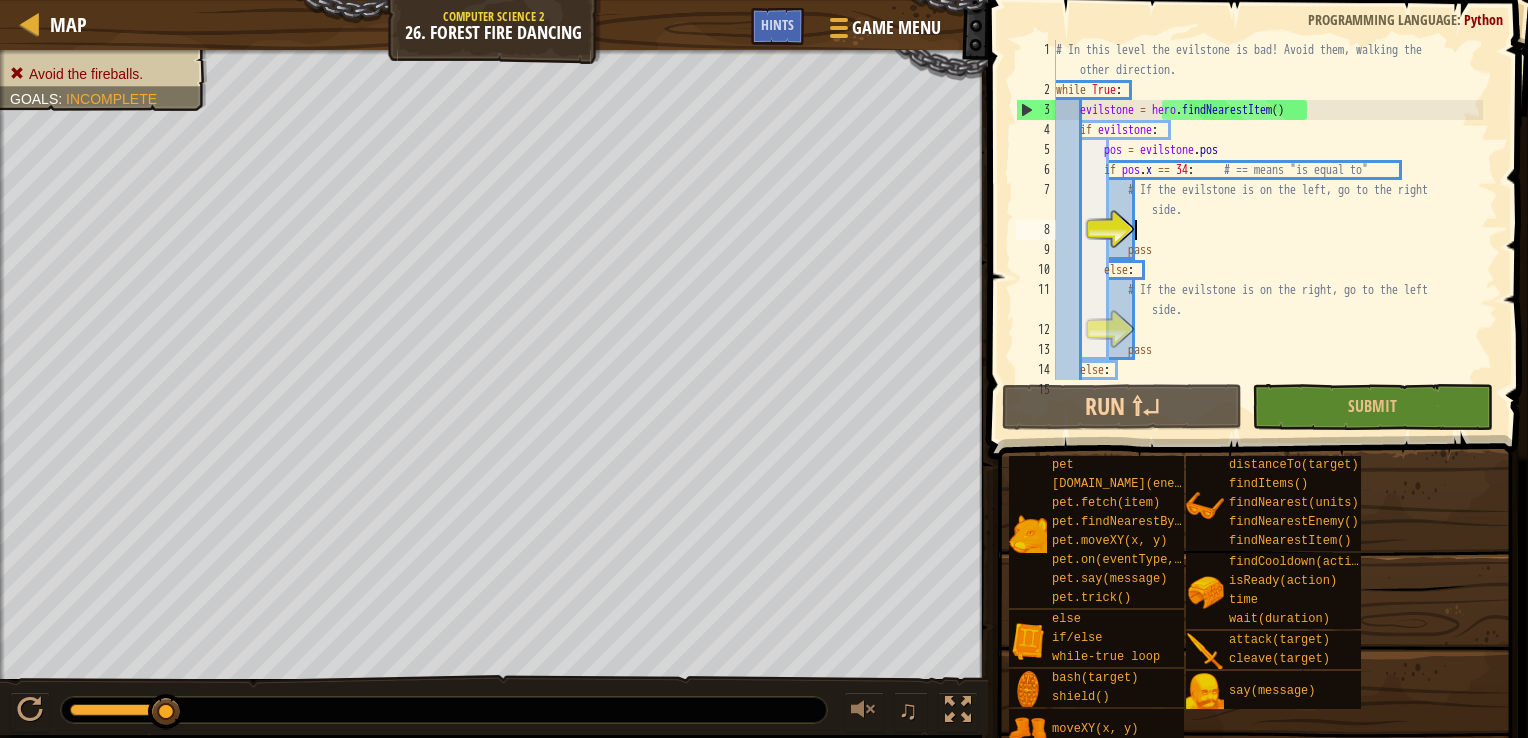 click on "# In this level the evilstone is bad! Avoid them, walking the       other direction. while   True :      evilstone   =   hero . findNearestItem ( )      if   evilstone :          pos   =   evilstone . pos          if   pos . x   ==   34 :       # == means "is equal to"              # If the evilstone is on the left, go to the right                   side.                           pass          else :              # If the evilstone is on the right, go to the left                   side.                           pass      else :          # If there's no evilstone, go to the middle." at bounding box center (1267, 240) 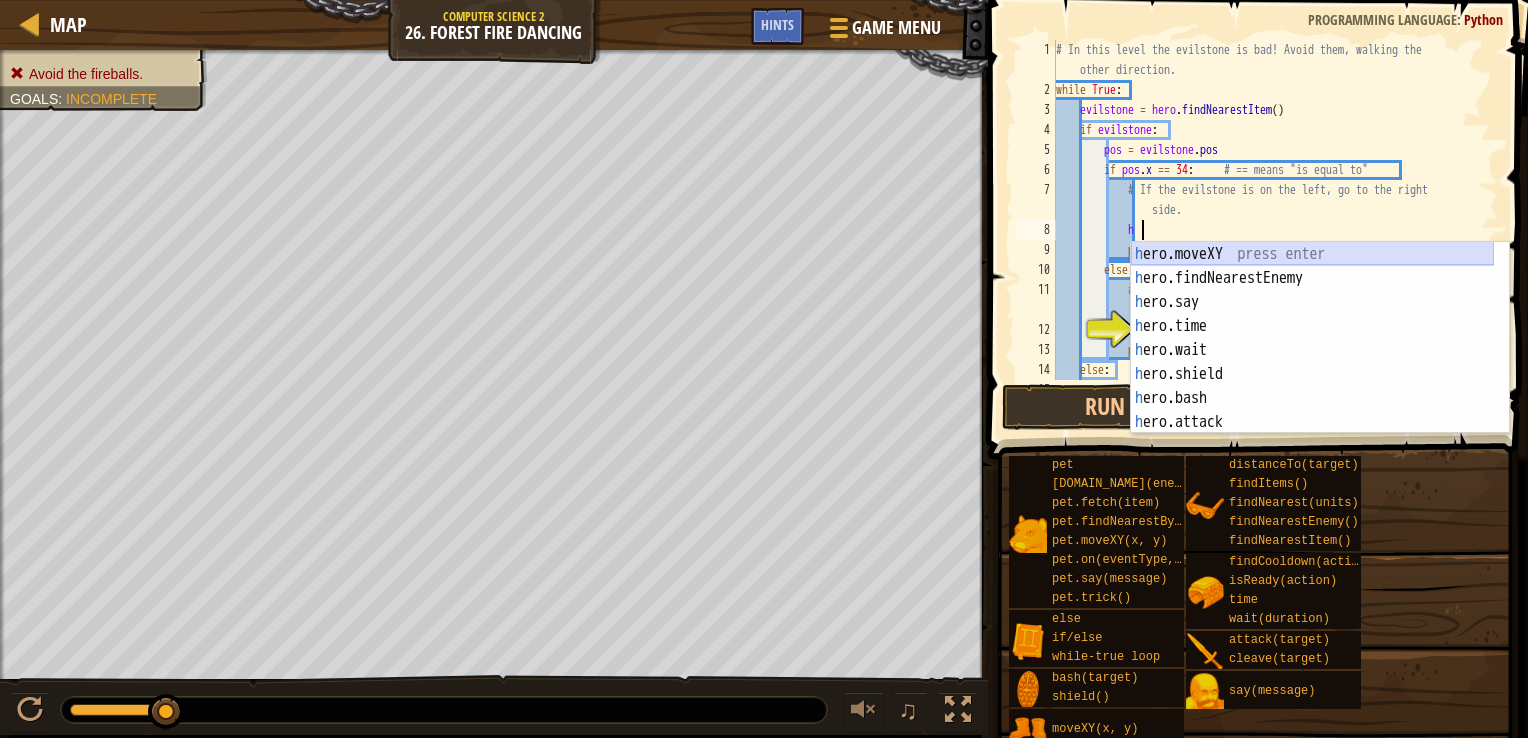 click on "h ero.moveXY press enter h ero.findNearestEnemy press enter h ero.say press enter h ero.time press enter h ero.wait press enter h ero.shield press enter h ero.bash press enter h ero.attack press enter h ero.cleave press enter" at bounding box center (1312, 362) 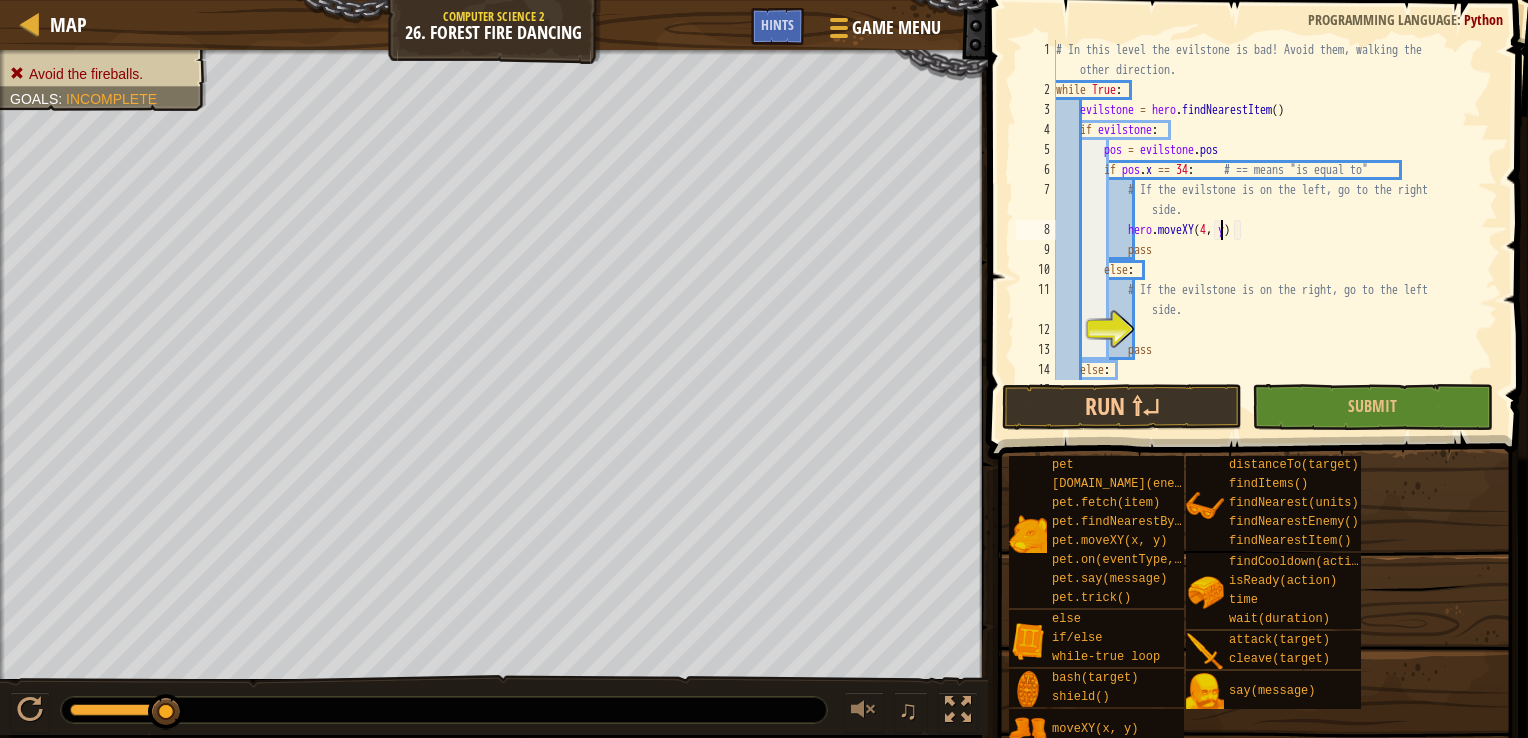 scroll, scrollTop: 9, scrollLeft: 13, axis: both 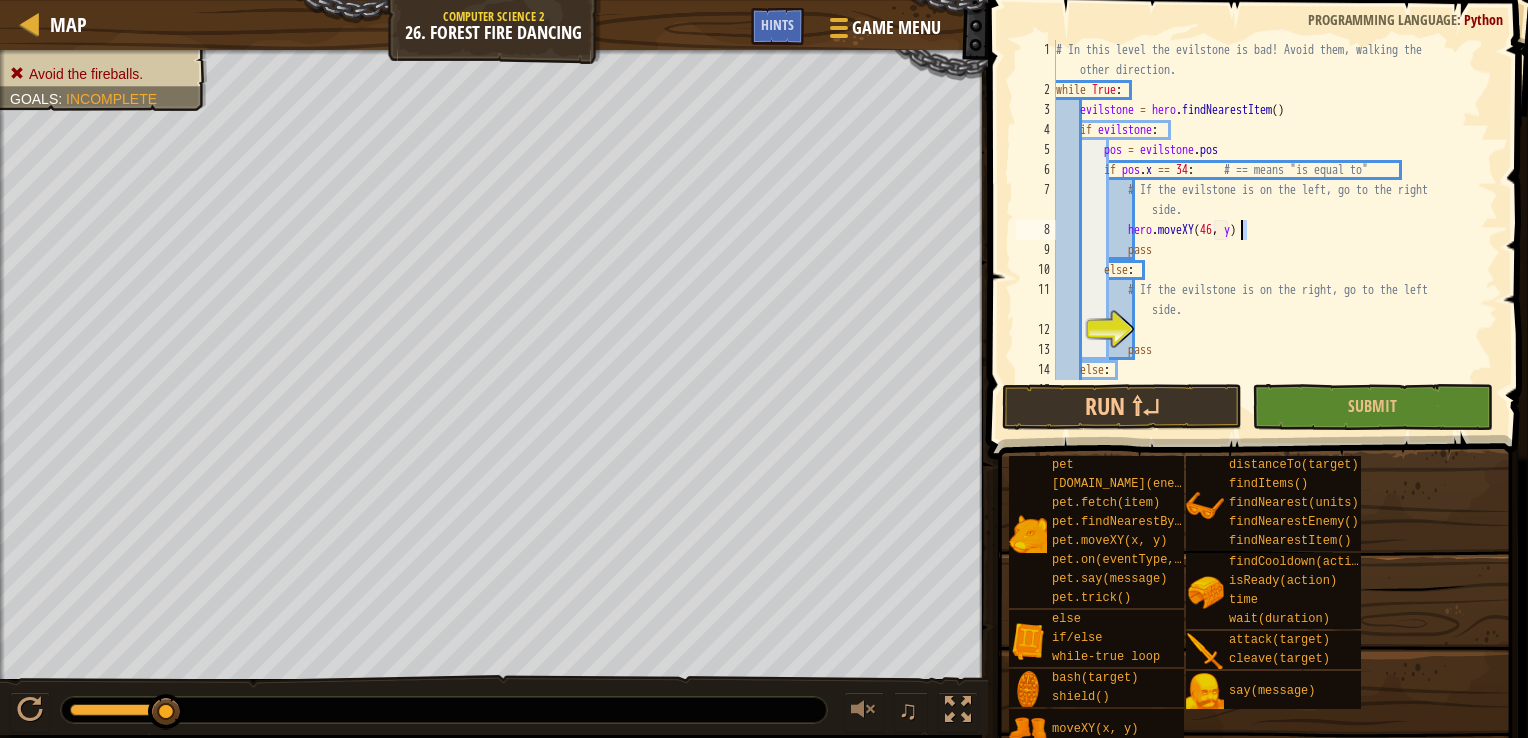 drag, startPoint x: 1250, startPoint y: 222, endPoint x: 1238, endPoint y: 225, distance: 12.369317 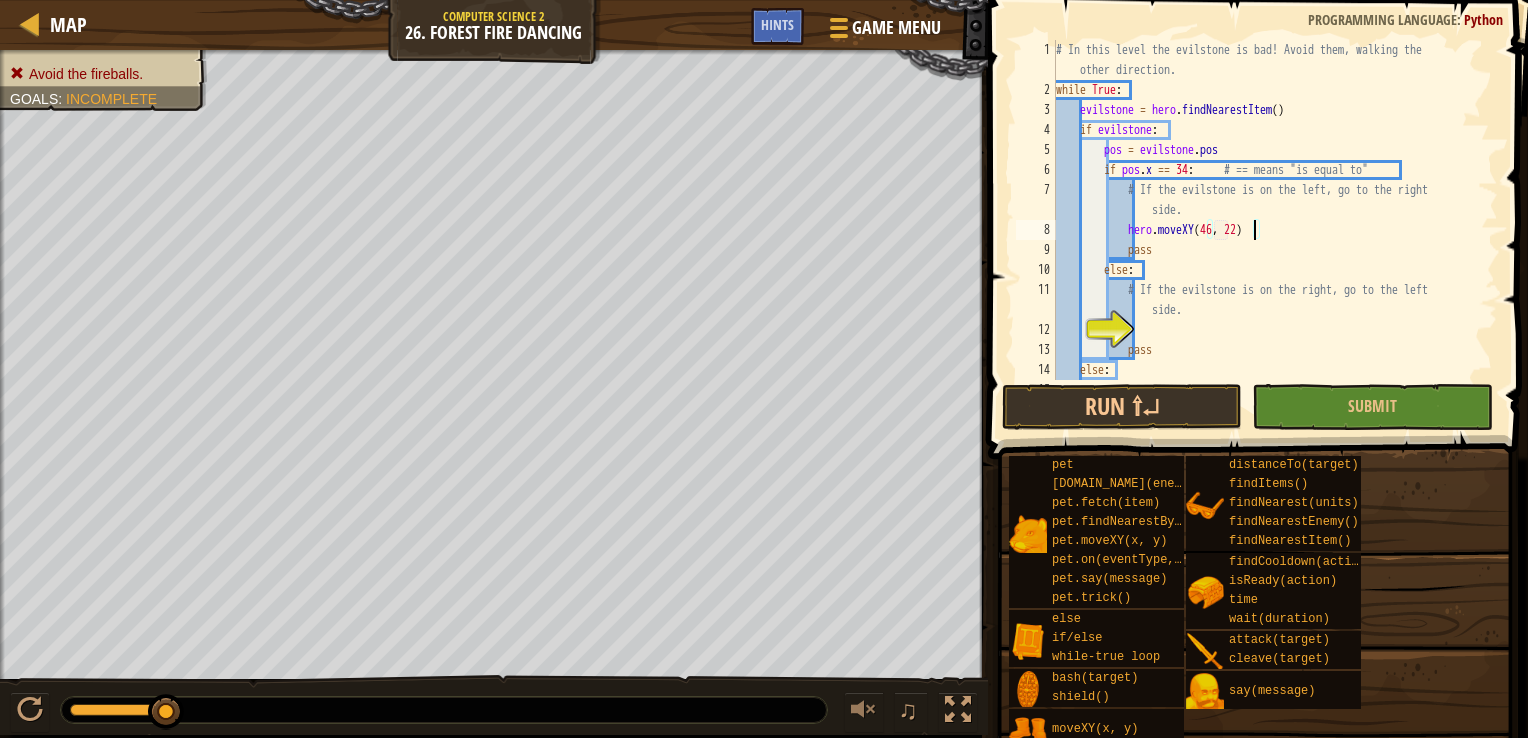 scroll, scrollTop: 9, scrollLeft: 16, axis: both 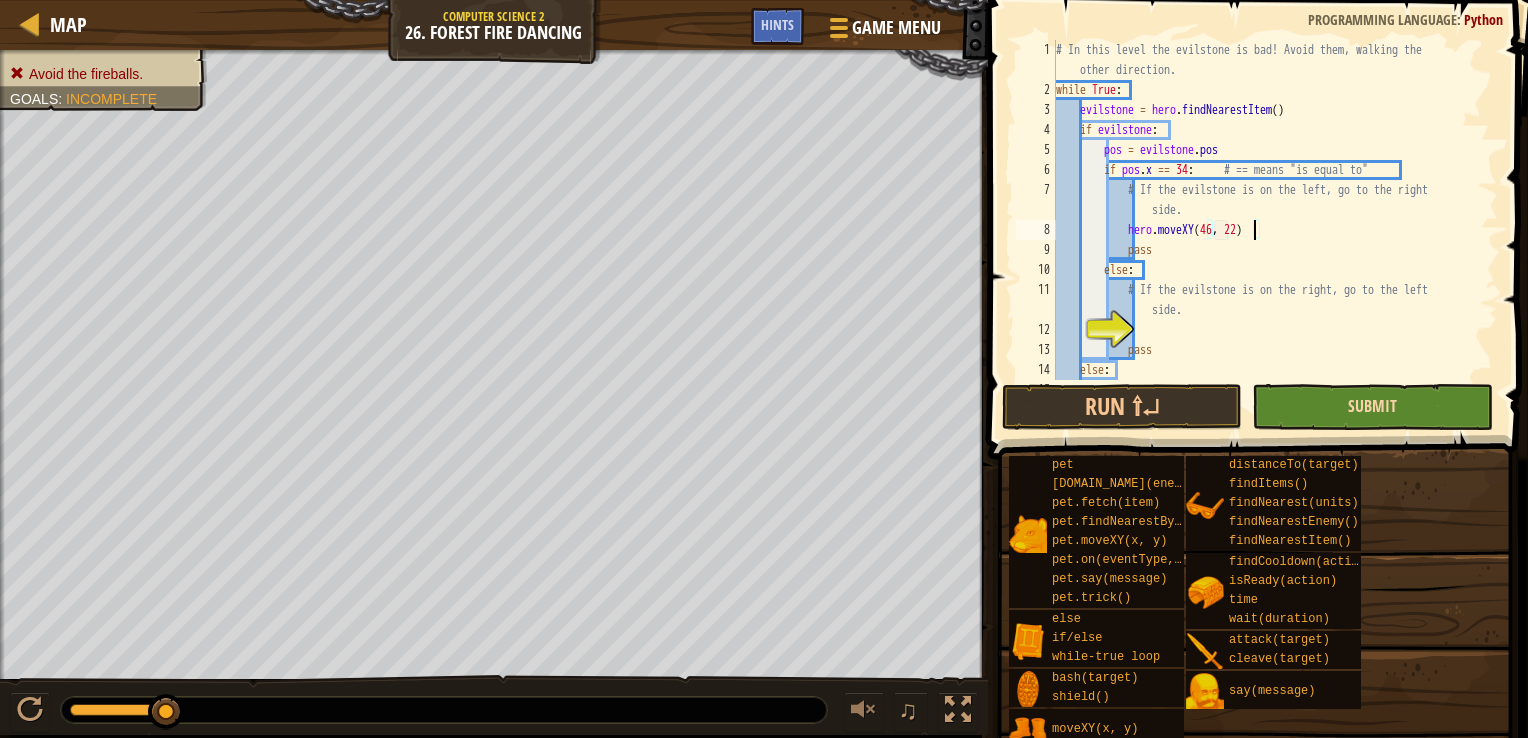 type on "hero.moveXY(46, 22)" 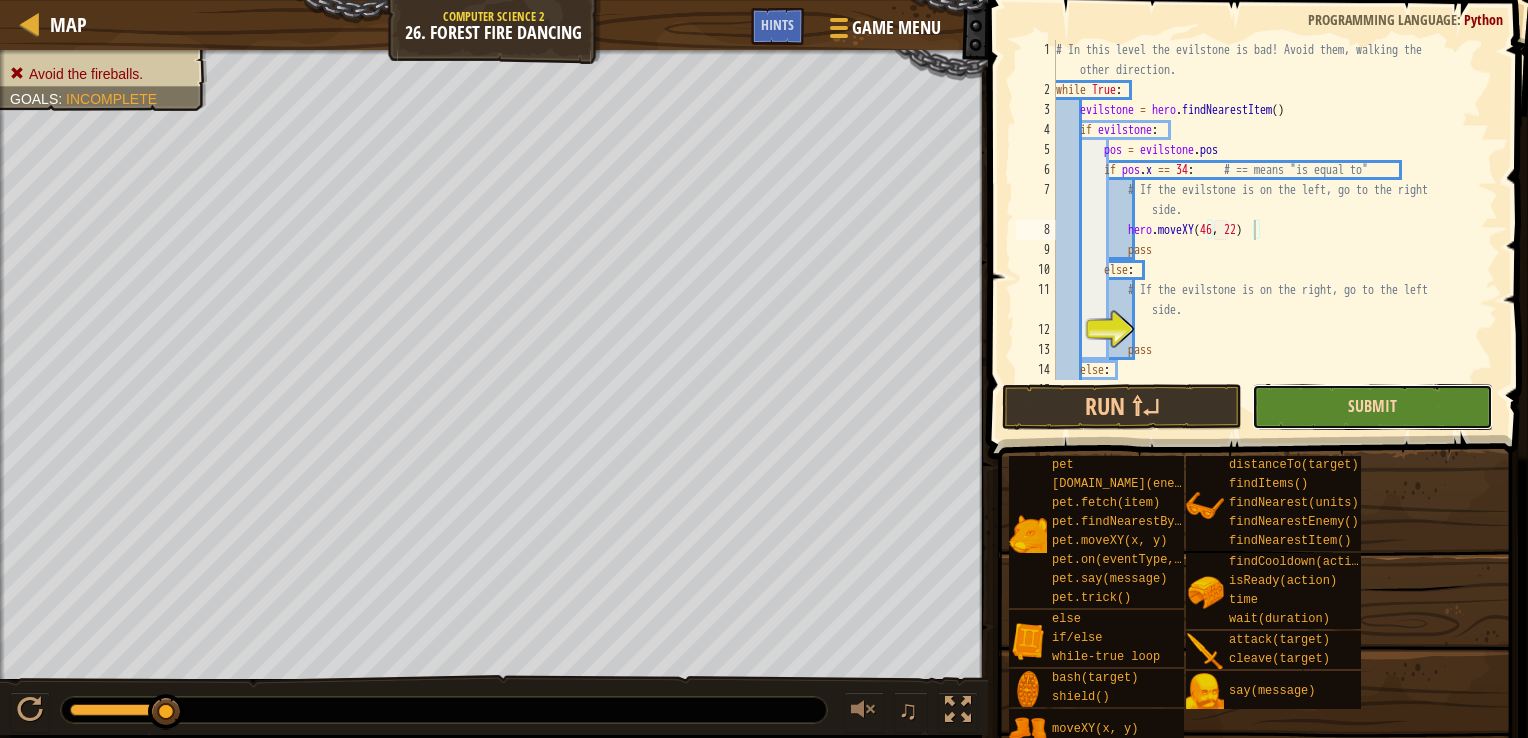 click on "Submit" at bounding box center (1372, 406) 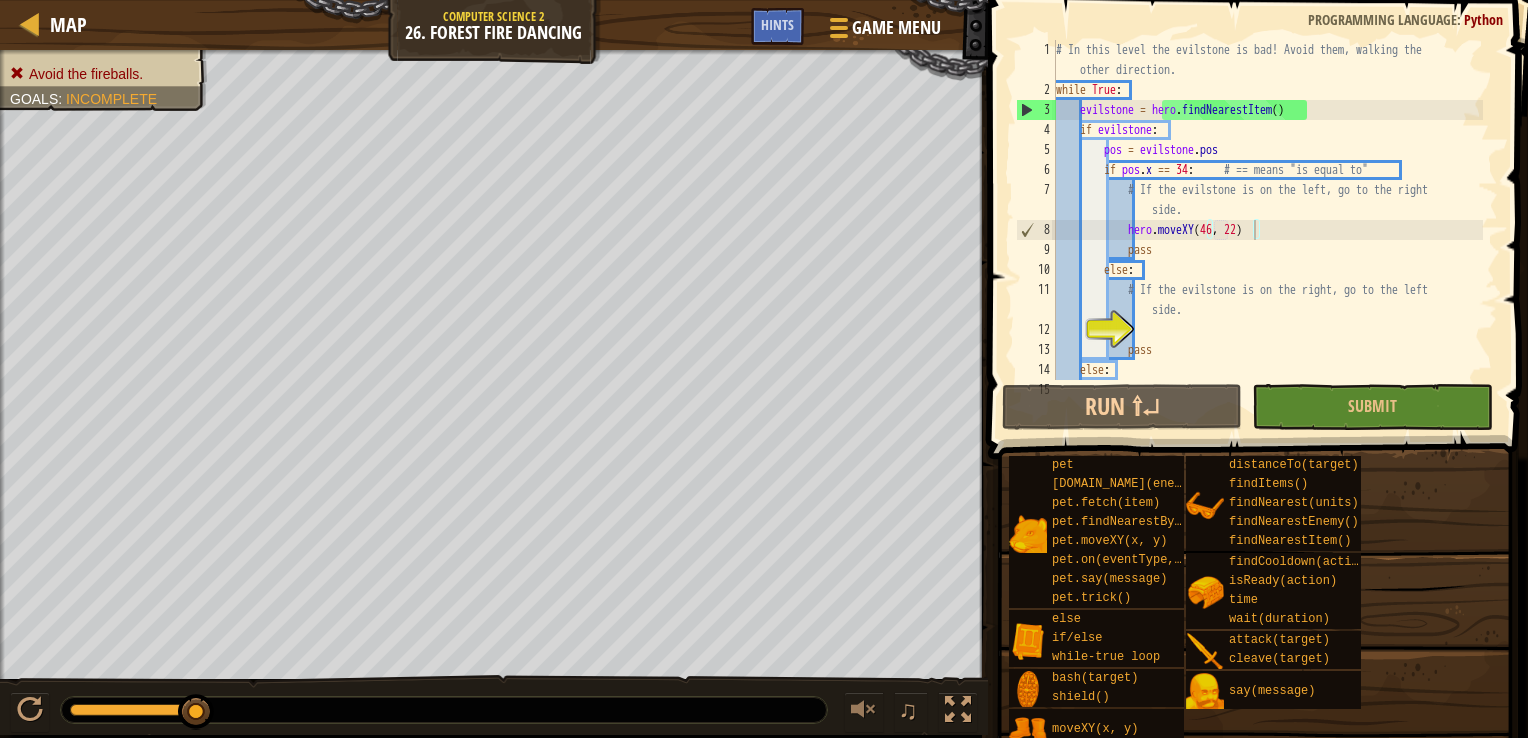 scroll, scrollTop: 9, scrollLeft: 5, axis: both 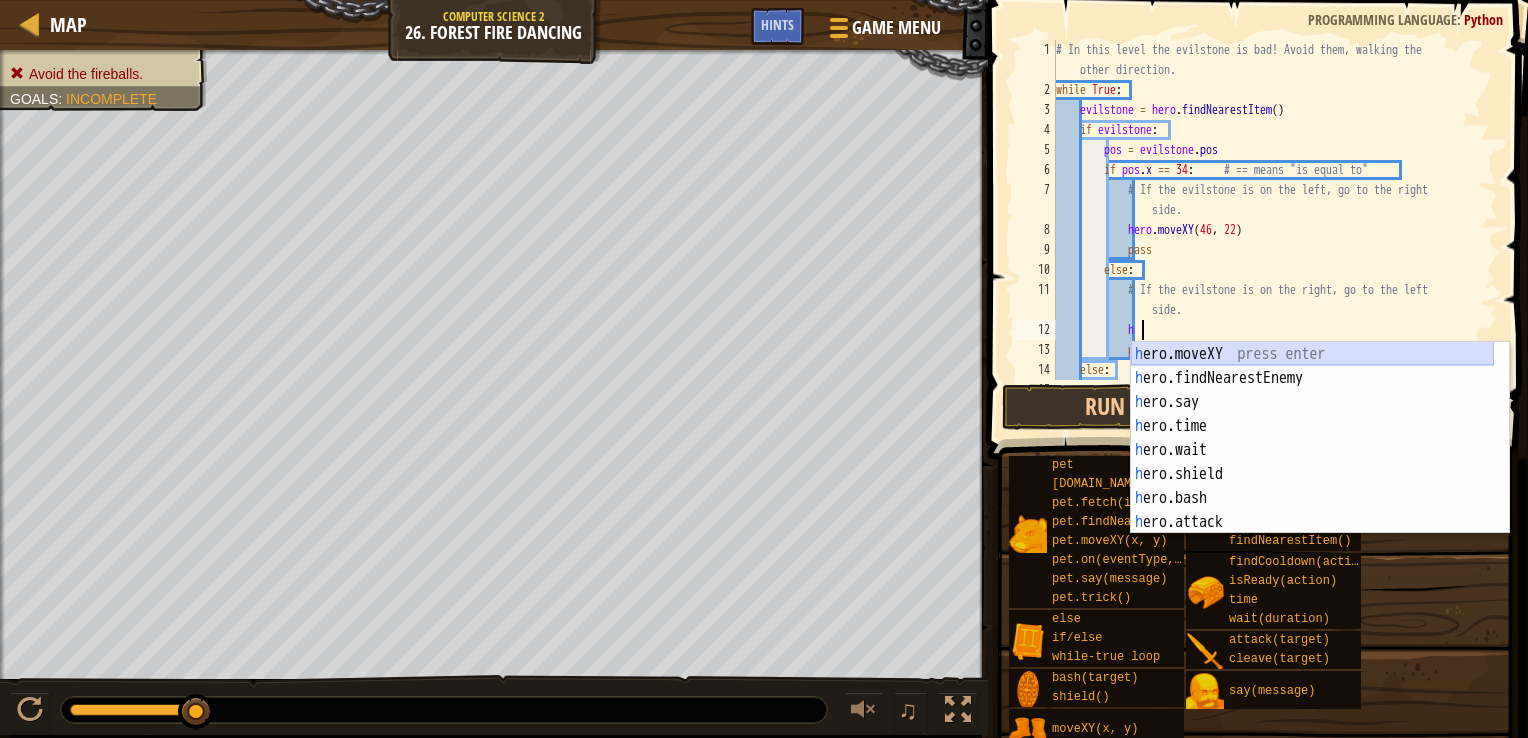 click on "h ero.moveXY press enter h ero.findNearestEnemy press enter h ero.say press enter h ero.time press enter h ero.wait press enter h ero.shield press enter h ero.bash press enter h ero.attack press enter h ero.cleave press enter" at bounding box center [1312, 462] 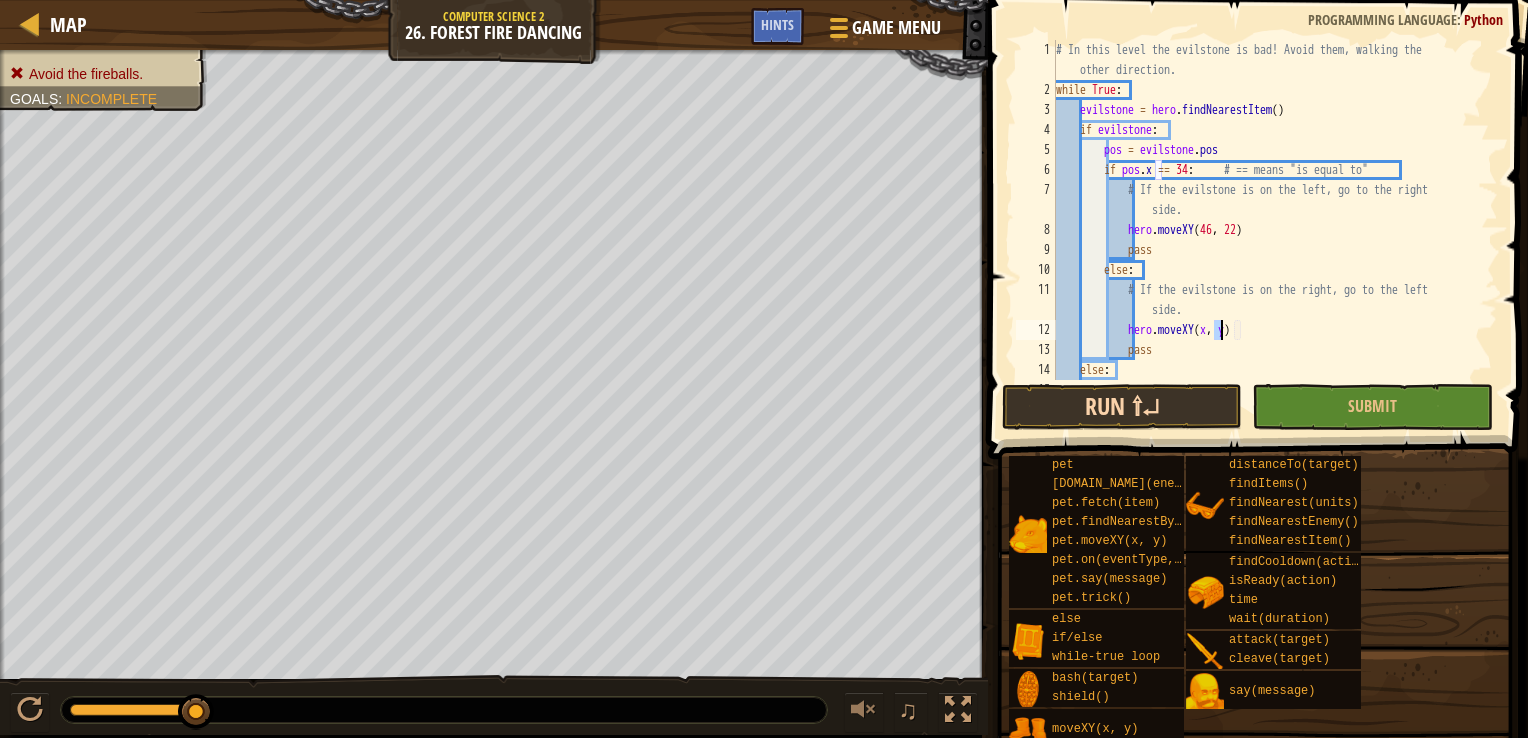 scroll, scrollTop: 9, scrollLeft: 13, axis: both 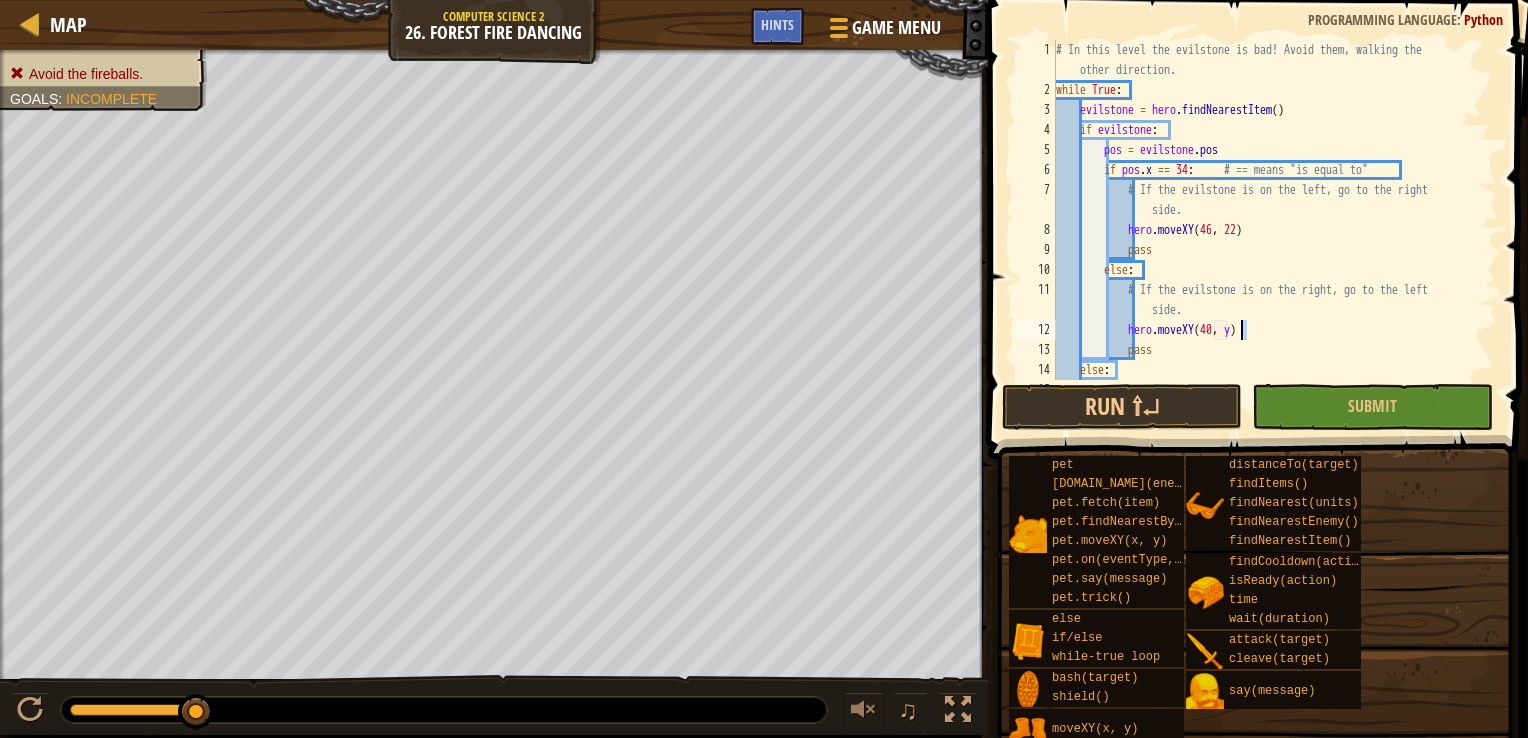 drag, startPoint x: 1250, startPoint y: 323, endPoint x: 1240, endPoint y: 330, distance: 12.206555 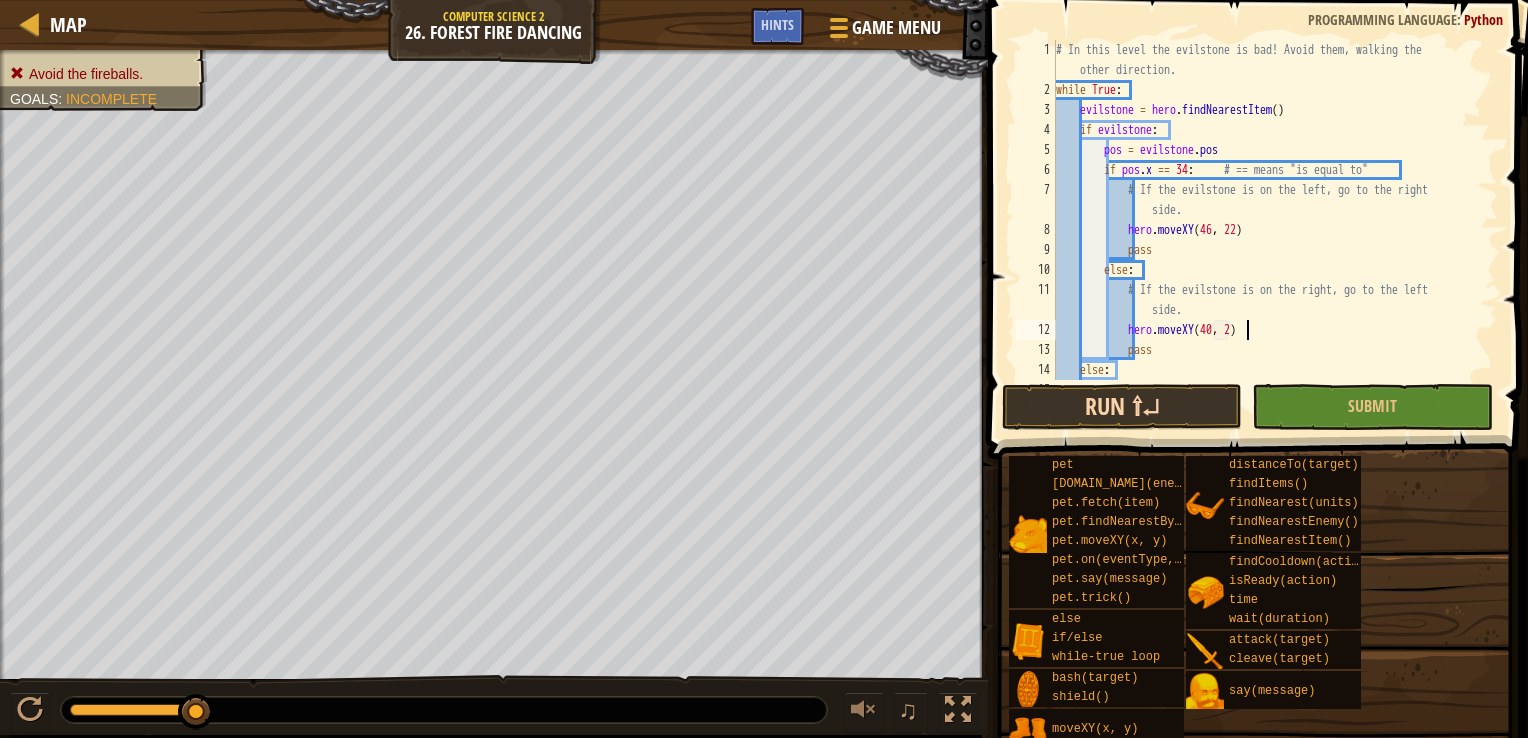 scroll, scrollTop: 9, scrollLeft: 16, axis: both 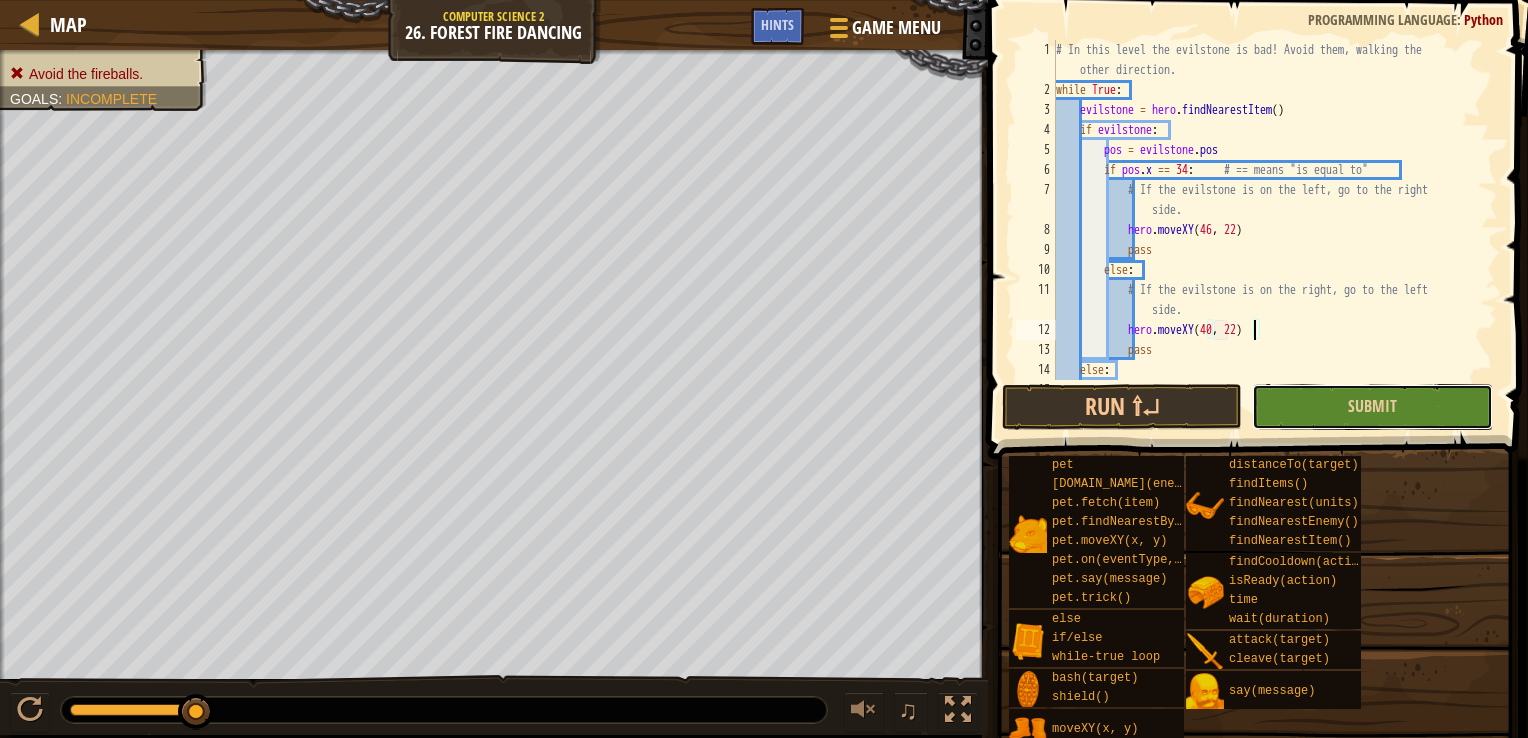 click on "Submit" at bounding box center [1372, 407] 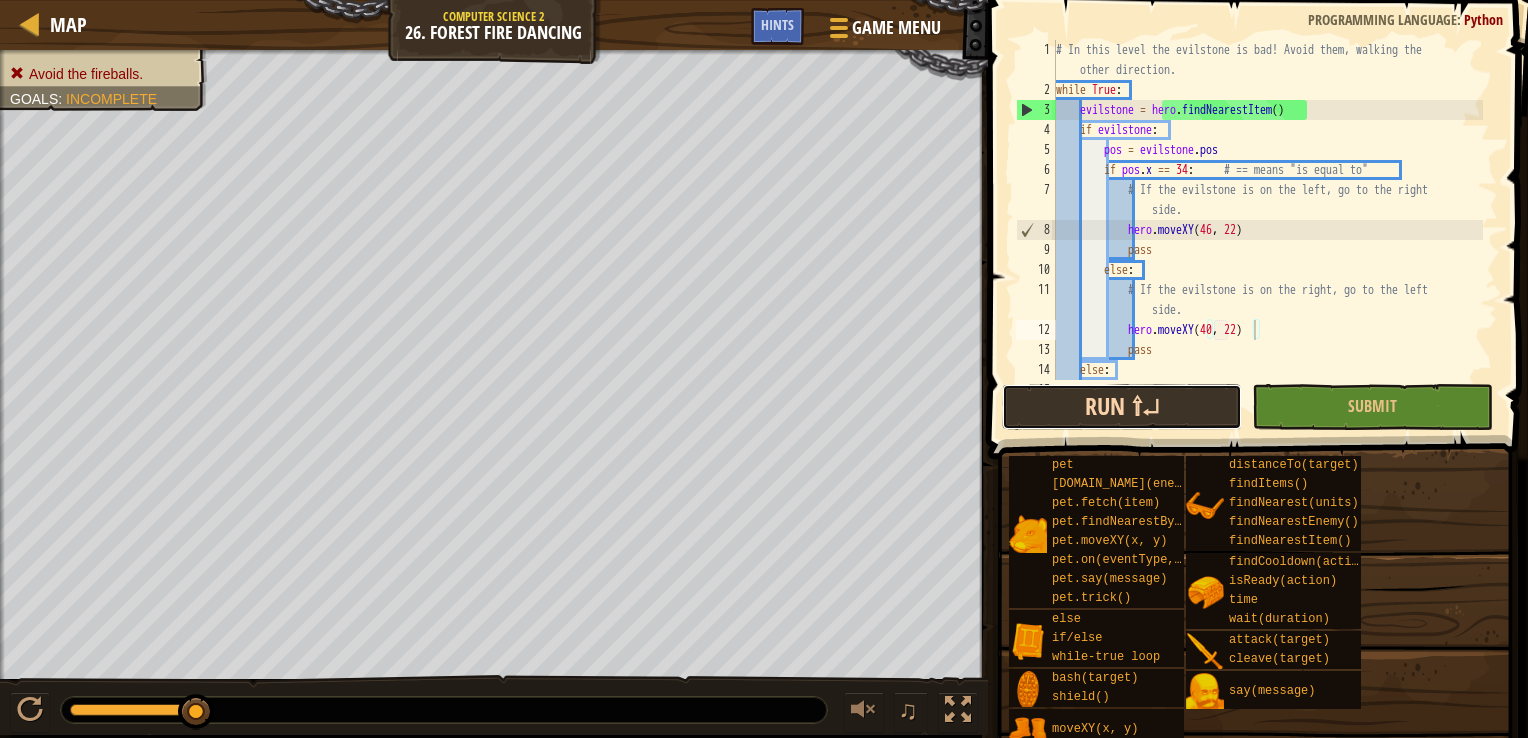 click on "Run ⇧↵" at bounding box center (1122, 407) 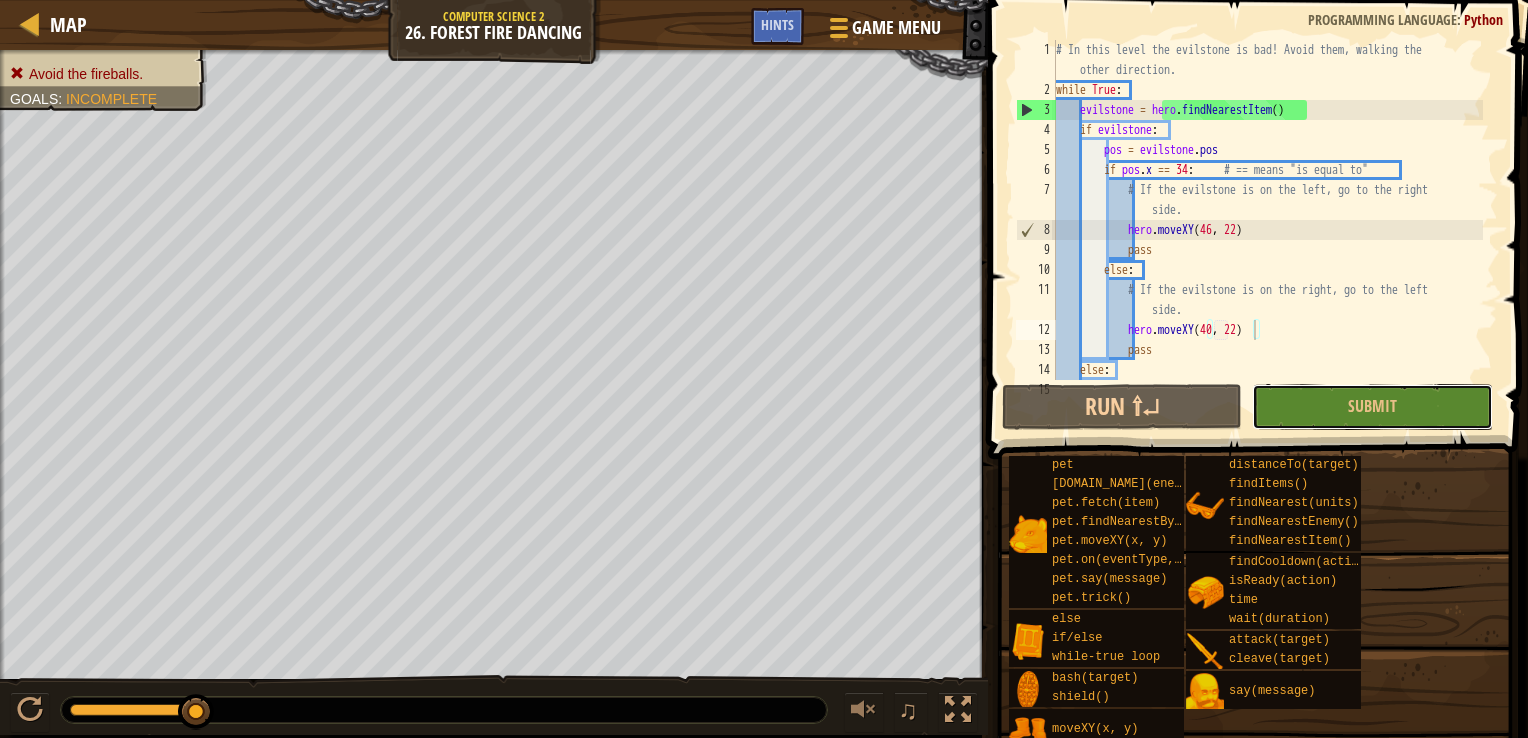 click on "Submit" at bounding box center [1372, 407] 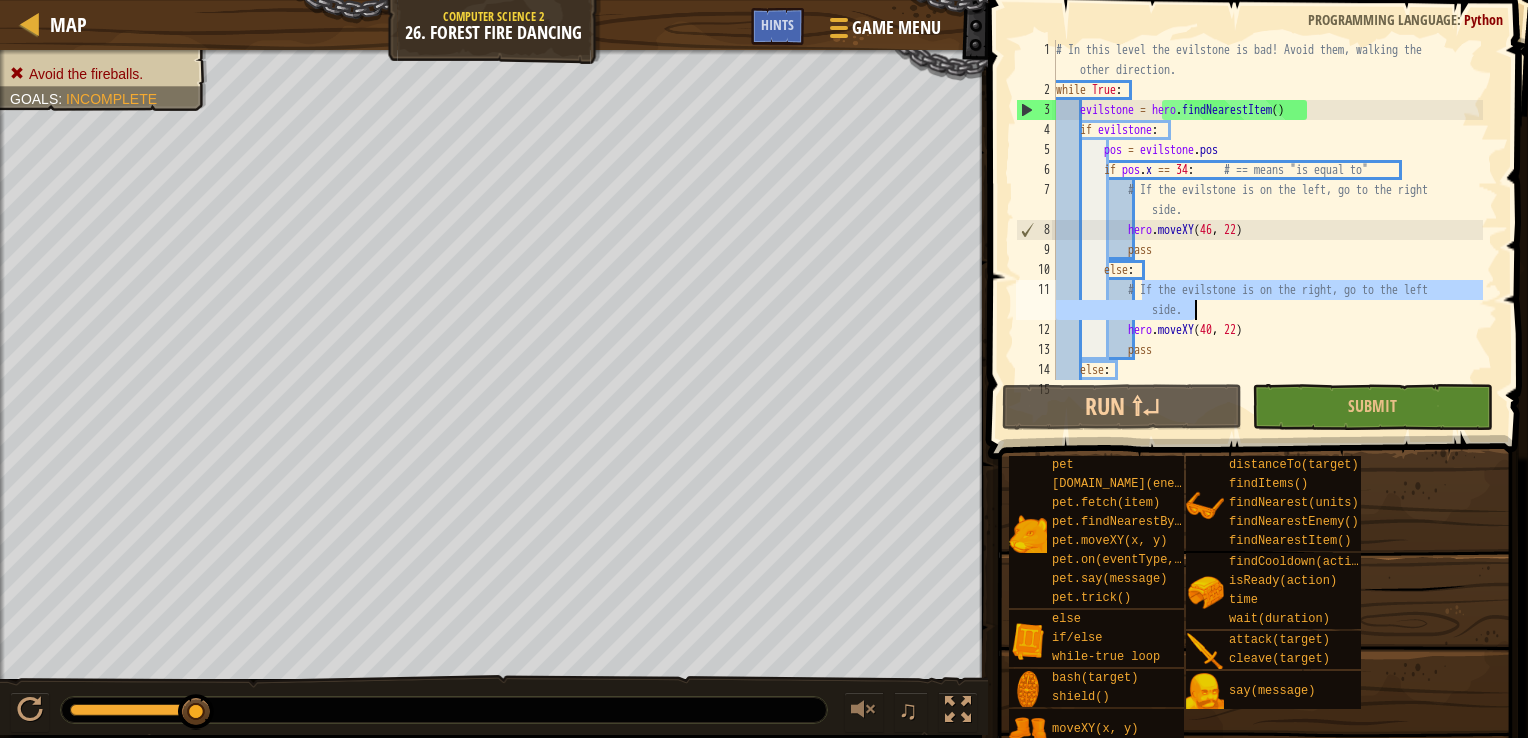 drag, startPoint x: 1142, startPoint y: 290, endPoint x: 1222, endPoint y: 306, distance: 81.58431 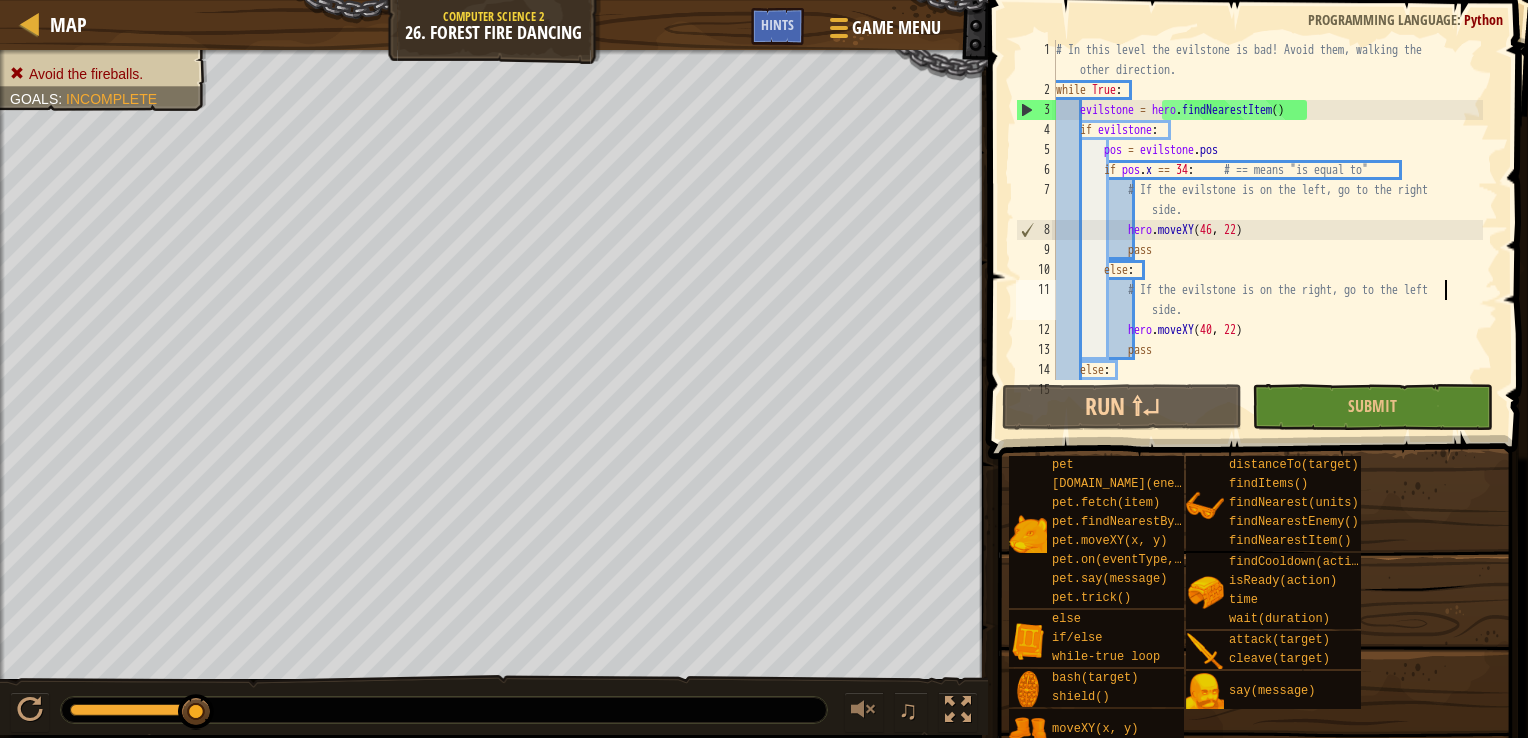 click on "# In this level the evilstone is bad! Avoid them, walking the       other direction. while   True :      evilstone   =   hero . findNearestItem ( )      if   evilstone :          pos   =   evilstone . pos          if   pos . x   ==   34 :       # == means "is equal to"              # If the evilstone is on the left, go to the right                   side.              hero . moveXY ( 46 ,   22 )              pass          else :              # If the evilstone is on the right, go to the left                   side.              hero . moveXY ( 40 ,   22 )              pass      else :          # If there's no evilstone, go to the middle." at bounding box center [1267, 240] 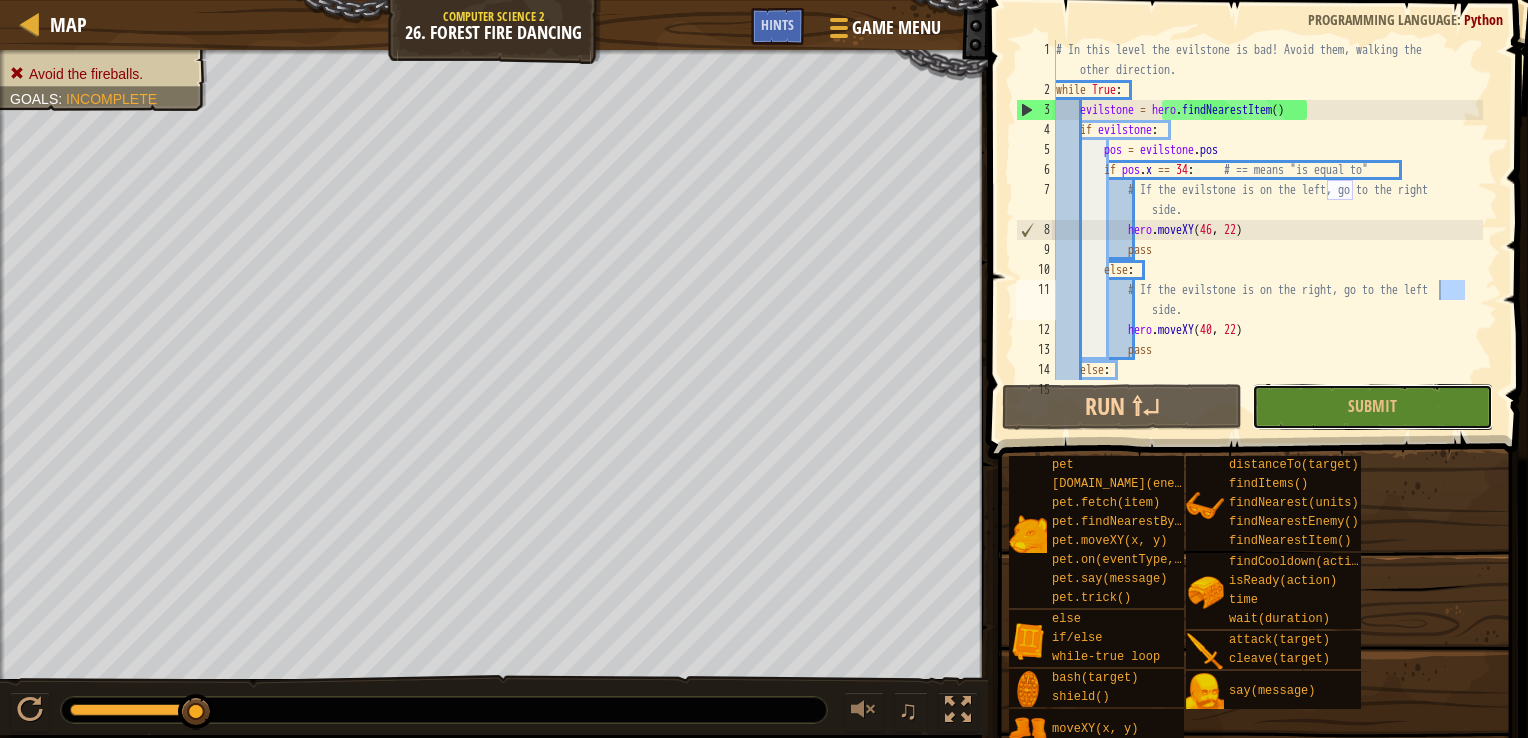 click on "Submit" at bounding box center [1372, 407] 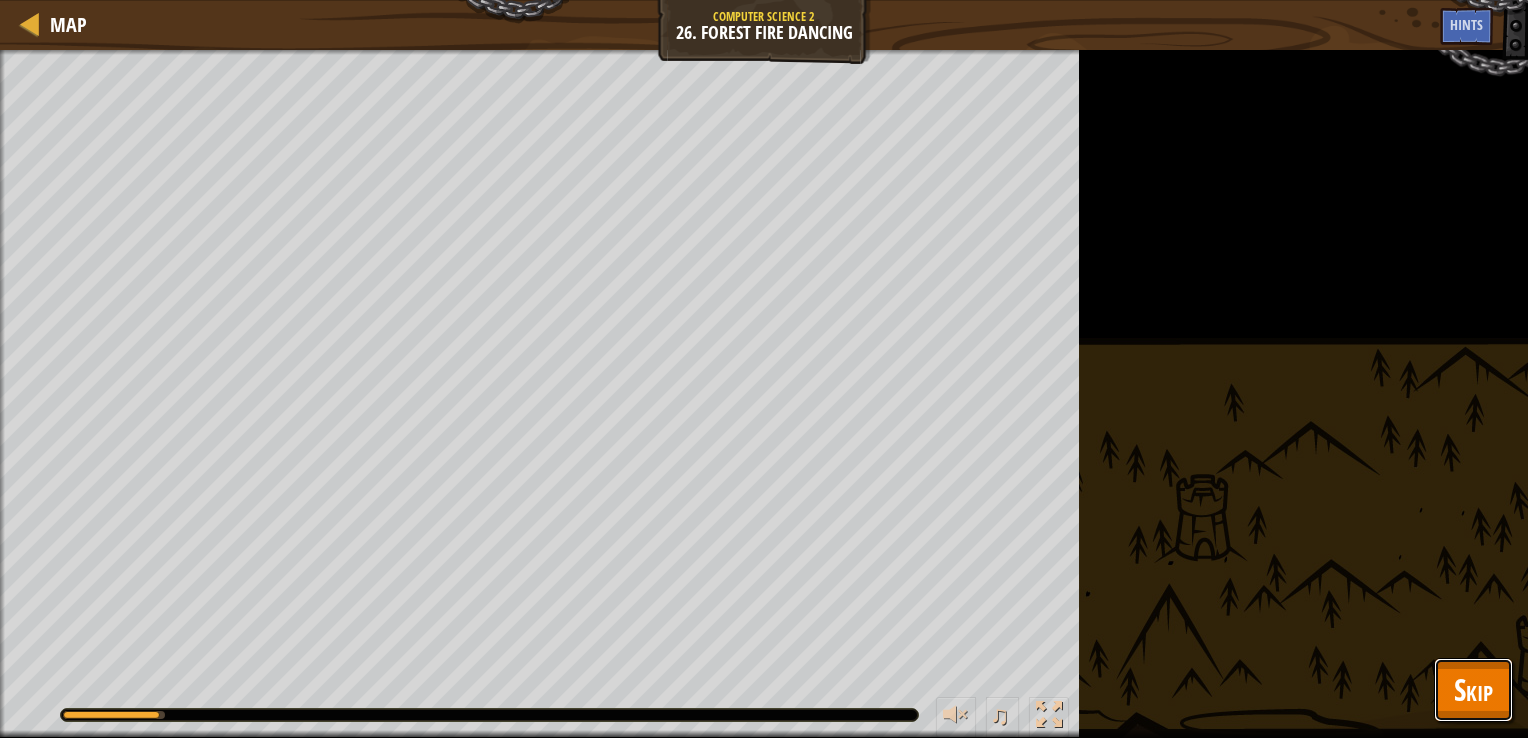 click on "Skip" at bounding box center (1473, 689) 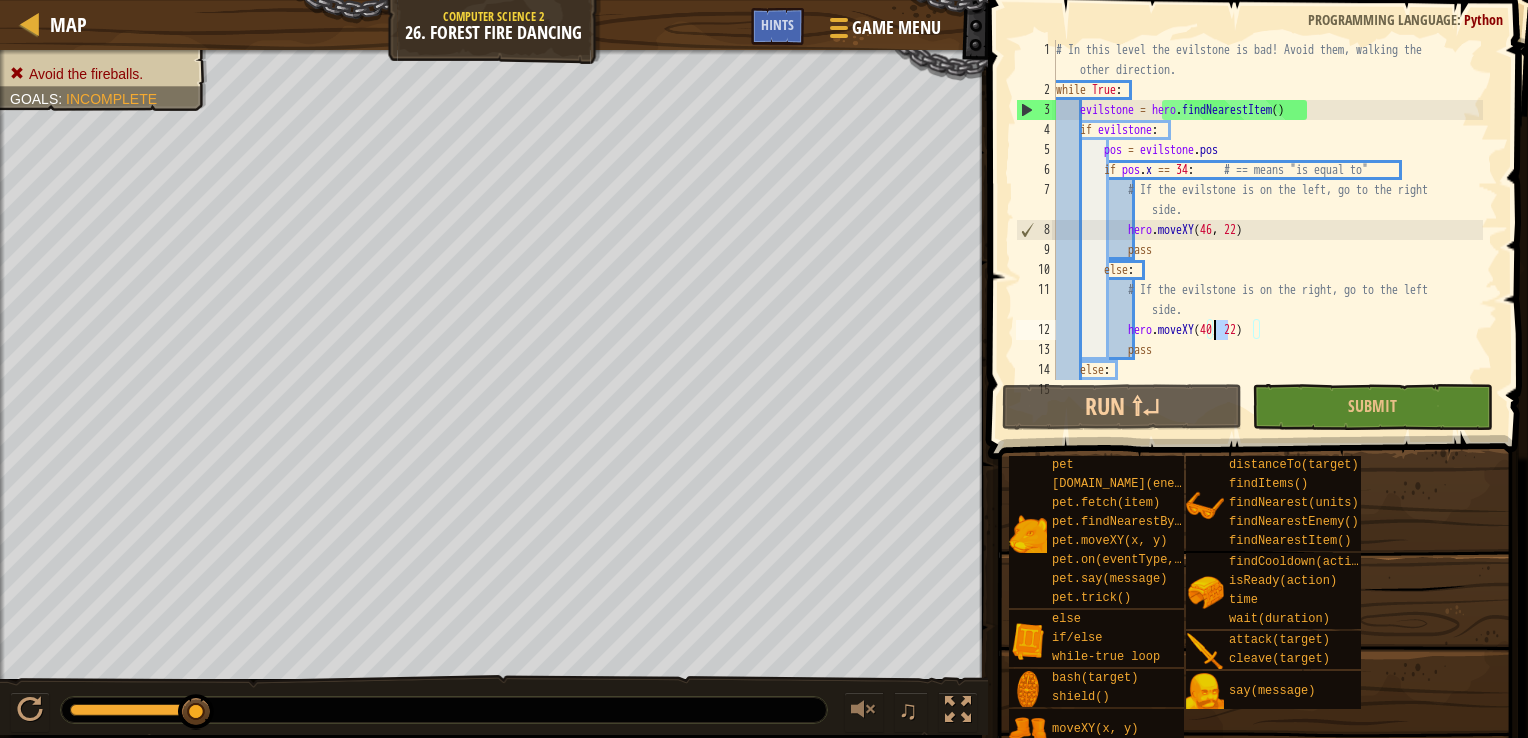 drag, startPoint x: 1228, startPoint y: 330, endPoint x: 1212, endPoint y: 339, distance: 18.35756 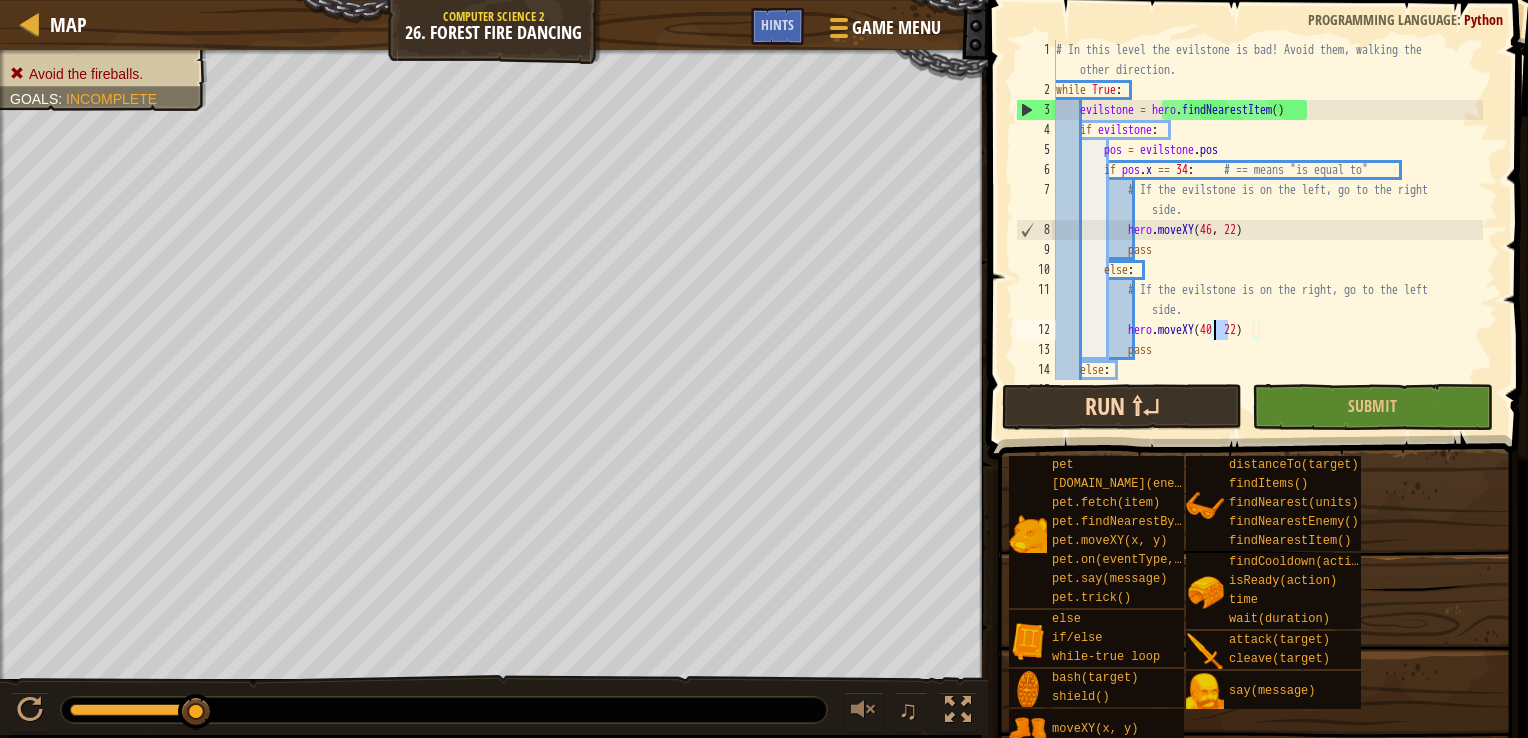 scroll, scrollTop: 9, scrollLeft: 14, axis: both 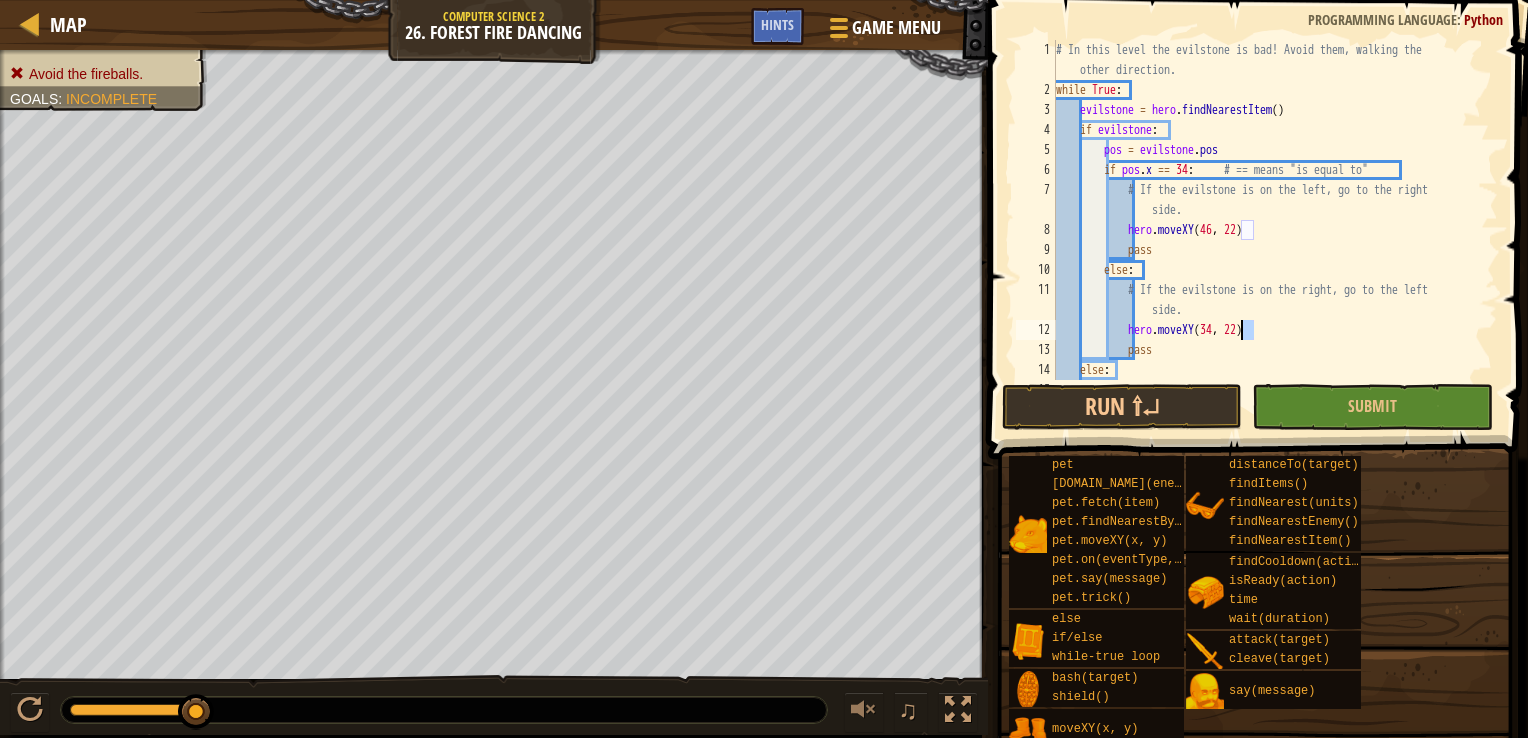 drag, startPoint x: 1256, startPoint y: 334, endPoint x: 1243, endPoint y: 336, distance: 13.152946 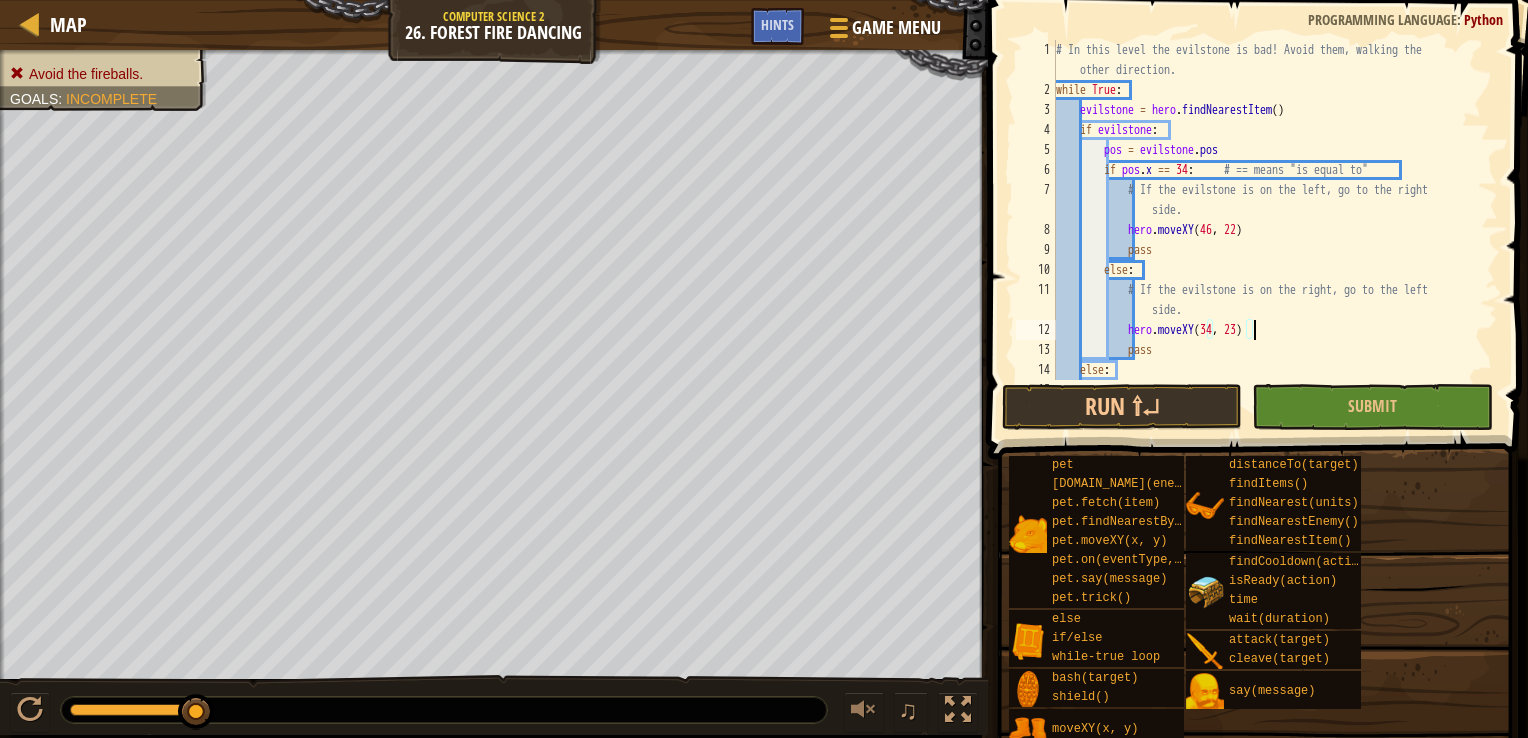 scroll, scrollTop: 9, scrollLeft: 16, axis: both 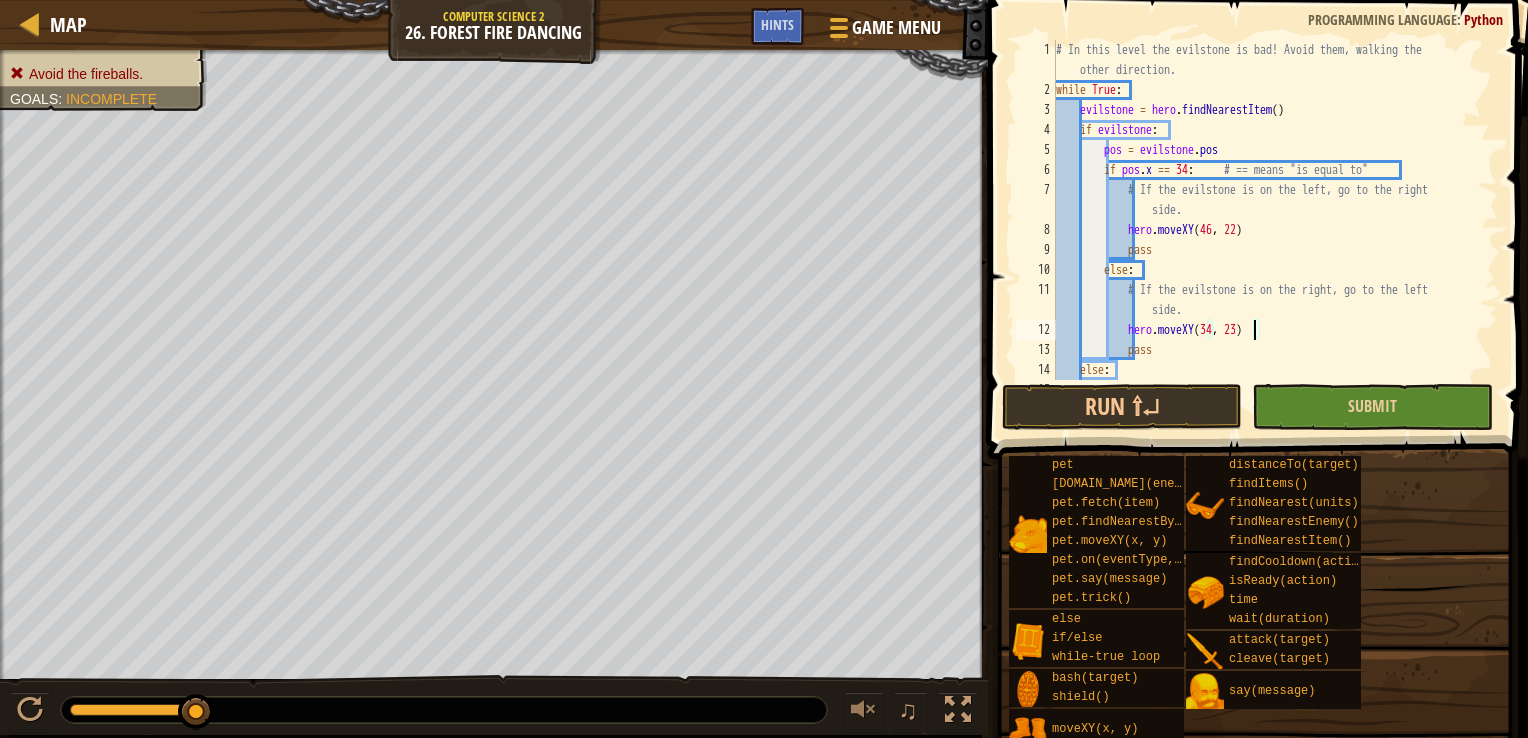 type on "hero.moveXY(34, 23)" 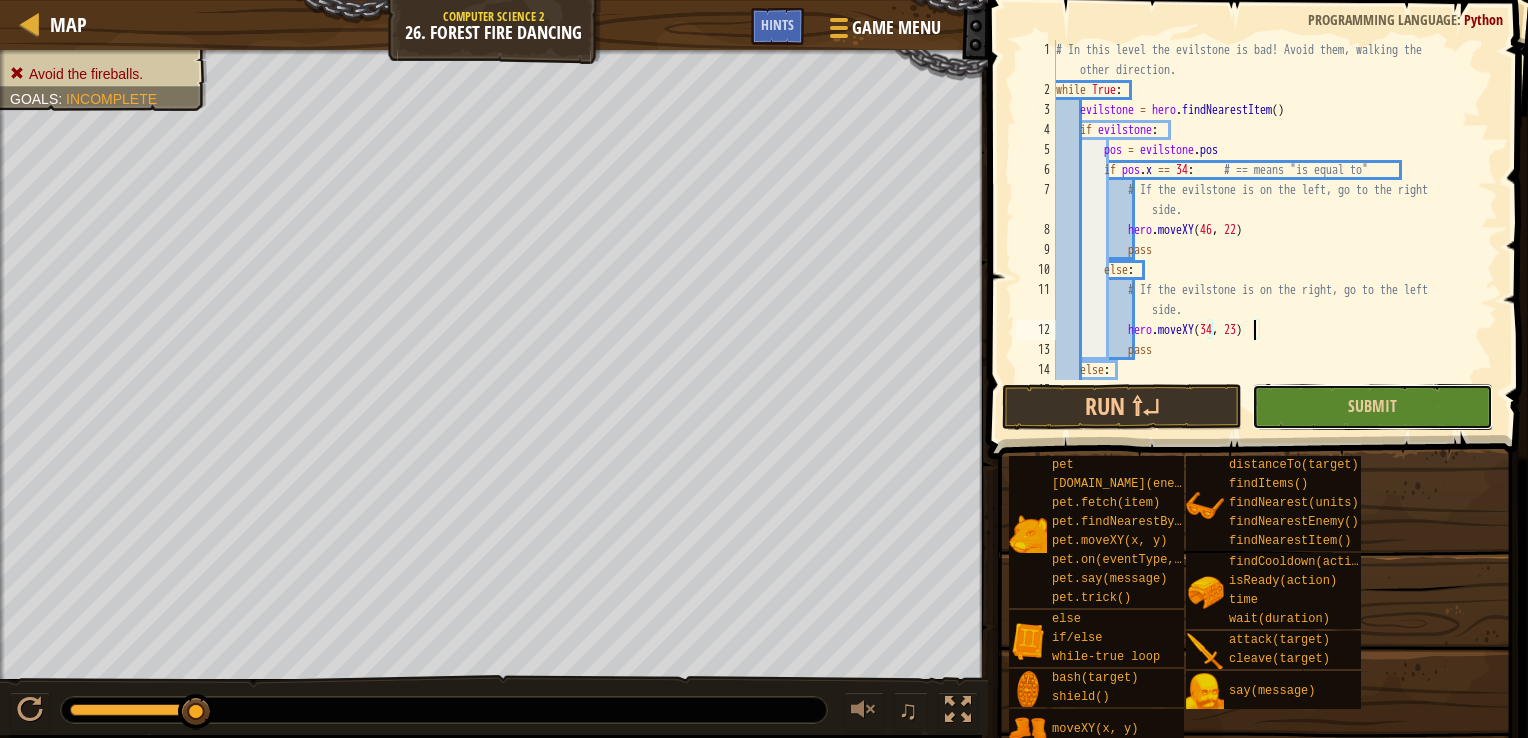 click on "Submit" at bounding box center [1372, 407] 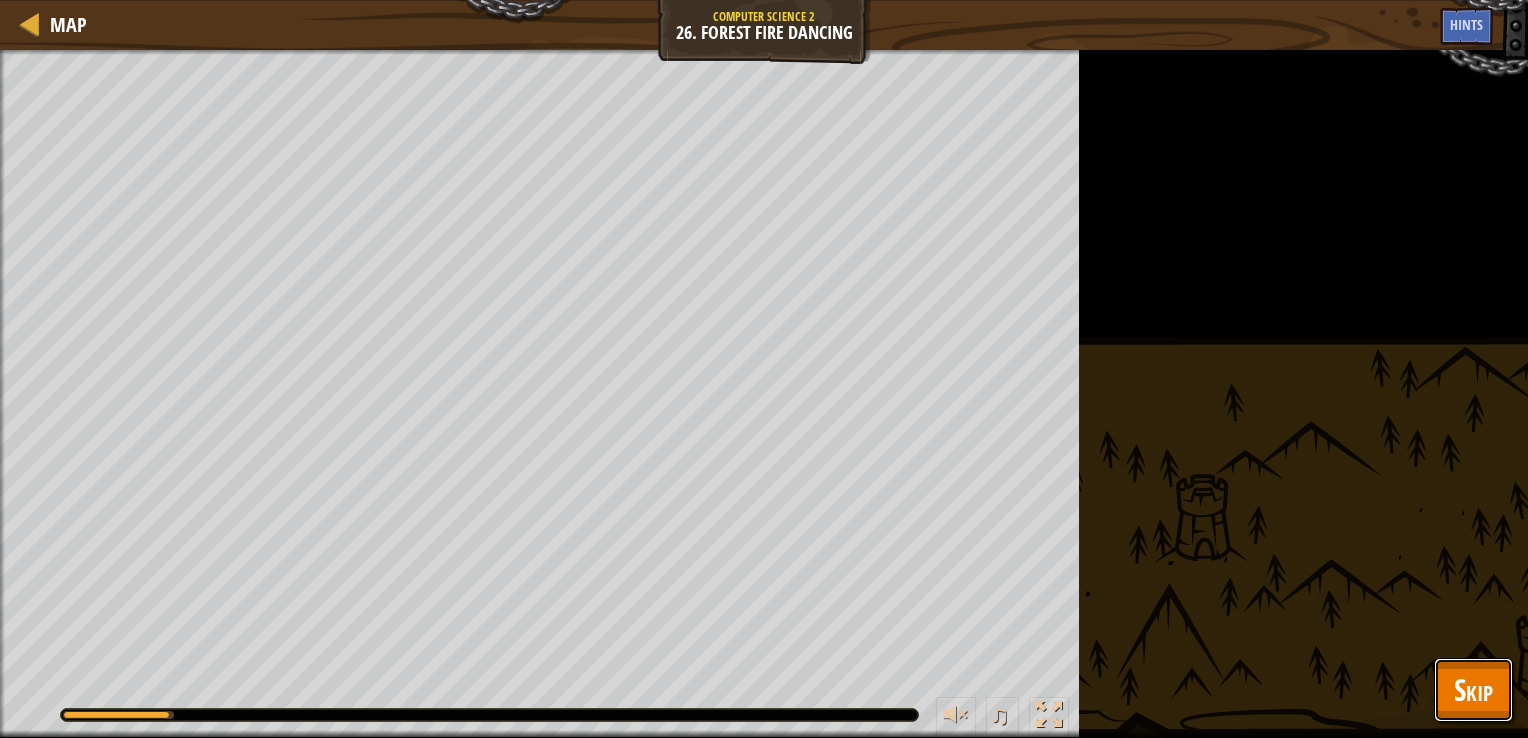 click on "Skip" at bounding box center (1473, 689) 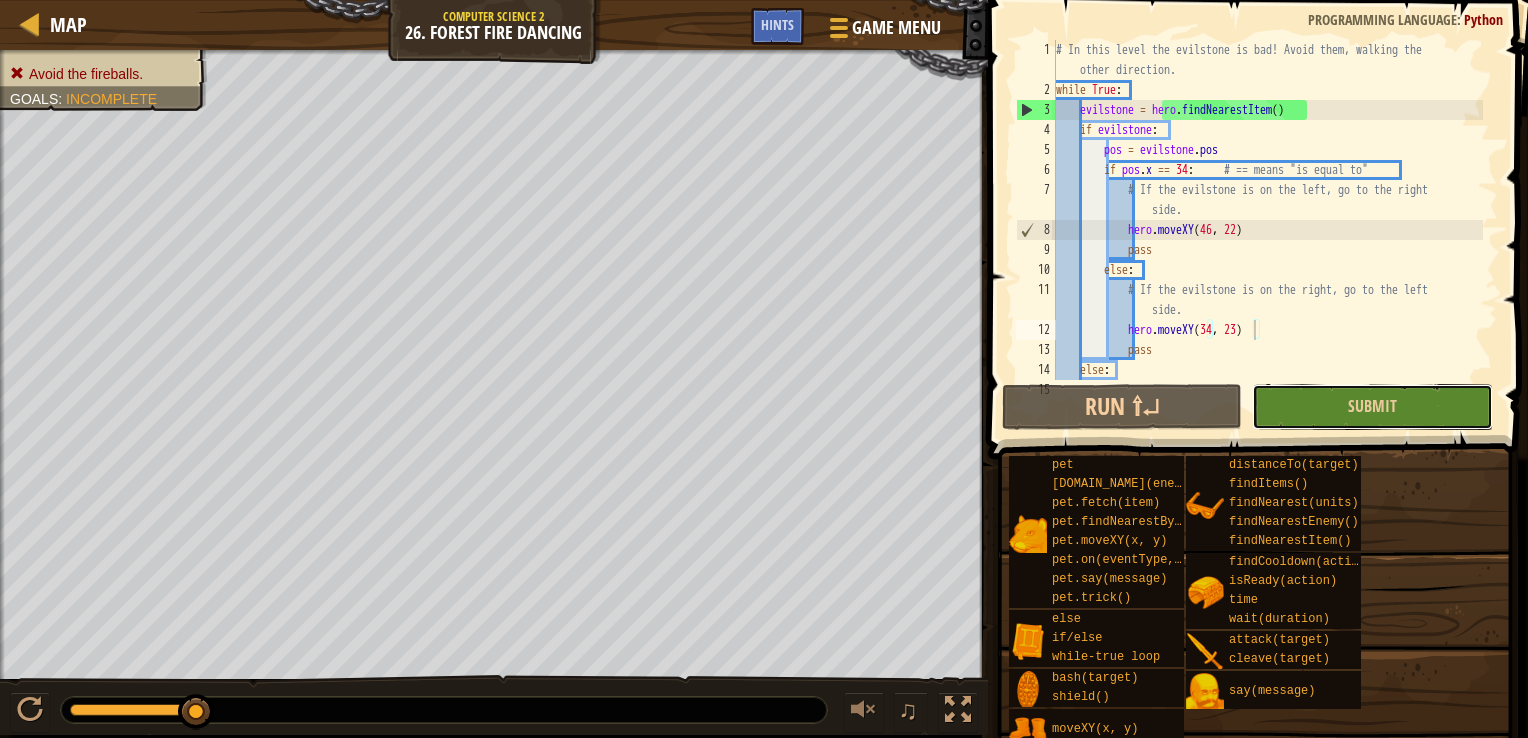 click on "Submit" at bounding box center (1372, 407) 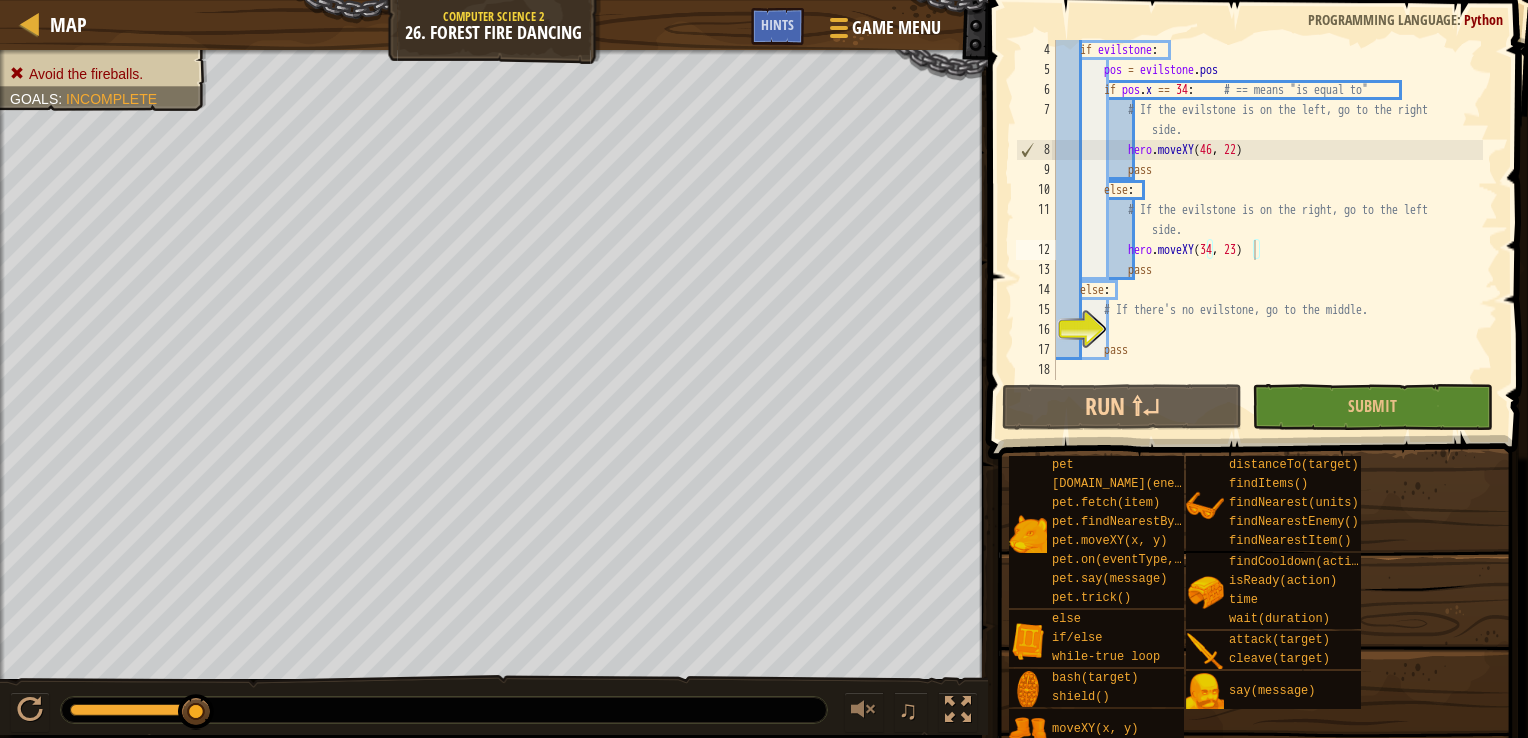 scroll, scrollTop: 80, scrollLeft: 0, axis: vertical 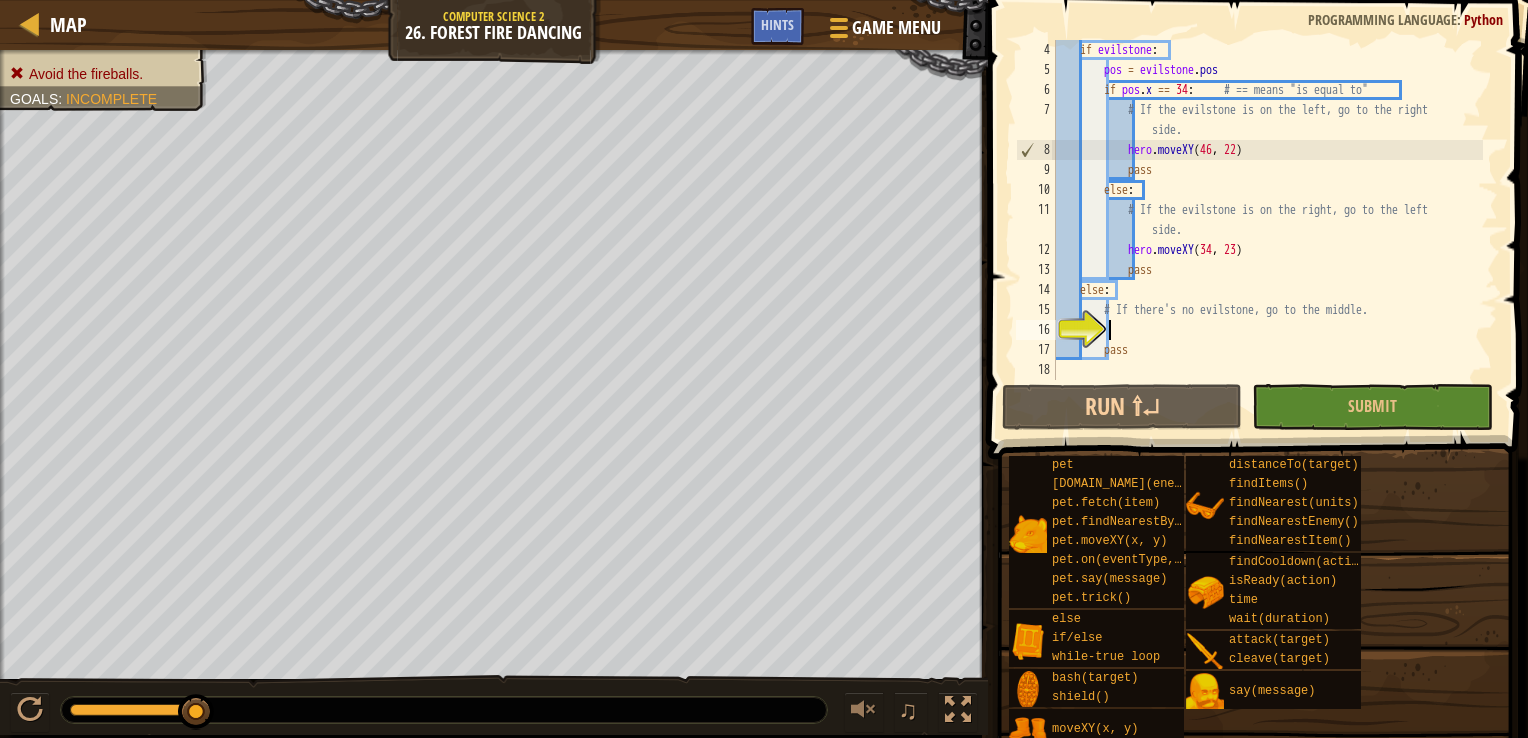 click on "if   evilstone :          pos   =   evilstone . pos          if   pos . x   ==   34 :       # == means "is equal to"              # If the evilstone is on the left, go to the right                   side.              hero . moveXY ( 46 ,   22 )              pass          else :              # If the evilstone is on the right, go to the left                   side.              hero . moveXY ( 34 ,   23 )              pass      else :          # If there's no evilstone, go to the middle.                   pass" at bounding box center [1267, 230] 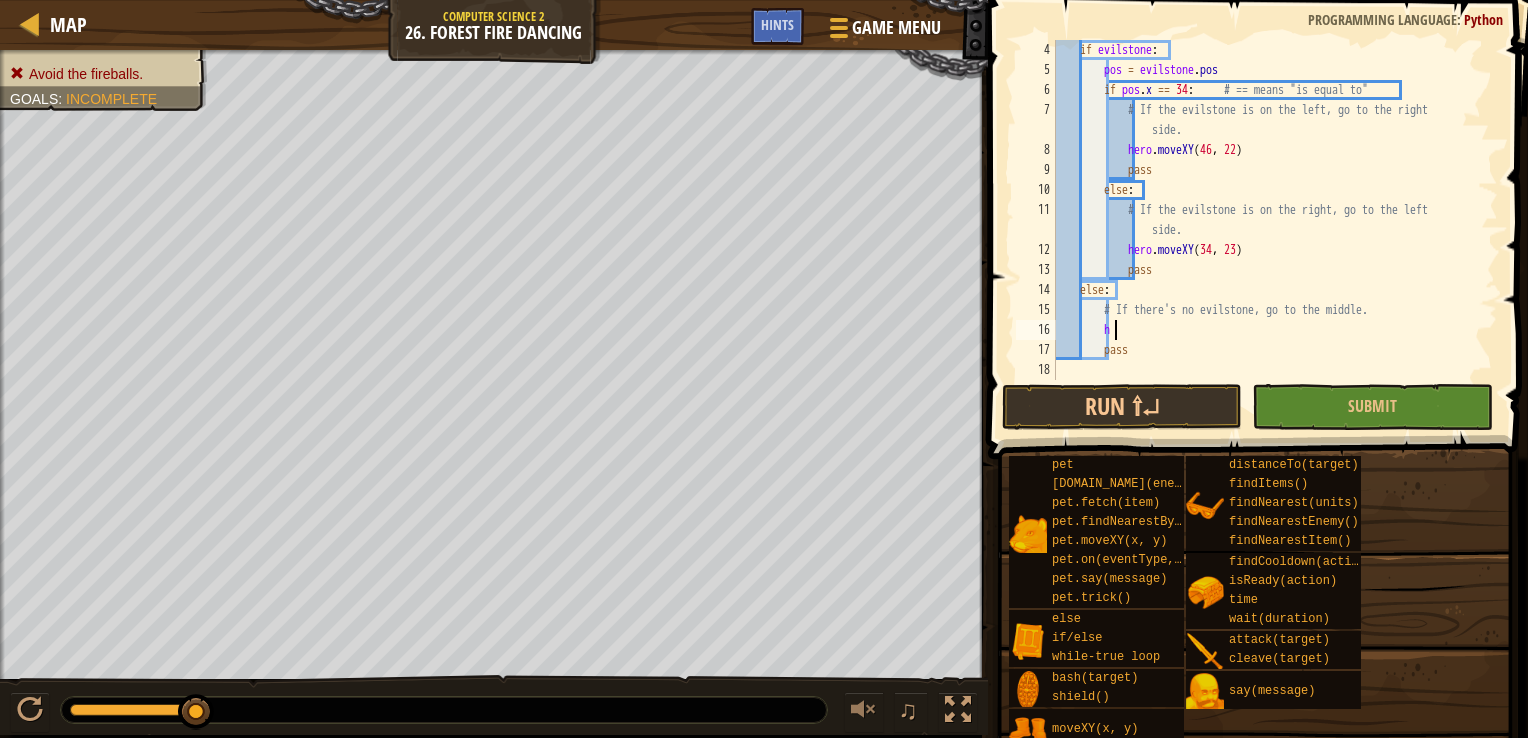 click on "if   evilstone :          pos   =   evilstone . pos          if   pos . x   ==   34 :       # == means "is equal to"              # If the evilstone is on the left, go to the right                   side.              hero . moveXY ( 46 ,   22 )              pass          else :              # If the evilstone is on the right, go to the left                   side.              hero . moveXY ( 34 ,   23 )              pass      else :          # If there's no evilstone, go to the middle.          [GEOGRAPHIC_DATA]" at bounding box center (1267, 230) 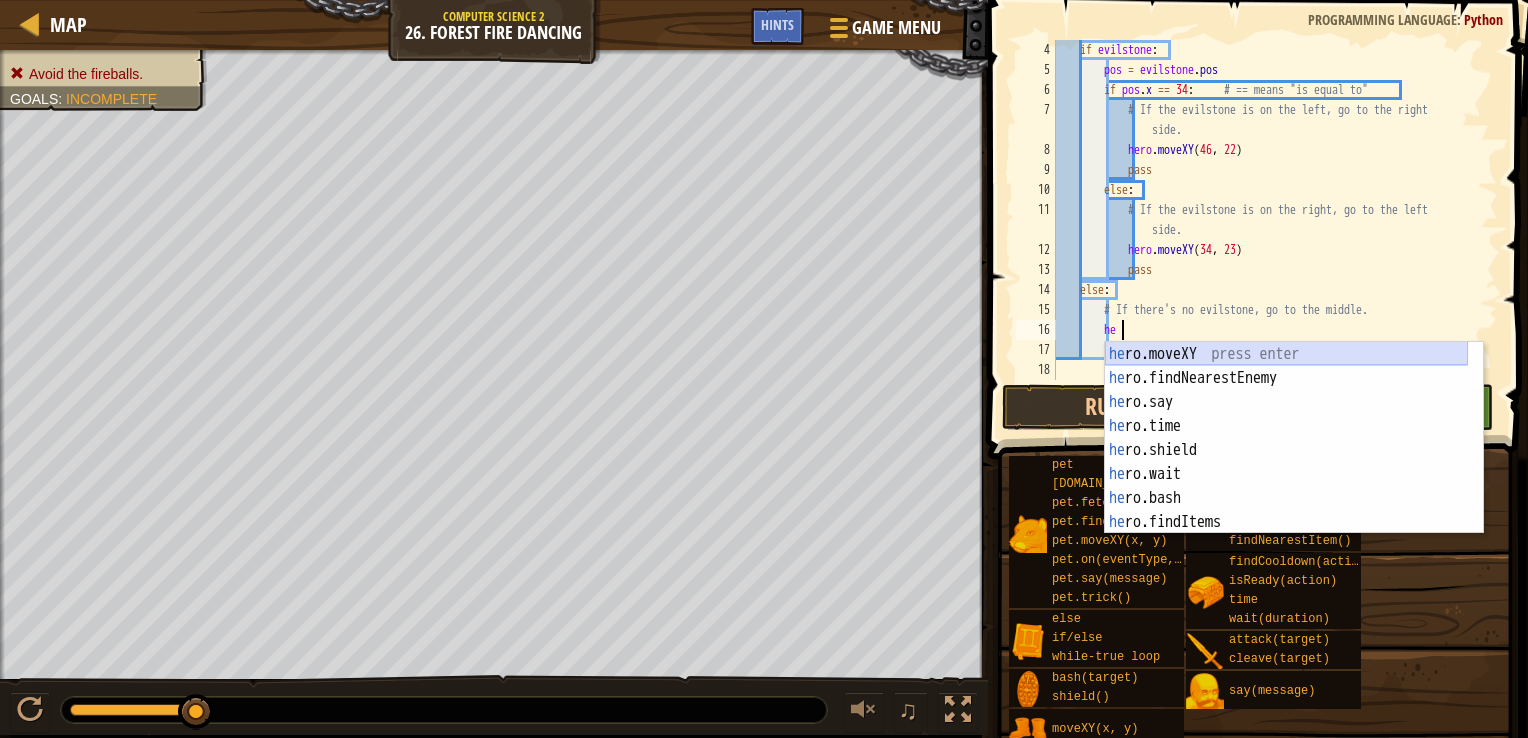 click on "he ro.moveXY press enter he ro.findNearestEnemy press enter he ro.say press enter he ro.time press enter he ro.shield press enter he ro.wait press enter he ro.bash press enter he ro.findItems press enter he ro.attack press enter" at bounding box center (1286, 462) 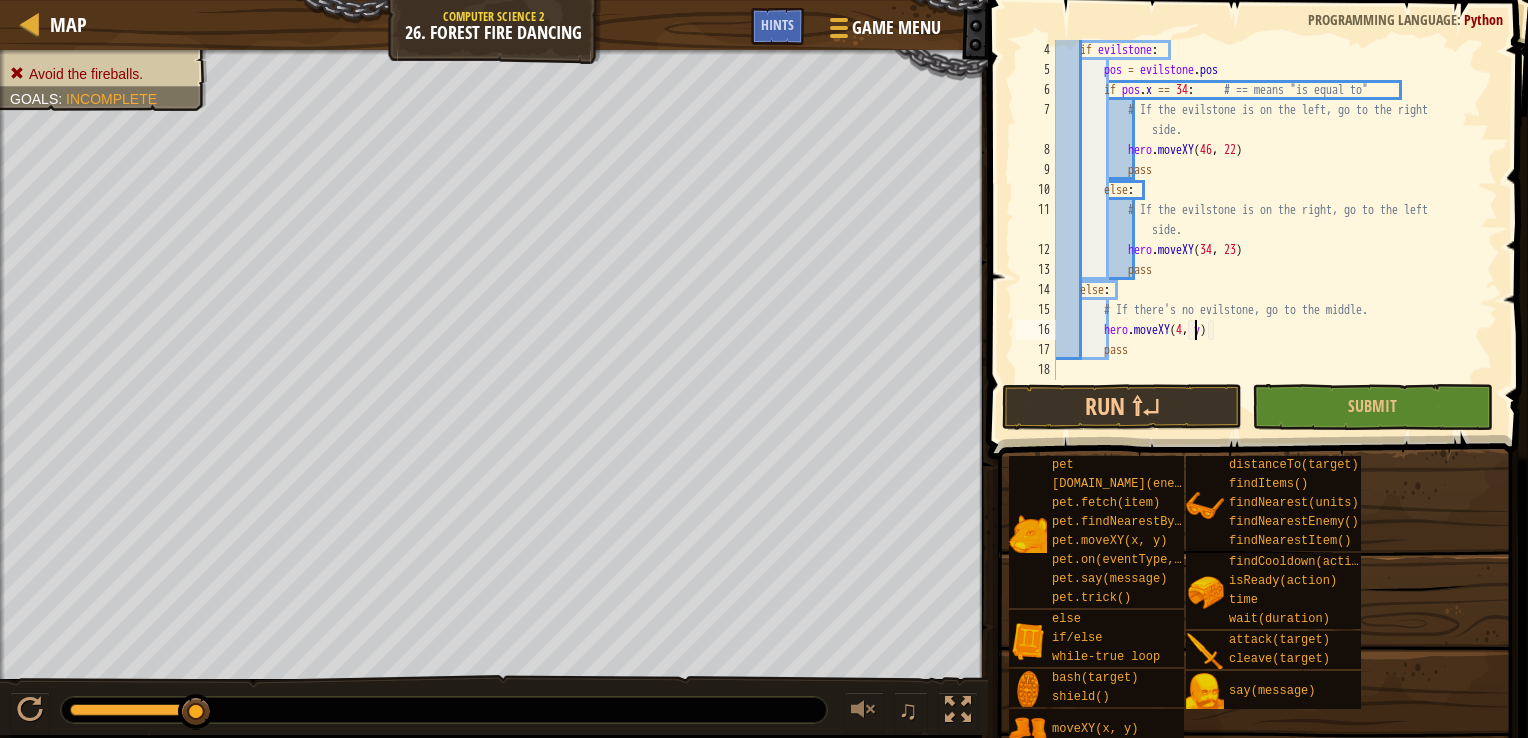 scroll, scrollTop: 9, scrollLeft: 12, axis: both 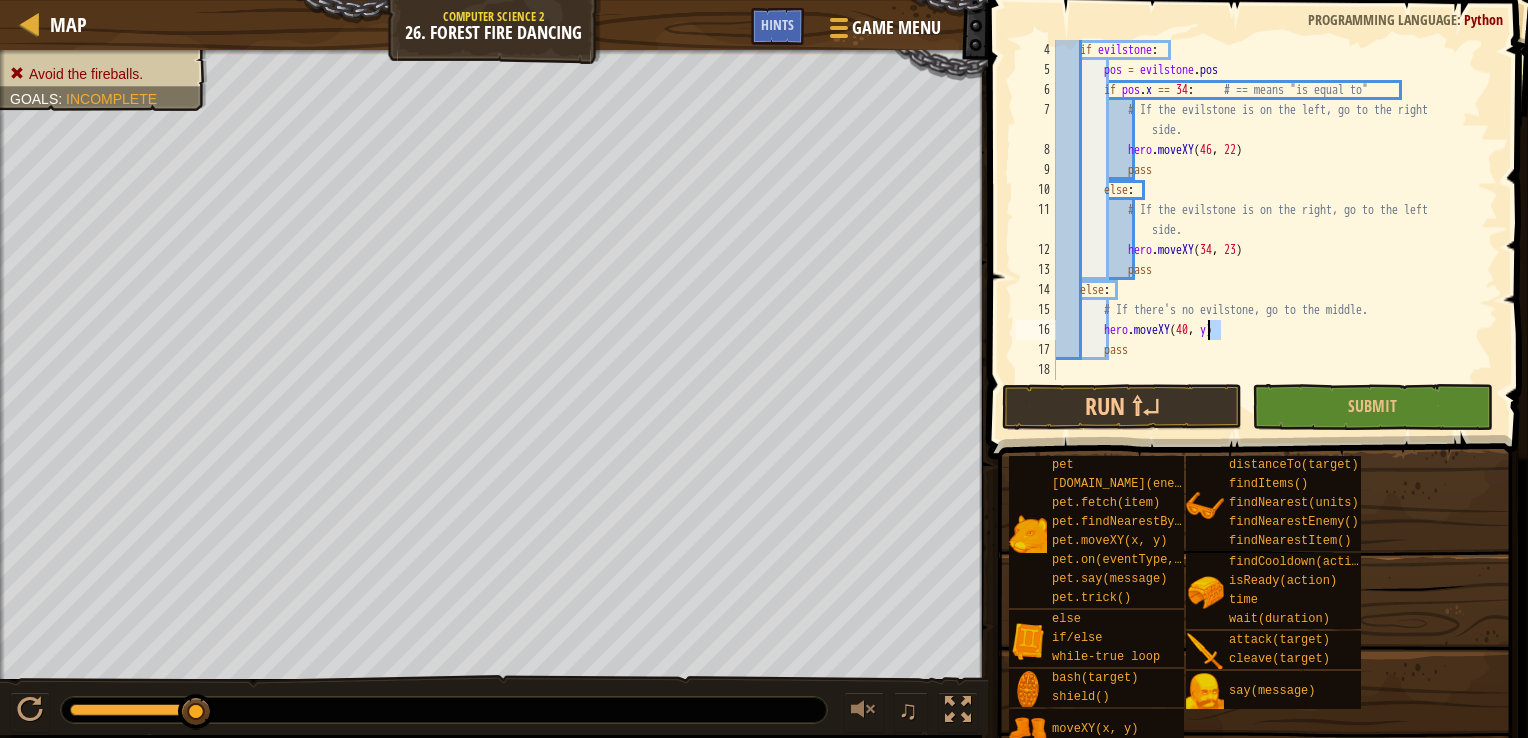 drag, startPoint x: 1222, startPoint y: 326, endPoint x: 1232, endPoint y: 314, distance: 15.6205 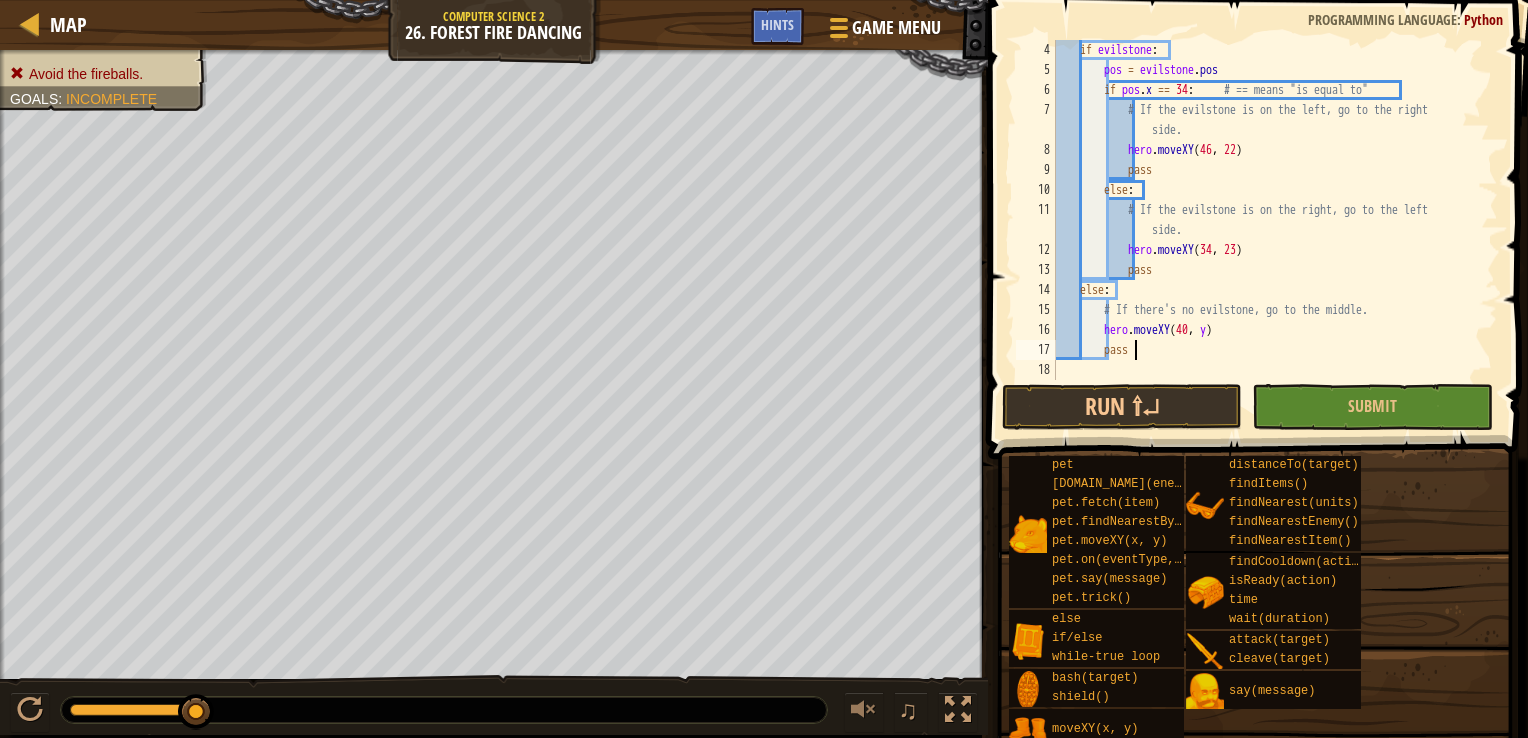 click on "if   evilstone :          pos   =   evilstone . pos          if   pos . x   ==   34 :       # == means "is equal to"              # If the evilstone is on the left, go to the right                   side.              hero . moveXY ( 46 ,   22 )              pass          else :              # If the evilstone is on the right, go to the left                   side.              hero . moveXY ( 34 ,   23 )              pass      else :          # If there's no evilstone, go to the middle.          hero . moveXY ( 40 ,   y )          pass" at bounding box center (1267, 230) 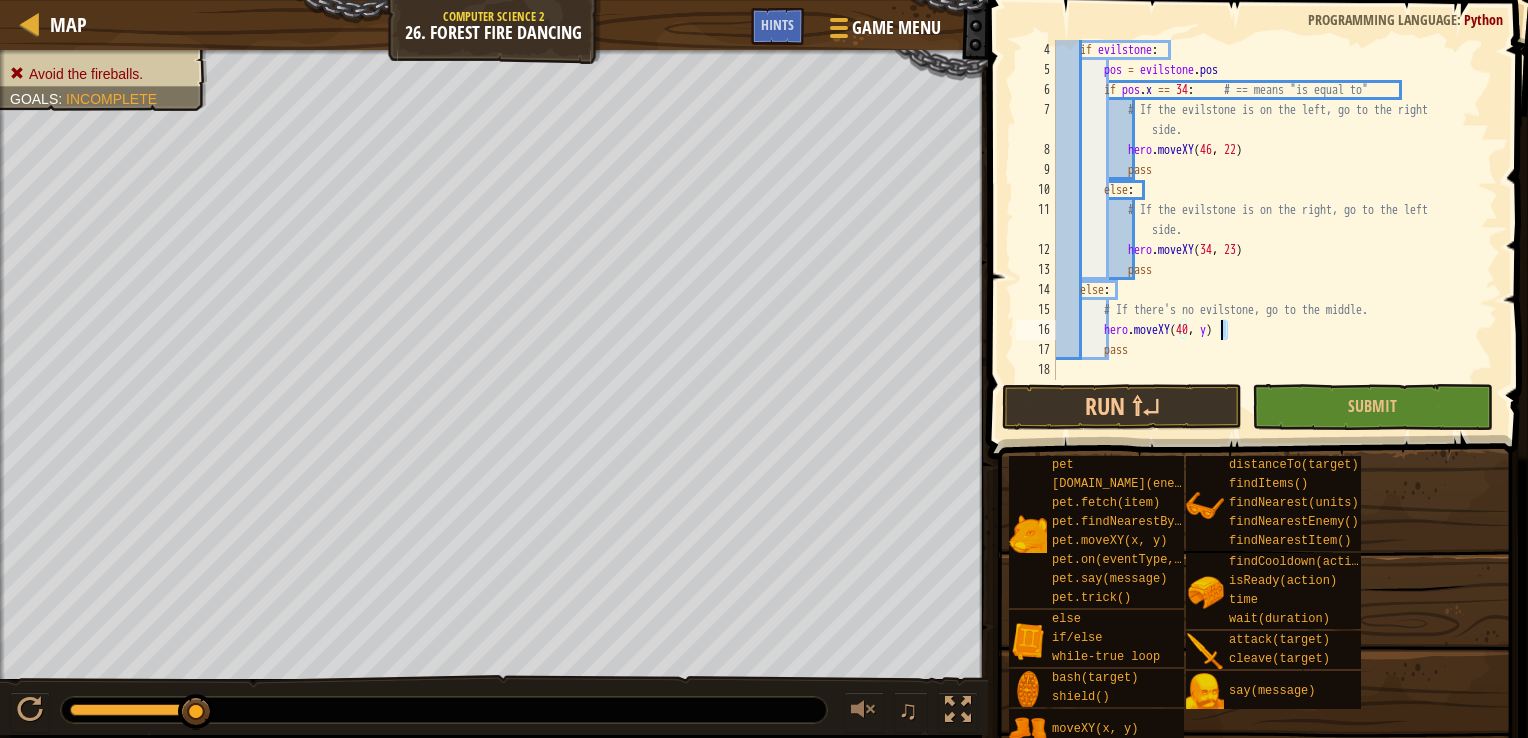 click on "if   evilstone :          pos   =   evilstone . pos          if   pos . x   ==   34 :       # == means "is equal to"              # If the evilstone is on the left, go to the right                   side.              hero . moveXY ( 46 ,   22 )              pass          else :              # If the evilstone is on the right, go to the left                   side.              hero . moveXY ( 34 ,   23 )              pass      else :          # If there's no evilstone, go to the middle.          hero . moveXY ( 40 ,   y )          pass" at bounding box center [1267, 230] 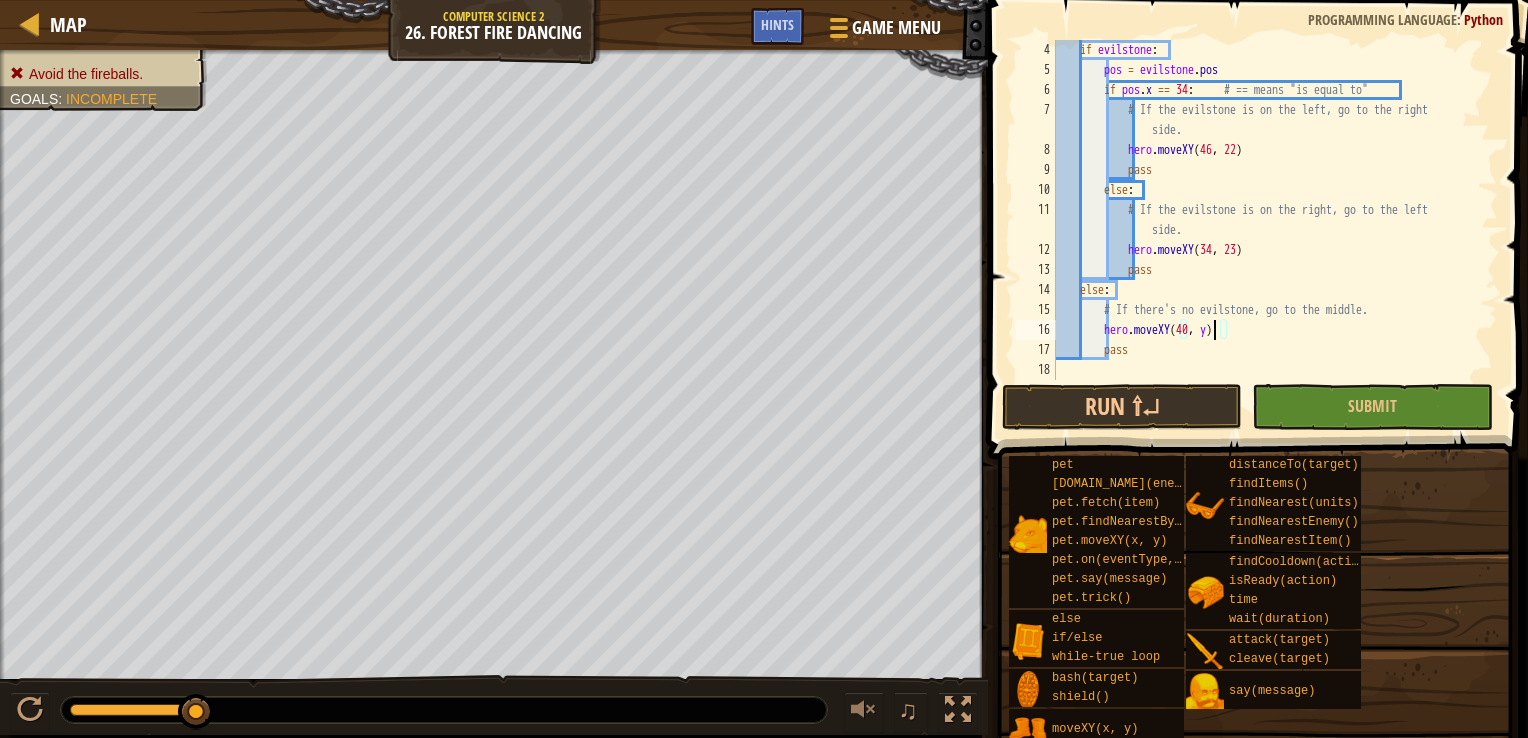 click on "if   evilstone :          pos   =   evilstone . pos          if   pos . x   ==   34 :       # == means "is equal to"              # If the evilstone is on the left, go to the right                   side.              hero . moveXY ( 46 ,   22 )              pass          else :              # If the evilstone is on the right, go to the left                   side.              hero . moveXY ( 34 ,   23 )              pass      else :          # If there's no evilstone, go to the middle.          hero . moveXY ( 40 ,   y )          pass" at bounding box center [1267, 230] 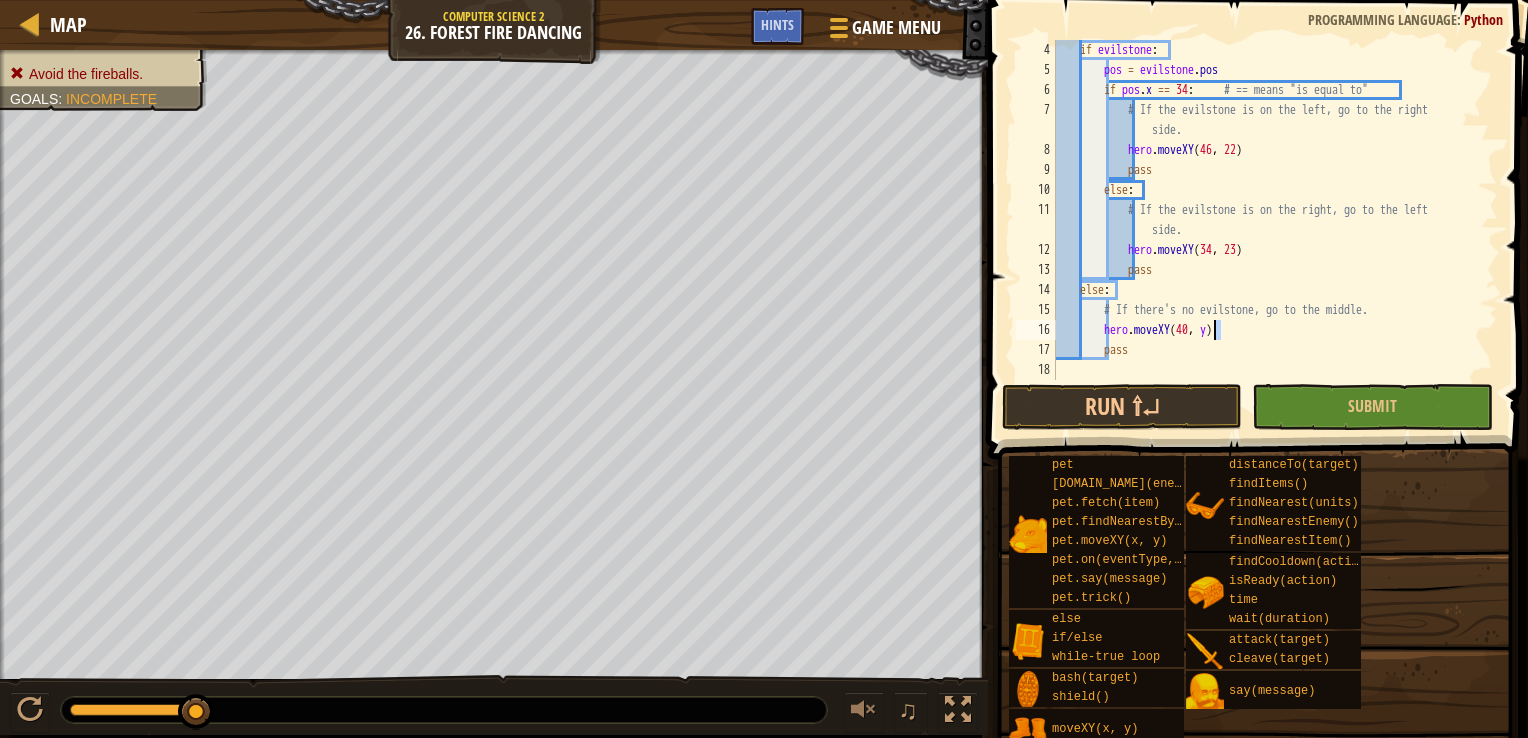 click on "if   evilstone :          pos   =   evilstone . pos          if   pos . x   ==   34 :       # == means "is equal to"              # If the evilstone is on the left, go to the right                   side.              hero . moveXY ( 46 ,   22 )              pass          else :              # If the evilstone is on the right, go to the left                   side.              hero . moveXY ( 34 ,   23 )              pass      else :          # If there's no evilstone, go to the middle.          hero . moveXY ( 40 ,   y )          pass" at bounding box center (1267, 230) 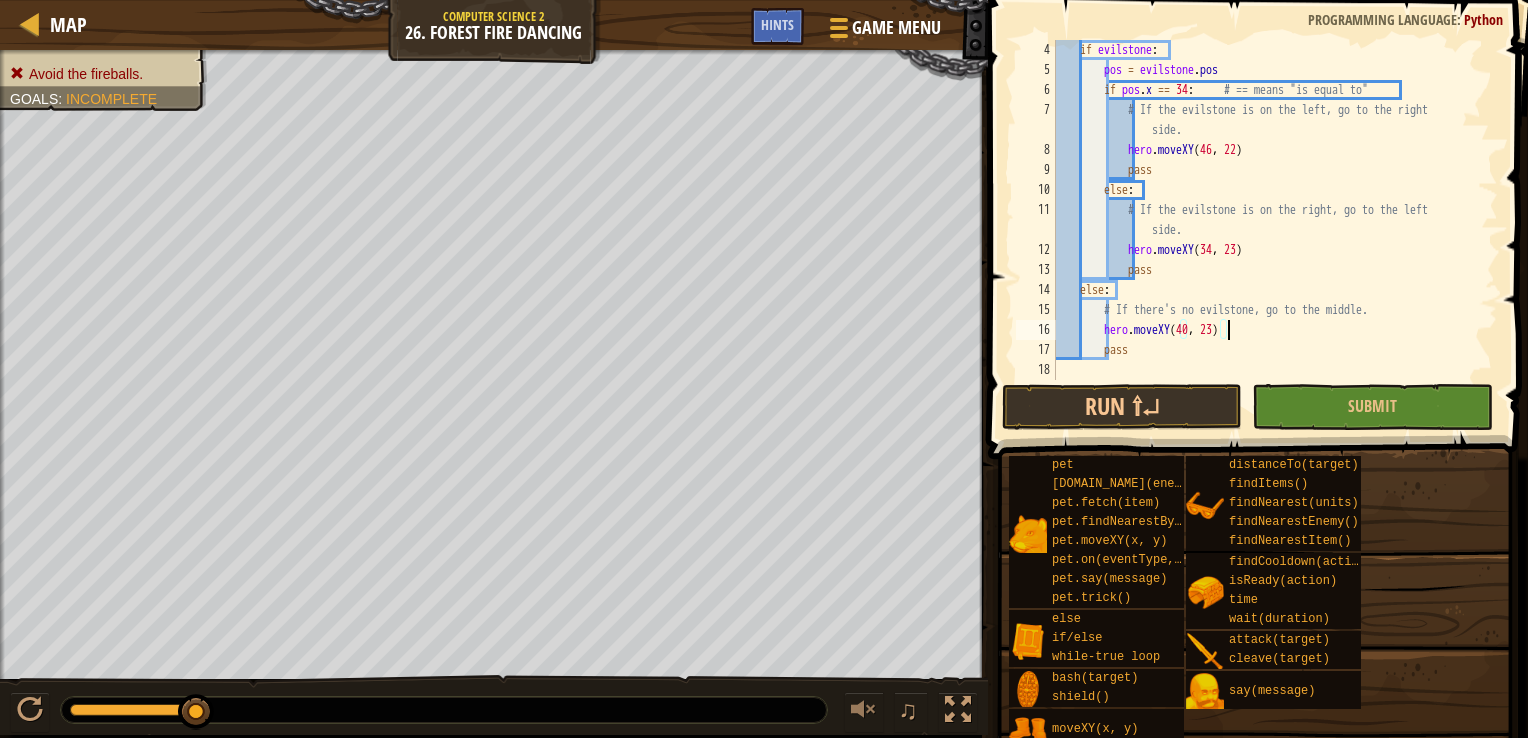 scroll, scrollTop: 9, scrollLeft: 13, axis: both 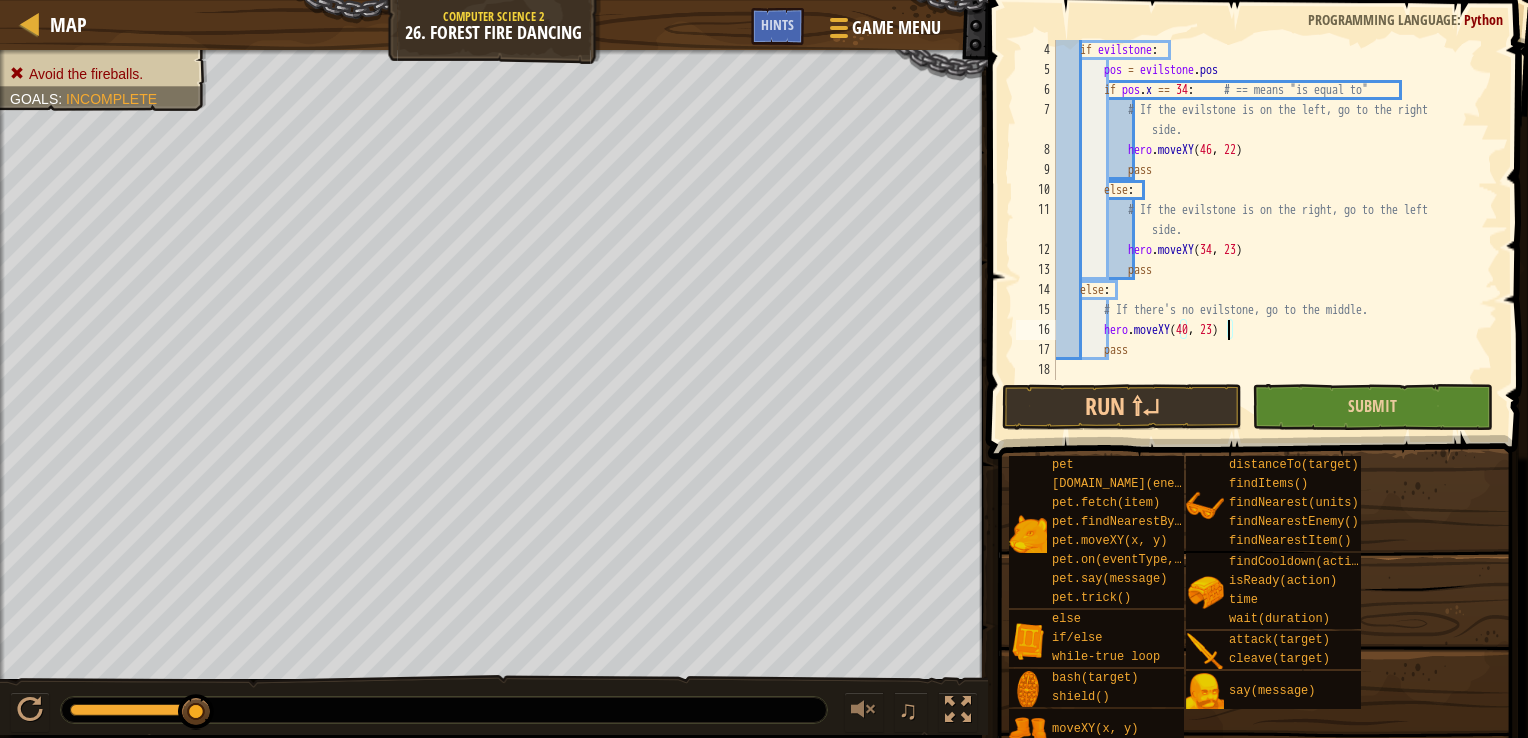 type on "hero.moveXY(40, 23)" 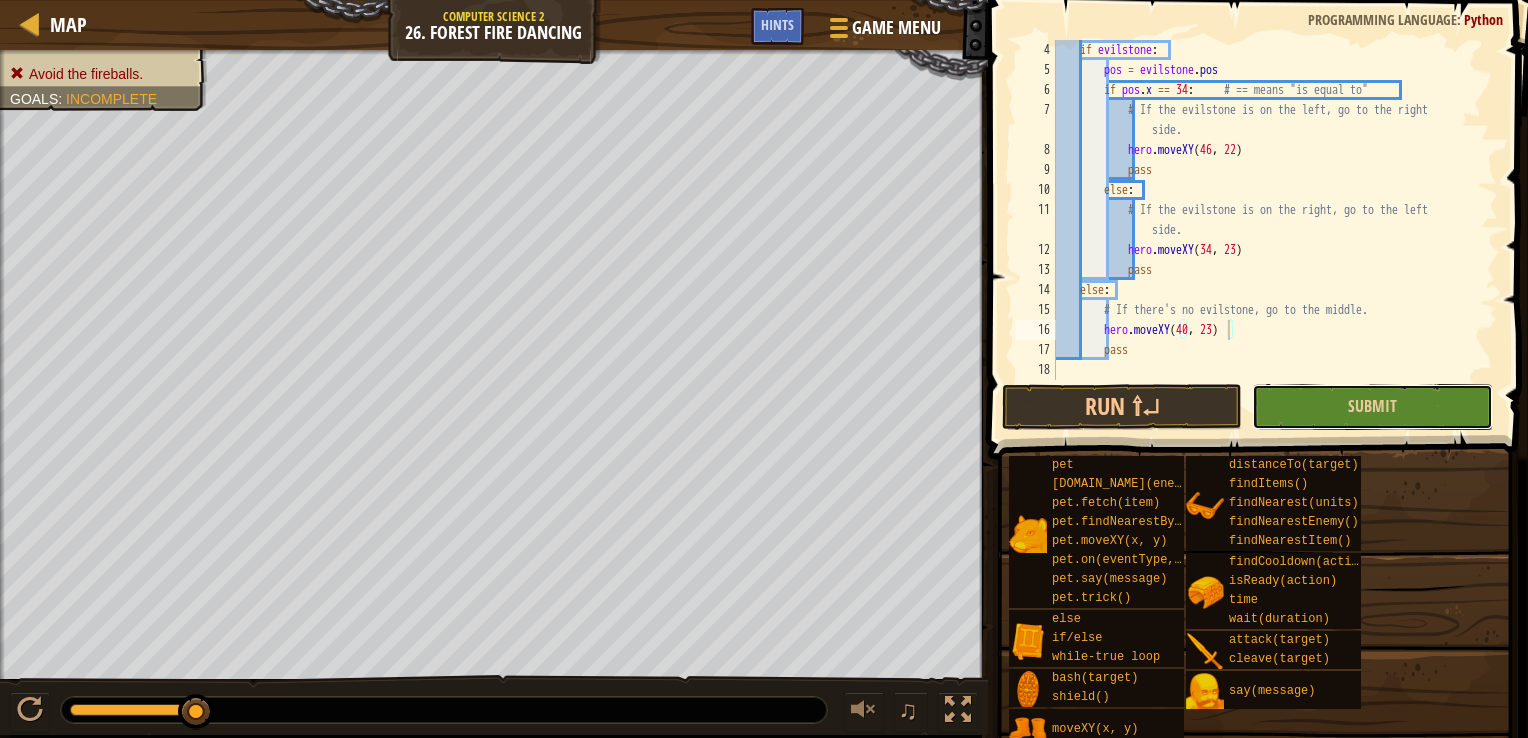 click on "Submit" at bounding box center [1372, 407] 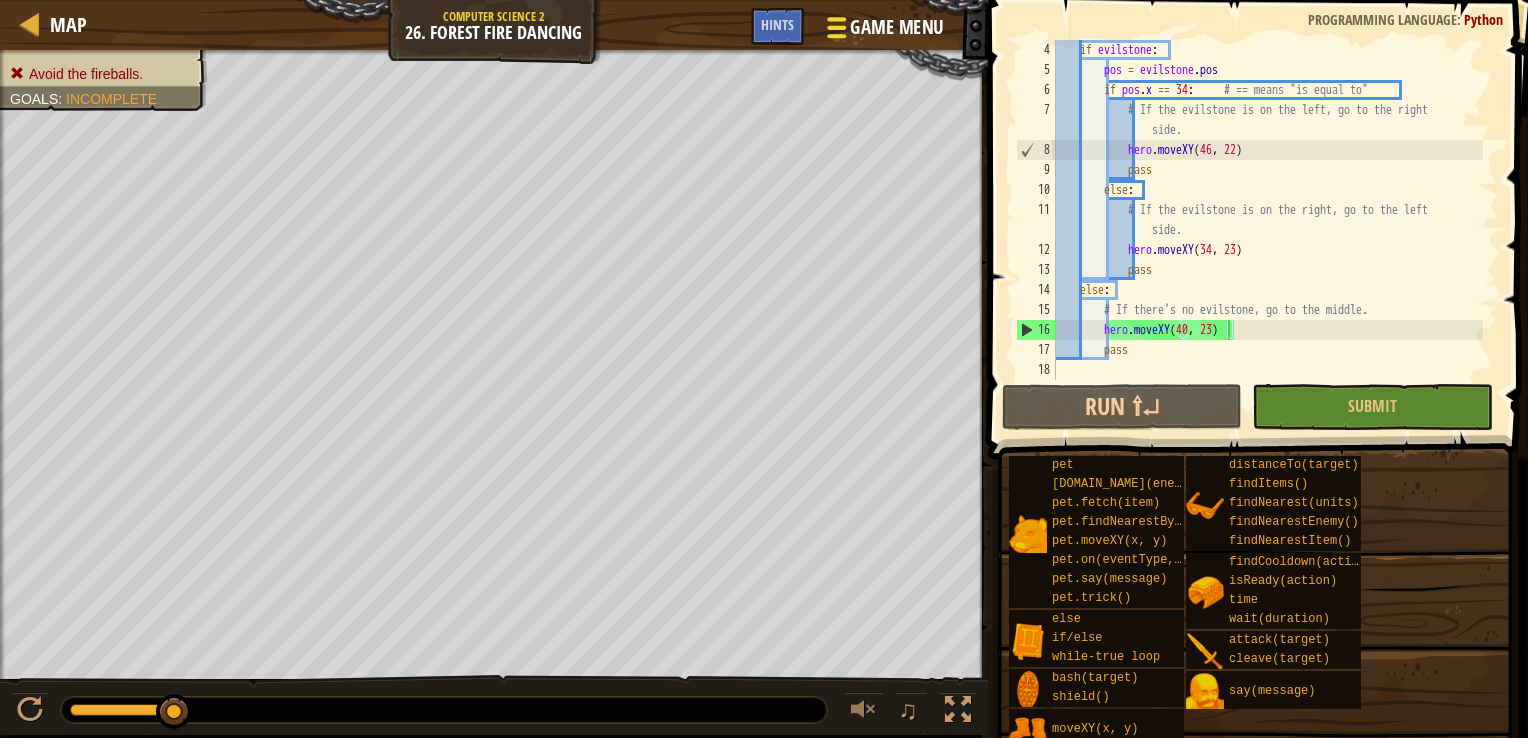 click on "Game Menu" at bounding box center [896, 27] 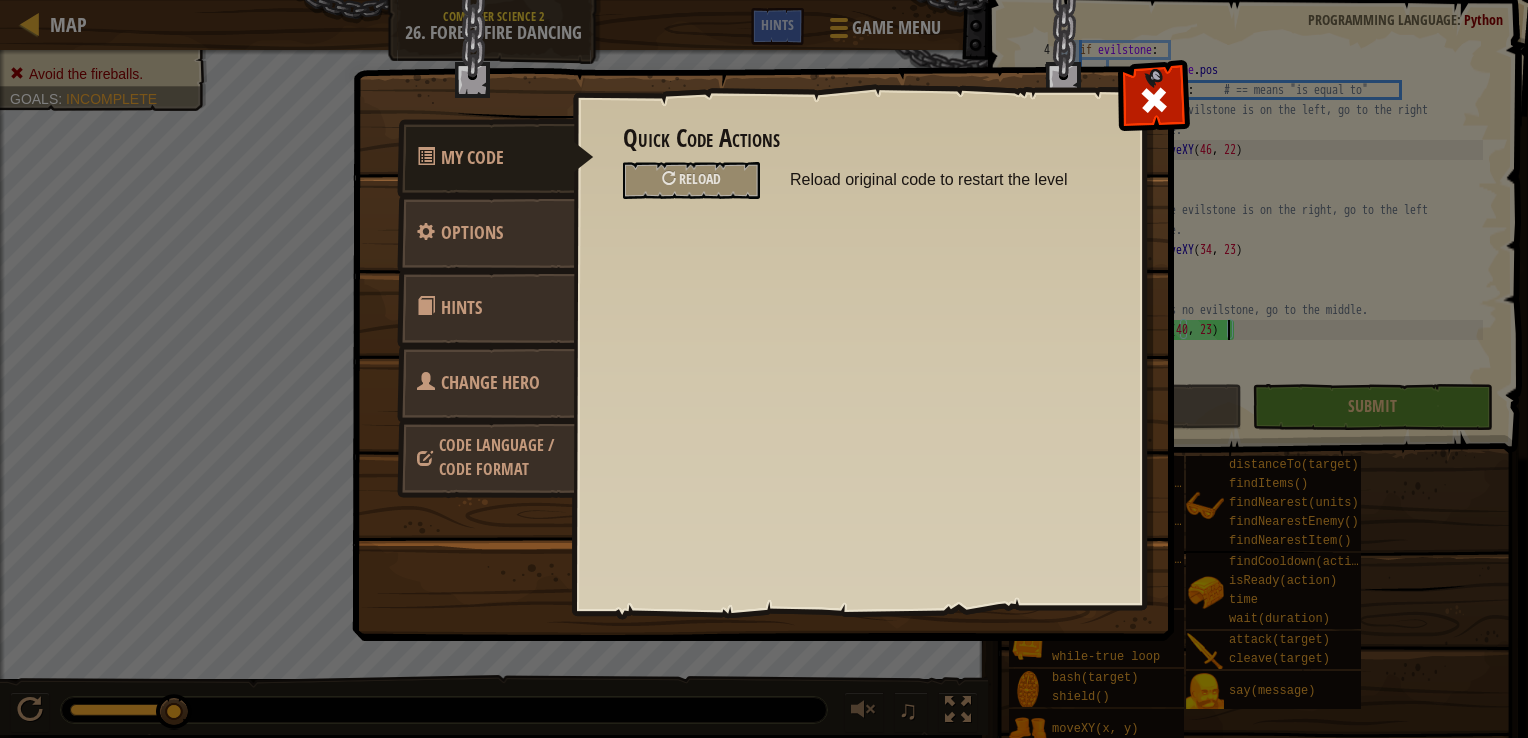 click on "Change Hero" at bounding box center (490, 382) 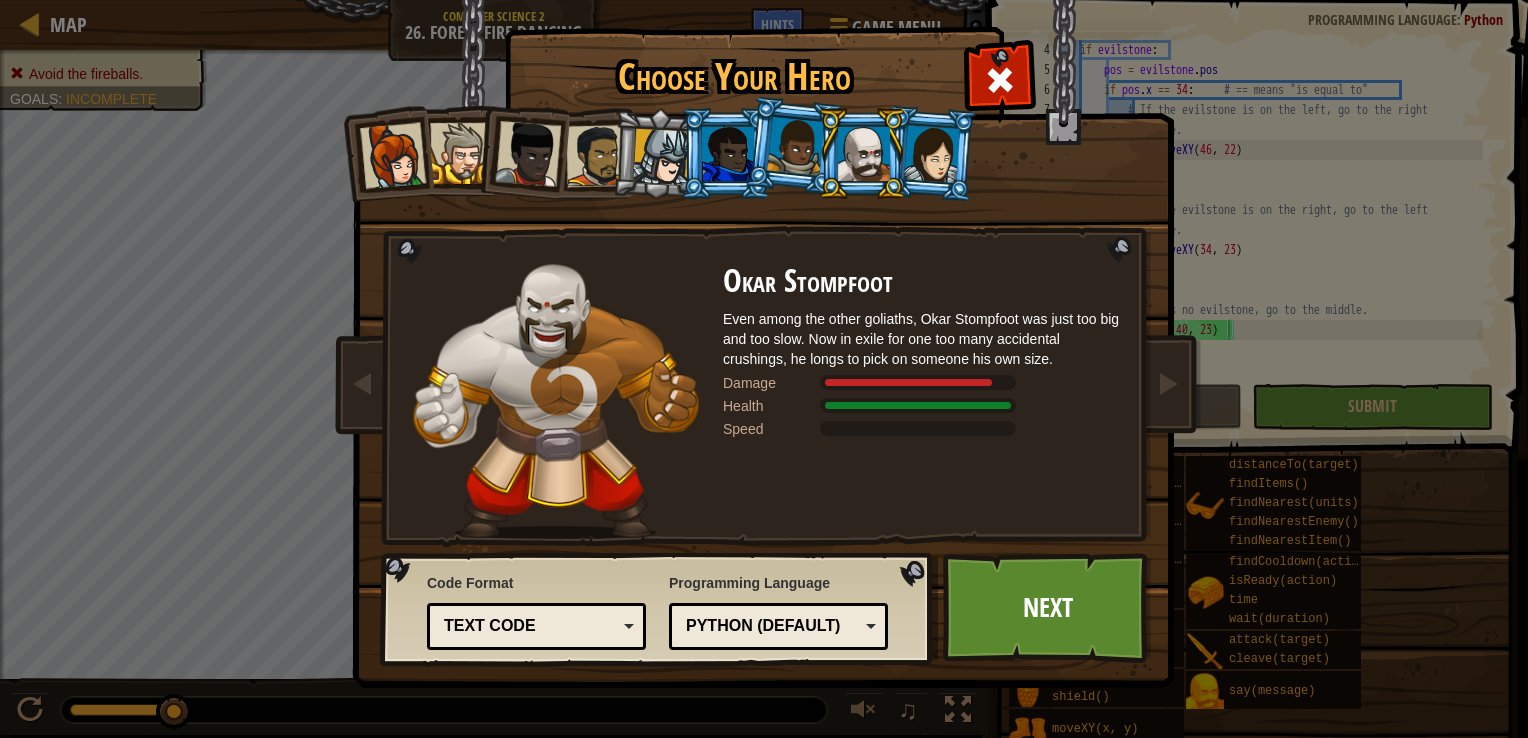 click at bounding box center (932, 153) 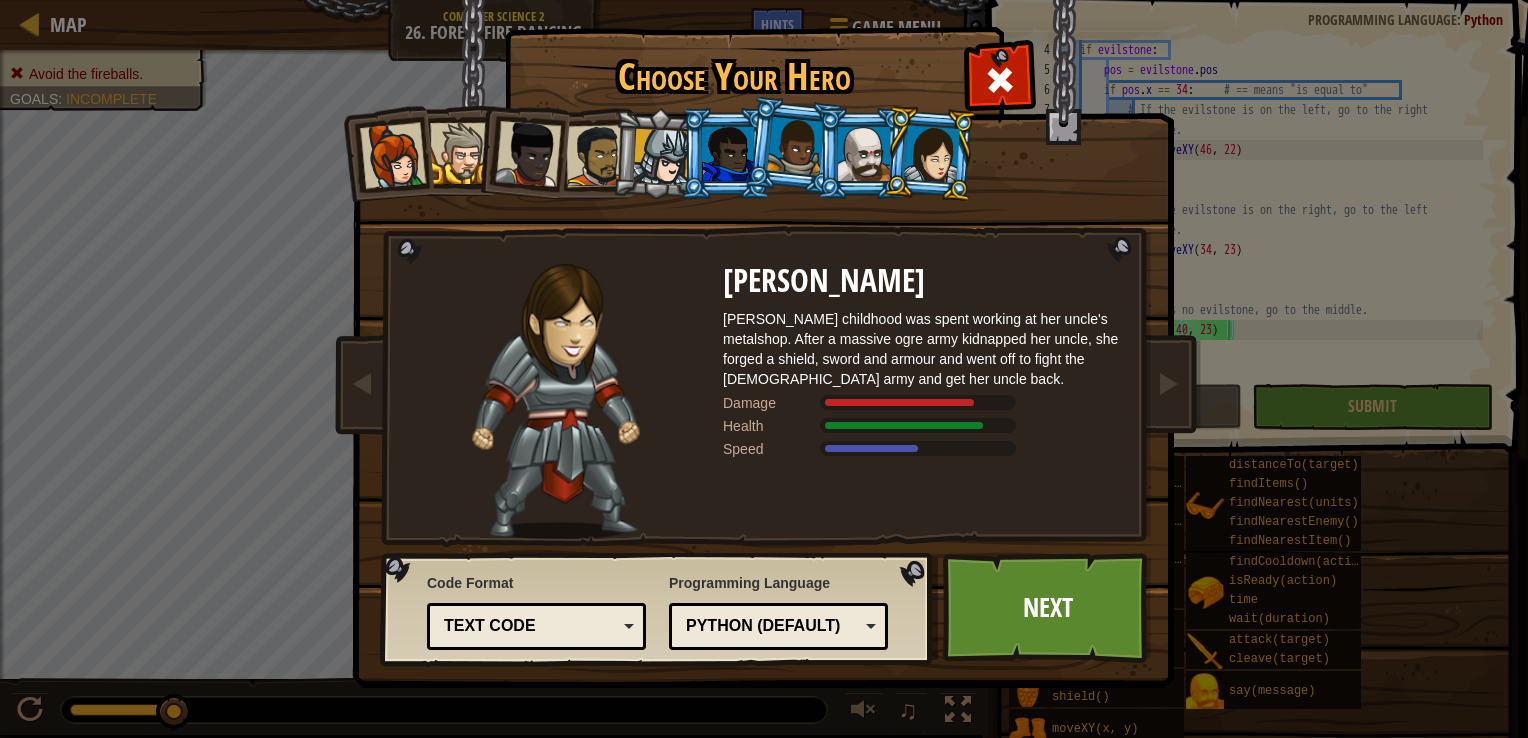 click at bounding box center (795, 146) 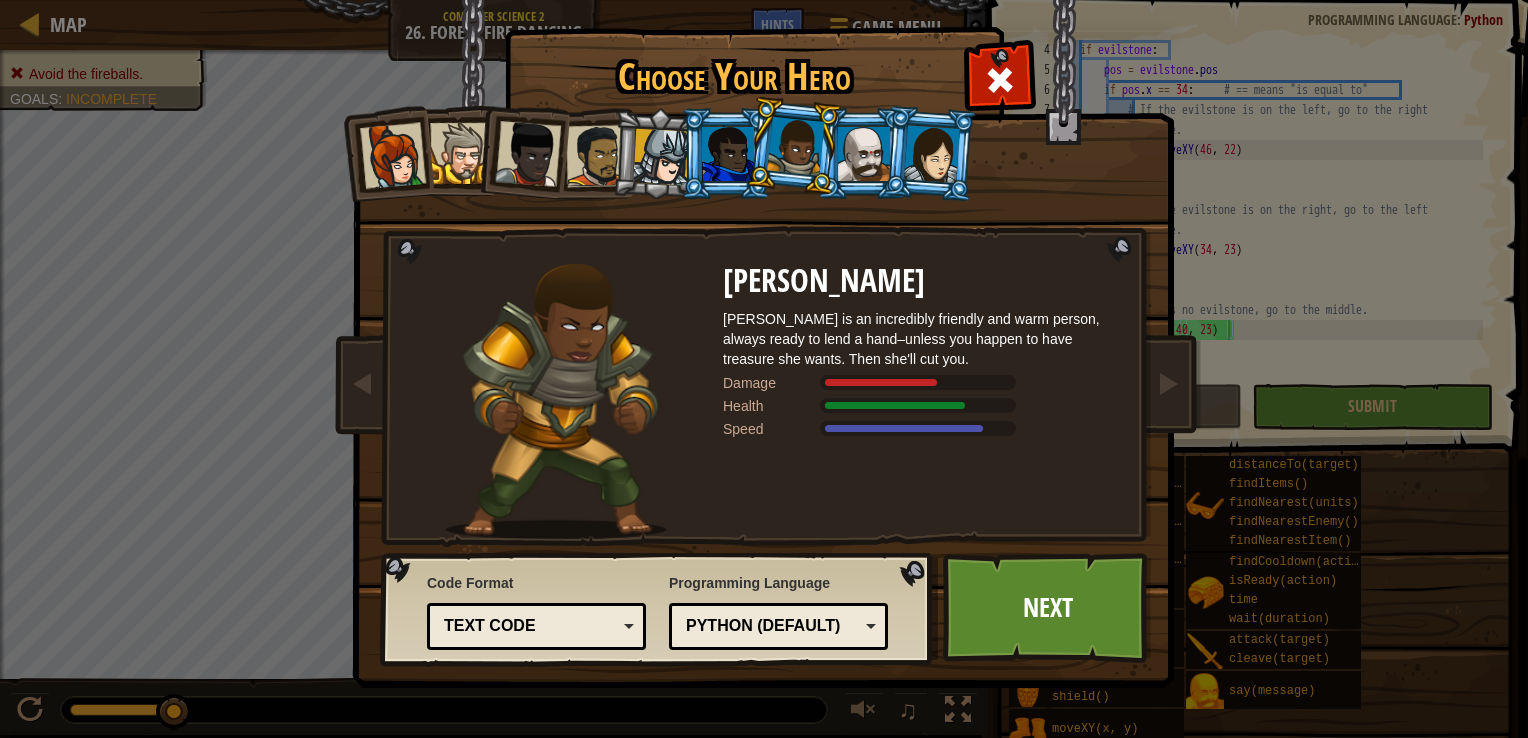 drag, startPoint x: 736, startPoint y: 175, endPoint x: 748, endPoint y: 170, distance: 13 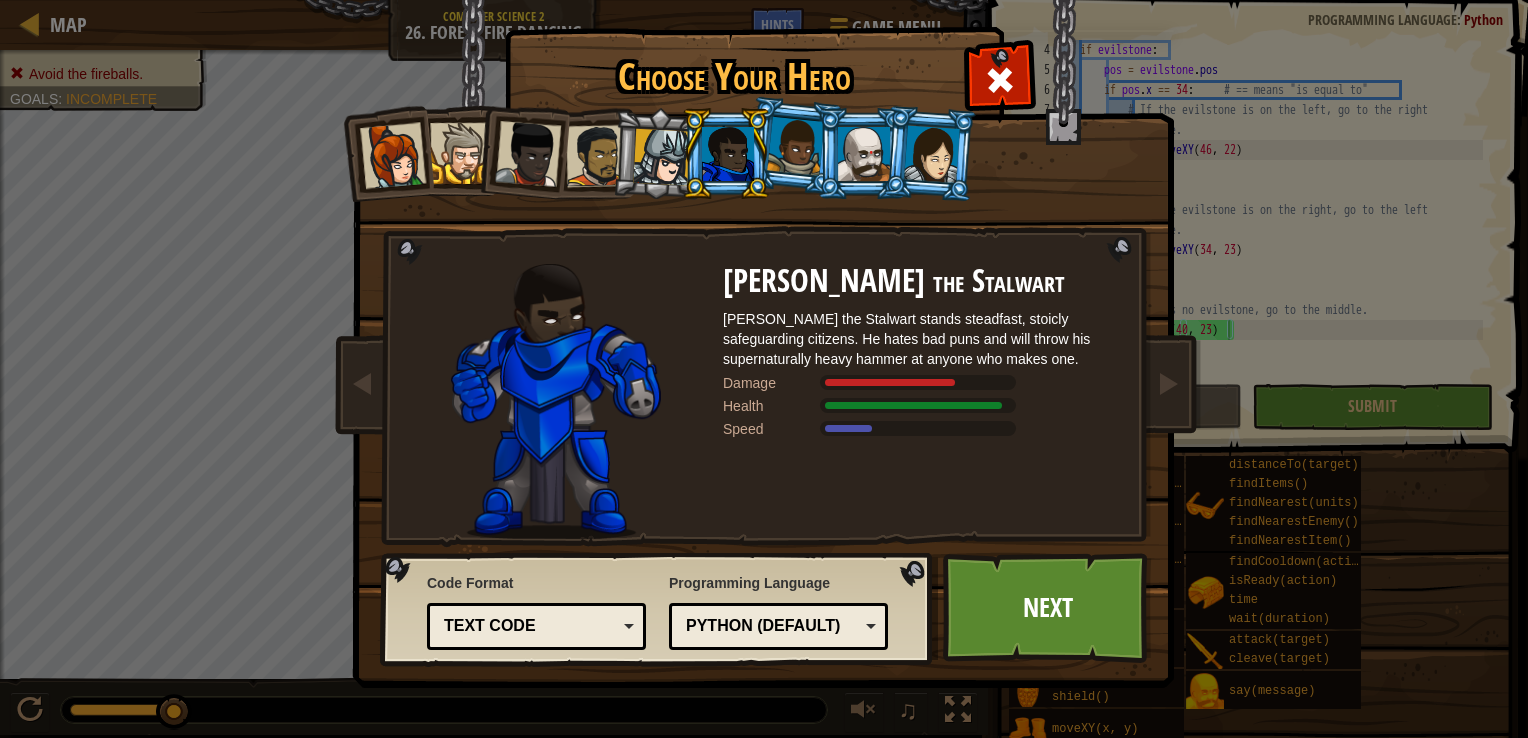 click at bounding box center [661, 157] 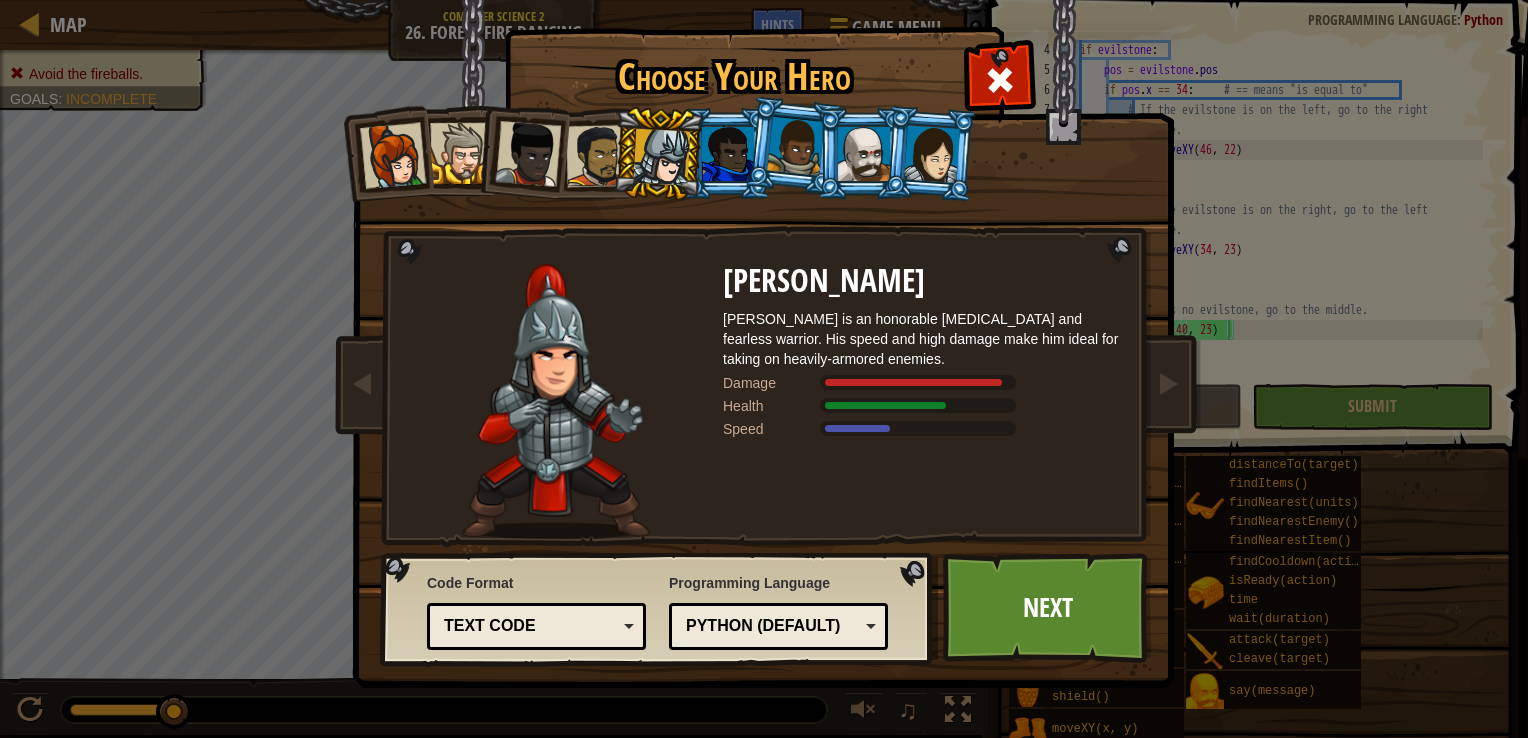 click at bounding box center (597, 156) 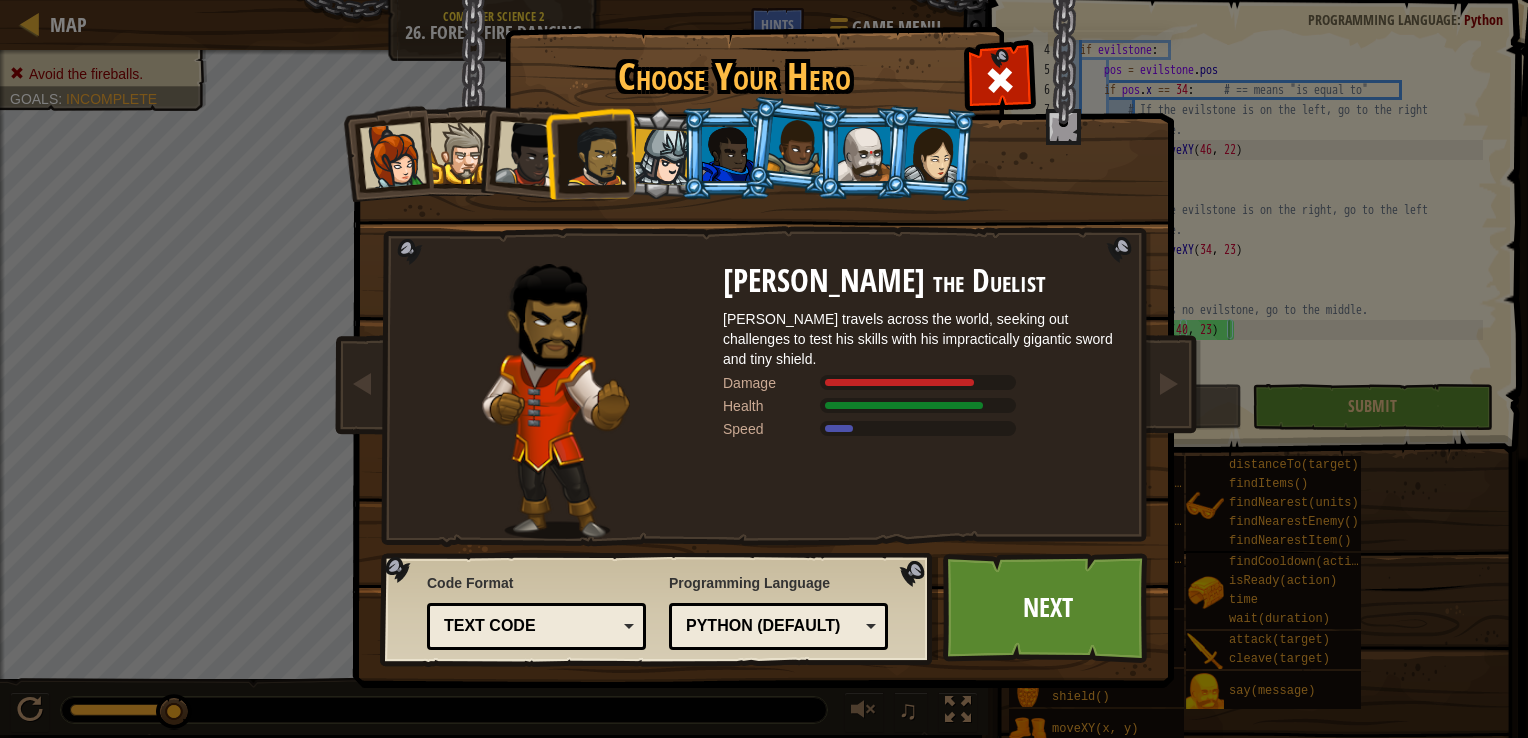 click at bounding box center [528, 154] 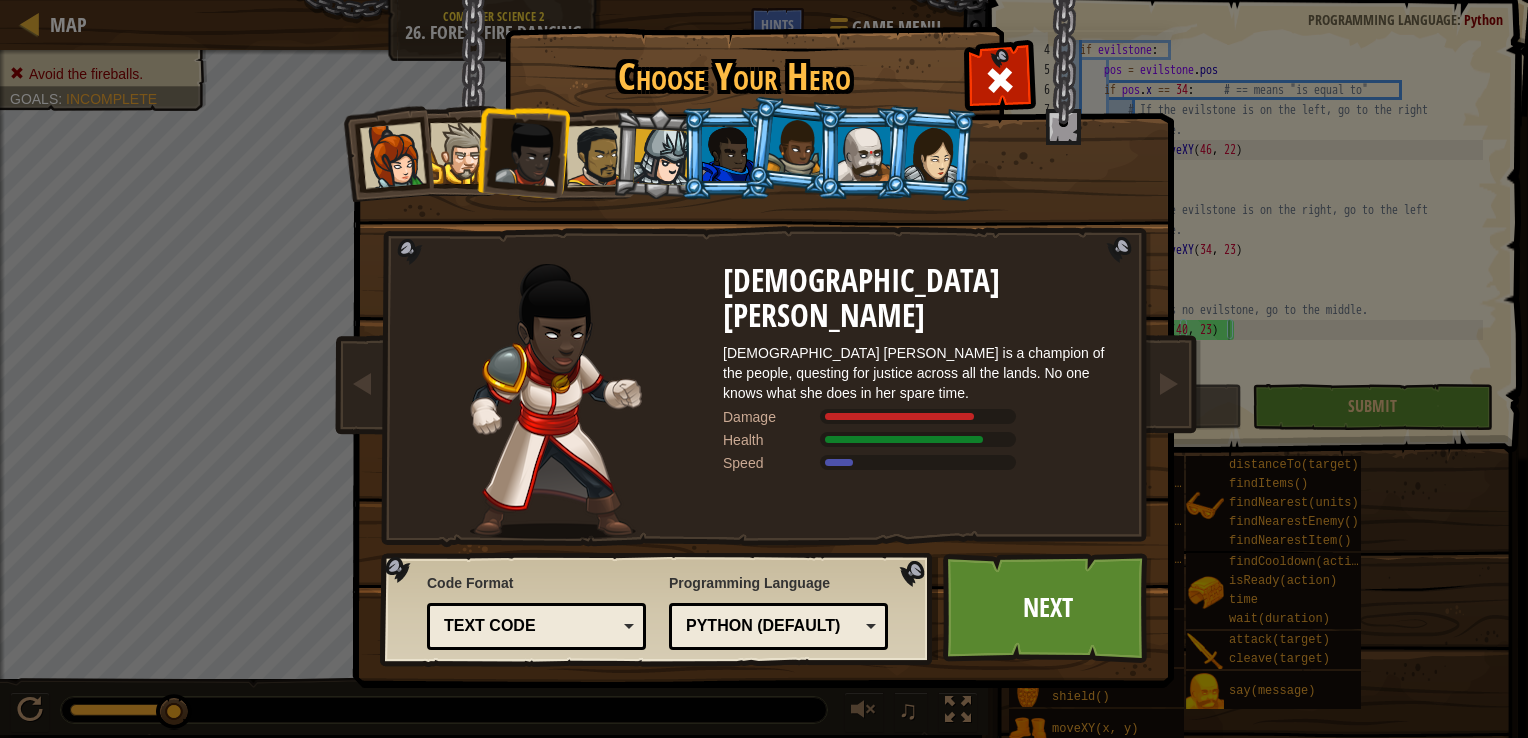 click at bounding box center (460, 153) 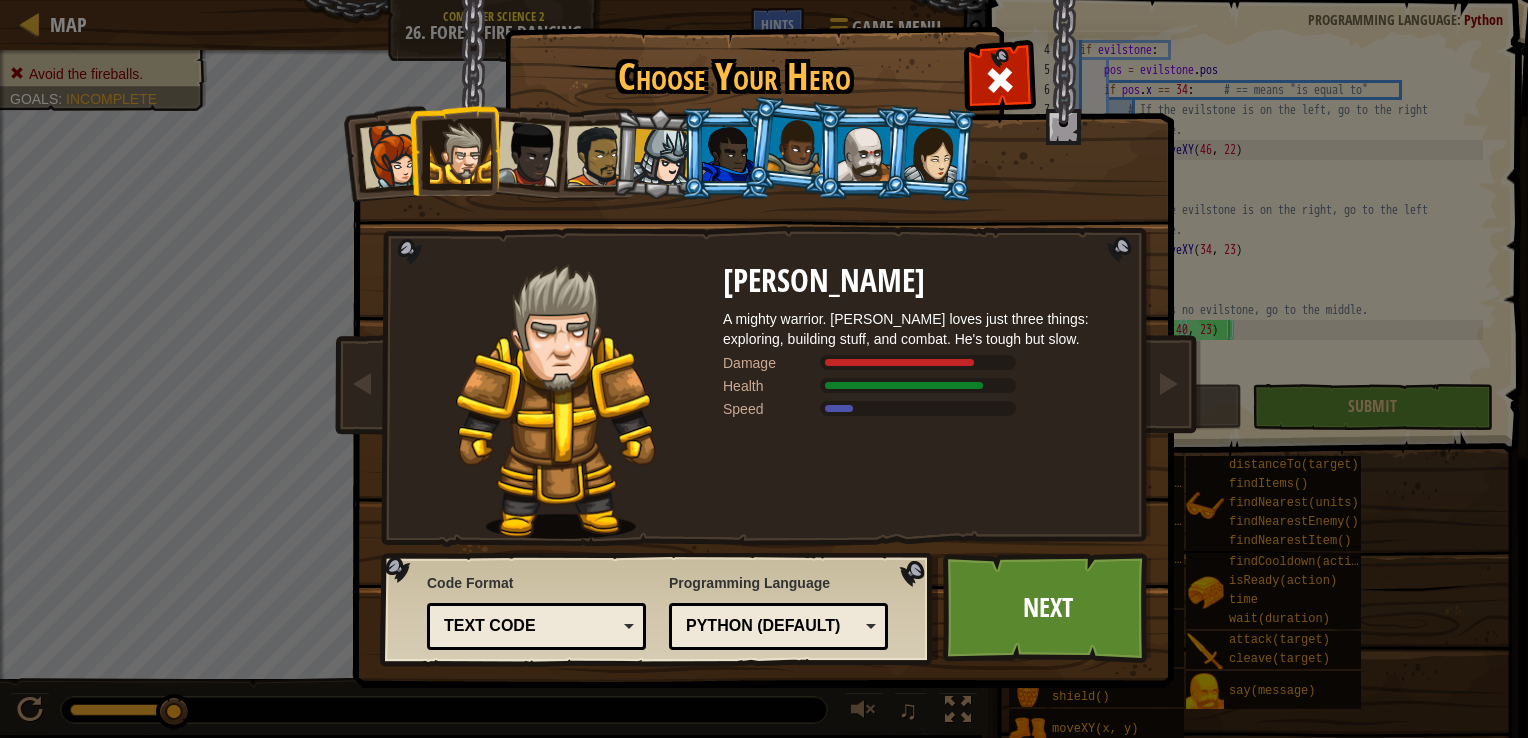 click at bounding box center (393, 156) 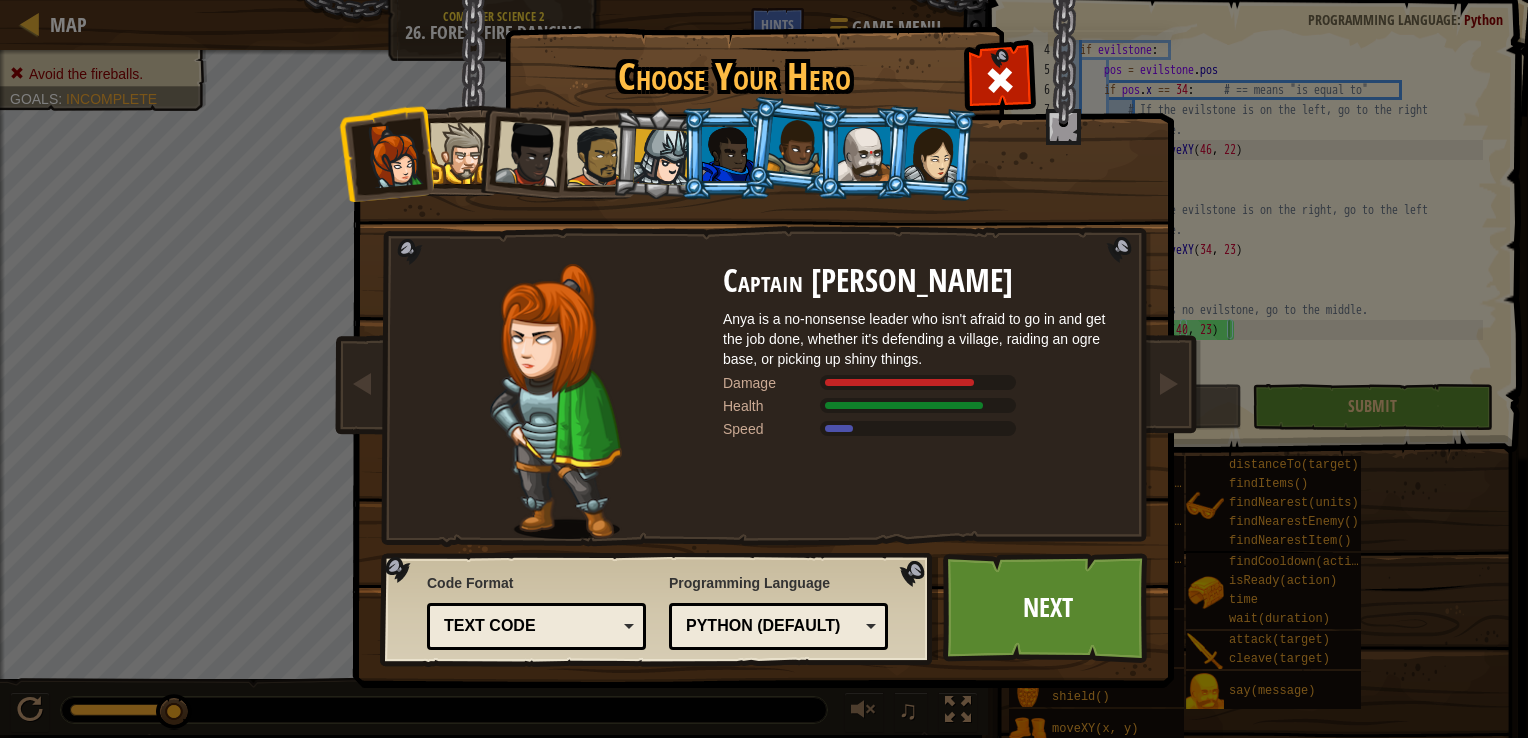 click at bounding box center [460, 153] 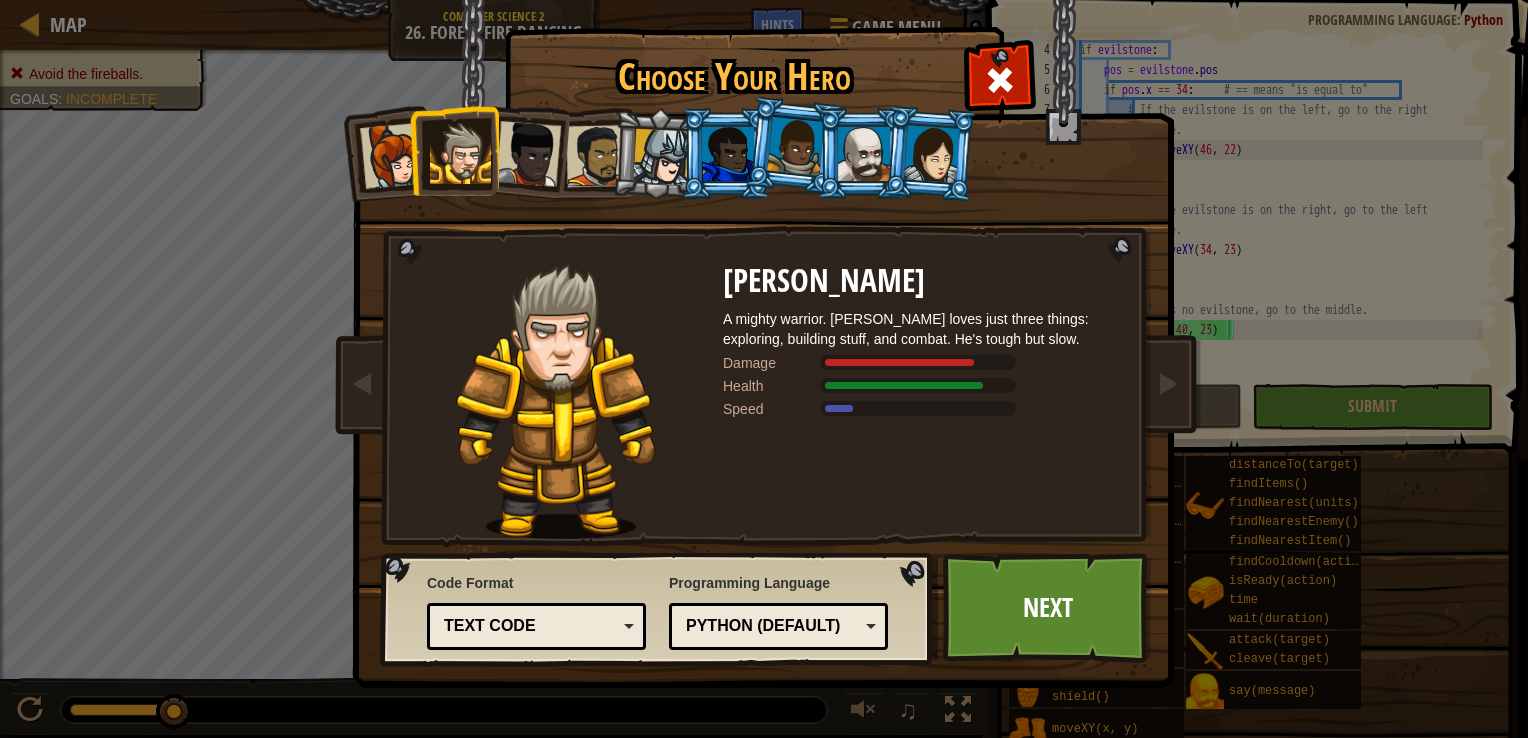 click at bounding box center [528, 154] 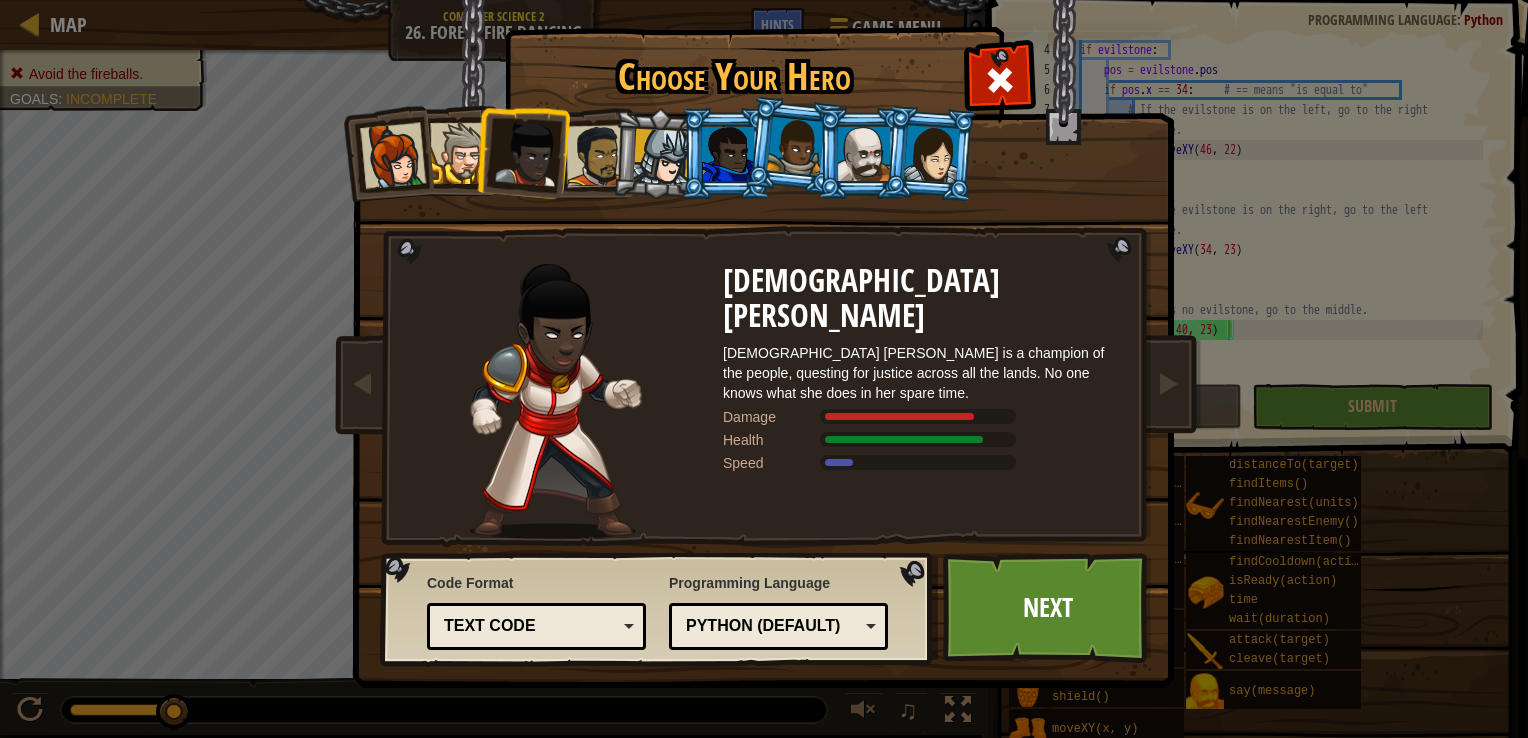 click at bounding box center (460, 153) 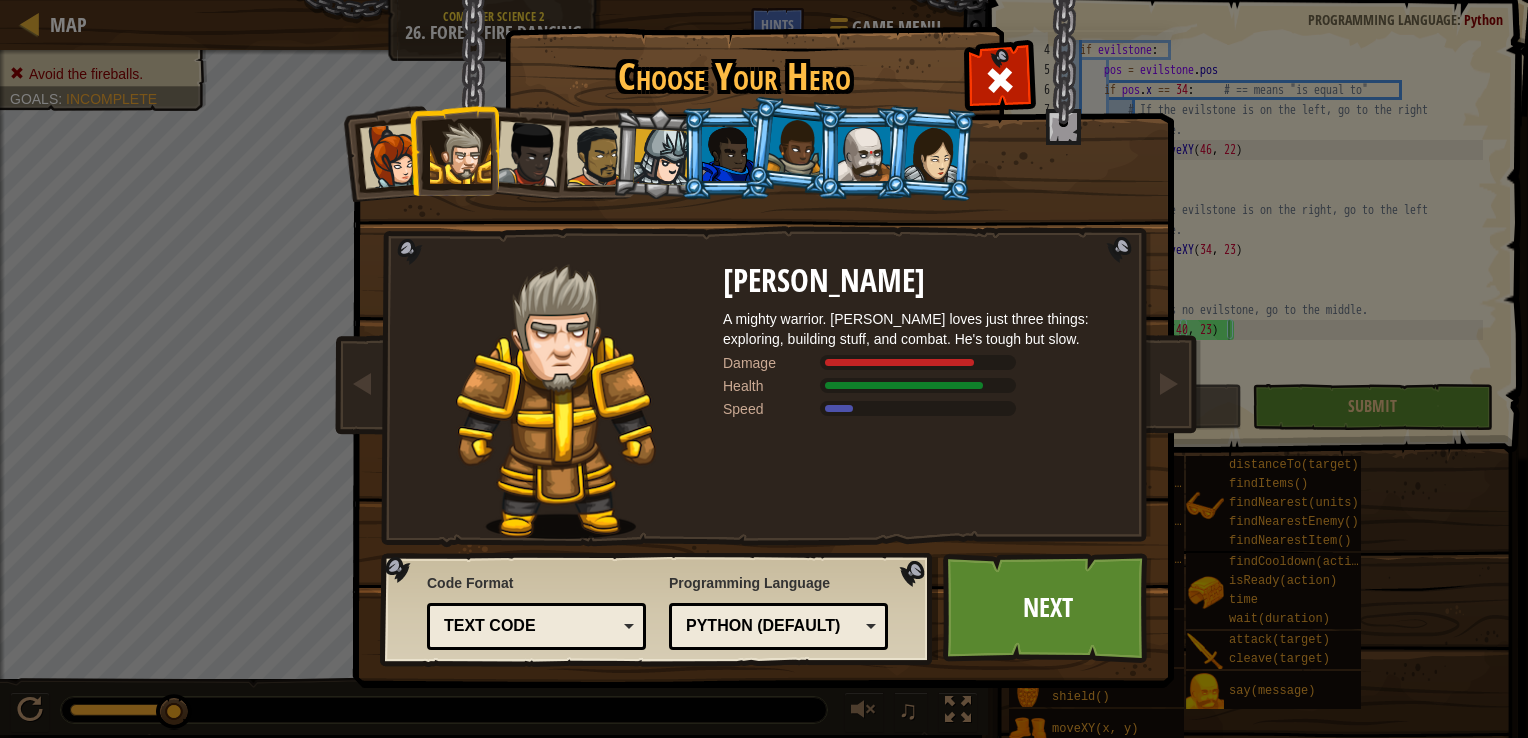 click at bounding box center (528, 154) 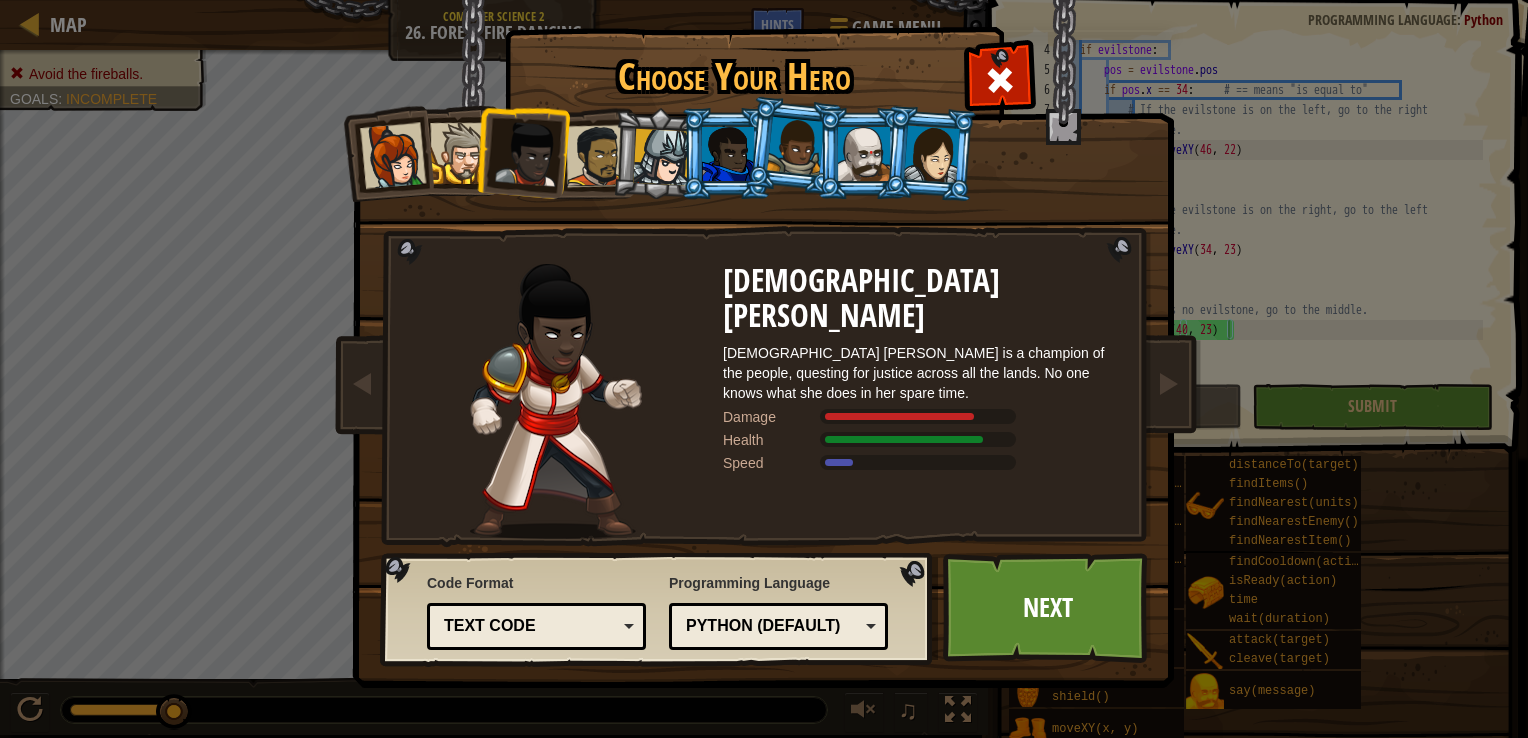 click at bounding box center [597, 156] 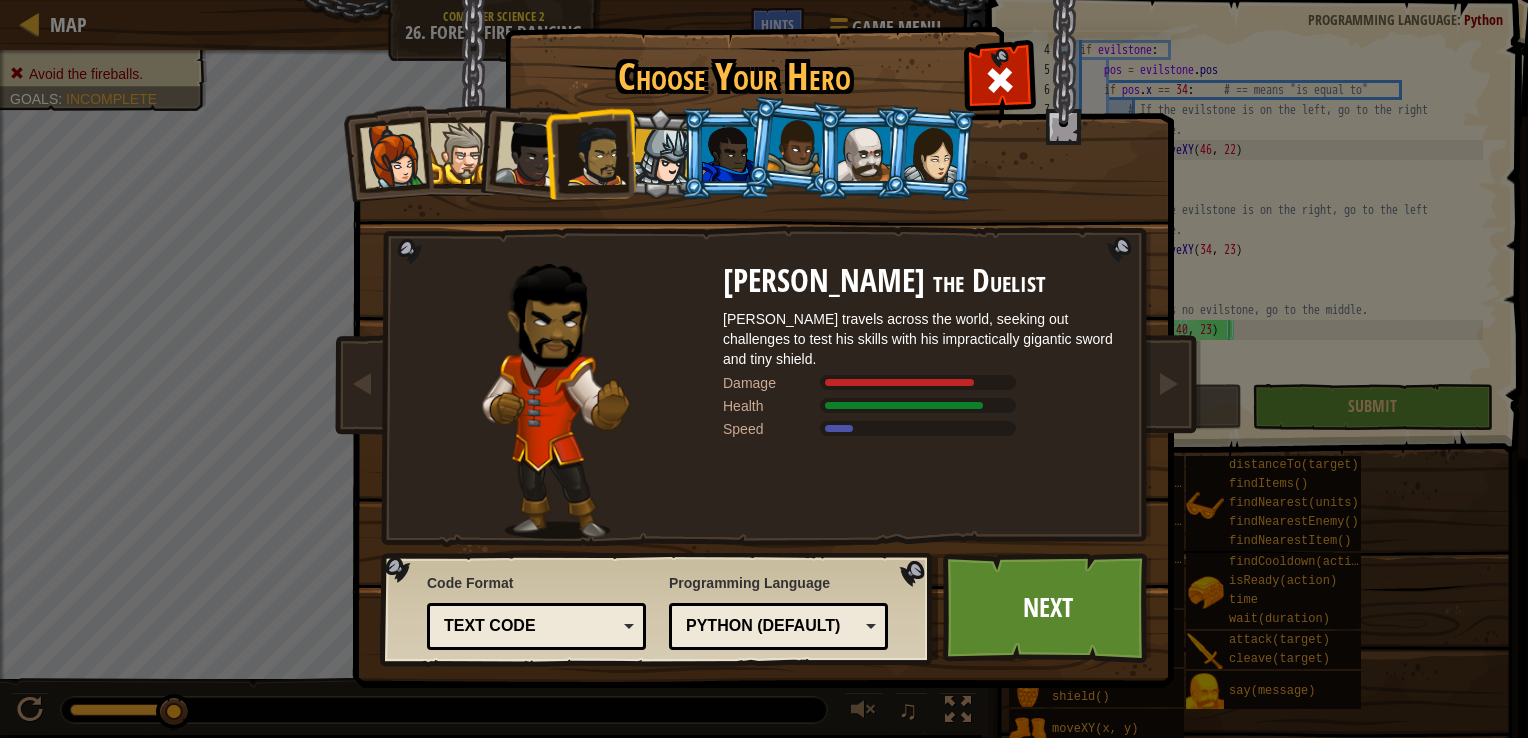click at bounding box center (661, 157) 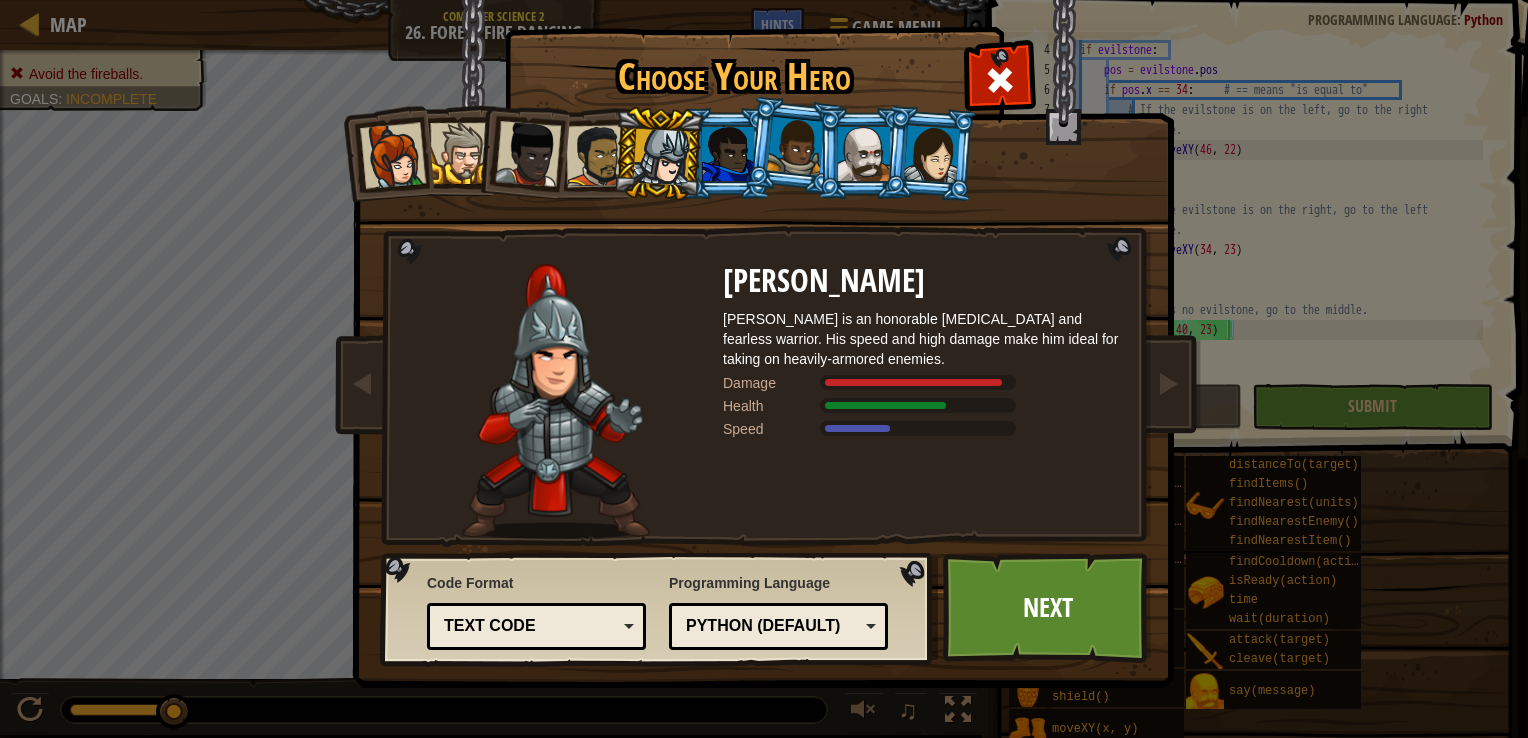 click at bounding box center (728, 154) 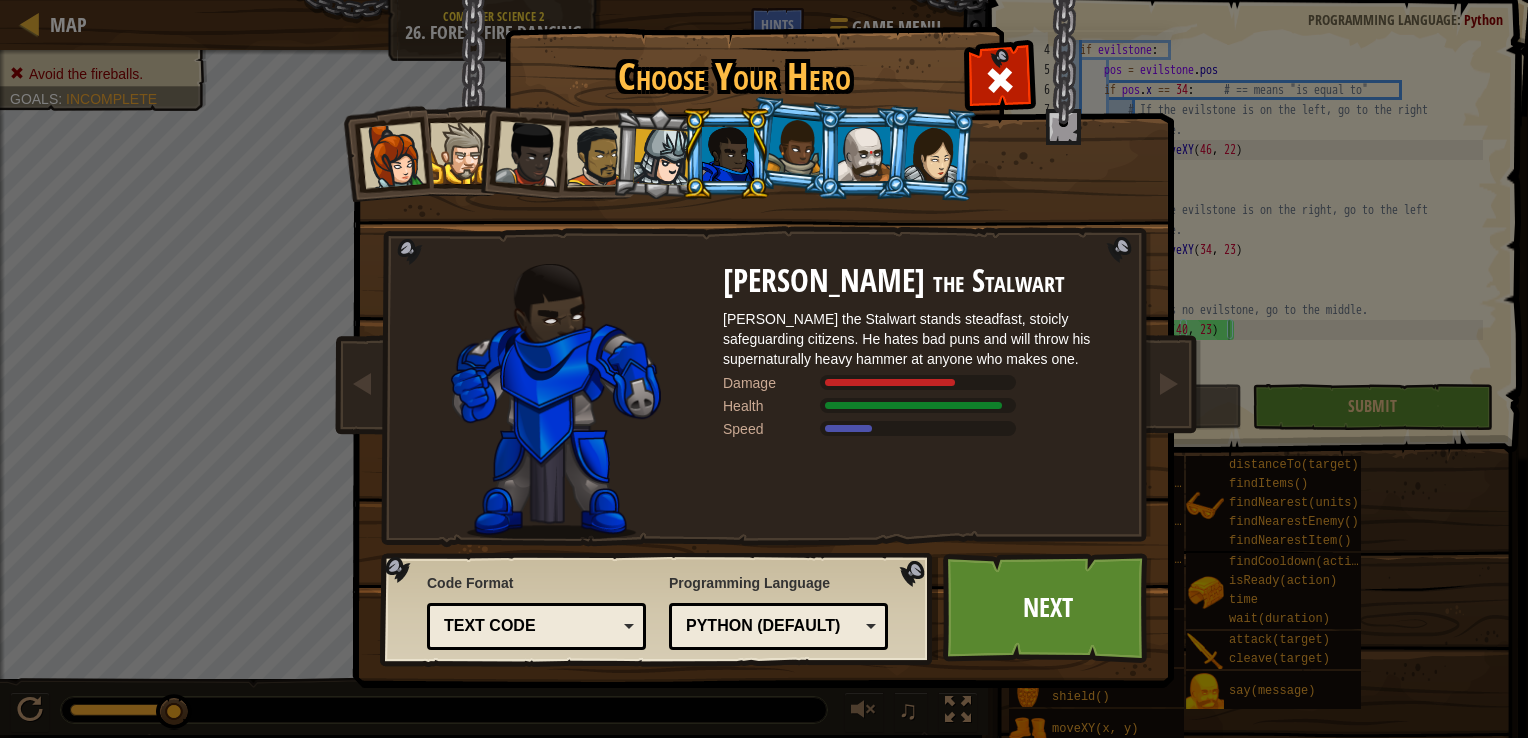 click at bounding box center (795, 146) 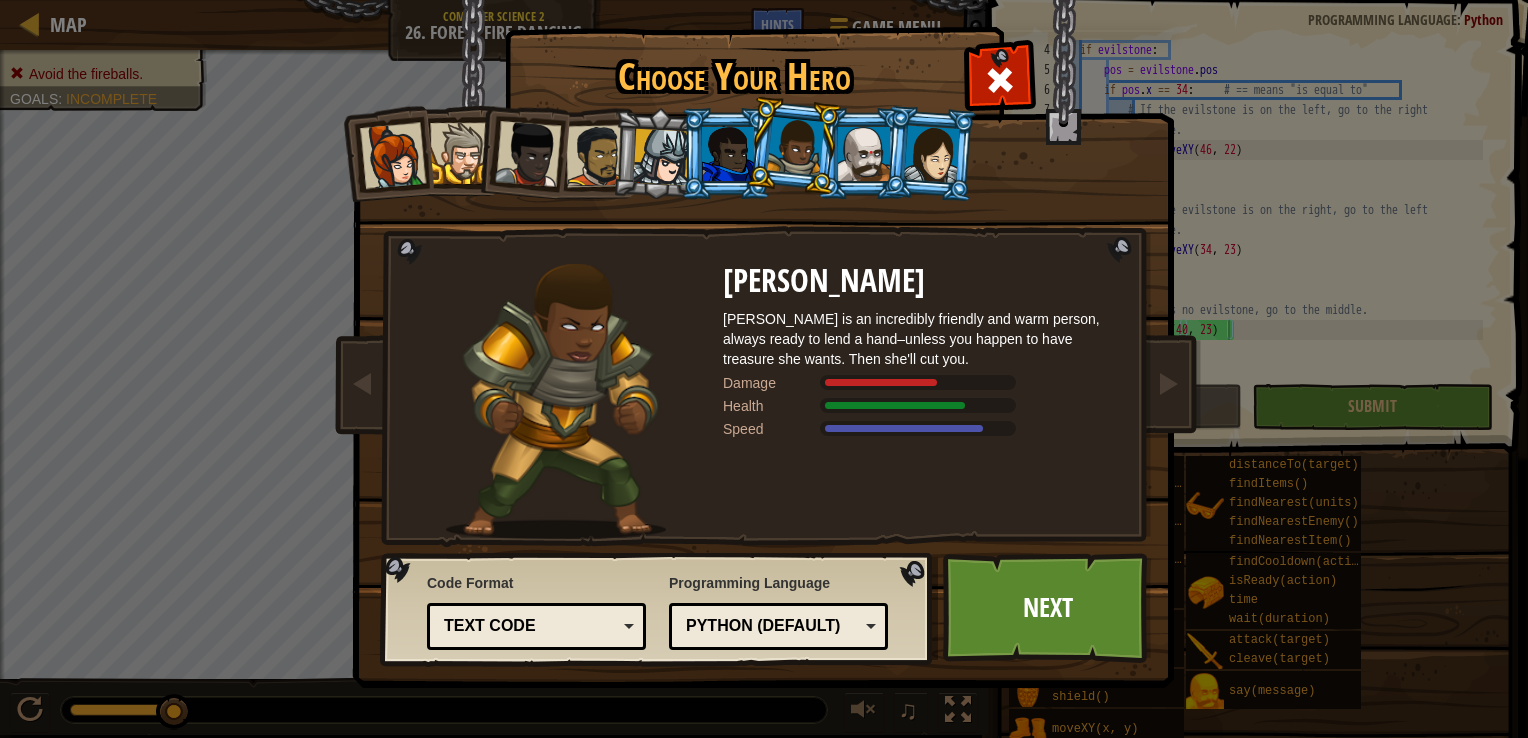 click at bounding box center [864, 154] 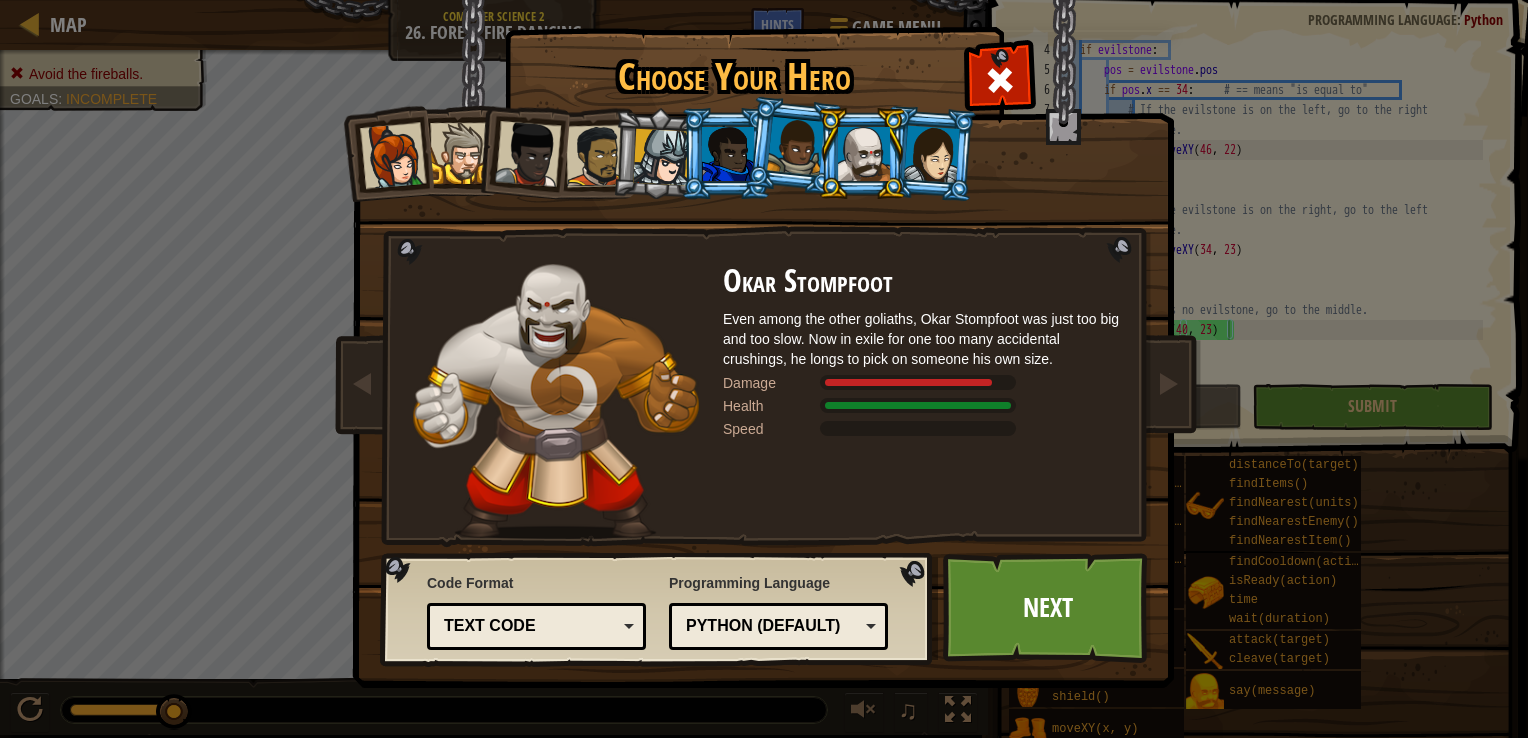 click at bounding box center [932, 153] 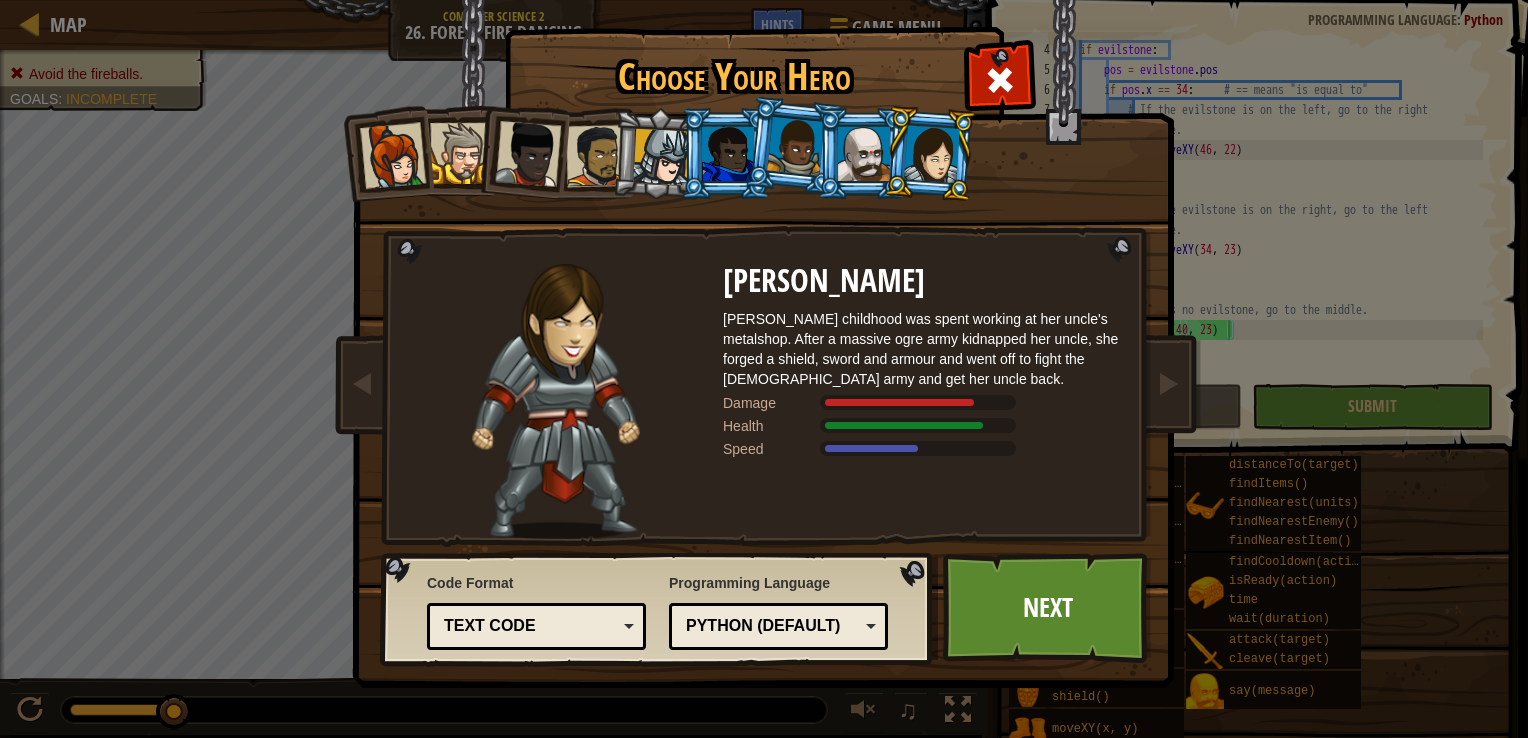 click at bounding box center (795, 146) 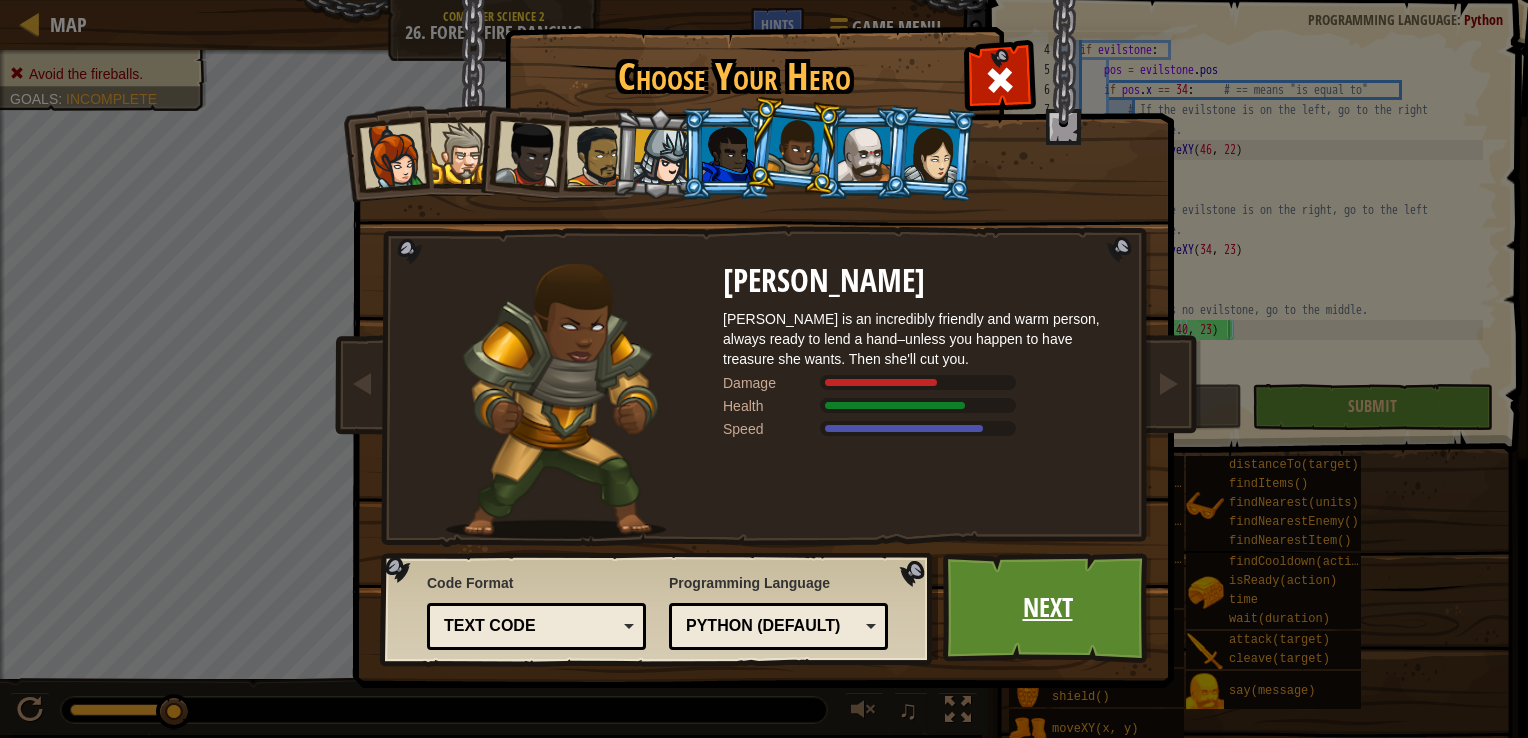 click on "Next" at bounding box center [1047, 608] 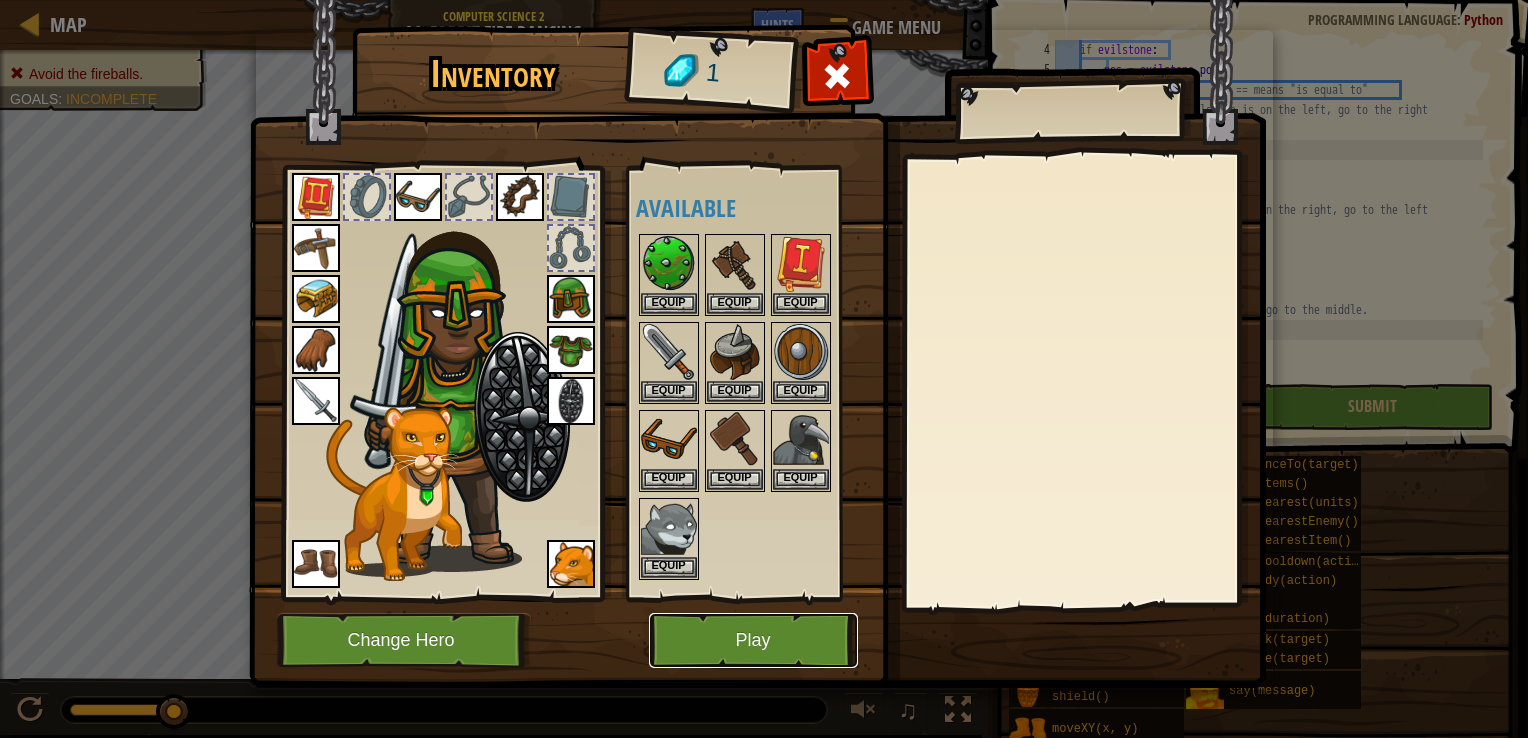 click on "Play" at bounding box center [753, 640] 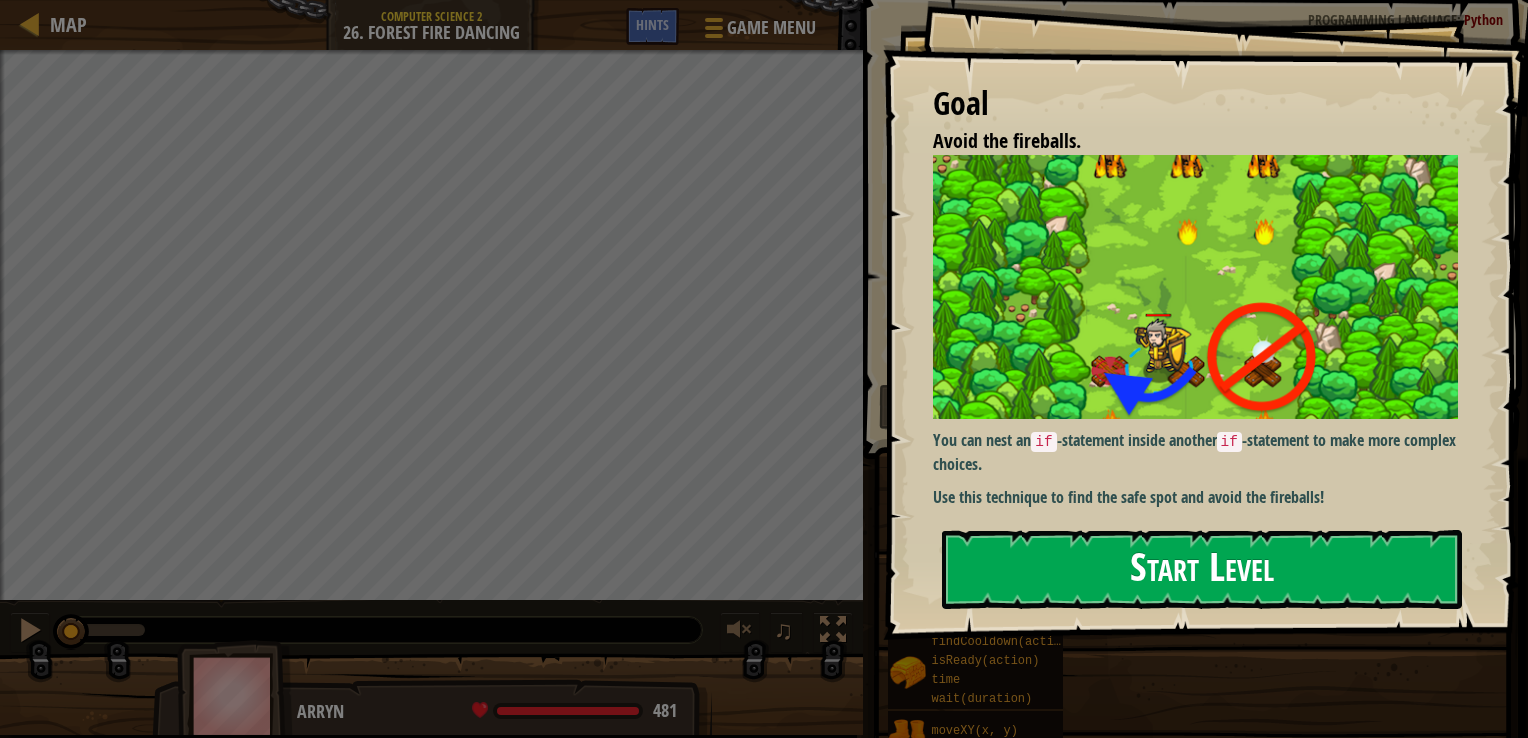 click on "Start Level" at bounding box center [1202, 569] 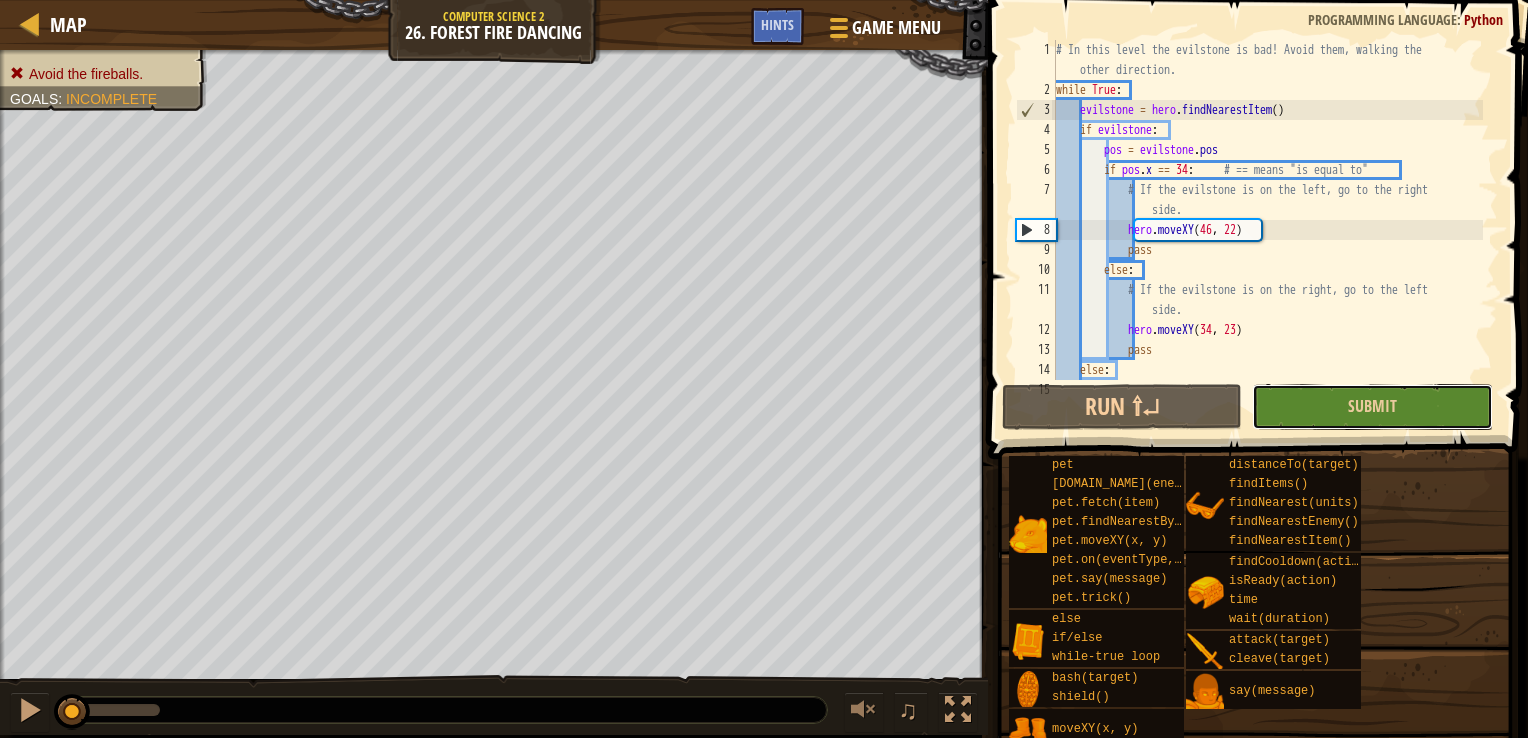 click on "Submit" at bounding box center [1372, 407] 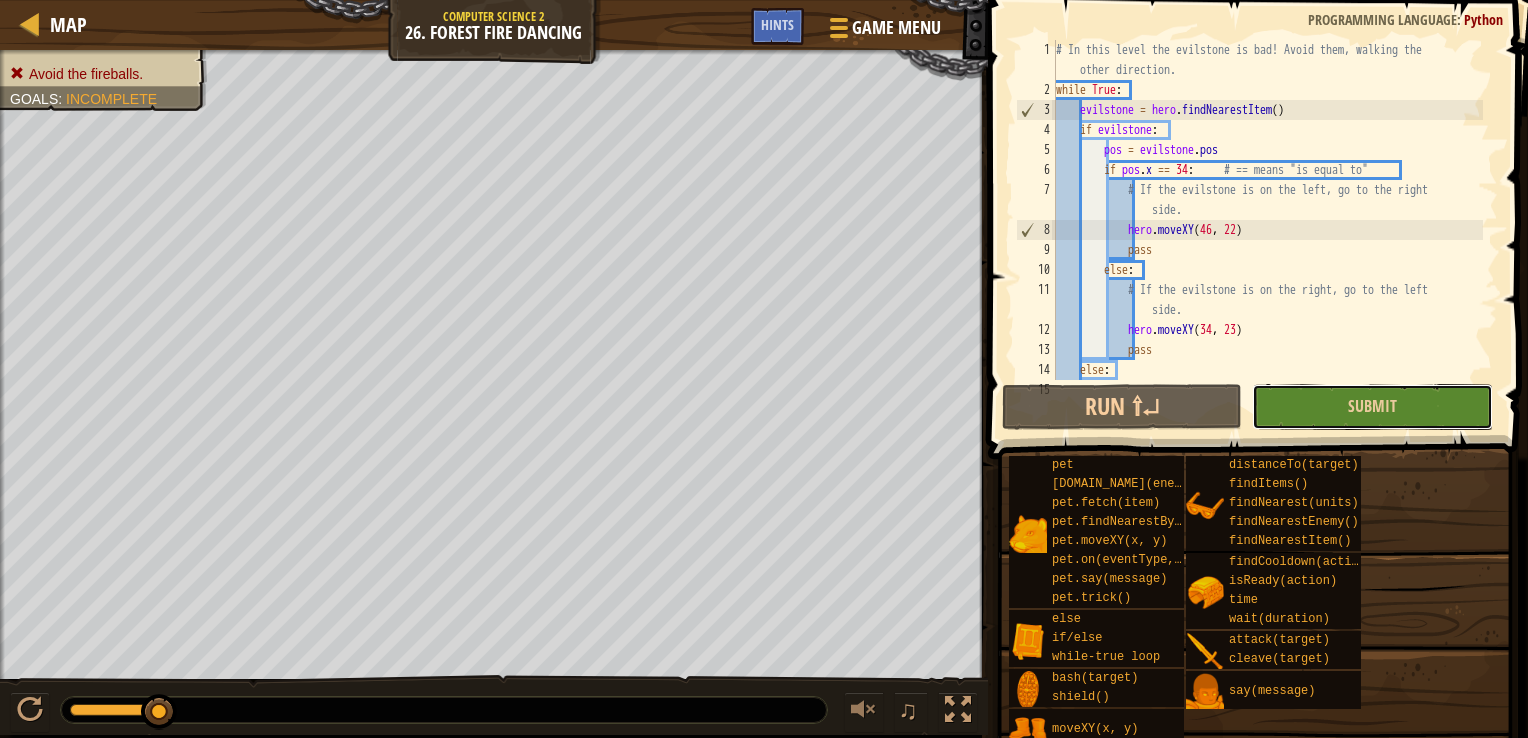 click on "Submit" at bounding box center (1372, 407) 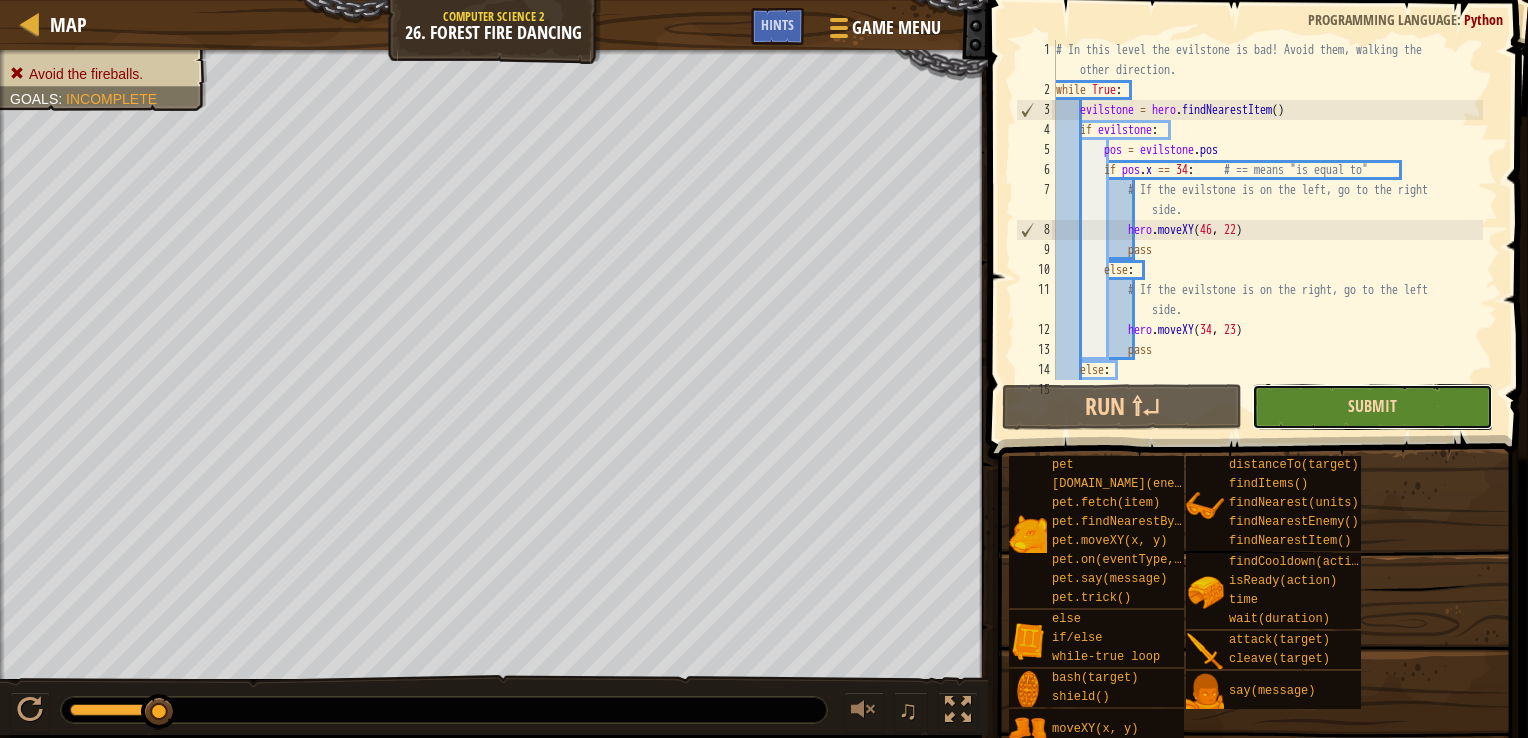 click on "Submit" at bounding box center (1372, 406) 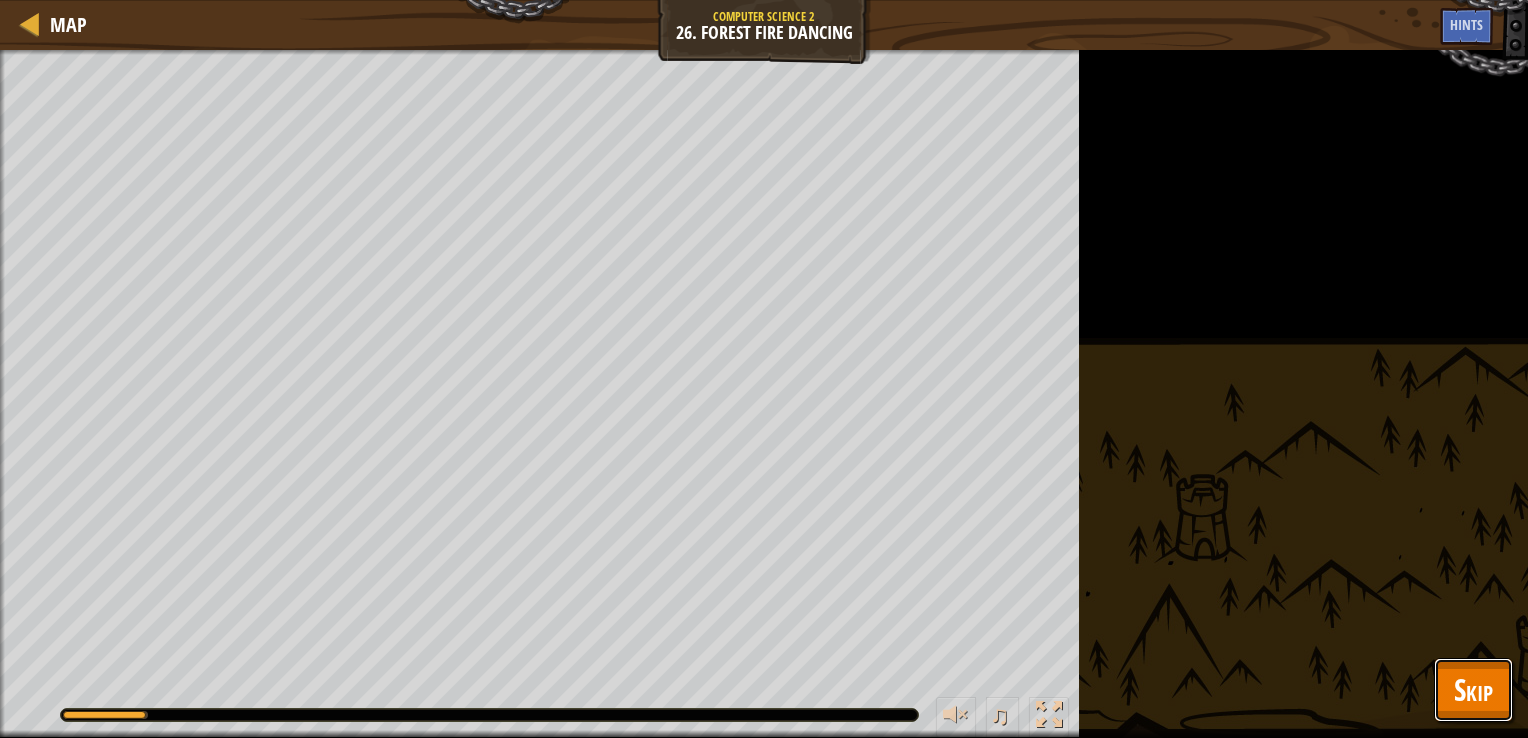 click on "Skip" at bounding box center (1473, 689) 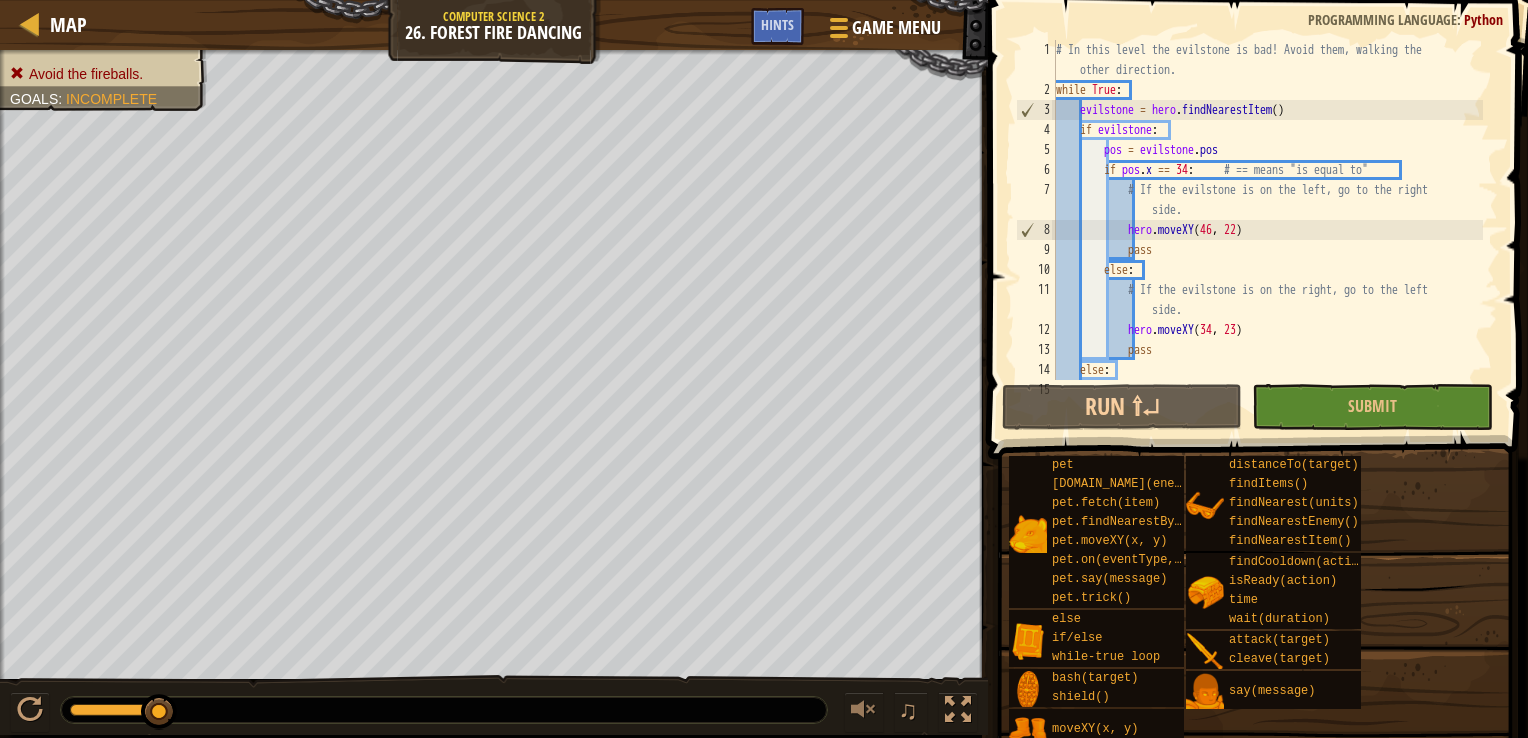 click on "# In this level the evilstone is bad! Avoid them, walking the       other direction. while   True :      evilstone   =   hero . findNearestItem ( )      if   evilstone :          pos   =   evilstone . pos          if   pos . x   ==   34 :       # == means "is equal to"              # If the evilstone is on the left, go to the right                   side.              hero . moveXY ( 46 ,   22 )              pass          else :              # If the evilstone is on the right, go to the left                   side.              hero . moveXY ( 34 ,   23 )              pass      else :          # If there's no evilstone, go to the middle." at bounding box center [1267, 240] 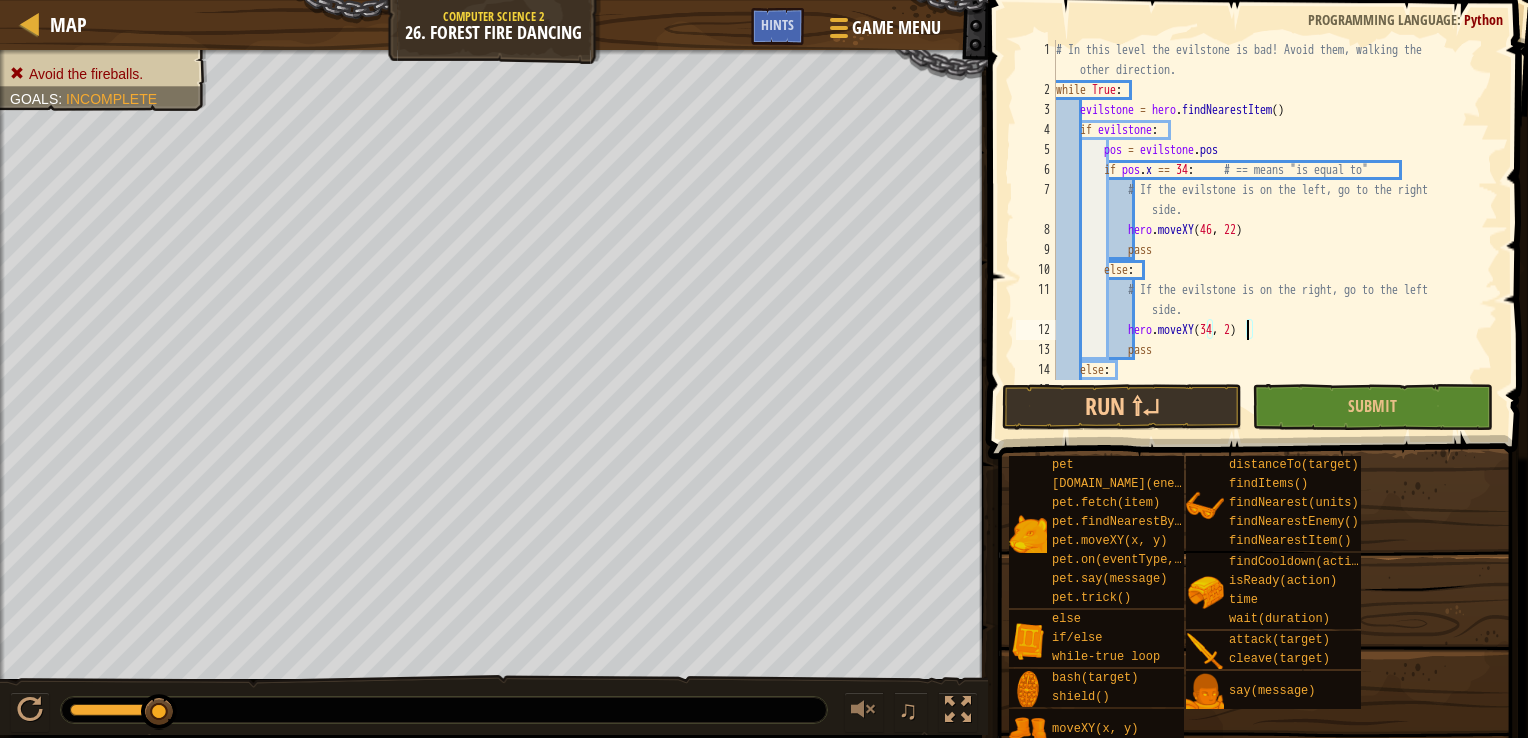scroll, scrollTop: 9, scrollLeft: 16, axis: both 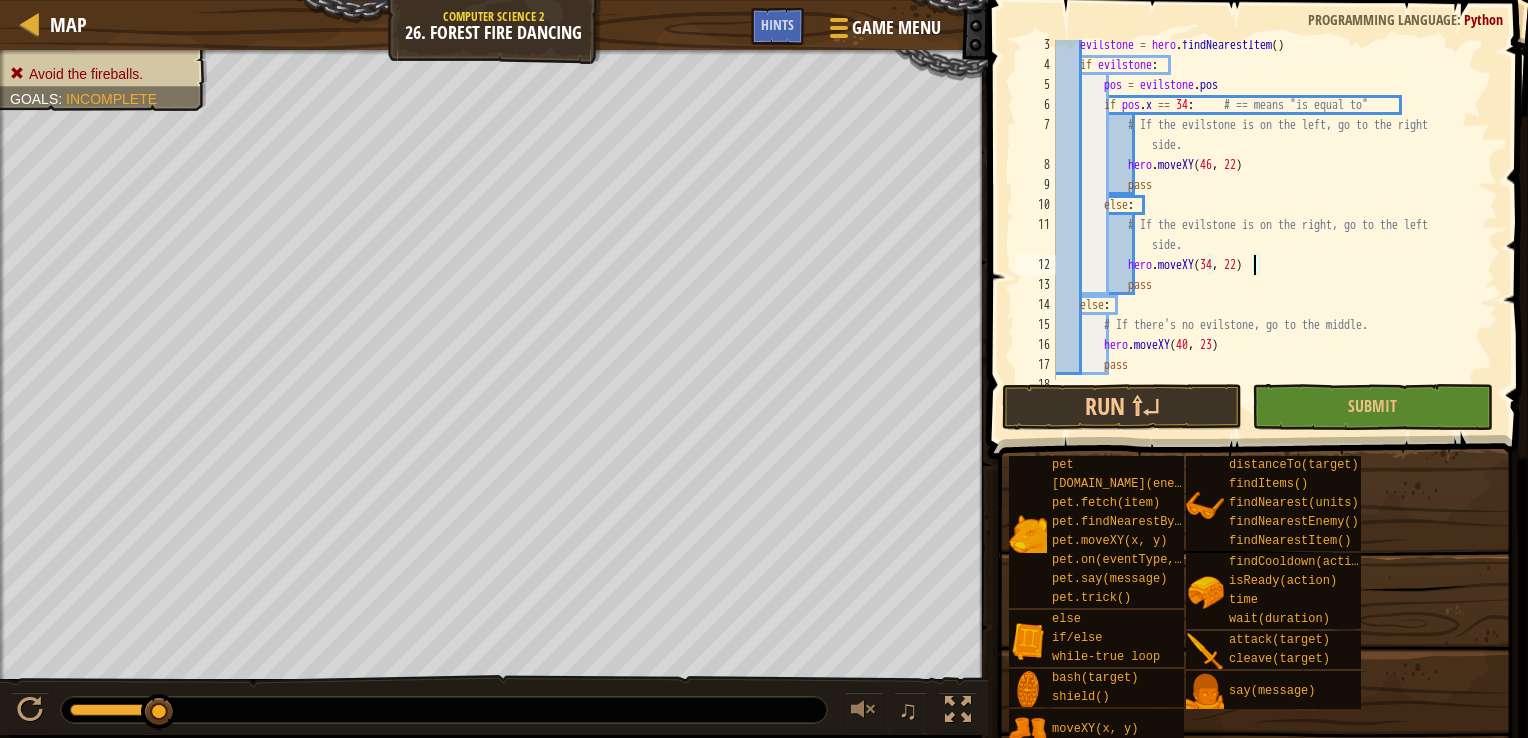click on "evilstone   =   hero . findNearestItem ( )      if   evilstone :          pos   =   evilstone . pos          if   pos . x   ==   34 :       # == means "is equal to"              # If the evilstone is on the left, go to the right                   side.              hero . moveXY ( 46 ,   22 )              pass          else :              # If the evilstone is on the right, go to the left                   side.              hero . moveXY ( 34 ,   22 )              pass      else :          # If there's no evilstone, go to the middle.          hero . moveXY ( 40 ,   23 )          pass" at bounding box center [1267, 225] 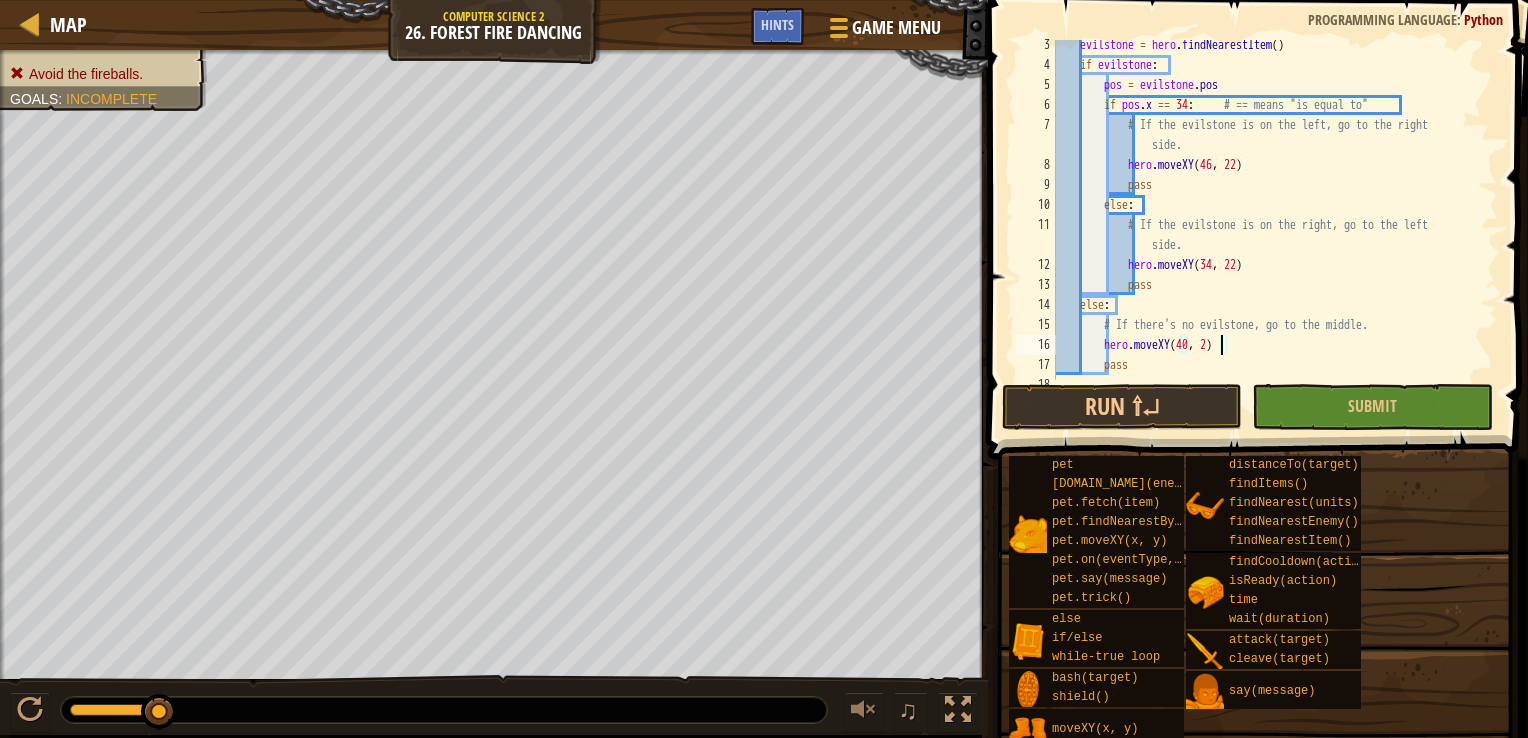 scroll, scrollTop: 9, scrollLeft: 13, axis: both 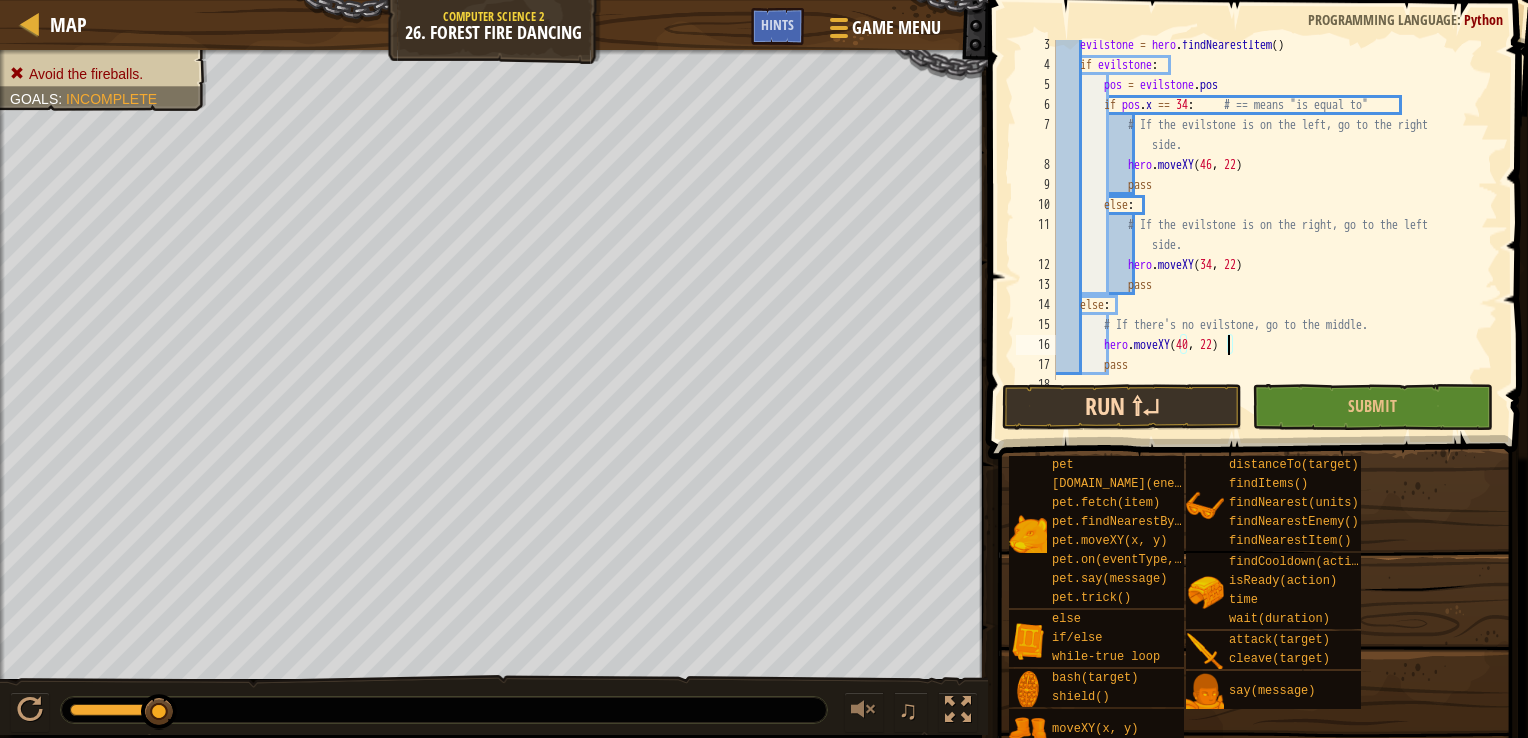 type on "hero.moveXY(40, 22)" 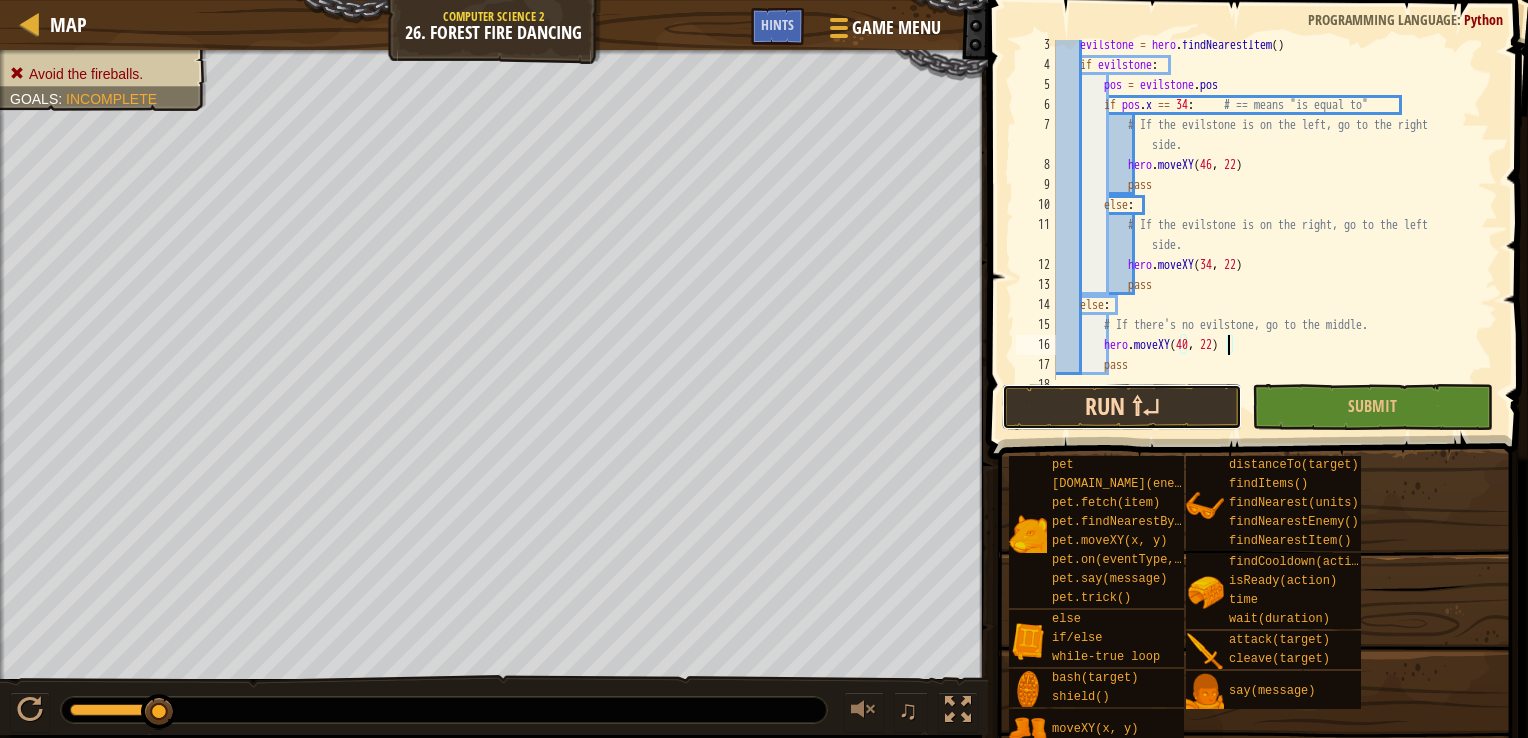 click on "Run ⇧↵" at bounding box center [1122, 407] 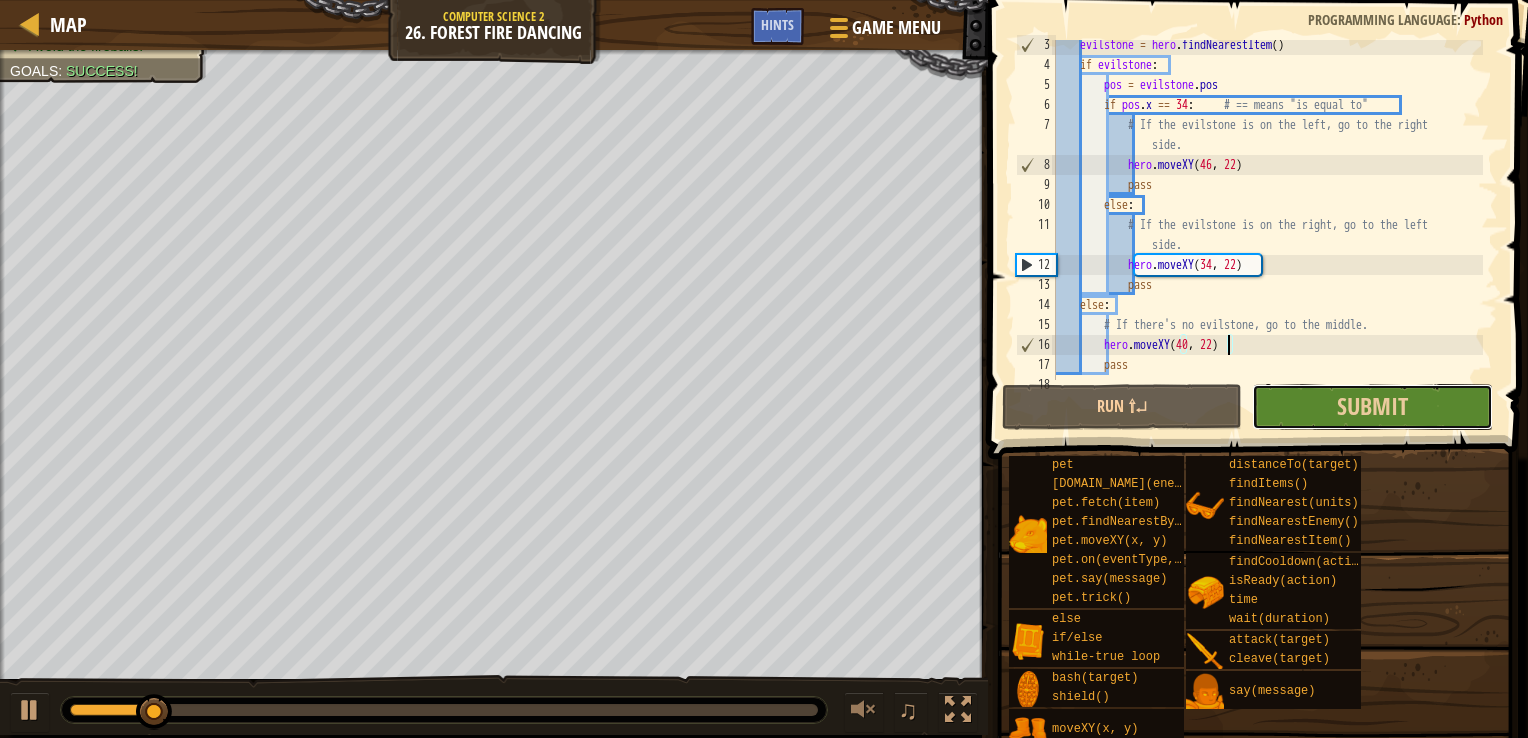 click on "Submit" at bounding box center (1372, 407) 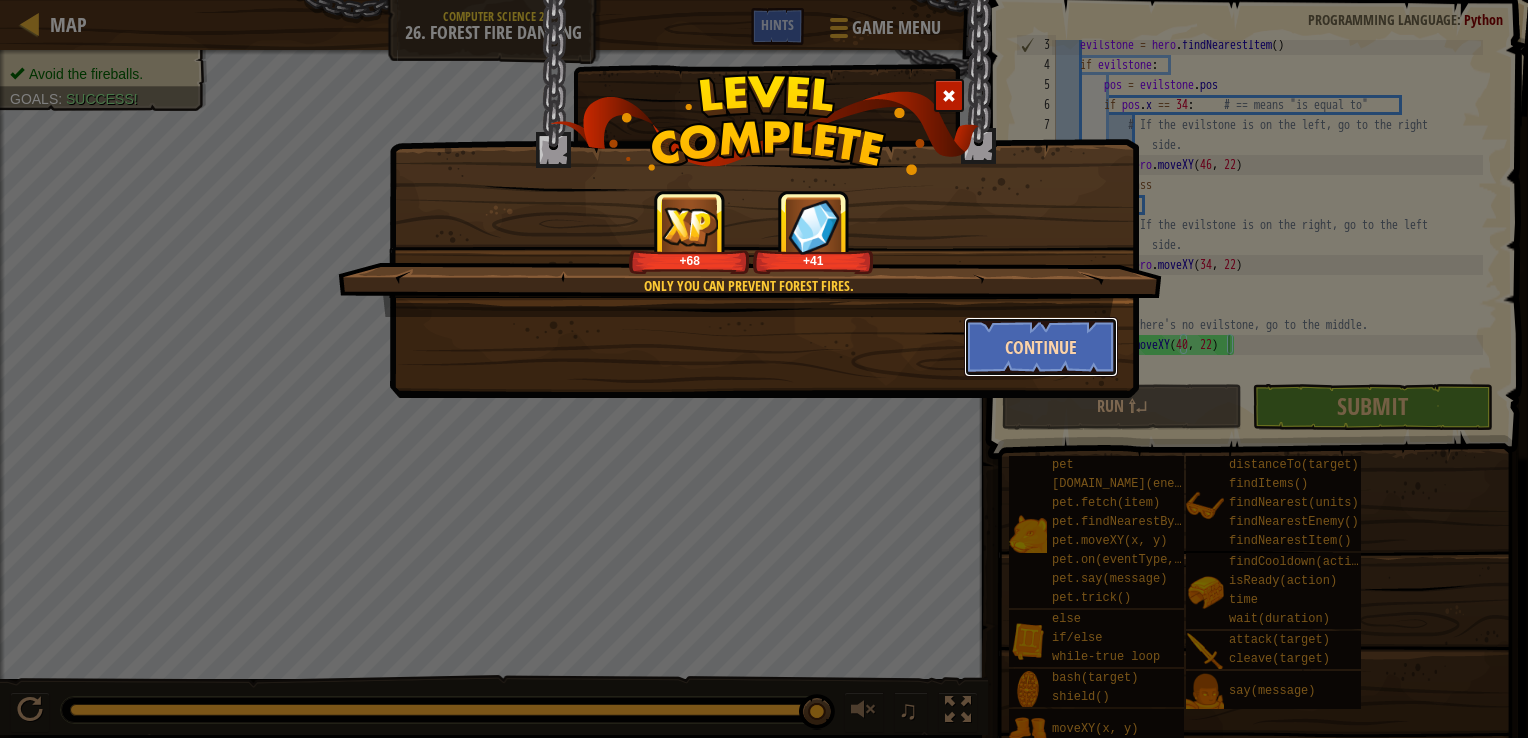 click on "Continue" at bounding box center [1041, 347] 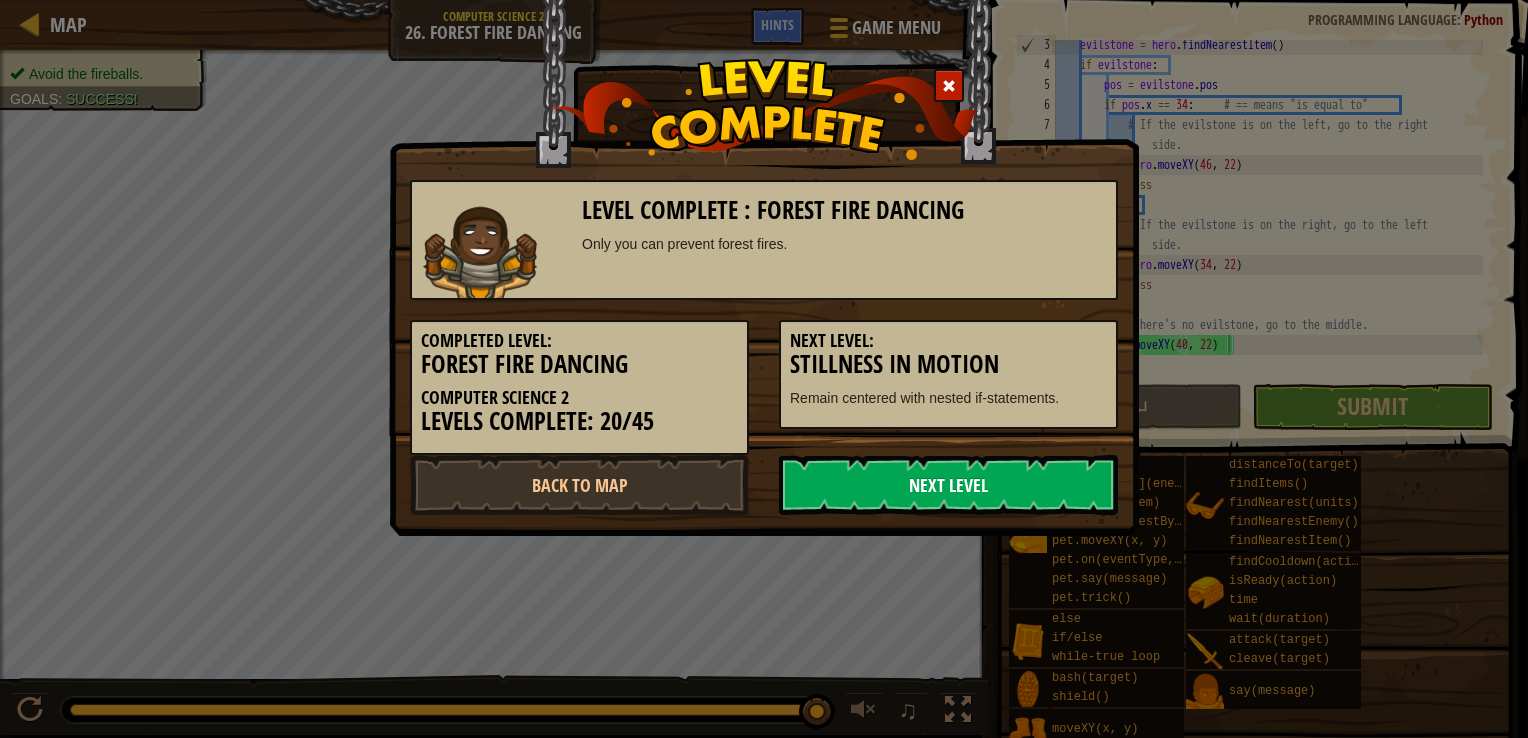 click on "Next Level" at bounding box center [948, 485] 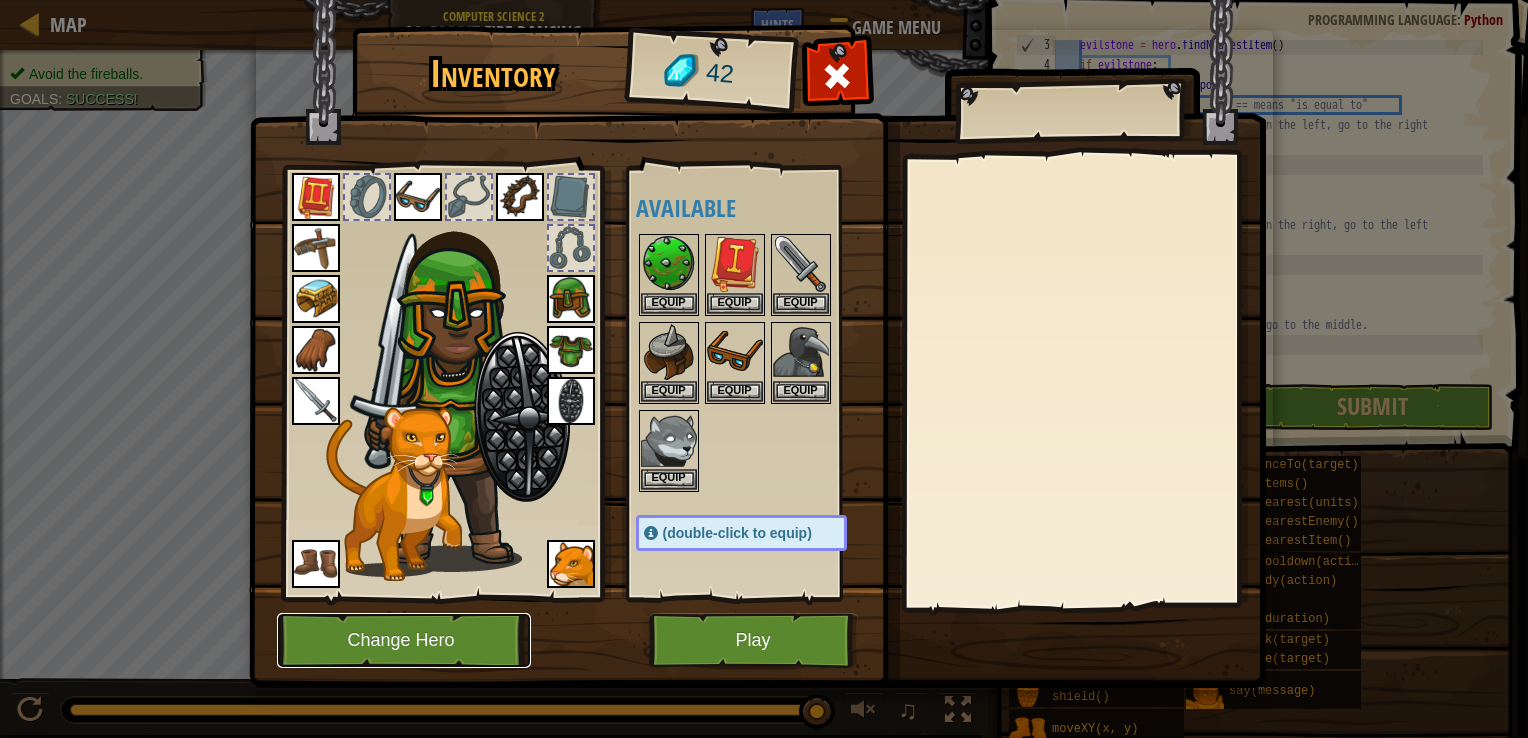 click on "Change Hero" at bounding box center (404, 640) 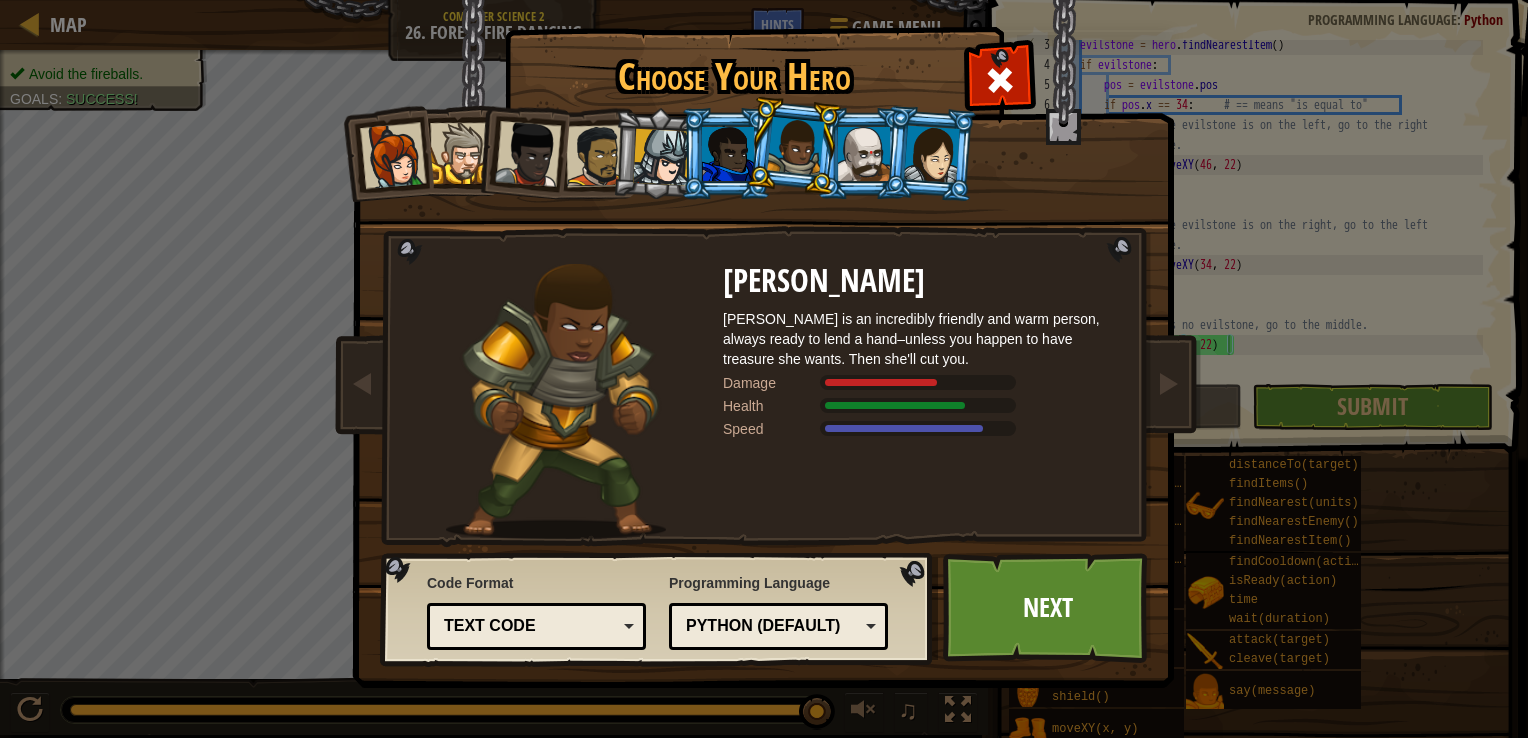 click at bounding box center (864, 154) 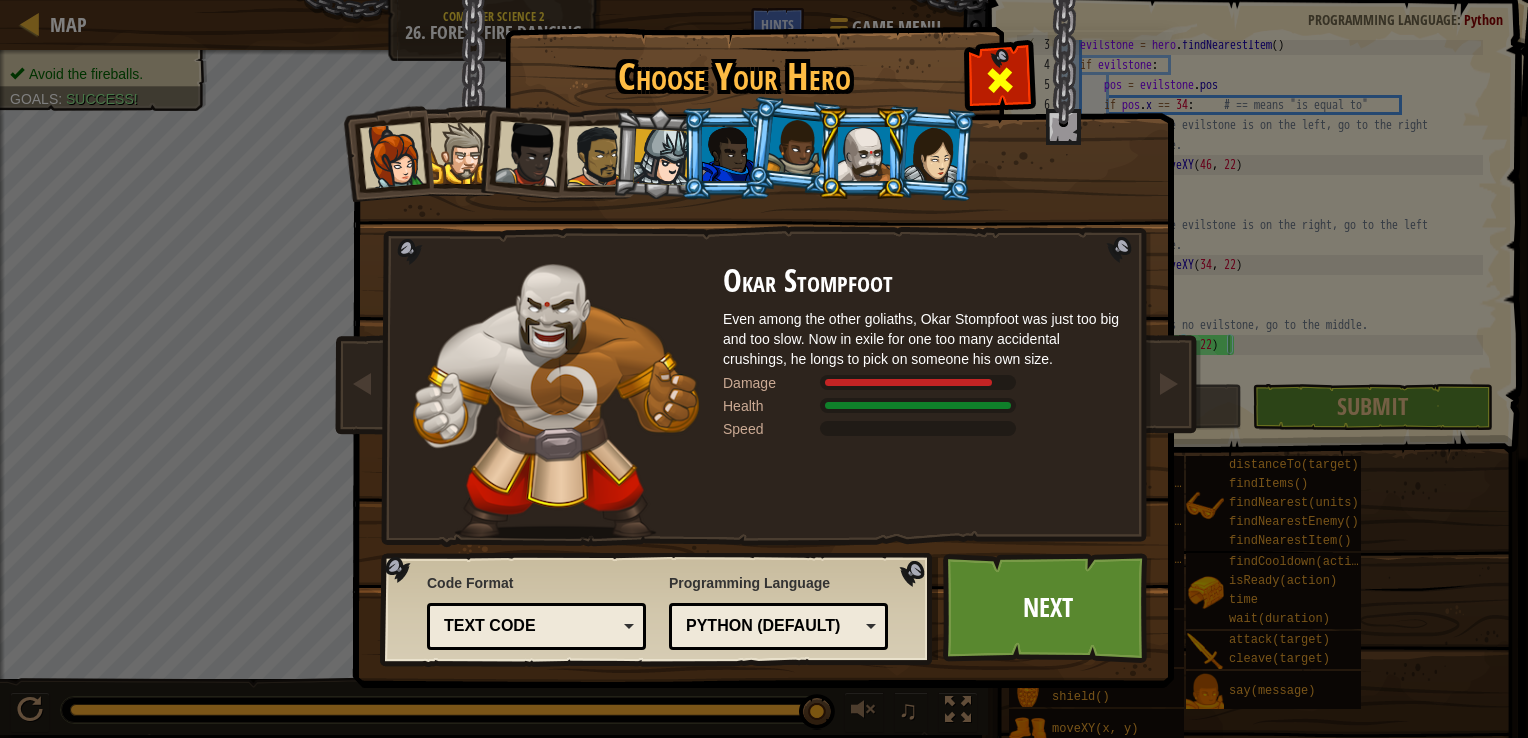 click at bounding box center (1000, 80) 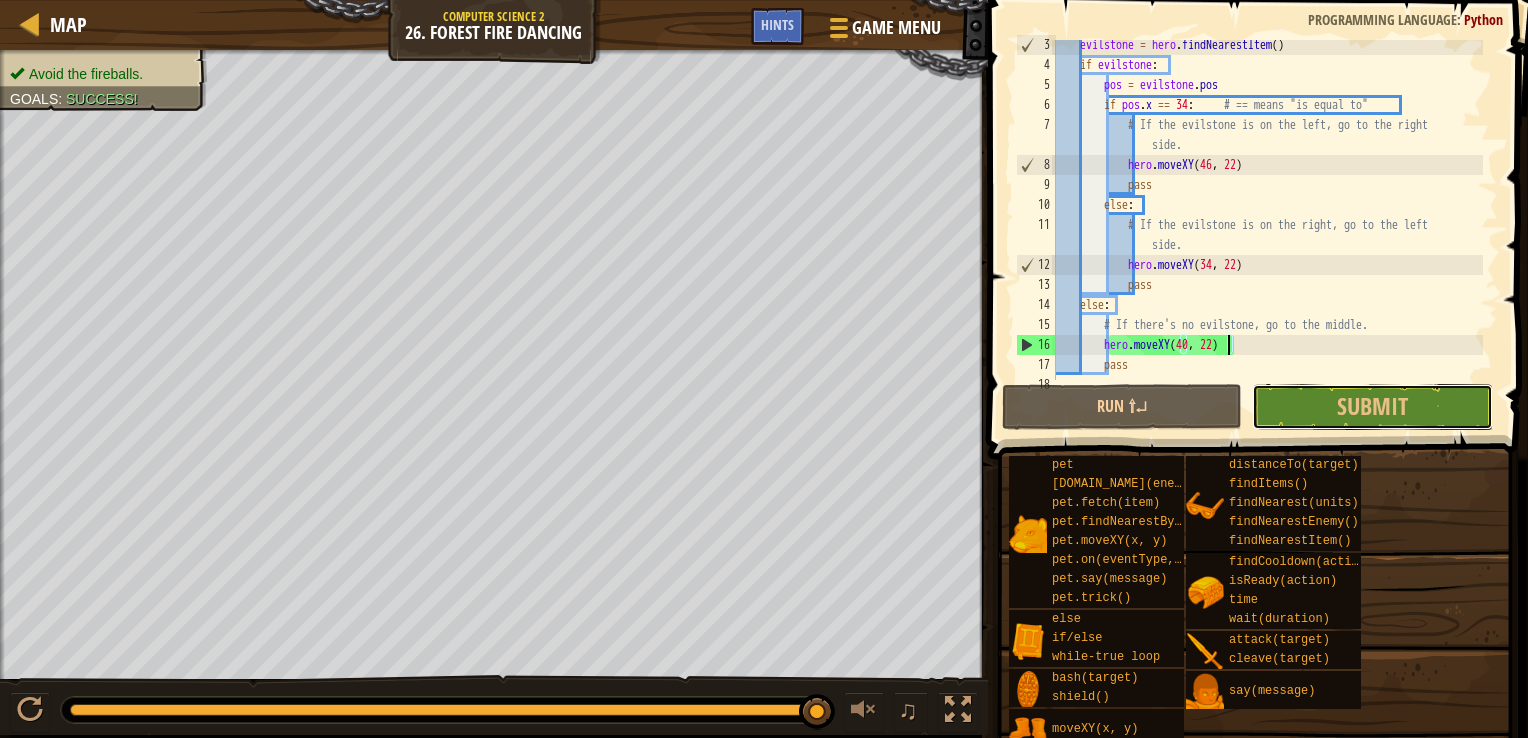 click on "Submit" at bounding box center (1372, 407) 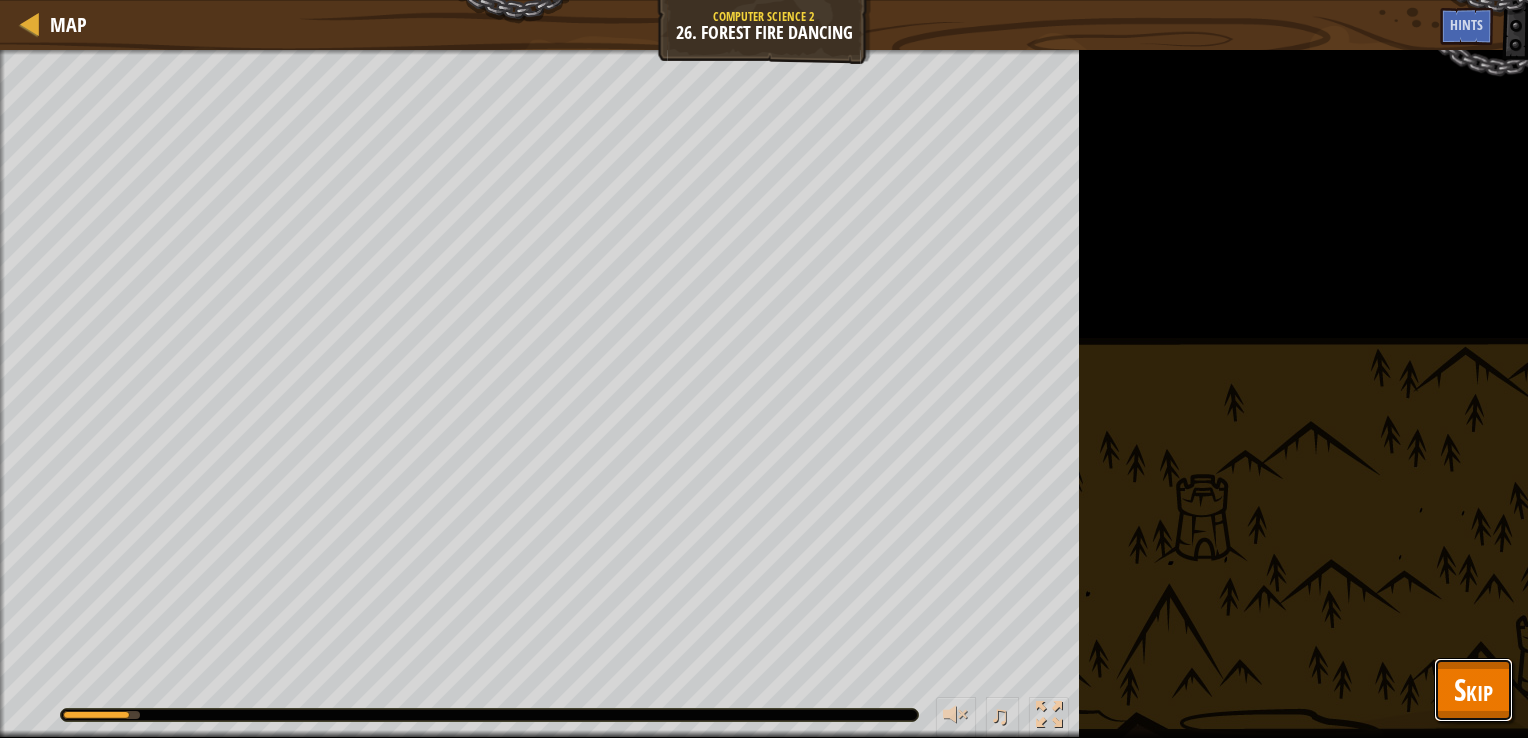 drag, startPoint x: 1487, startPoint y: 699, endPoint x: 1490, endPoint y: 678, distance: 21.213203 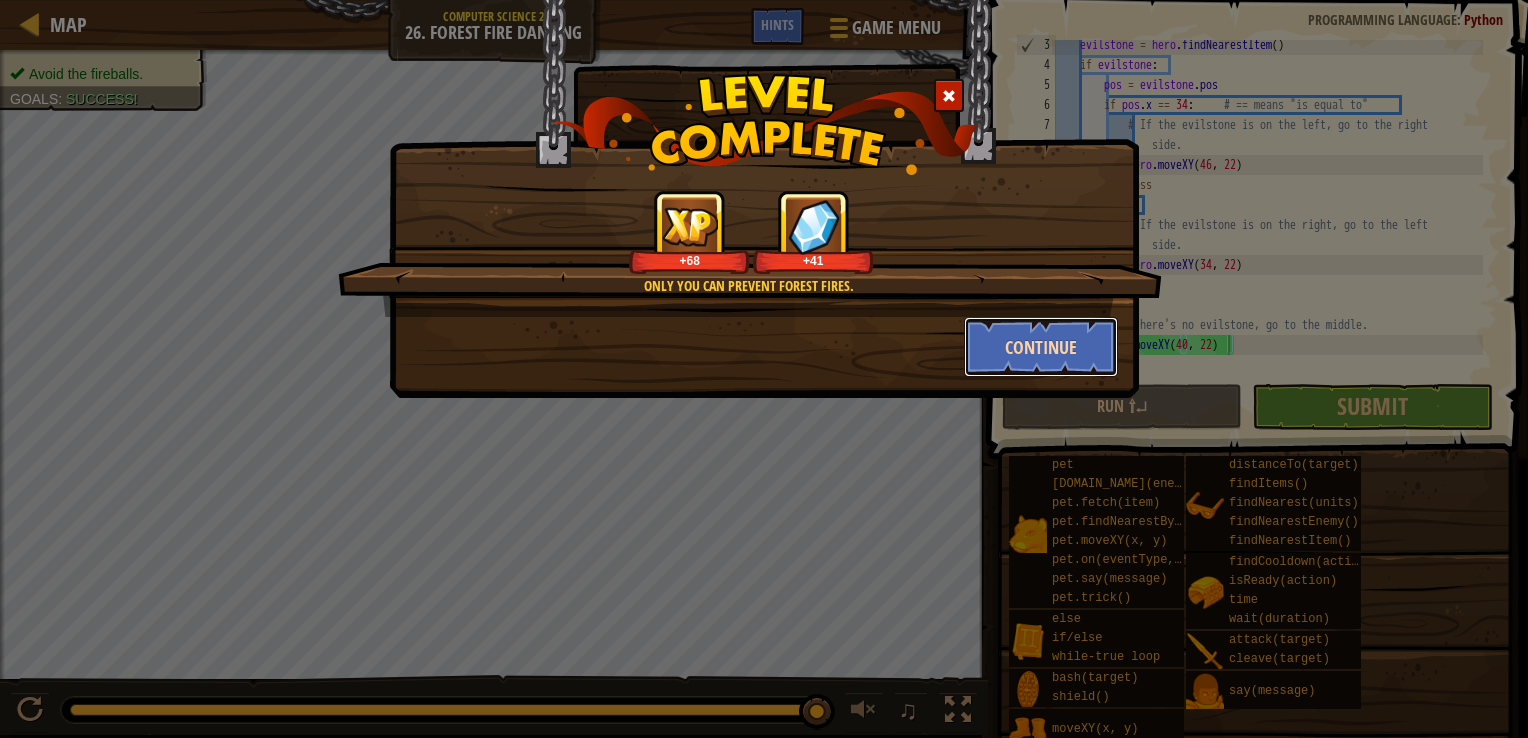 click on "Continue" at bounding box center [1041, 347] 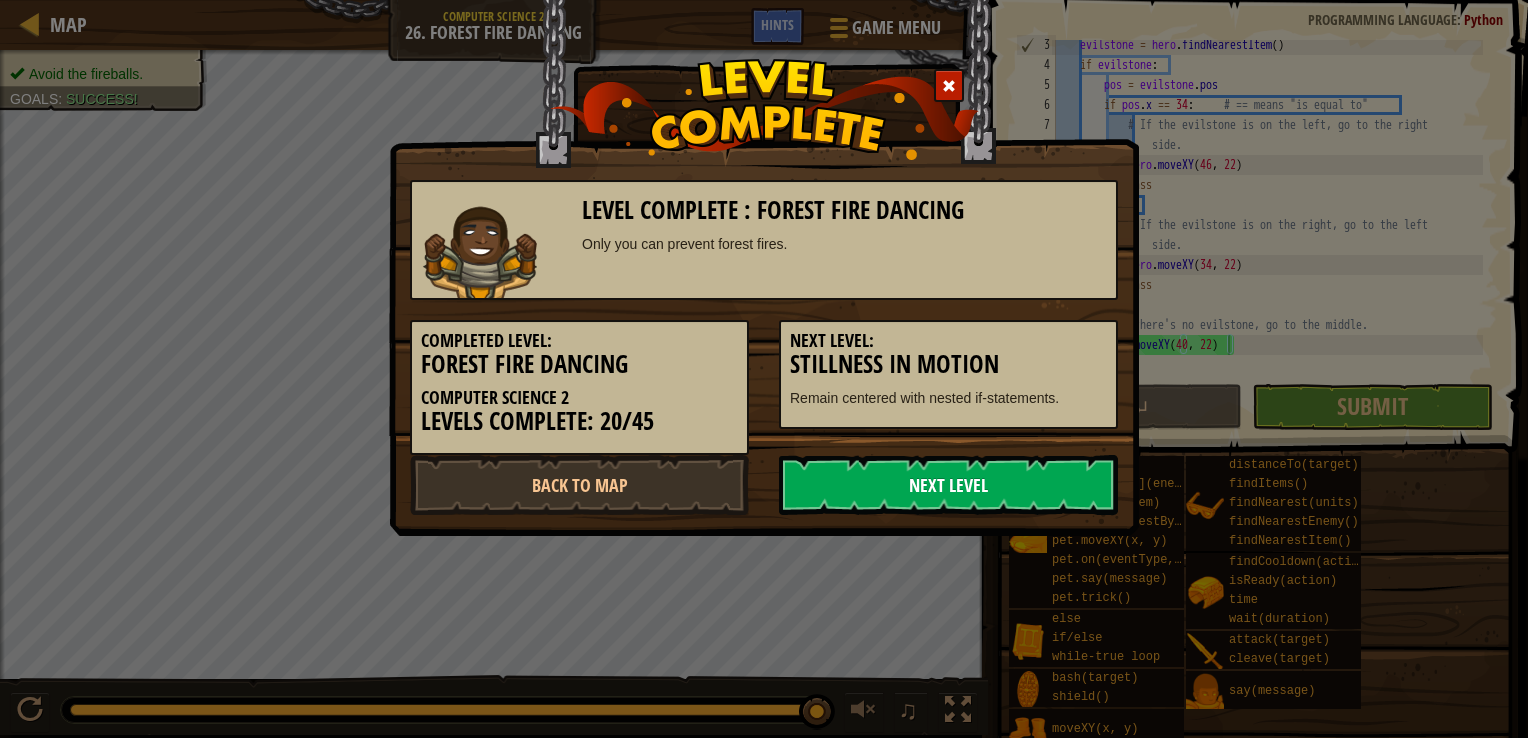 click on "Next Level" at bounding box center [948, 485] 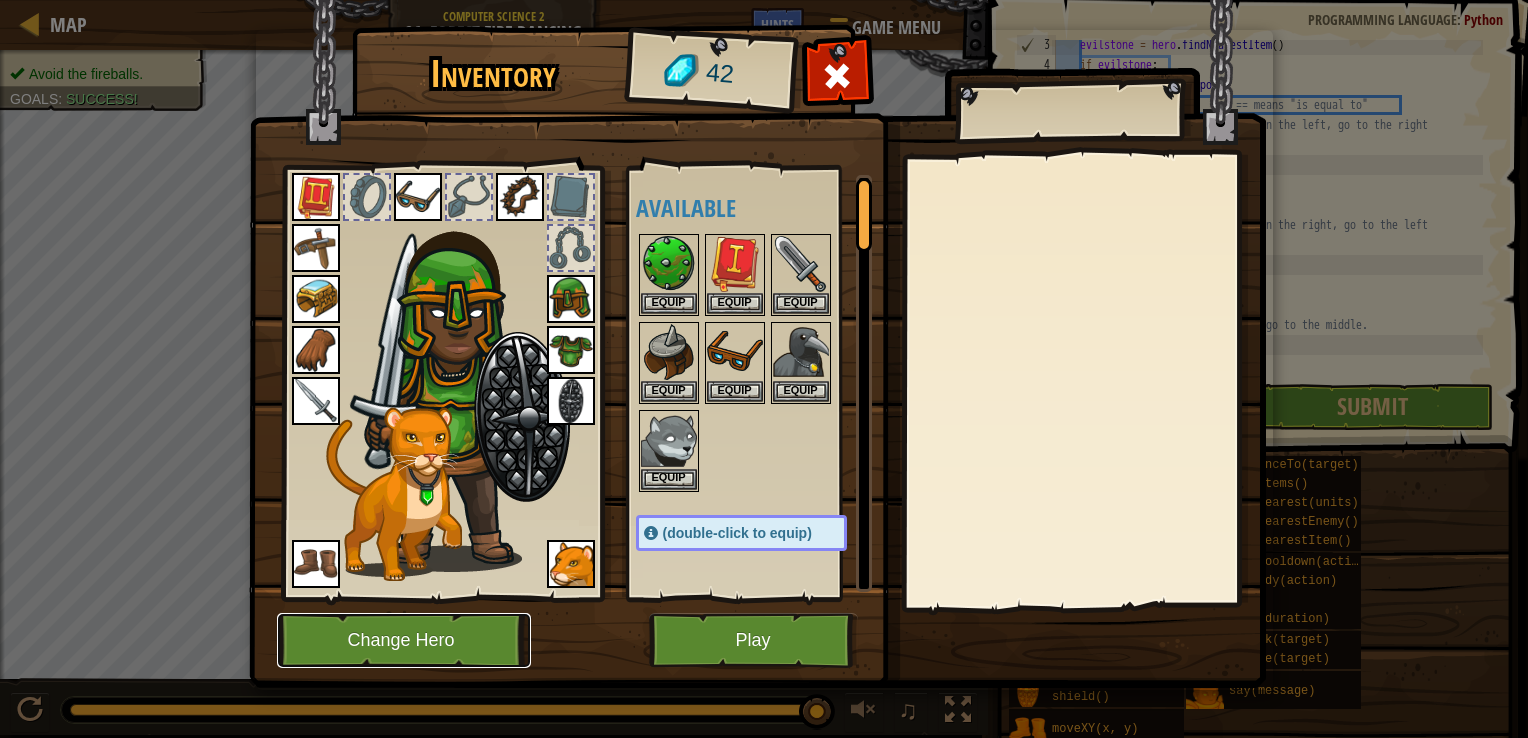 click on "Change Hero" at bounding box center (404, 640) 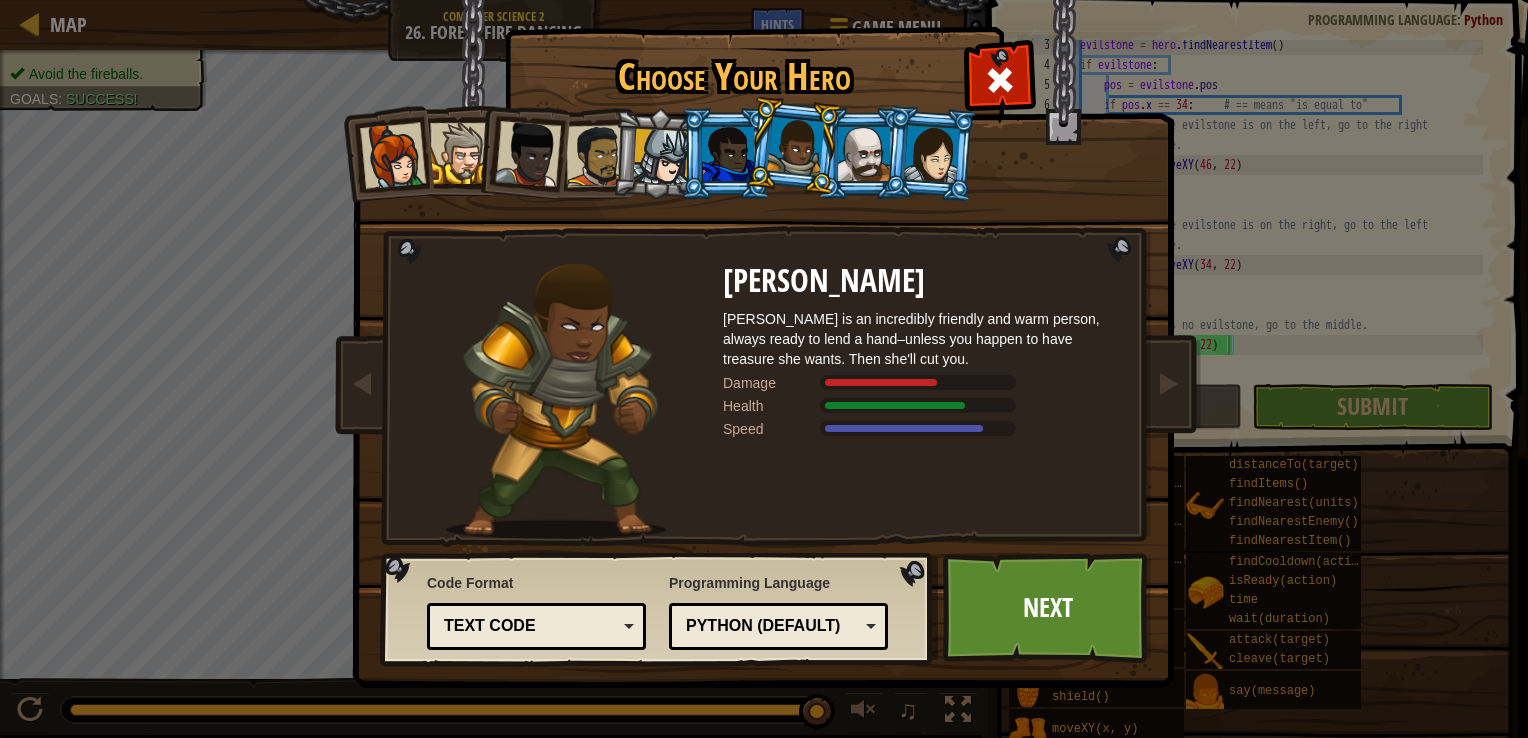 click at bounding box center [864, 154] 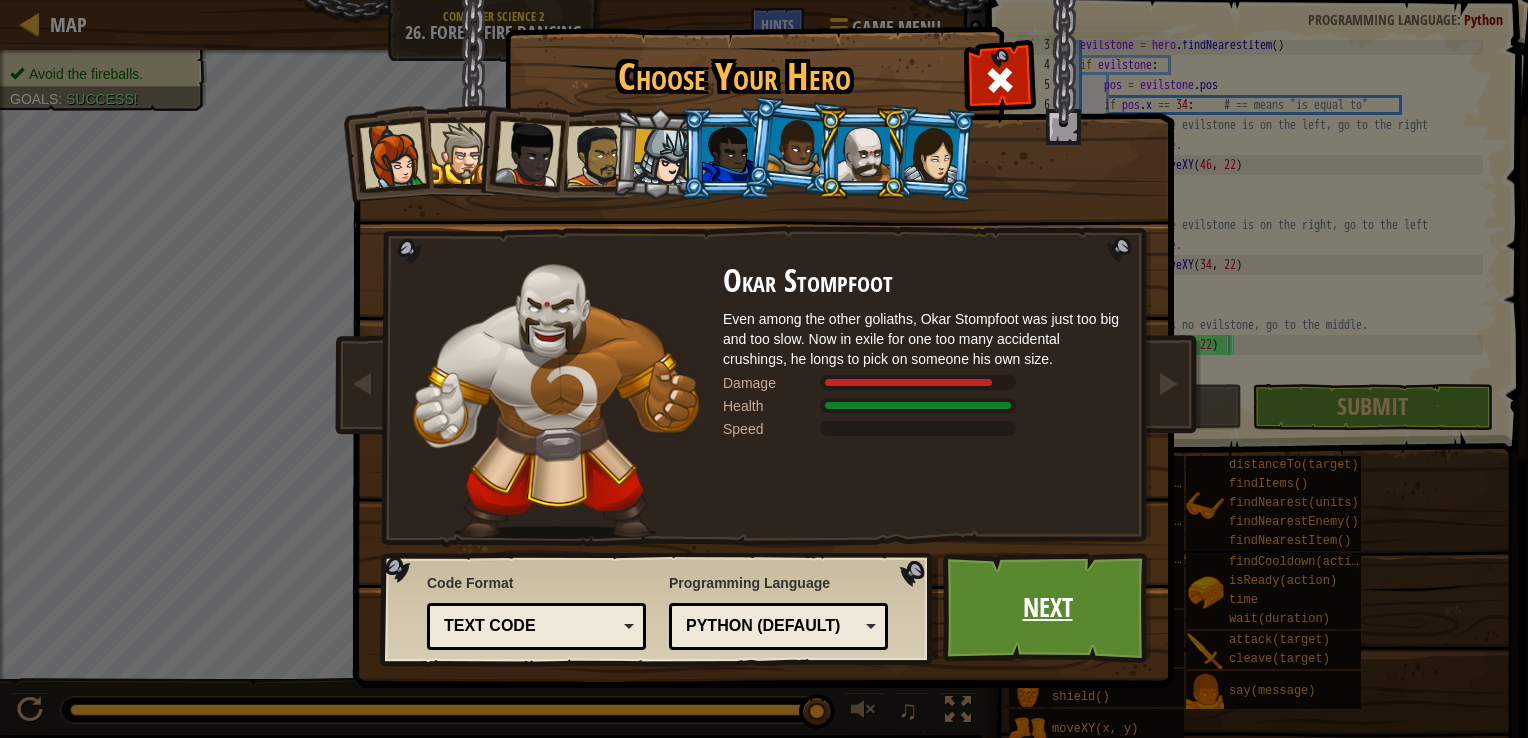 click on "Next" at bounding box center [1047, 608] 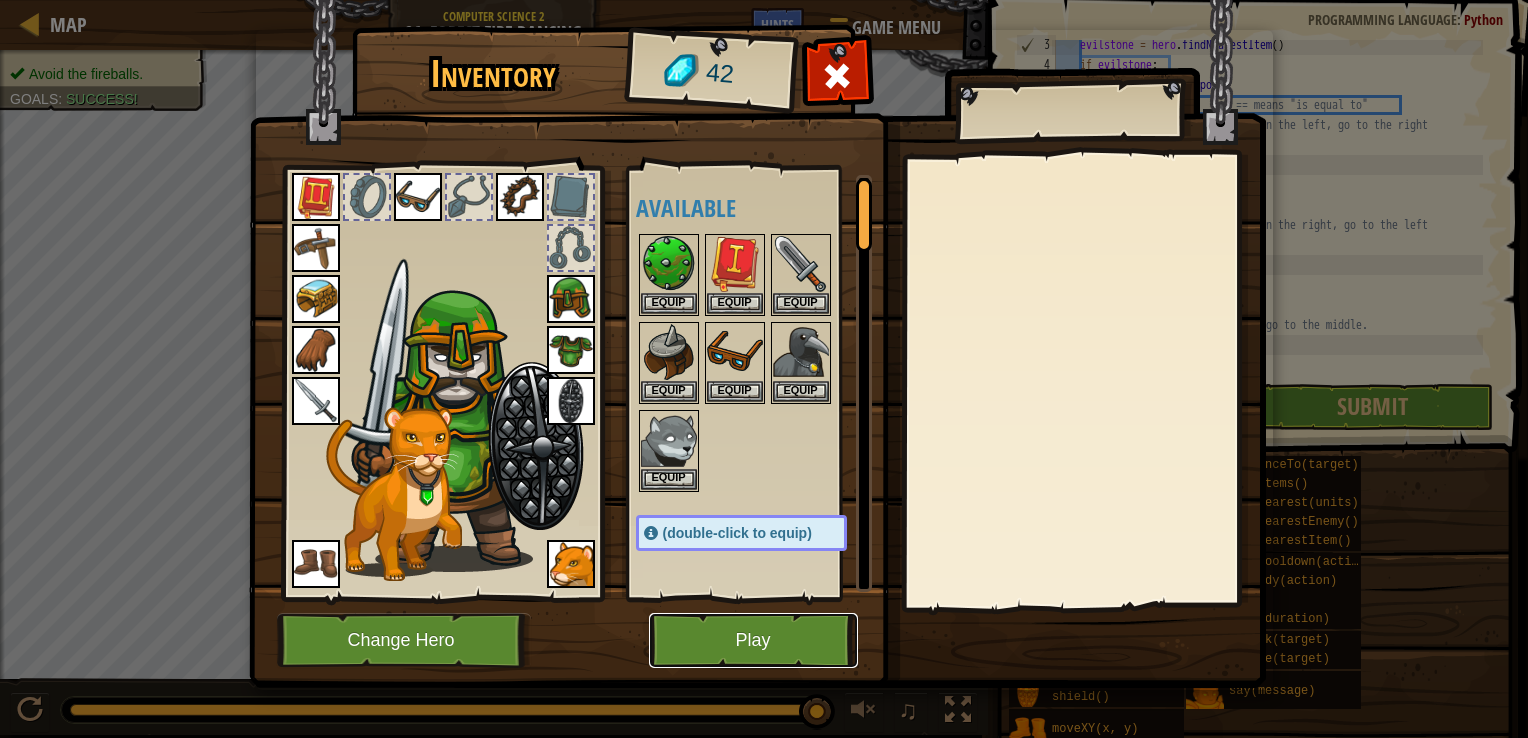 click on "Play" at bounding box center (753, 640) 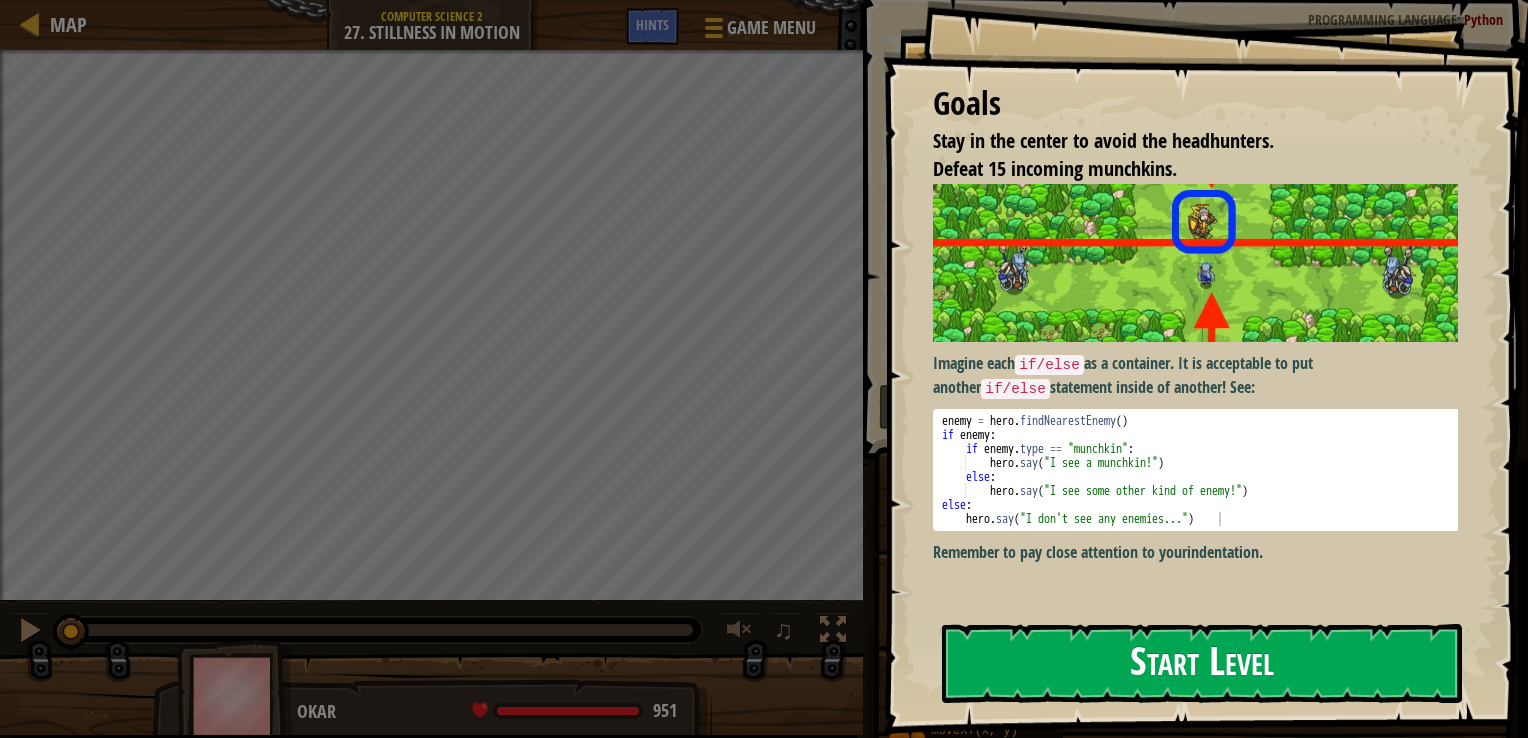 click on "Start Level" at bounding box center [1202, 663] 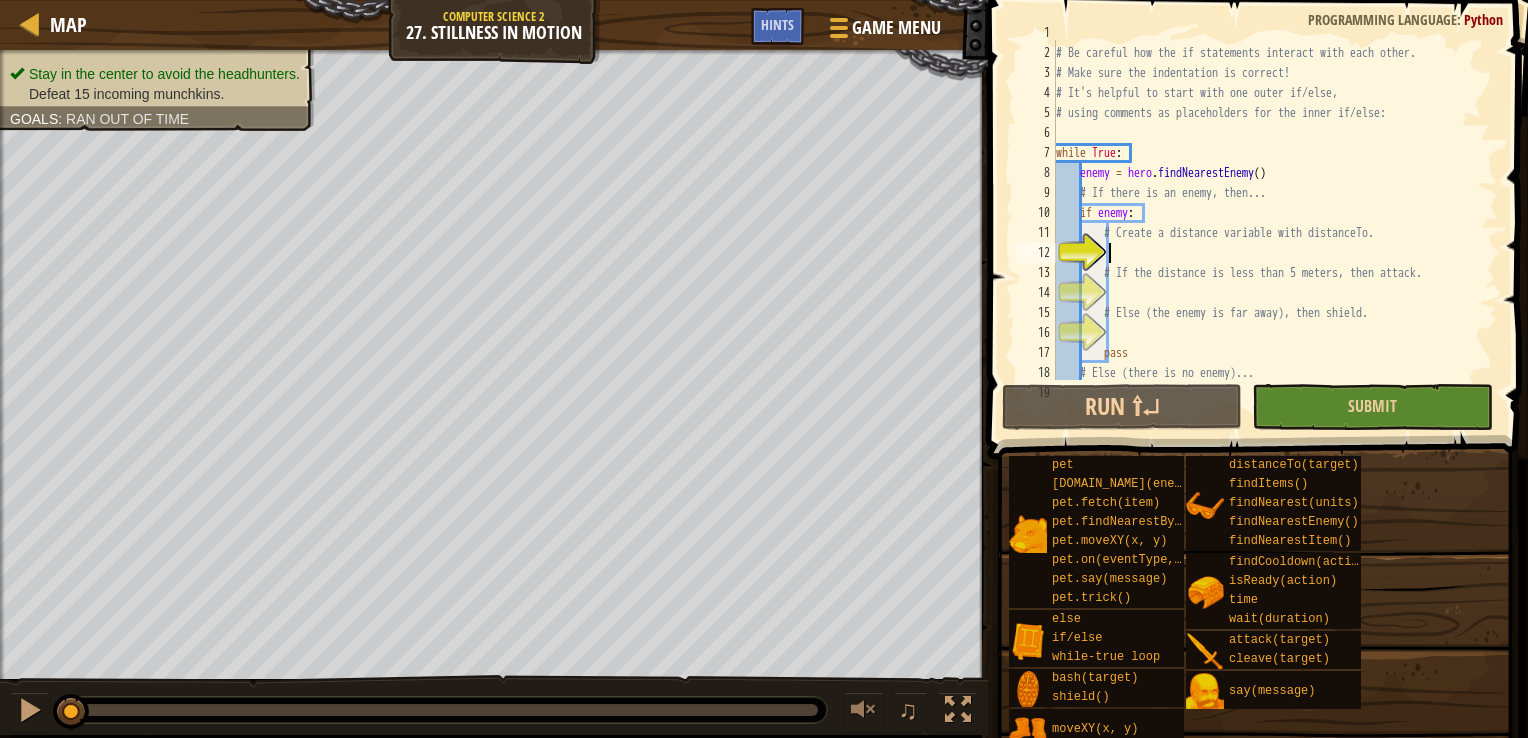 scroll, scrollTop: 50, scrollLeft: 0, axis: vertical 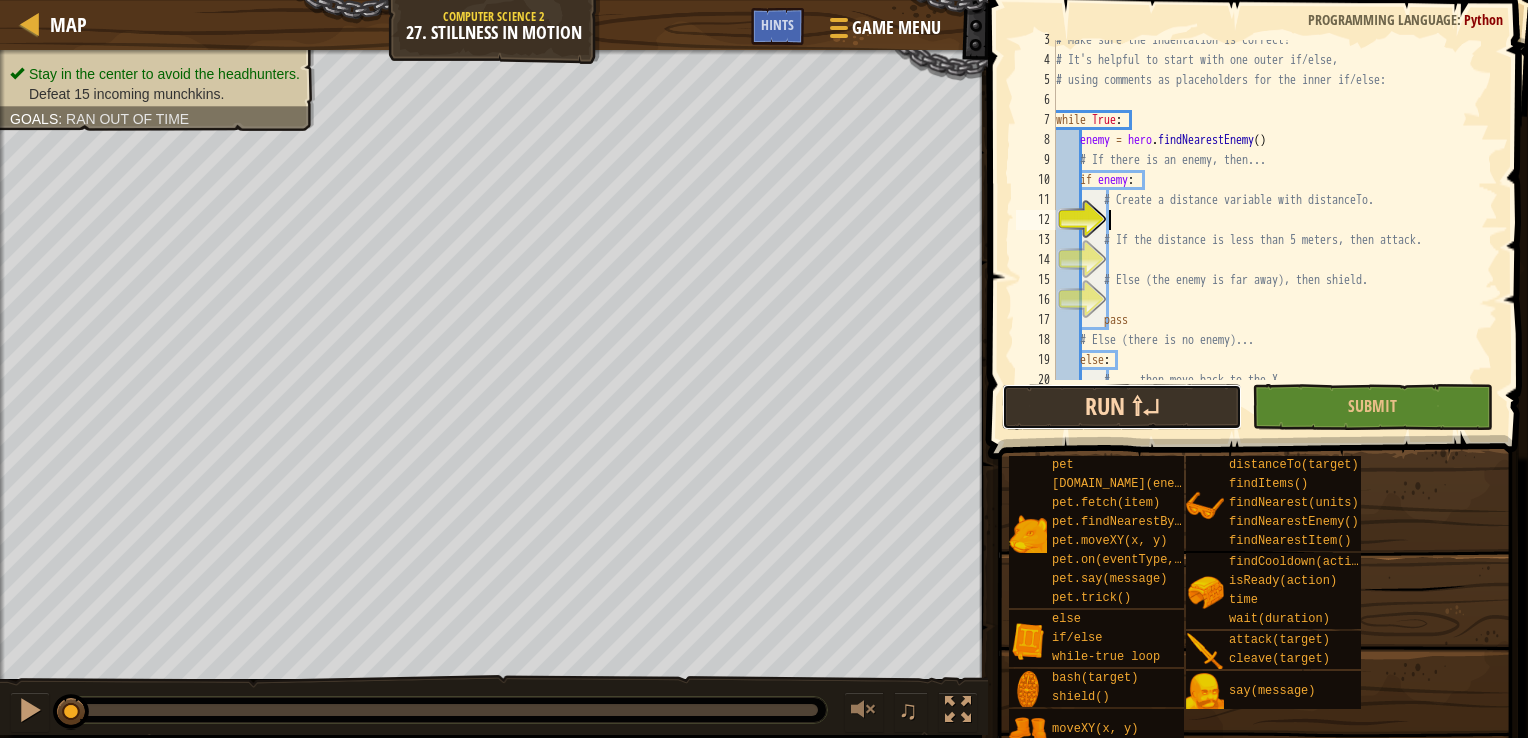drag, startPoint x: 1134, startPoint y: 398, endPoint x: 1132, endPoint y: 410, distance: 12.165525 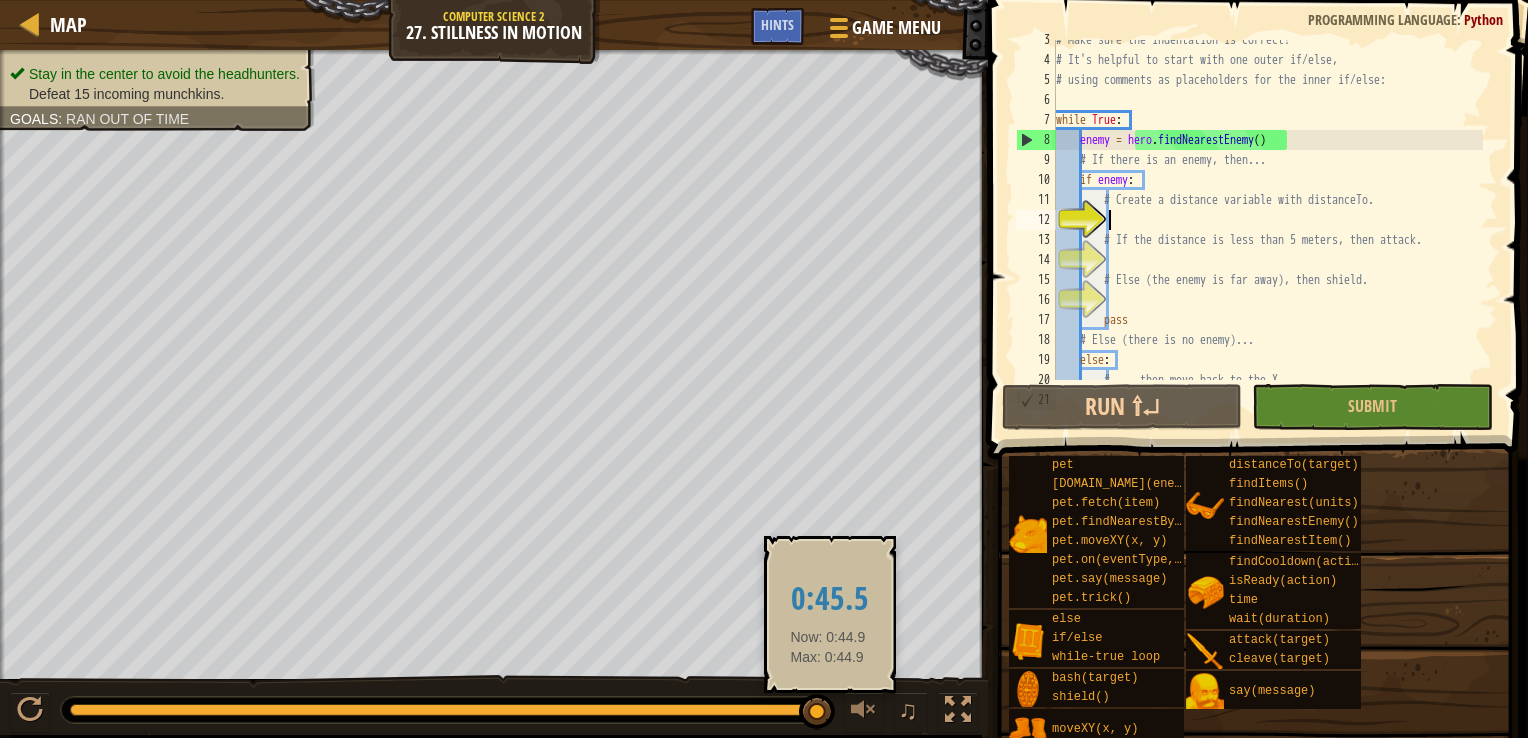 drag, startPoint x: 443, startPoint y: 704, endPoint x: 831, endPoint y: 705, distance: 388.00128 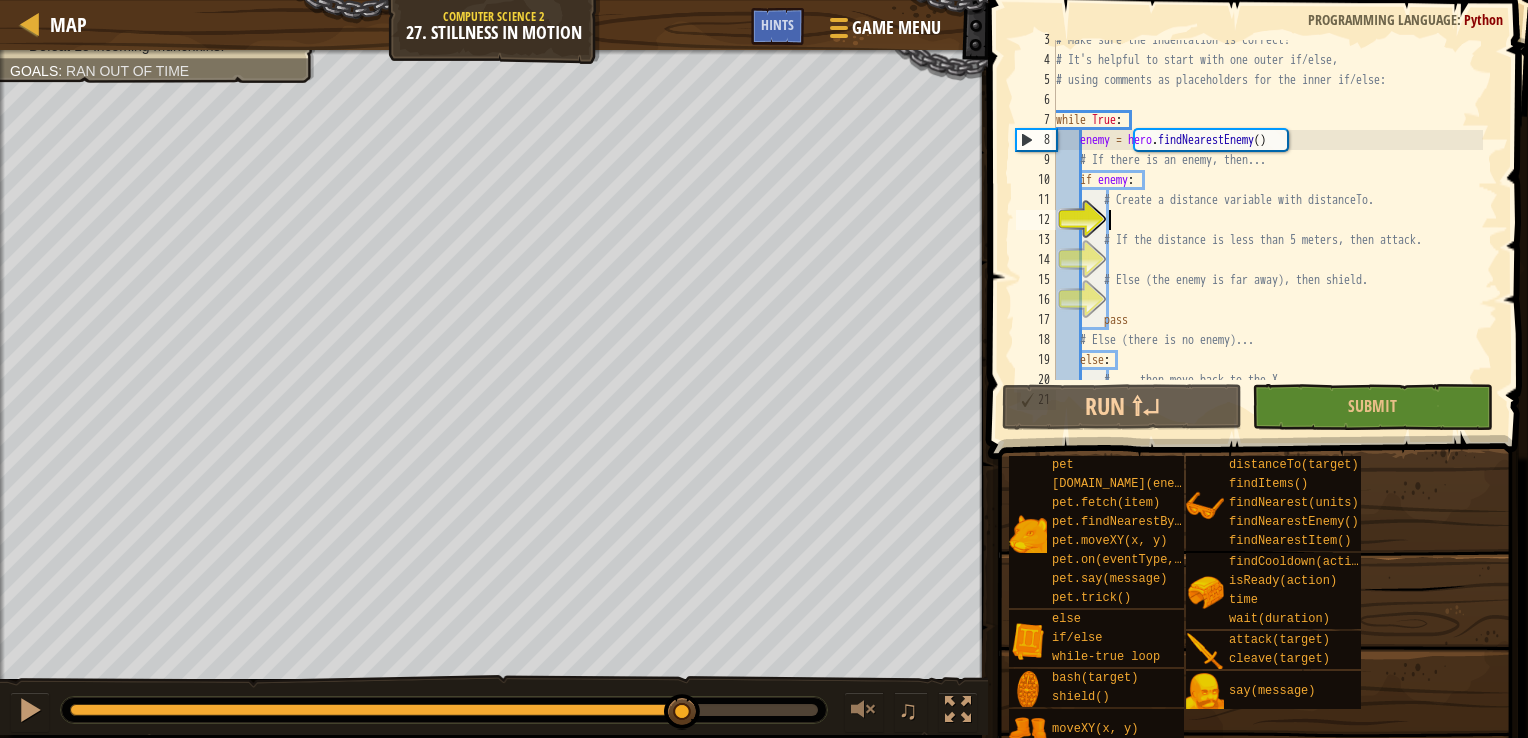 click on "Stay in the center to avoid the headhunters. Defeat 15 incoming munchkins. Goals : Ran out of time ♫ Okar 607 x: 40 y: 34 No target" at bounding box center (764, 392) 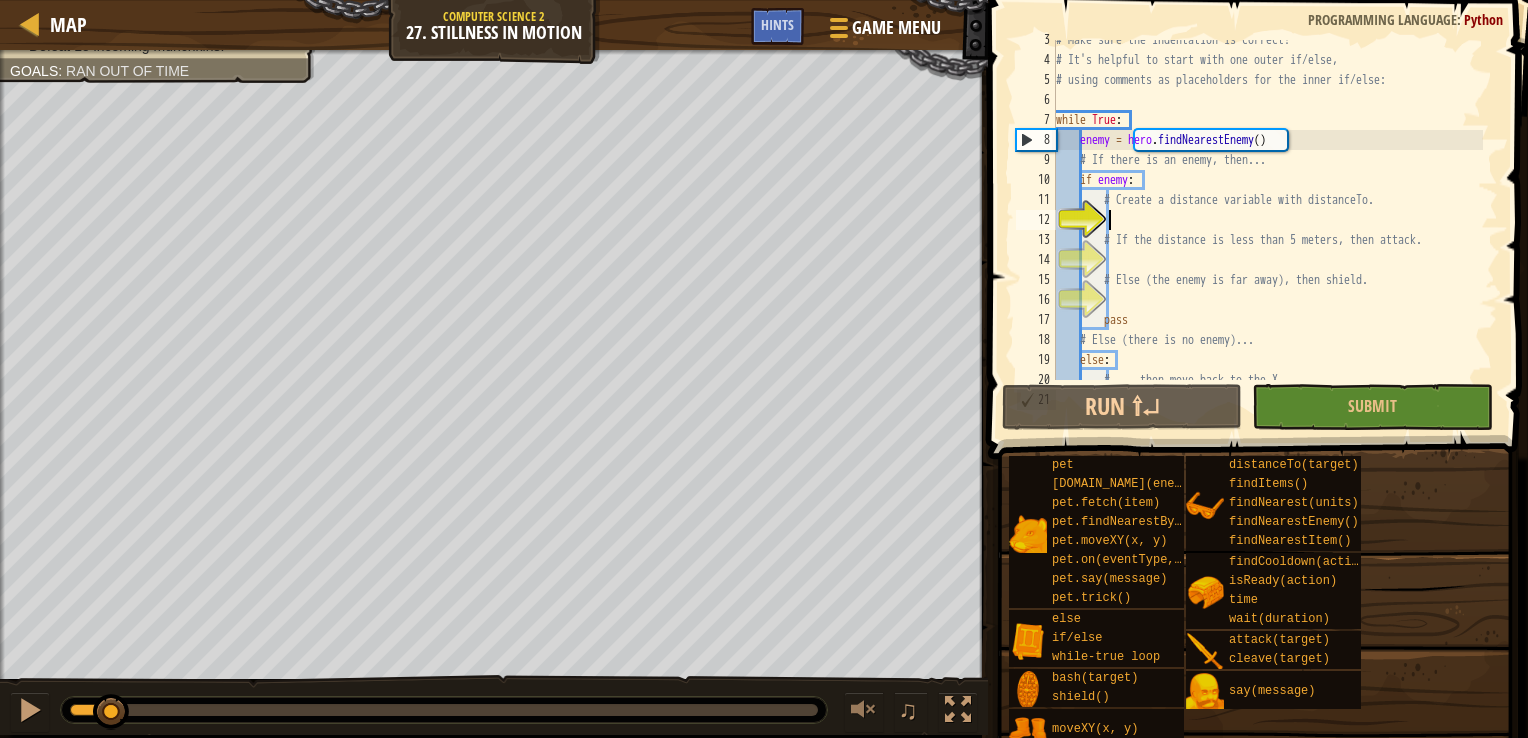 drag, startPoint x: 734, startPoint y: 712, endPoint x: 107, endPoint y: 789, distance: 631.7104 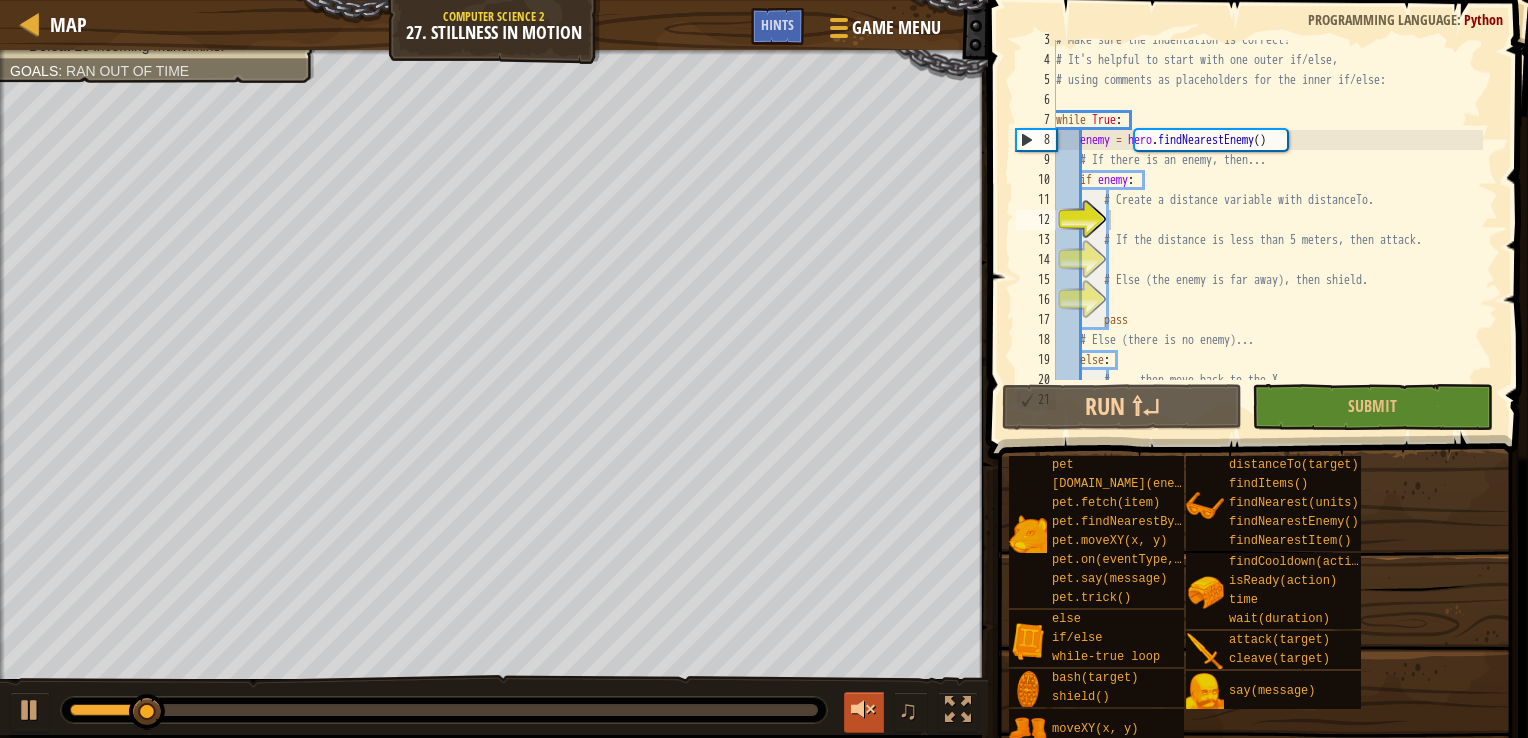 click at bounding box center (864, 710) 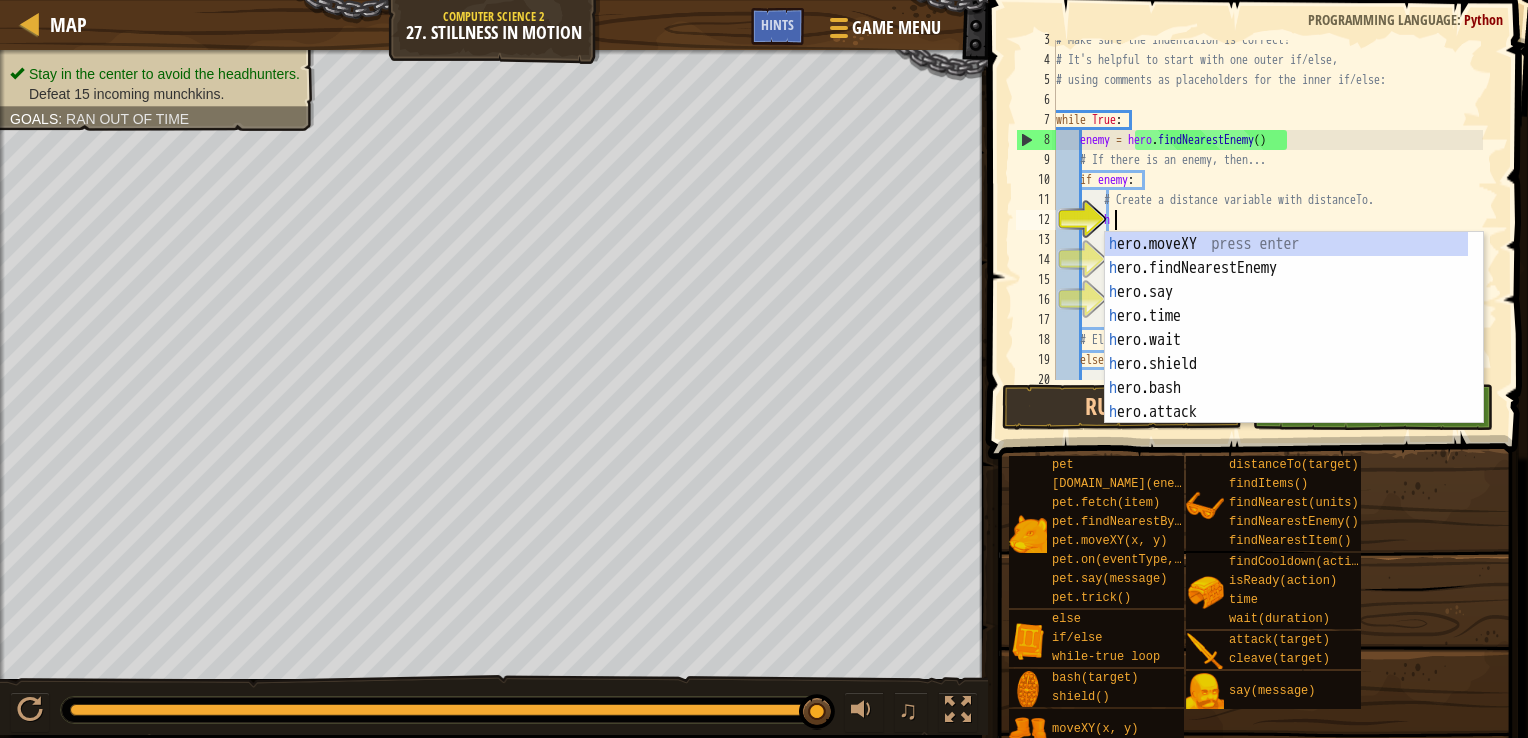 scroll, scrollTop: 9, scrollLeft: 3, axis: both 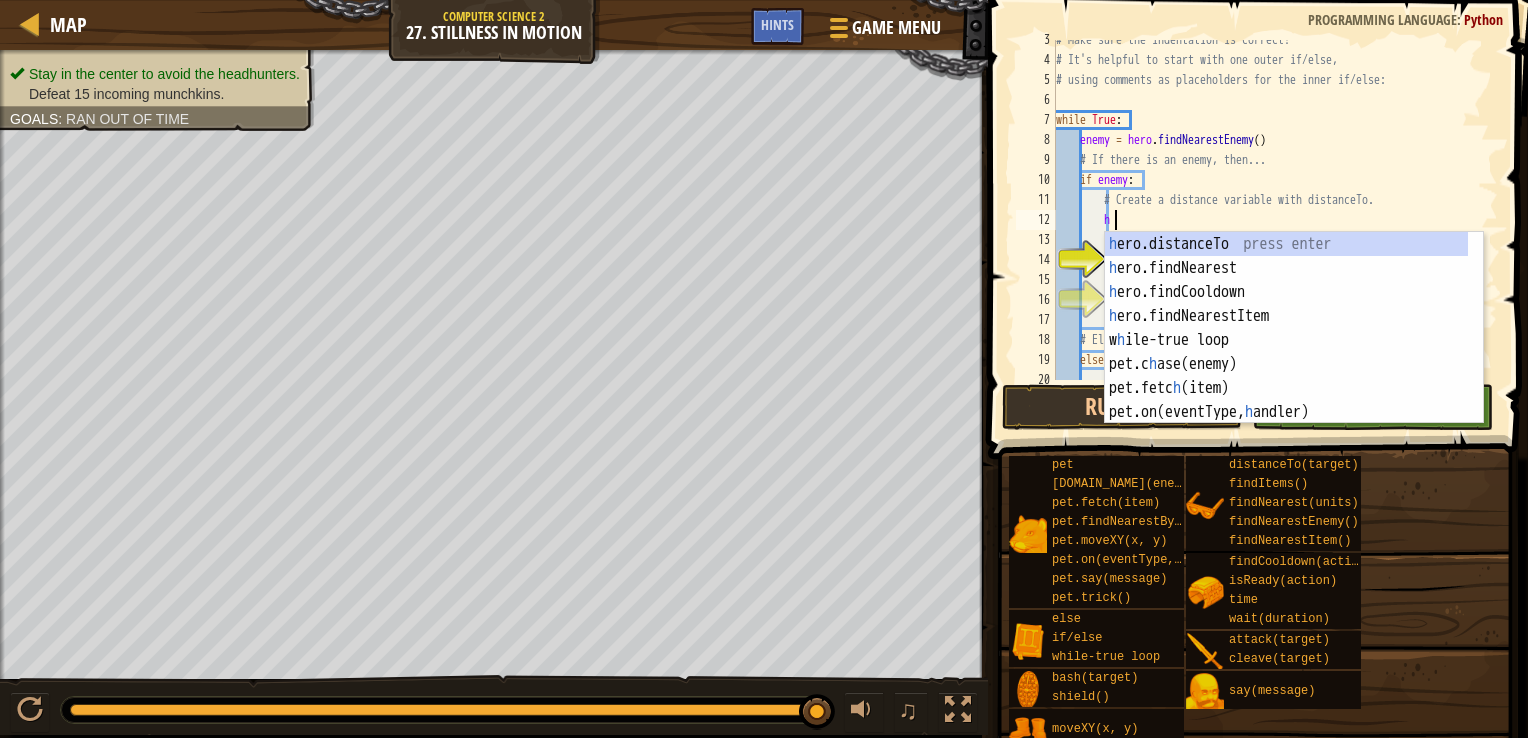 click on "h ero.distanceTo press enter h ero.findNearest press enter h ero.findCooldown press enter h ero.findNearestItem press enter w h ile-true loop press enter pet.c h ase(enemy) press enter pet.fetc h (item) press enter pet.on(eventType,  h [PERSON_NAME]) press enter" at bounding box center [1286, 352] 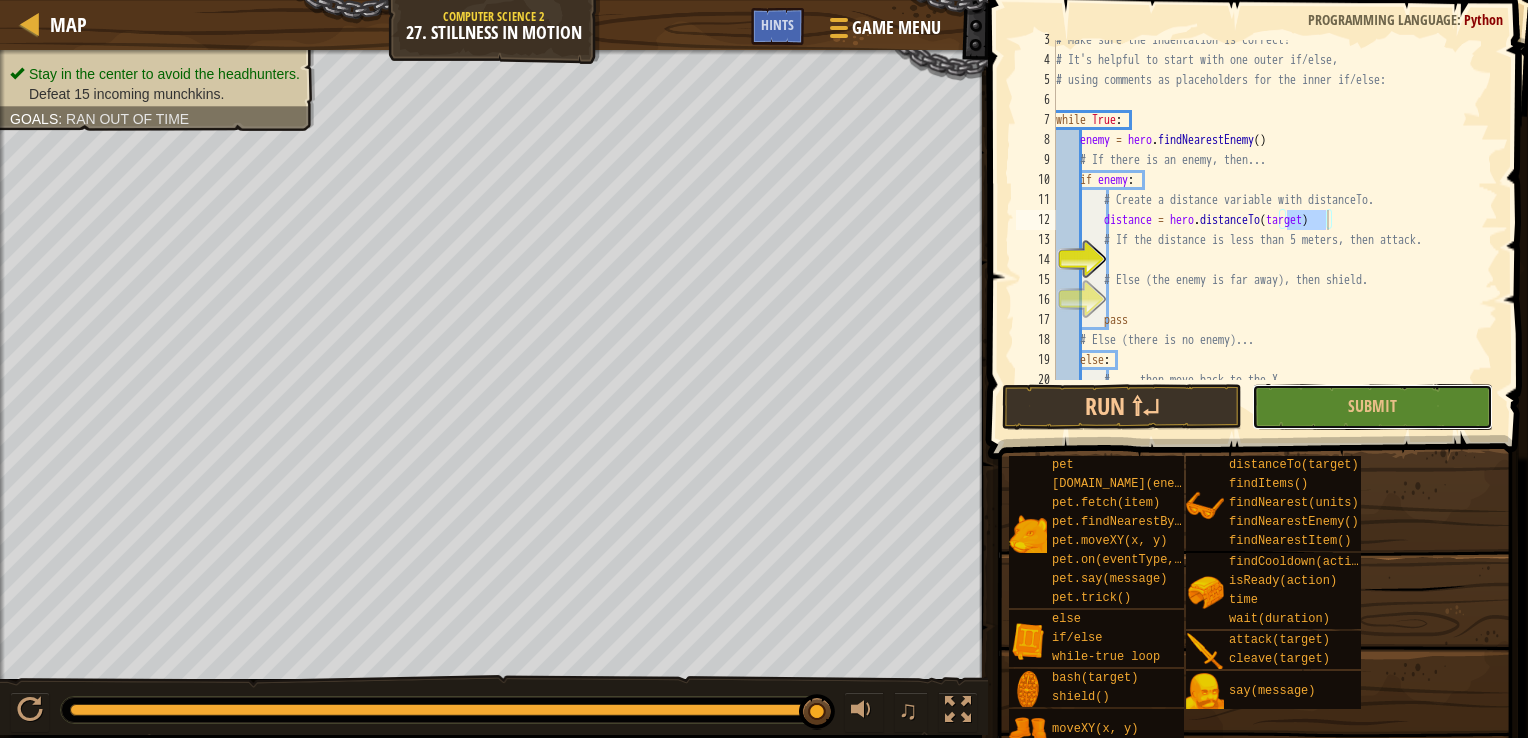 drag, startPoint x: 1374, startPoint y: 398, endPoint x: 1358, endPoint y: 393, distance: 16.763054 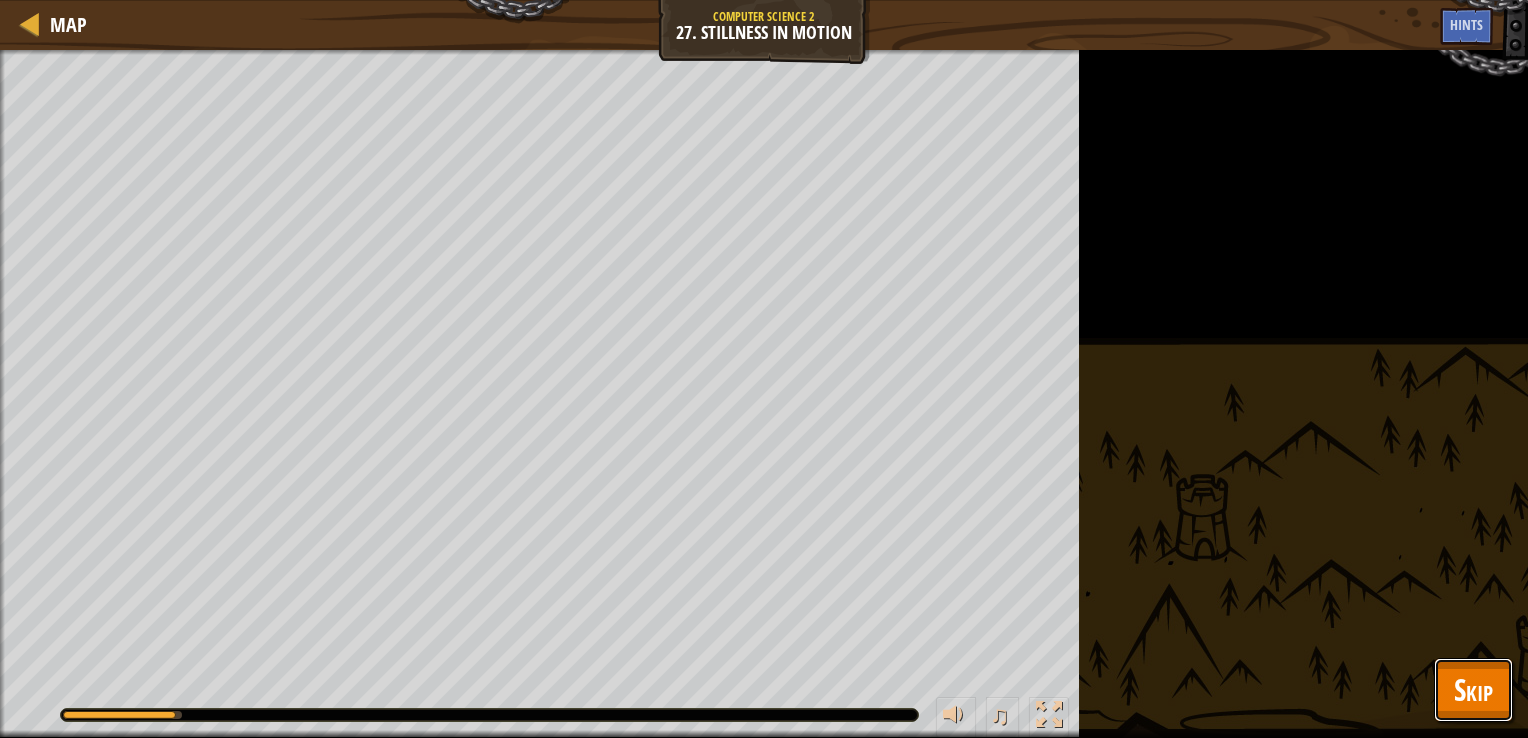 click on "Skip" at bounding box center (1473, 689) 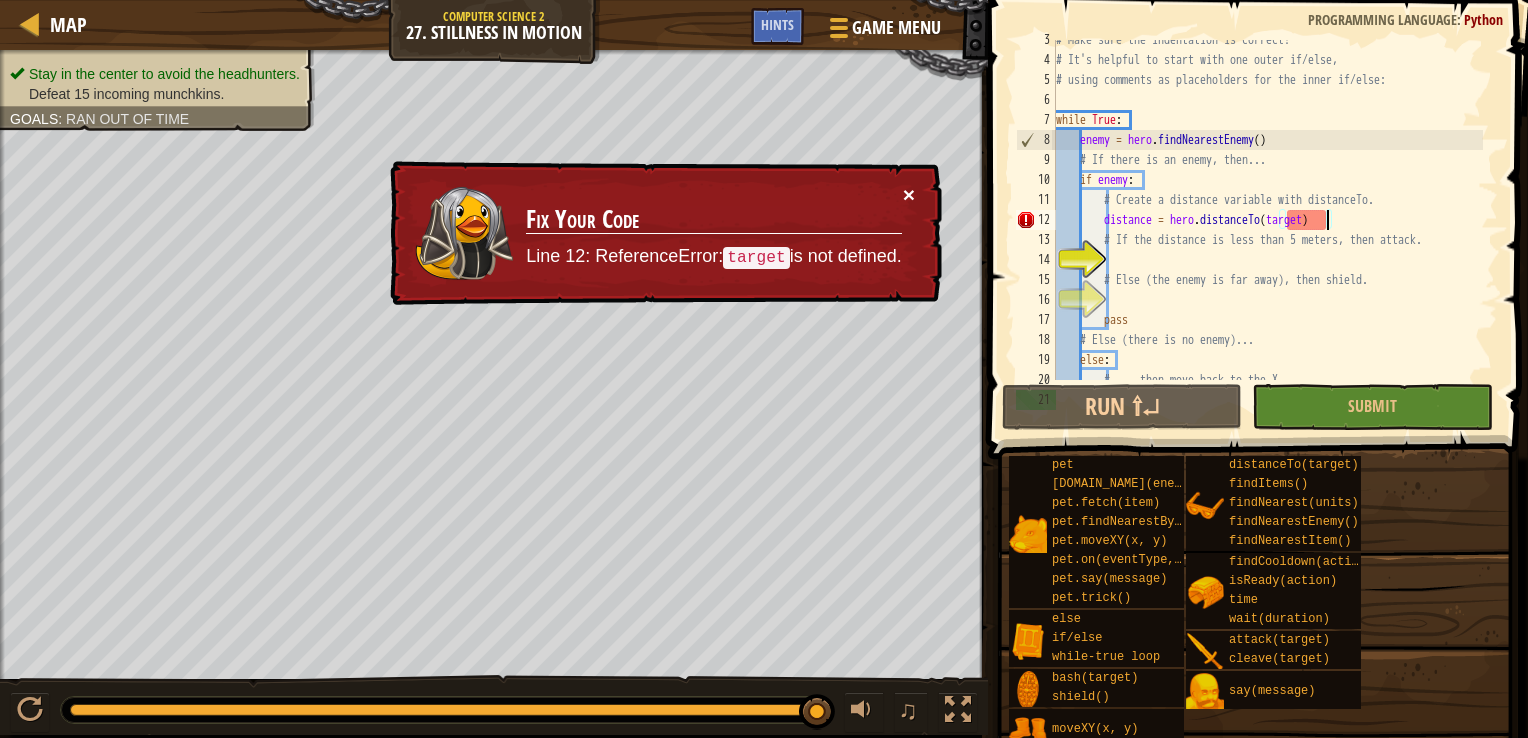 click on "×" at bounding box center (909, 194) 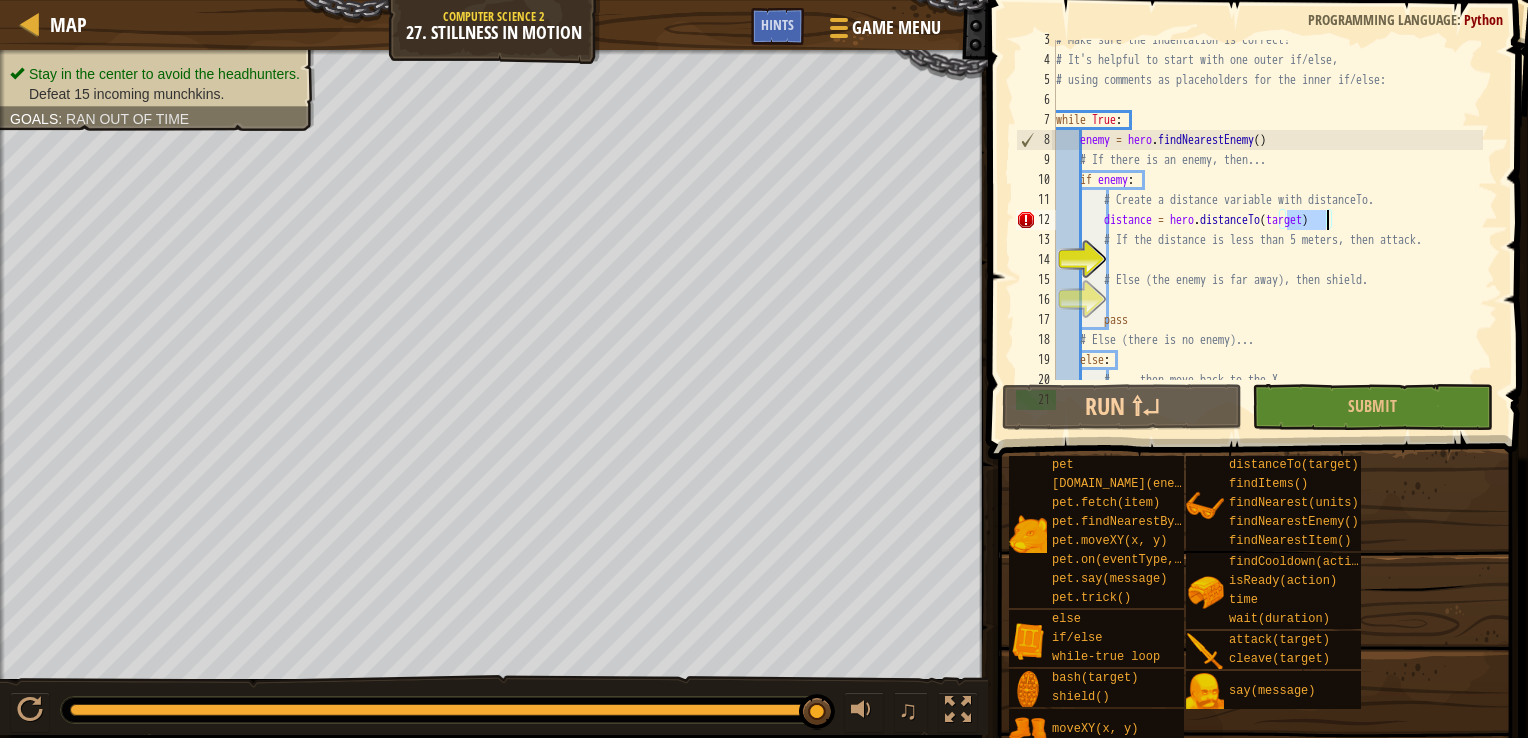 drag, startPoint x: 1288, startPoint y: 220, endPoint x: 1328, endPoint y: 222, distance: 40.04997 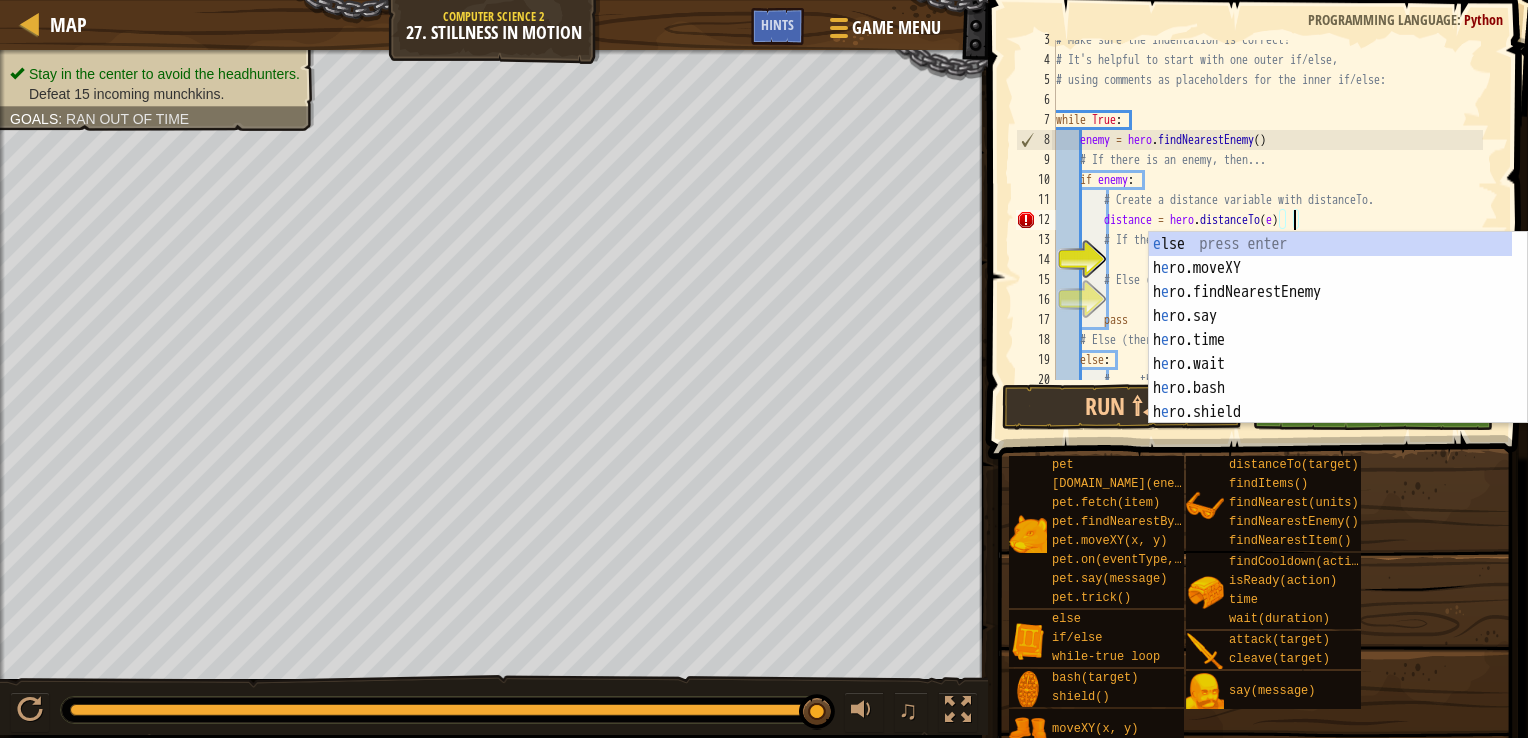 scroll, scrollTop: 9, scrollLeft: 19, axis: both 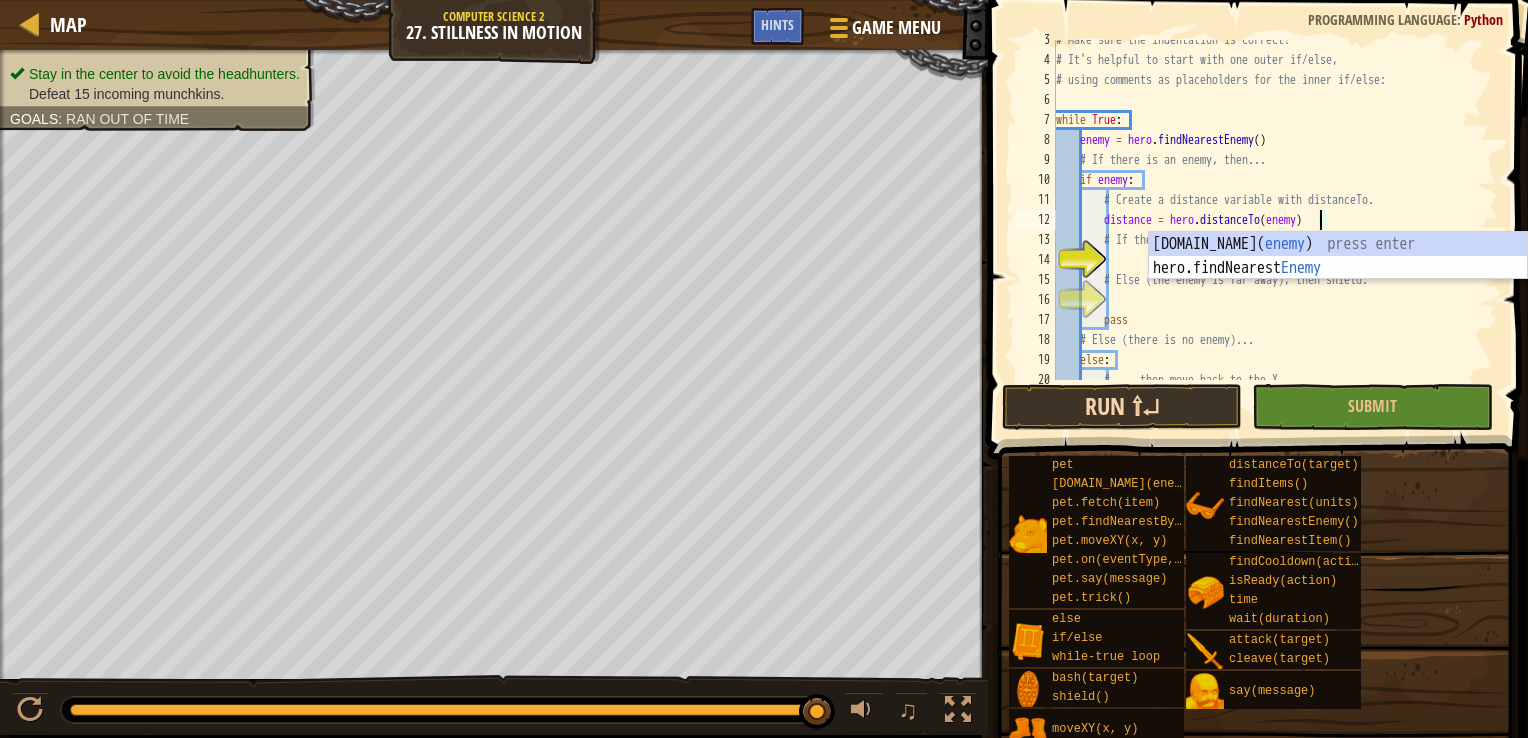 type on "distance = hero.distanceTo(enemy)" 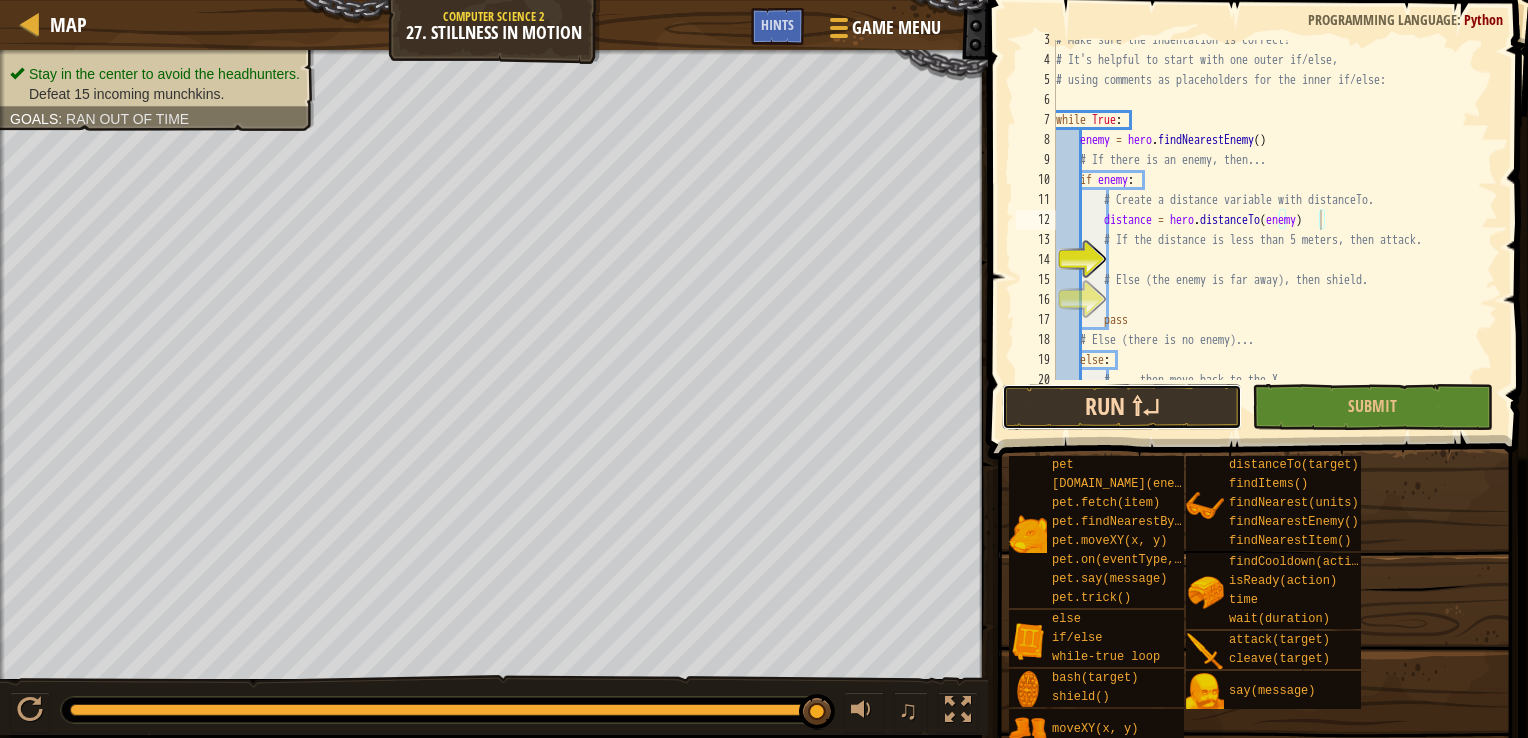 click on "Run ⇧↵" at bounding box center (1122, 407) 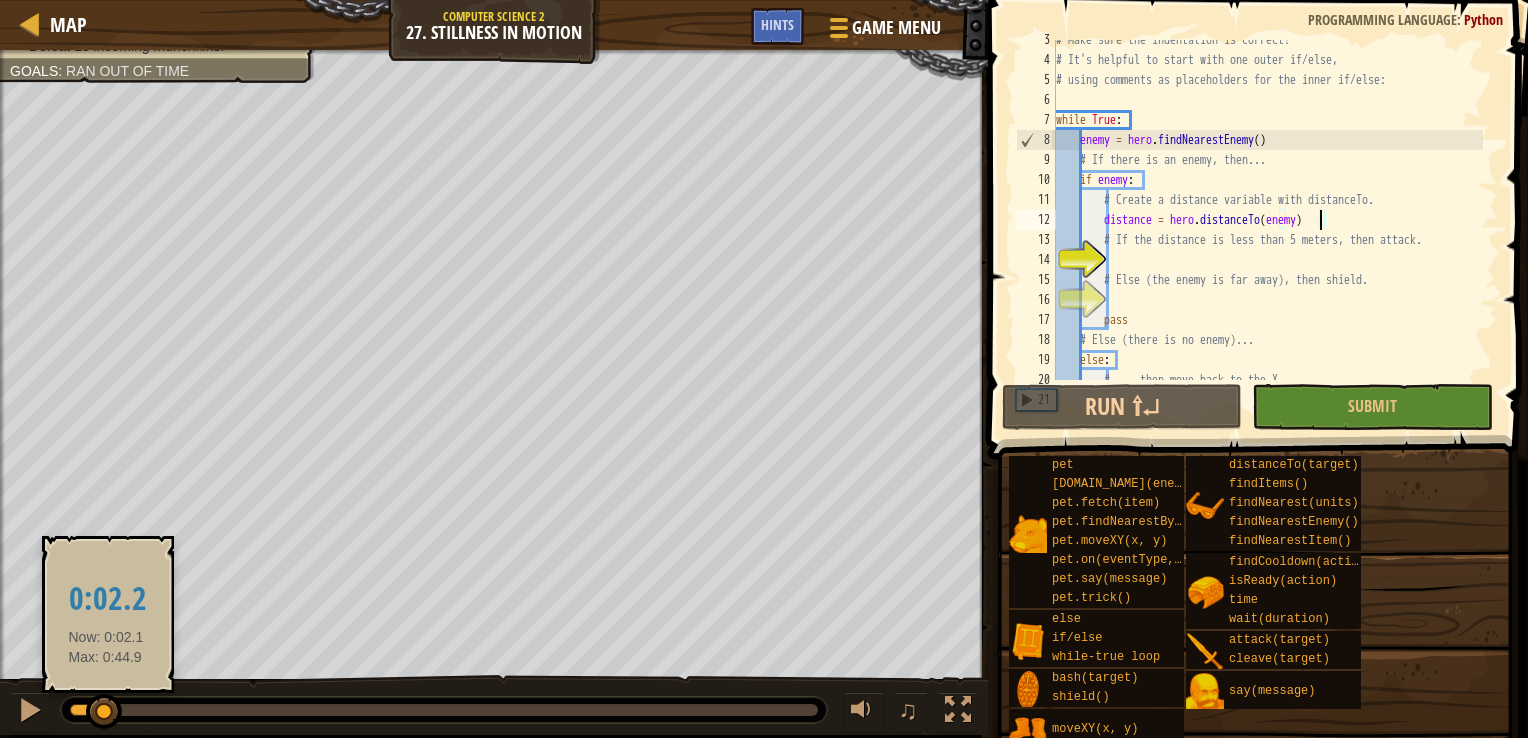 drag, startPoint x: 180, startPoint y: 707, endPoint x: 101, endPoint y: 697, distance: 79.630394 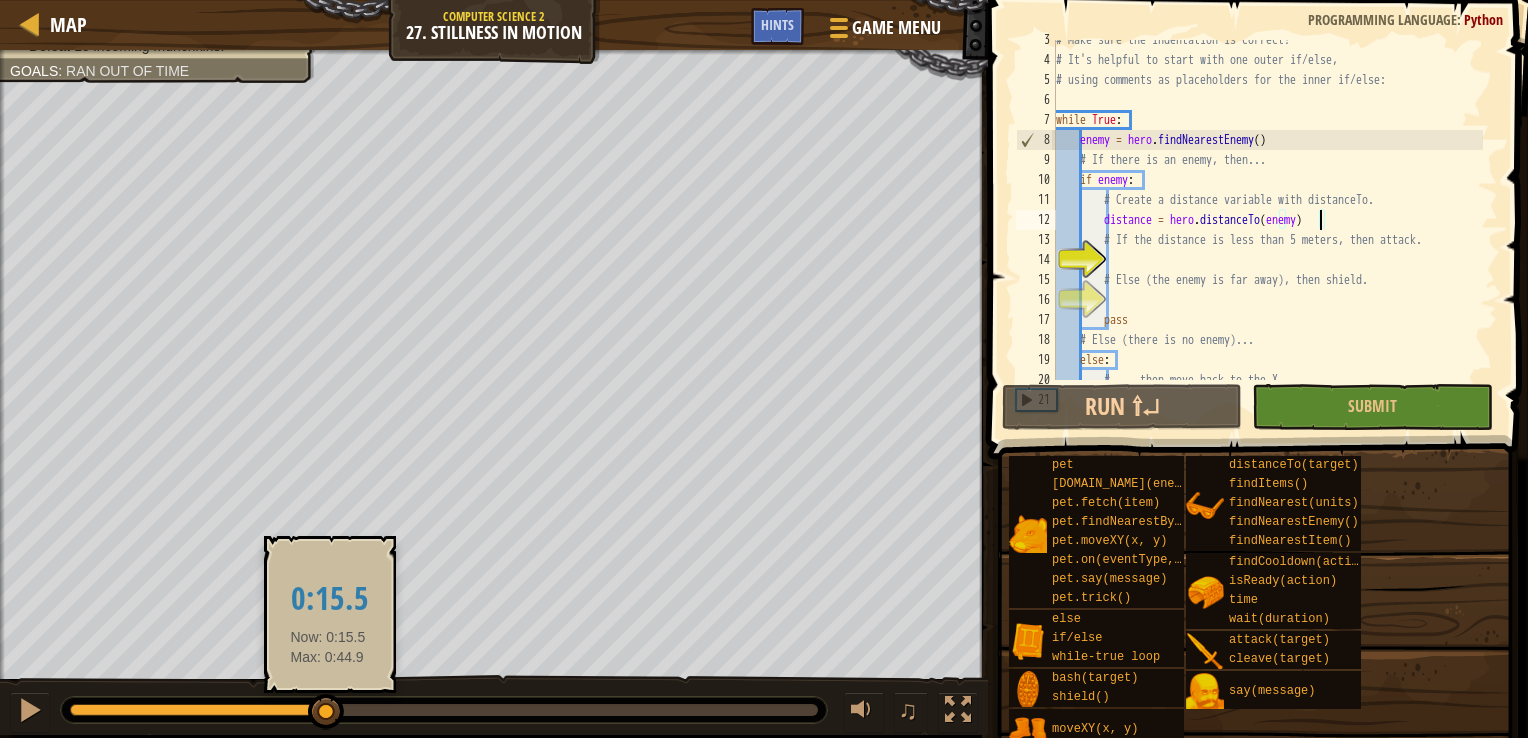 drag, startPoint x: 432, startPoint y: 707, endPoint x: 328, endPoint y: 727, distance: 105.90562 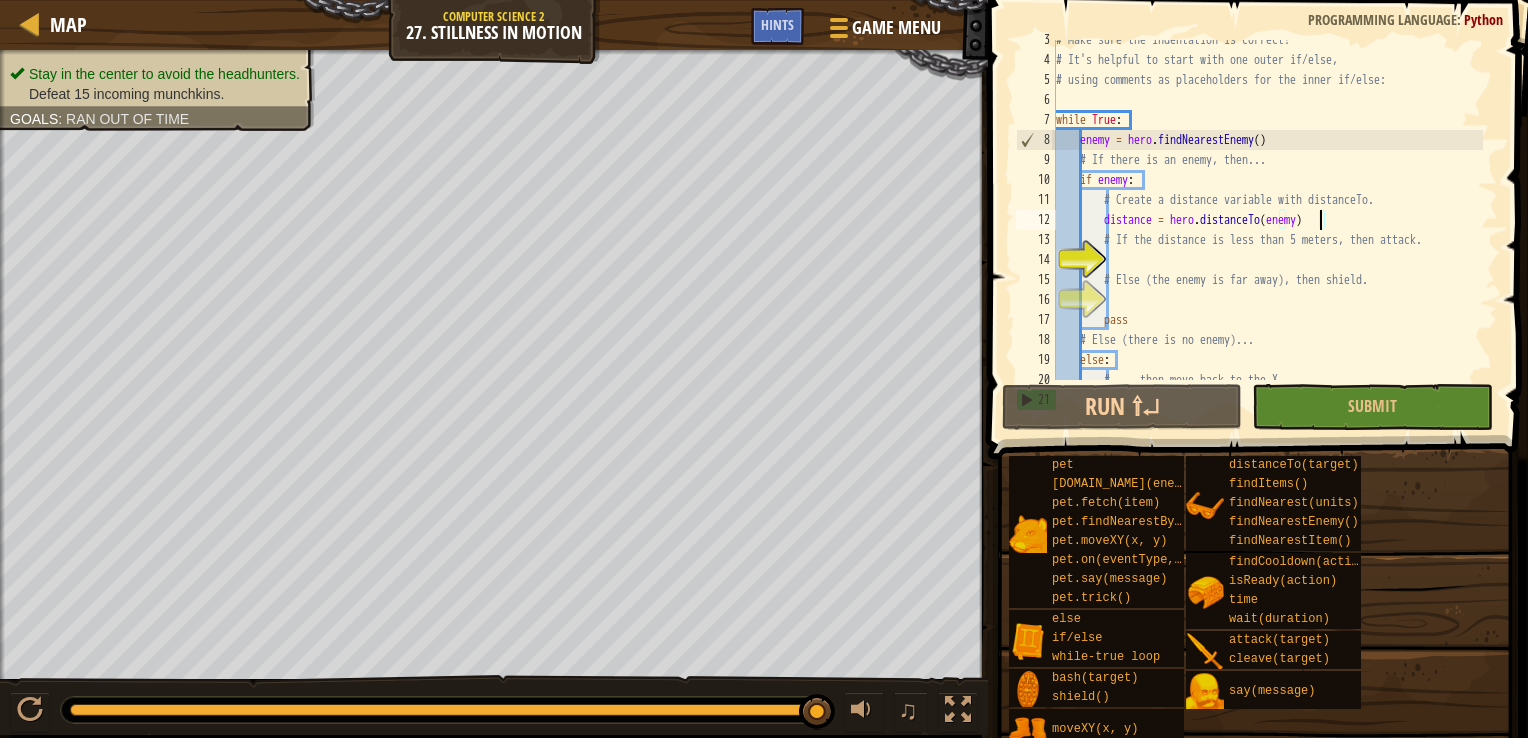 click on "Stay in the center to avoid the headhunters. Defeat 15 incoming munchkins. Goals : Ran out of time ♫ Okar 549 x: 40 y: 34 No target" at bounding box center [764, 392] 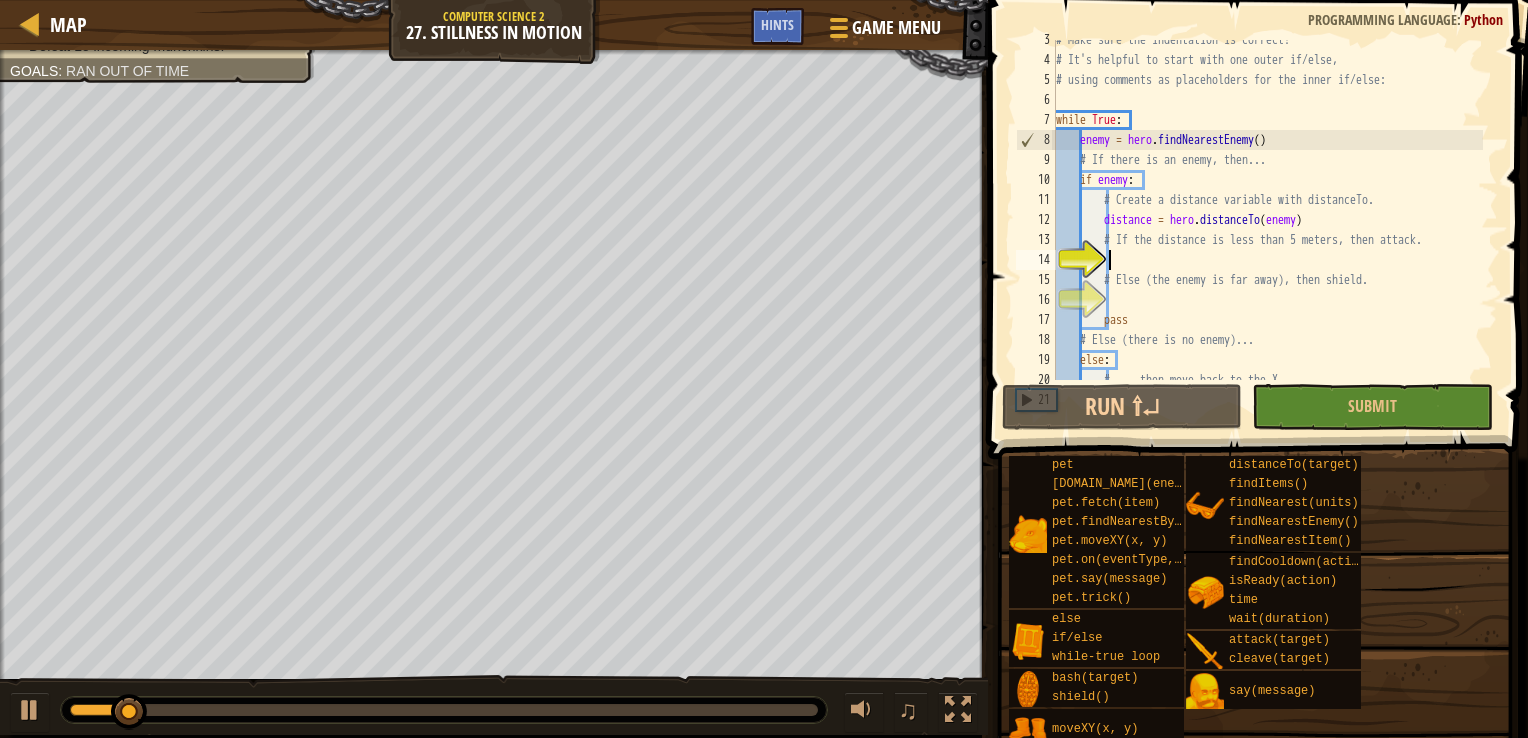 click on "# Make sure the indentation is correct! # It's helpful to start with one outer if/else, # using comments as placeholders for the inner if/else: while   True :      enemy   =   hero . findNearestEnemy ( )      # If there is an enemy, then...      if   enemy :          # Create a distance variable with distanceTo.          distance   =   hero . distanceTo ( enemy )          # If the distance is less than 5 meters, then attack.                   # Else (the enemy is far away), then shield.                   pass      # Else (there is no enemy)...      else :          # ... then move back to the X." at bounding box center (1267, 220) 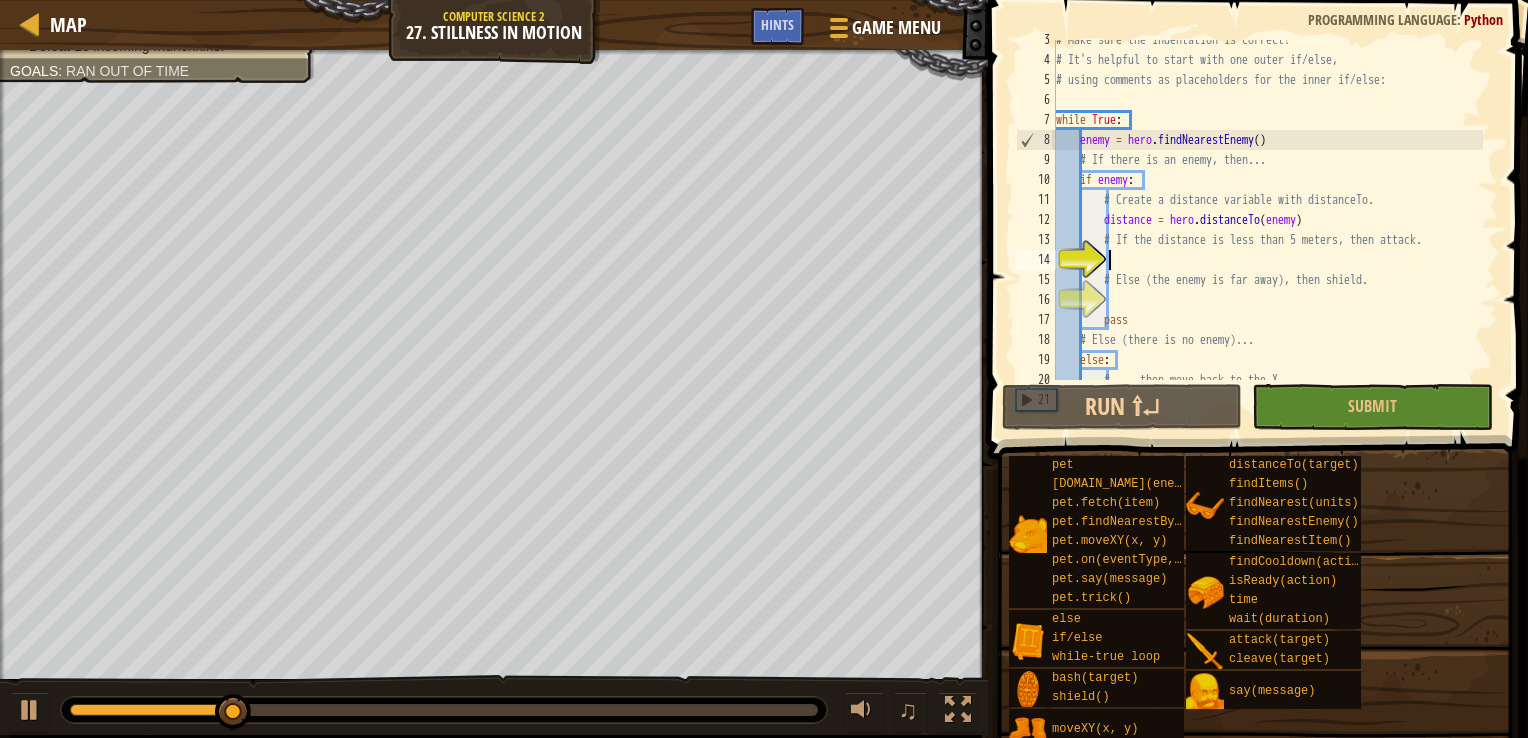 type on "h" 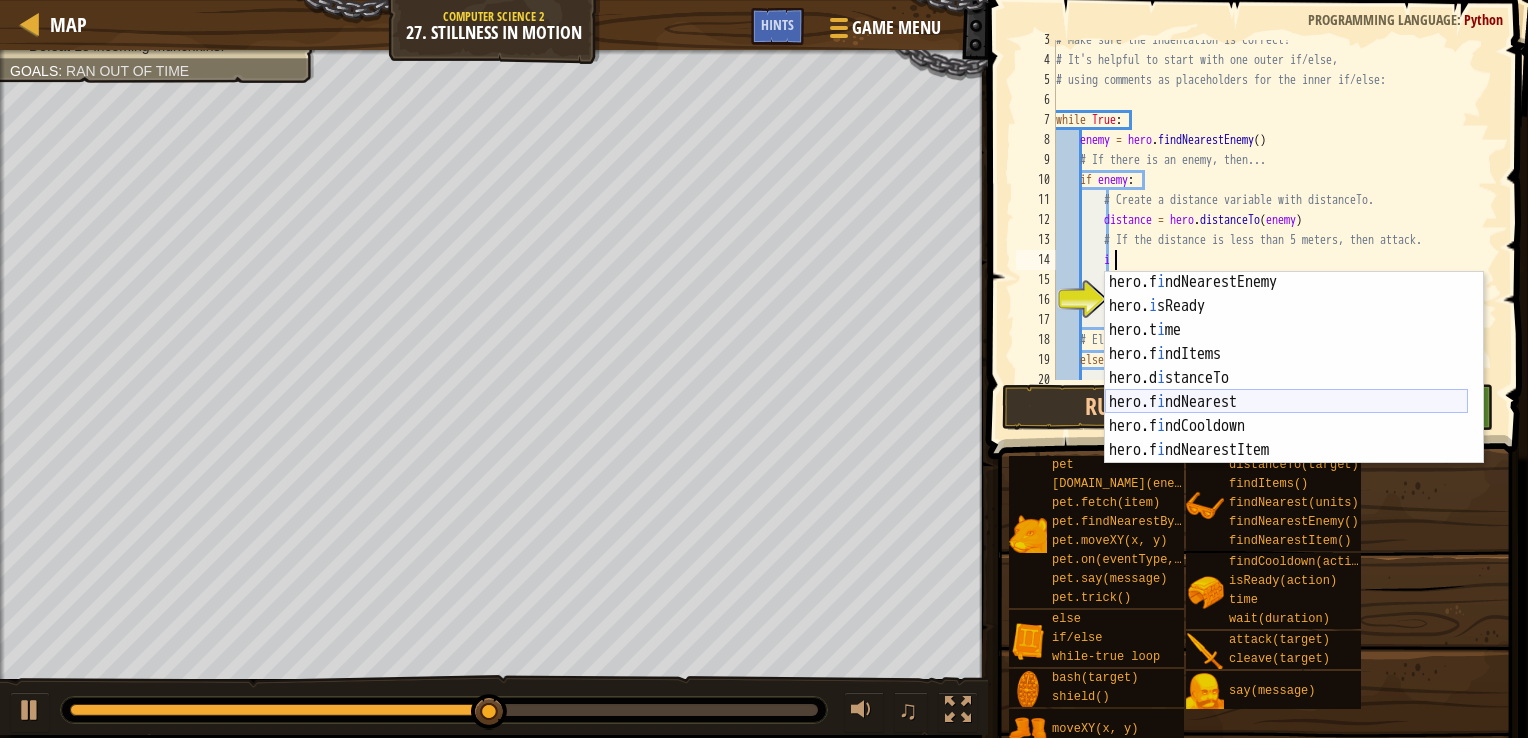 scroll, scrollTop: 51, scrollLeft: 0, axis: vertical 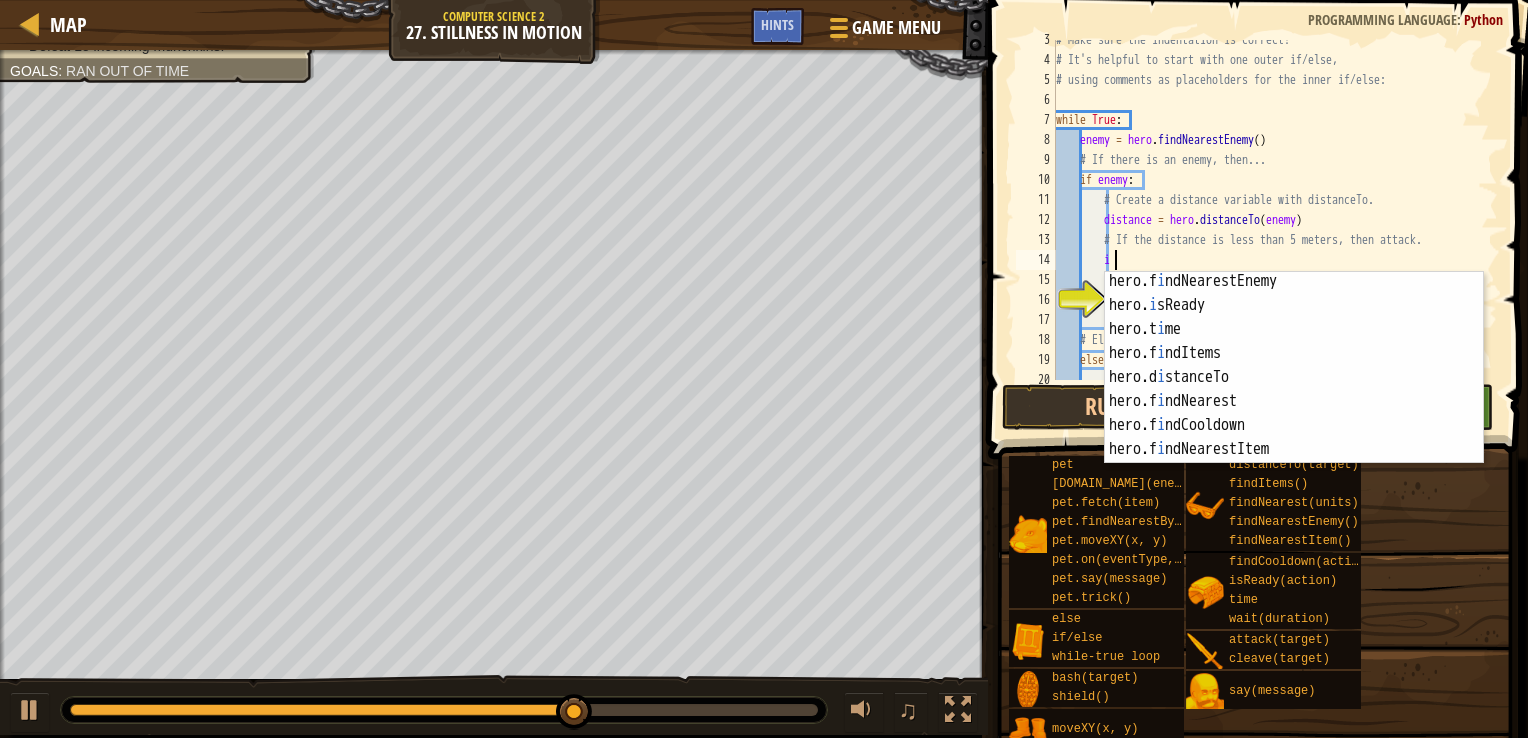 click on "# Make sure the indentation is correct! # It's helpful to start with one outer if/else, # using comments as placeholders for the inner if/else: while   True :      enemy   =   hero . findNearestEnemy ( )      # If there is an enemy, then...      if   enemy :          # Create a distance variable with distanceTo.          distance   =   hero . distanceTo ( enemy )          # If the distance is less than 5 meters, then attack.          i          # Else (the enemy is far away), then shield.                   pass      # Else (there is no enemy)...      else :          # ... then move back to the X." at bounding box center (1267, 220) 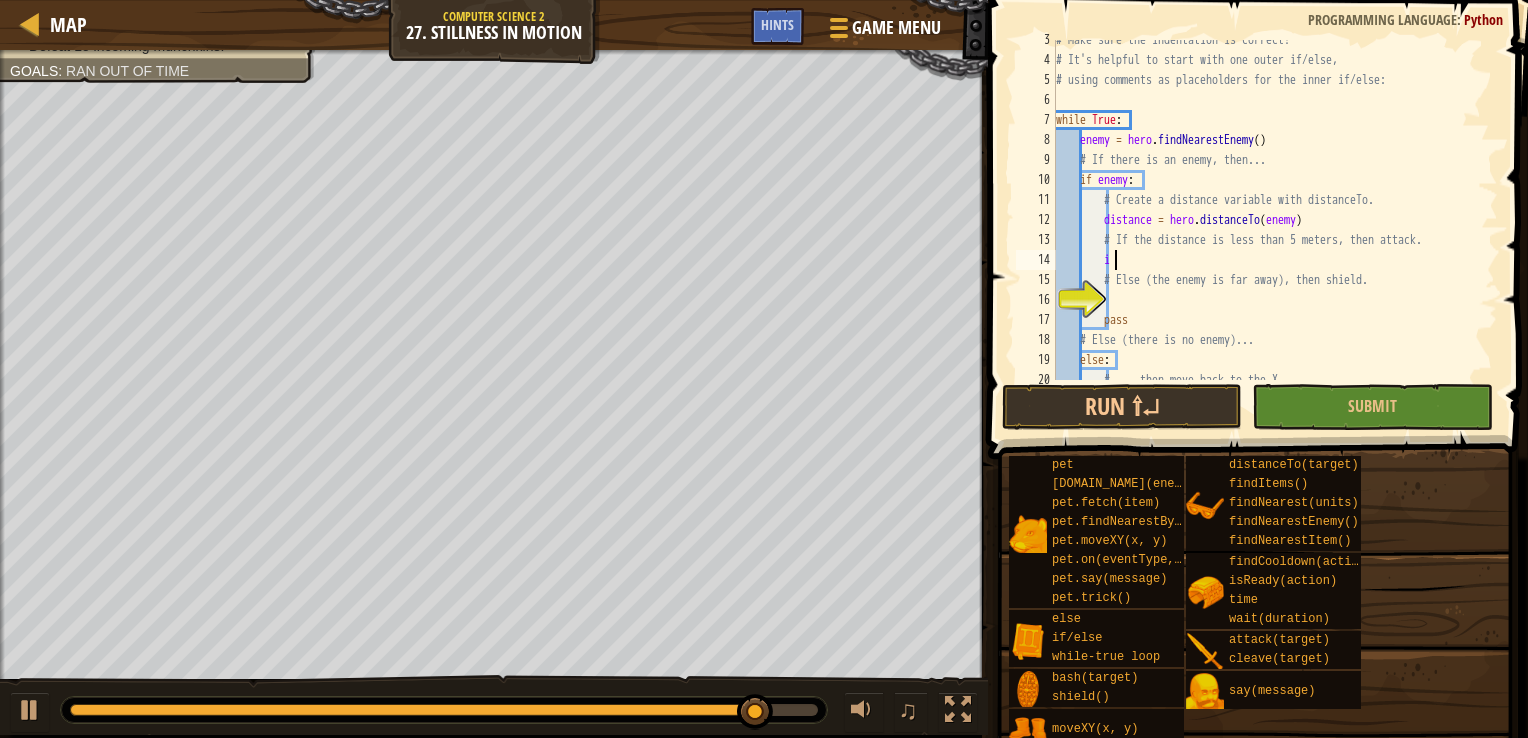 scroll, scrollTop: 9, scrollLeft: 4, axis: both 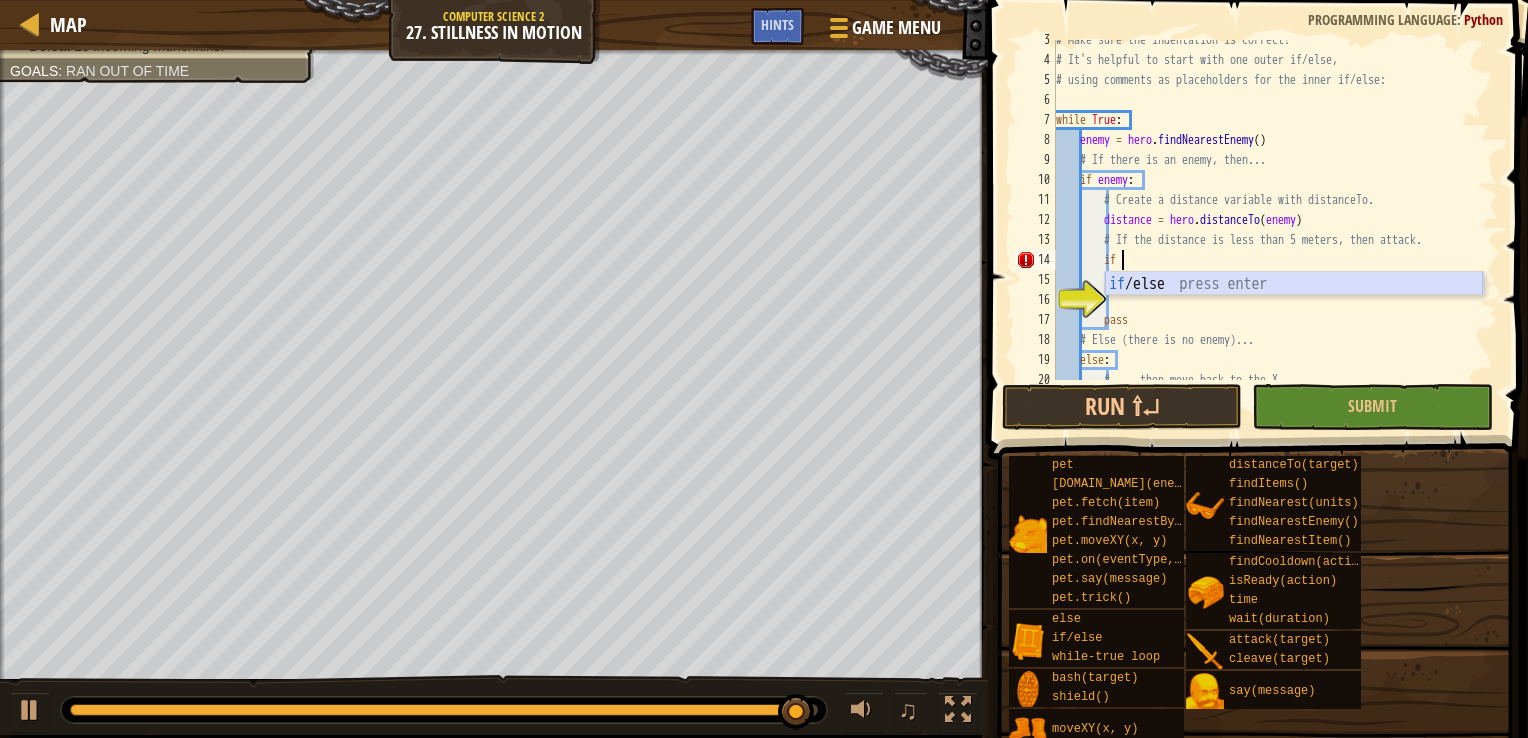 click on "if /else press enter" at bounding box center (1294, 308) 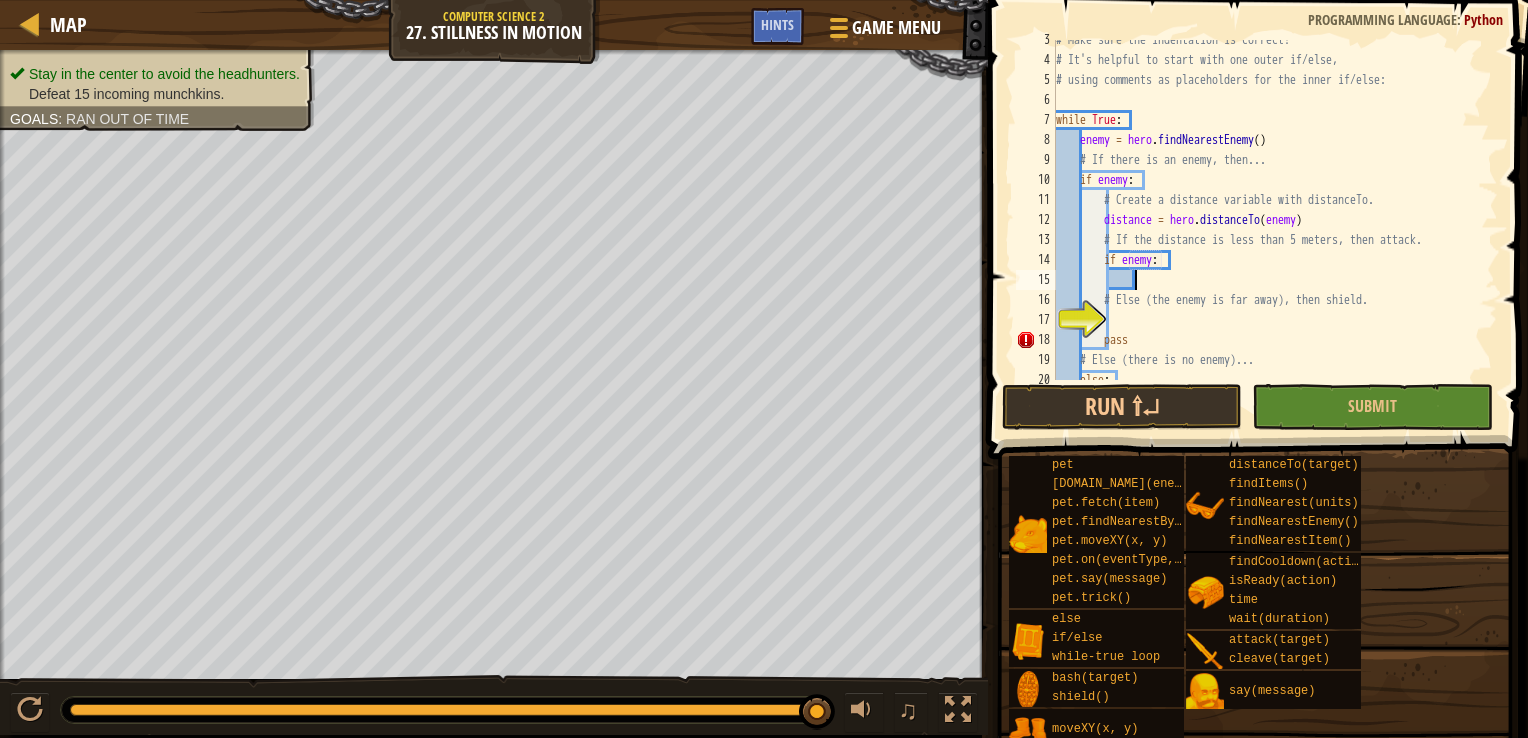 click on "# Make sure the indentation is correct! # It's helpful to start with one outer if/else, # using comments as placeholders for the inner if/else: while   True :      enemy   =   hero . findNearestEnemy ( )      # If there is an enemy, then...      if   enemy :          # Create a distance variable with distanceTo.          distance   =   hero . distanceTo ( enemy )          # If the distance is less than 5 meters, then attack.          if   enemy :                       # Else (the enemy is far away), then shield.                   pass      # Else (there is no enemy)...      else :" at bounding box center (1267, 220) 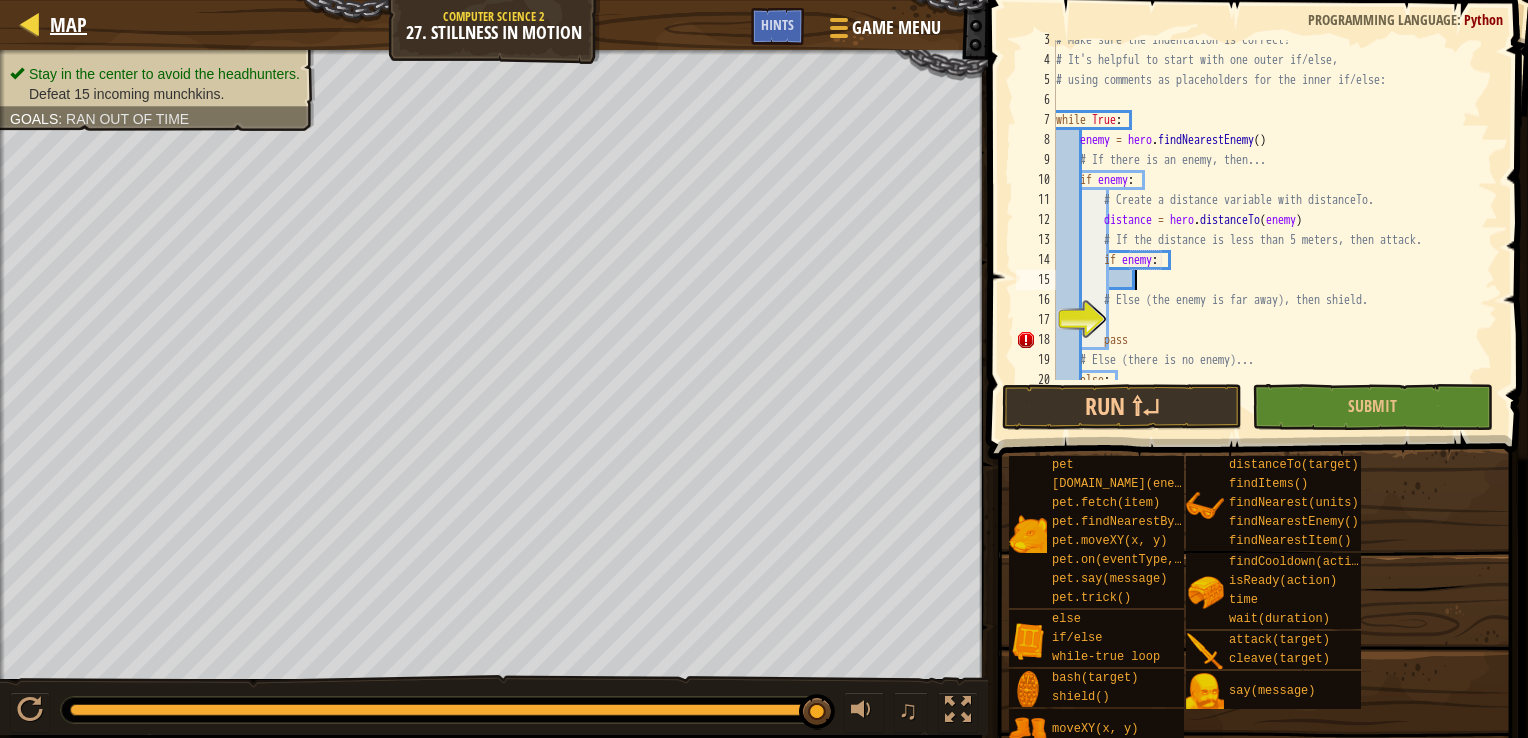type 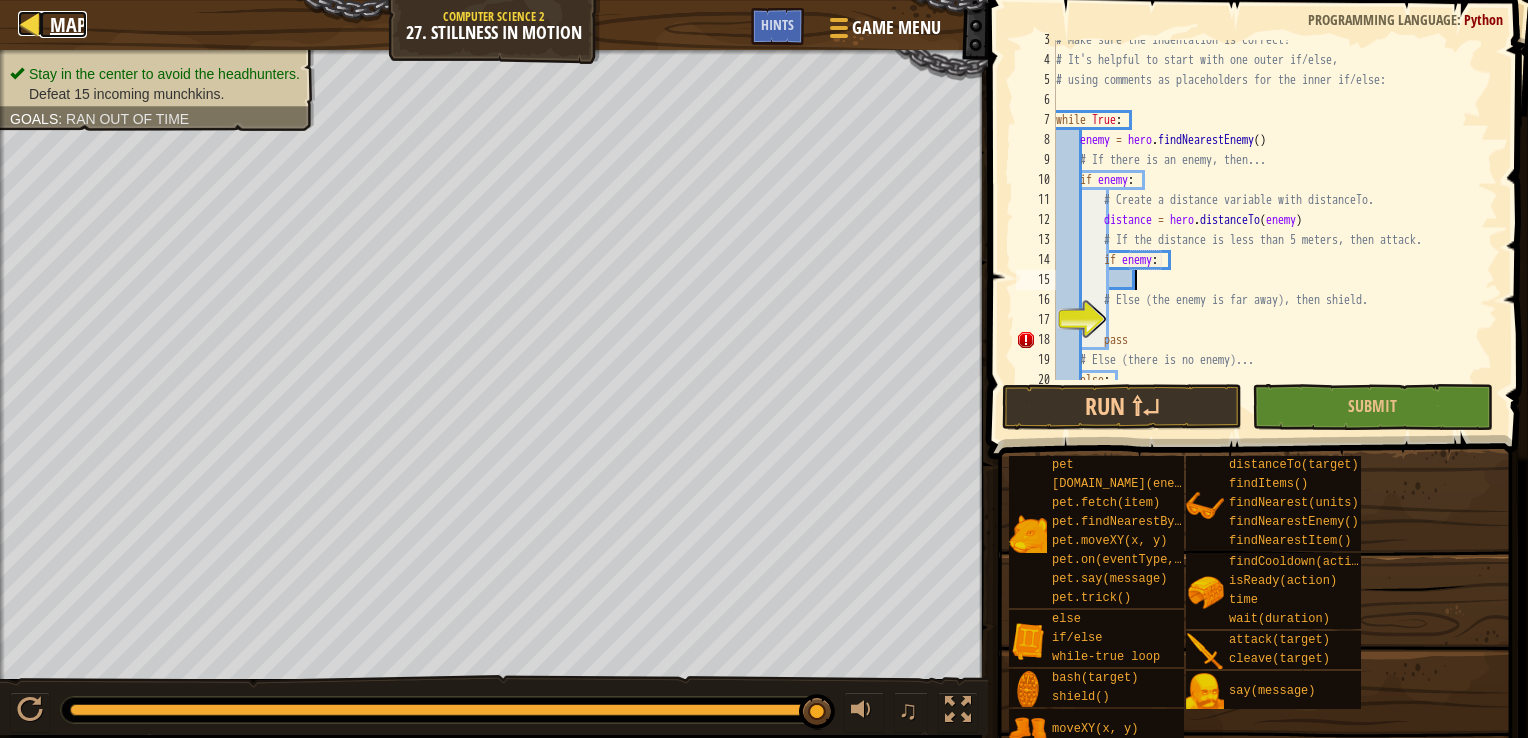 click at bounding box center (30, 23) 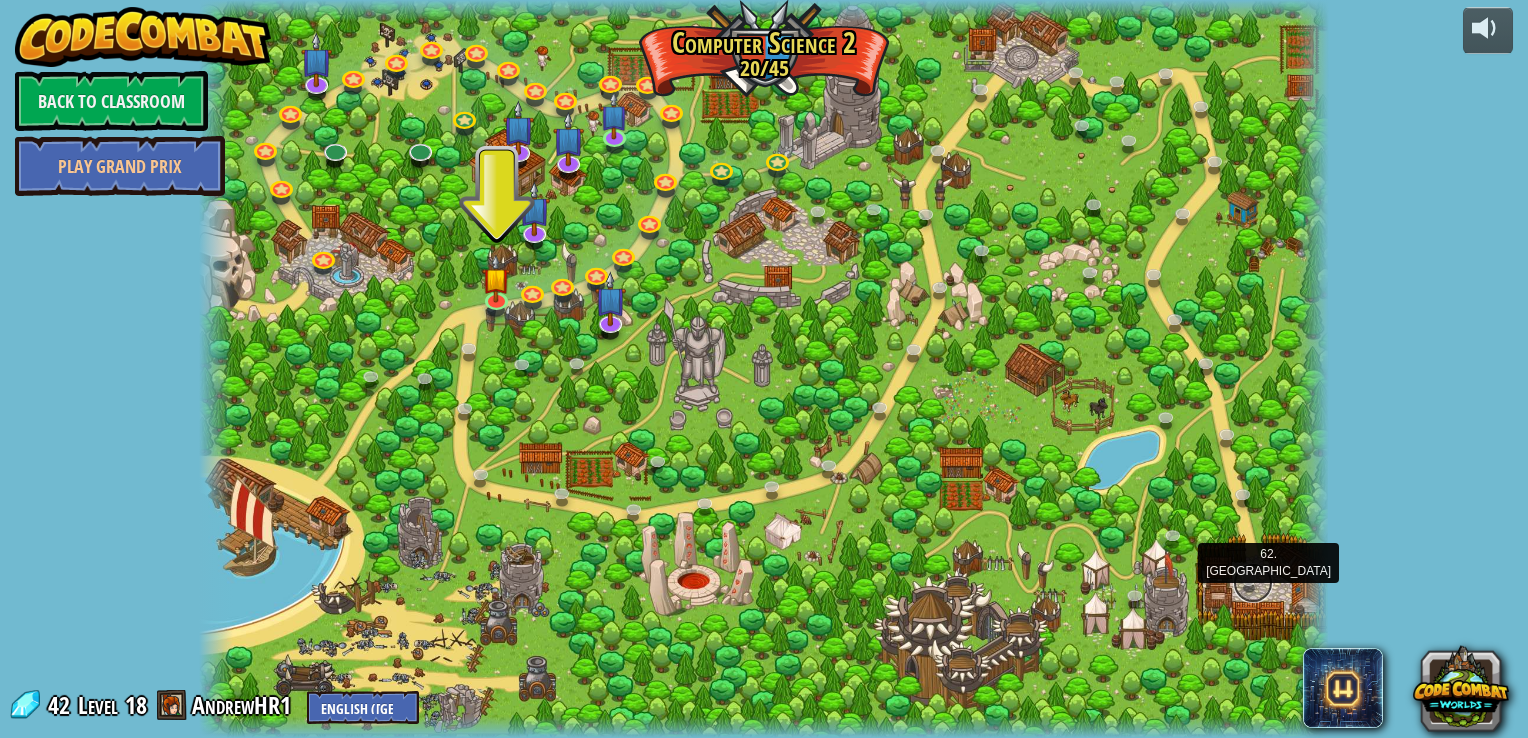 click at bounding box center [1253, 583] 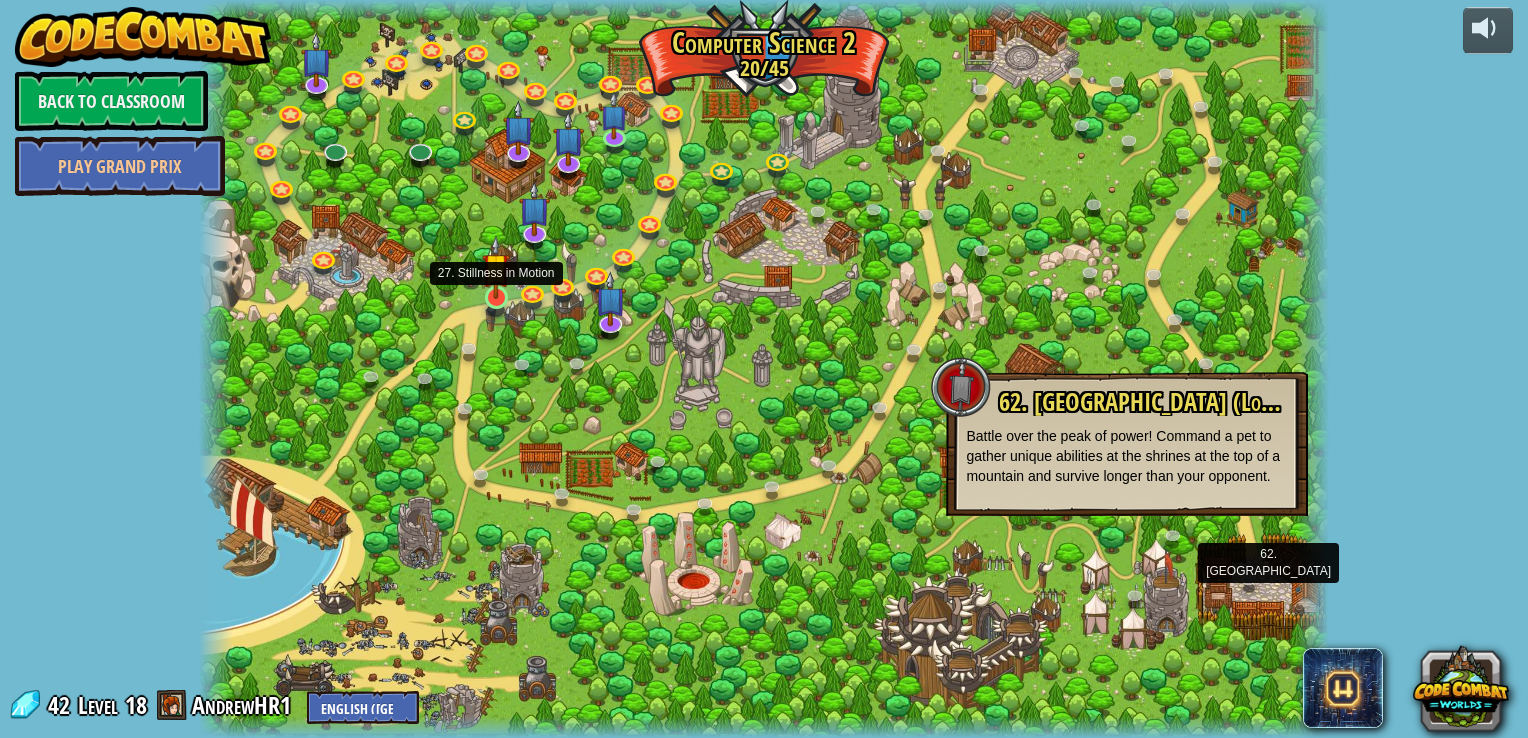 click at bounding box center [496, 267] 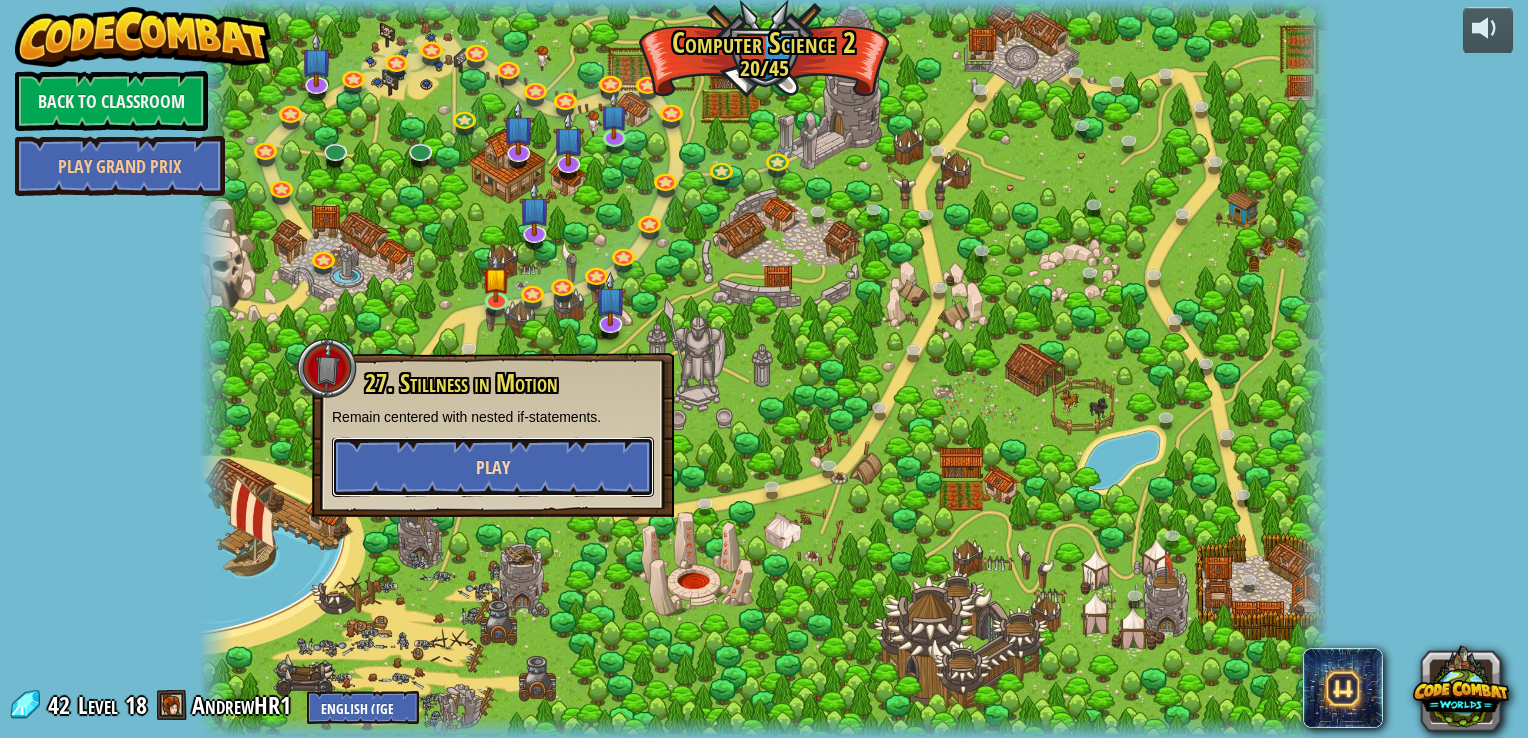 click on "Play" at bounding box center [493, 467] 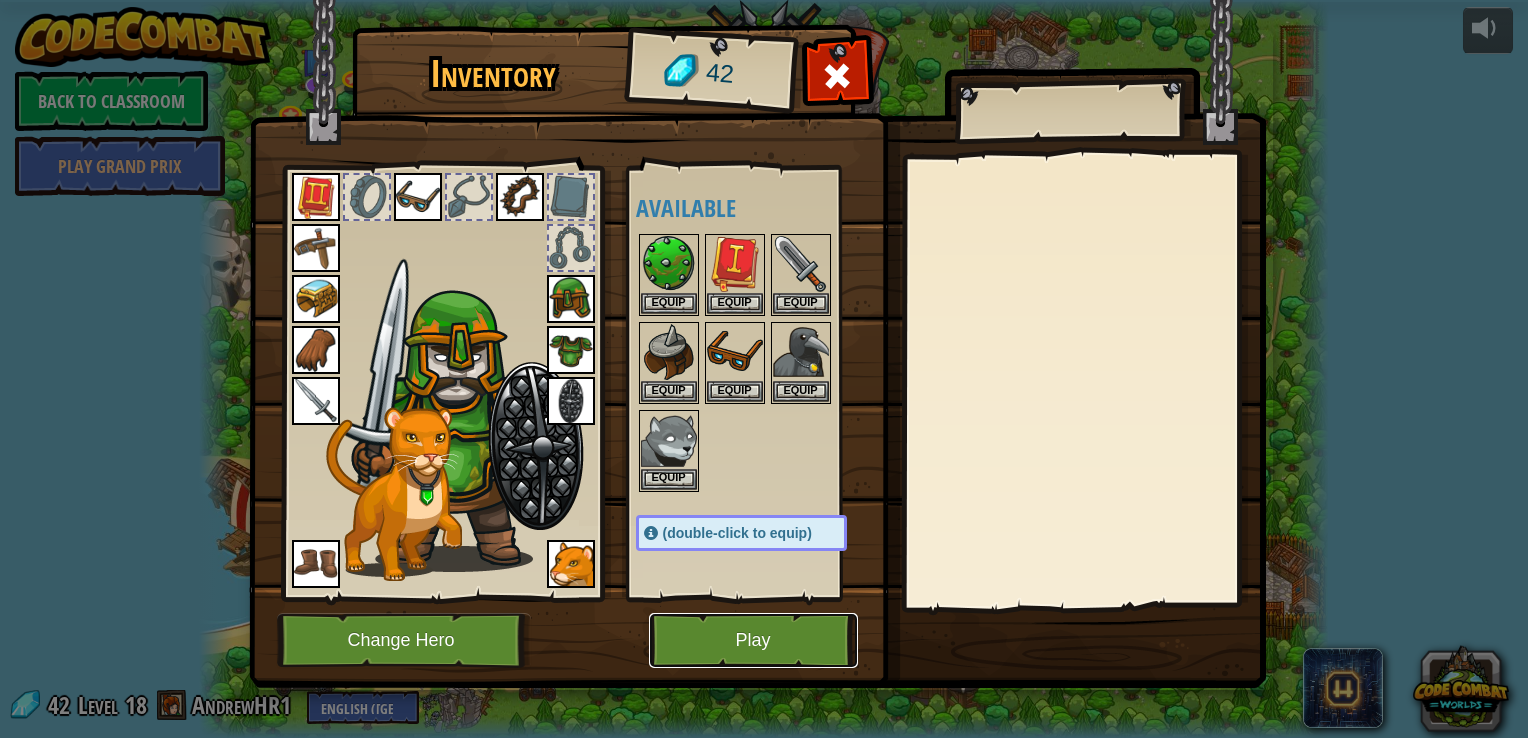 click on "Play" at bounding box center (753, 640) 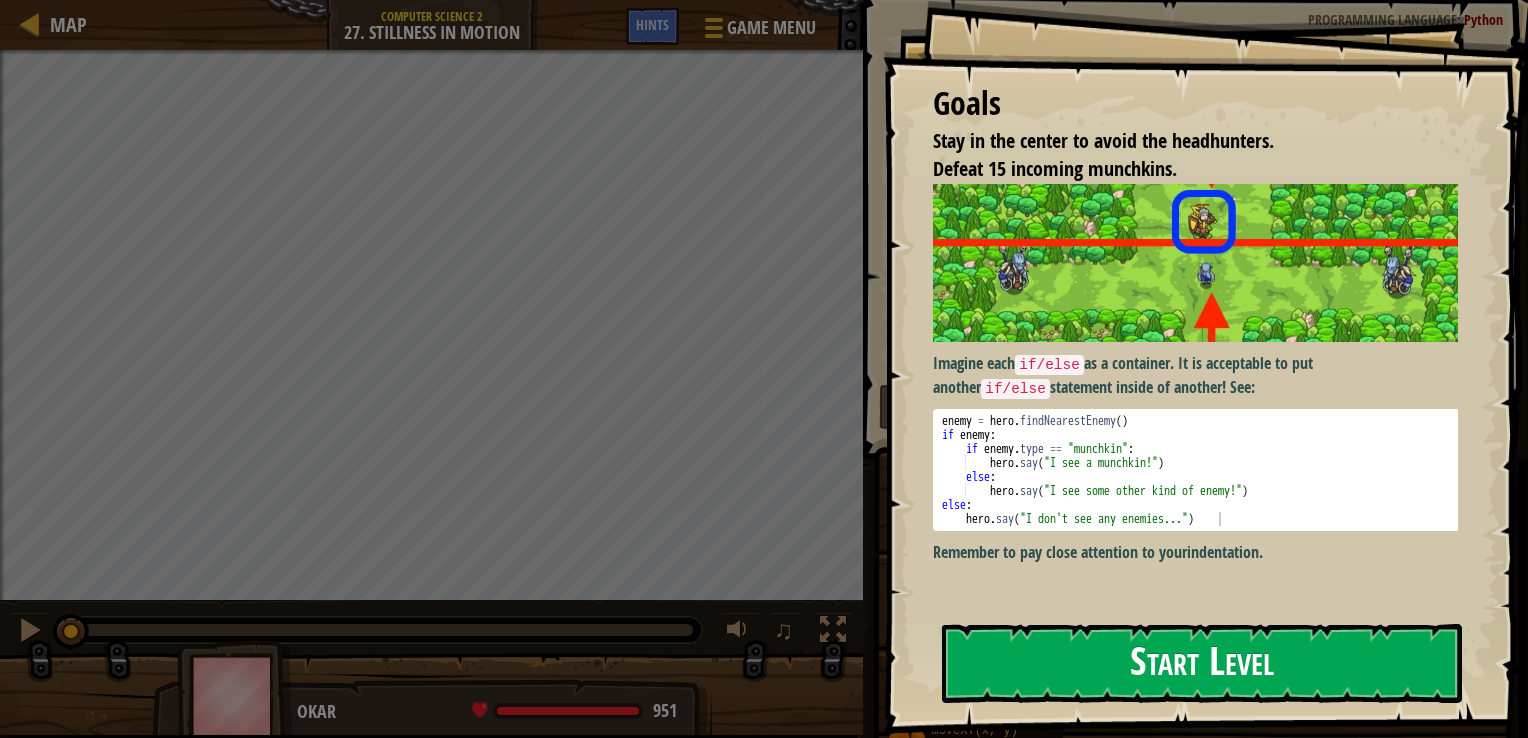 click on "Start Level" at bounding box center [1202, 663] 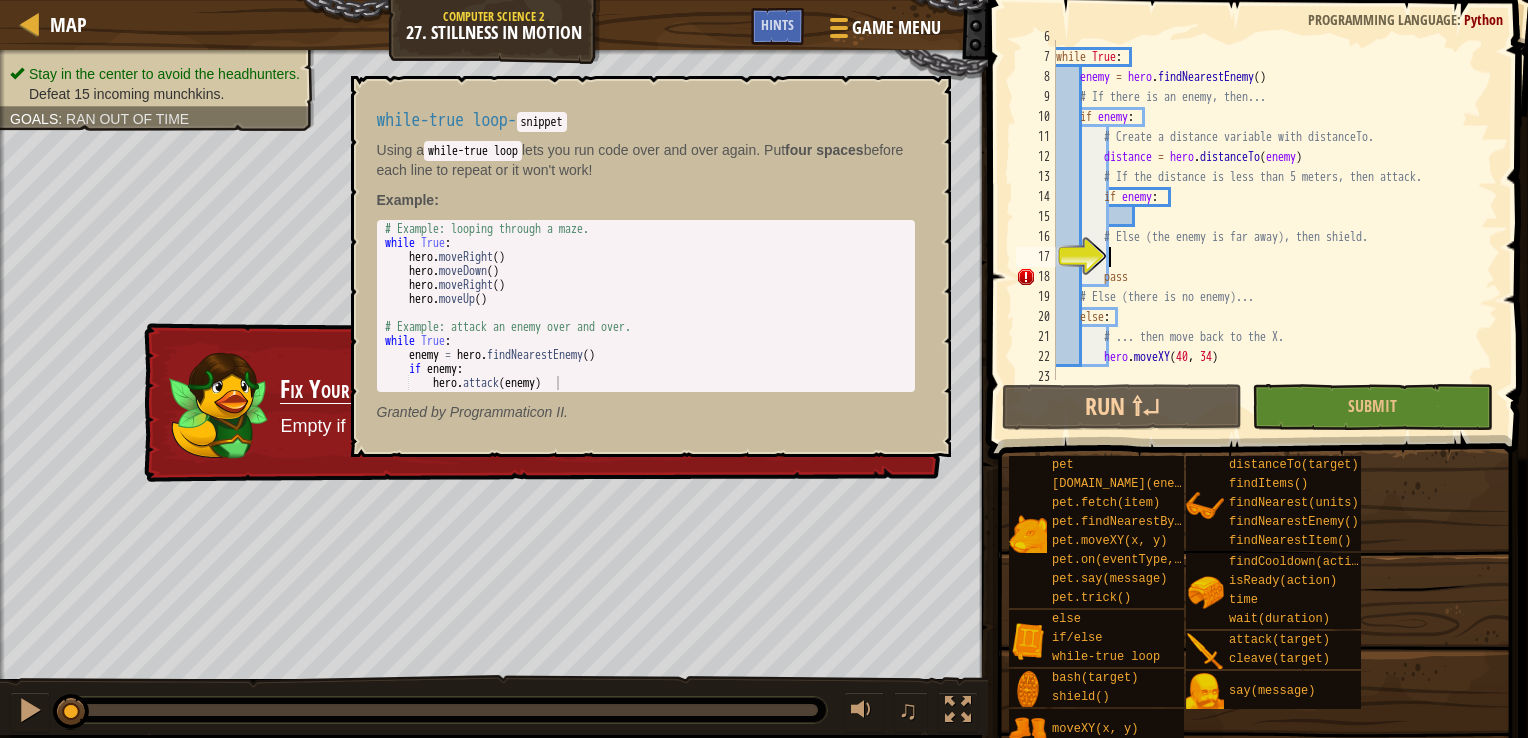 scroll, scrollTop: 120, scrollLeft: 0, axis: vertical 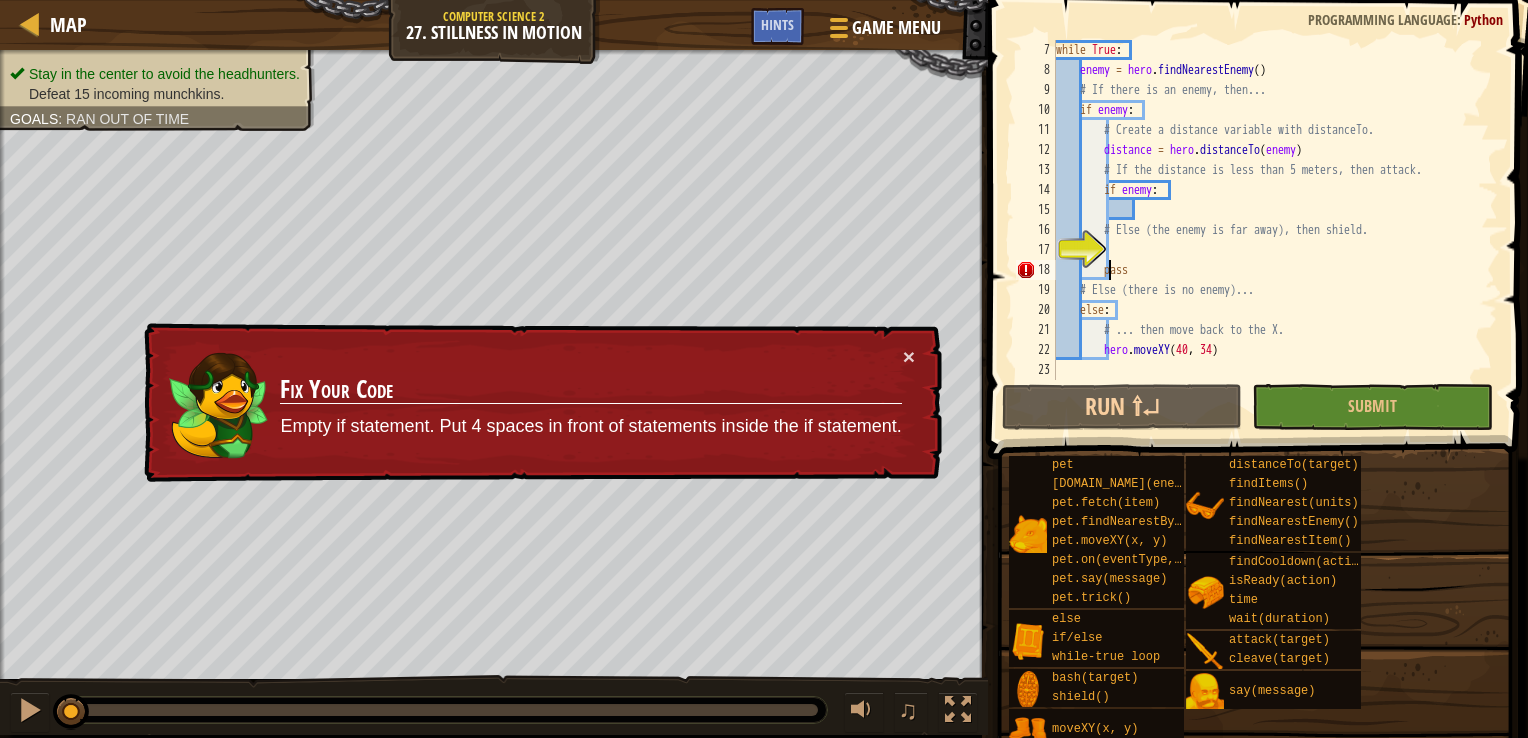 click on "while   True :      enemy   =   hero . findNearestEnemy ( )      # If there is an enemy, then...      if   enemy :          # Create a distance variable with distanceTo.          distance   =   hero . distanceTo ( enemy )          # If the distance is less than 5 meters, then attack.          if   enemy :                       # Else (the enemy is far away), then shield.                   pass      # Else (there is no enemy)...      else :          # ... then move back to the X.          hero . moveXY ( 40 ,   34 )" at bounding box center [1267, 230] 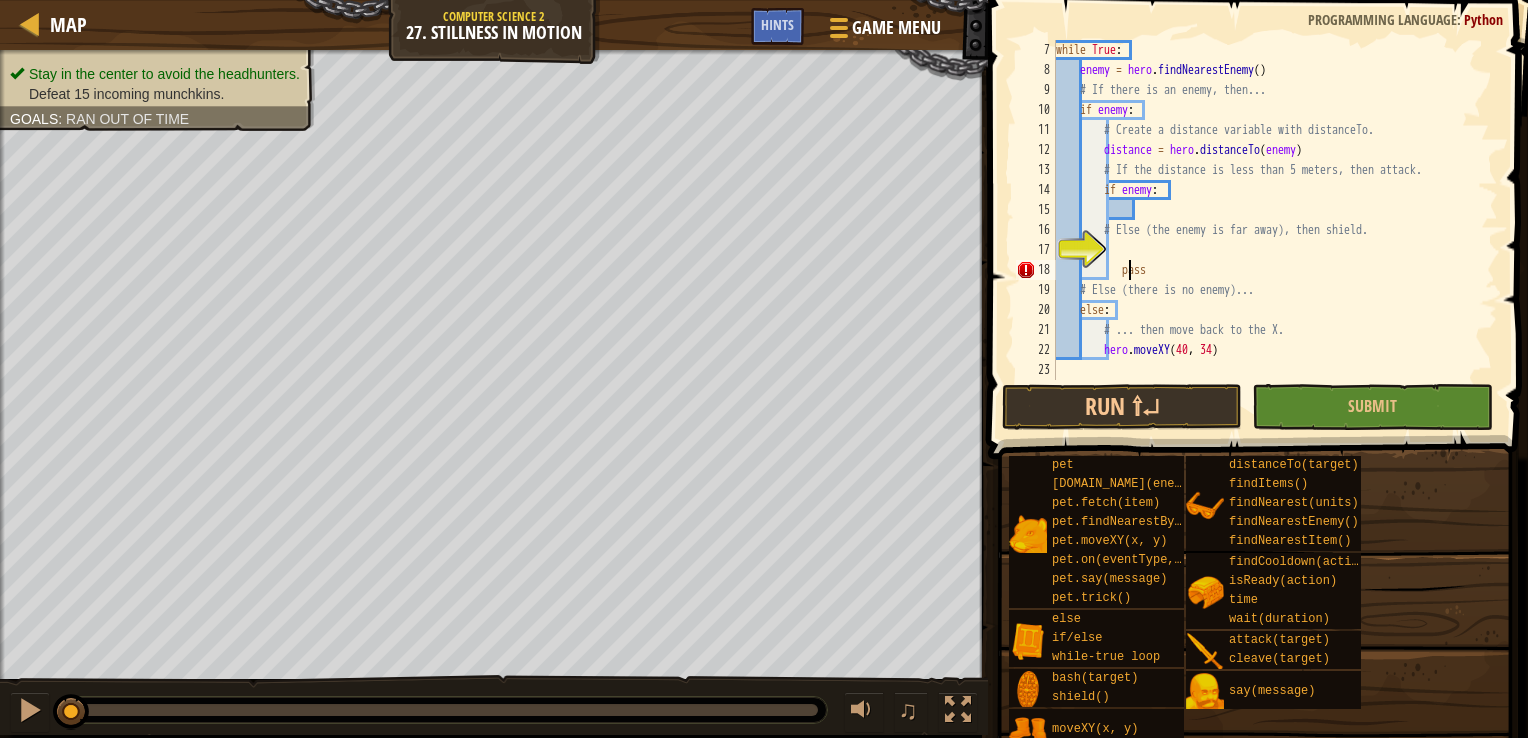 type on "pass" 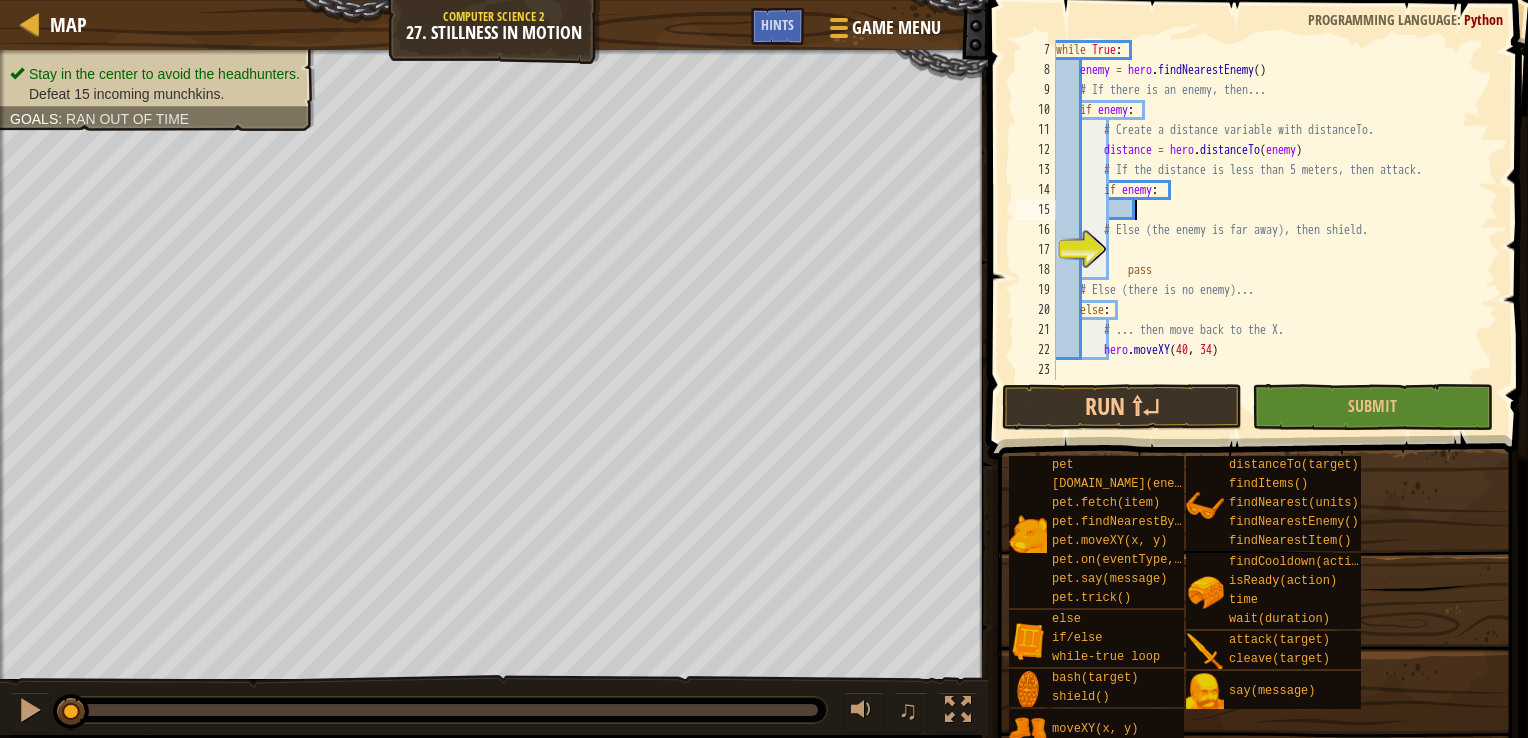 click on "while   True :      enemy   =   hero . findNearestEnemy ( )      # If there is an enemy, then...      if   enemy :          # Create a distance variable with distanceTo.          distance   =   hero . distanceTo ( enemy )          # If the distance is less than 5 meters, then attack.          if   enemy :                       # Else (the enemy is far away), then shield.                       pass      # Else (there is no enemy)...      else :          # ... then move back to the X.          hero . moveXY ( 40 ,   34 )" at bounding box center (1267, 230) 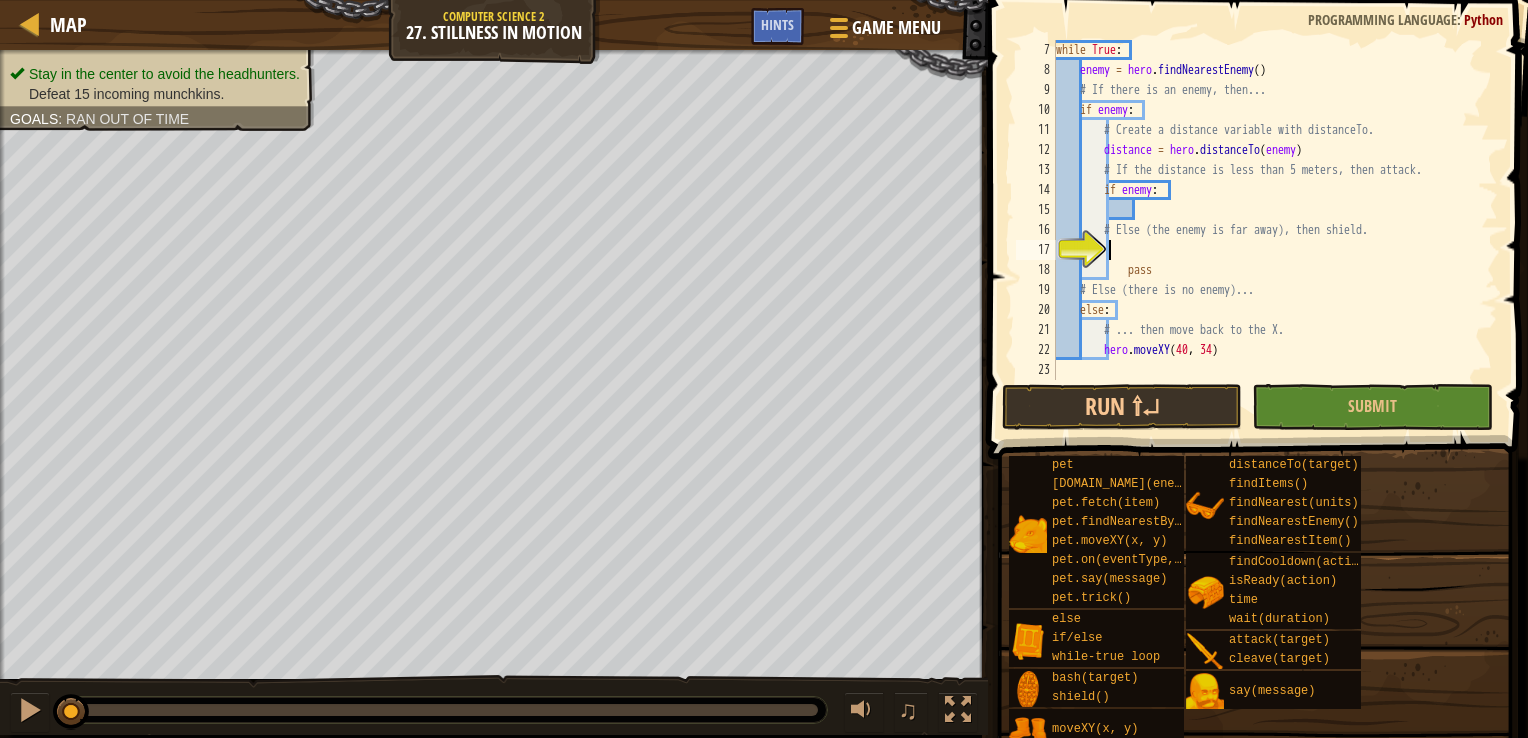click on "while   True :      enemy   =   hero . findNearestEnemy ( )      # If there is an enemy, then...      if   enemy :          # Create a distance variable with distanceTo.          distance   =   hero . distanceTo ( enemy )          # If the distance is less than 5 meters, then attack.          if   enemy :                       # Else (the enemy is far away), then shield.                       pass      # Else (there is no enemy)...      else :          # ... then move back to the X.          hero . moveXY ( 40 ,   34 )" at bounding box center [1267, 230] 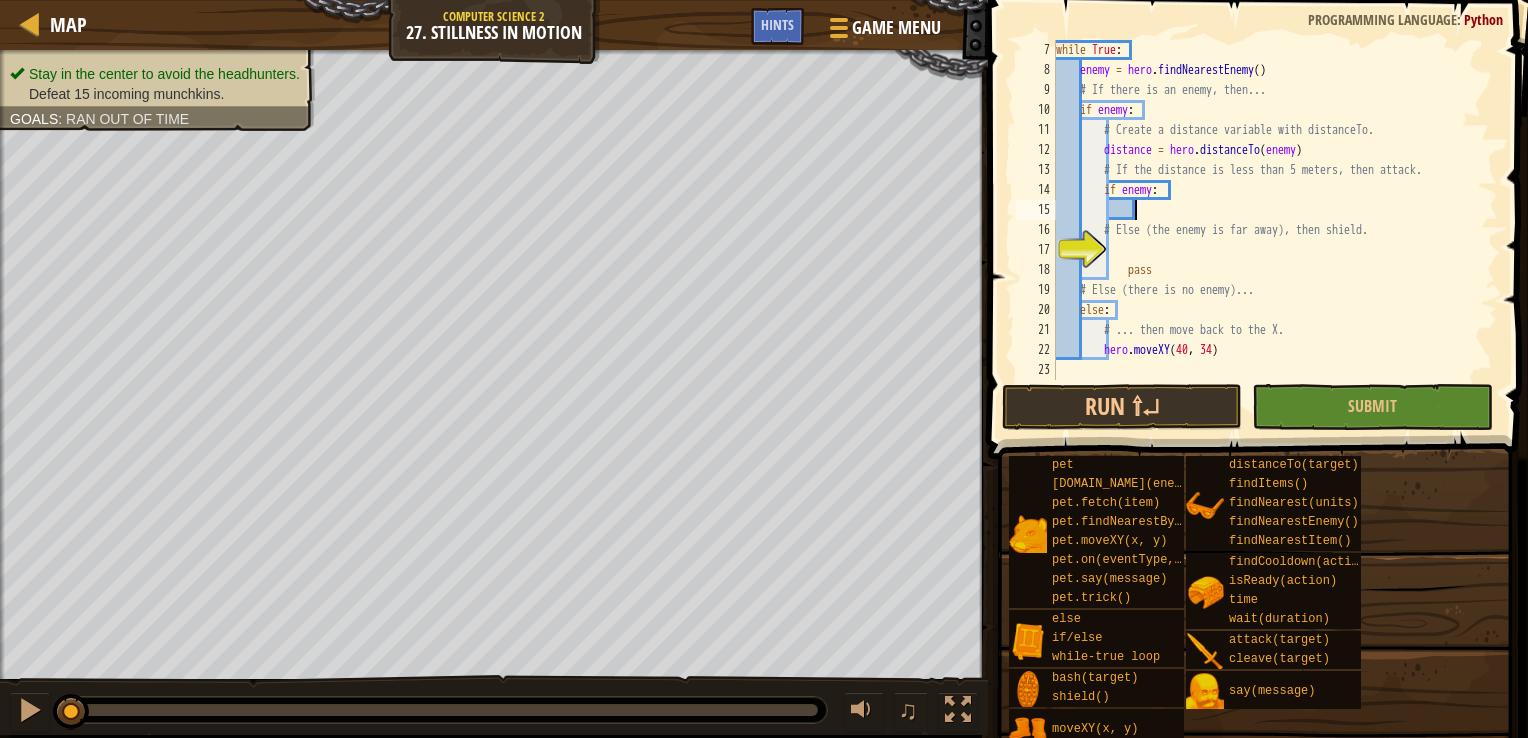 click on "while   True :      enemy   =   hero . findNearestEnemy ( )      # If there is an enemy, then...      if   enemy :          # Create a distance variable with distanceTo.          distance   =   hero . distanceTo ( enemy )          # If the distance is less than 5 meters, then attack.          if   enemy :                       # Else (the enemy is far away), then shield.                       pass      # Else (there is no enemy)...      else :          # ... then move back to the X.          hero . moveXY ( 40 ,   34 )" at bounding box center (1267, 230) 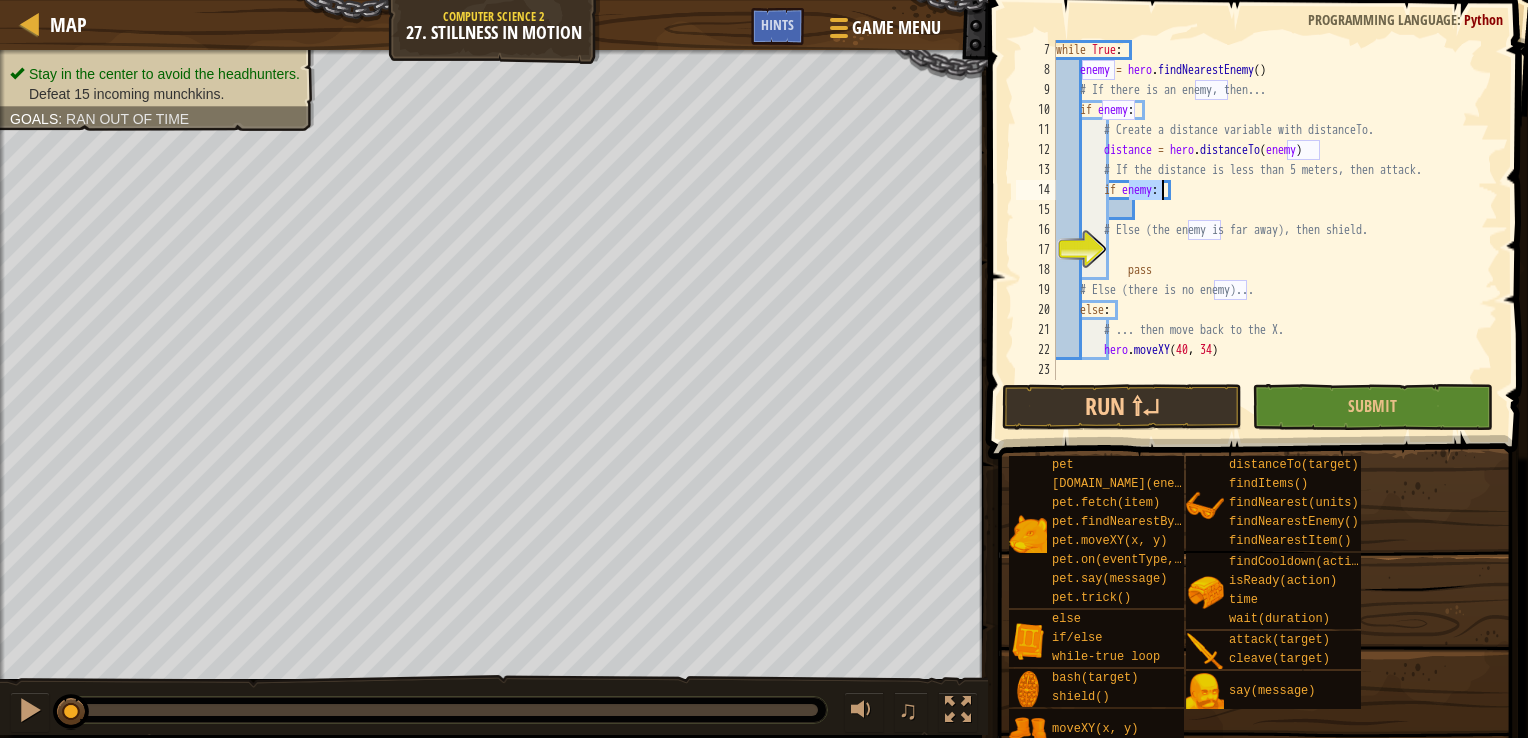 click on "while   True :      enemy   =   hero . findNearestEnemy ( )      # If there is an enemy, then...      if   enemy :          # Create a distance variable with distanceTo.          distance   =   hero . distanceTo ( enemy )          # If the distance is less than 5 meters, then attack.          if   enemy :                       # Else (the enemy is far away), then shield.                       pass      # Else (there is no enemy)...      else :          # ... then move back to the X.          hero . moveXY ( 40 ,   34 )" at bounding box center (1267, 230) 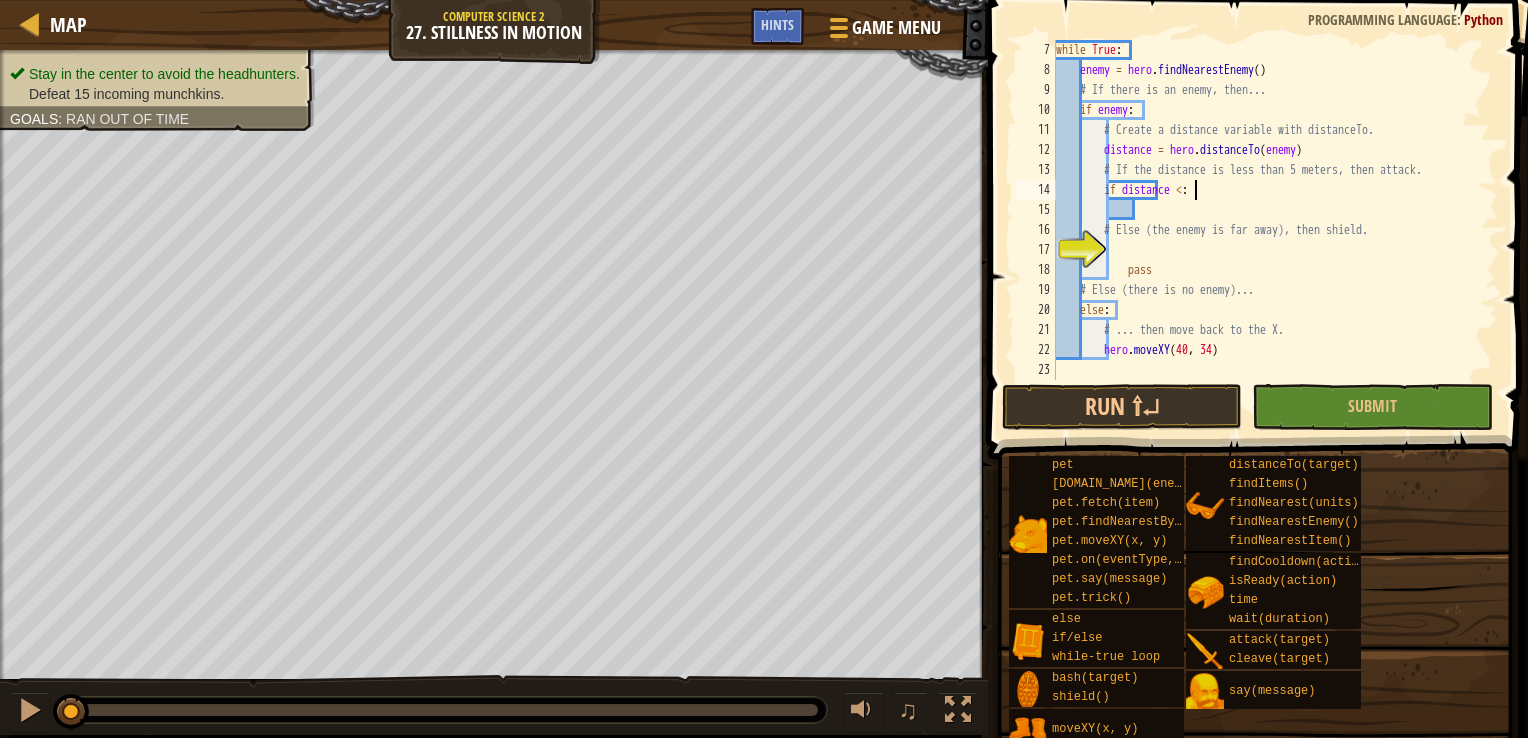 scroll, scrollTop: 9, scrollLeft: 10, axis: both 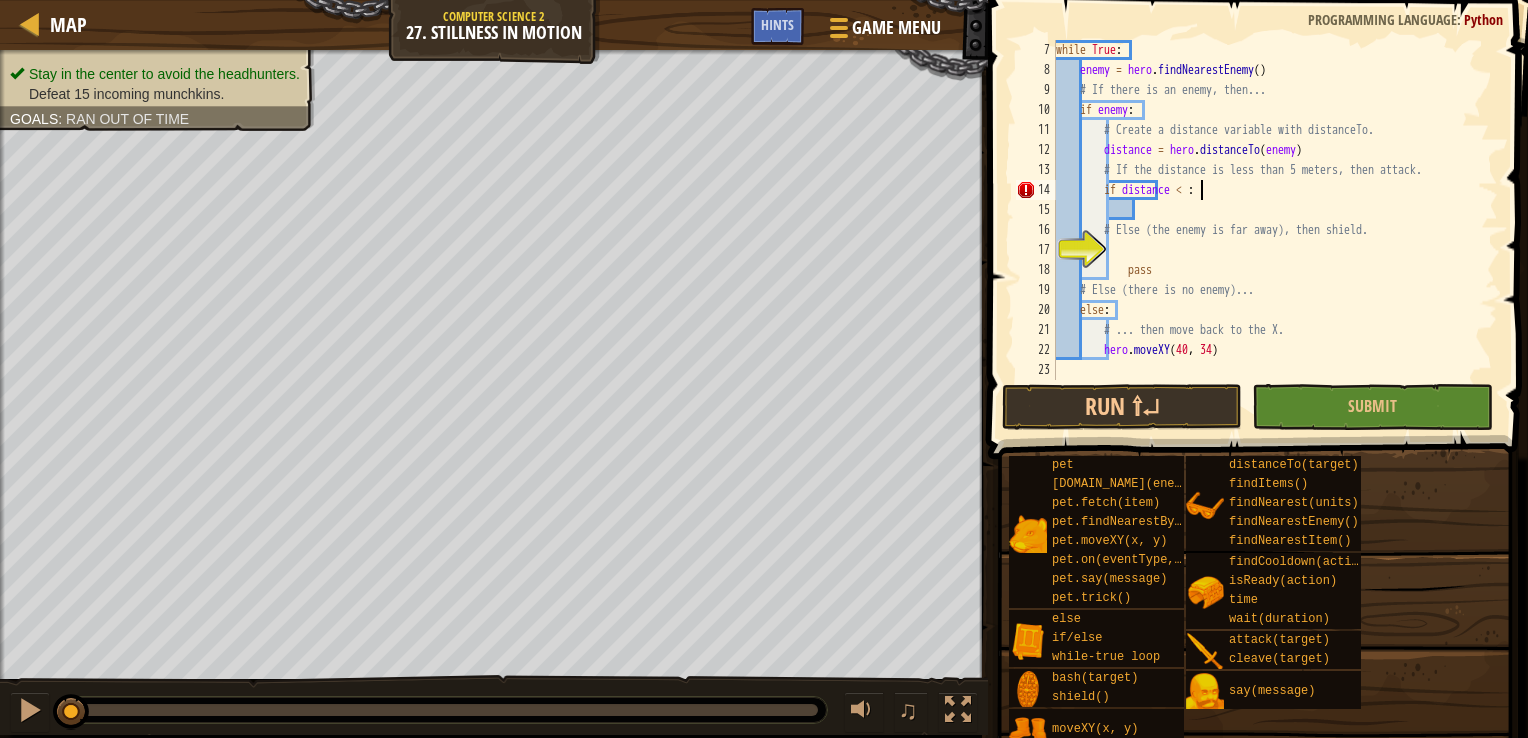 type on "if distance < 5:" 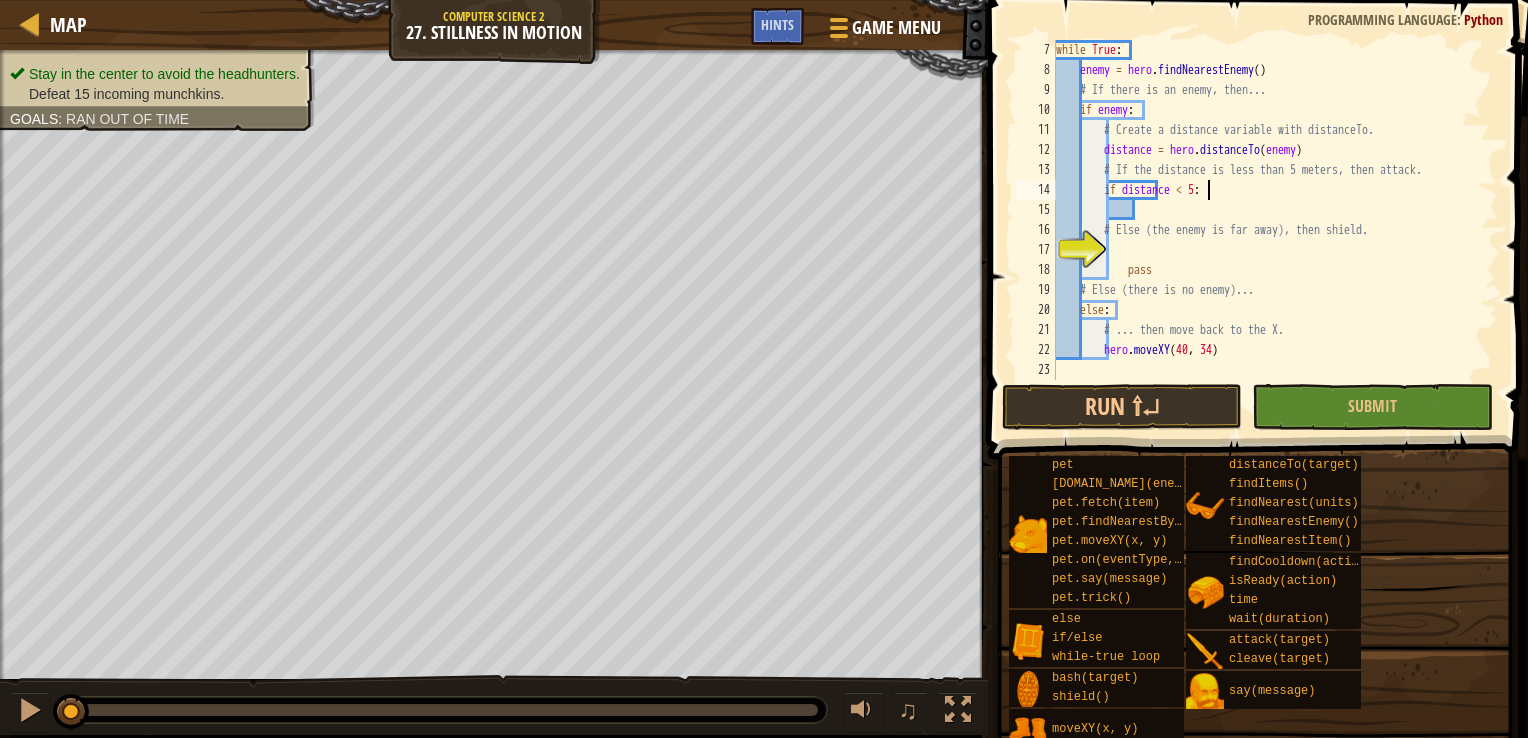 click on "while   True :      enemy   =   hero . findNearestEnemy ( )      # If there is an enemy, then...      if   enemy :          # Create a distance variable with distanceTo.          distance   =   hero . distanceTo ( enemy )          # If the distance is less than 5 meters, then attack.          if   distance   <   5 :                       # Else (the enemy is far away), then shield.                       pass      # Else (there is no enemy)...      else :          # ... then move back to the X.          hero . moveXY ( 40 ,   34 )" at bounding box center [1267, 230] 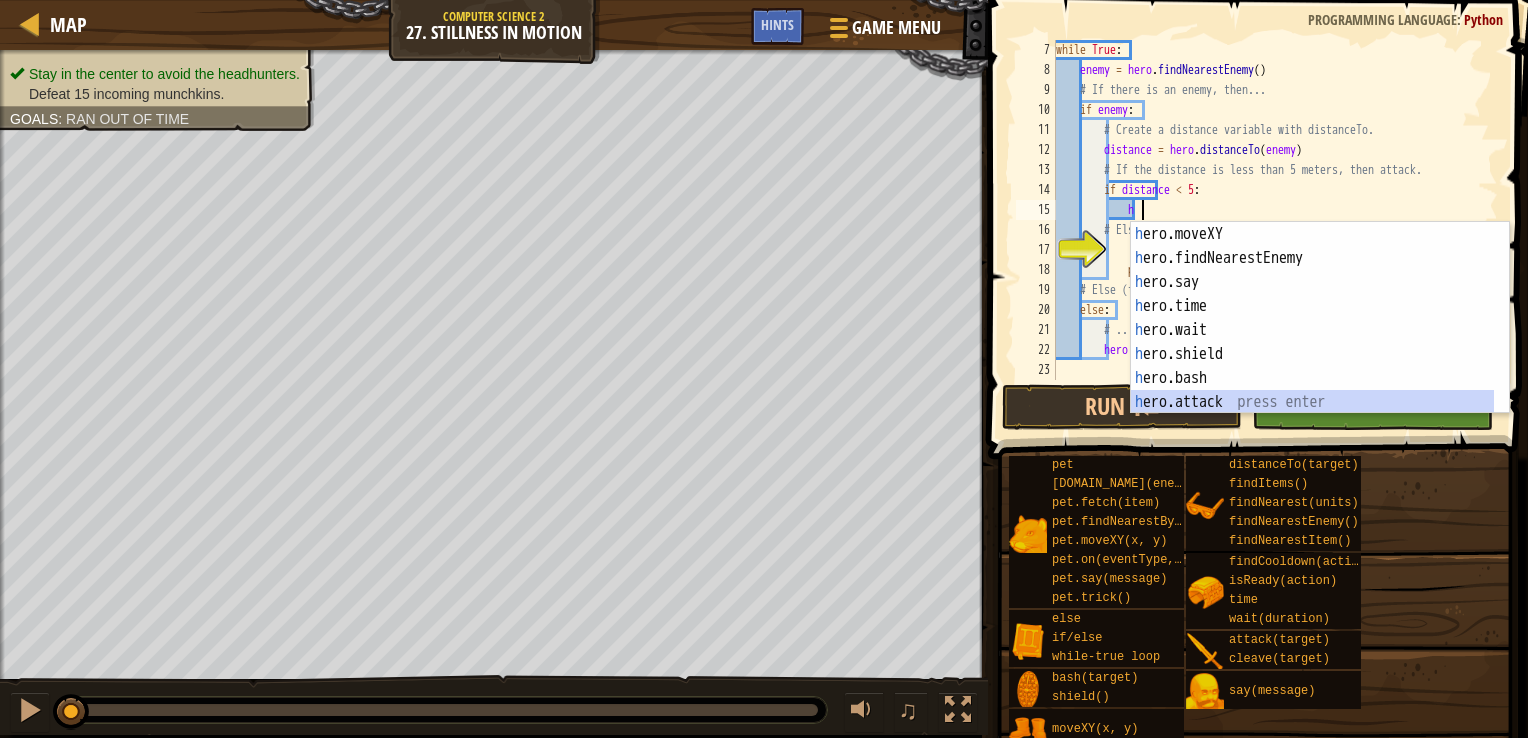 click on "h ero.moveXY press enter h ero.findNearestEnemy press enter h ero.say press enter h ero.time press enter h ero.wait press enter h ero.shield press enter h ero.bash press enter h ero.attack press enter h ero.cleave press enter" at bounding box center (1312, 342) 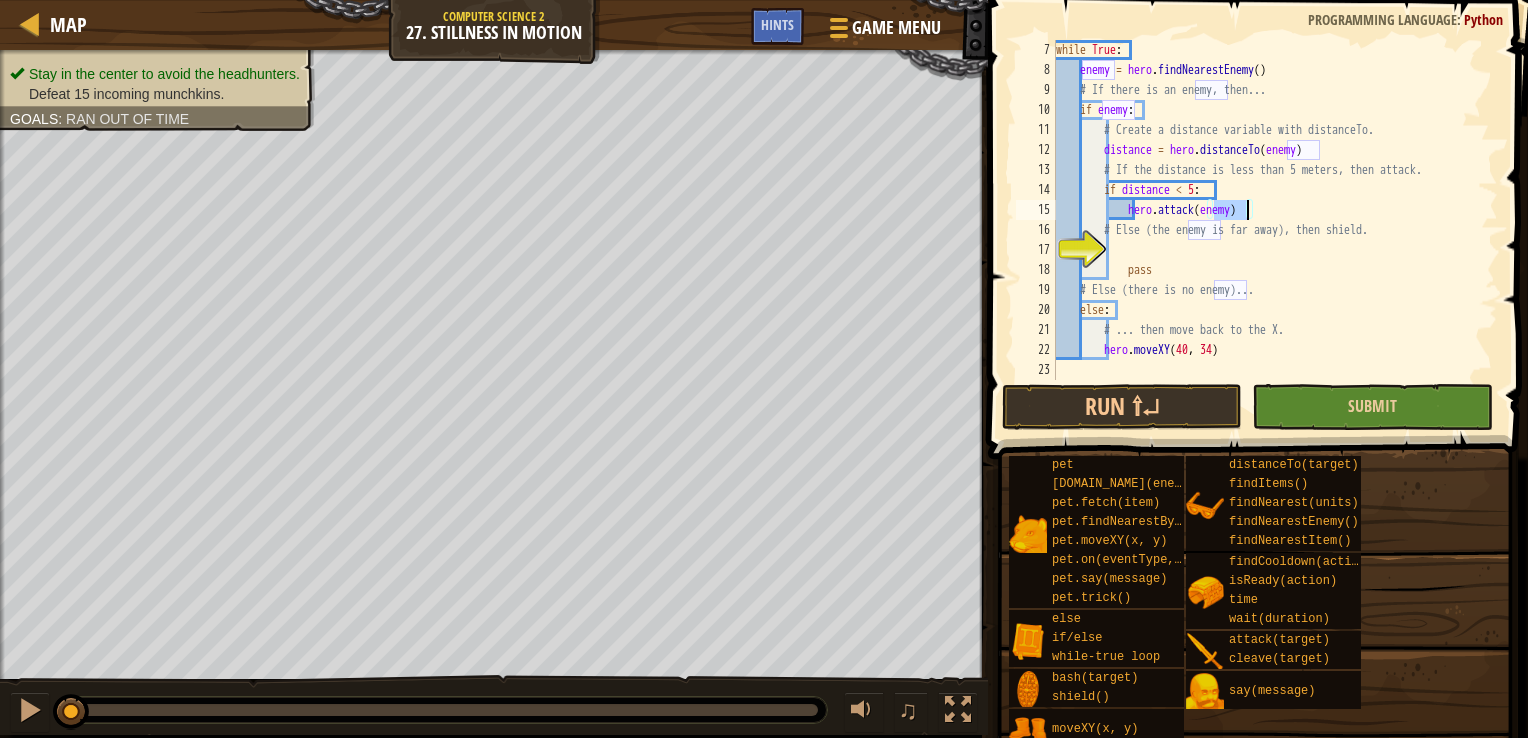 type on "hero.attack(enemy)" 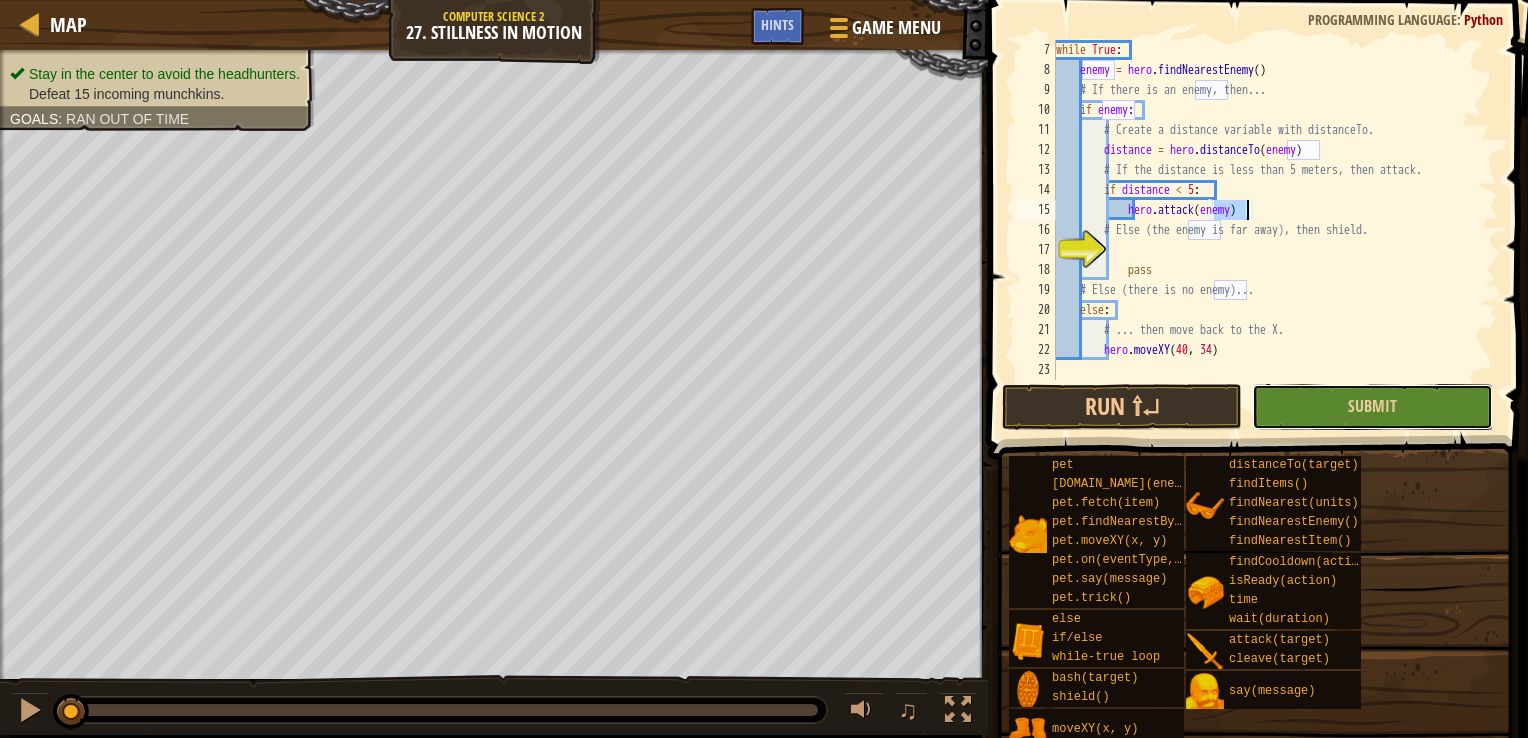 click on "Submit" at bounding box center (1372, 407) 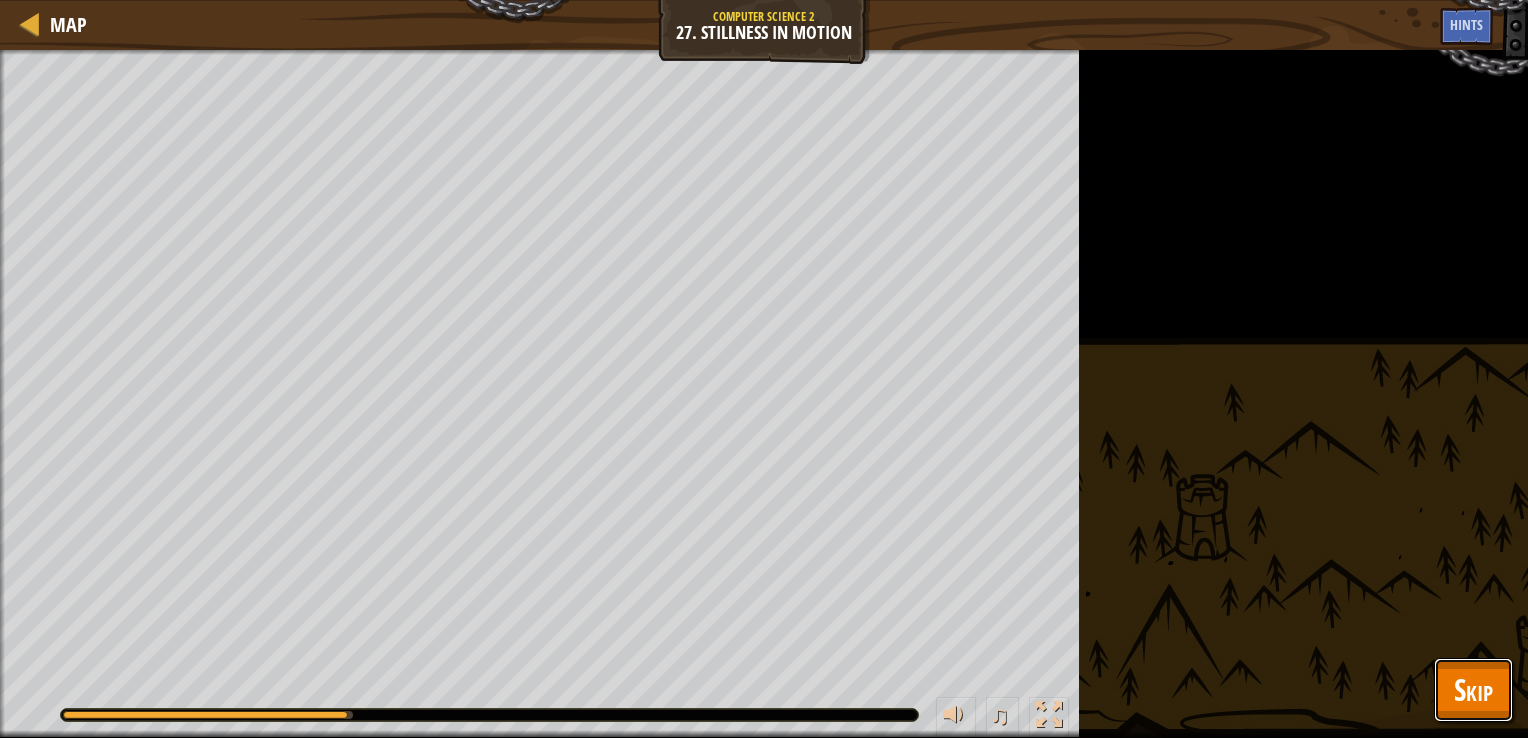 click on "Skip" at bounding box center [1473, 689] 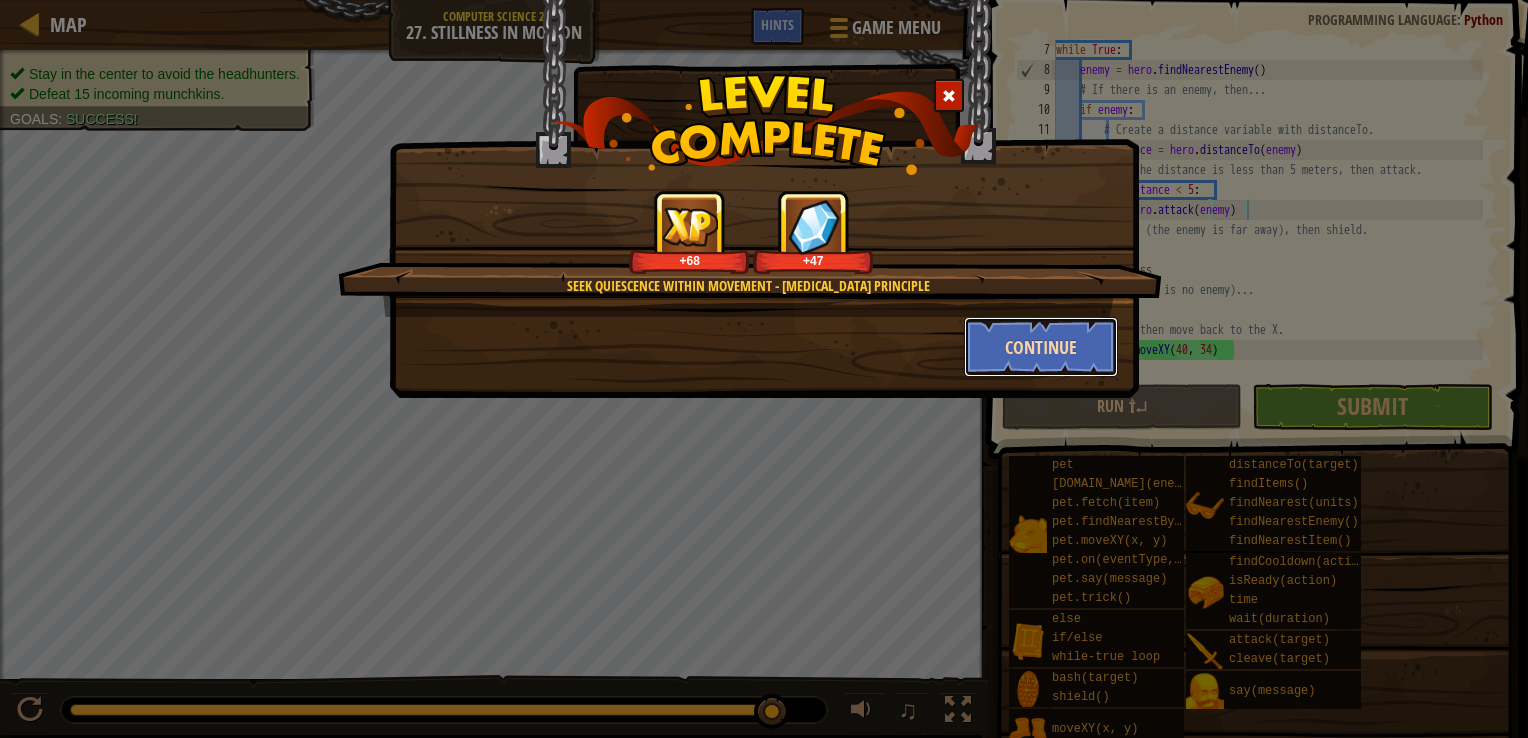 click on "Continue" at bounding box center [1041, 347] 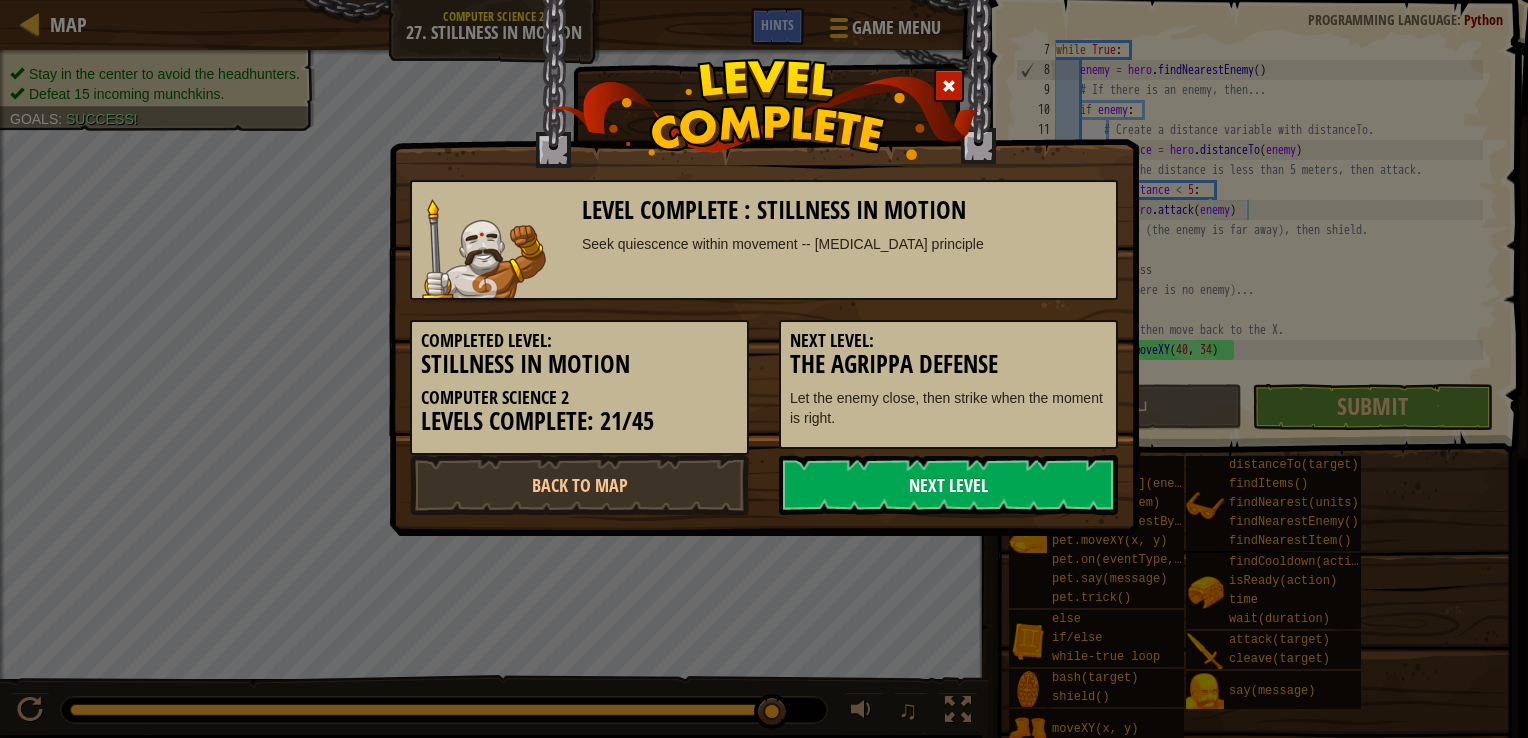 click on "Next Level" at bounding box center [948, 485] 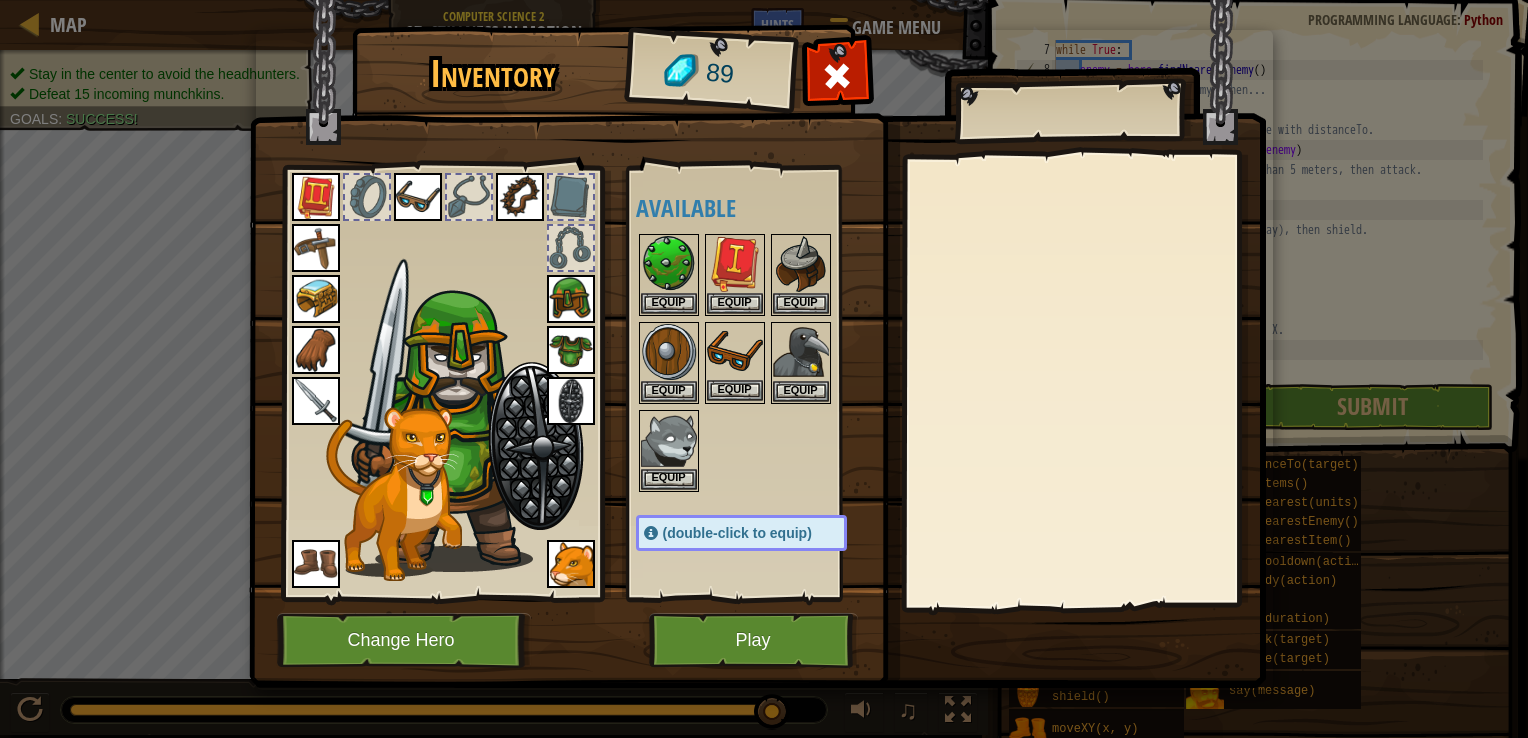 click at bounding box center (735, 352) 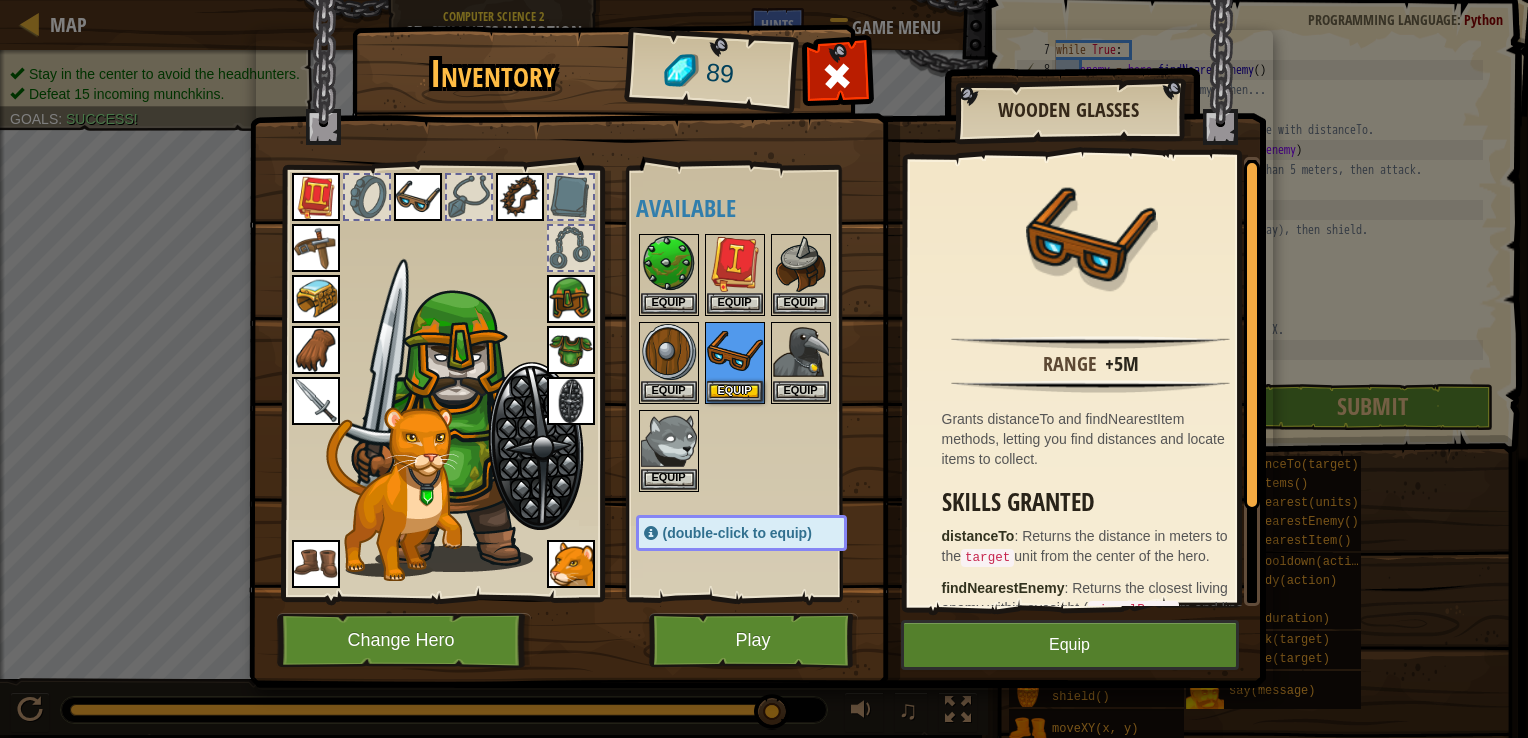 click at bounding box center (418, 197) 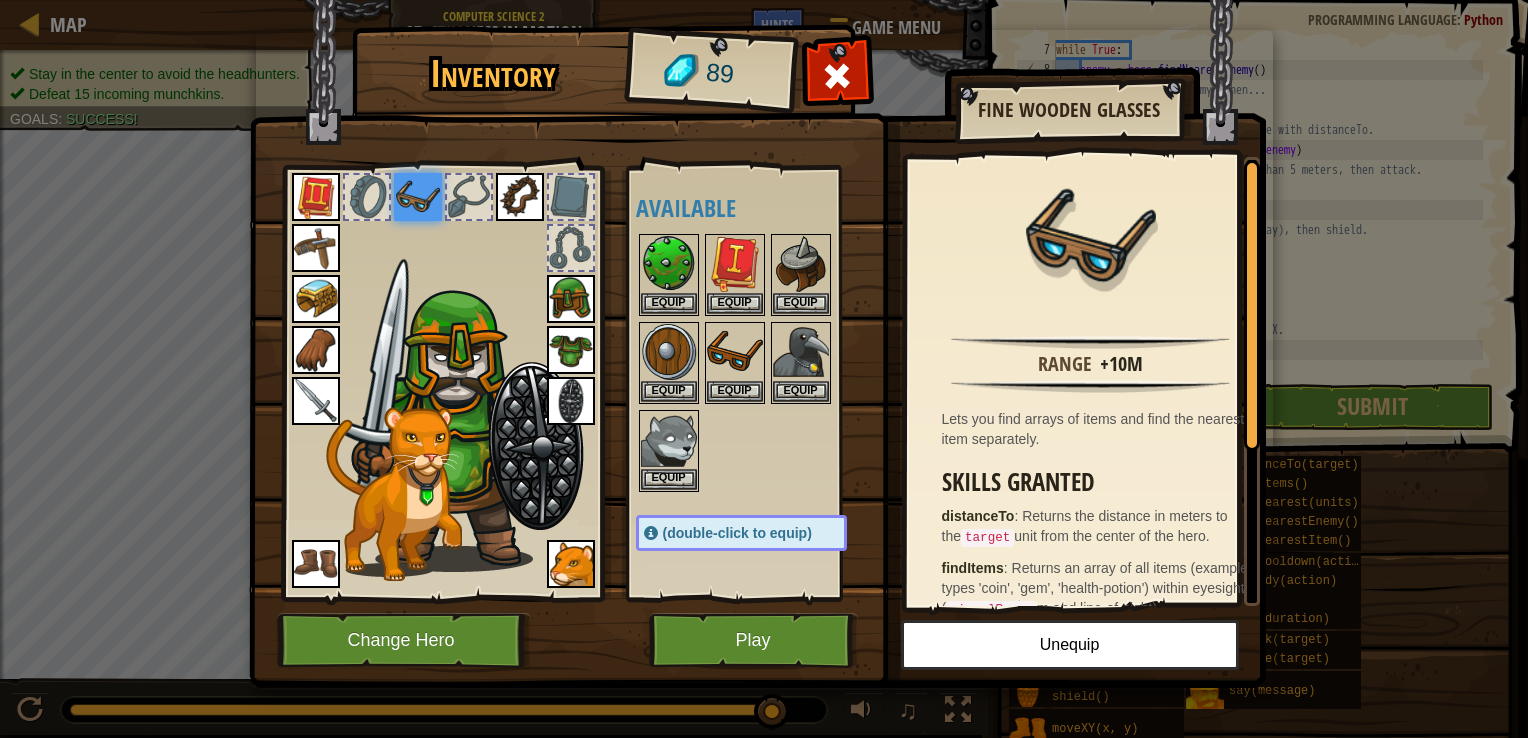 click at bounding box center (520, 197) 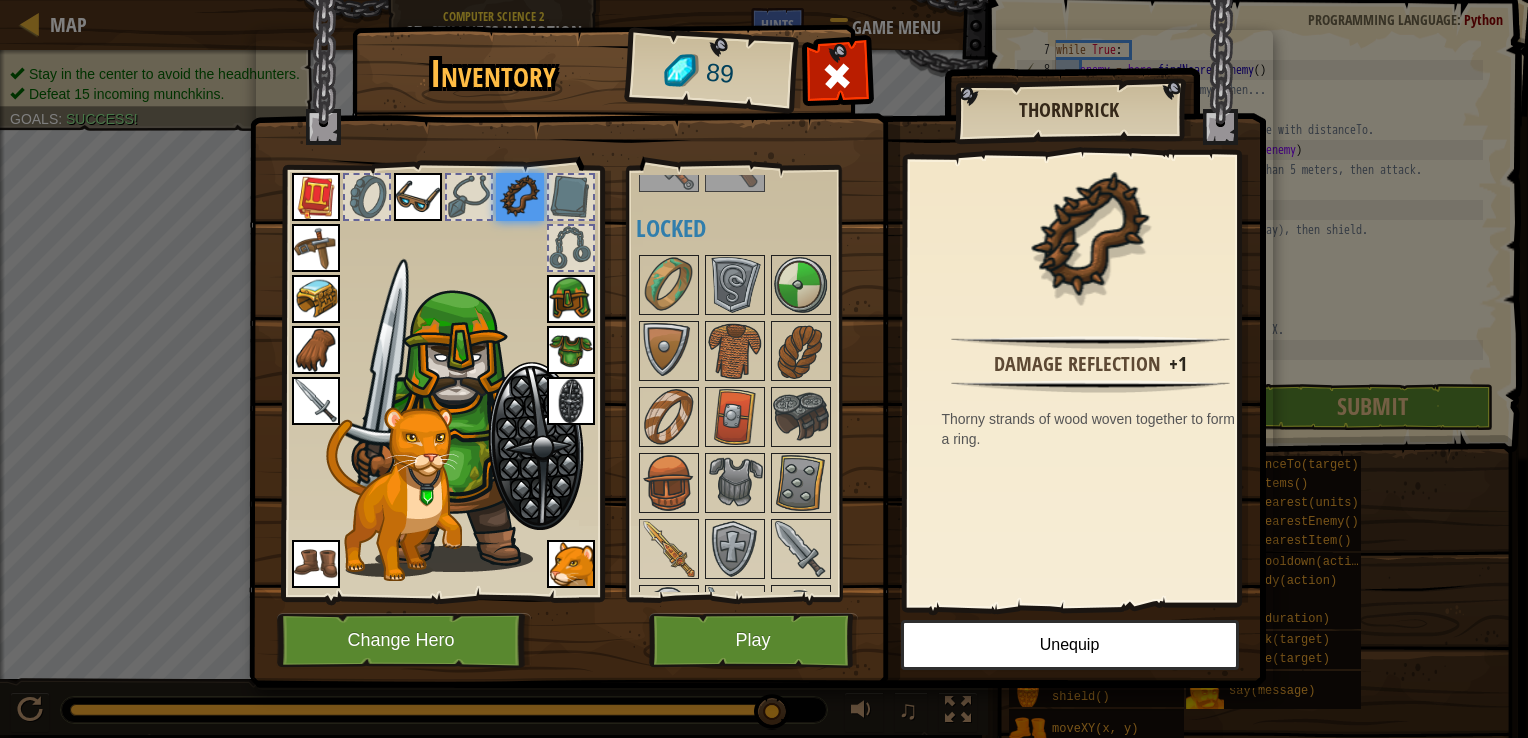 scroll, scrollTop: 584, scrollLeft: 0, axis: vertical 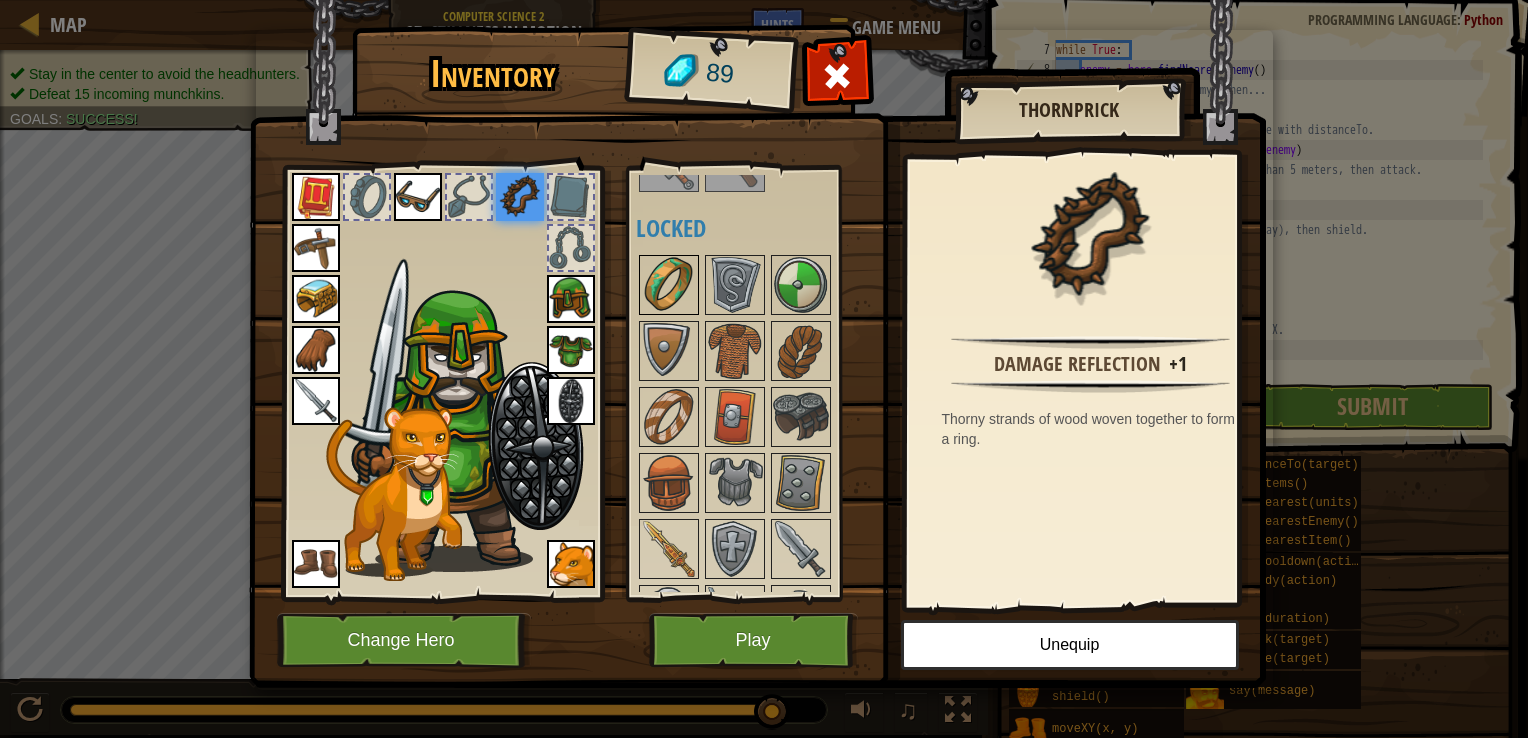 click at bounding box center (669, 285) 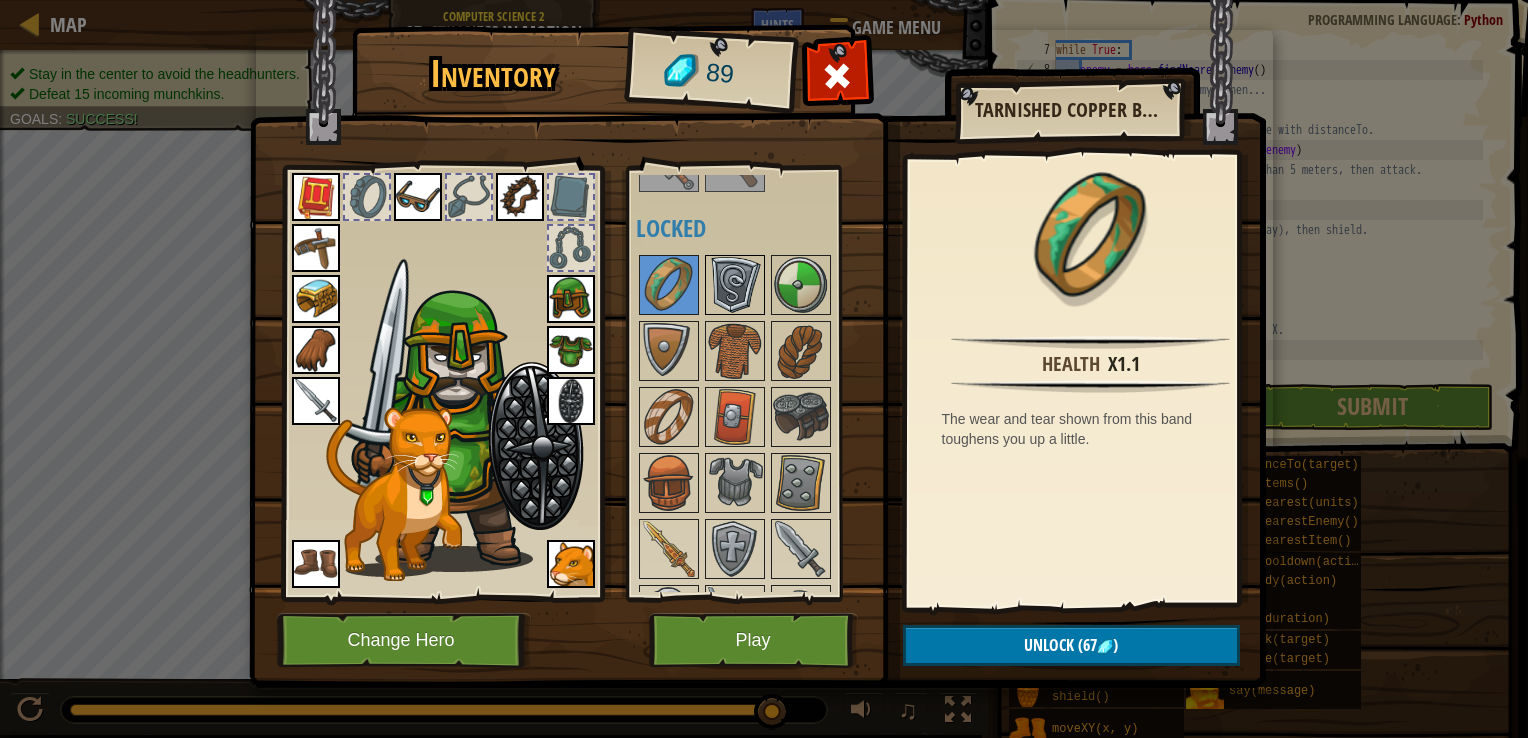 click at bounding box center (735, 285) 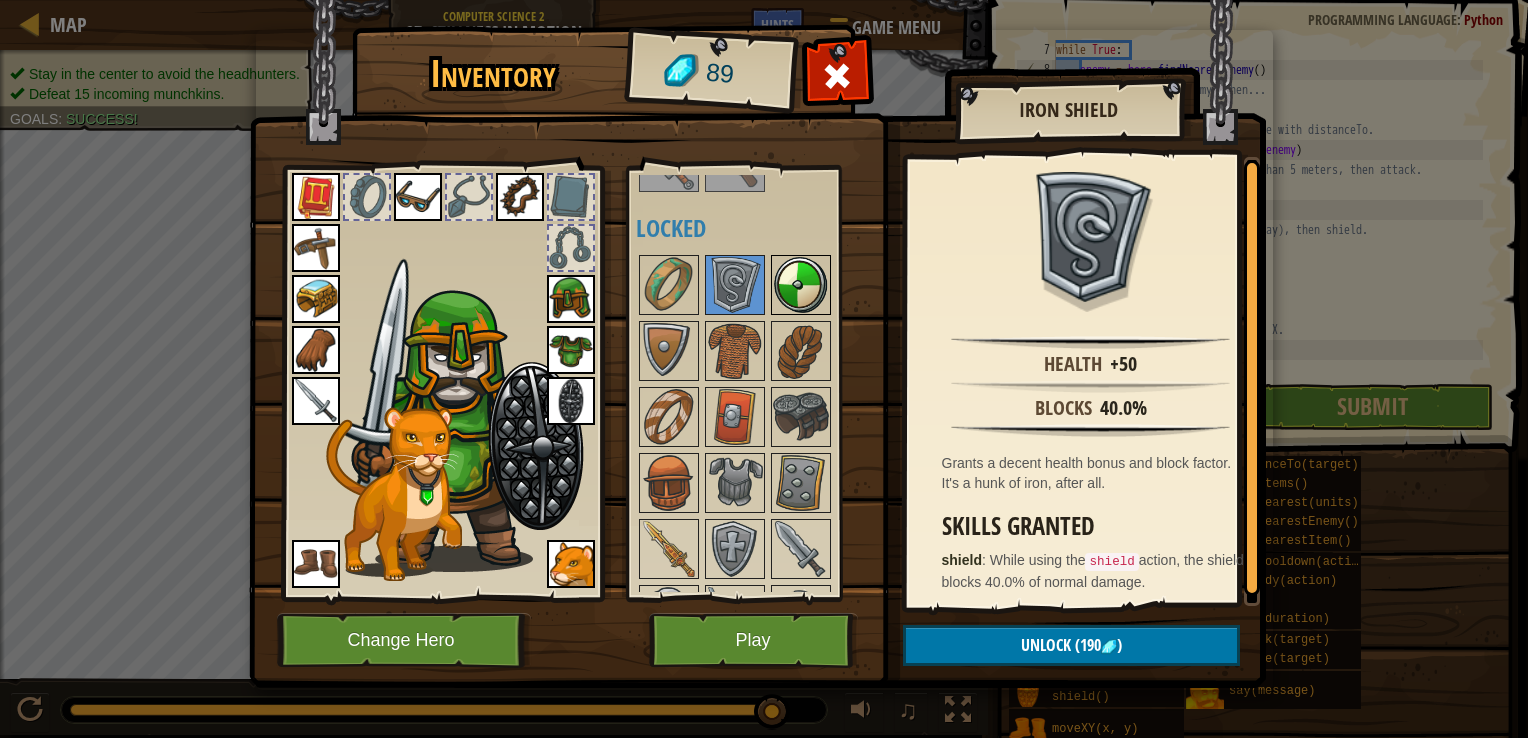 click at bounding box center [801, 285] 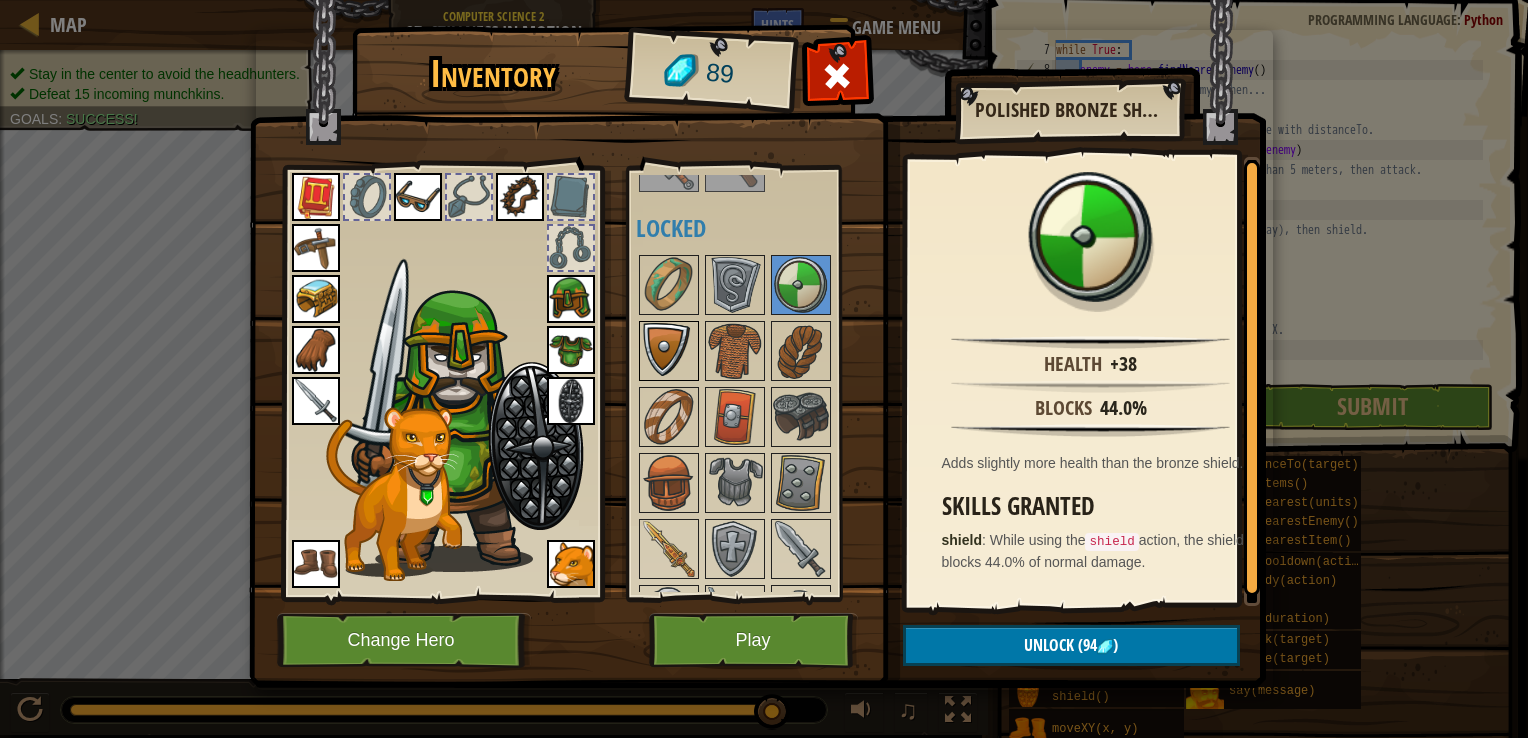 click at bounding box center (669, 351) 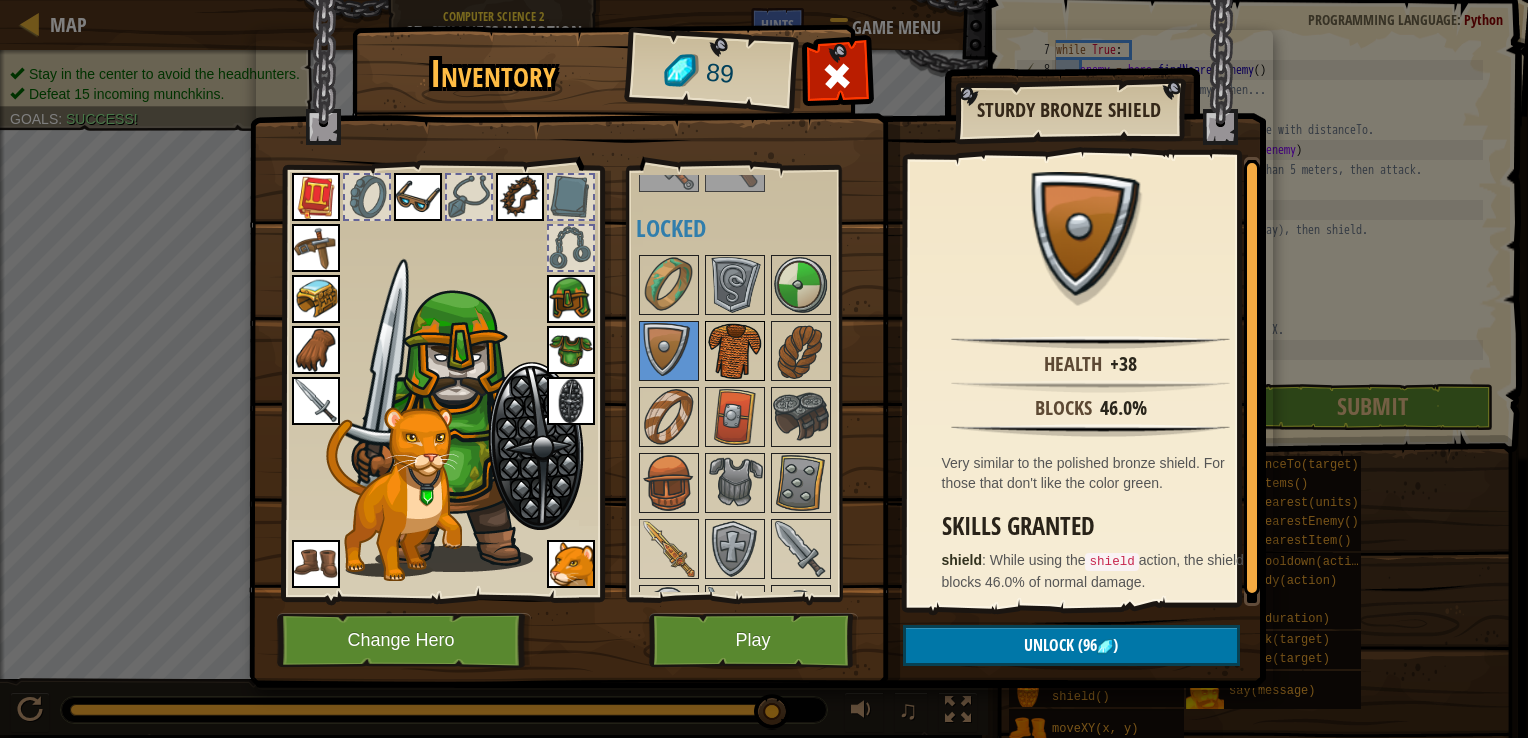 click at bounding box center (735, 351) 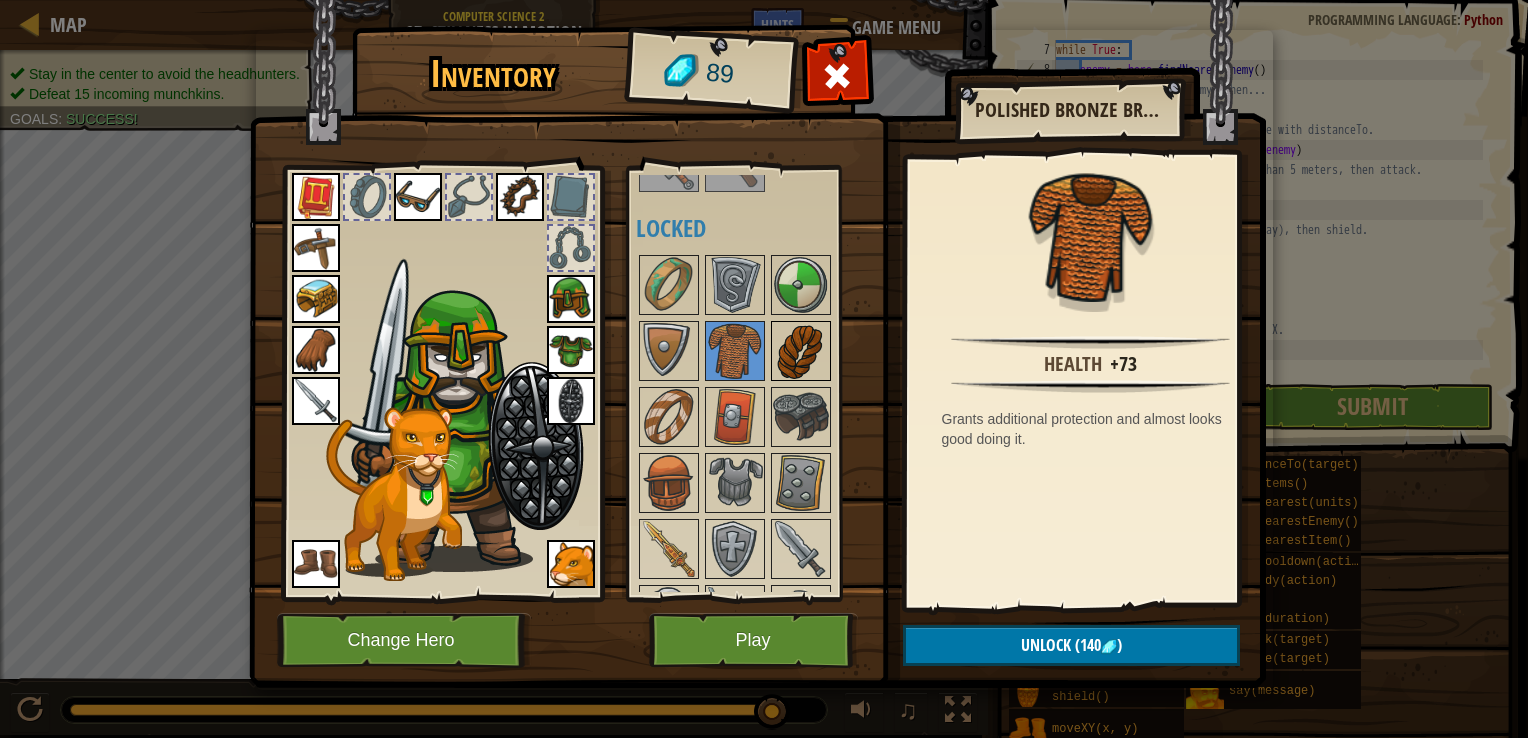 click at bounding box center (801, 351) 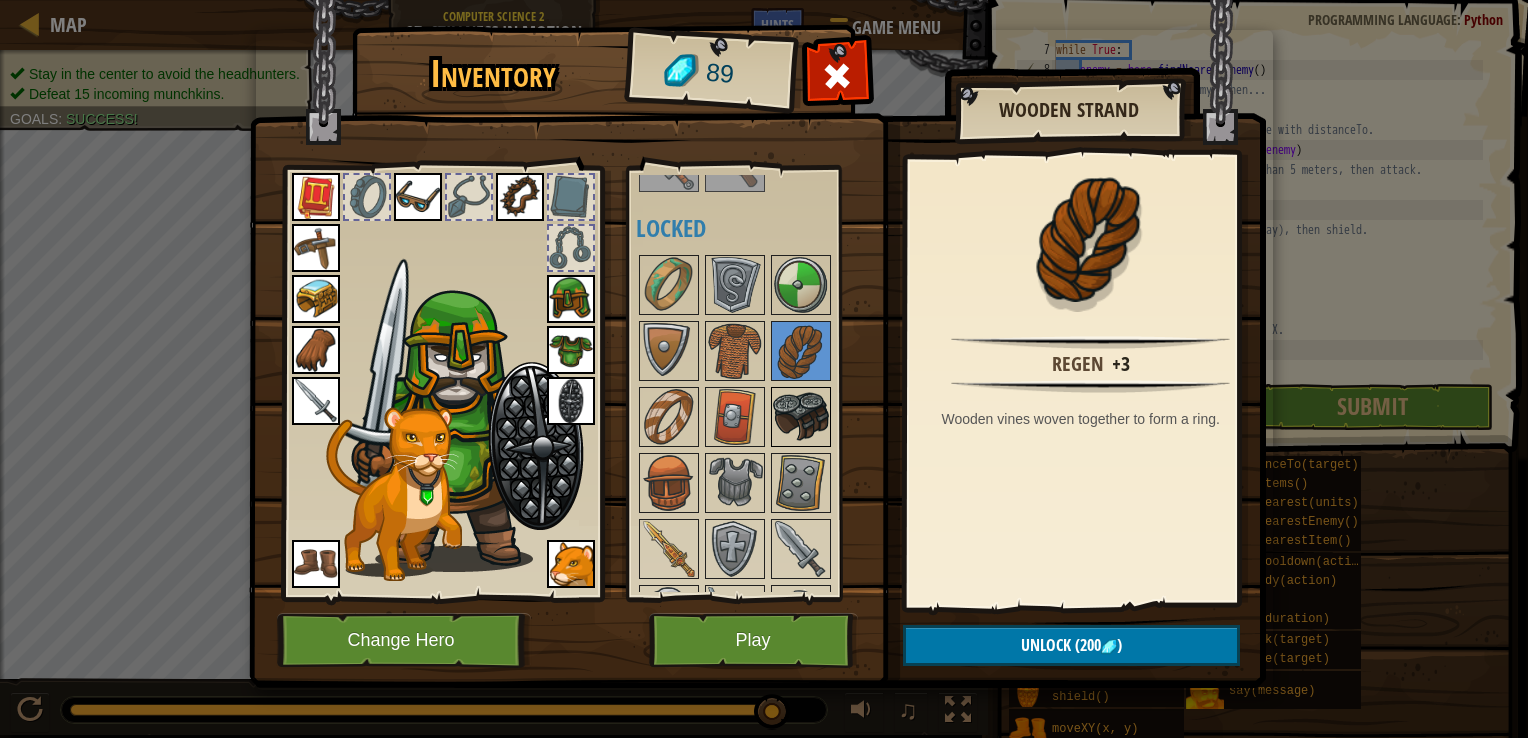 click at bounding box center (801, 417) 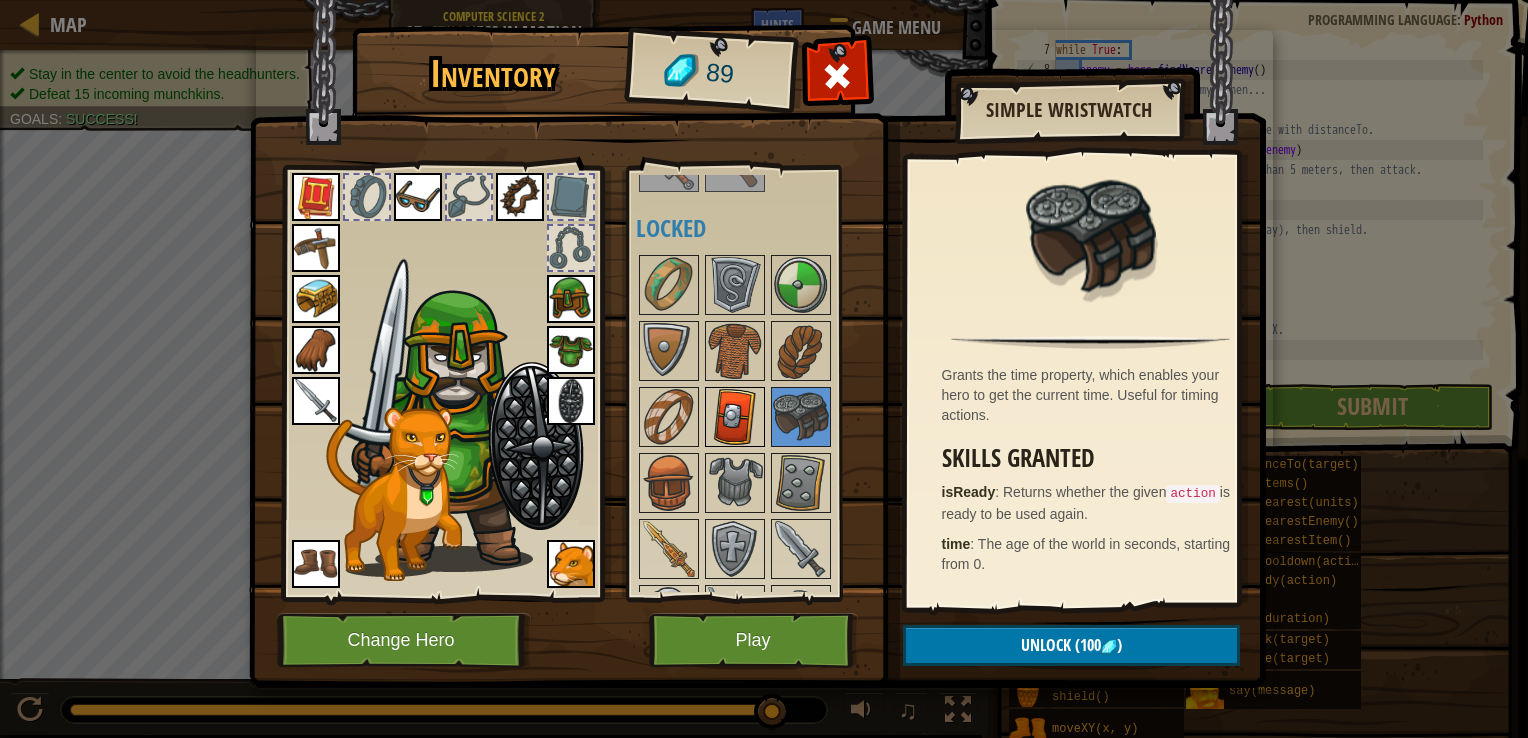 click at bounding box center [735, 417] 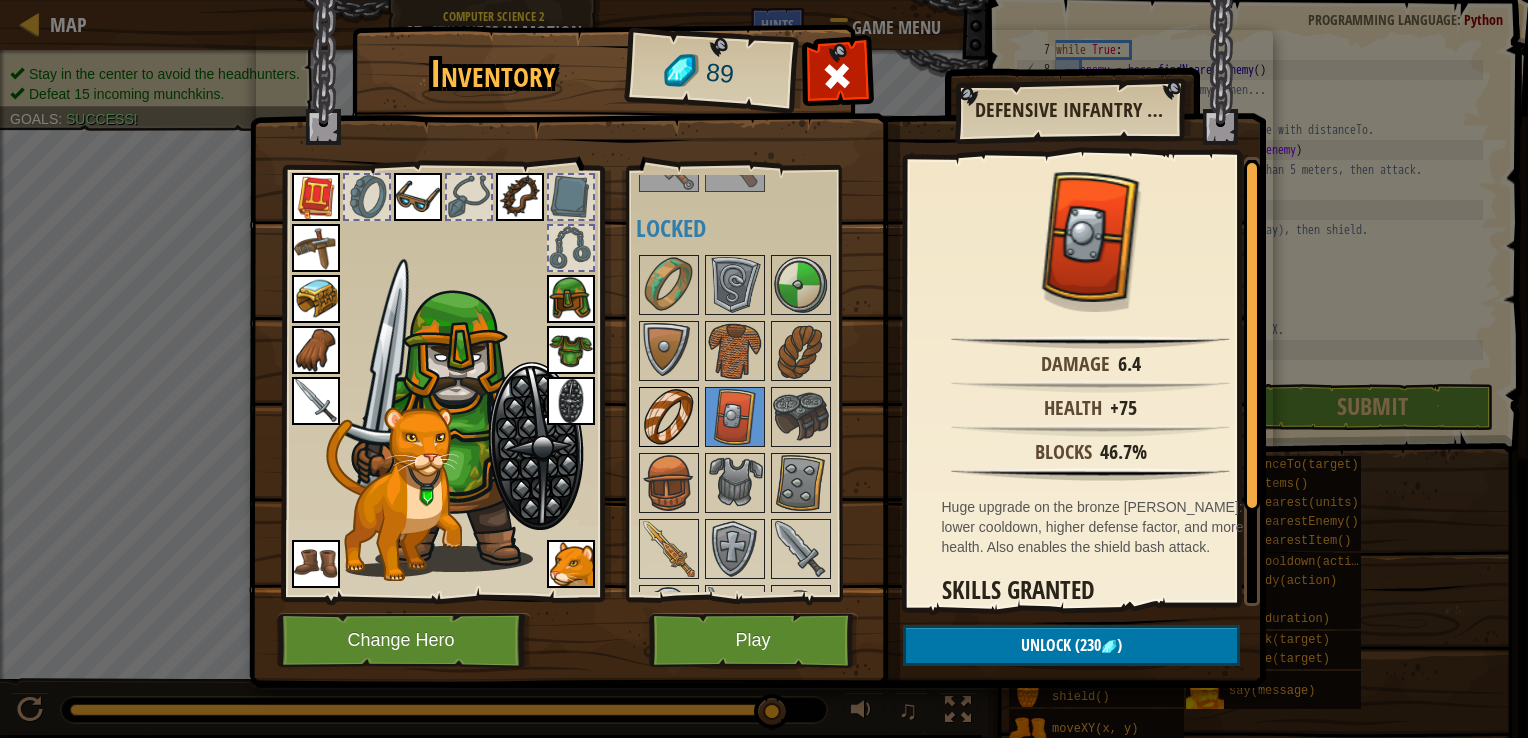 click at bounding box center [669, 417] 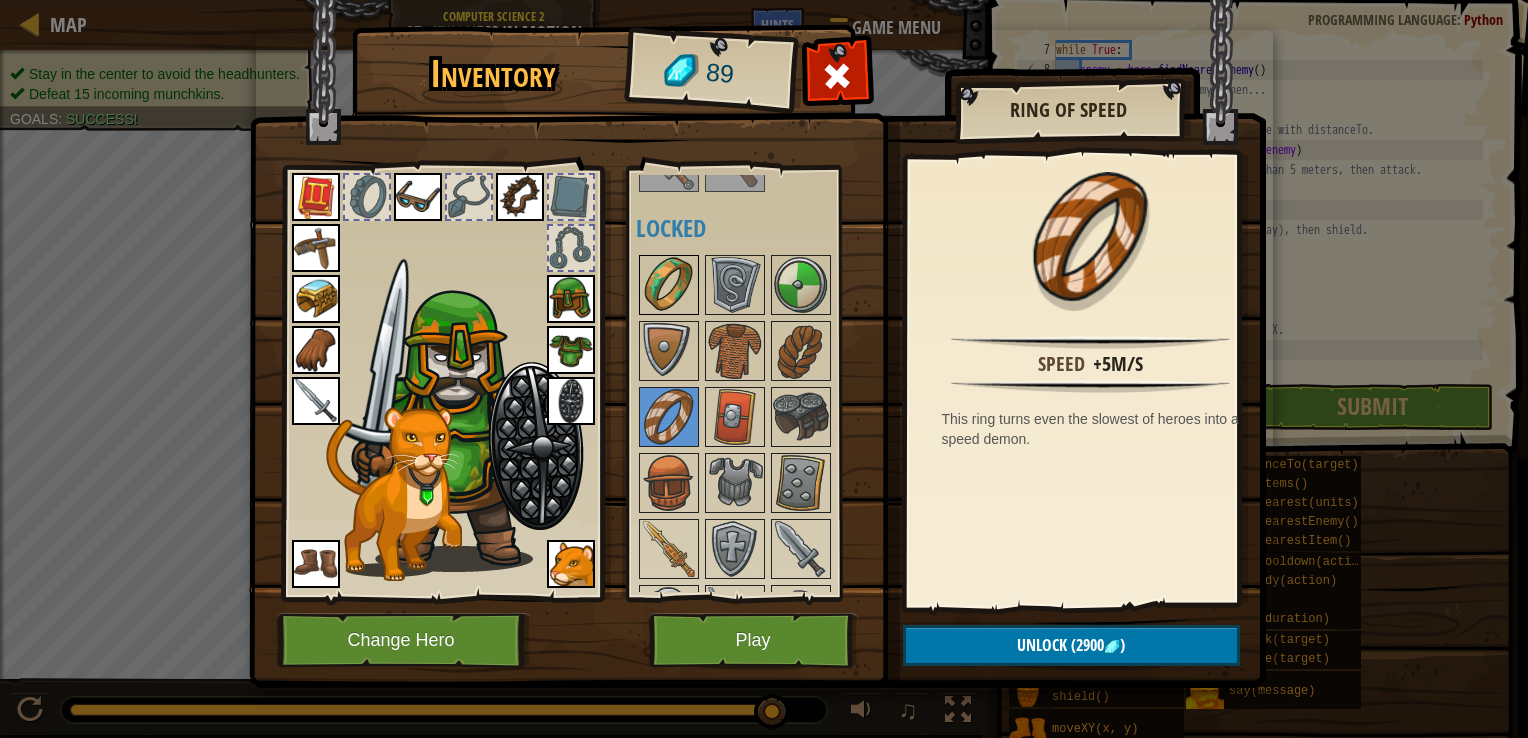 click at bounding box center [669, 285] 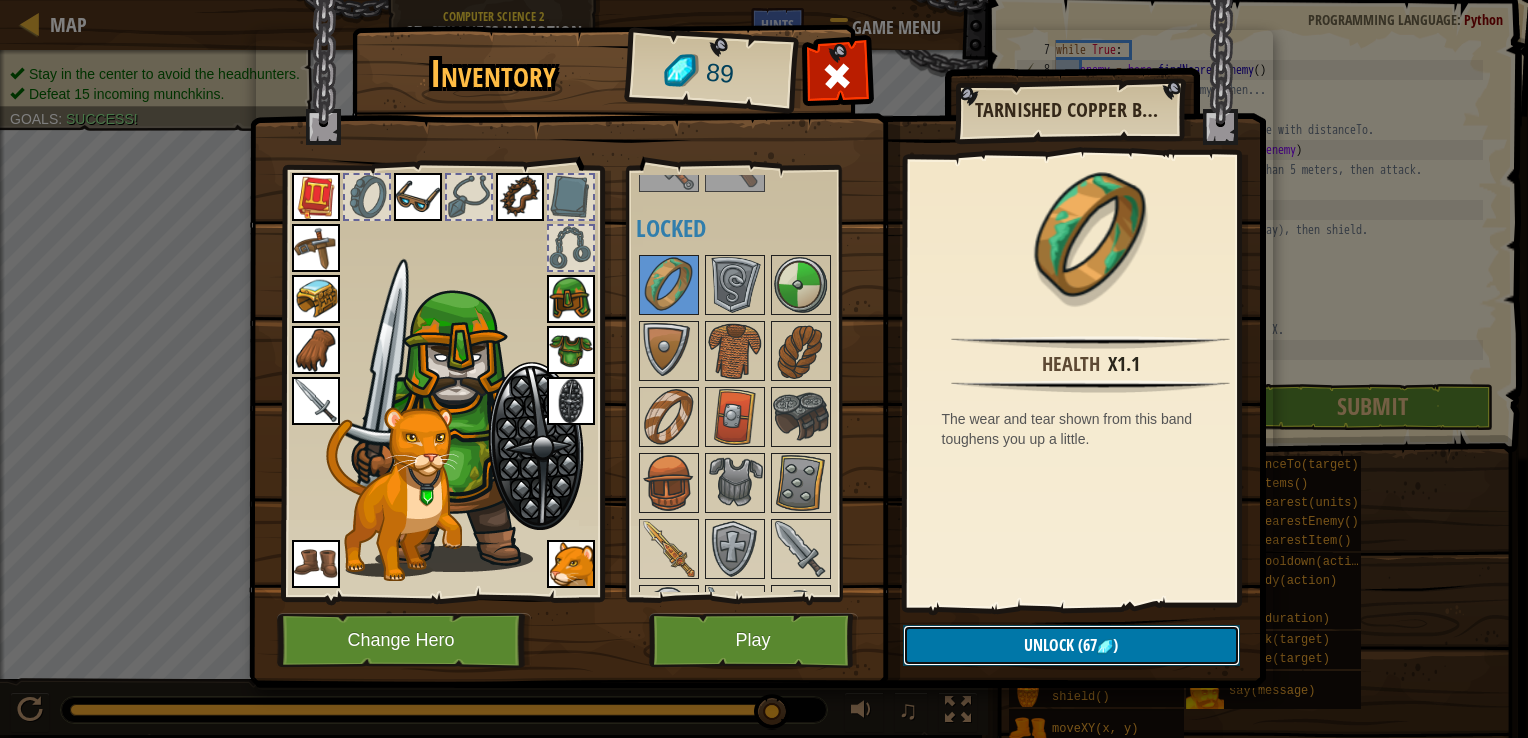 click on "Unlock (67 )" at bounding box center [1071, 645] 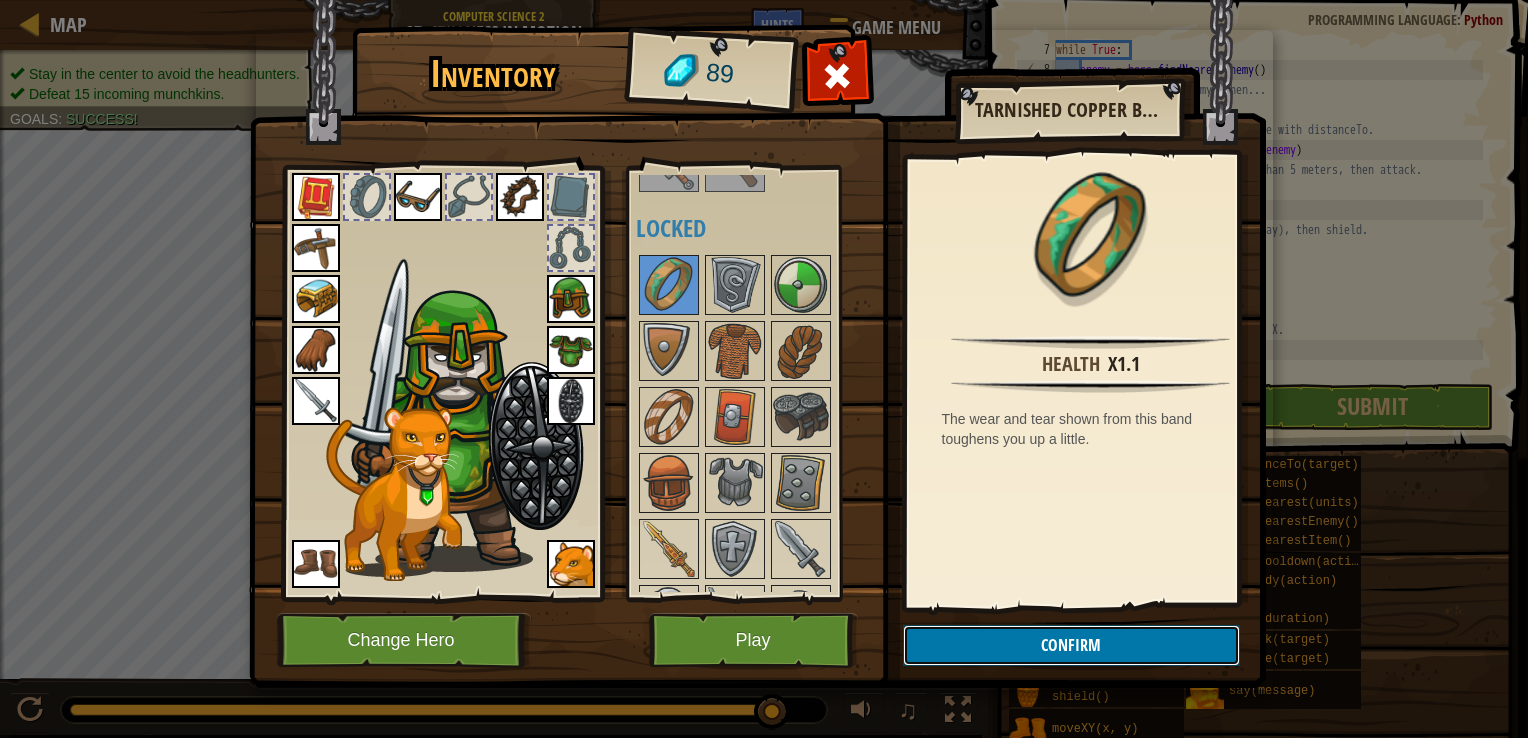 click on "Confirm" at bounding box center (1071, 645) 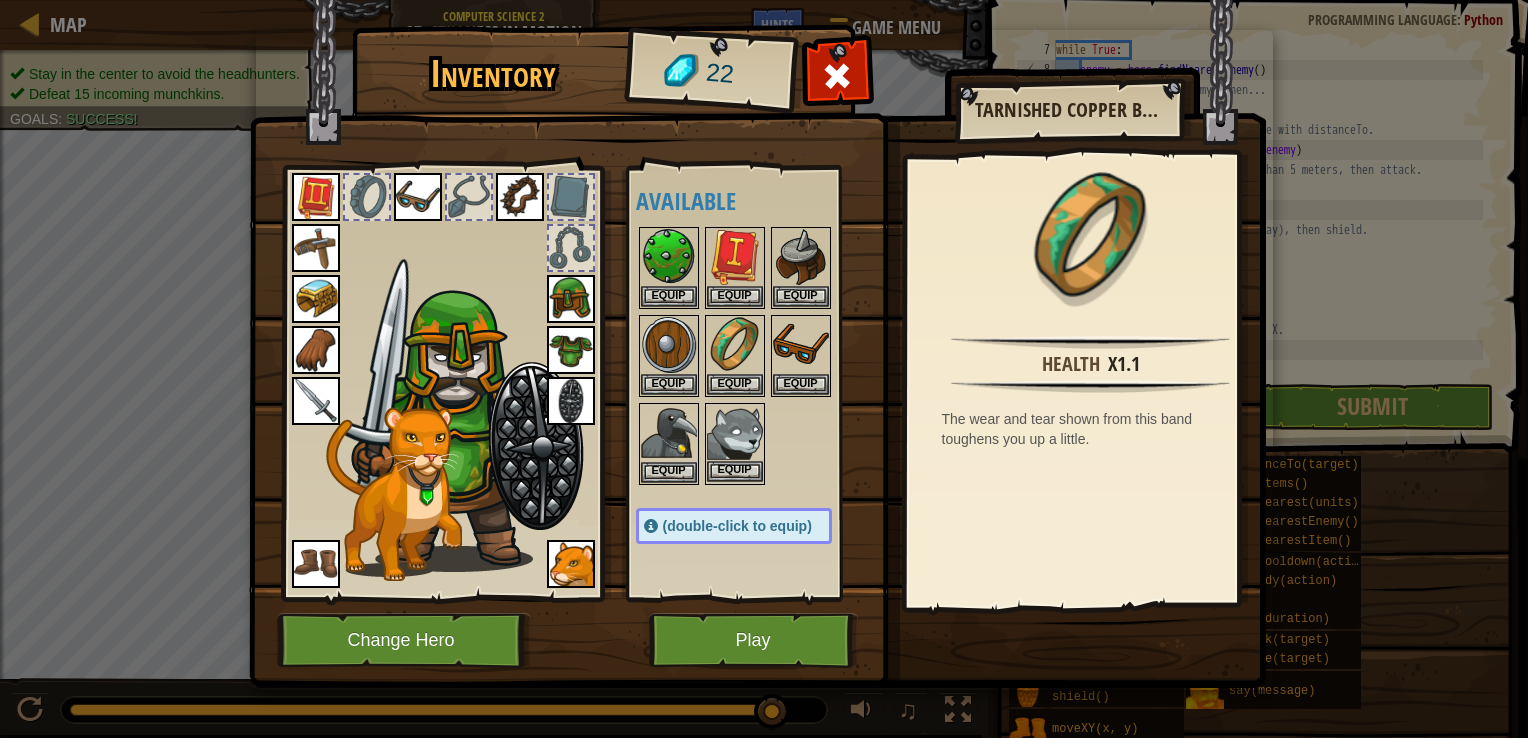 scroll, scrollTop: 0, scrollLeft: 0, axis: both 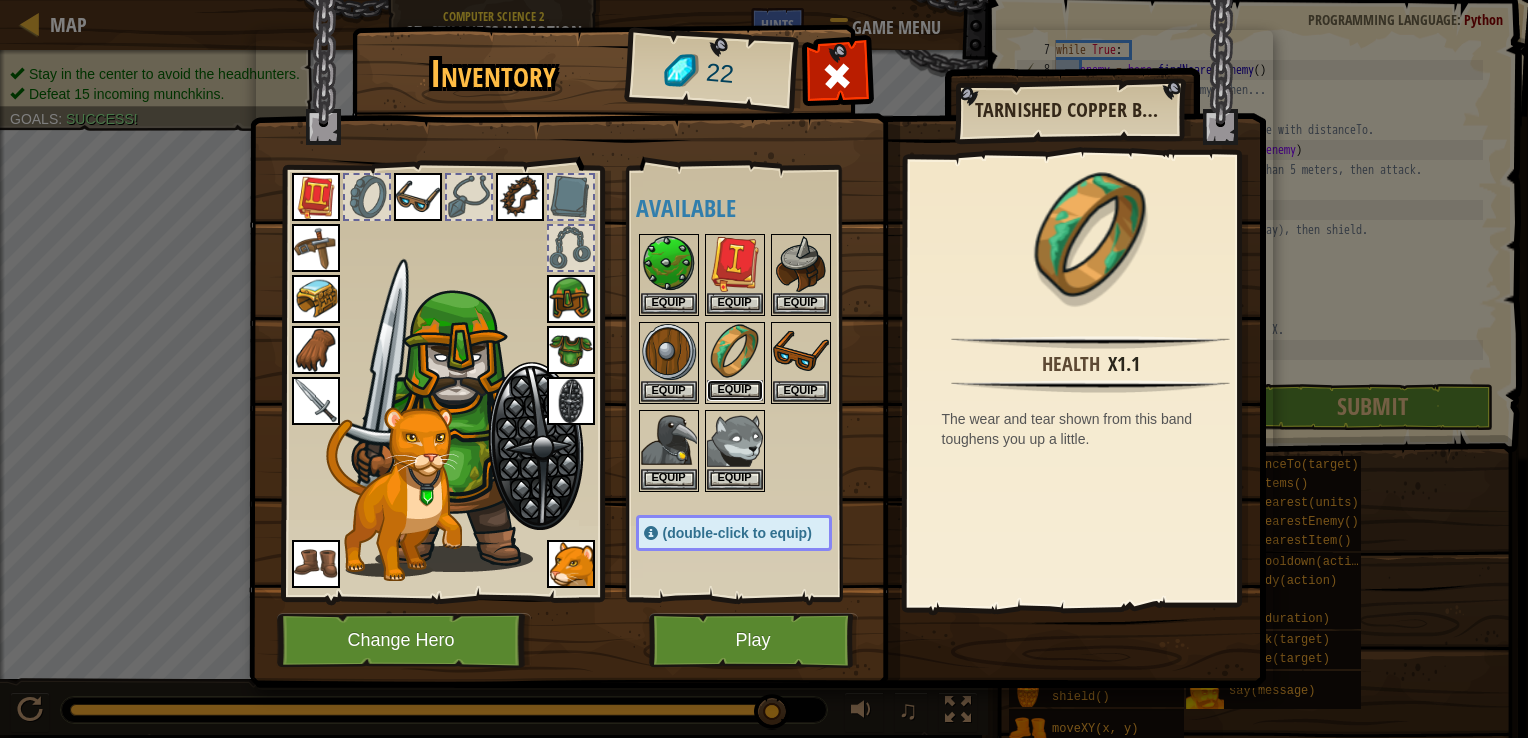 click on "Equip" at bounding box center (735, 390) 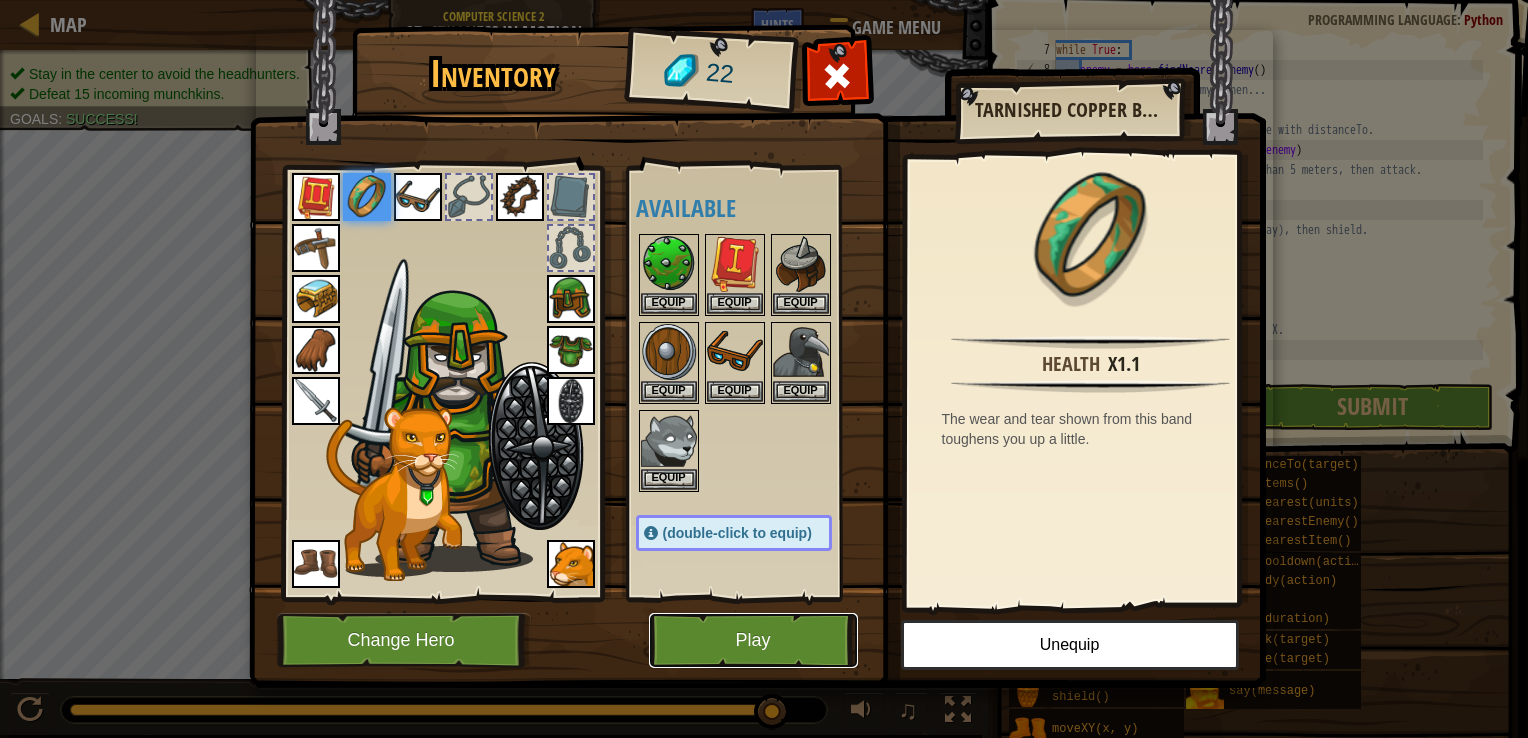 click on "Play" at bounding box center (753, 640) 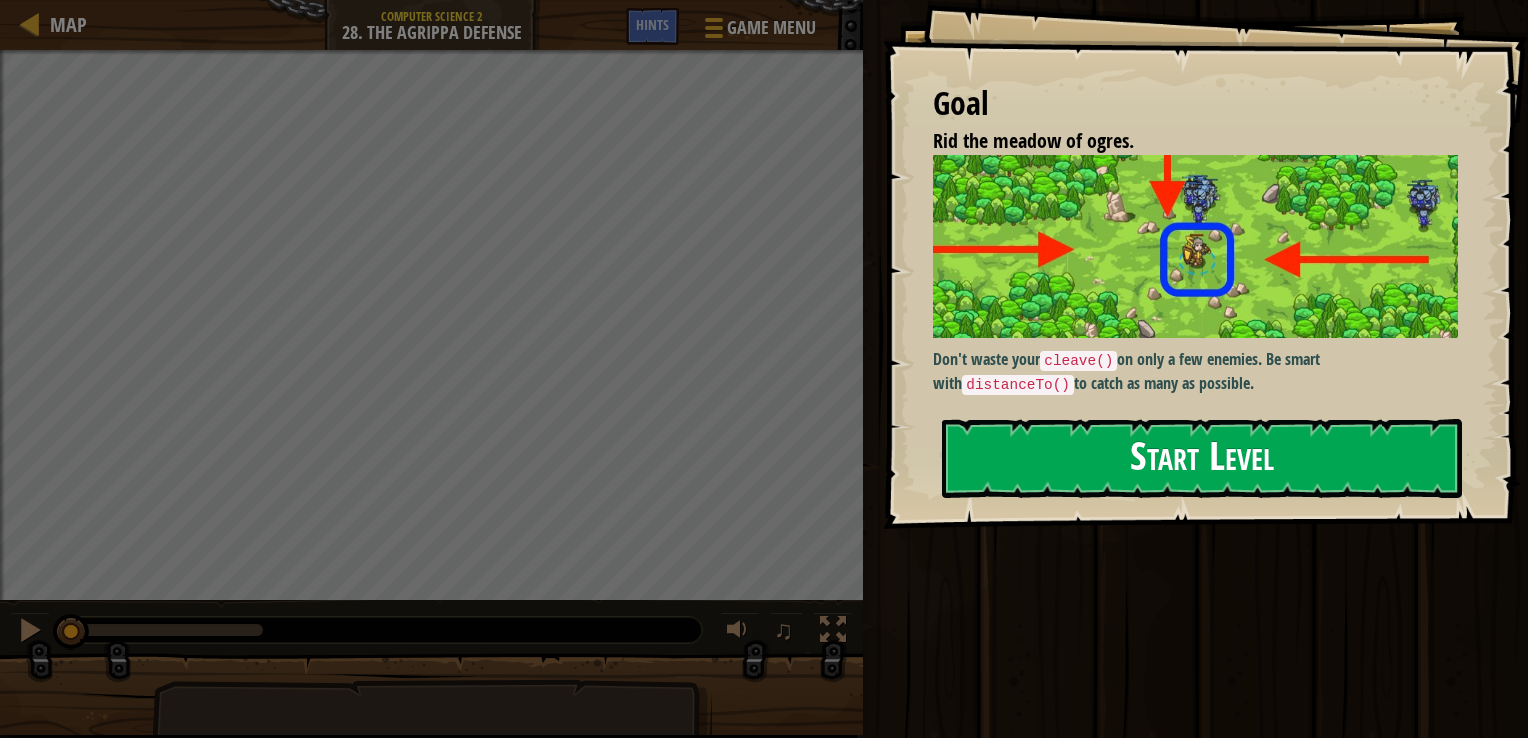 click on "Start Level" at bounding box center (1202, 458) 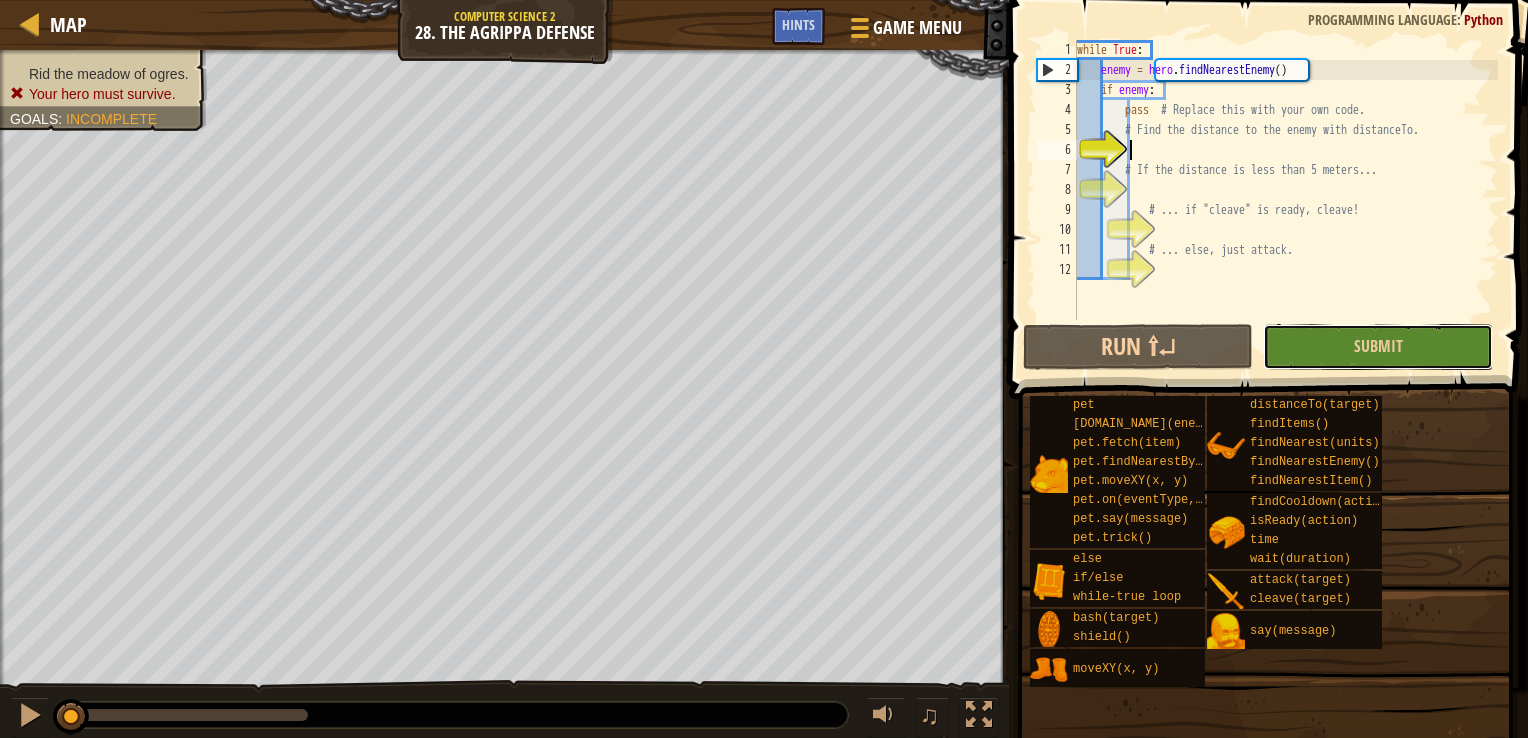 click on "Submit" at bounding box center (1378, 347) 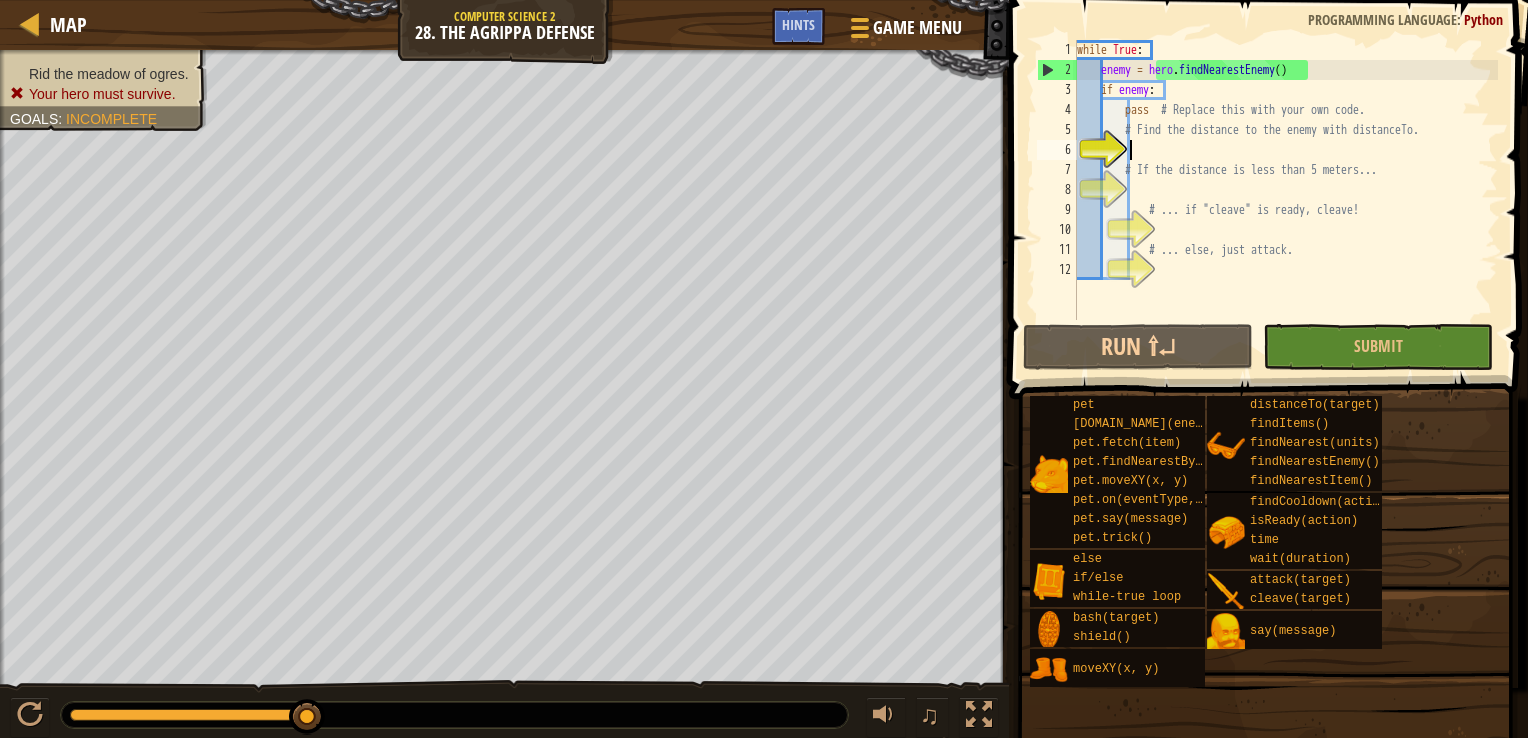 click on "while   True :      enemy   =   hero . findNearestEnemy ( )      if   enemy :          pass    # Replace this with your own code.          # Find the distance to the enemy with distanceTo.                   # If the distance is less than 5 meters...                       # ... if "cleave" is ready, cleave!                           # ... else, just attack." at bounding box center [1285, 200] 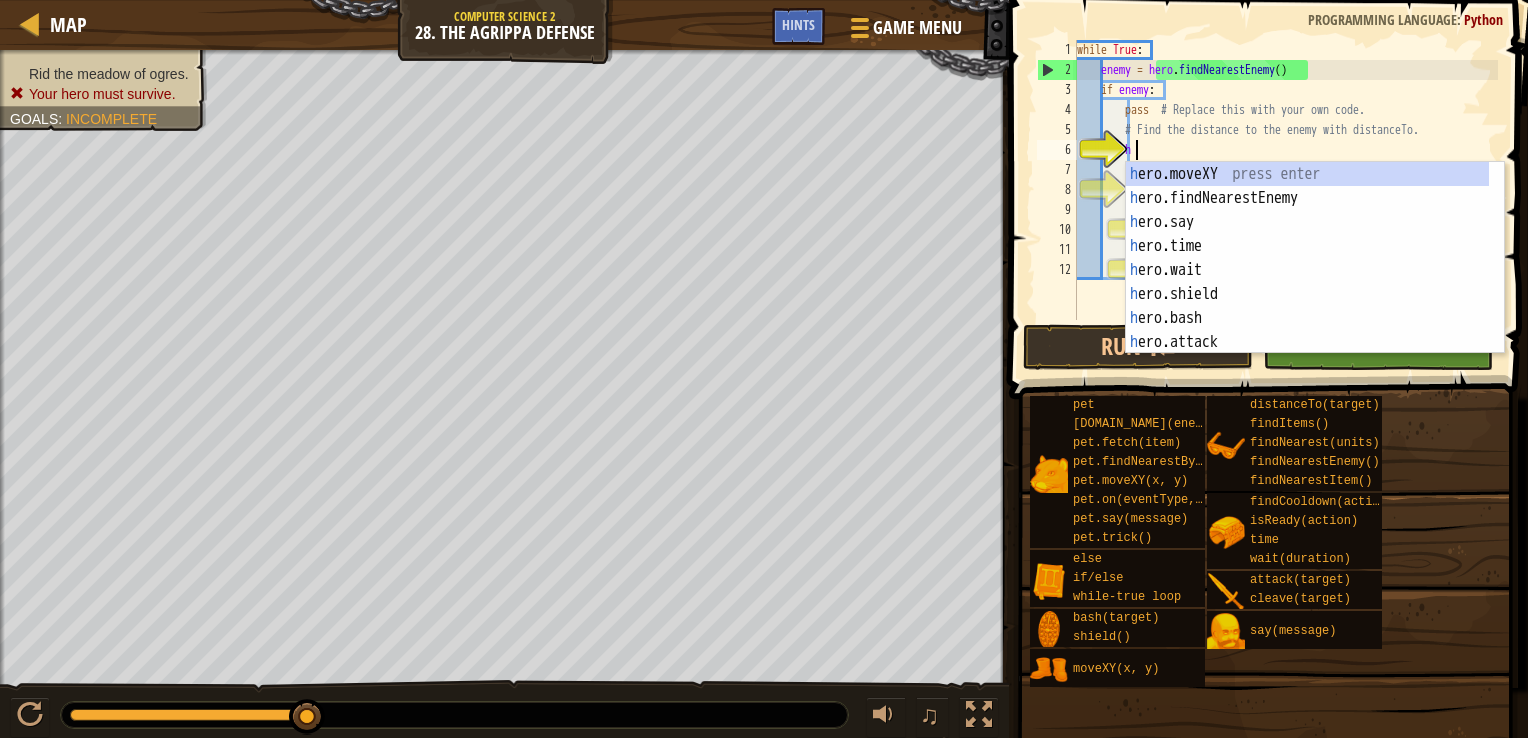 scroll, scrollTop: 9, scrollLeft: 3, axis: both 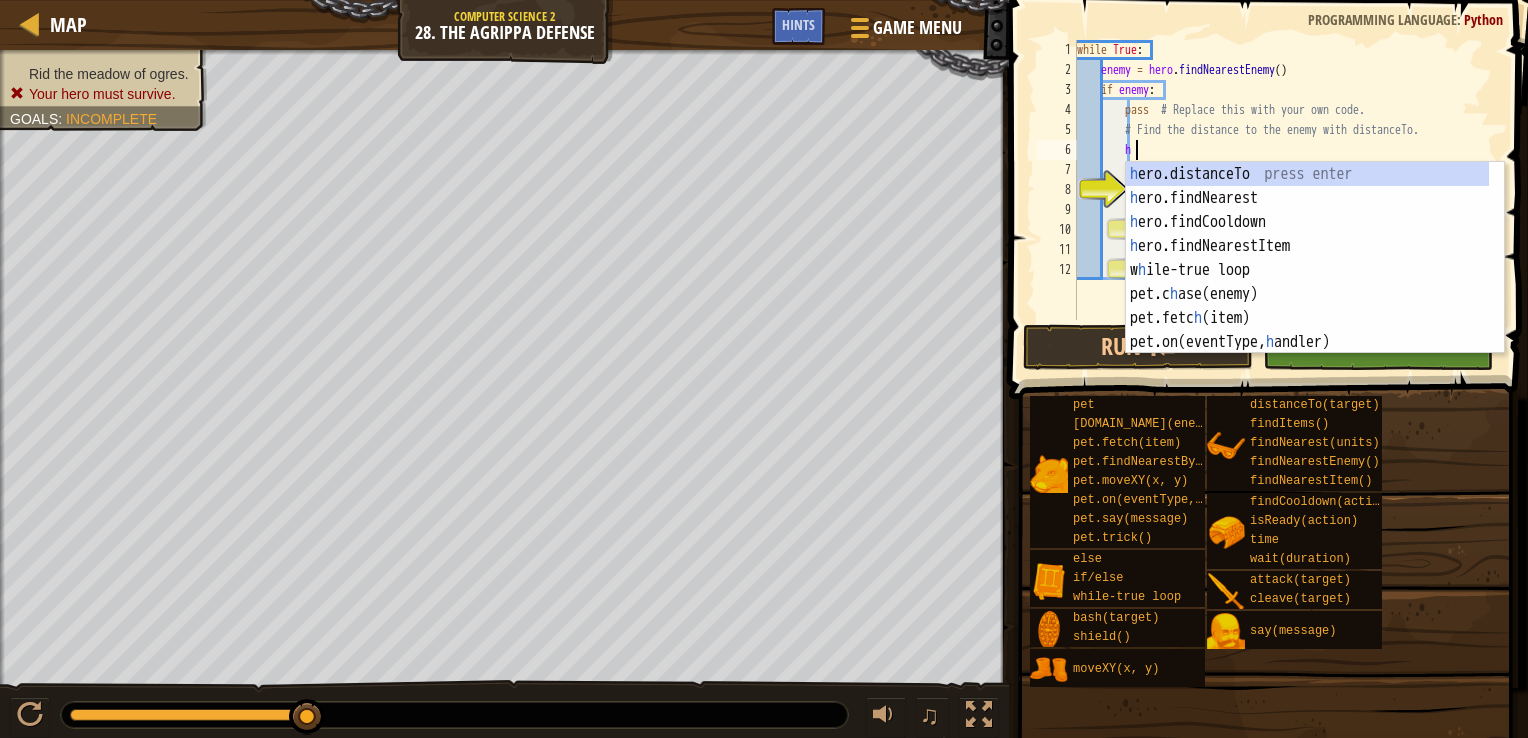 click on "h ero.distanceTo press enter h ero.findNearest press enter h ero.findCooldown press enter h ero.findNearestItem press enter w h ile-true loop press enter pet.c h ase(enemy) press enter pet.fetc h (item) press enter pet.on(eventType,  h [PERSON_NAME]) press enter" at bounding box center (1307, 282) 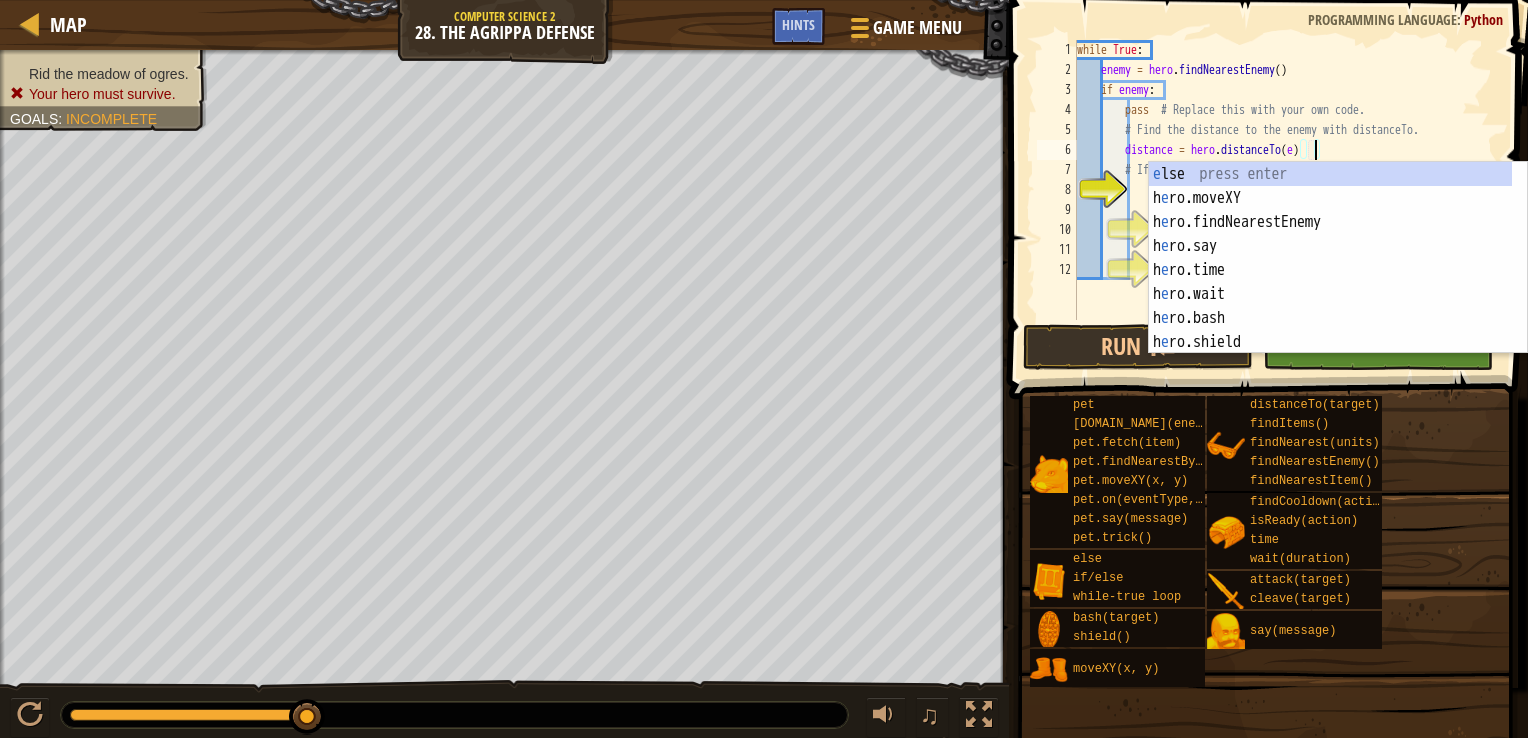 scroll, scrollTop: 9, scrollLeft: 19, axis: both 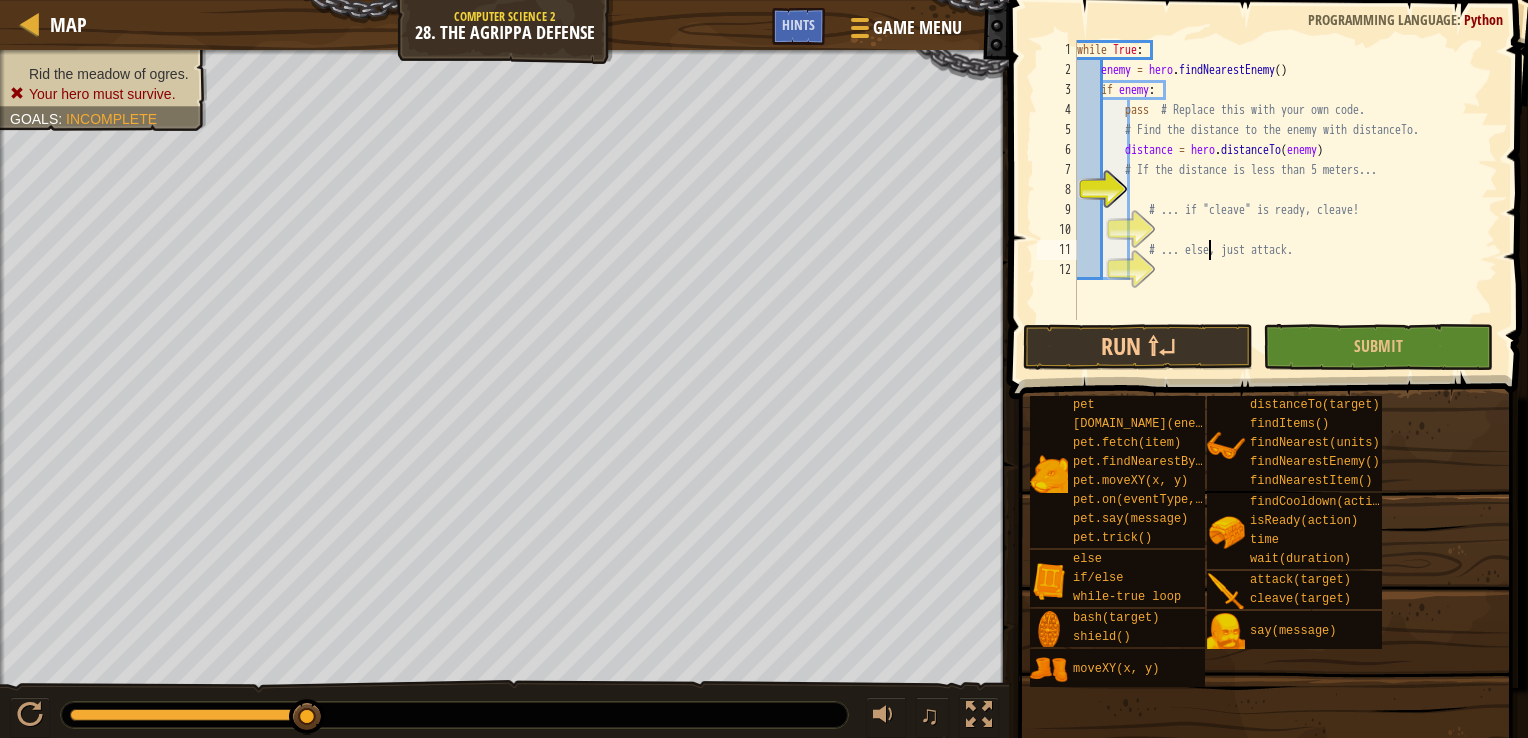 click on "while   True :      enemy   =   hero . findNearestEnemy ( )      if   enemy :          pass    # Replace this with your own code.          # Find the distance to the enemy with distanceTo.          distance   =   hero . distanceTo ( enemy )          # If the distance is less than 5 meters...                       # ... if "cleave" is ready, cleave!                           # ... else, just attack." at bounding box center (1285, 200) 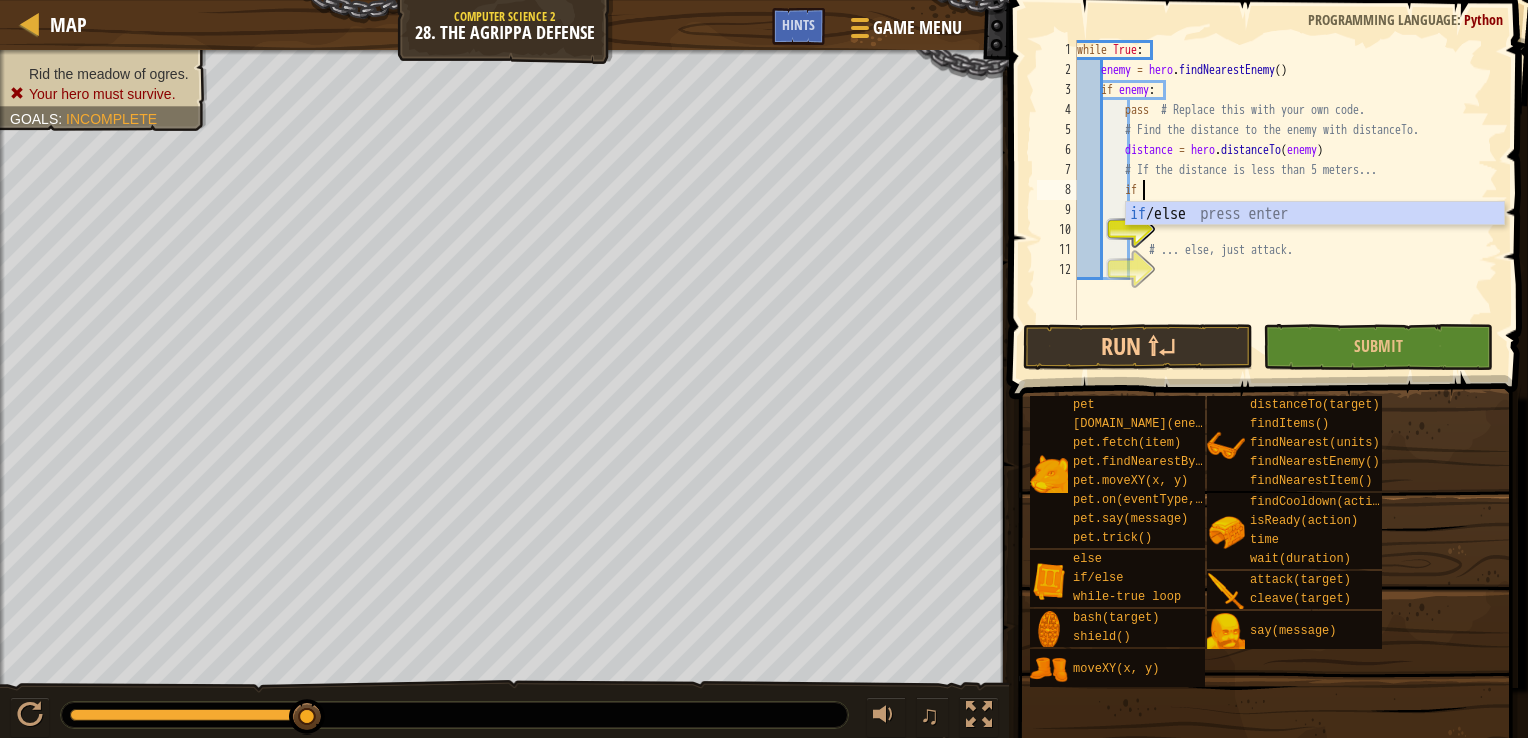 scroll, scrollTop: 9, scrollLeft: 4, axis: both 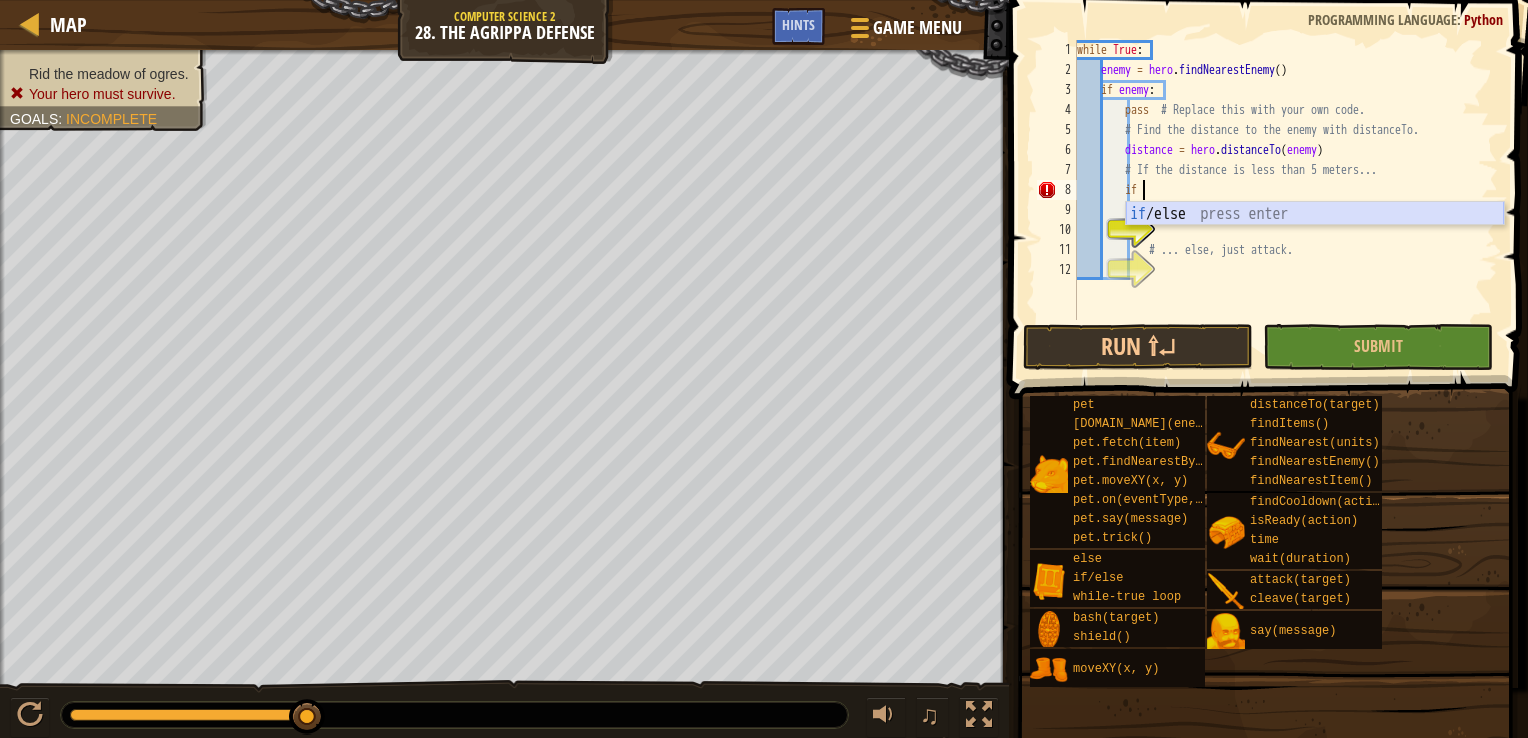 click on "if /else press enter" at bounding box center (1315, 238) 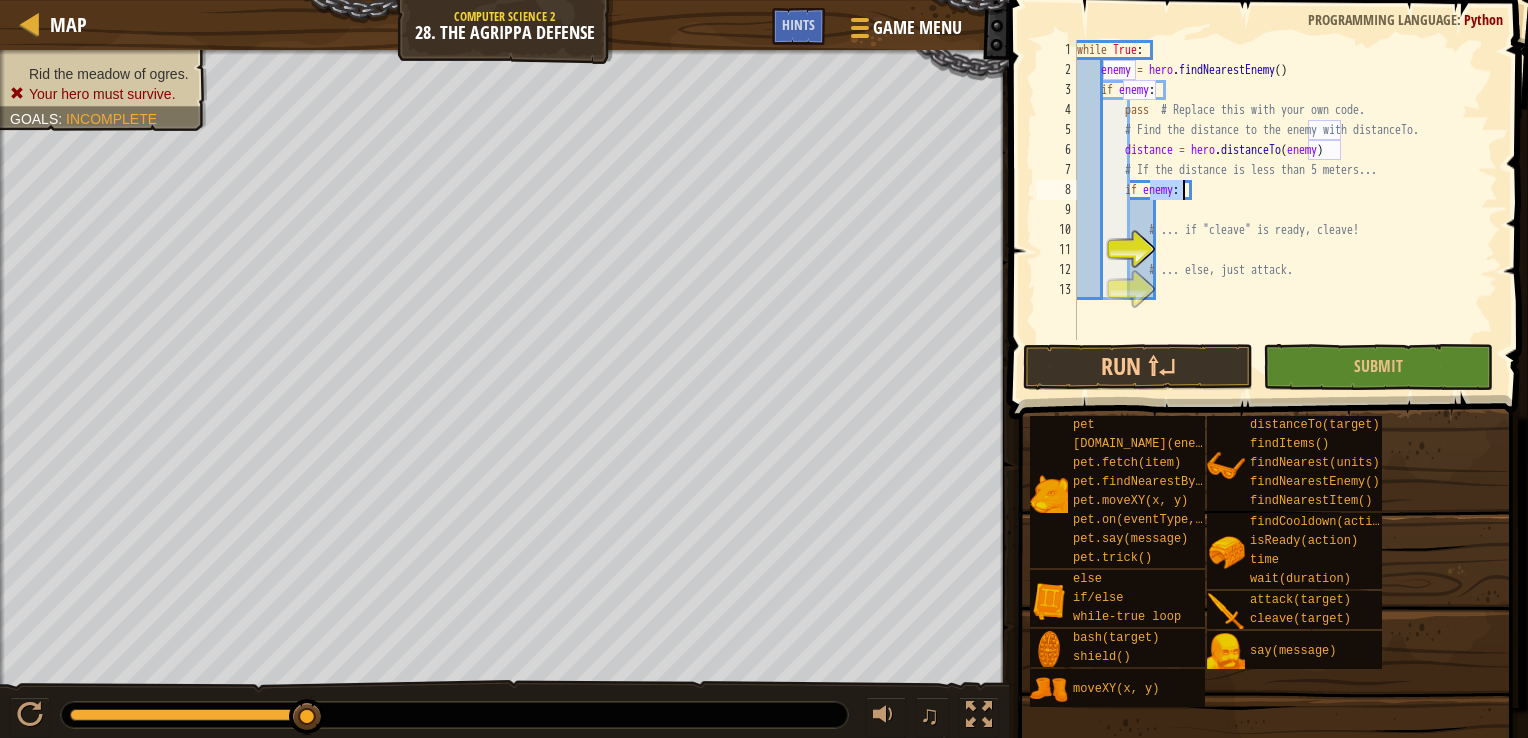 click on "while   True :      enemy   =   hero . findNearestEnemy ( )      if   enemy :          pass    # Replace this with your own code.          # Find the distance to the enemy with distanceTo.          distance   =   hero . distanceTo ( enemy )          # If the distance is less than 5 meters...          if   enemy :                           # ... if "cleave" is ready, cleave!                           # ... else, just attack." at bounding box center [1285, 210] 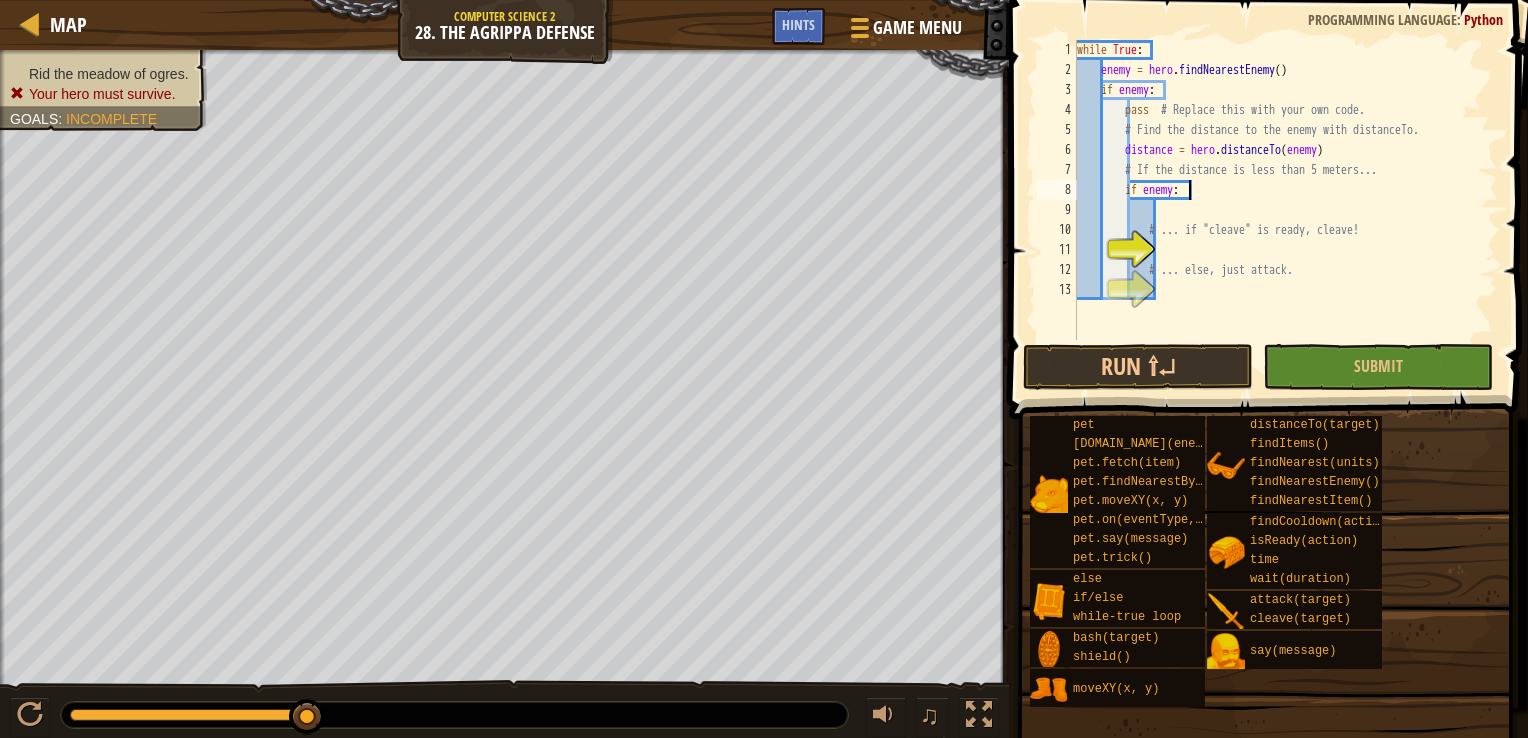 click on "while   True :      enemy   =   hero . findNearestEnemy ( )      if   enemy :          pass    # Replace this with your own code.          # Find the distance to the enemy with distanceTo.          distance   =   hero . distanceTo ( enemy )          # If the distance is less than 5 meters...          if   enemy :                           # ... if "cleave" is ready, cleave!                           # ... else, just attack." at bounding box center [1285, 210] 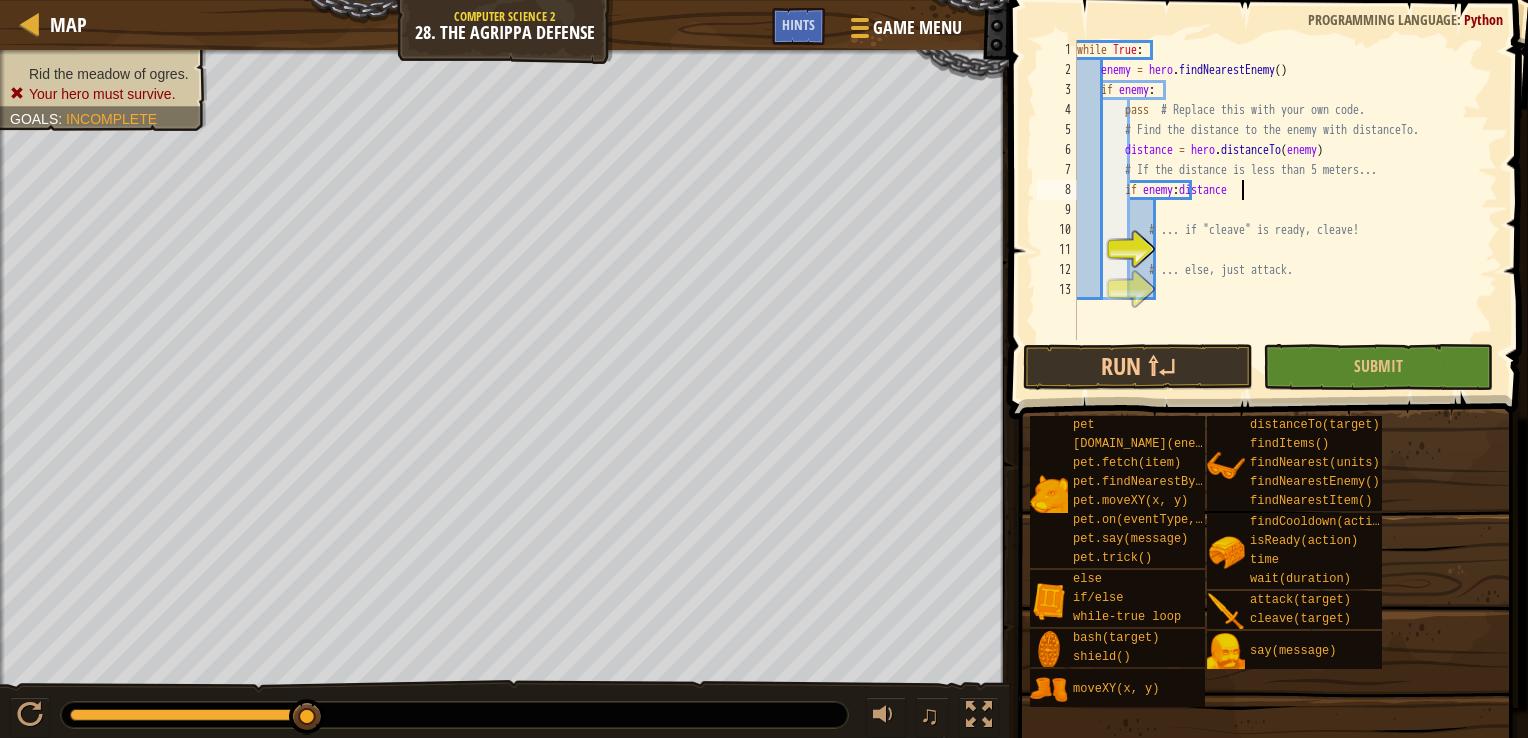 scroll, scrollTop: 9, scrollLeft: 12, axis: both 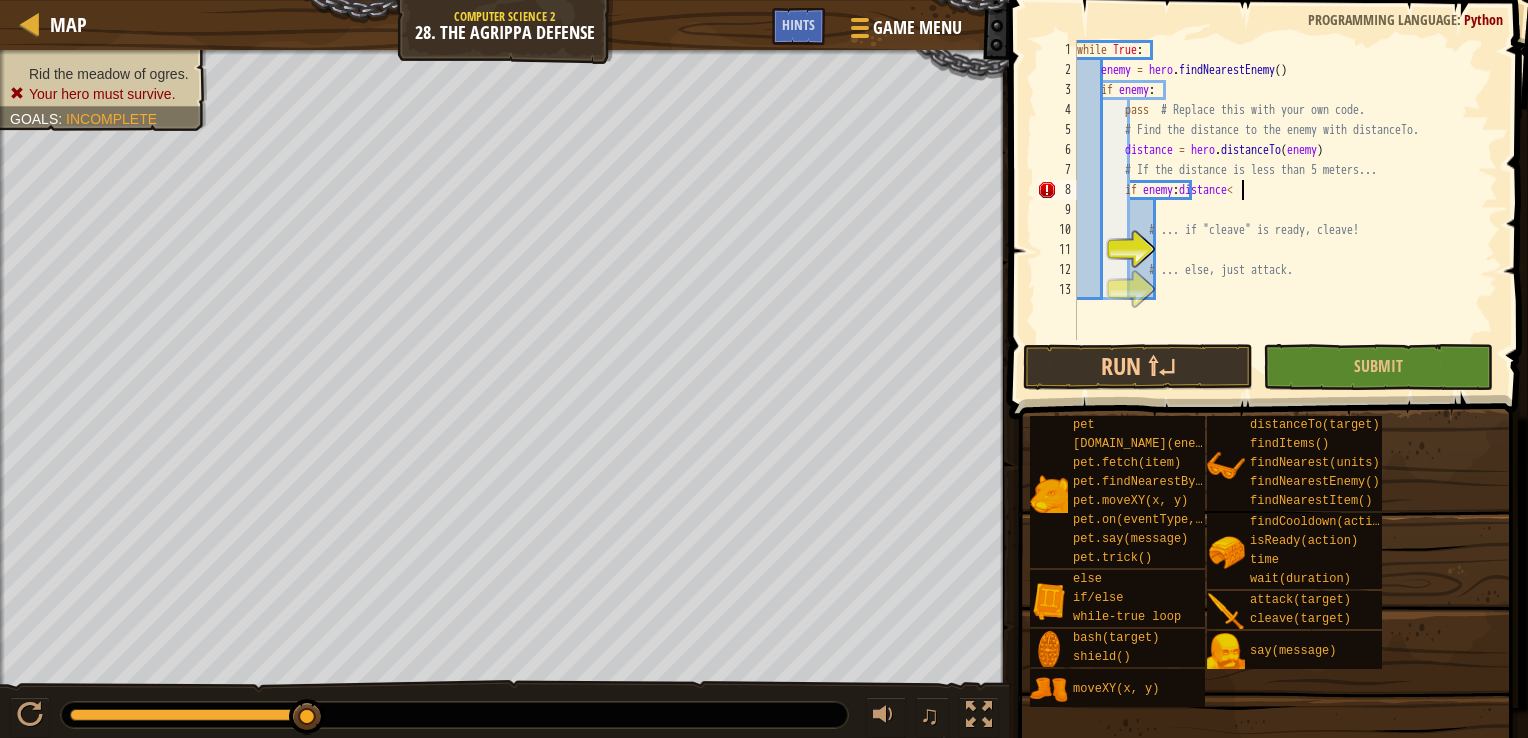 click on "while   True :      enemy   =   hero . findNearestEnemy ( )      if   enemy :          pass    # Replace this with your own code.          # Find the distance to the enemy with distanceTo.          distance   =   hero . distanceTo ( enemy )          # If the distance is less than 5 meters...          if   enemy : distance <                           # ... if "cleave" is ready, cleave!                           # ... else, just attack." at bounding box center (1285, 210) 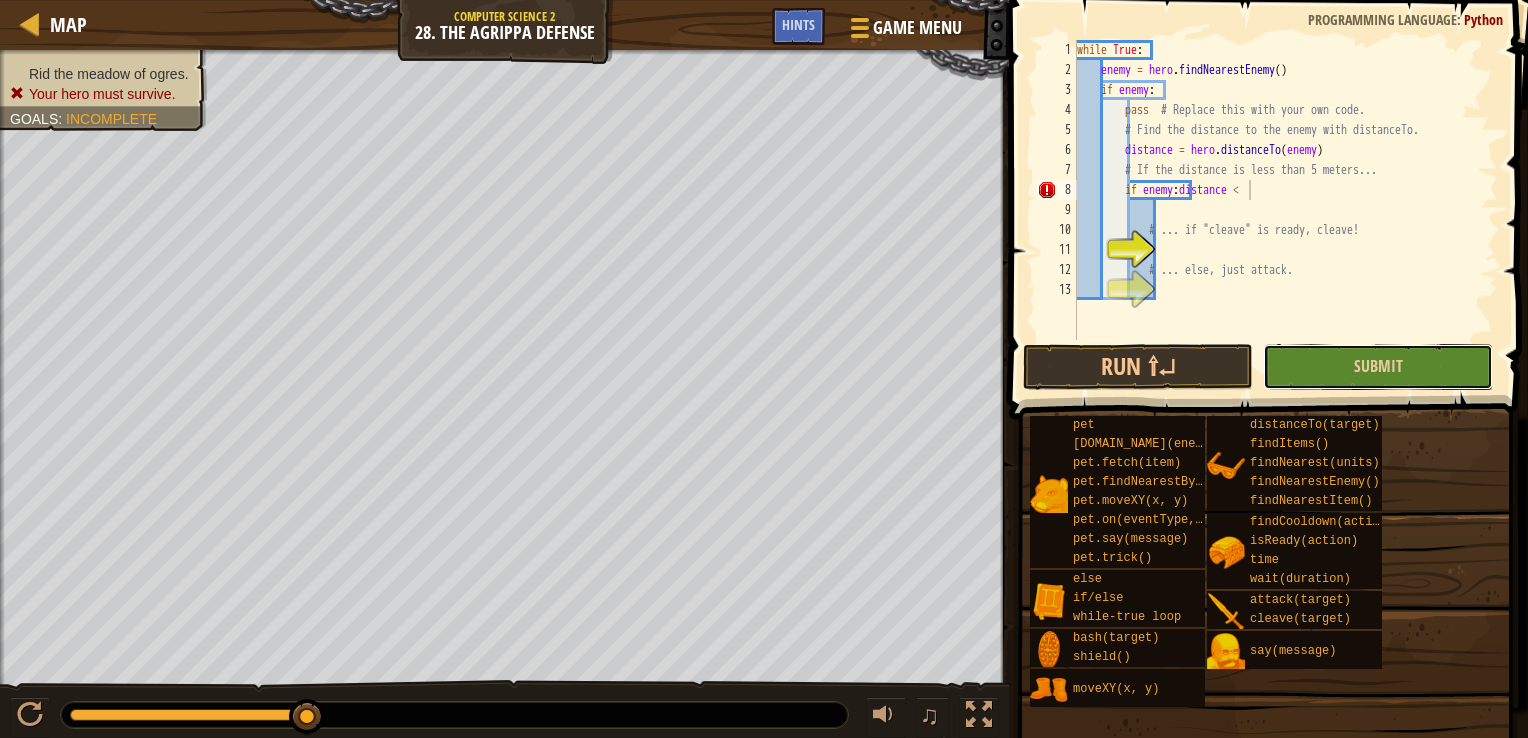 click on "Submit" at bounding box center (1378, 367) 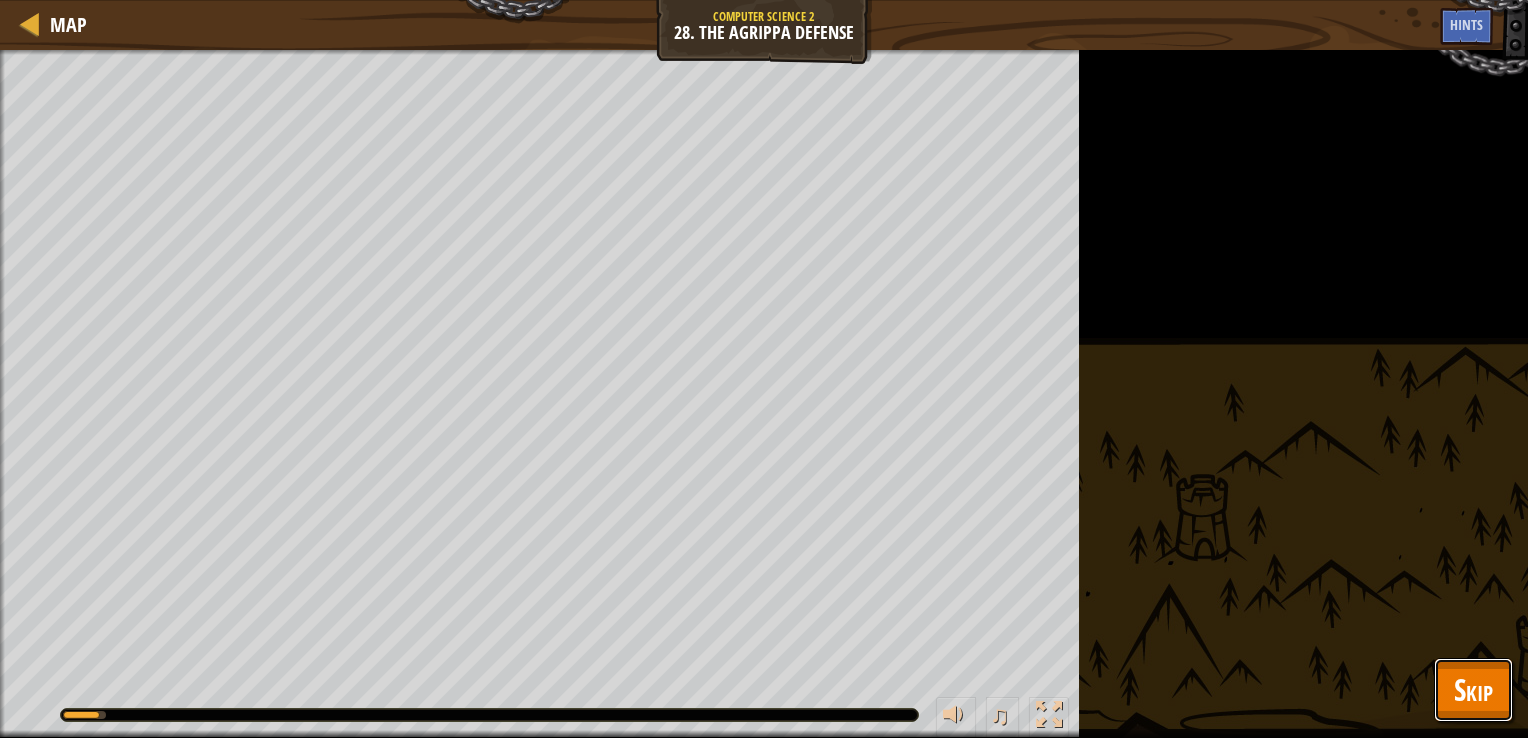 click on "Skip" at bounding box center (1473, 690) 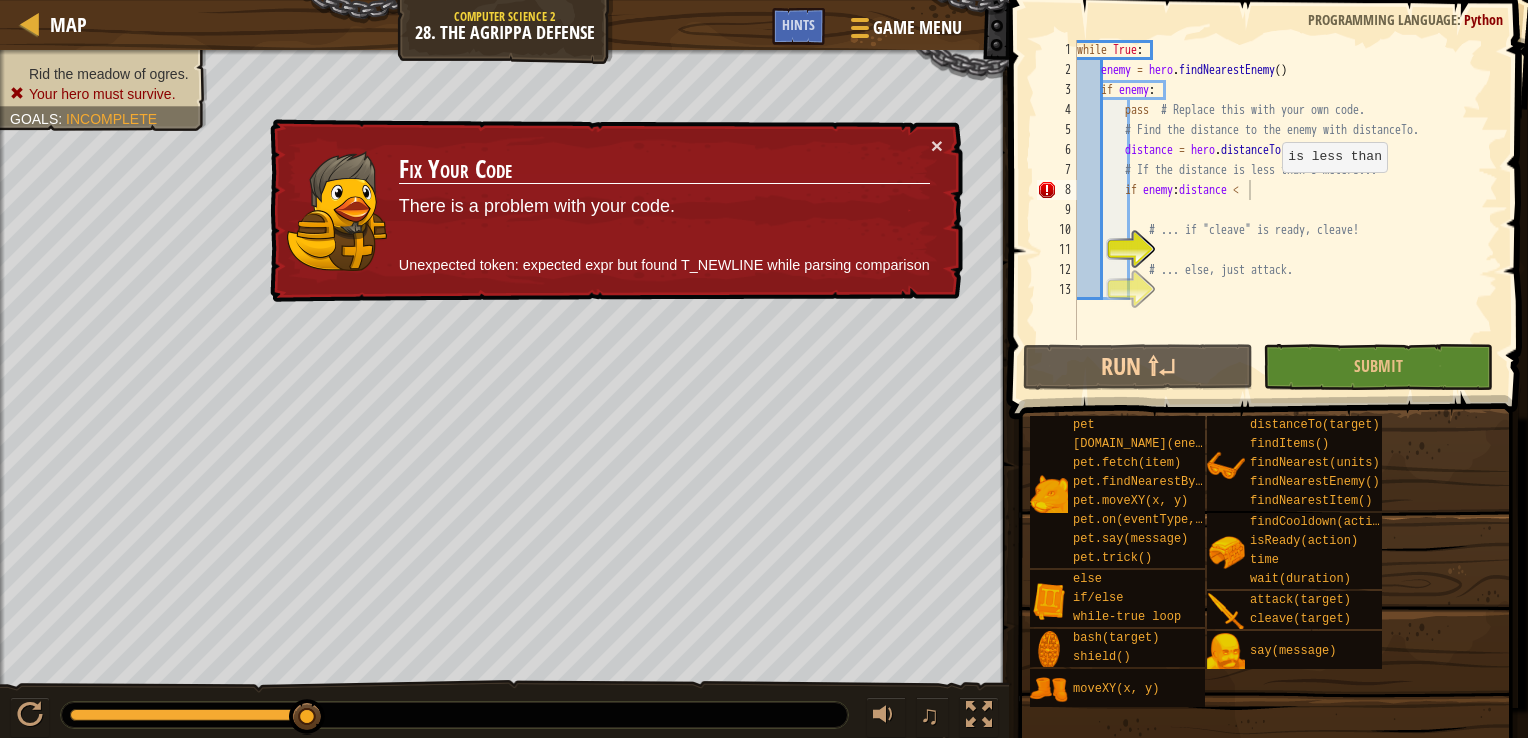 click on "while   True :      enemy   =   hero . findNearestEnemy ( )      if   enemy :          pass    # Replace this with your own code.          # Find the distance to the enemy with distanceTo.          distance   =   hero . distanceTo ( enemy )          # If the distance is less than 5 meters...          if   enemy : distance   <                           # ... if "cleave" is ready, cleave!                           # ... else, just attack." at bounding box center [1285, 210] 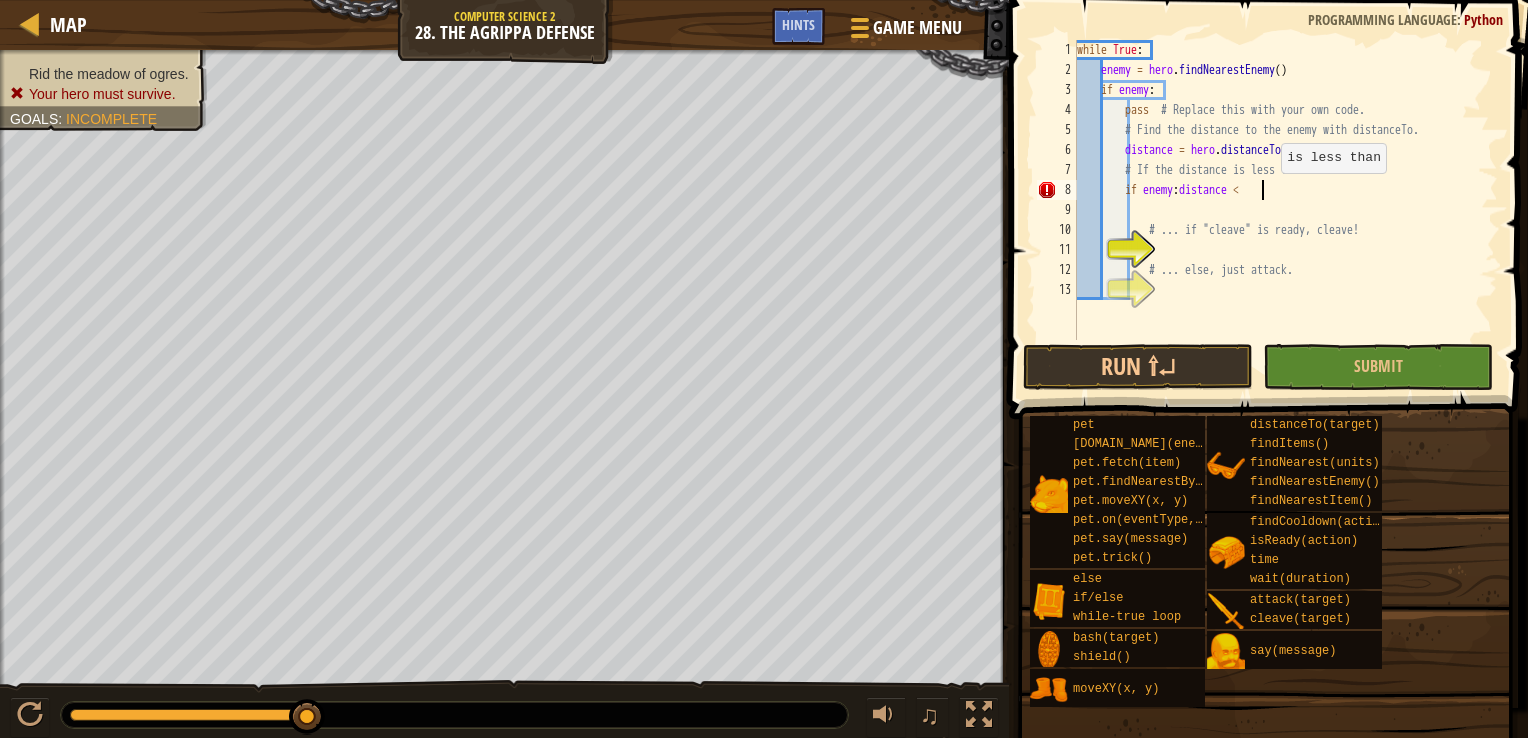 type on "if enemy:distance < 5" 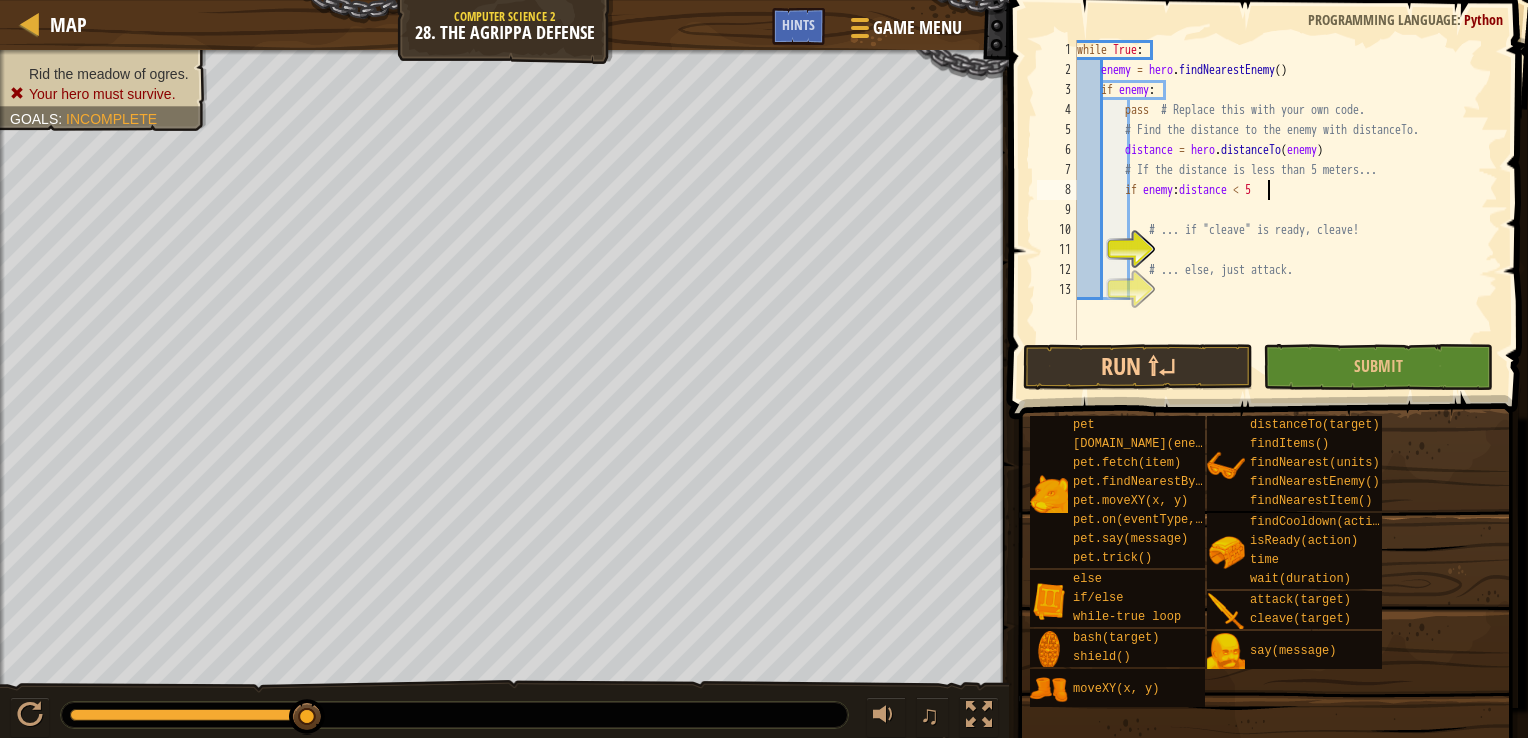 click on "while   True :      enemy   =   hero . findNearestEnemy ( )      if   enemy :          pass    # Replace this with your own code.          # Find the distance to the enemy with distanceTo.          distance   =   hero . distanceTo ( enemy )          # If the distance is less than 5 meters...          if   enemy : distance   <   5                           # ... if "cleave" is ready, cleave!                           # ... else, just attack." at bounding box center [1285, 210] 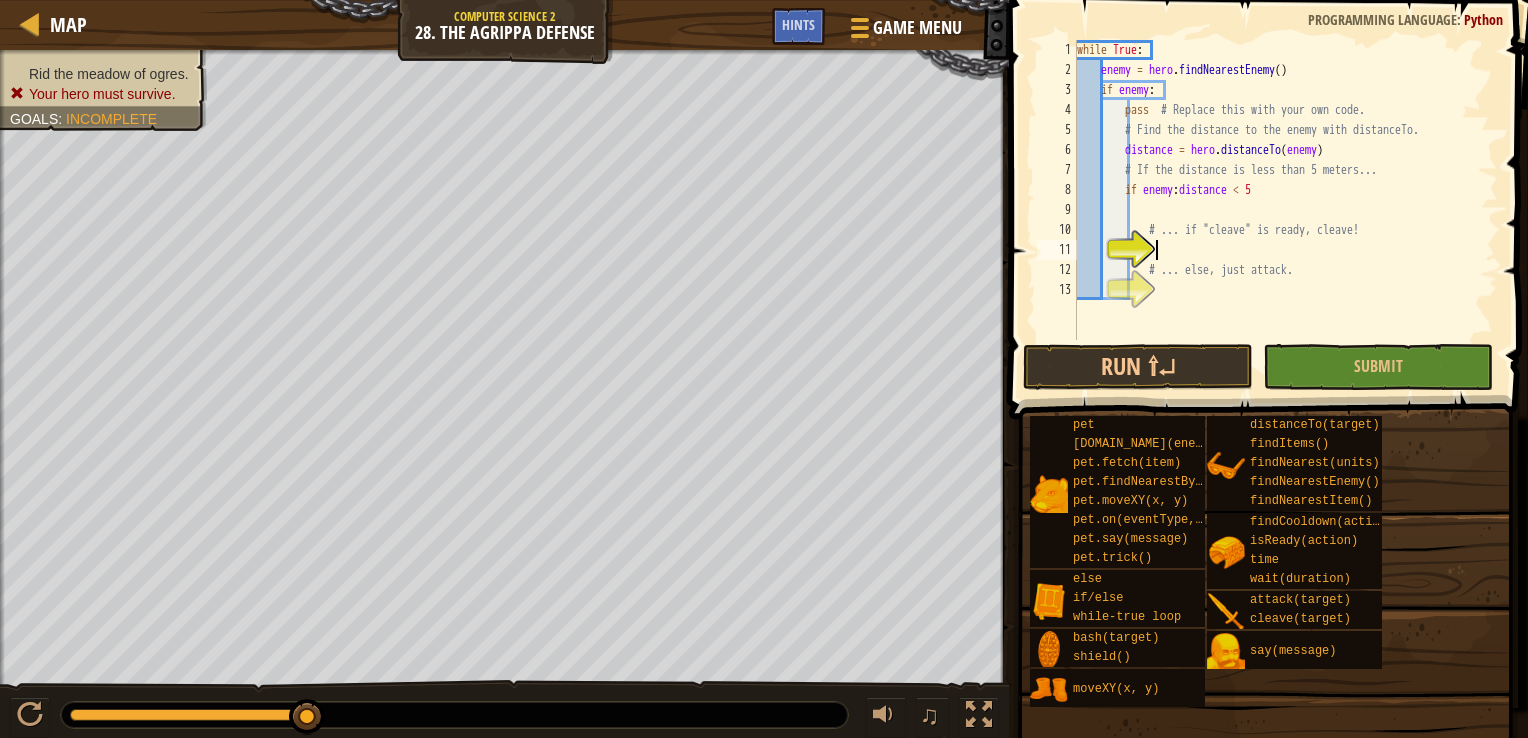 scroll, scrollTop: 9, scrollLeft: 5, axis: both 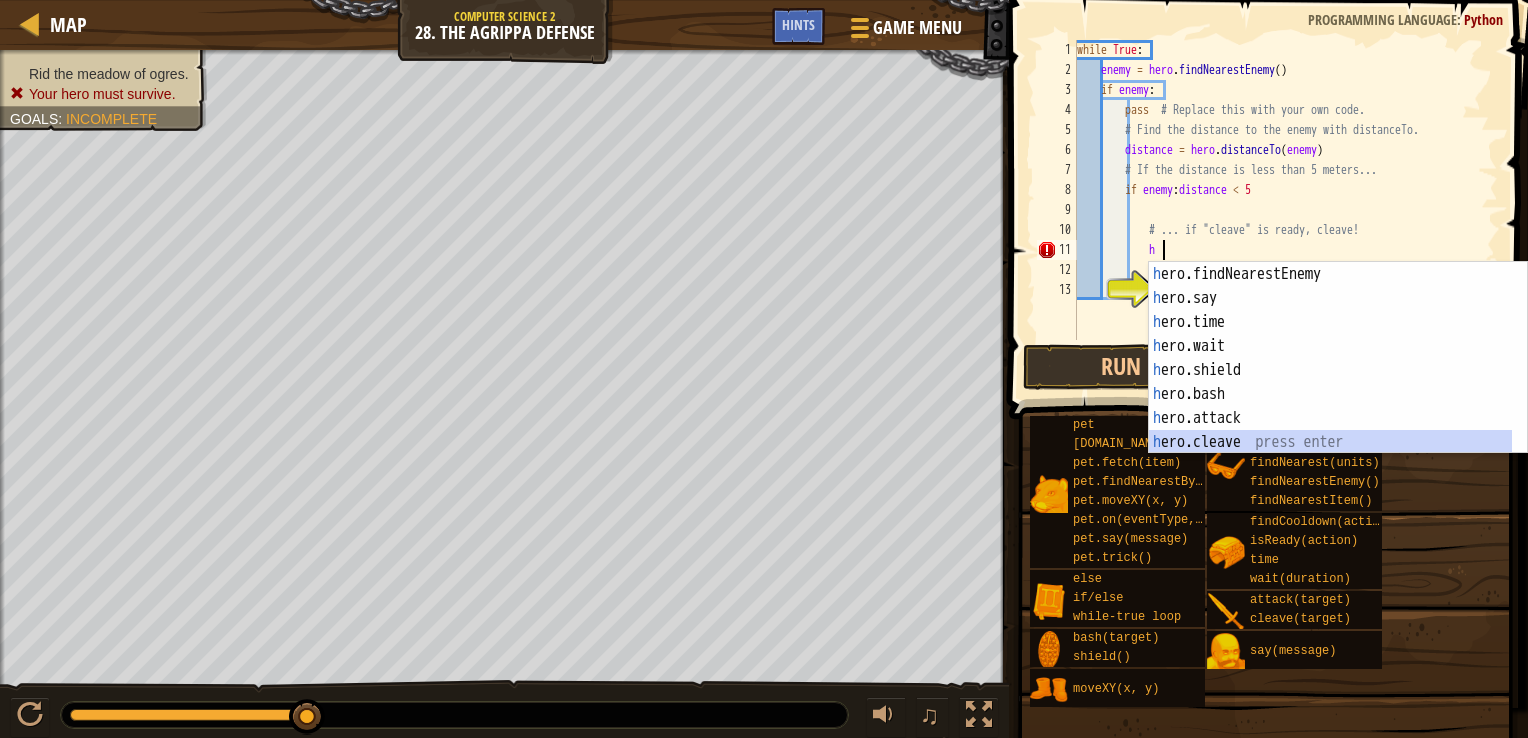 click on "h ero.findNearestEnemy press enter h ero.say press enter h ero.time press enter h ero.wait press enter h ero.shield press enter h ero.bash press enter h ero.attack press enter h ero.cleave press enter h ero.findItems press enter" at bounding box center [1330, 382] 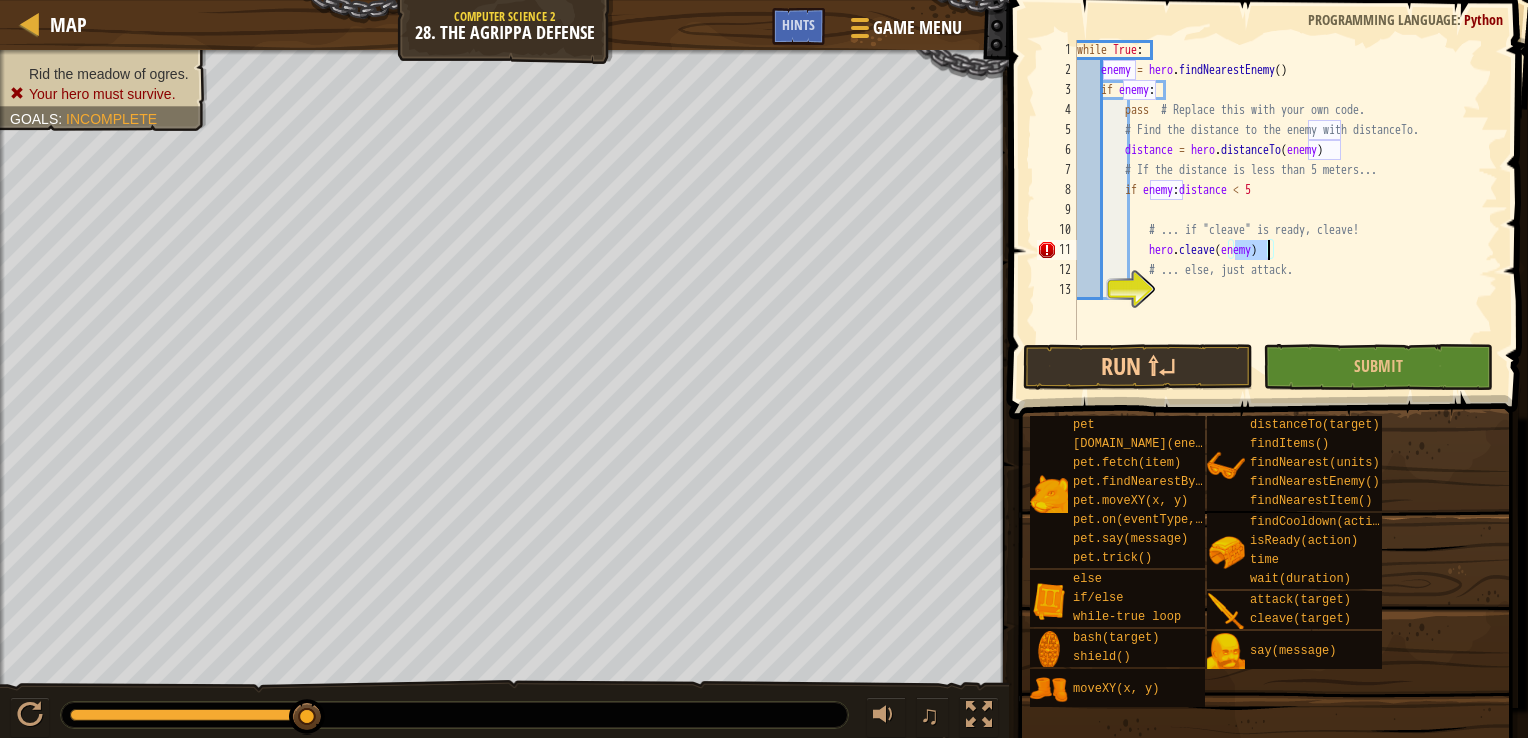 click on "13" at bounding box center (1057, 290) 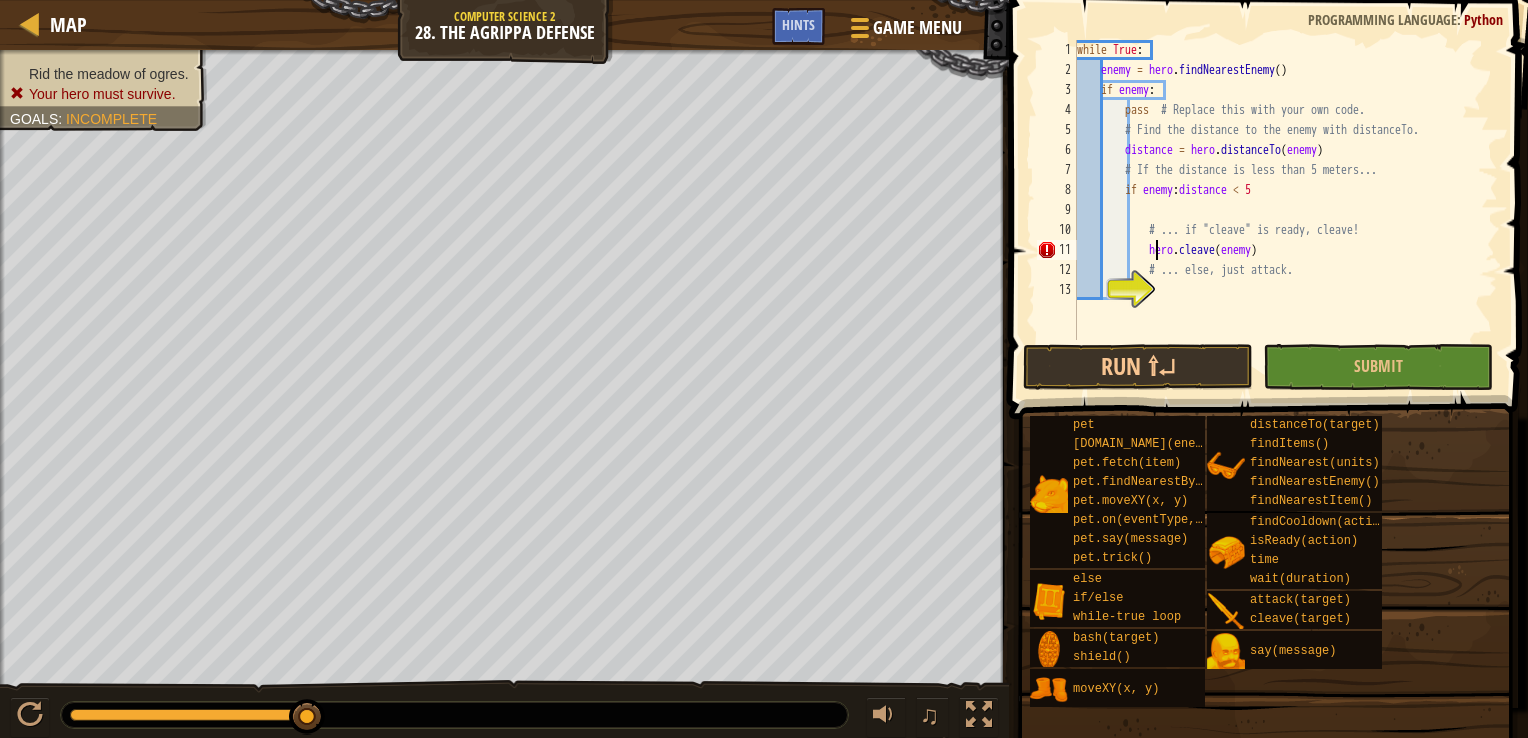 click on "while   True :      enemy   =   hero . findNearestEnemy ( )      if   enemy :          pass    # Replace this with your own code.          # Find the distance to the enemy with distanceTo.          distance   =   hero . distanceTo ( enemy )          # If the distance is less than 5 meters...          if   enemy : distance   <   5                           # ... if "cleave" is ready, cleave!              hero . cleave ( enemy )              # ... else, just attack." at bounding box center [1285, 210] 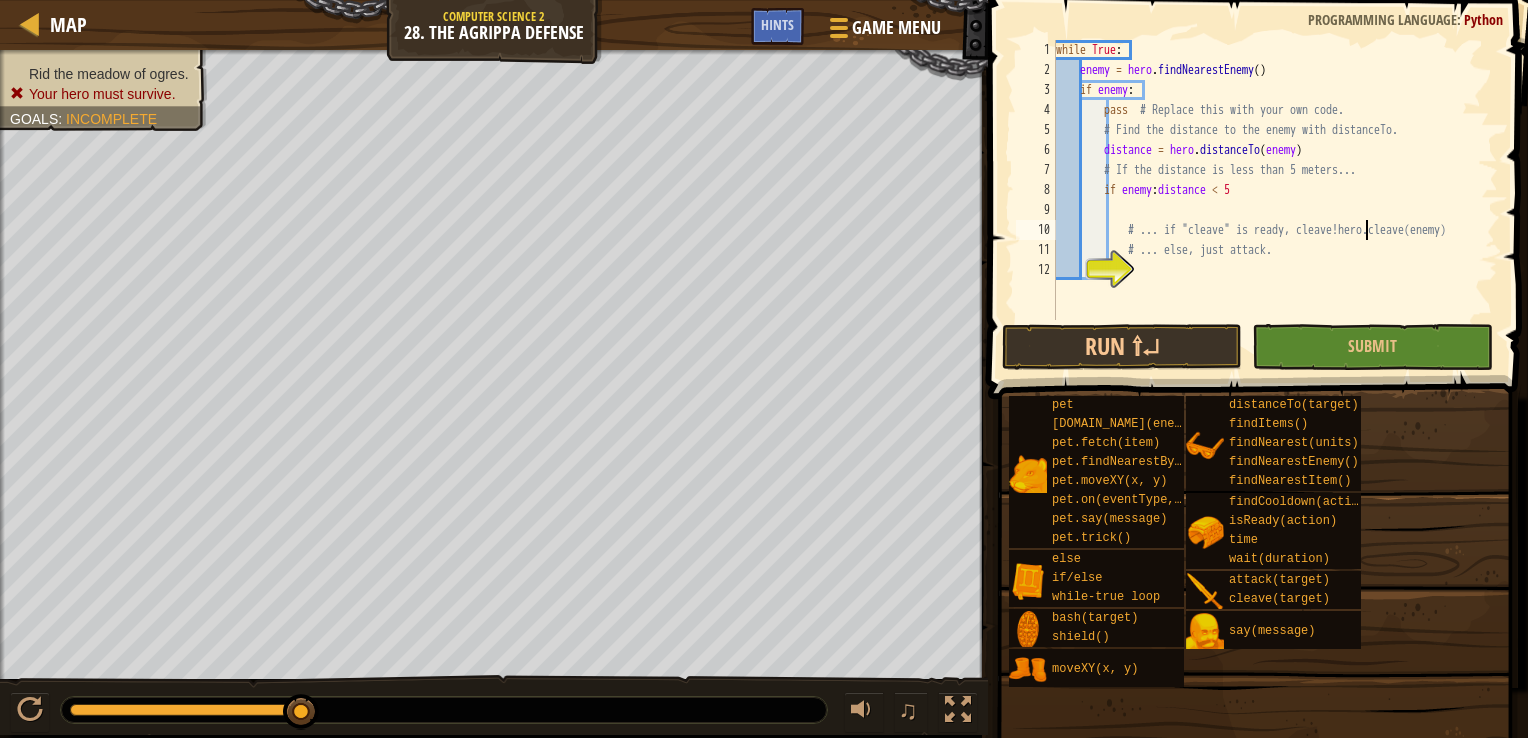 type on "# ... if "cleave" is ready, cleave!
hero.cleave(enemy)" 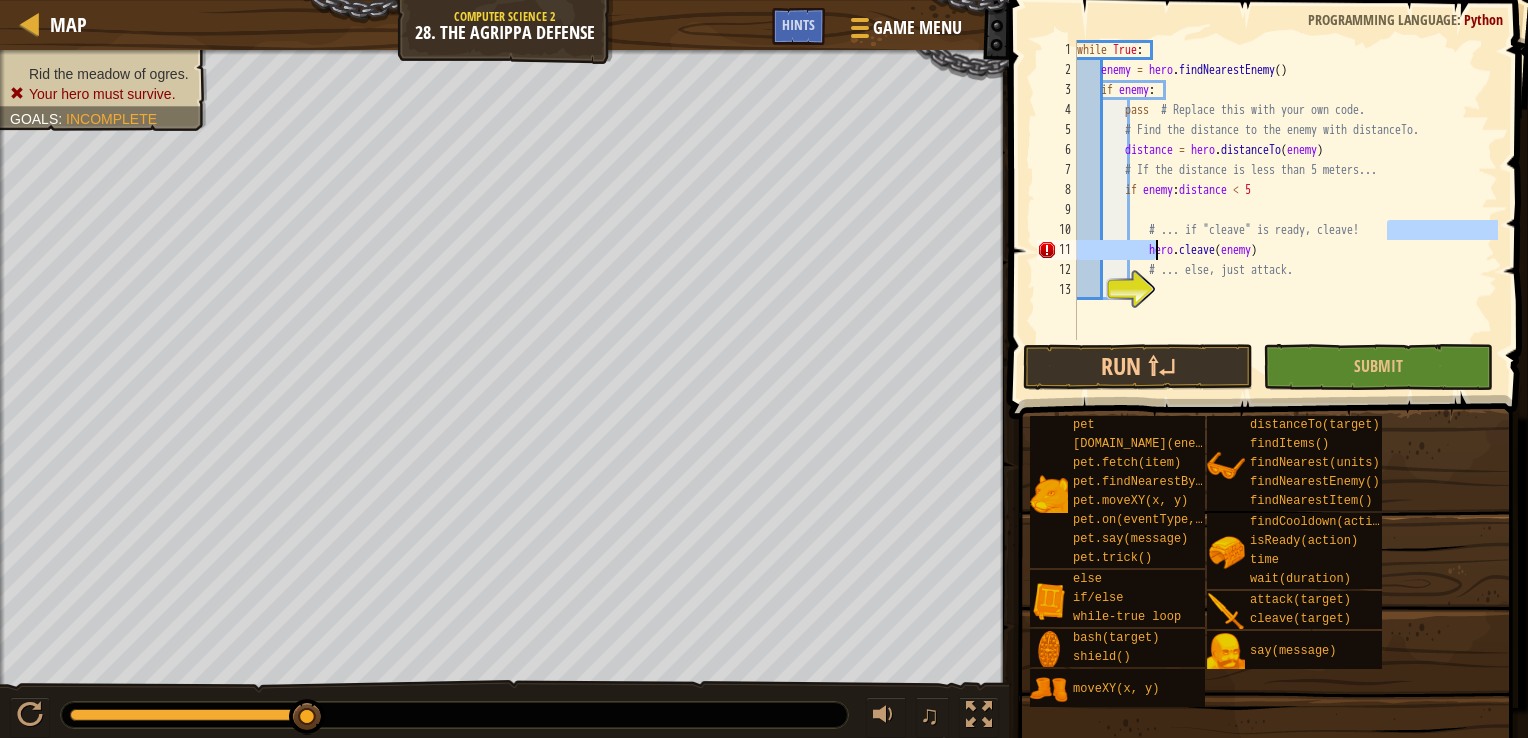 click on "while   True :      enemy   =   hero . findNearestEnemy ( )      if   enemy :          pass    # Replace this with your own code.          # Find the distance to the enemy with distanceTo.          distance   =   hero . distanceTo ( enemy )          # If the distance is less than 5 meters...          if   enemy : distance   <   5                           # ... if "cleave" is ready, cleave!              hero . cleave ( enemy )              # ... else, just attack." at bounding box center (1285, 210) 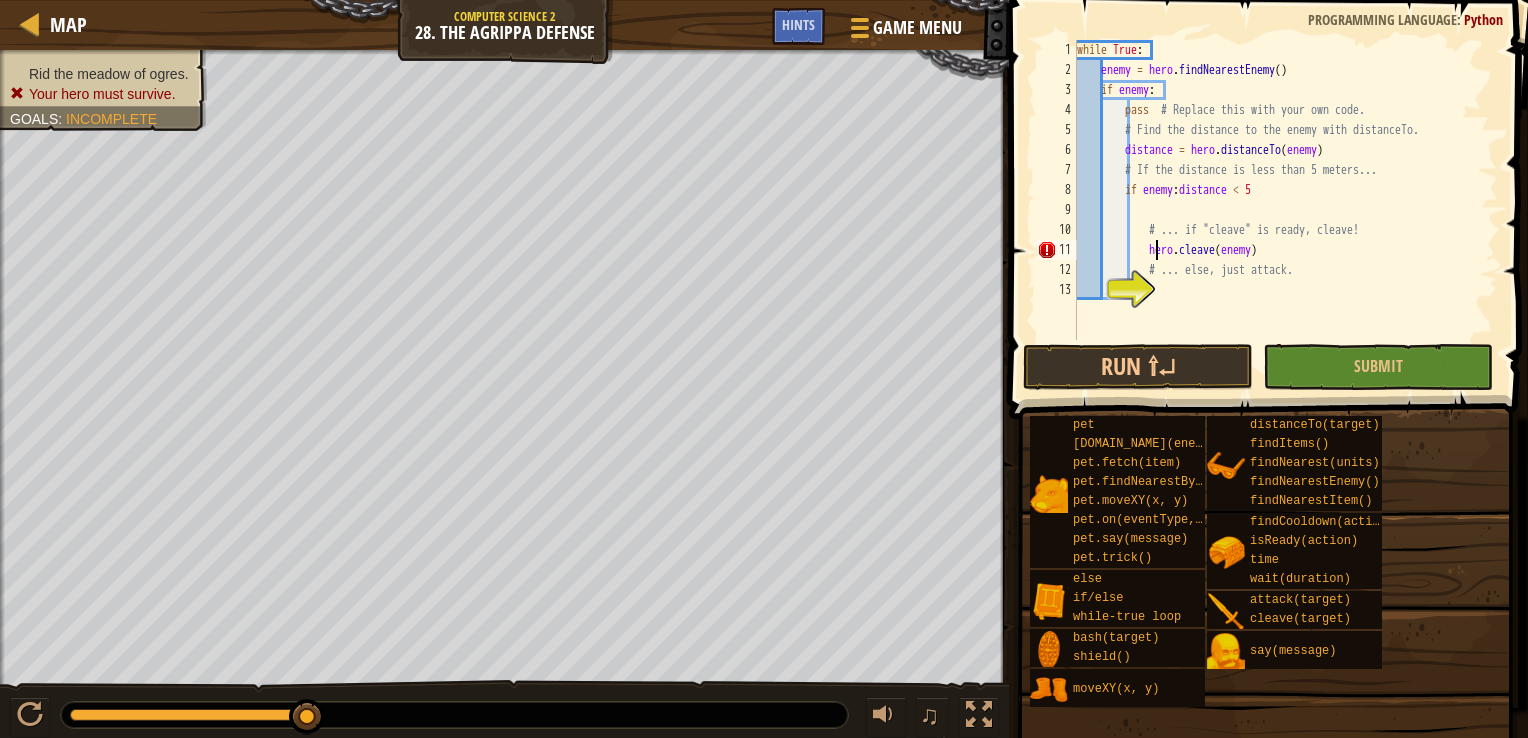 click on "while   True :      enemy   =   hero . findNearestEnemy ( )      if   enemy :          pass    # Replace this with your own code.          # Find the distance to the enemy with distanceTo.          distance   =   hero . distanceTo ( enemy )          # If the distance is less than 5 meters...          if   enemy : distance   <   5                           # ... if "cleave" is ready, cleave!              hero . cleave ( enemy )              # ... else, just attack." at bounding box center [1285, 210] 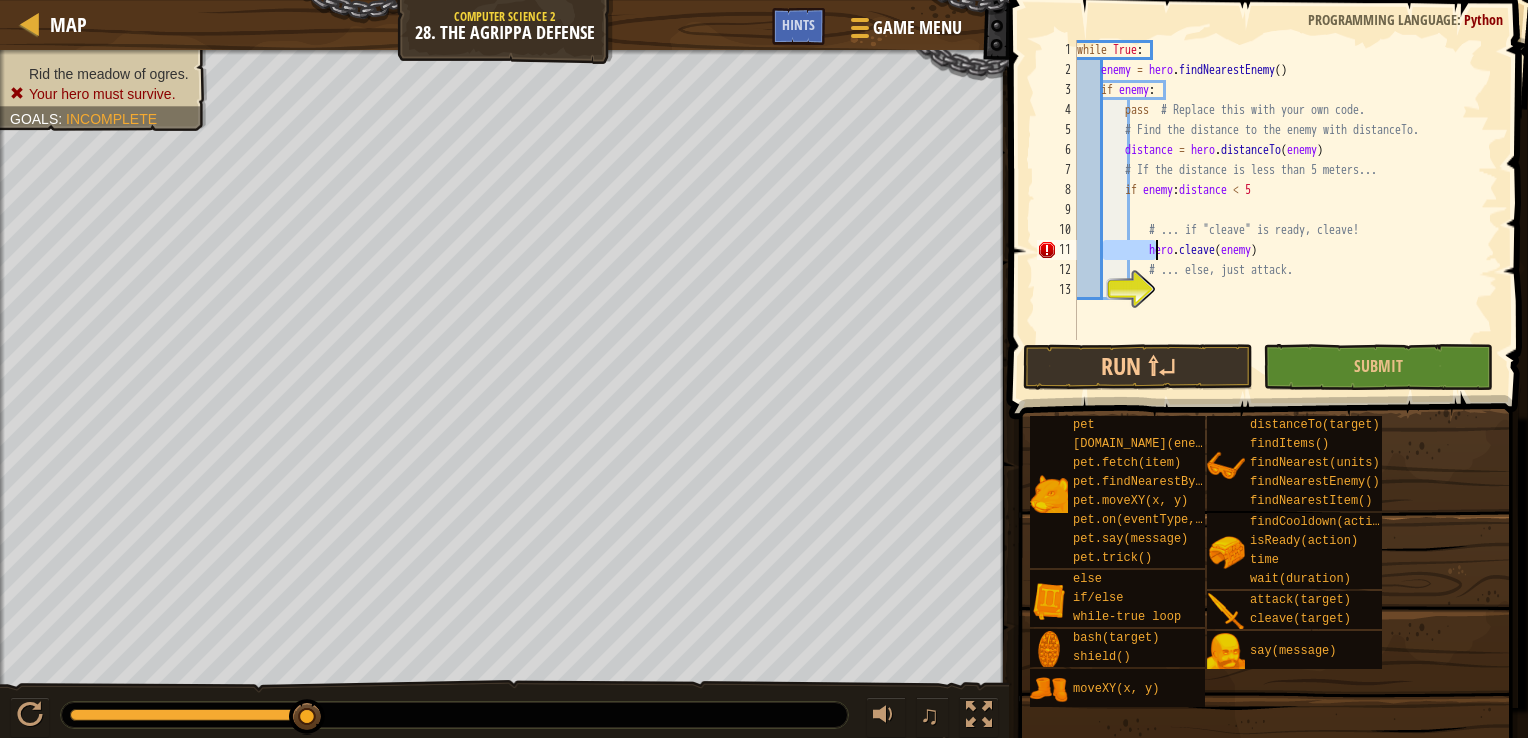 click on "while   True :      enemy   =   hero . findNearestEnemy ( )      if   enemy :          pass    # Replace this with your own code.          # Find the distance to the enemy with distanceTo.          distance   =   hero . distanceTo ( enemy )          # If the distance is less than 5 meters...          if   enemy : distance   <   5                           # ... if "cleave" is ready, cleave!              hero . cleave ( enemy )              # ... else, just attack." at bounding box center (1285, 190) 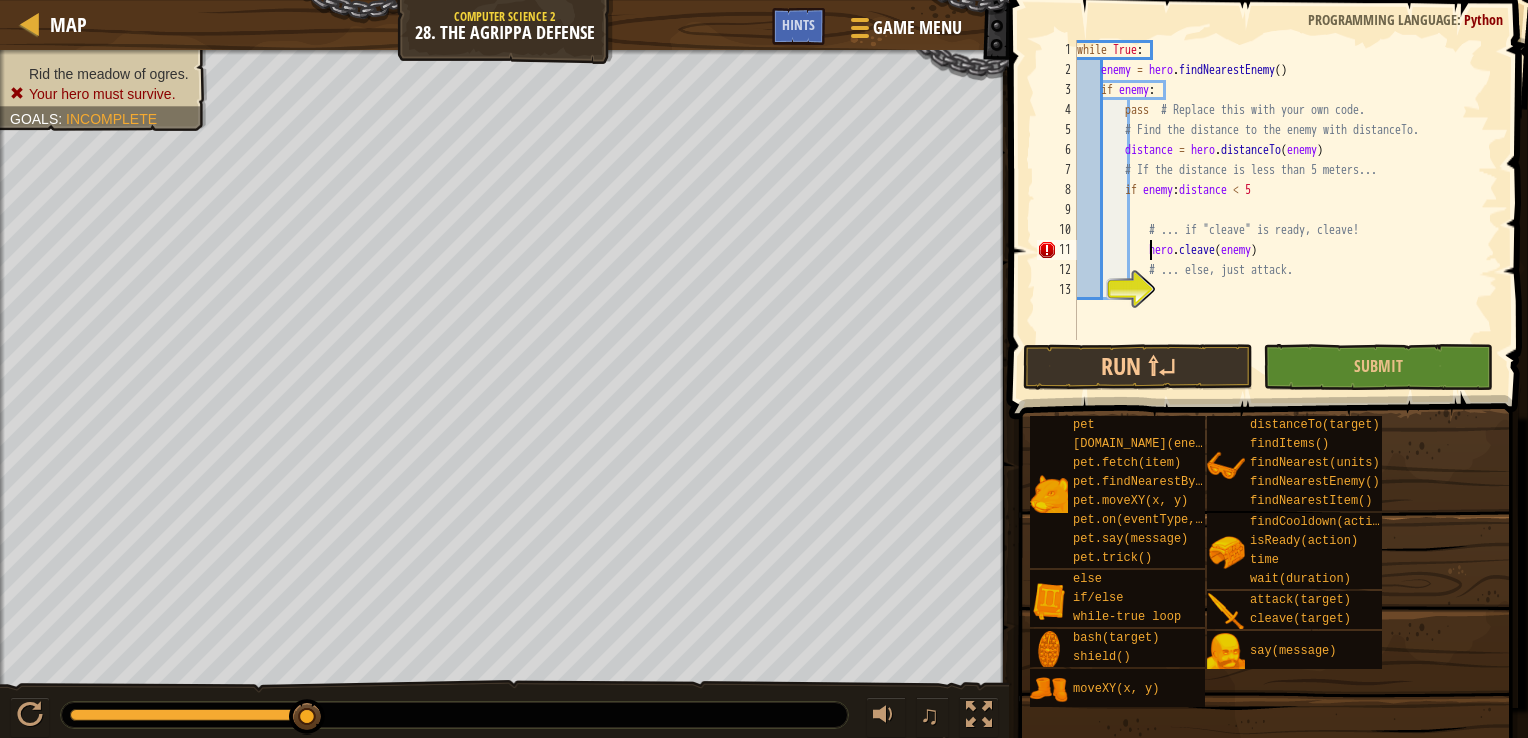 click on "while   True :      enemy   =   hero . findNearestEnemy ( )      if   enemy :          pass    # Replace this with your own code.          # Find the distance to the enemy with distanceTo.          distance   =   hero . distanceTo ( enemy )          # If the distance is less than 5 meters...          if   enemy : distance   <   5                           # ... if "cleave" is ready, cleave!              hero . cleave ( enemy )              # ... else, just attack." at bounding box center [1285, 210] 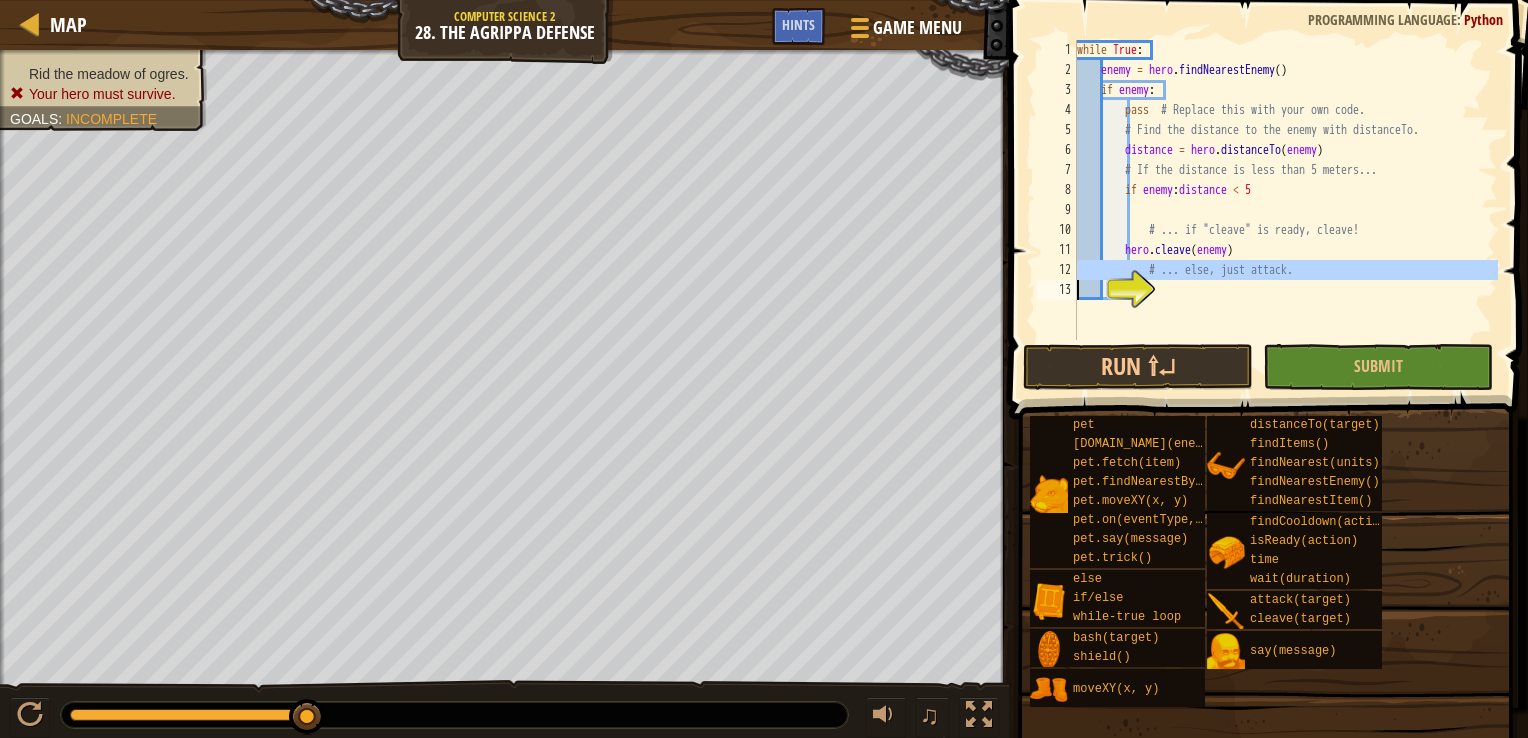 click on "13" at bounding box center [1057, 290] 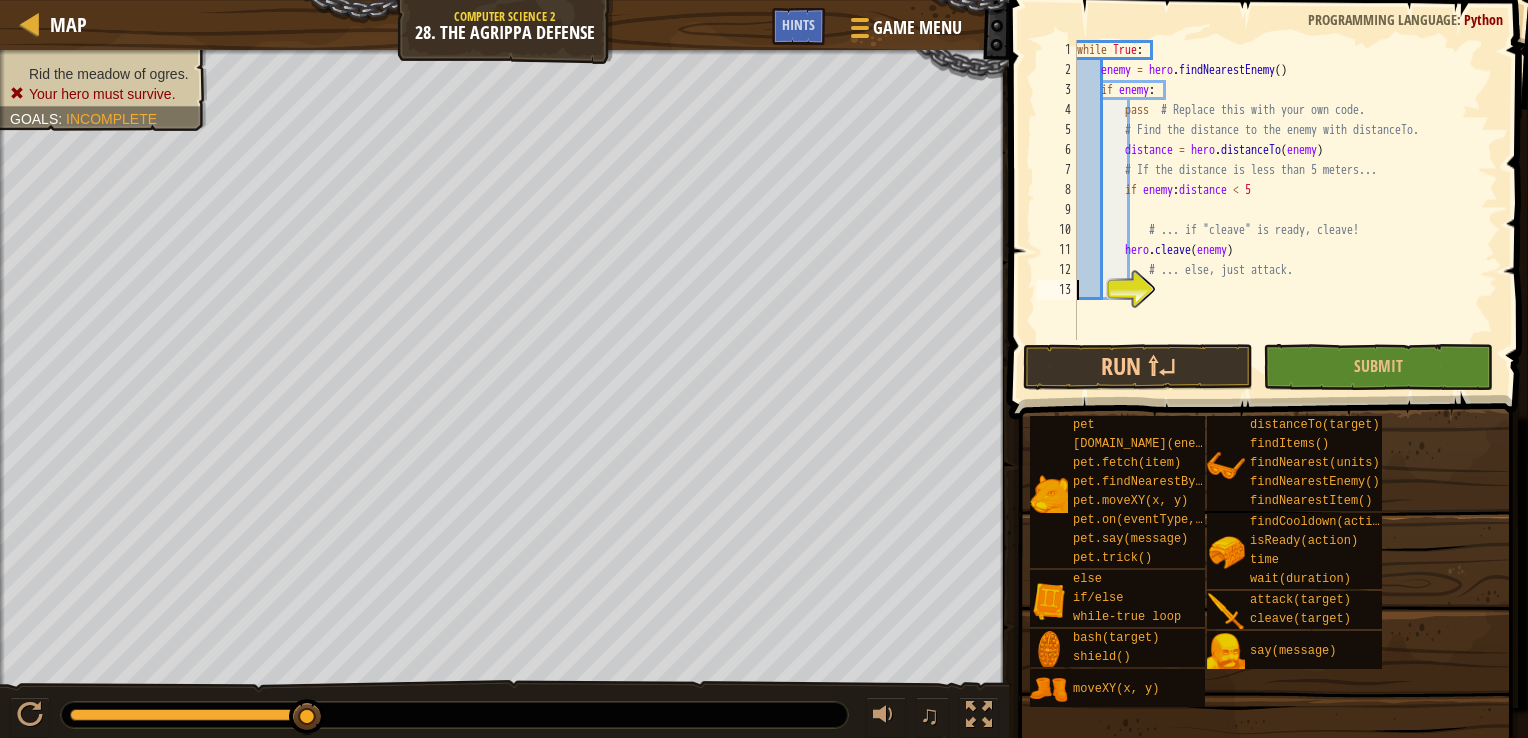 click on "13" at bounding box center [1057, 290] 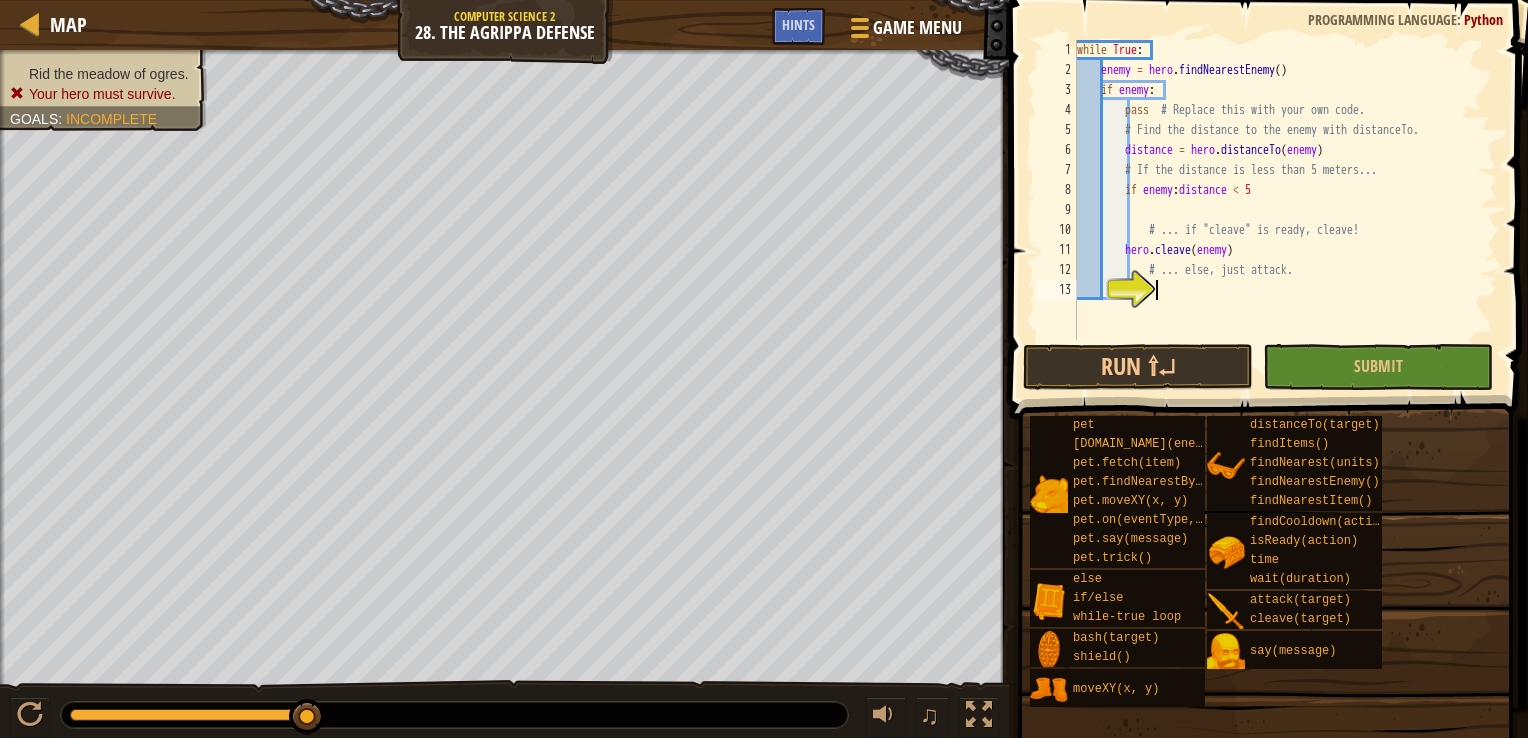 scroll, scrollTop: 0, scrollLeft: 0, axis: both 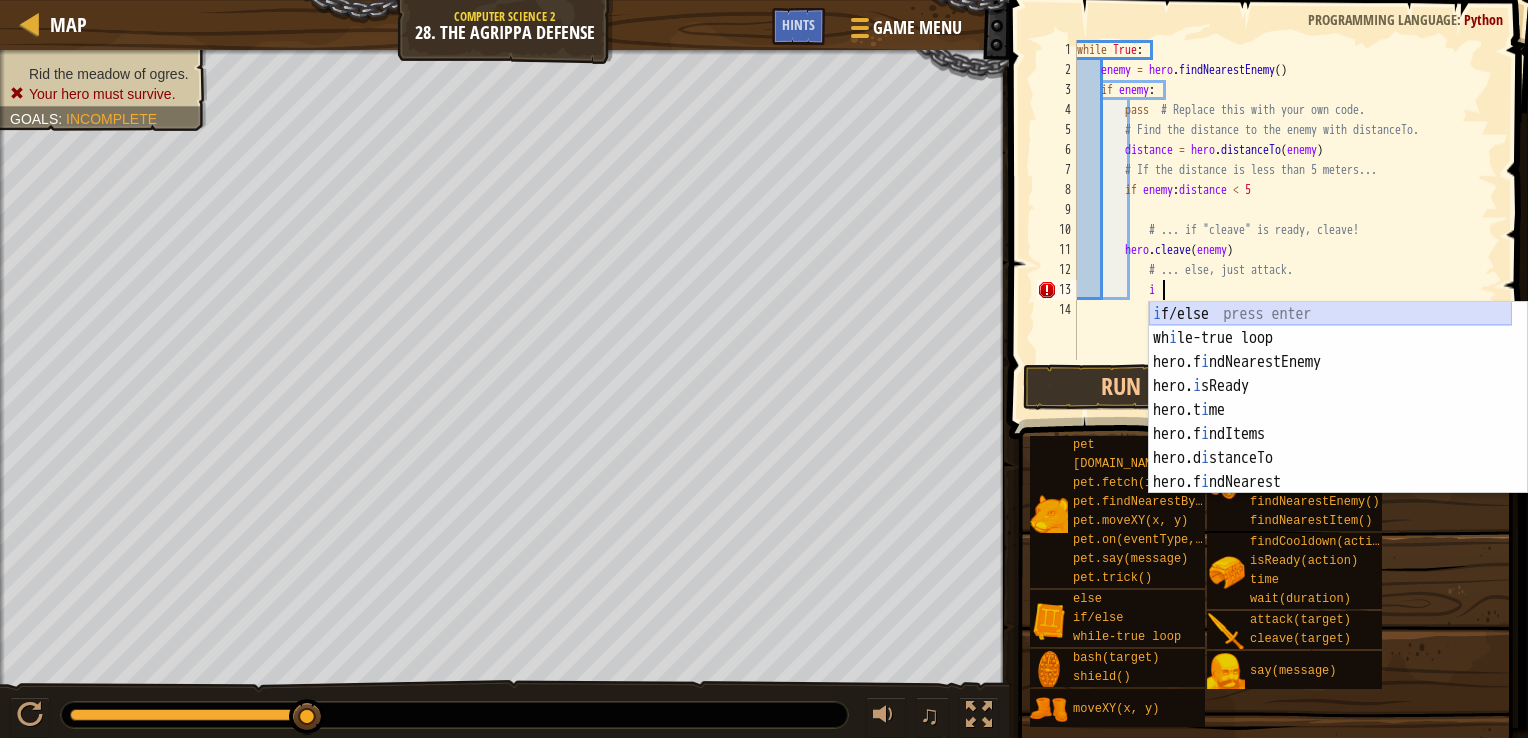 click on "while   True :      enemy   =   hero . findNearestEnemy ( )      if   enemy :          pass    # Replace this with your own code.          # Find the distance to the enemy with distanceTo.          distance   =   hero . distanceTo ( enemy )          # If the distance is less than 5 meters...          if   enemy : distance   <   5                           # ... if "cleave" is ready, cleave!          hero . cleave ( enemy )              # ... else, just attack.              i" at bounding box center (1285, 220) 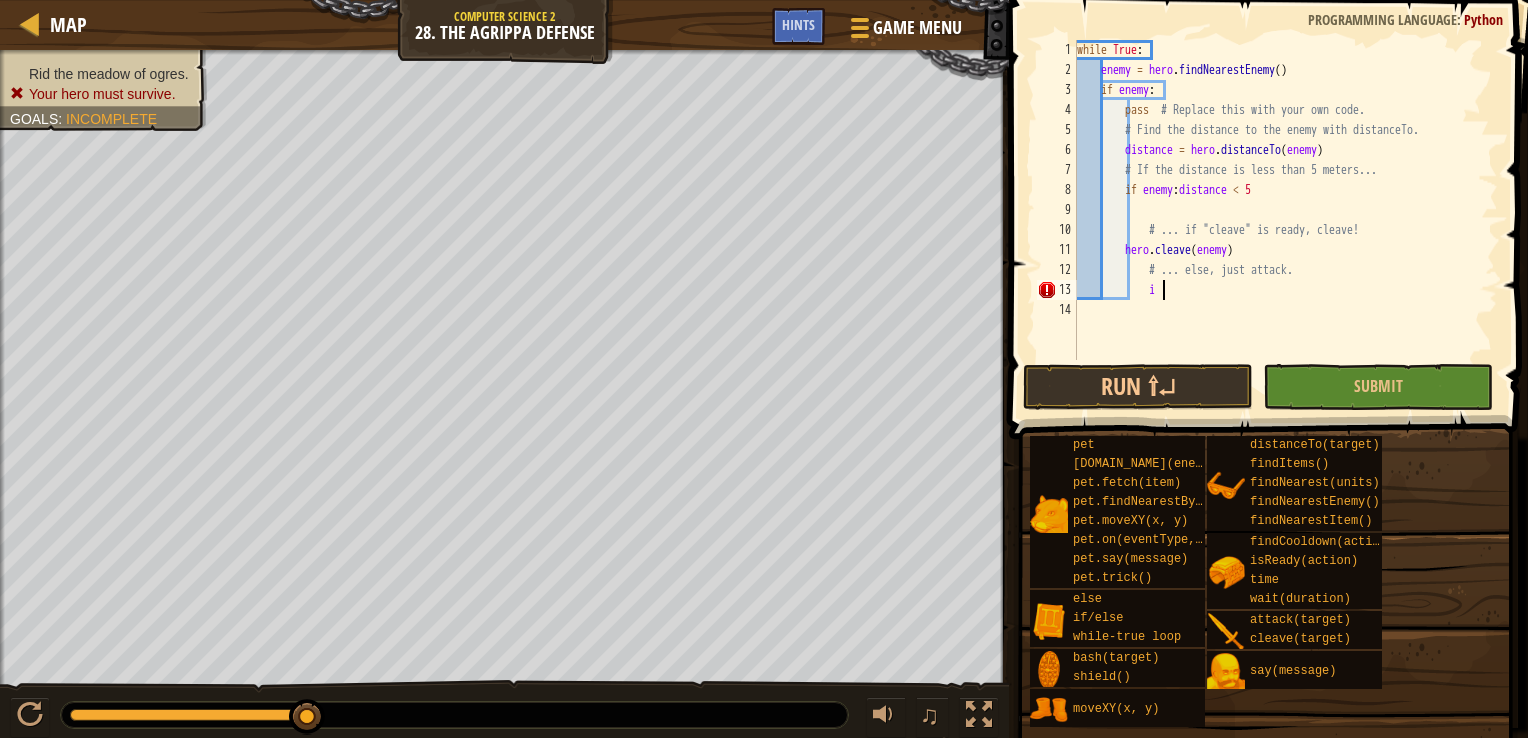 scroll, scrollTop: 9, scrollLeft: 6, axis: both 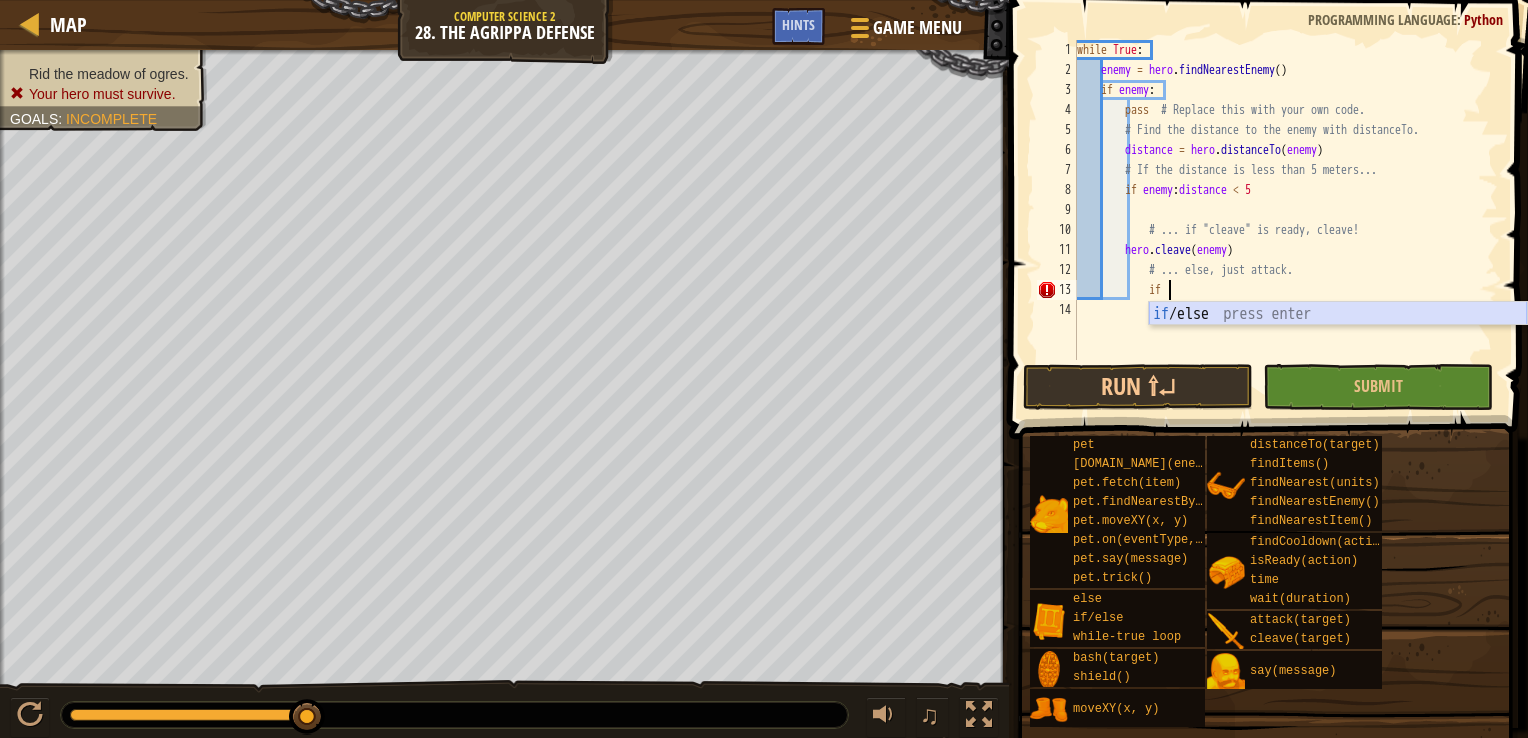 click on "if /else press enter" at bounding box center (1338, 338) 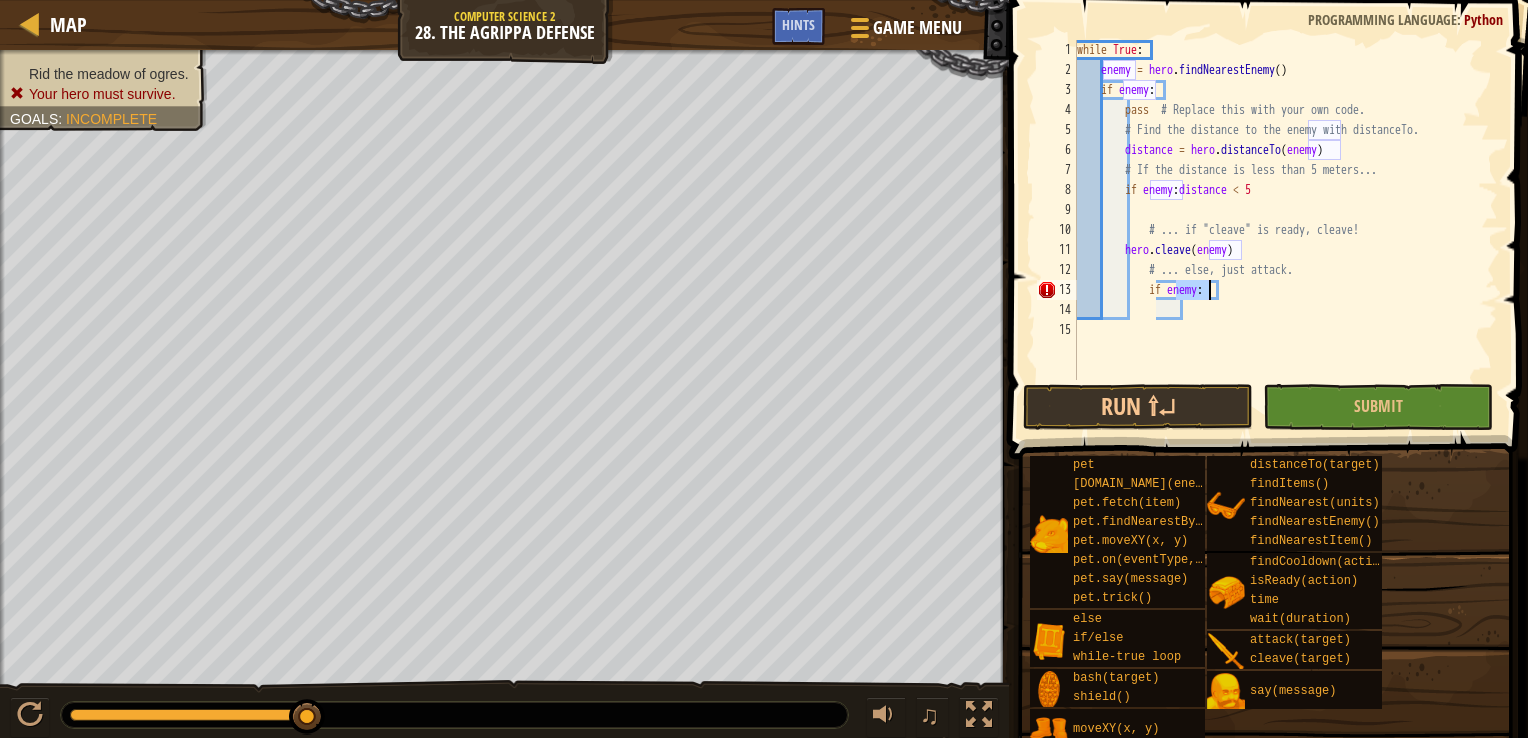 click on "while   True :      enemy   =   hero . findNearestEnemy ( )      if   enemy :          pass    # Replace this with your own code.          # Find the distance to the enemy with distanceTo.          distance   =   hero . distanceTo ( enemy )          # If the distance is less than 5 meters...          if   enemy : distance   <   5                           # ... if "cleave" is ready, cleave!          hero . cleave ( enemy )              # ... else, just attack.              if   enemy :" at bounding box center (1285, 230) 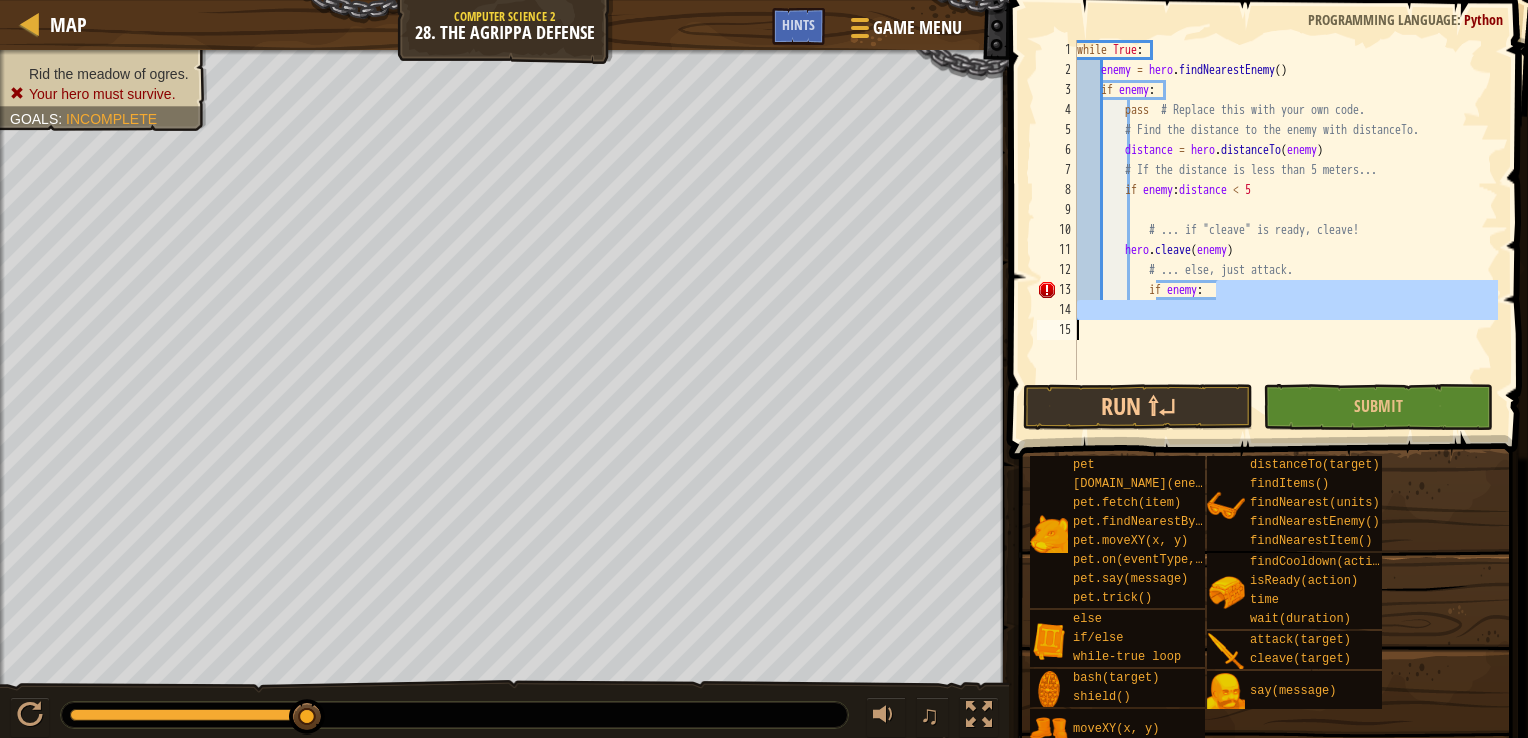 drag, startPoint x: 1229, startPoint y: 294, endPoint x: 1068, endPoint y: 321, distance: 163.24828 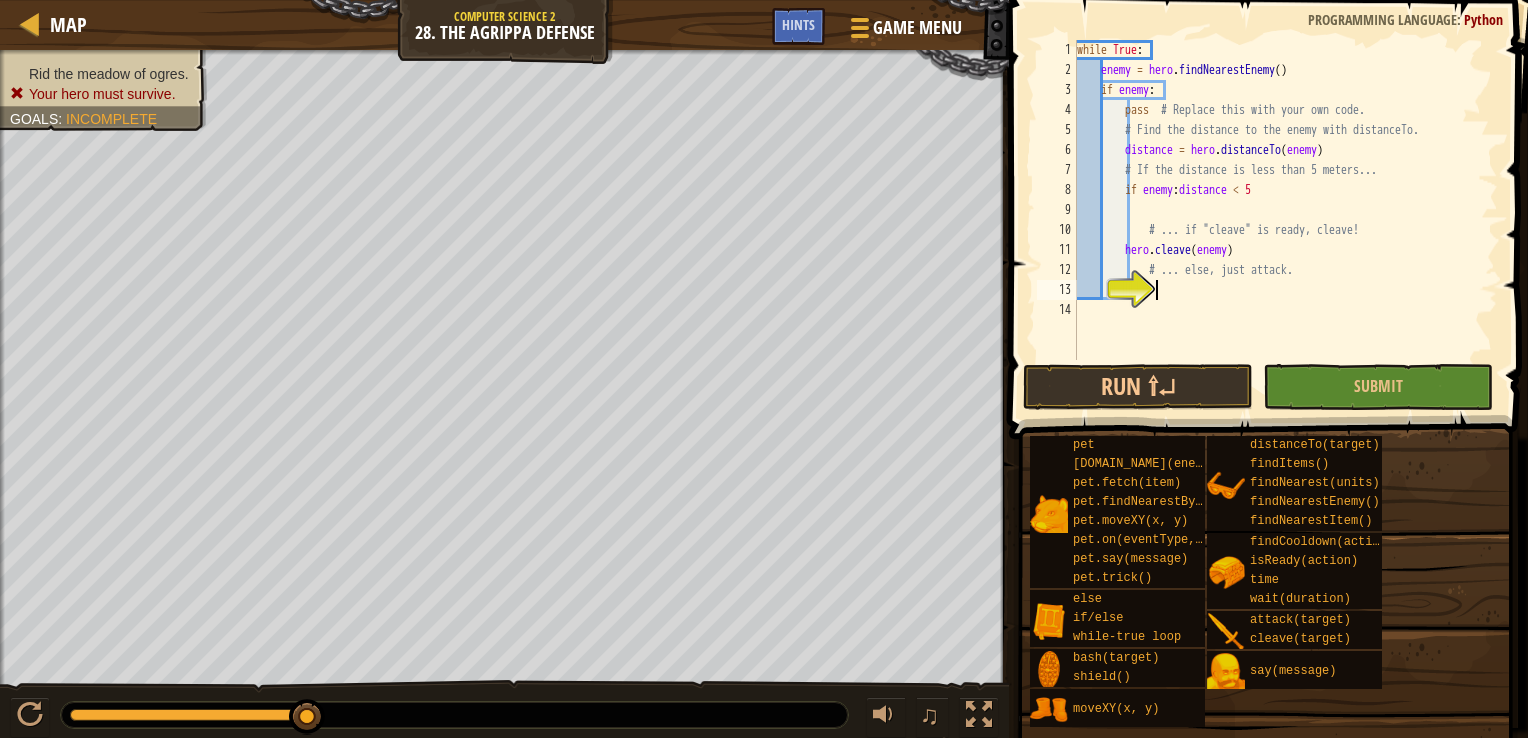 scroll, scrollTop: 9, scrollLeft: 3, axis: both 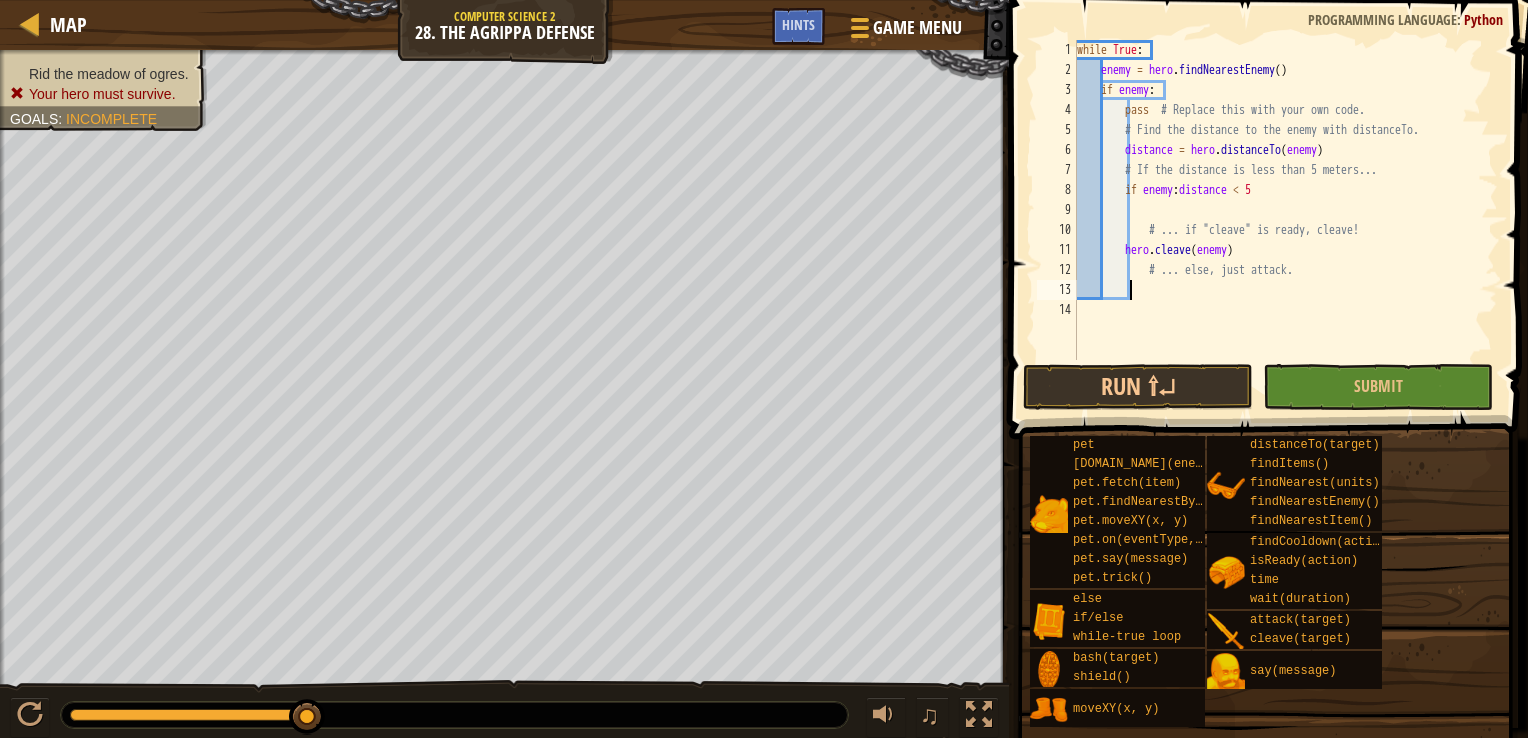 type on "e" 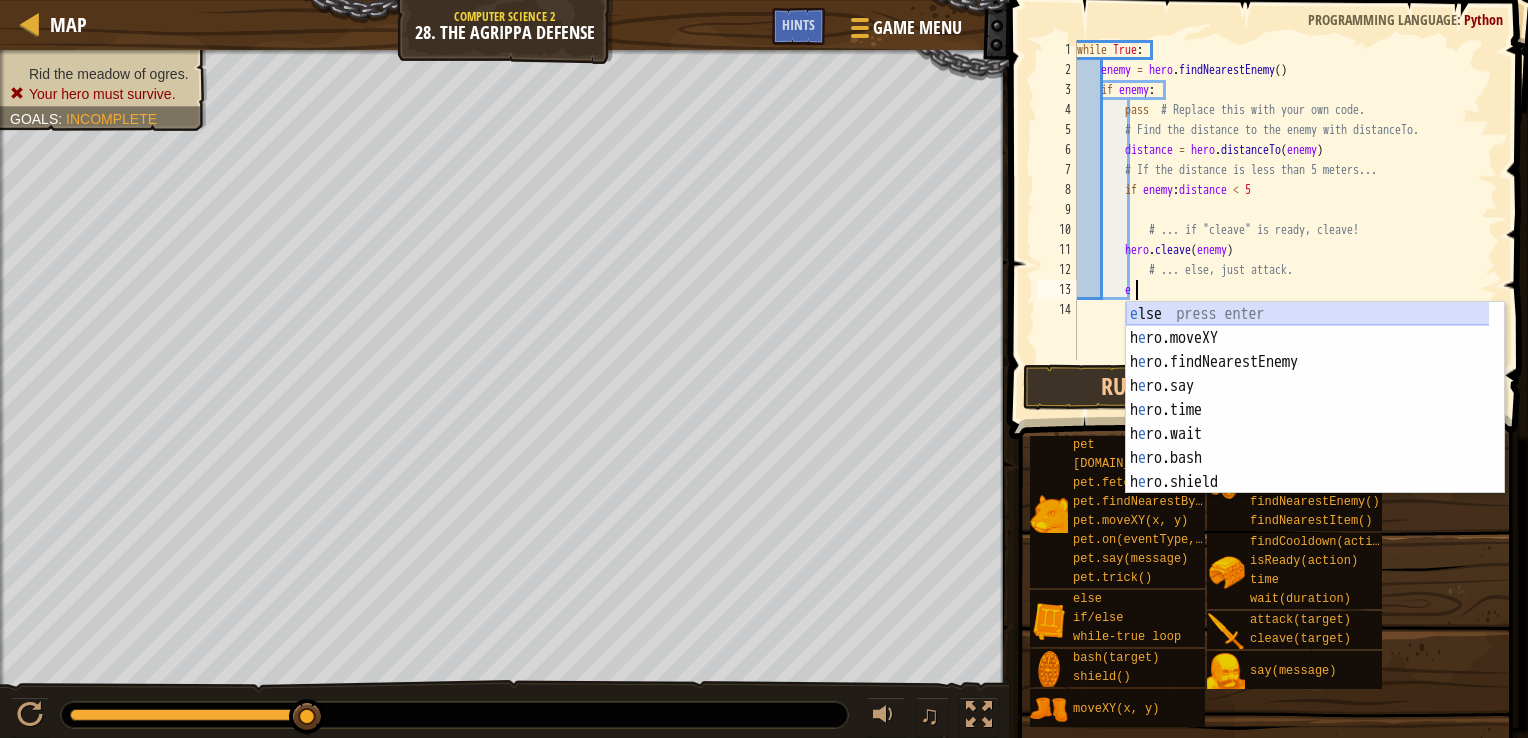 click on "e lse press enter h e ro.moveXY press enter h e ro.findNearestEnemy press enter h e ro.say press enter h e ro.time press enter h e ro.wait press enter h e ro.bash press enter h e ro.shield press enter h e ro.attack press enter" at bounding box center (1315, 422) 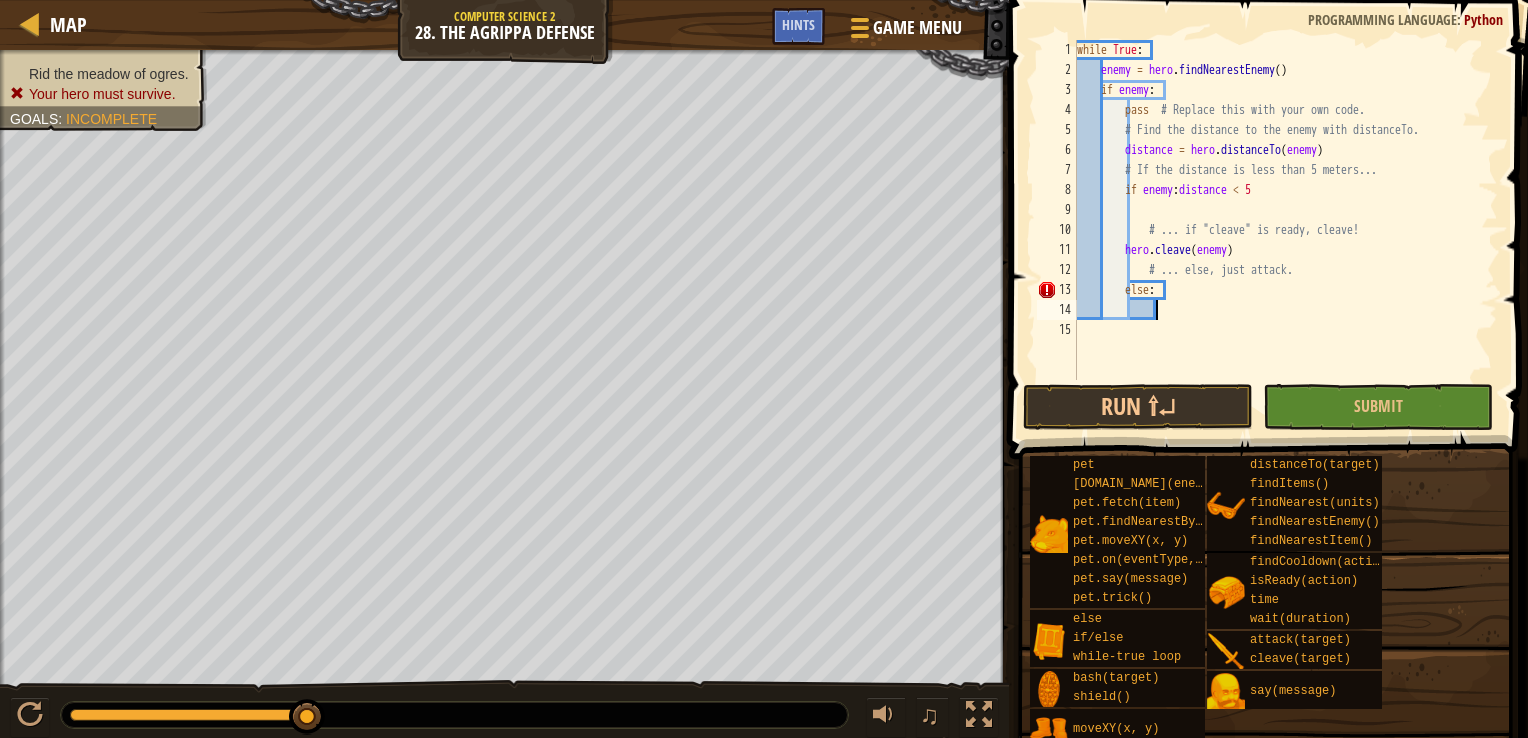 type on "e" 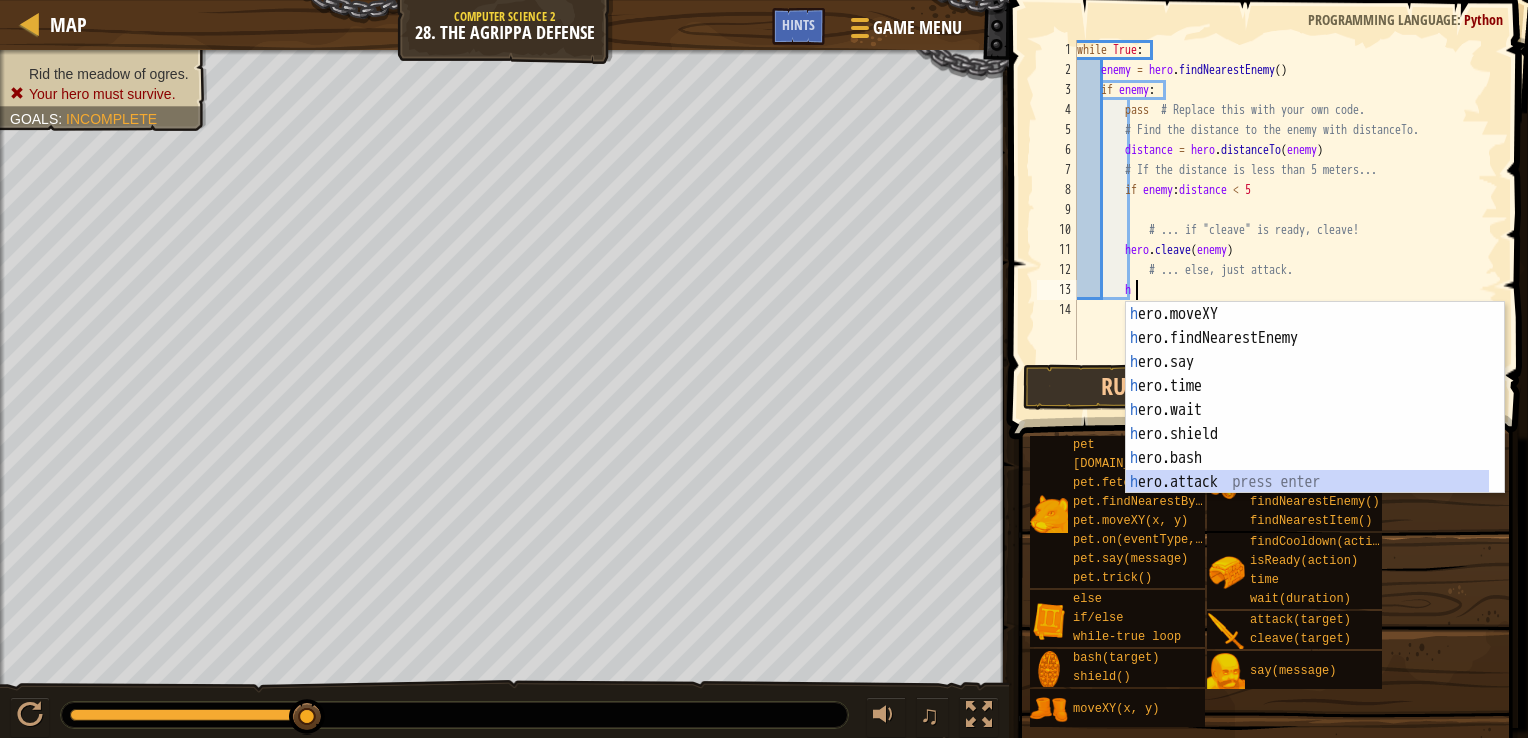 click on "h ero.moveXY press enter h ero.findNearestEnemy press enter h ero.say press enter h ero.time press enter h ero.wait press enter h ero.shield press enter h ero.bash press enter h ero.attack press enter h ero.cleave press enter" at bounding box center [1307, 422] 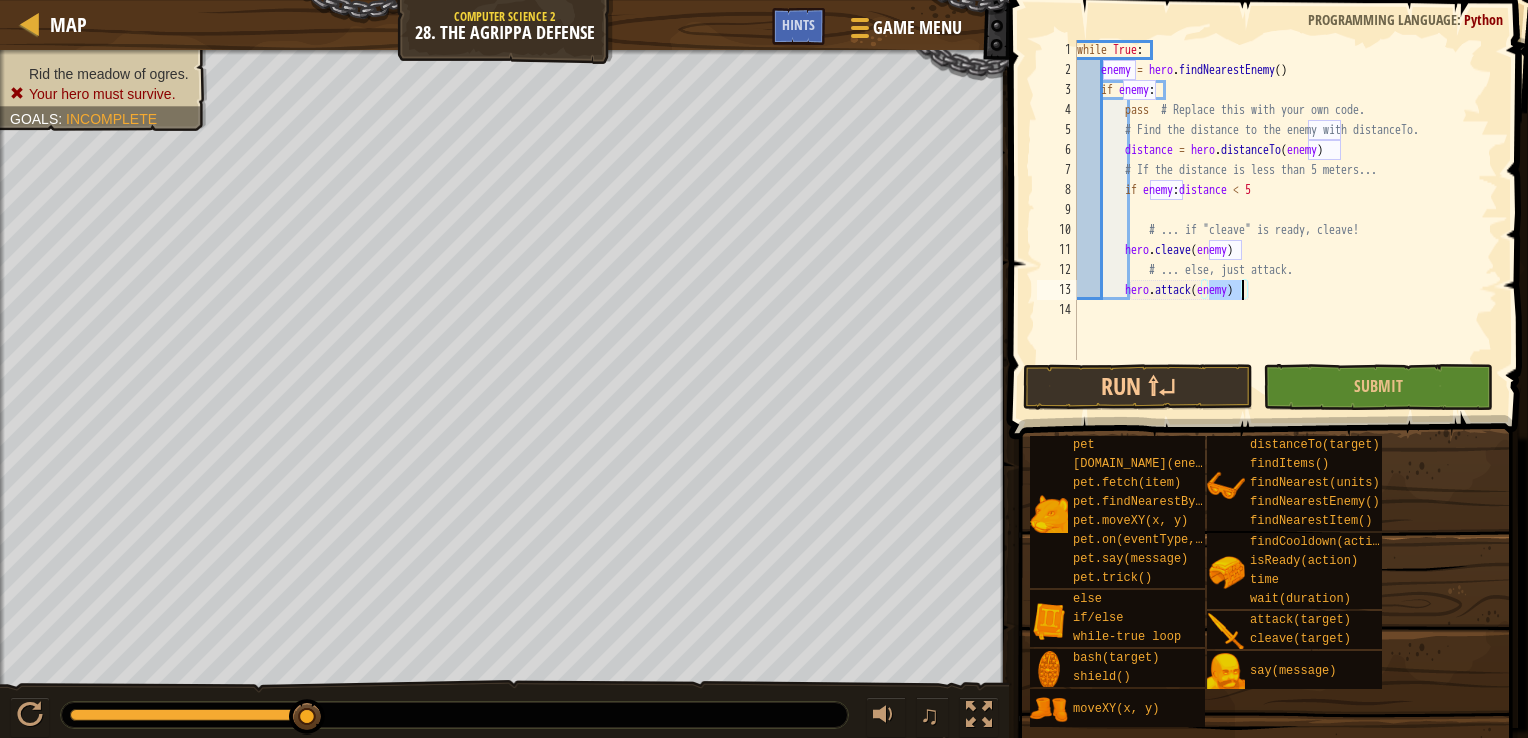 click on "while   True :      enemy   =   hero . findNearestEnemy ( )      if   enemy :          pass    # Replace this with your own code.          # Find the distance to the enemy with distanceTo.          distance   =   hero . distanceTo ( enemy )          # If the distance is less than 5 meters...          if   enemy : distance   <   5                           # ... if "cleave" is ready, cleave!          hero . cleave ( enemy )              # ... else, just attack.          hero . attack ( enemy )" at bounding box center [1285, 220] 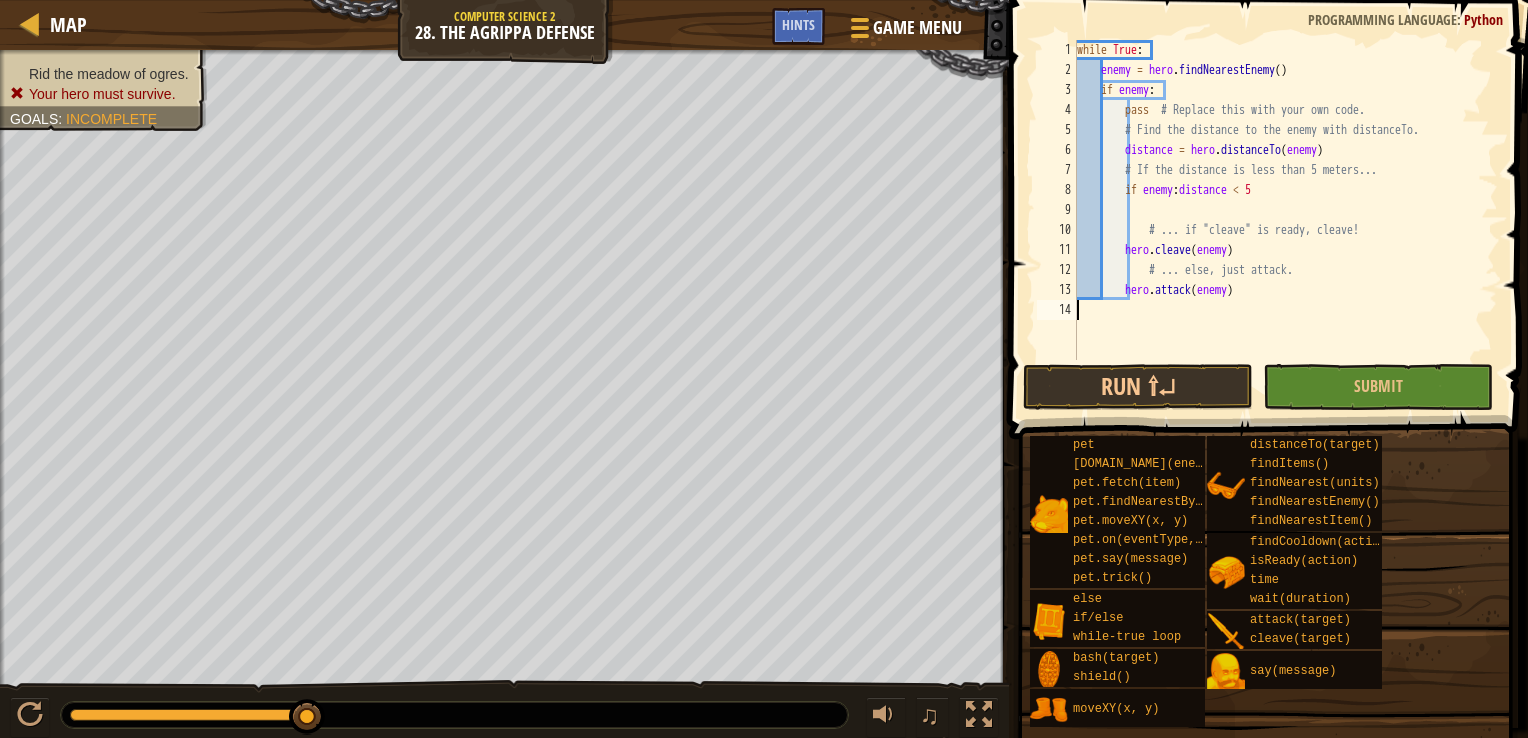 scroll, scrollTop: 9, scrollLeft: 0, axis: vertical 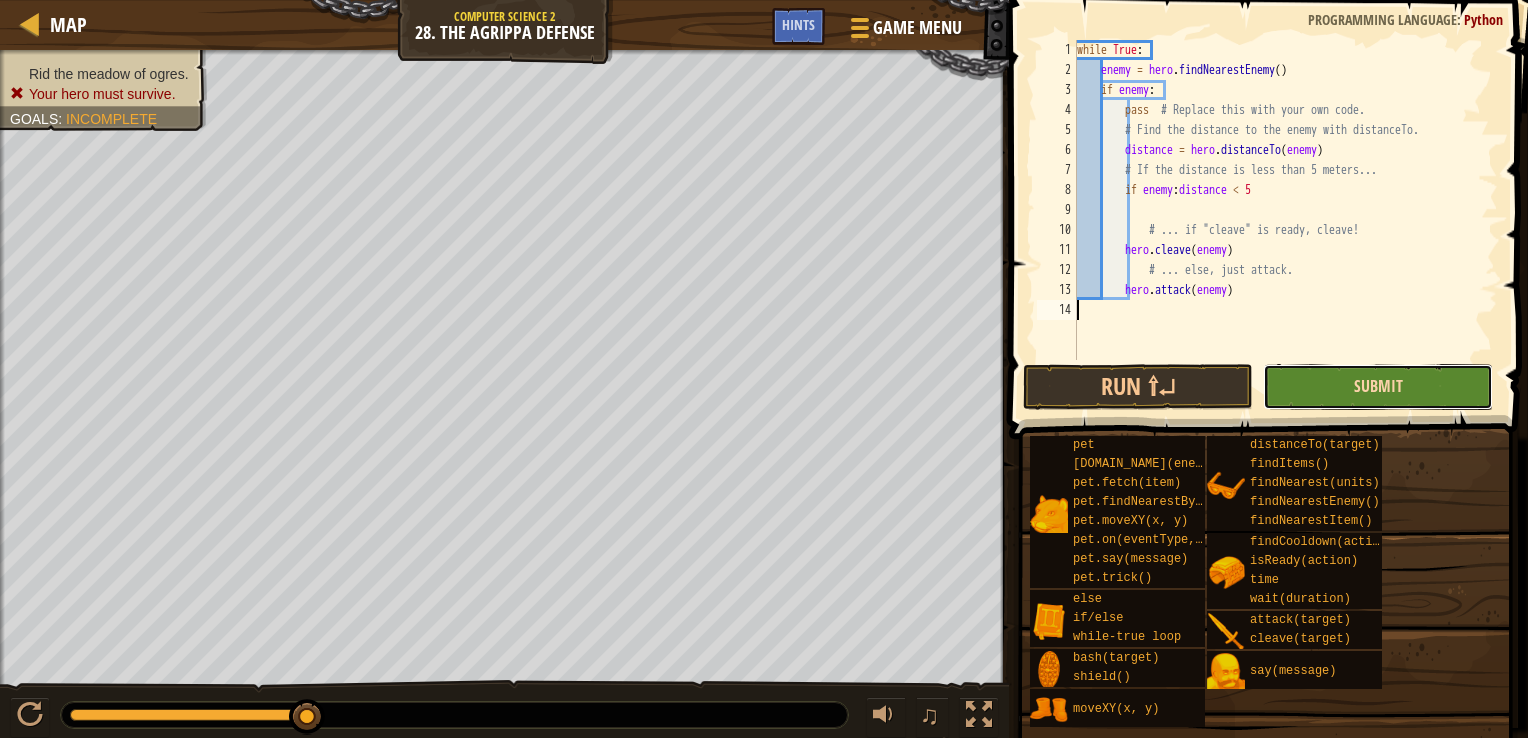 click on "Submit" at bounding box center [1378, 386] 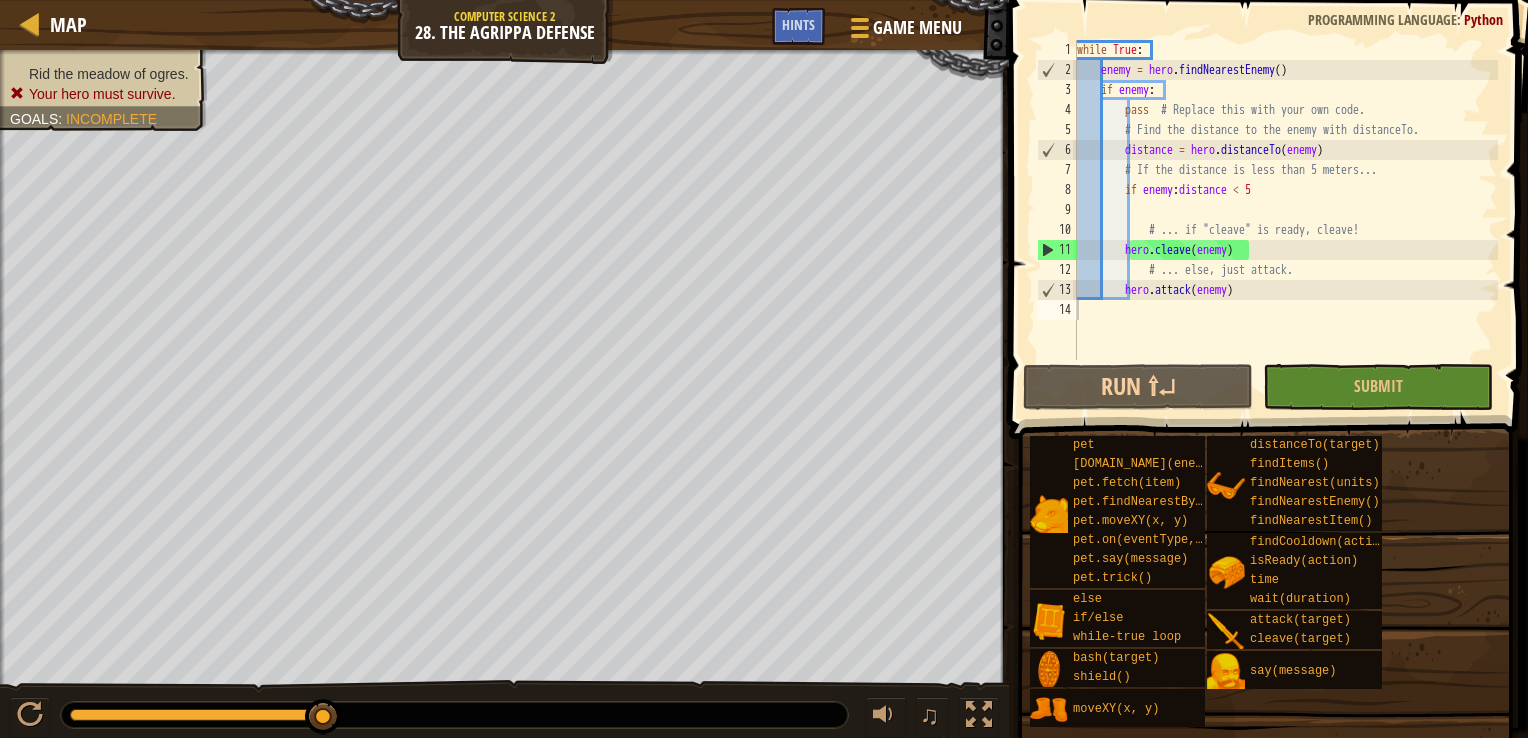 drag, startPoint x: 323, startPoint y: 712, endPoint x: 385, endPoint y: 708, distance: 62.1289 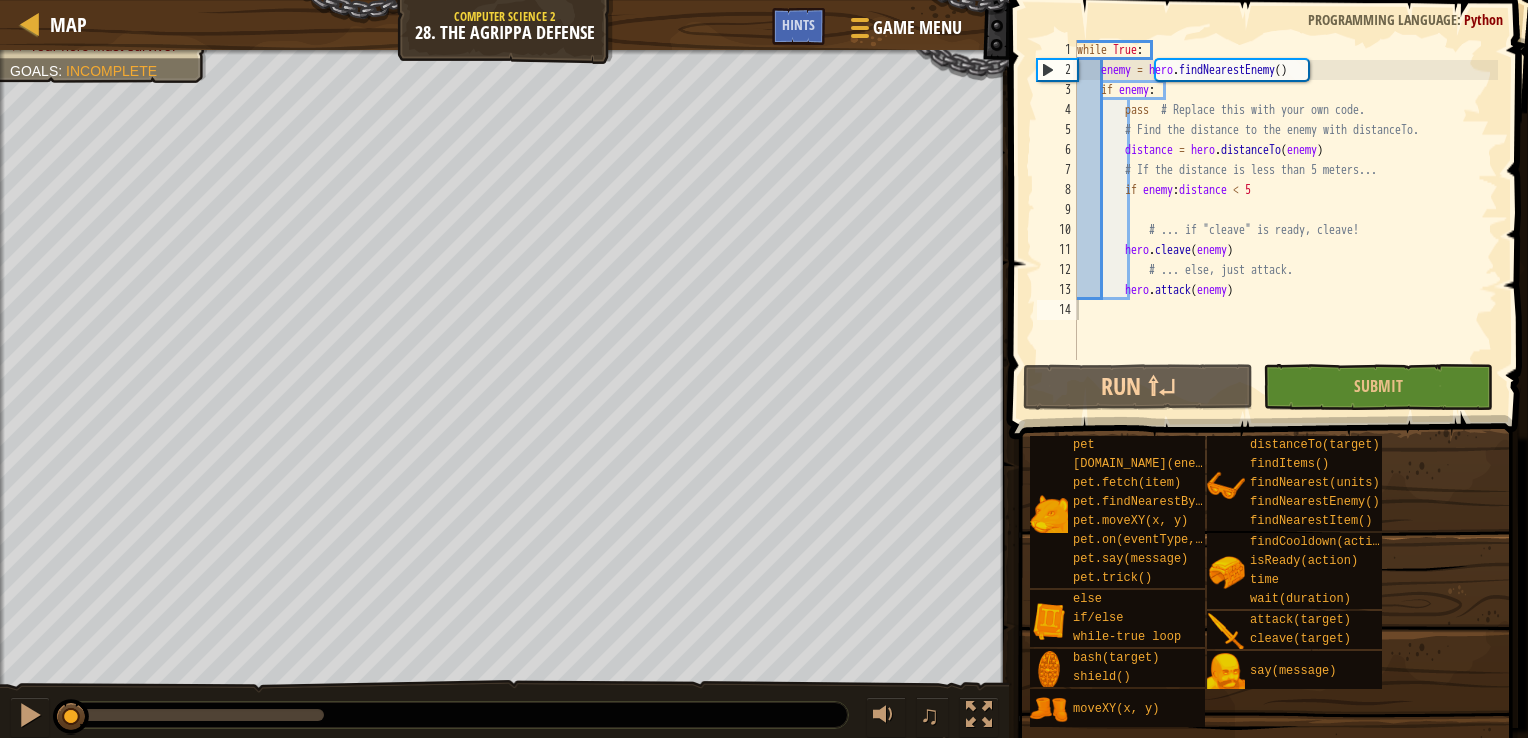 drag, startPoint x: 324, startPoint y: 710, endPoint x: 56, endPoint y: 700, distance: 268.1865 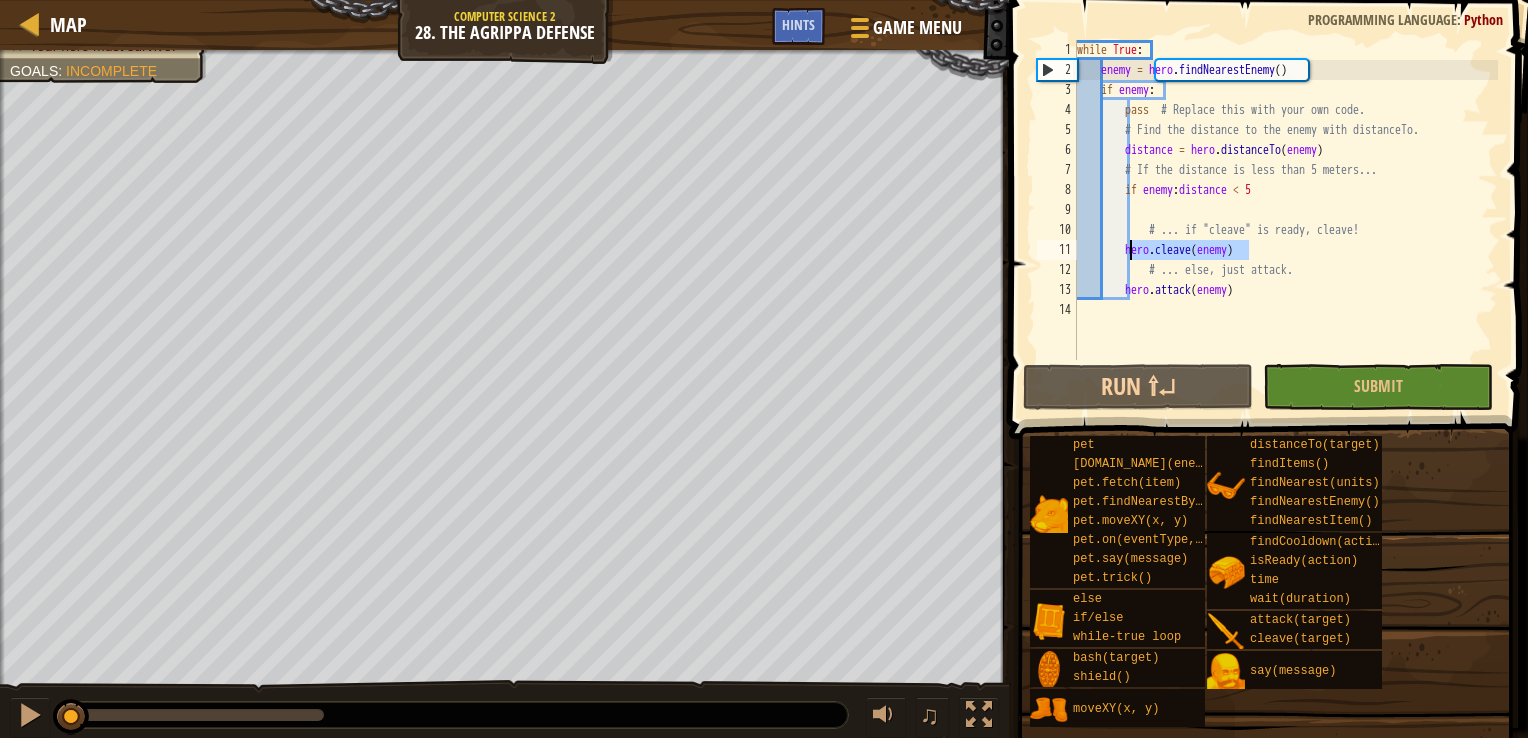drag, startPoint x: 1248, startPoint y: 246, endPoint x: 1132, endPoint y: 250, distance: 116.06895 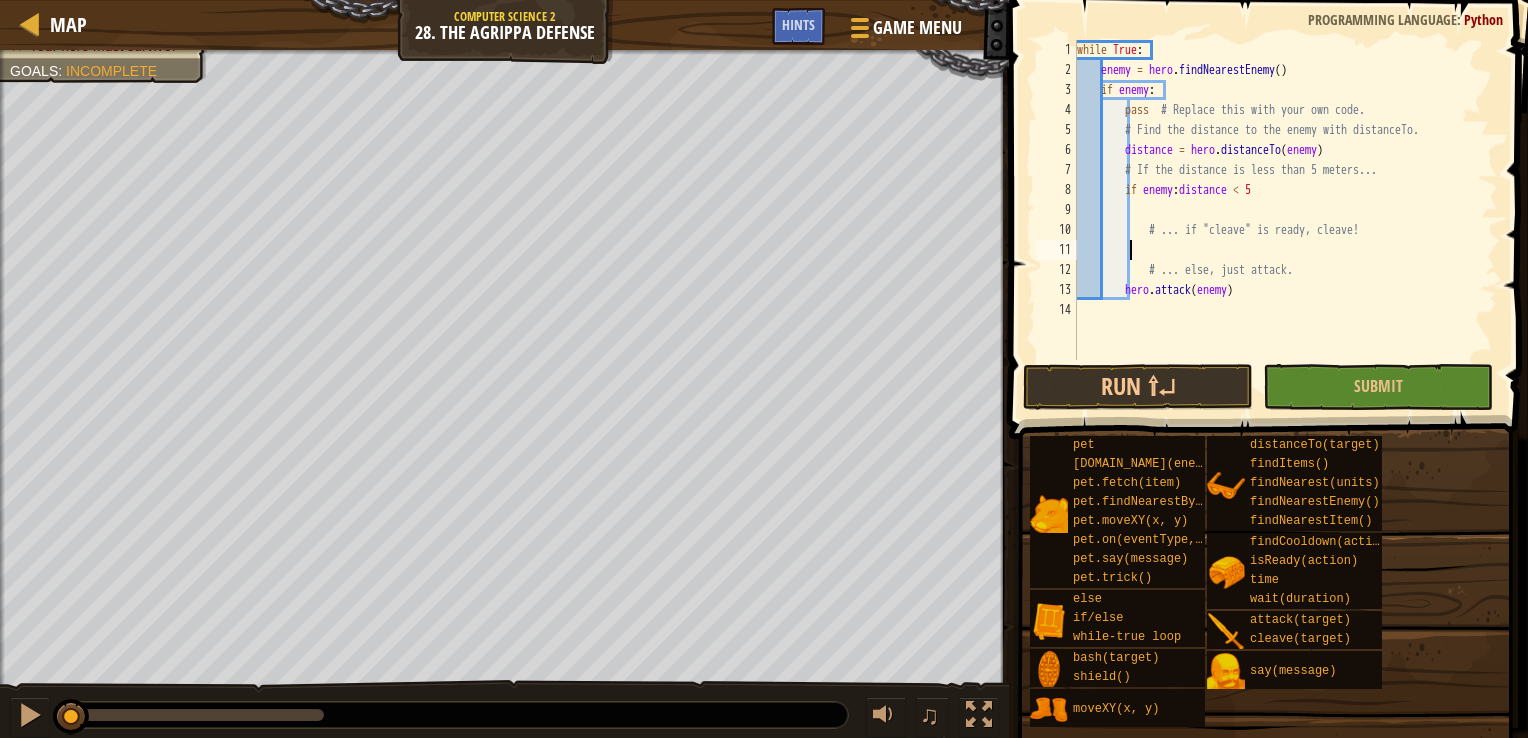 scroll, scrollTop: 9, scrollLeft: 3, axis: both 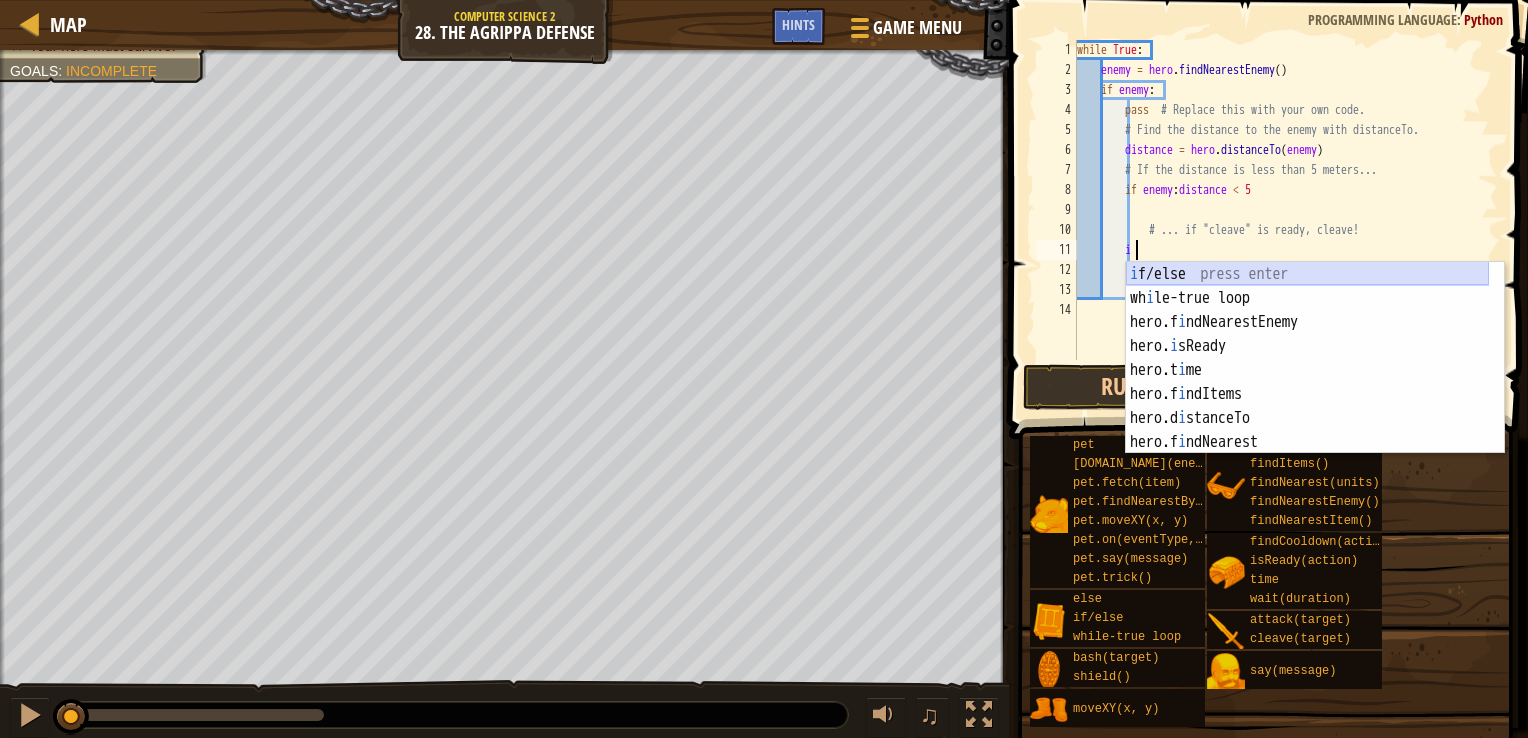 click on "i f/else press enter wh i le-true loop press enter hero.f i ndNearestEnemy press enter hero. i sReady press enter hero.t i me press enter hero.f i ndItems press enter hero.d i stanceTo press enter hero.f i ndNearest press enter hero.f i ndCooldown press enter" at bounding box center [1307, 382] 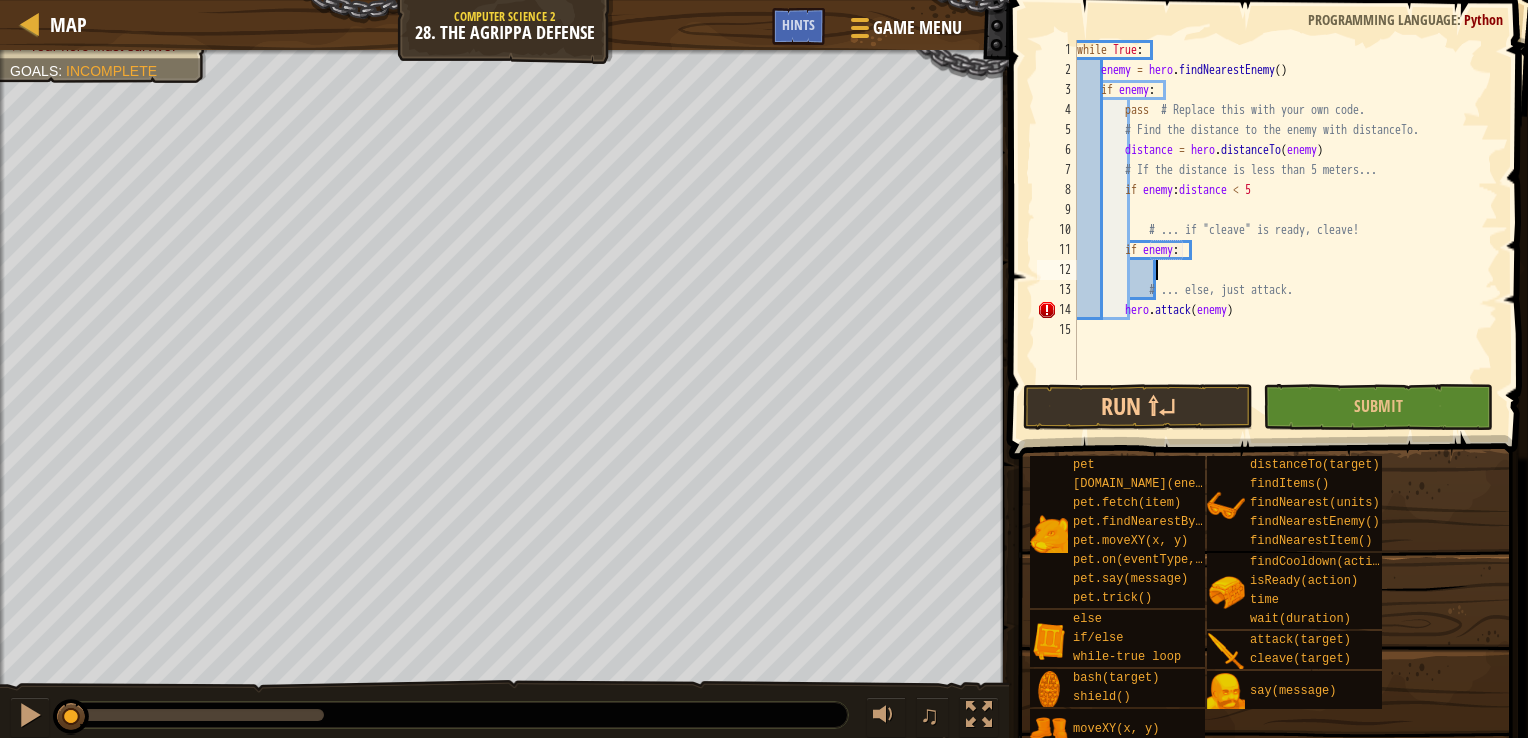 click on "while   True :      enemy   =   hero . findNearestEnemy ( )      if   enemy :          pass    # Replace this with your own code.          # Find the distance to the enemy with distanceTo.          distance   =   hero . distanceTo ( enemy )          # If the distance is less than 5 meters...          if   enemy : distance   <   5                           # ... if "cleave" is ready, cleave!          if   enemy :                           # ... else, just attack.          hero . attack ( enemy )" at bounding box center [1285, 230] 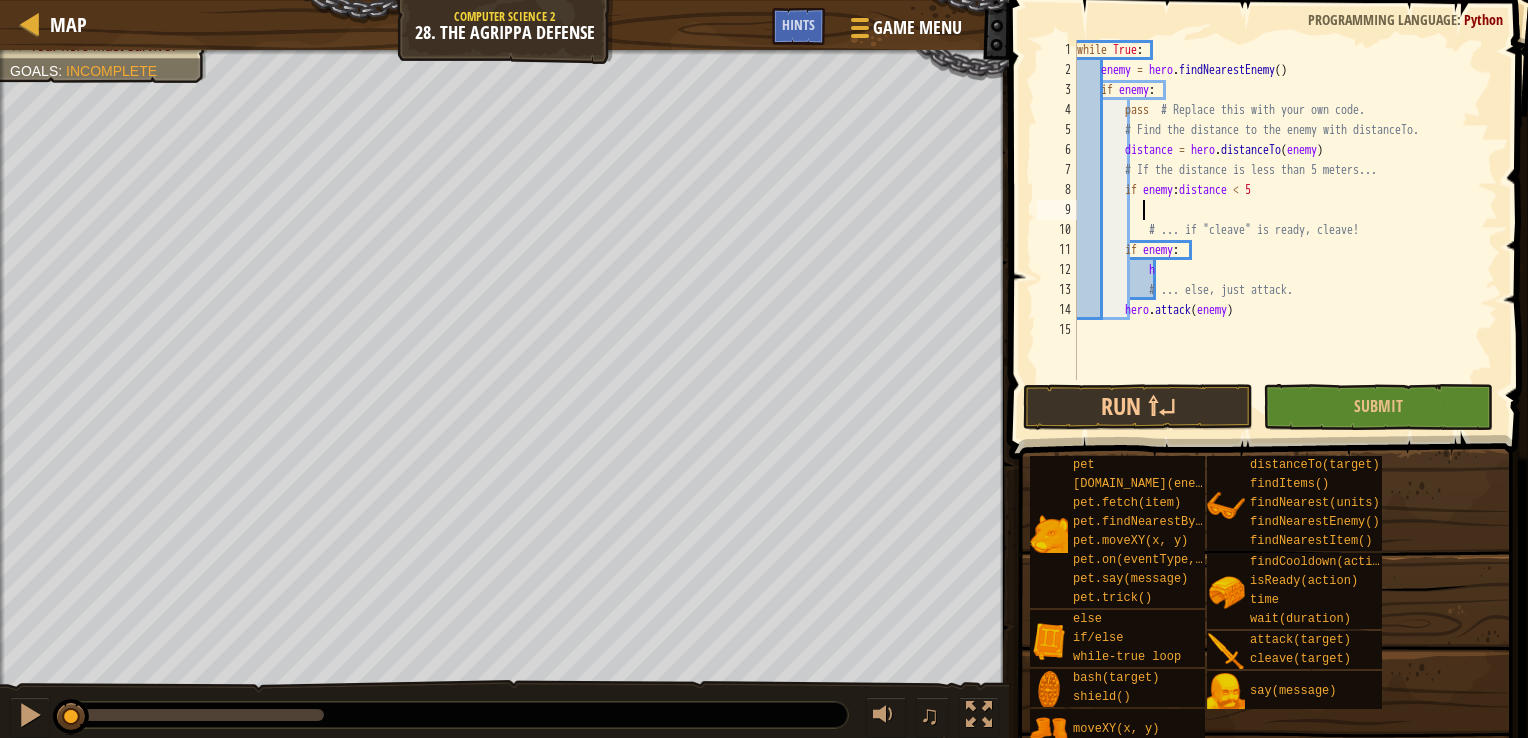 click on "while   True :      enemy   =   hero . findNearestEnemy ( )      if   enemy :          pass    # Replace this with your own code.          # Find the distance to the enemy with distanceTo.          distance   =   hero . distanceTo ( enemy )          # If the distance is less than 5 meters...          if   enemy : distance   <   5                           # ... if "cleave" is ready, cleave!          if   enemy :              h              # ... else, just attack.          hero . attack ( enemy )" at bounding box center [1285, 230] 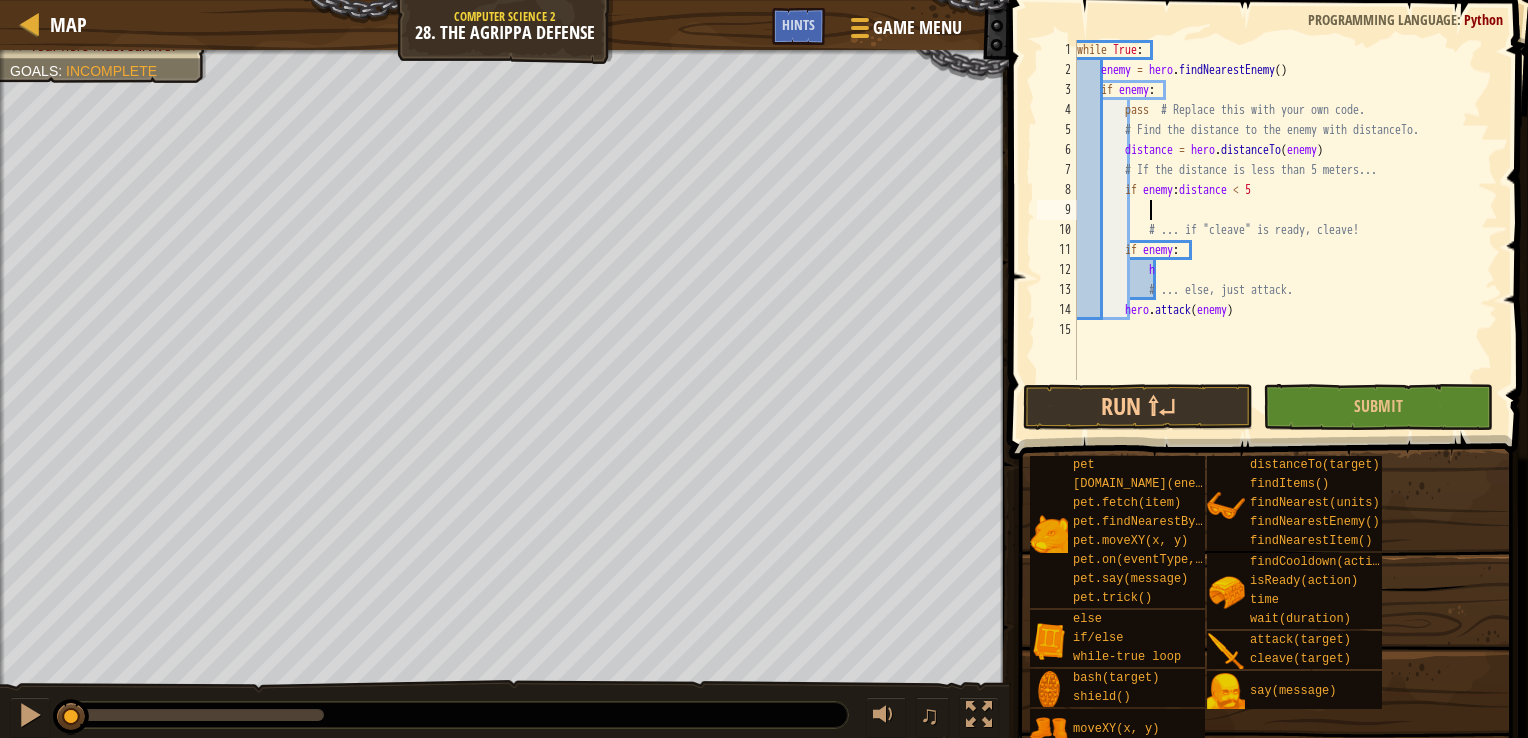 click on "while   True :      enemy   =   hero . findNearestEnemy ( )      if   enemy :          pass    # Replace this with your own code.          # Find the distance to the enemy with distanceTo.          distance   =   hero . distanceTo ( enemy )          # If the distance is less than 5 meters...          if   enemy : distance   <   5                           # ... if "cleave" is ready, cleave!          if   enemy :              h              # ... else, just attack.          hero . attack ( enemy )" at bounding box center [1285, 230] 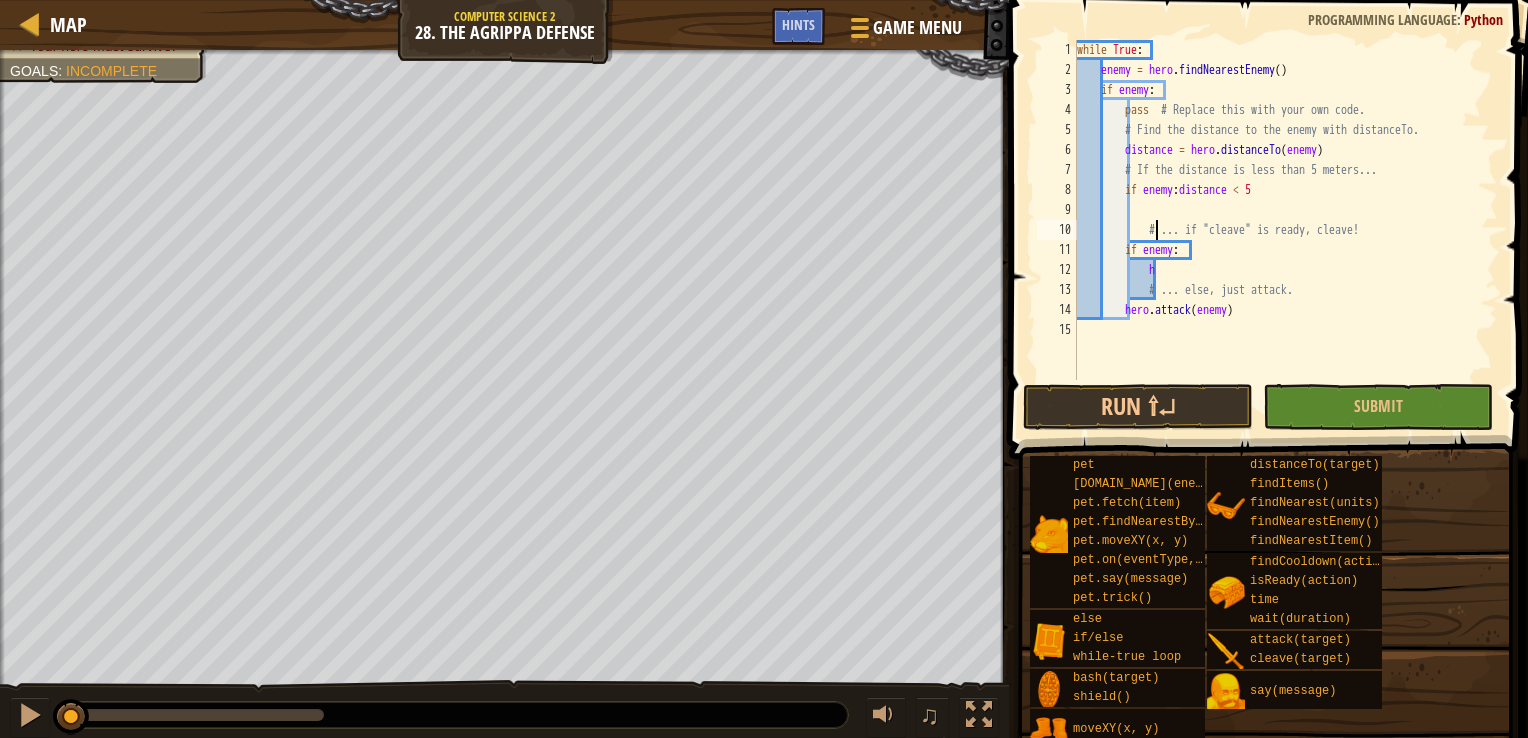 click on "while   True :      enemy   =   hero . findNearestEnemy ( )      if   enemy :          pass    # Replace this with your own code.          # Find the distance to the enemy with distanceTo.          distance   =   hero . distanceTo ( enemy )          # If the distance is less than 5 meters...          if   enemy : distance   <   5                           # ... if "cleave" is ready, cleave!          if   enemy :              h              # ... else, just attack.          hero . attack ( enemy )" at bounding box center (1285, 230) 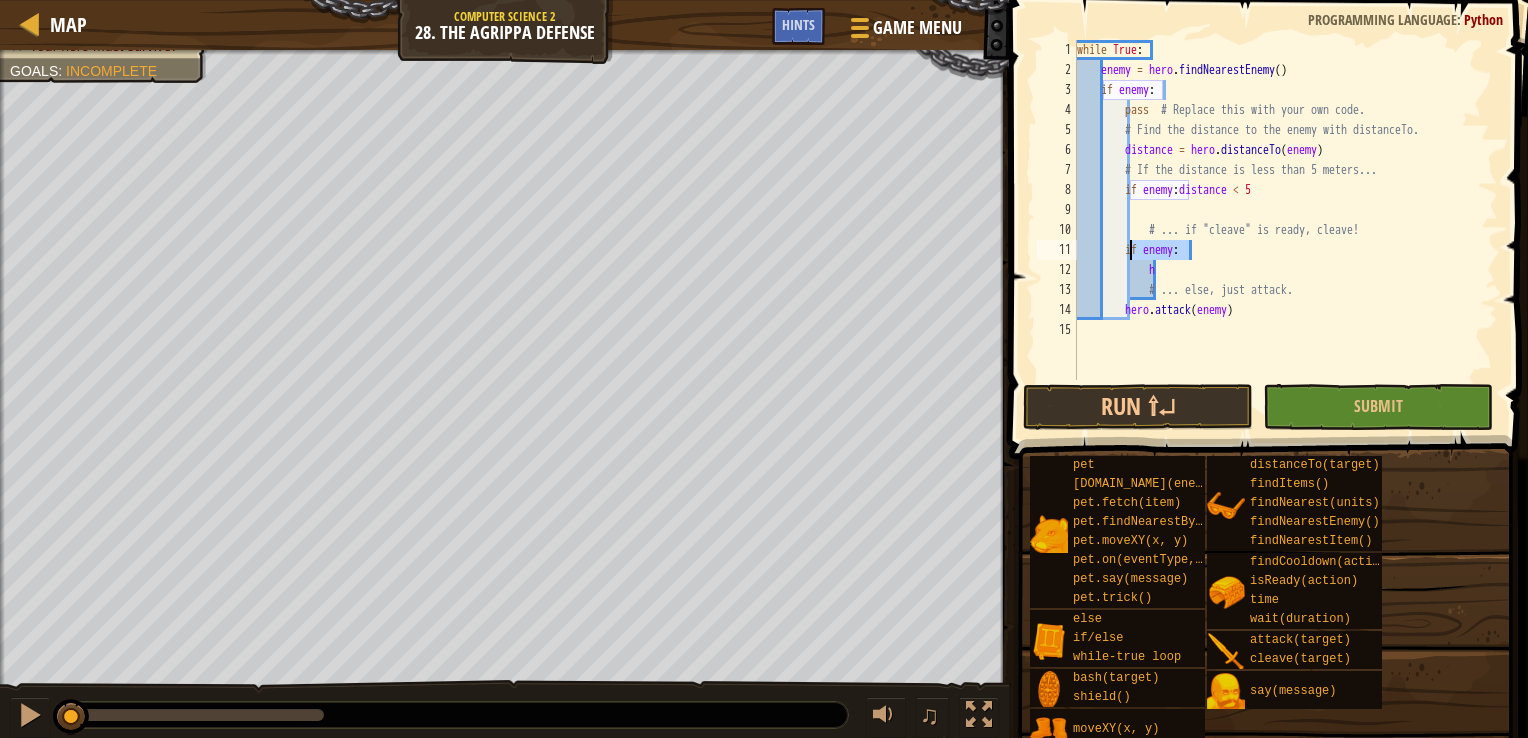 drag, startPoint x: 1196, startPoint y: 242, endPoint x: 1136, endPoint y: 250, distance: 60.530983 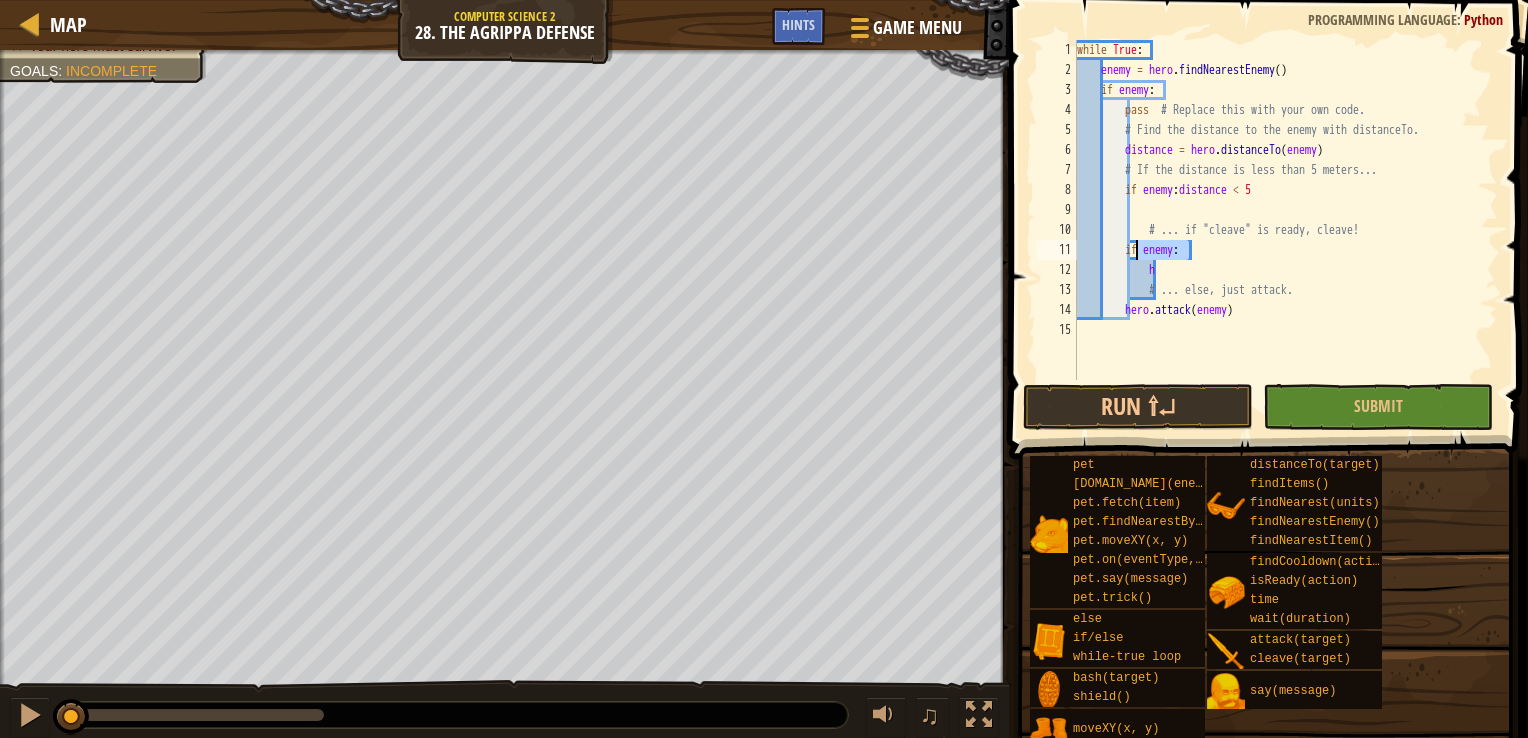 type on "i" 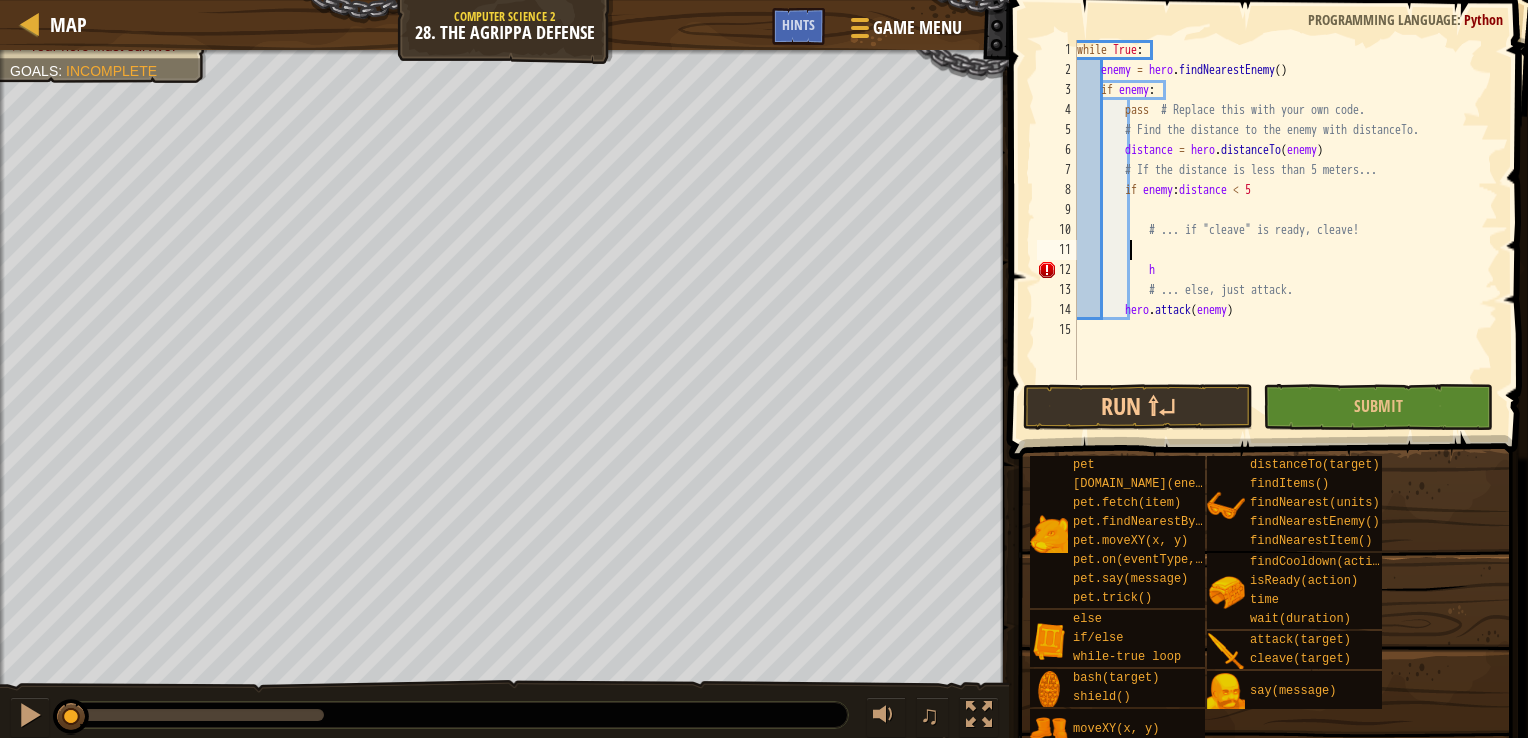 click on "while   True :      enemy   =   hero . findNearestEnemy ( )      if   enemy :          pass    # Replace this with your own code.          # Find the distance to the enemy with distanceTo.          distance   =   hero . distanceTo ( enemy )          # If the distance is less than 5 meters...          if   enemy : distance   <   5                           # ... if "cleave" is ready, cleave!                       h              # ... else, just attack.          hero . attack ( enemy )" at bounding box center [1285, 230] 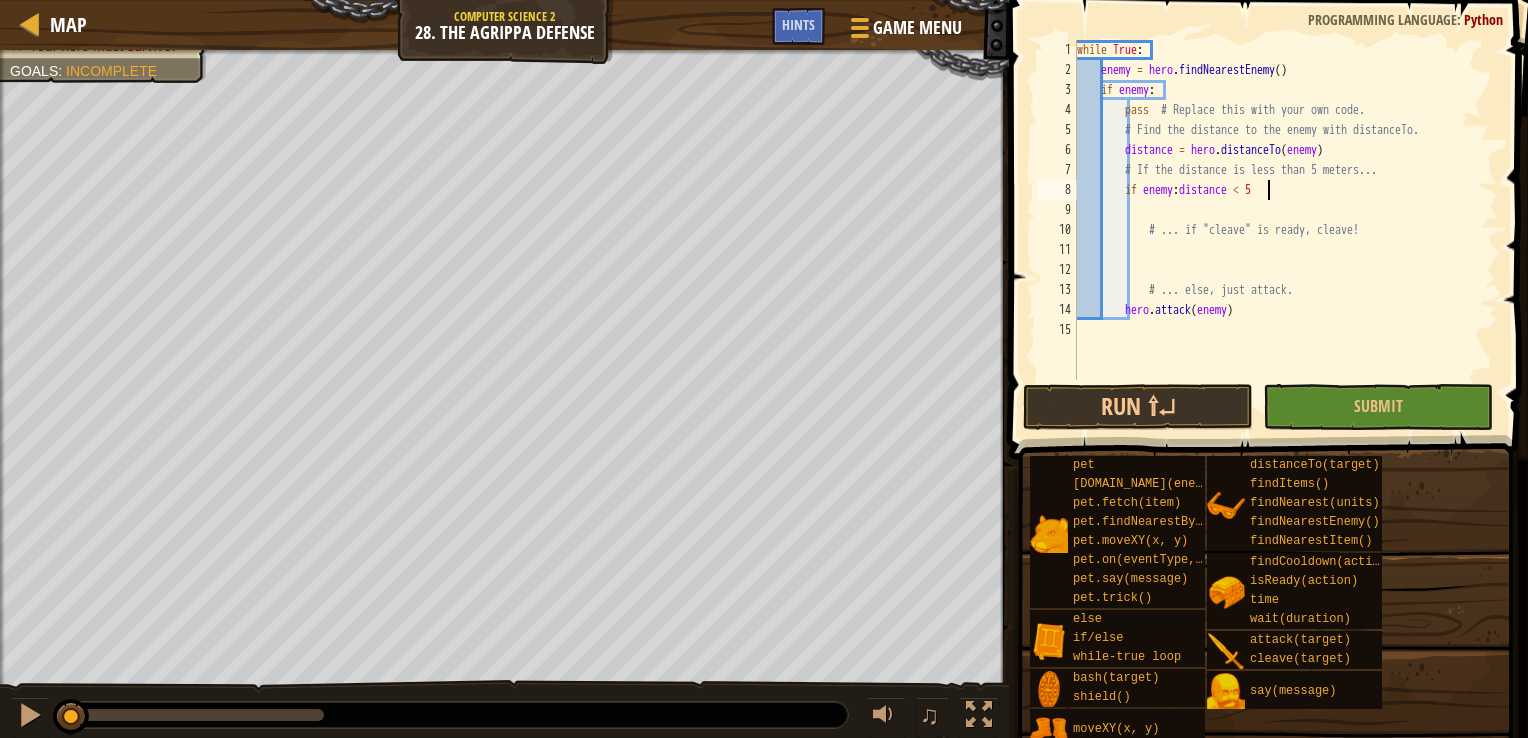 click on "while   True :      enemy   =   hero . findNearestEnemy ( )      if   enemy :          pass    # Replace this with your own code.          # Find the distance to the enemy with distanceTo.          distance   =   hero . distanceTo ( enemy )          # If the distance is less than 5 meters...          if   enemy : distance   <   5                           # ... if "cleave" is ready, cleave!                                    # ... else, just attack.          hero . attack ( enemy )" at bounding box center (1285, 230) 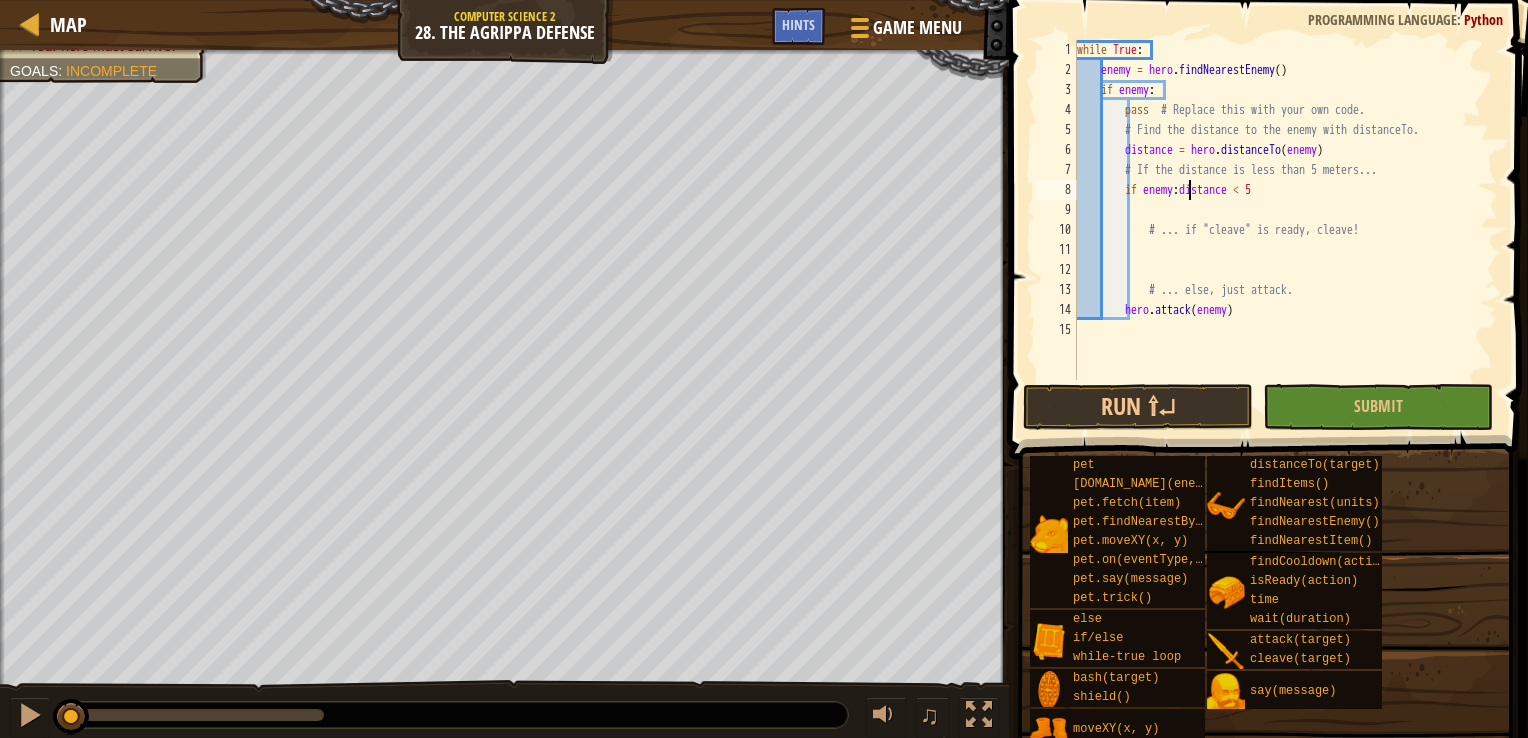 click on "while   True :      enemy   =   hero . findNearestEnemy ( )      if   enemy :          pass    # Replace this with your own code.          # Find the distance to the enemy with distanceTo.          distance   =   hero . distanceTo ( enemy )          # If the distance is less than 5 meters...          if   enemy : distance   <   5                           # ... if "cleave" is ready, cleave!                                    # ... else, just attack.          hero . attack ( enemy )" at bounding box center [1285, 230] 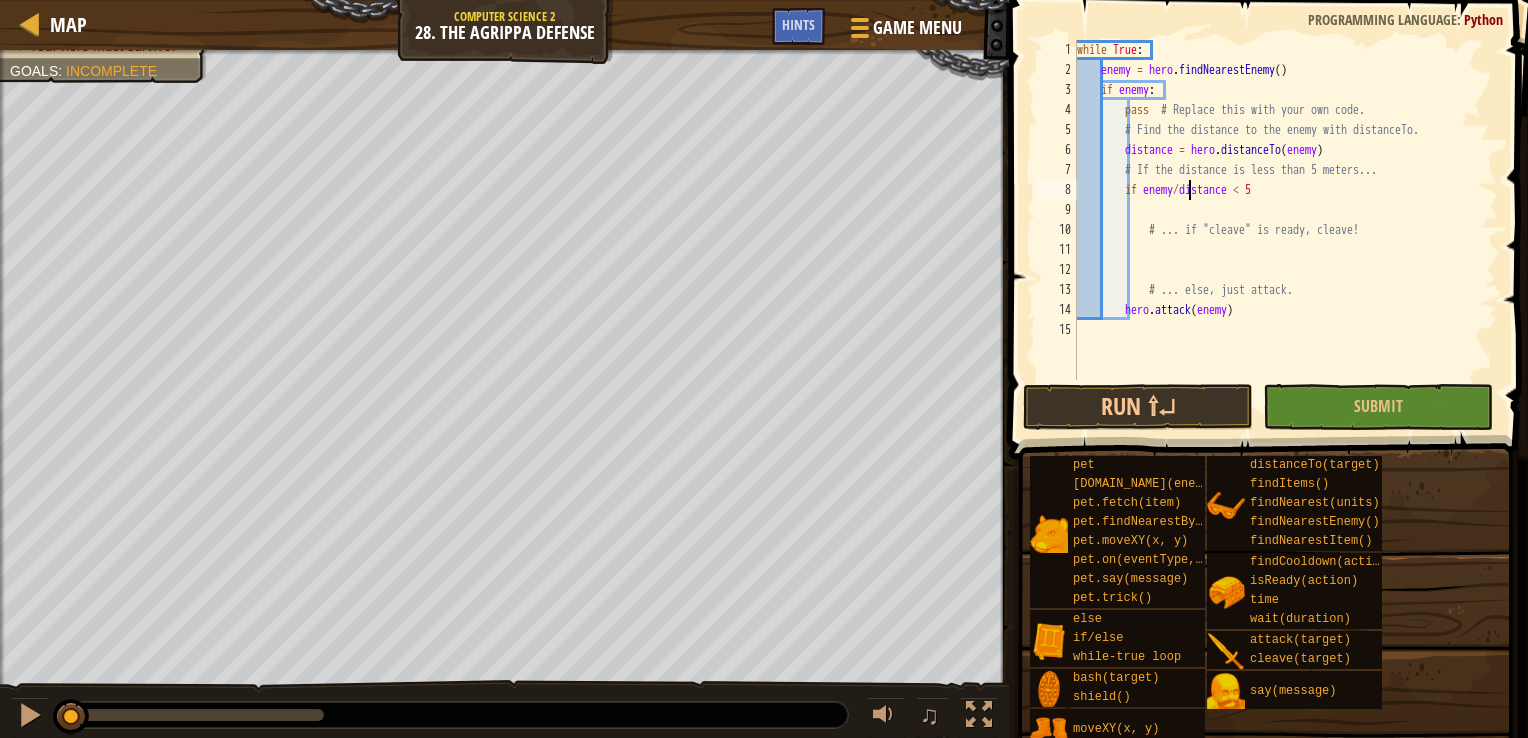 scroll, scrollTop: 9, scrollLeft: 9, axis: both 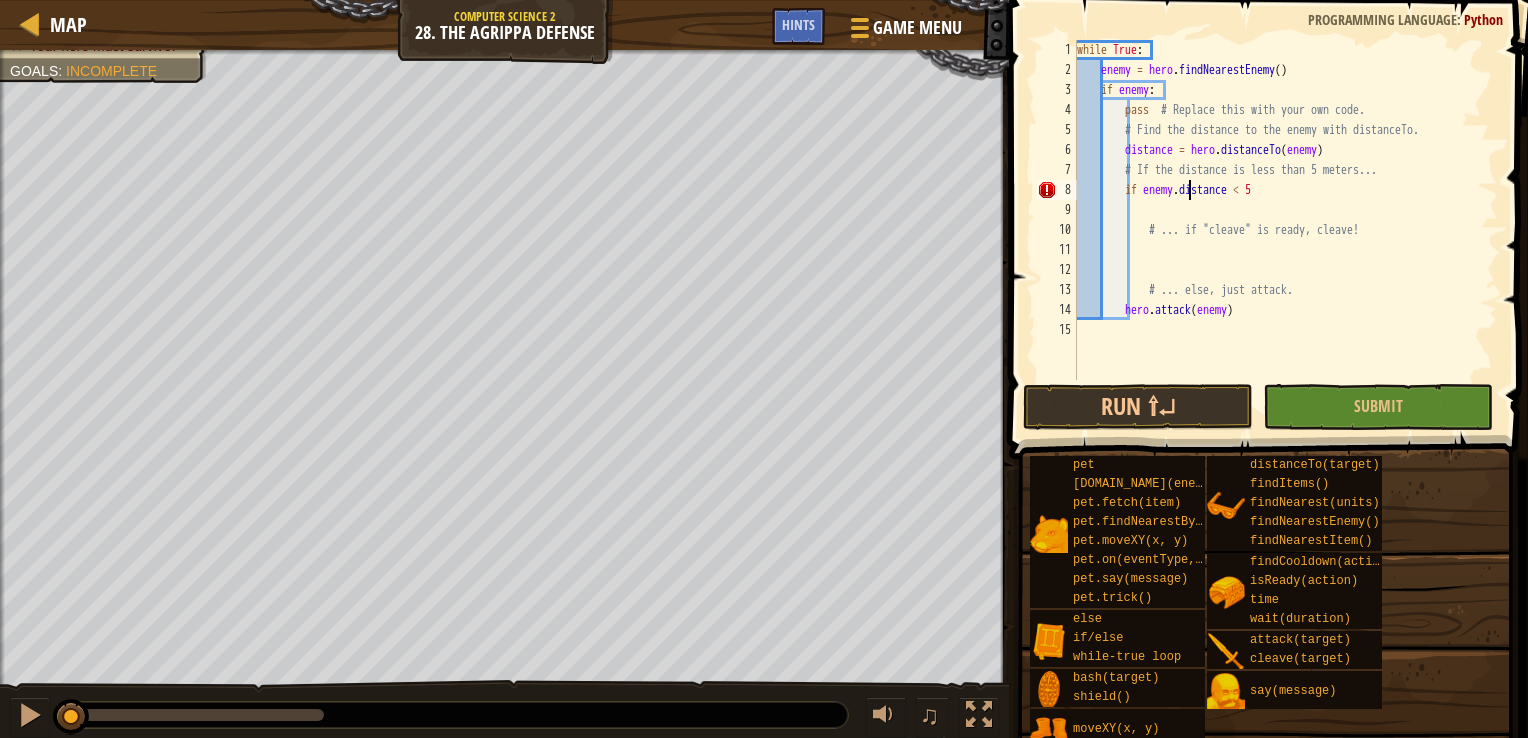click on "while   True :      enemy   =   hero . findNearestEnemy ( )      if   enemy :          pass    # Replace this with your own code.          # Find the distance to the enemy with distanceTo.          distance   =   hero . distanceTo ( enemy )          # If the distance is less than 5 meters...          if   enemy . distance   <   5                           # ... if "cleave" is ready, cleave!                                    # ... else, just attack.          hero . attack ( enemy )" at bounding box center [1285, 230] 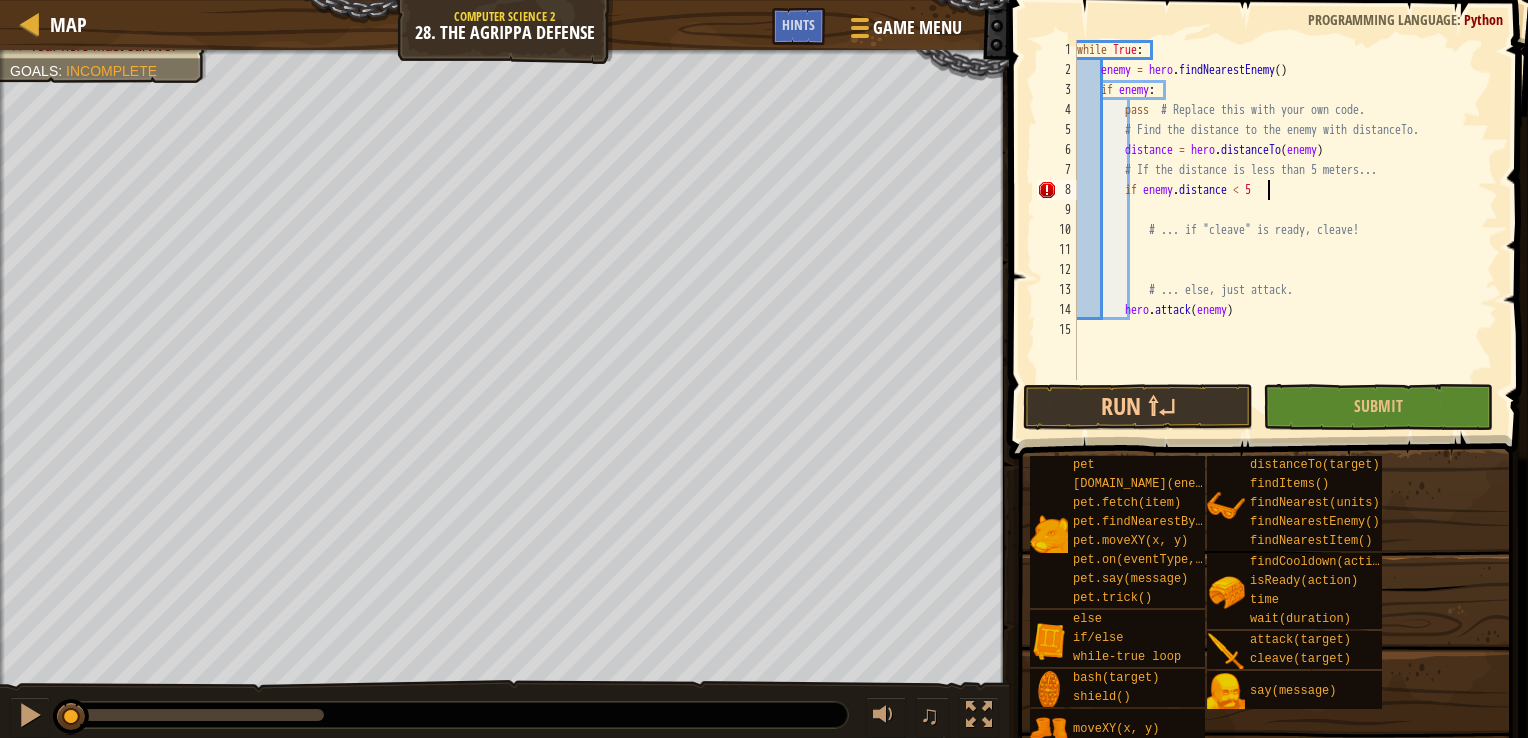type on "if enemy.distance < 5:" 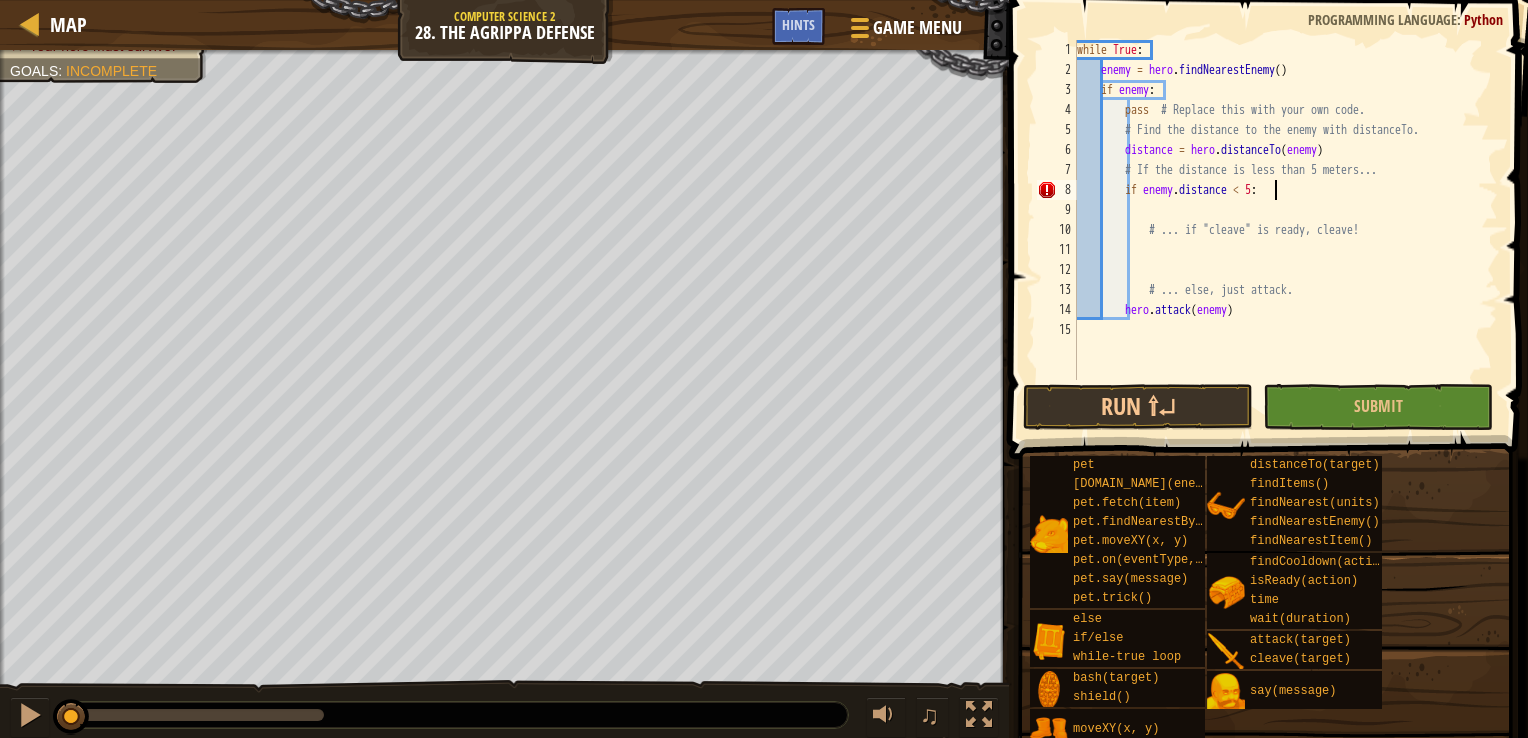 scroll, scrollTop: 9, scrollLeft: 15, axis: both 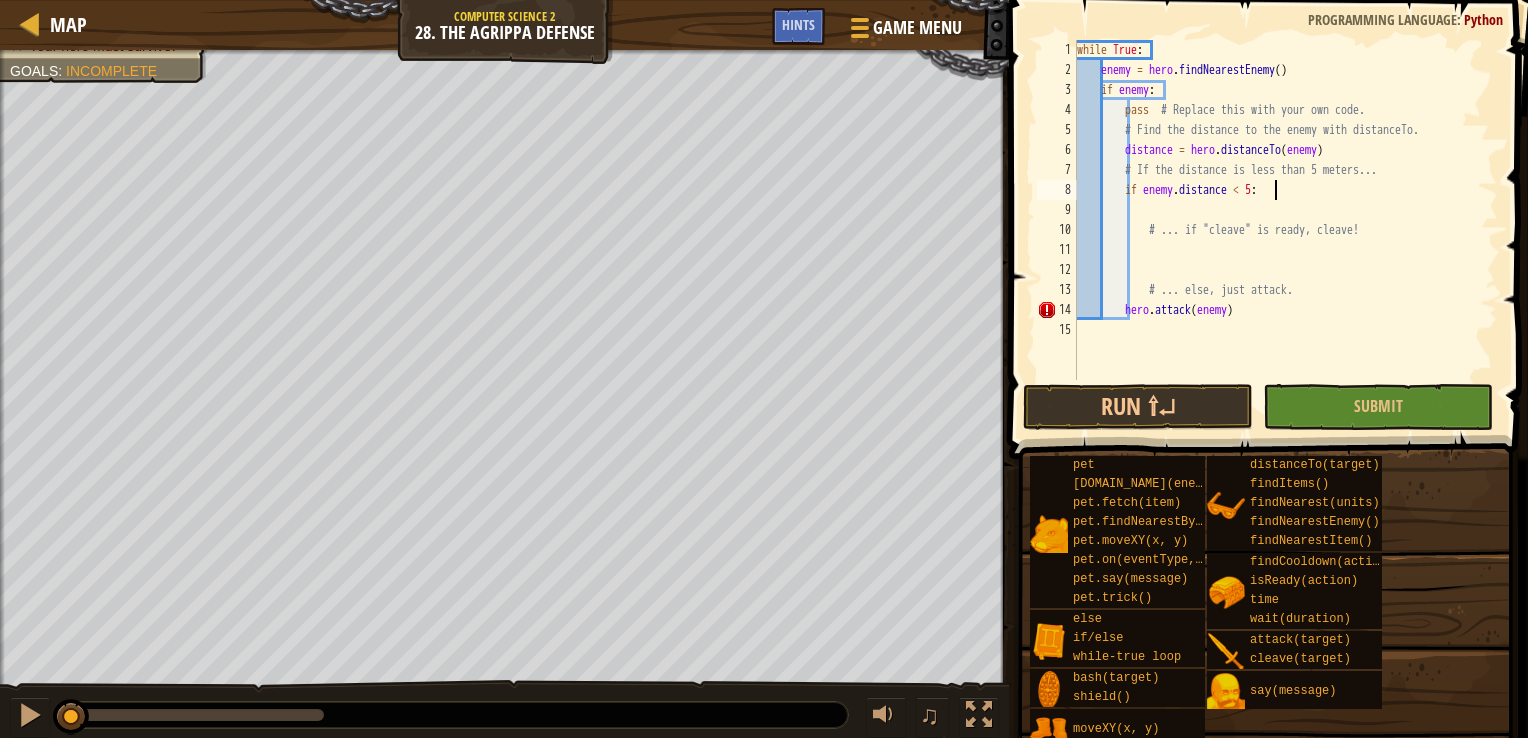 click on "while   True :      enemy   =   hero . findNearestEnemy ( )      if   enemy :          pass    # Replace this with your own code.          # Find the distance to the enemy with distanceTo.          distance   =   hero . distanceTo ( enemy )          # If the distance is less than 5 meters...          if   enemy . distance   <   5 :                           # ... if "cleave" is ready, cleave!                                    # ... else, just attack.          hero . attack ( enemy )" at bounding box center (1285, 230) 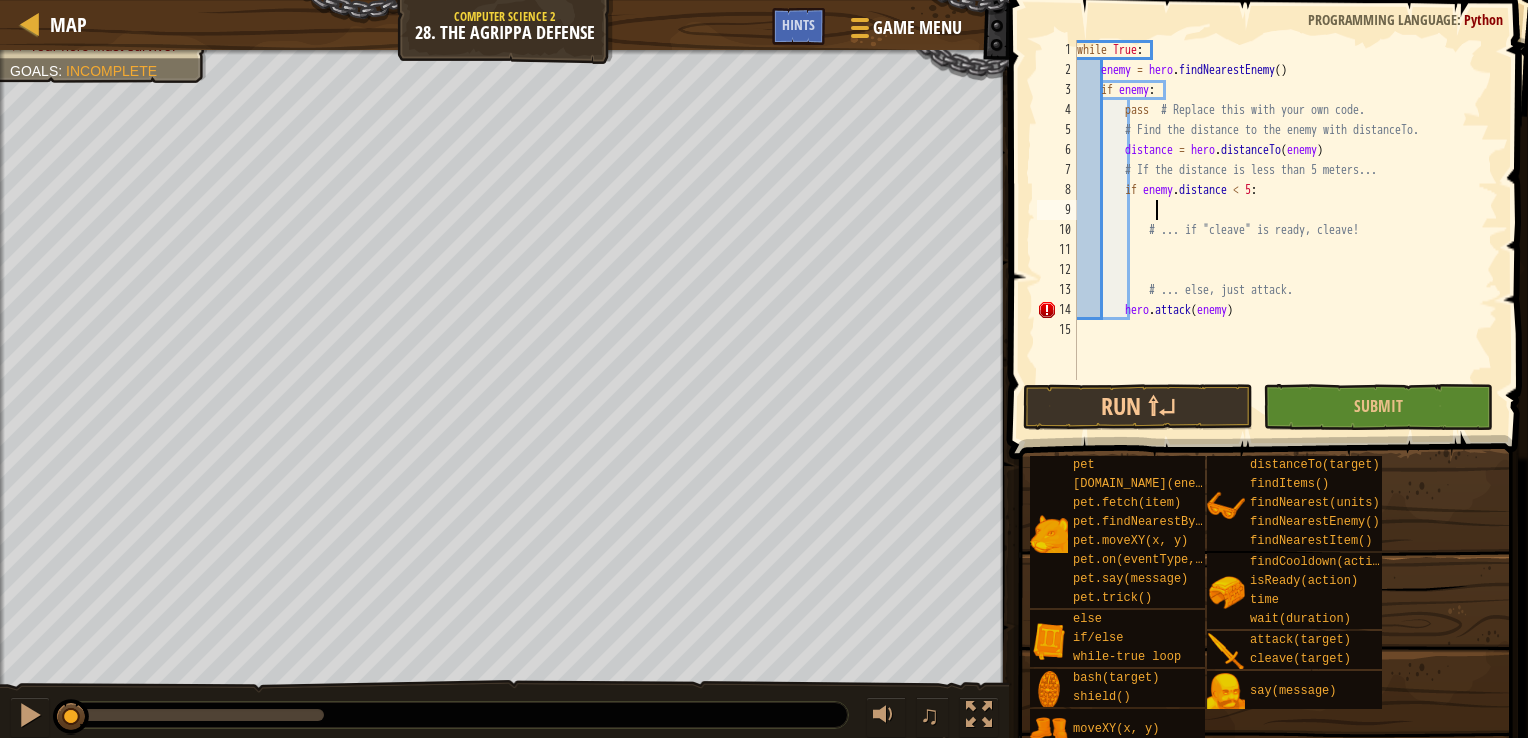 scroll, scrollTop: 9, scrollLeft: 5, axis: both 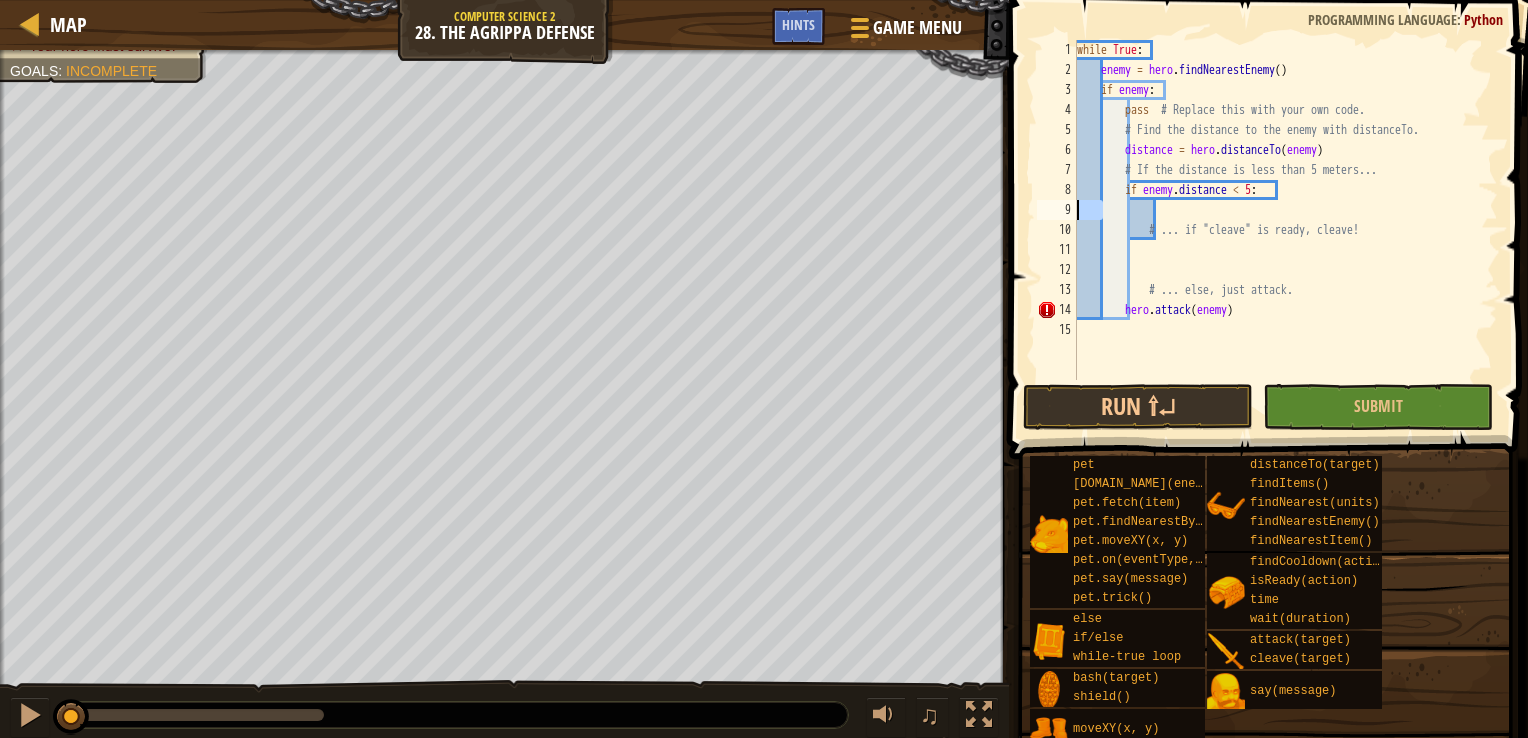 drag, startPoint x: 1104, startPoint y: 217, endPoint x: 1033, endPoint y: 206, distance: 71.84706 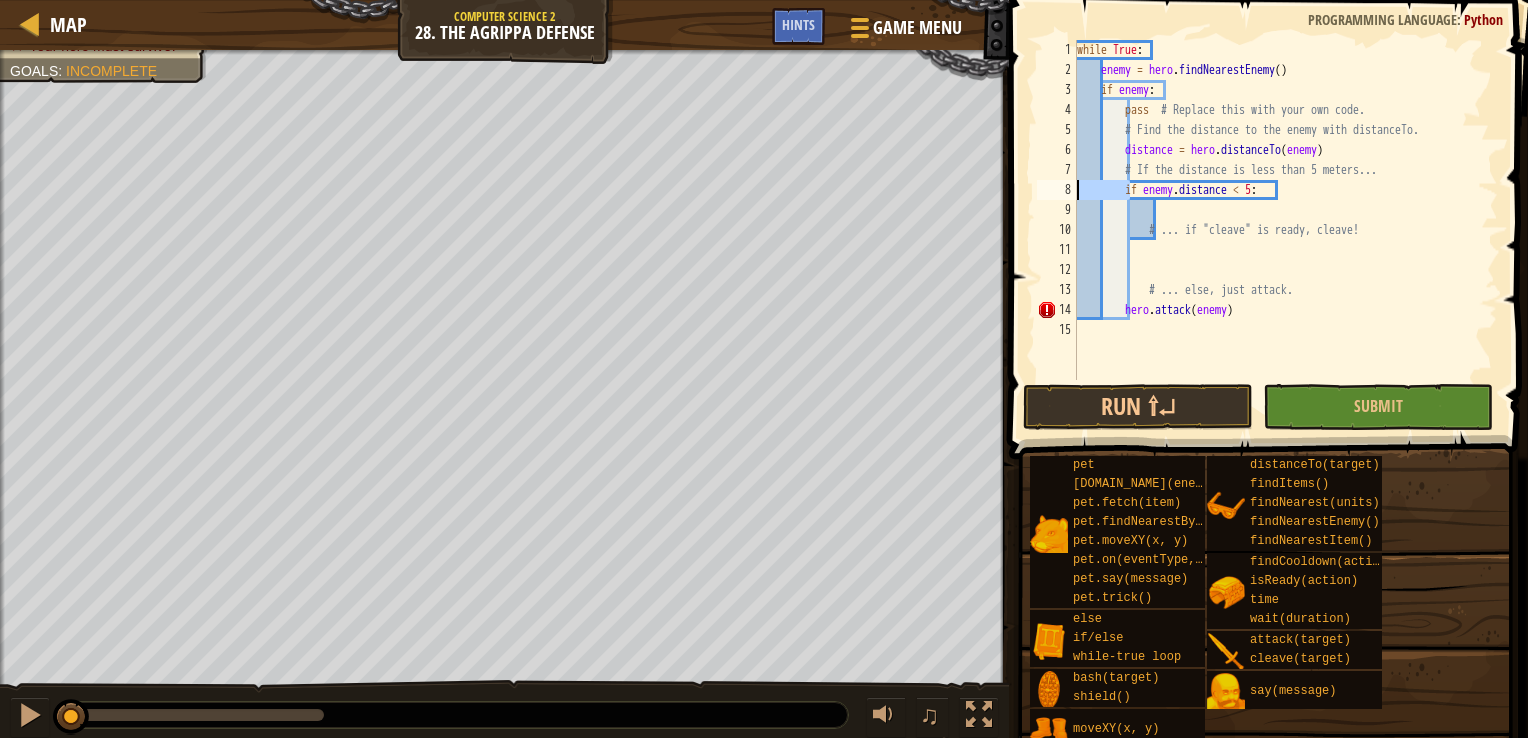 drag, startPoint x: 1103, startPoint y: 181, endPoint x: 1084, endPoint y: 185, distance: 19.416489 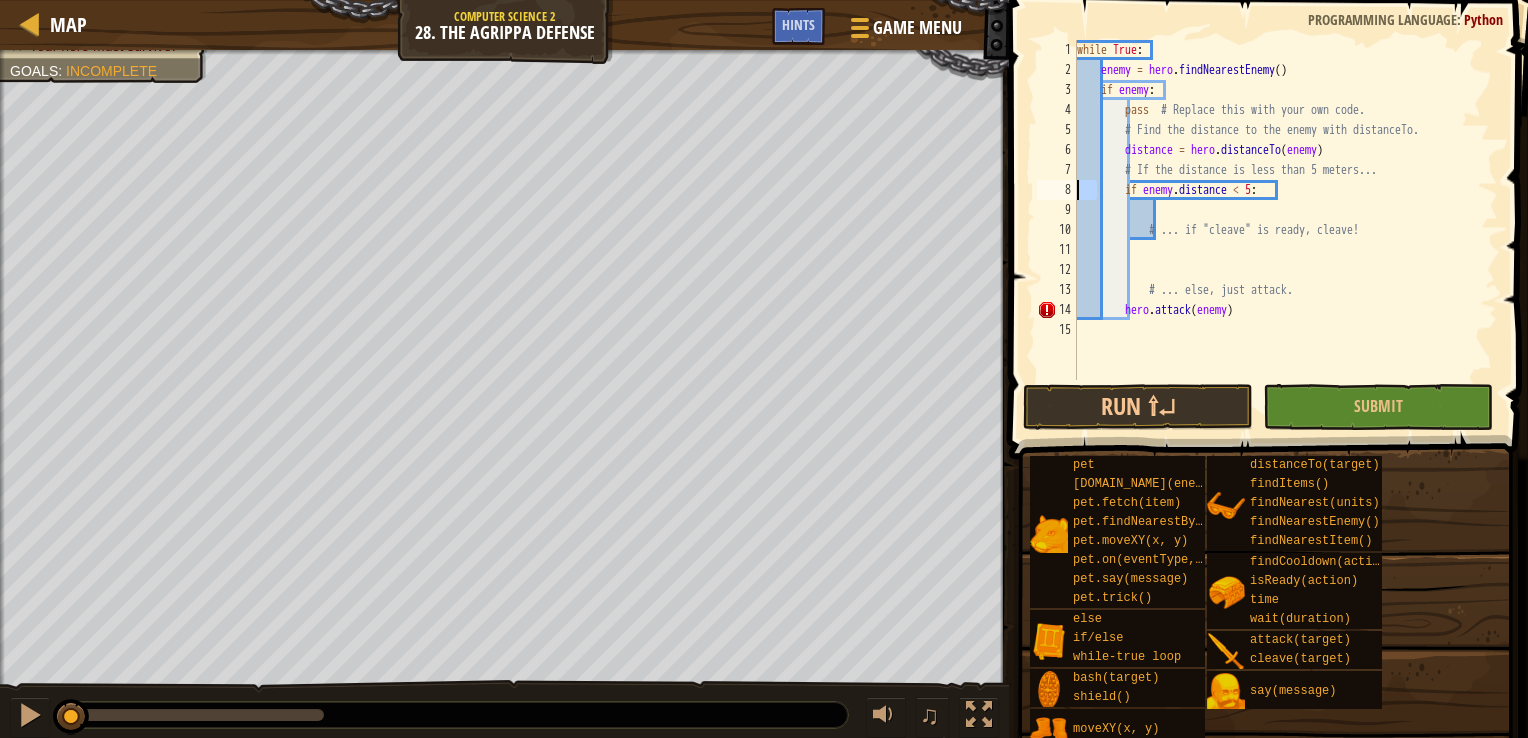 drag, startPoint x: 1097, startPoint y: 195, endPoint x: 1076, endPoint y: 196, distance: 21.023796 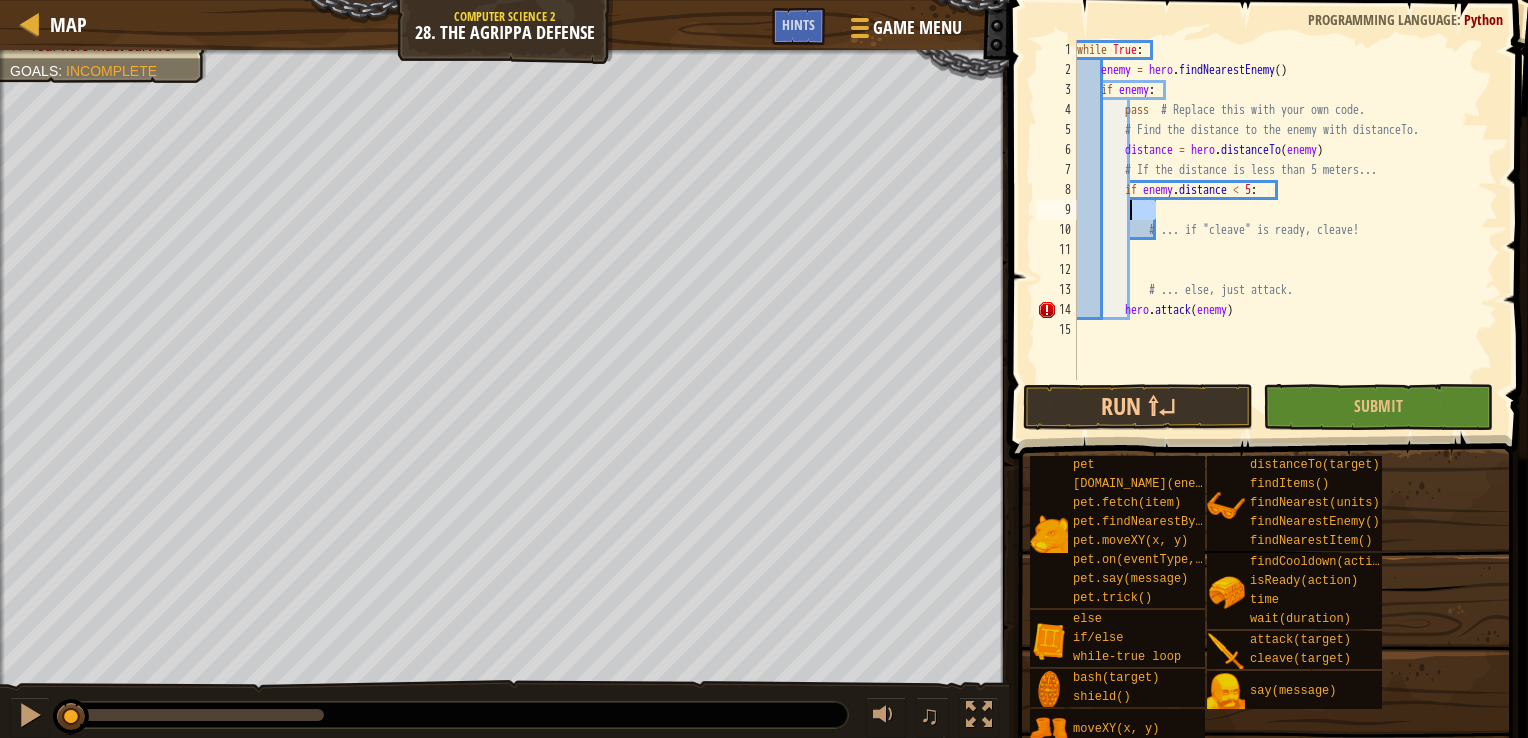 drag, startPoint x: 1168, startPoint y: 207, endPoint x: 1132, endPoint y: 210, distance: 36.124783 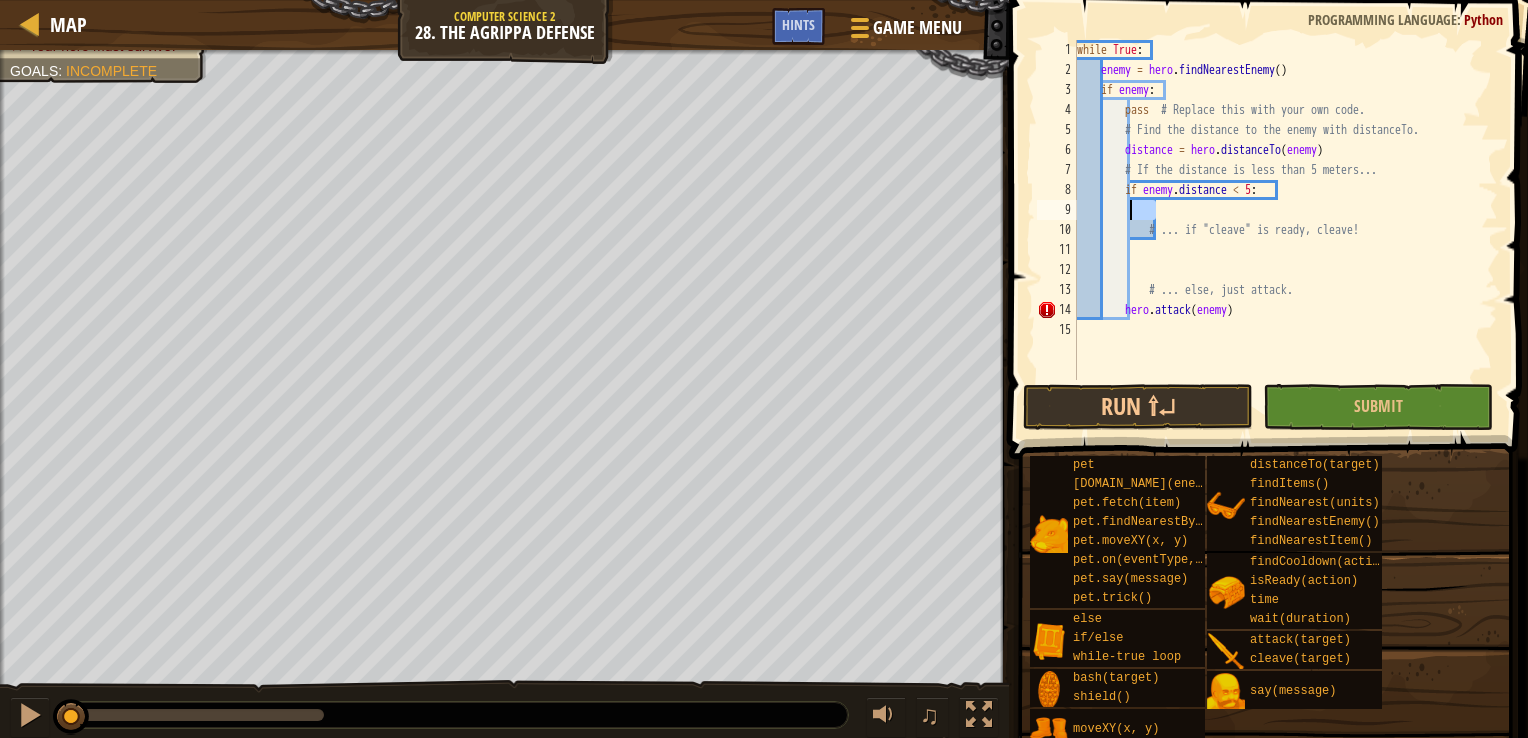 click on "while   True :      enemy   =   hero . findNearestEnemy ( )      if   enemy :          pass    # Replace this with your own code.          # Find the distance to the enemy with distanceTo.          distance   =   hero . distanceTo ( enemy )          # If the distance is less than 5 meters...          if   enemy . distance   <   5 :                           # ... if "cleave" is ready, cleave!                                    # ... else, just attack.          hero . attack ( enemy )" at bounding box center (1285, 210) 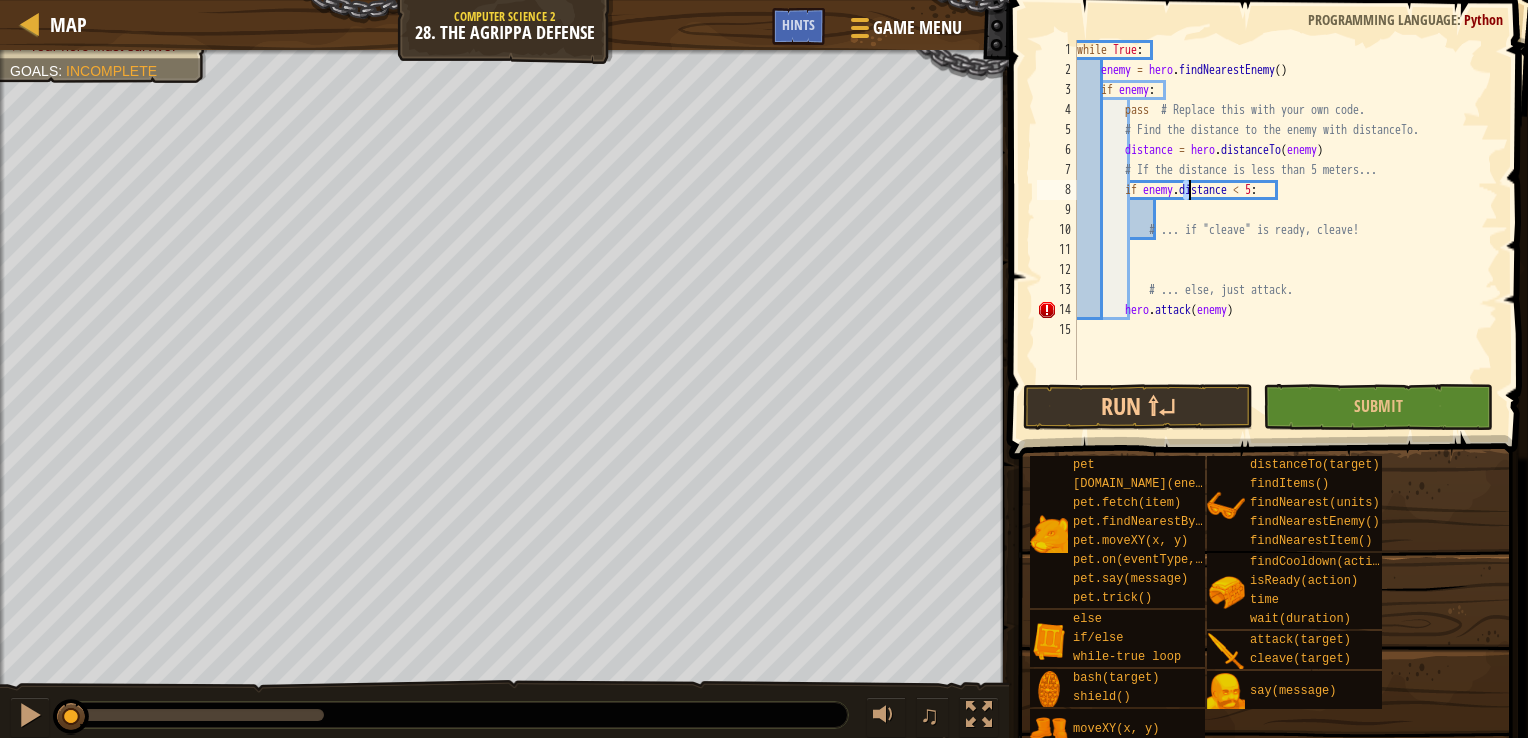 drag, startPoint x: 1185, startPoint y: 189, endPoint x: 1192, endPoint y: 181, distance: 10.630146 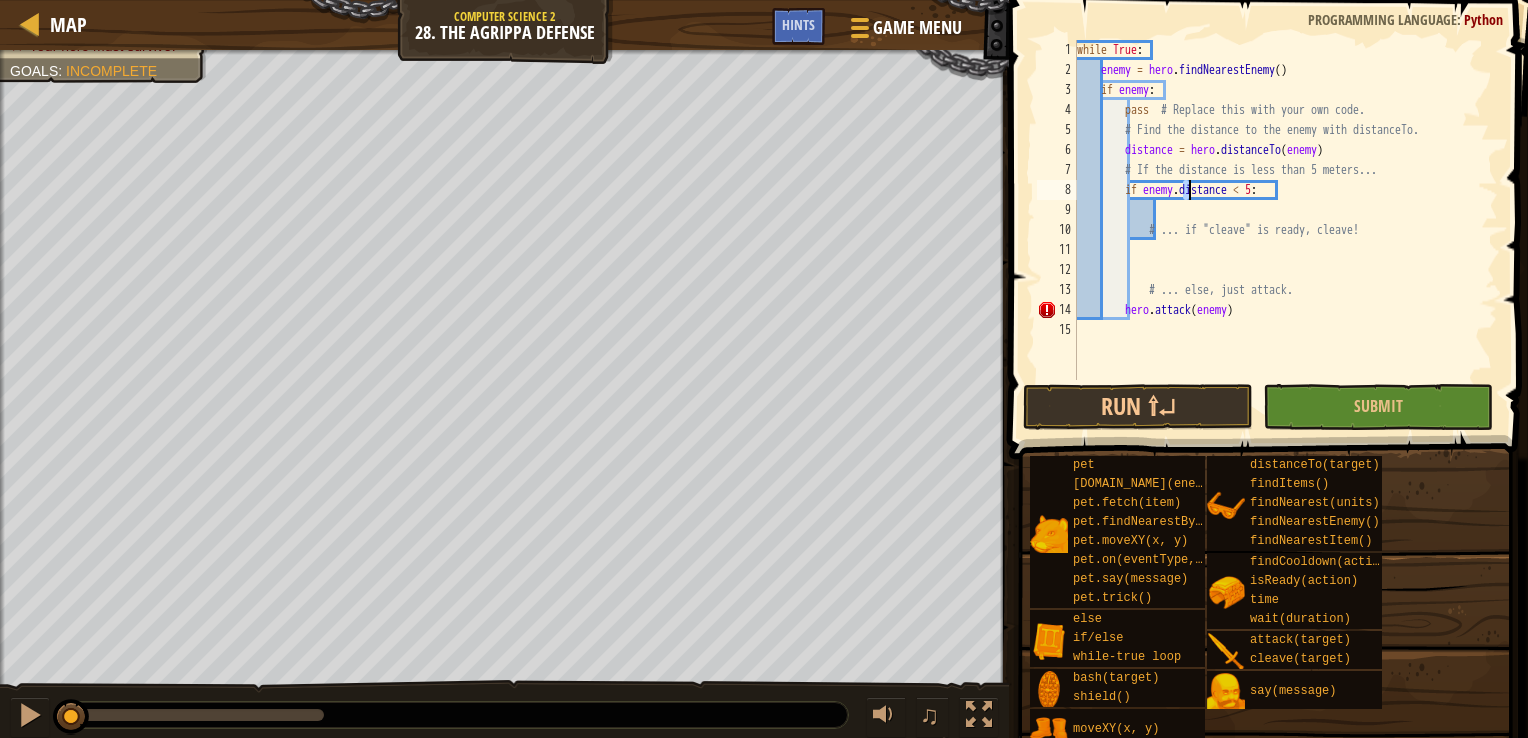 click on "while   True :      enemy   =   hero . findNearestEnemy ( )      if   enemy :          pass    # Replace this with your own code.          # Find the distance to the enemy with distanceTo.          distance   =   hero . distanceTo ( enemy )          # If the distance is less than 5 meters...          if   enemy . distance   <   5 :                           # ... if "cleave" is ready, cleave!                                    # ... else, just attack.          hero . attack ( enemy )" at bounding box center [1285, 210] 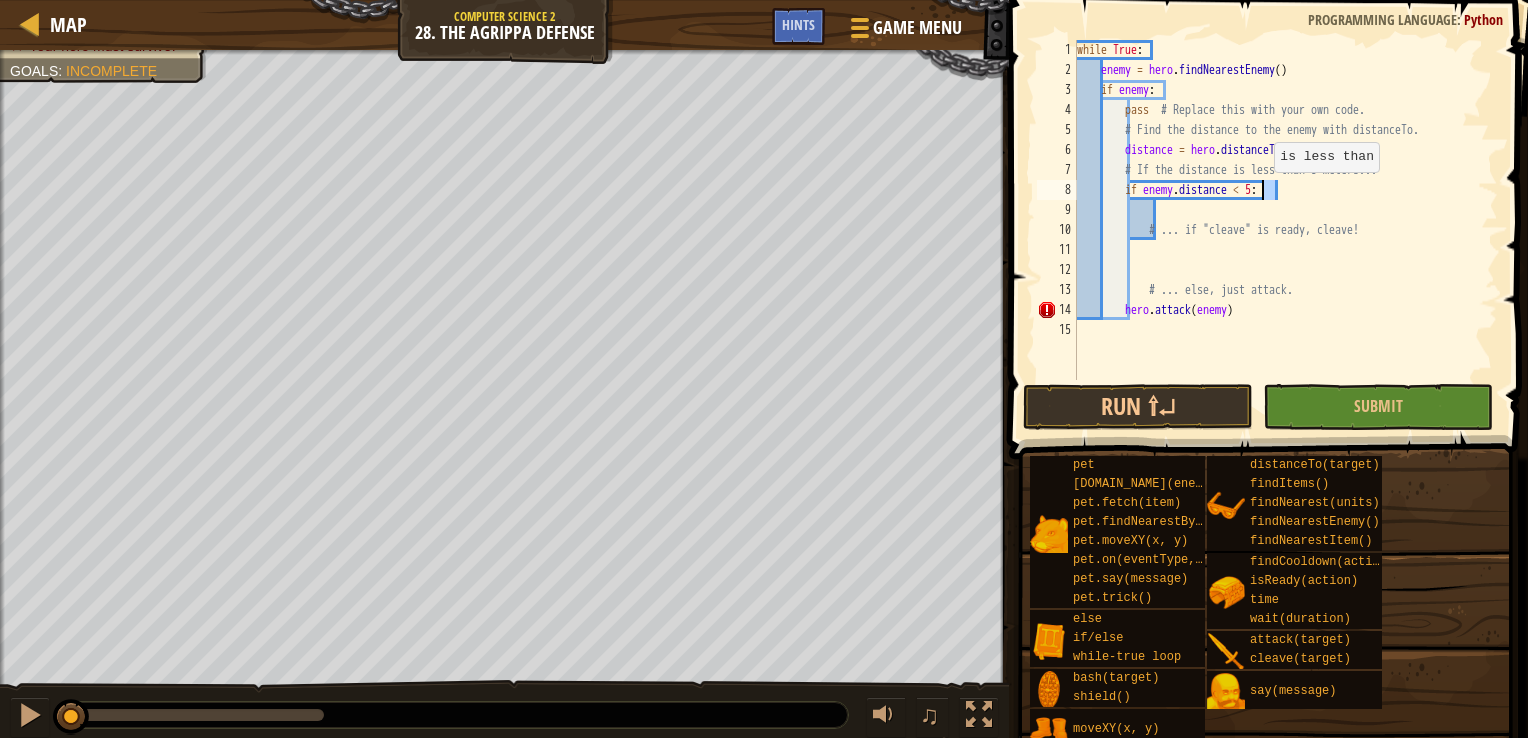 drag, startPoint x: 1290, startPoint y: 190, endPoint x: 1264, endPoint y: 192, distance: 26.076809 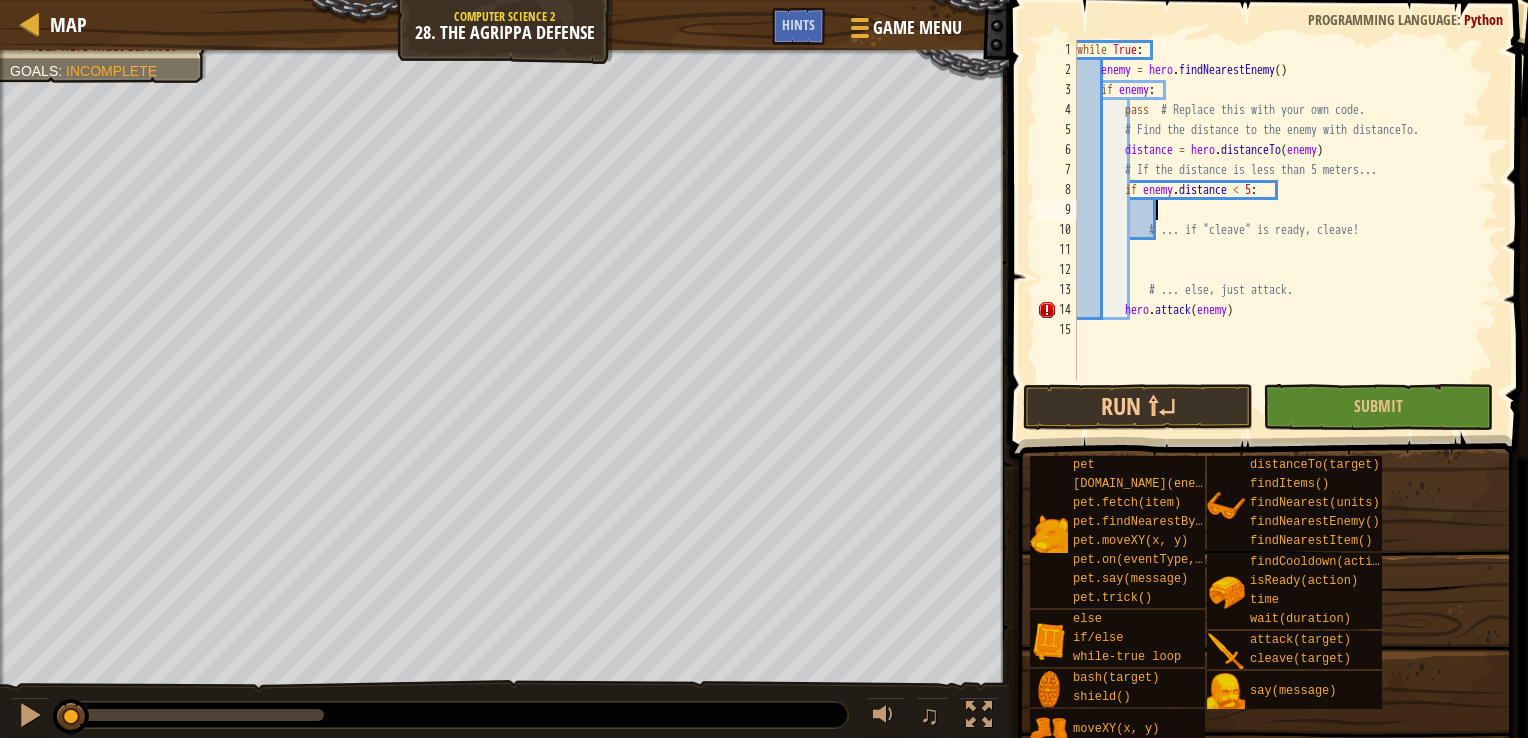 click on "while   True :      enemy   =   hero . findNearestEnemy ( )      if   enemy :          pass    # Replace this with your own code.          # Find the distance to the enemy with distanceTo.          distance   =   hero . distanceTo ( enemy )          # If the distance is less than 5 meters...          if   enemy . distance   <   5 :                           # ... if "cleave" is ready, cleave!                                    # ... else, just attack.          hero . attack ( enemy )" at bounding box center [1285, 230] 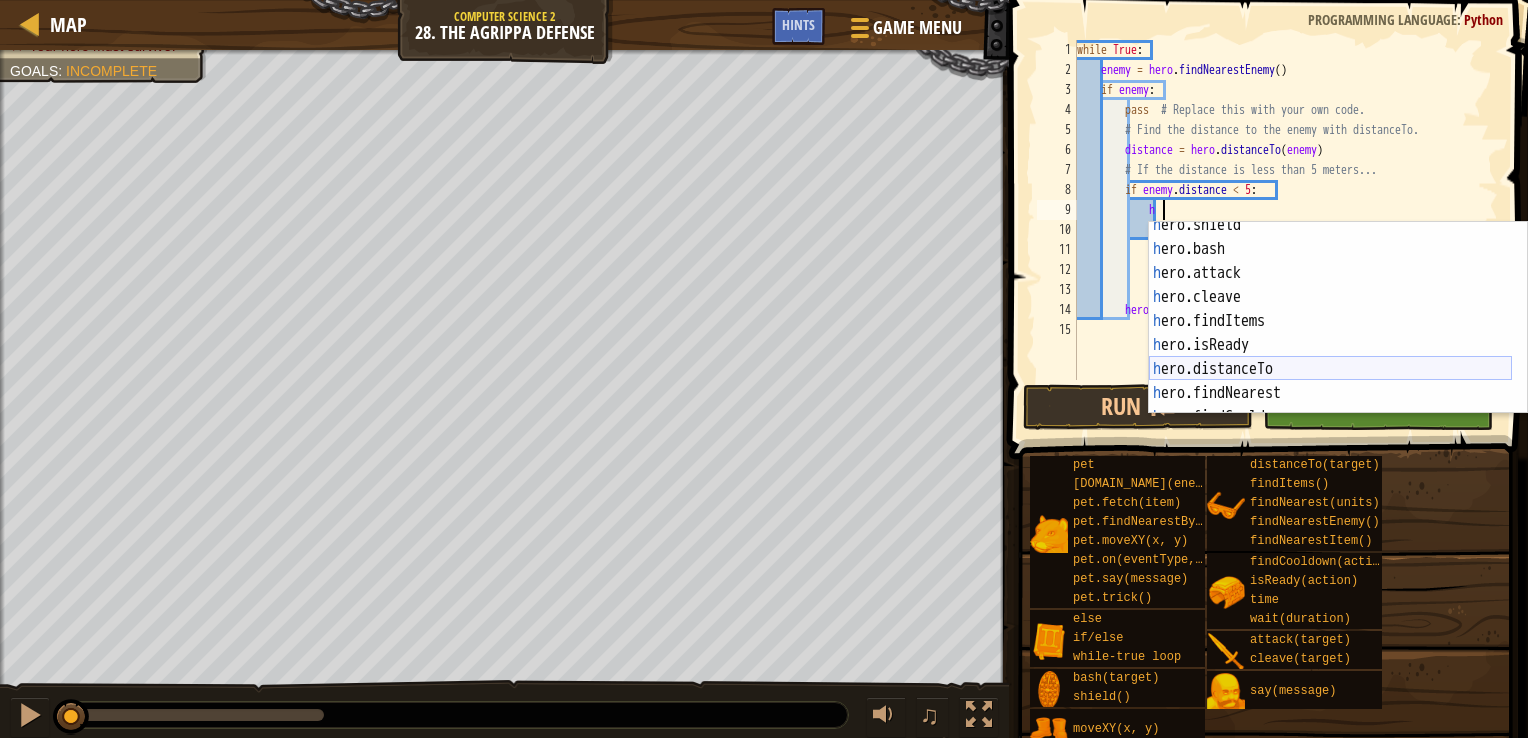 scroll, scrollTop: 128, scrollLeft: 0, axis: vertical 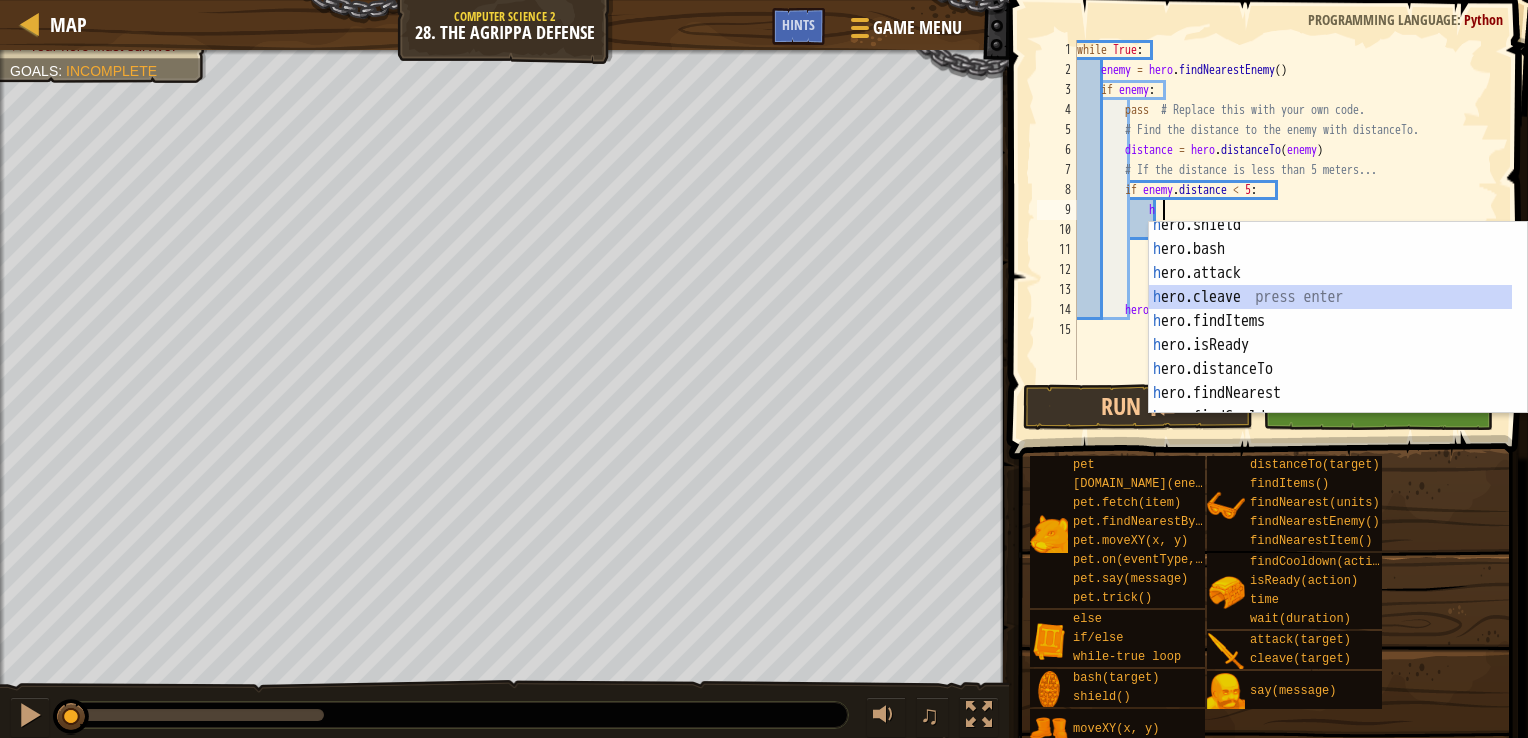 click on "h ero.shield press enter h ero.bash press enter h ero.attack press enter h ero.cleave press enter h ero.findItems press enter h ero.isReady press enter h ero.distanceTo press enter h ero.findNearest press enter h ero.findCooldown press enter" at bounding box center [1330, 333] 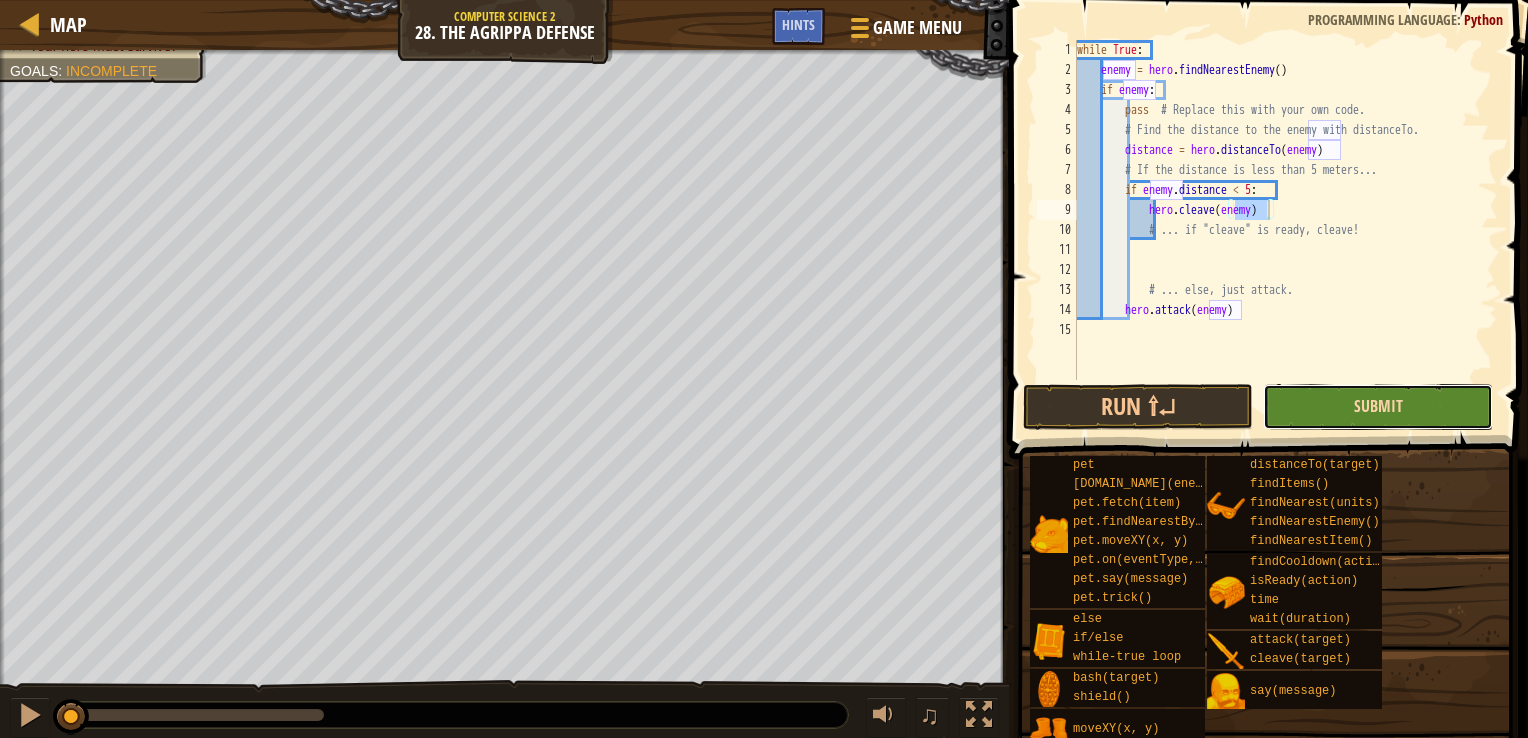 click on "Submit" at bounding box center (1378, 406) 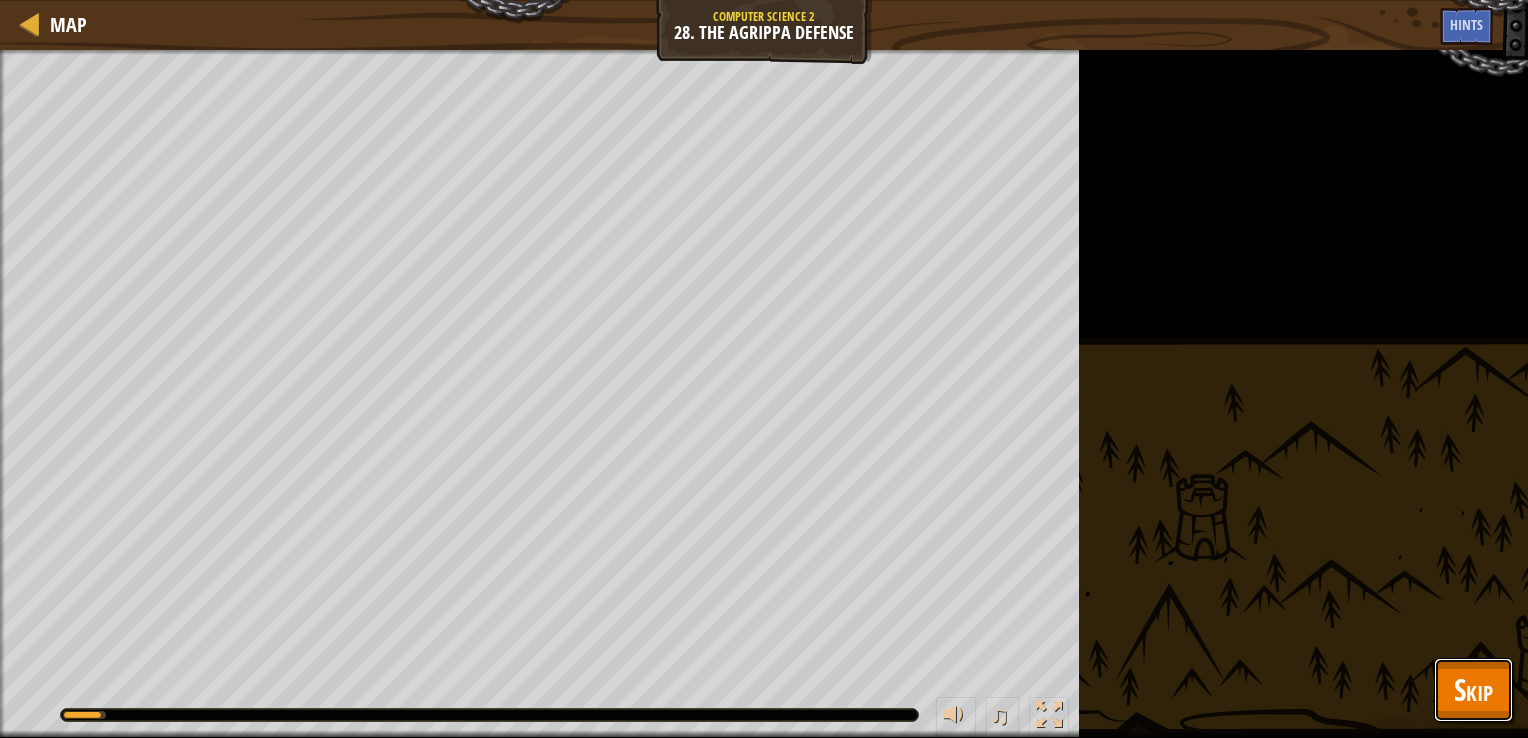 click on "Skip" at bounding box center (1473, 689) 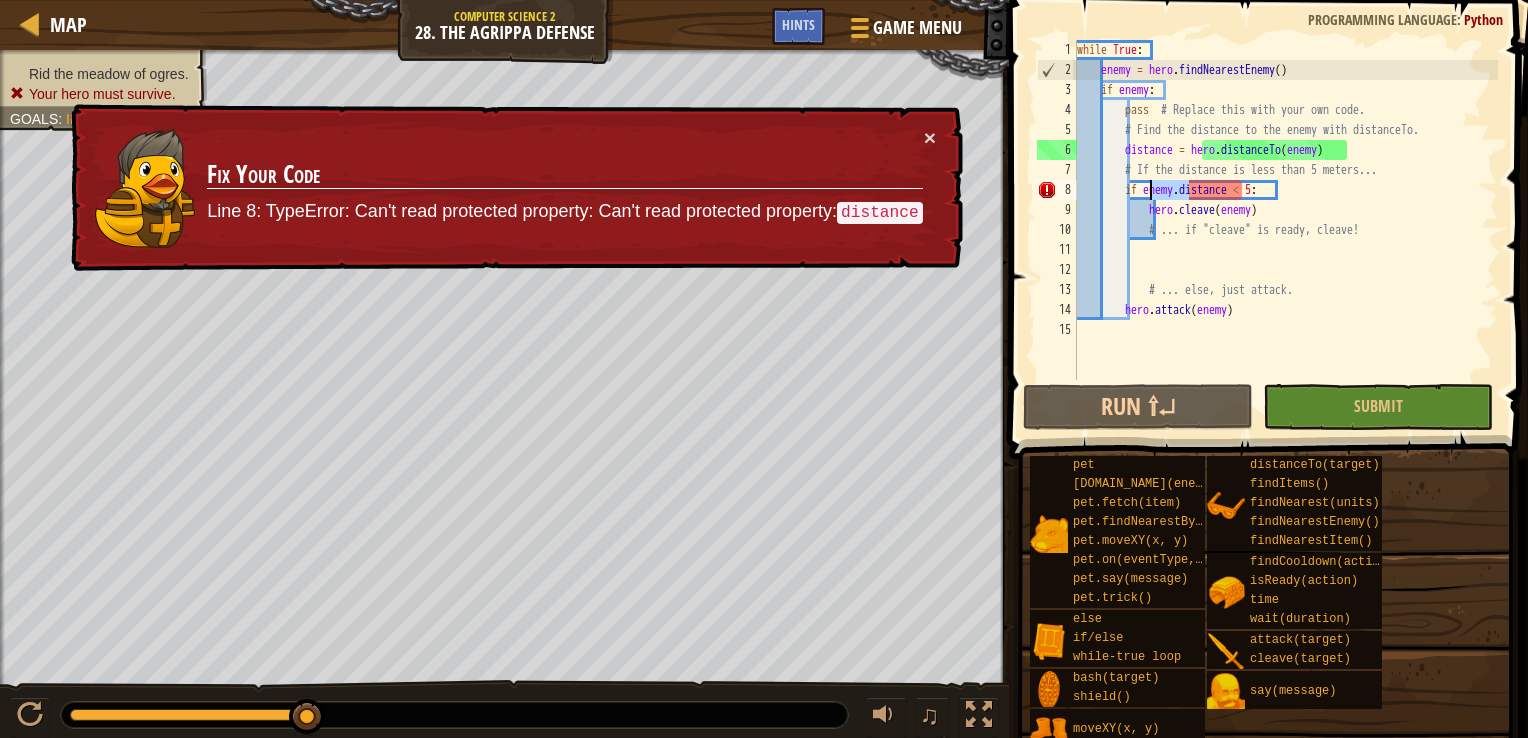 drag, startPoint x: 1189, startPoint y: 192, endPoint x: 1151, endPoint y: 190, distance: 38.052597 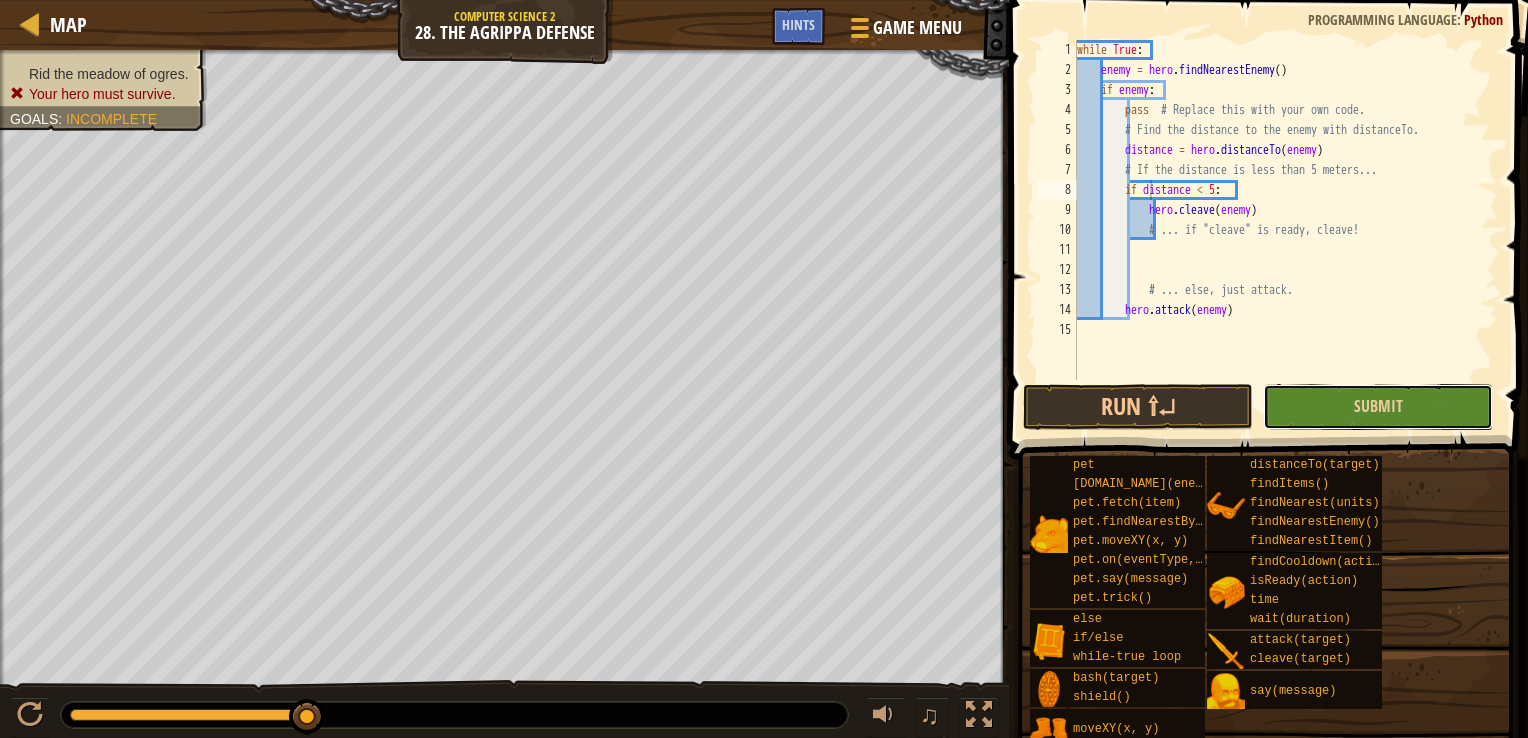 click on "Submit" at bounding box center (1378, 407) 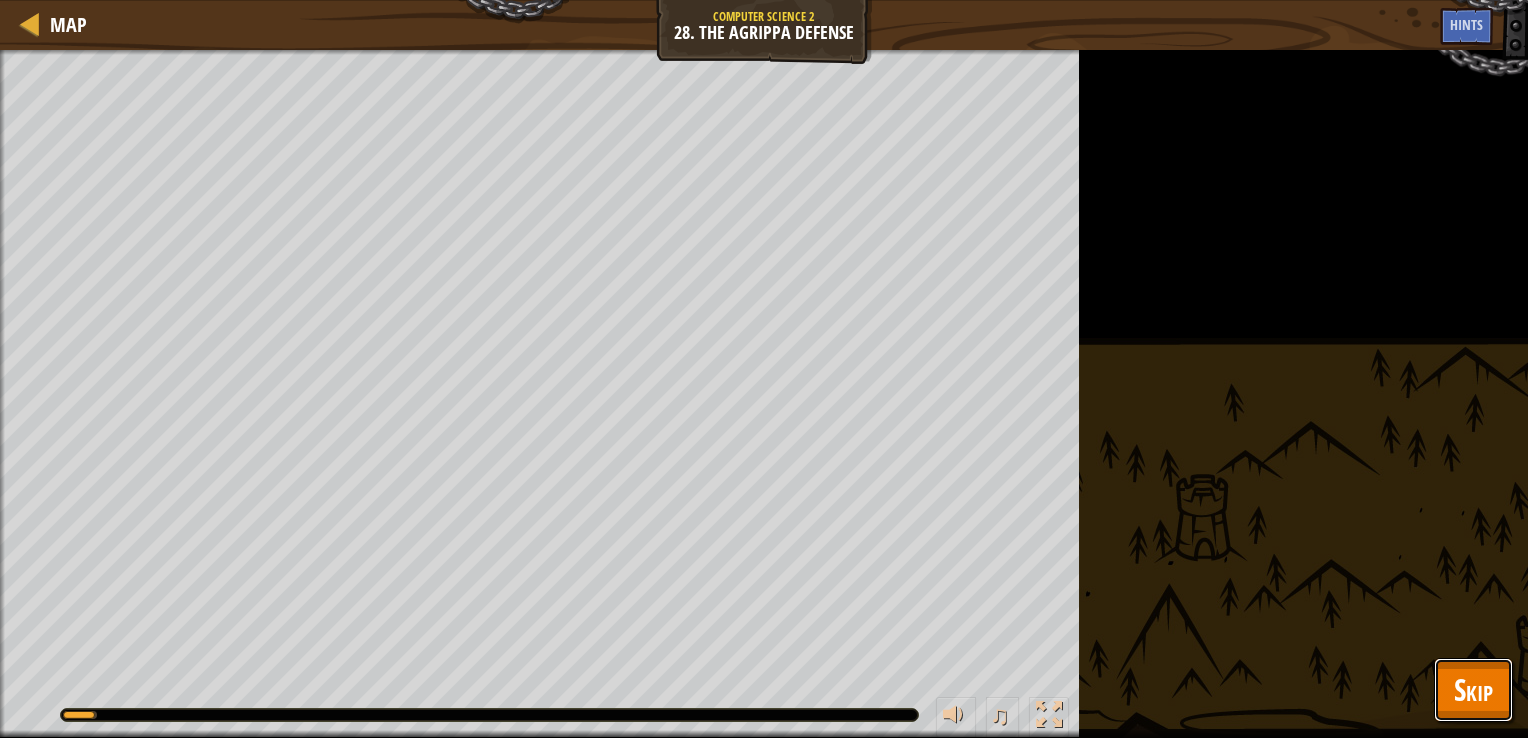 click on "Skip" at bounding box center [1473, 689] 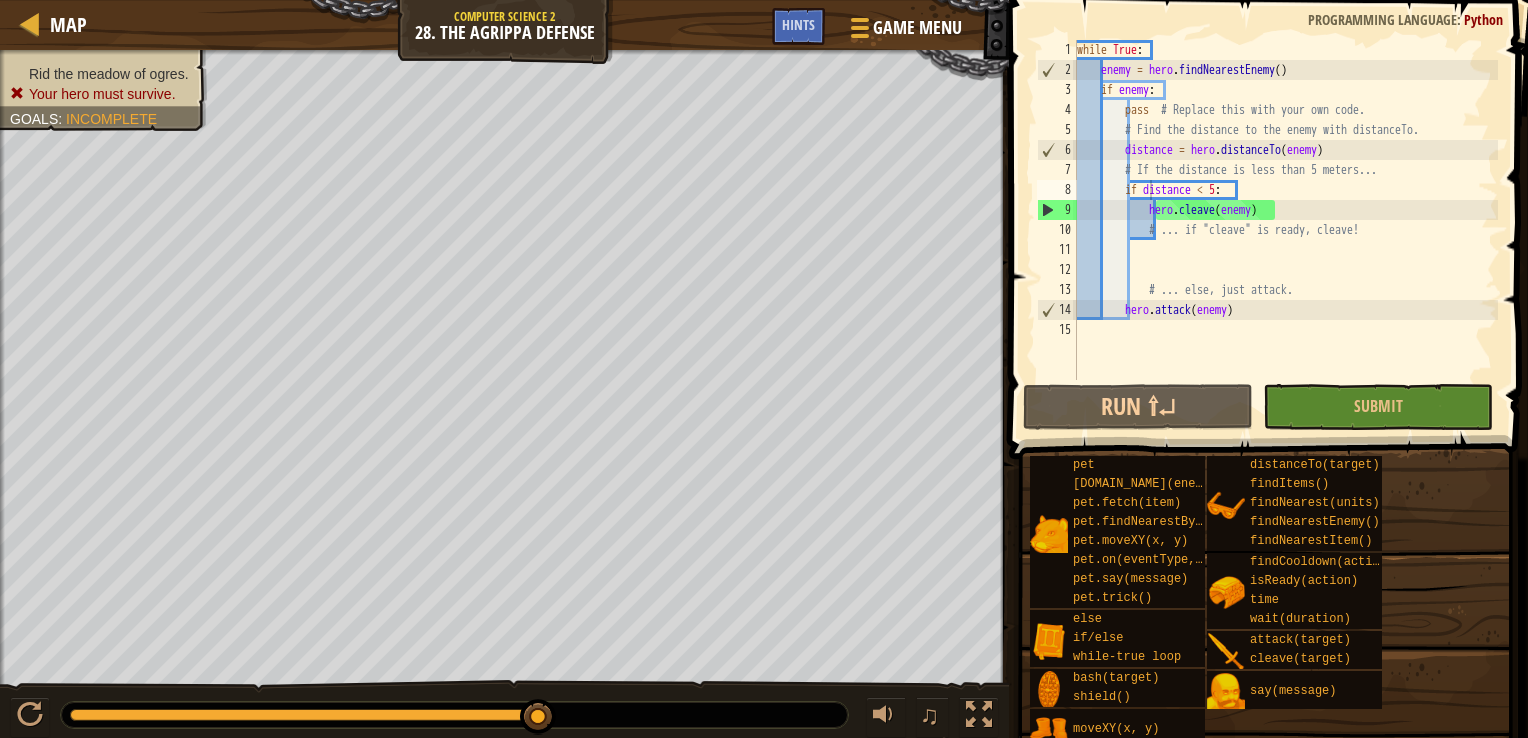 scroll, scrollTop: 9, scrollLeft: 0, axis: vertical 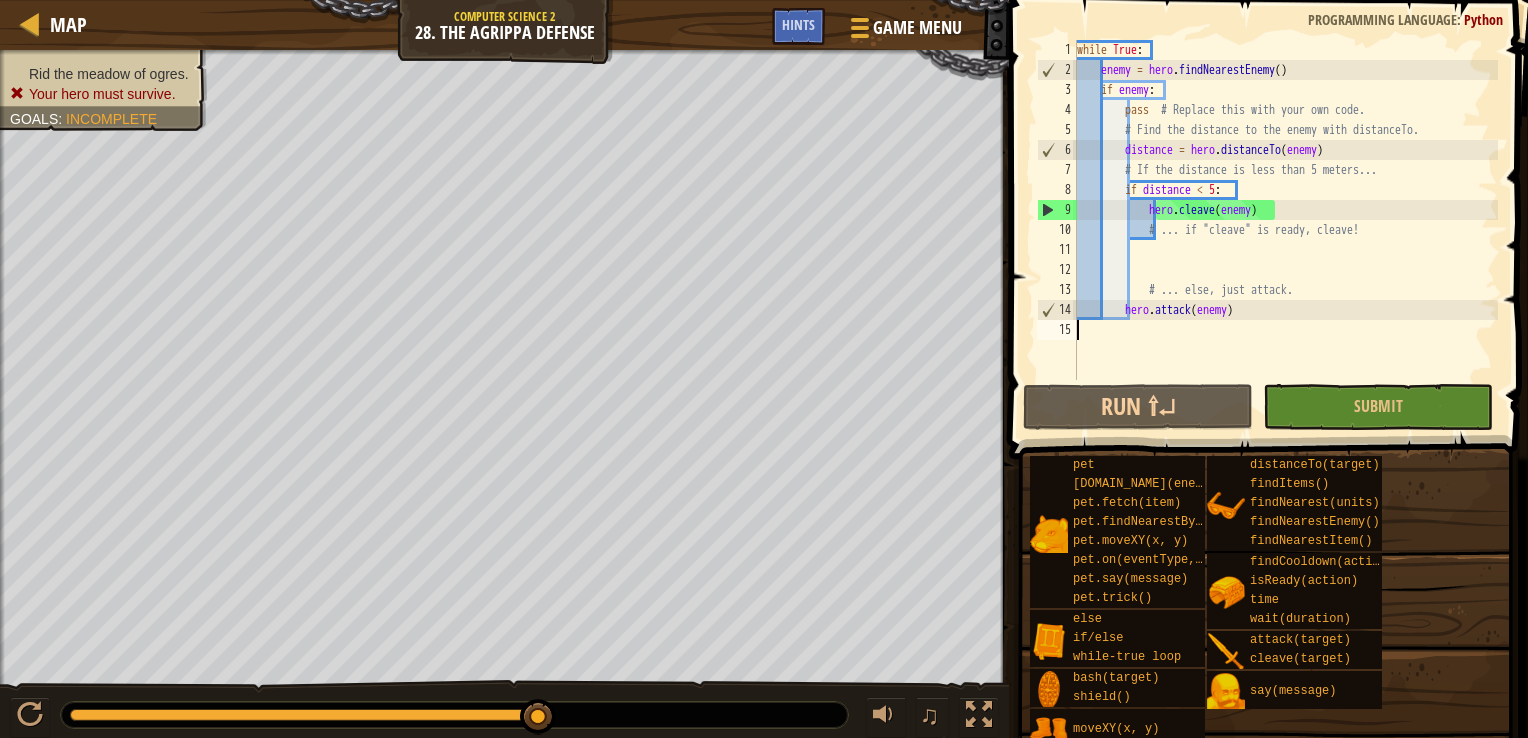click on "while   True :      enemy   =   hero . findNearestEnemy ( )      if   enemy :          pass    # Replace this with your own code.          # Find the distance to the enemy with distanceTo.          distance   =   hero . distanceTo ( enemy )          # If the distance is less than 5 meters...          if   distance   <   5 :              hero . cleave ( enemy )              # ... if "cleave" is ready, cleave!                                    # ... else, just attack.          hero . attack ( enemy )" at bounding box center [1285, 230] 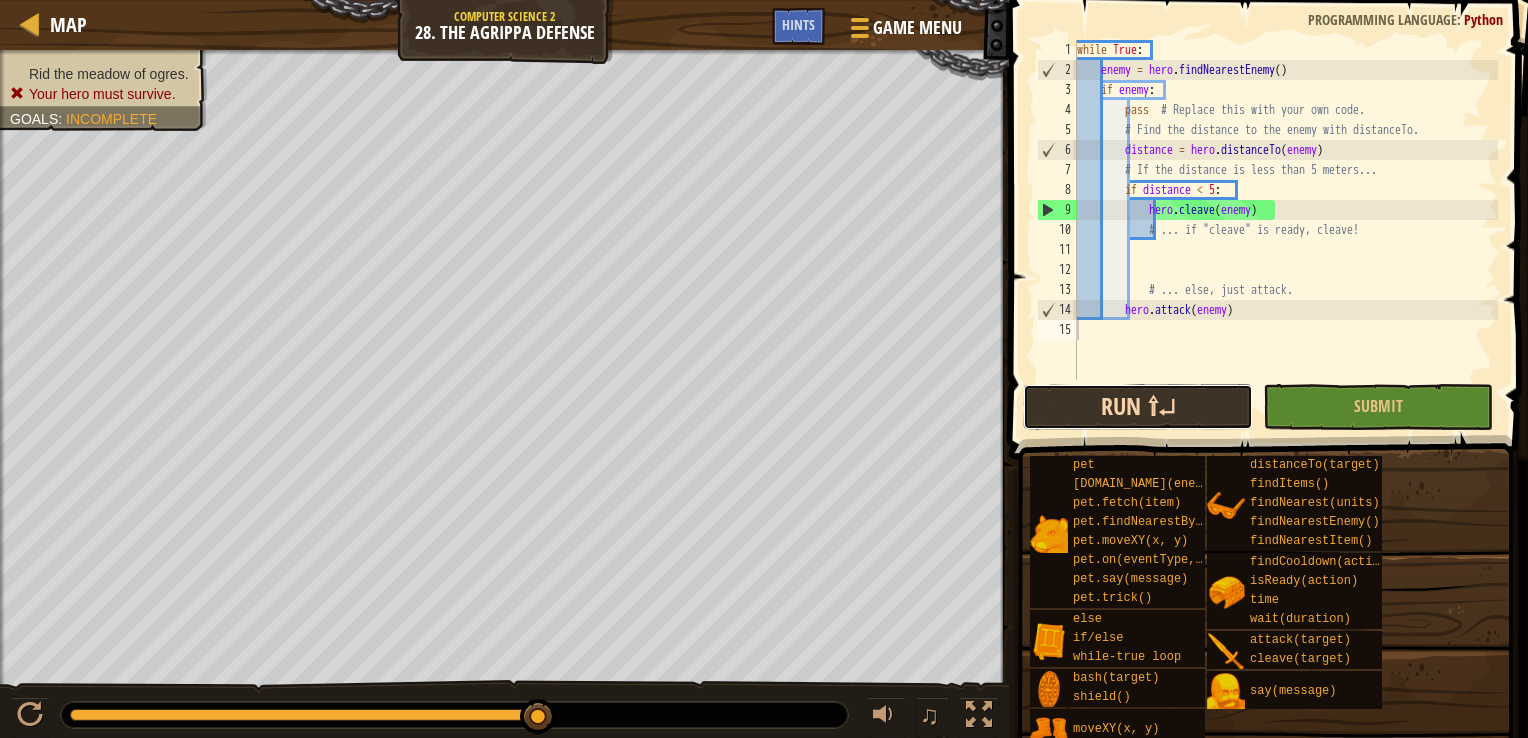 click on "Run ⇧↵" at bounding box center [1138, 407] 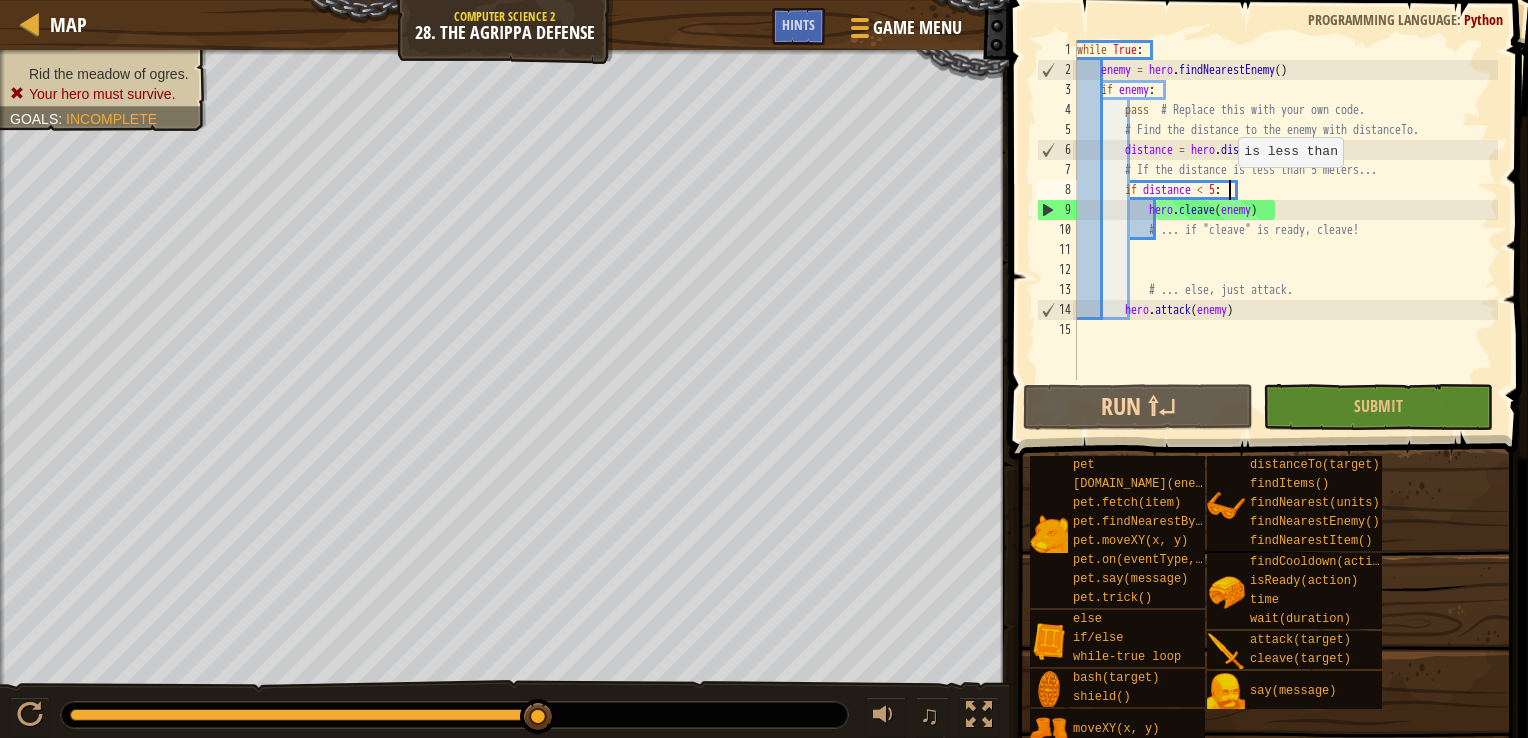 click on "while   True :      enemy   =   hero . findNearestEnemy ( )      if   enemy :          pass    # Replace this with your own code.          # Find the distance to the enemy with distanceTo.          distance   =   hero . distanceTo ( enemy )          # If the distance is less than 5 meters...          if   distance   <   5 :              hero . cleave ( enemy )              # ... if "cleave" is ready, cleave!                                    # ... else, just attack.          hero . attack ( enemy )" at bounding box center [1285, 230] 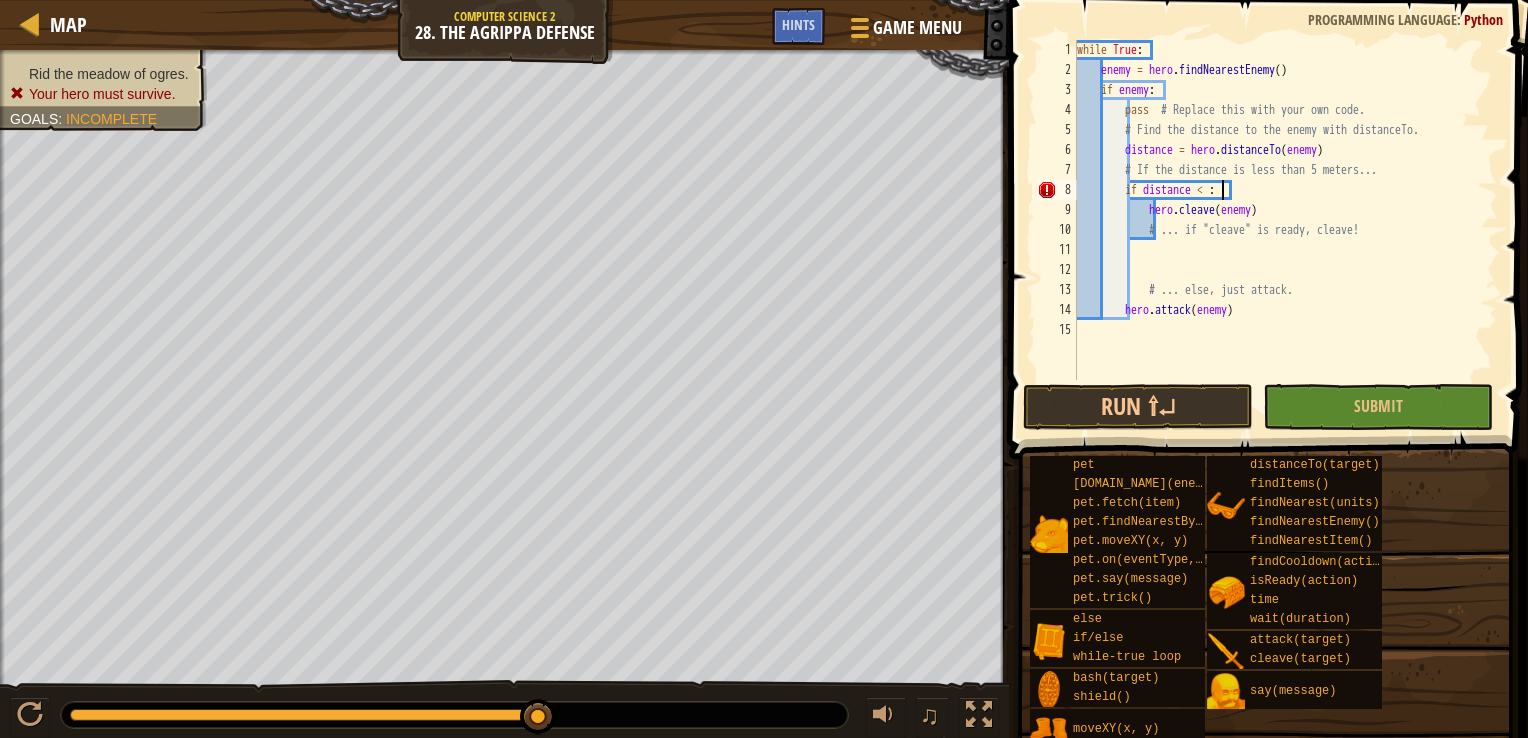 scroll, scrollTop: 9, scrollLeft: 12, axis: both 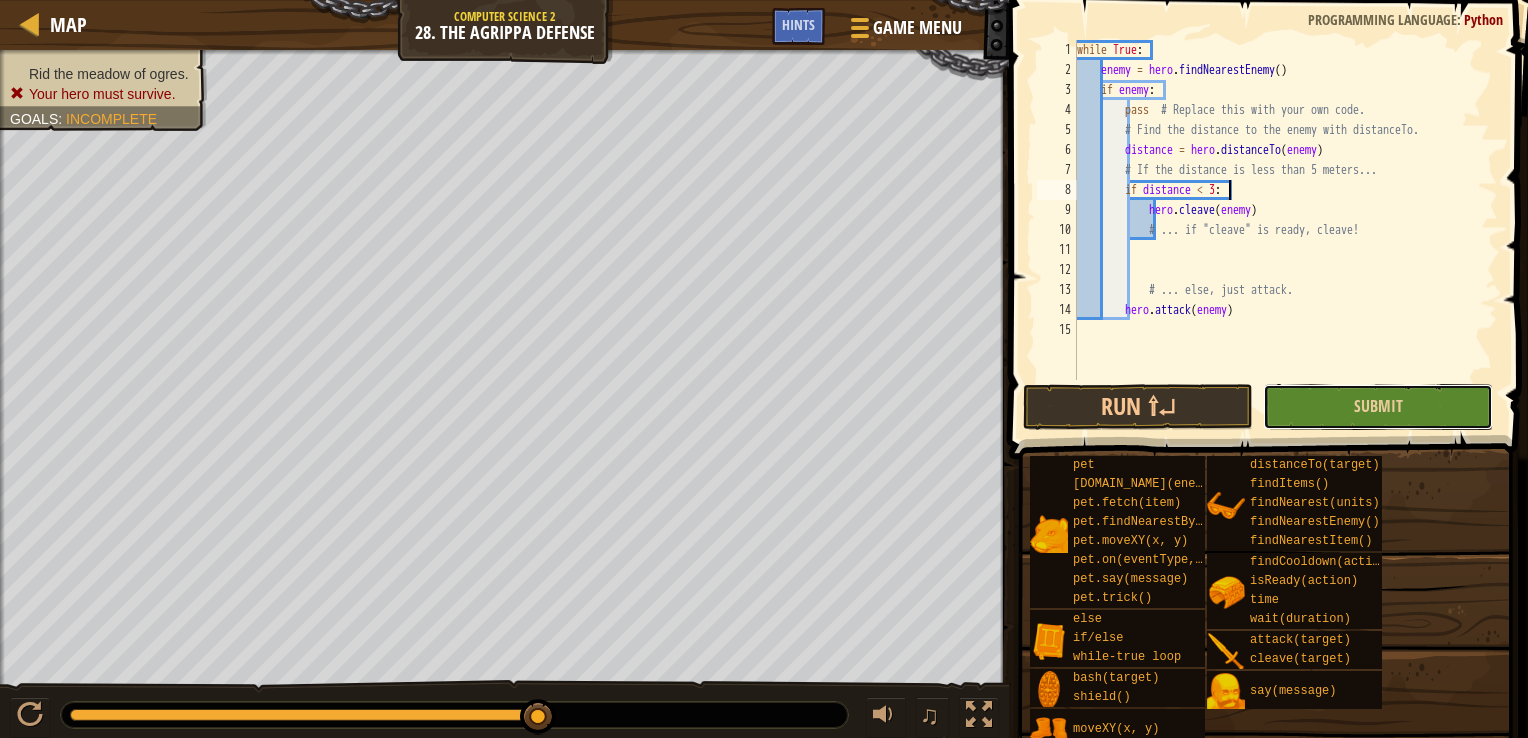 click on "Submit" at bounding box center [1378, 407] 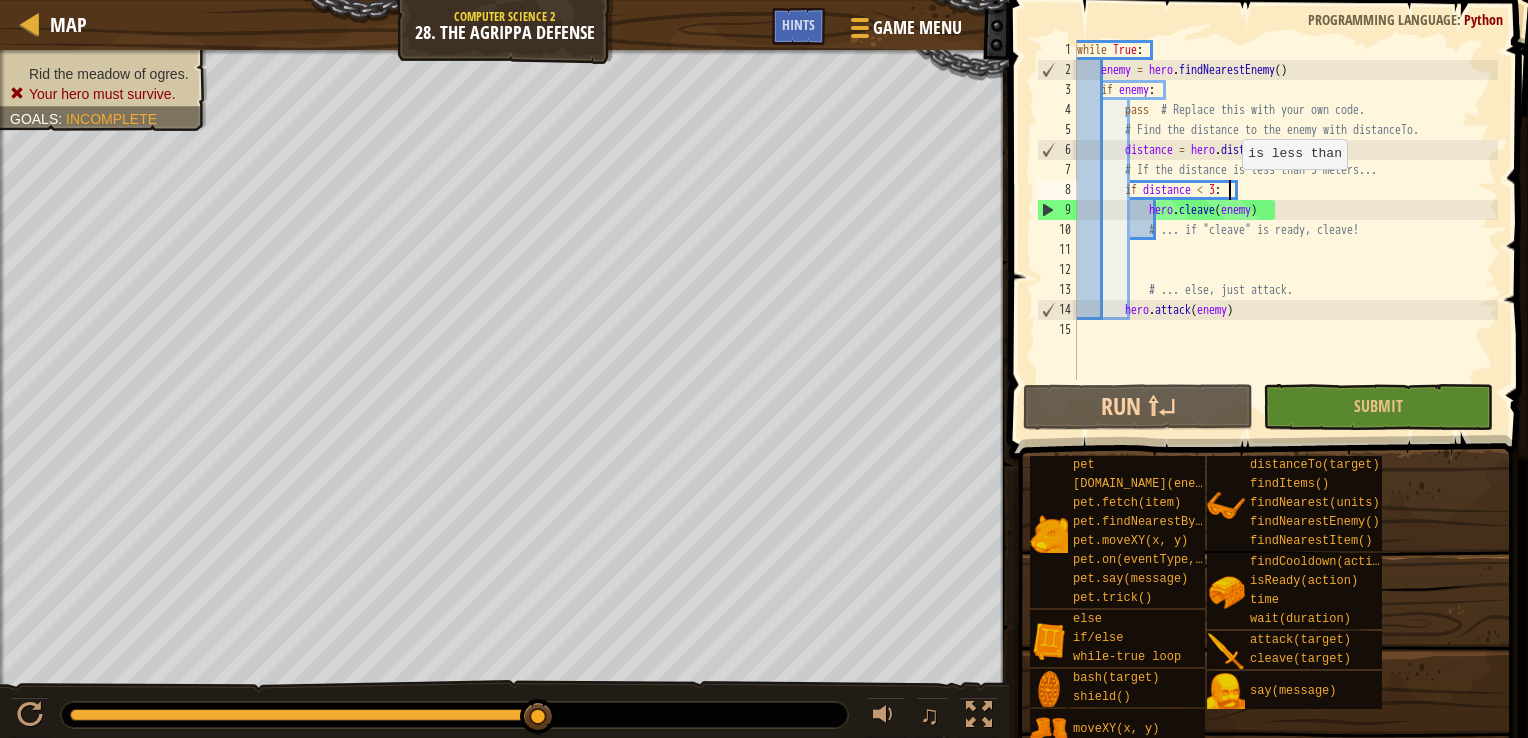 click on "while   True :      enemy   =   hero . findNearestEnemy ( )      if   enemy :          pass    # Replace this with your own code.          # Find the distance to the enemy with distanceTo.          distance   =   hero . distanceTo ( enemy )          # If the distance is less than 5 meters...          if   distance   <   3 :              hero . cleave ( enemy )              # ... if "cleave" is ready, cleave!                                    # ... else, just attack.          hero . attack ( enemy )" at bounding box center [1285, 230] 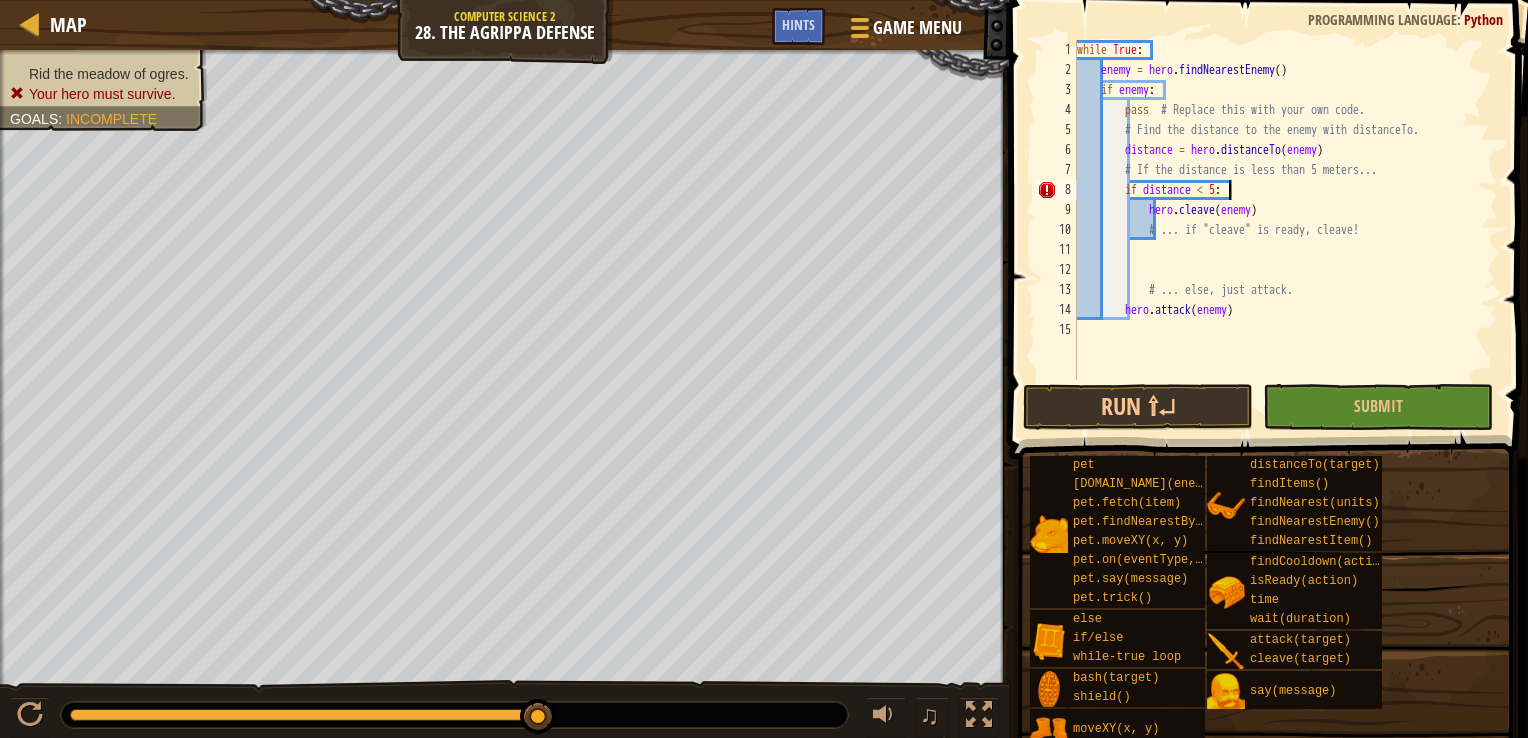 scroll, scrollTop: 9, scrollLeft: 12, axis: both 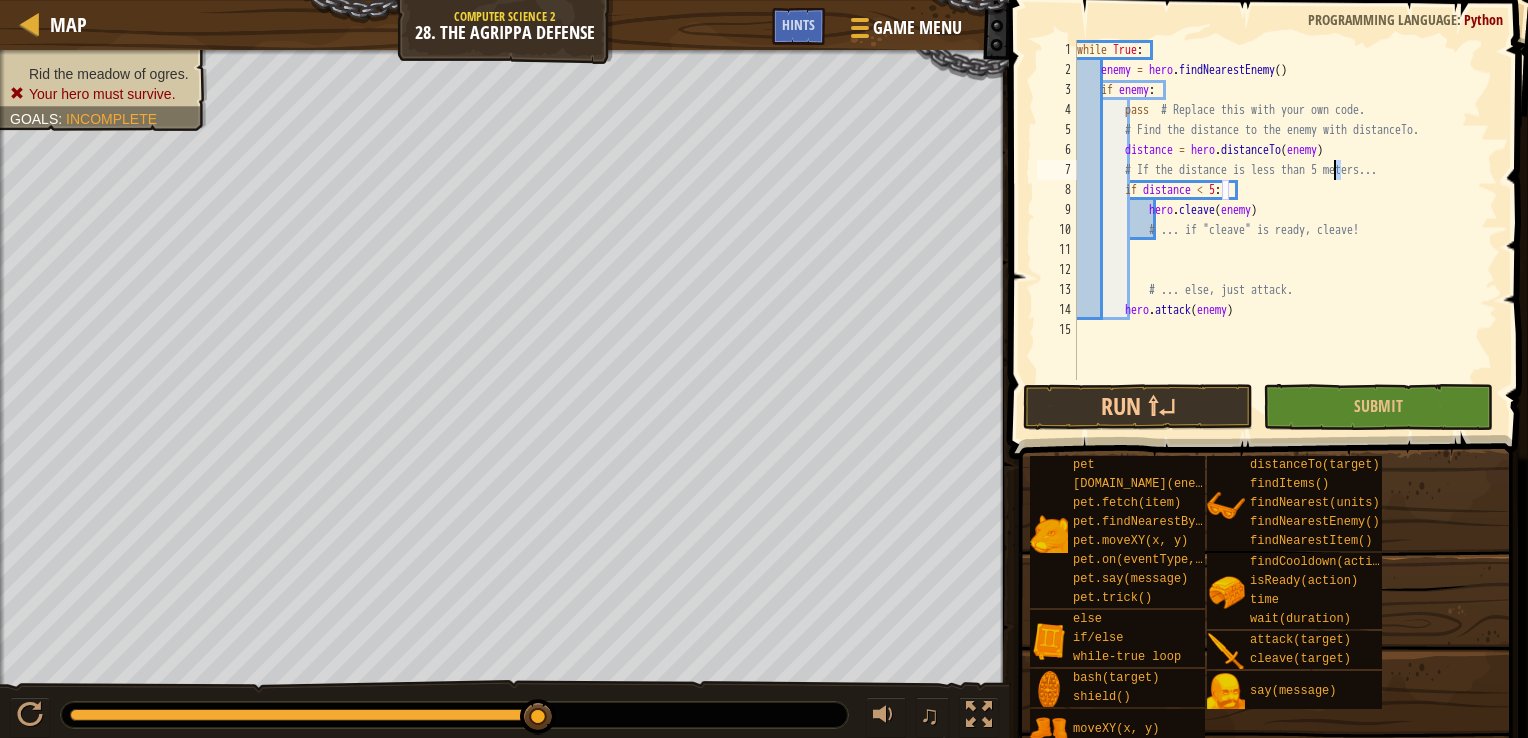 click on "while   True :      enemy   =   hero . findNearestEnemy ( )      if   enemy :          pass    # Replace this with your own code.          # Find the distance to the enemy with distanceTo.          distance   =   hero . distanceTo ( enemy )          # If the distance is less than 5 meters...          if   distance   <   5 :              hero . cleave ( enemy )              # ... if "cleave" is ready, cleave!                                    # ... else, just attack.          hero . attack ( enemy )" at bounding box center [1285, 230] 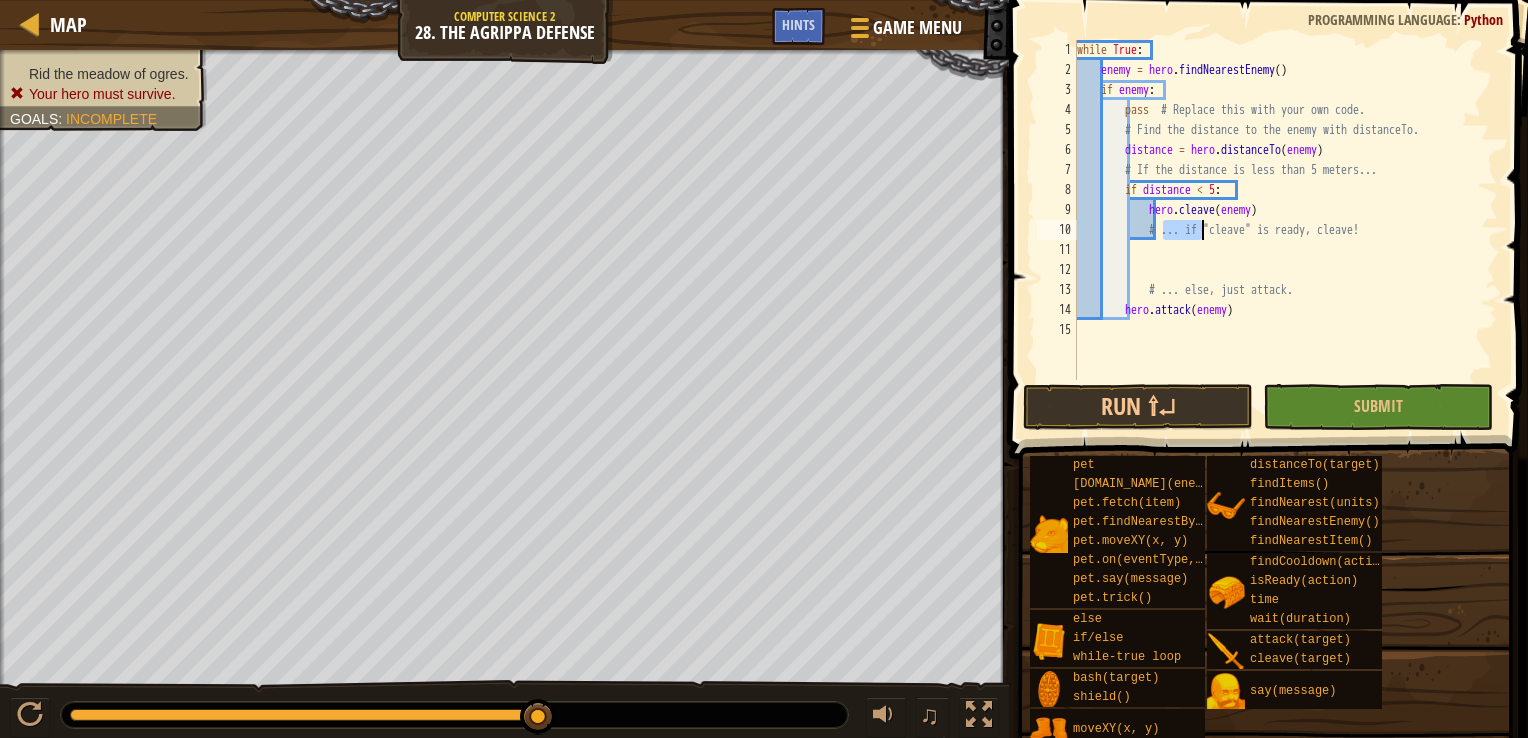 drag, startPoint x: 1161, startPoint y: 230, endPoint x: 1208, endPoint y: 230, distance: 47 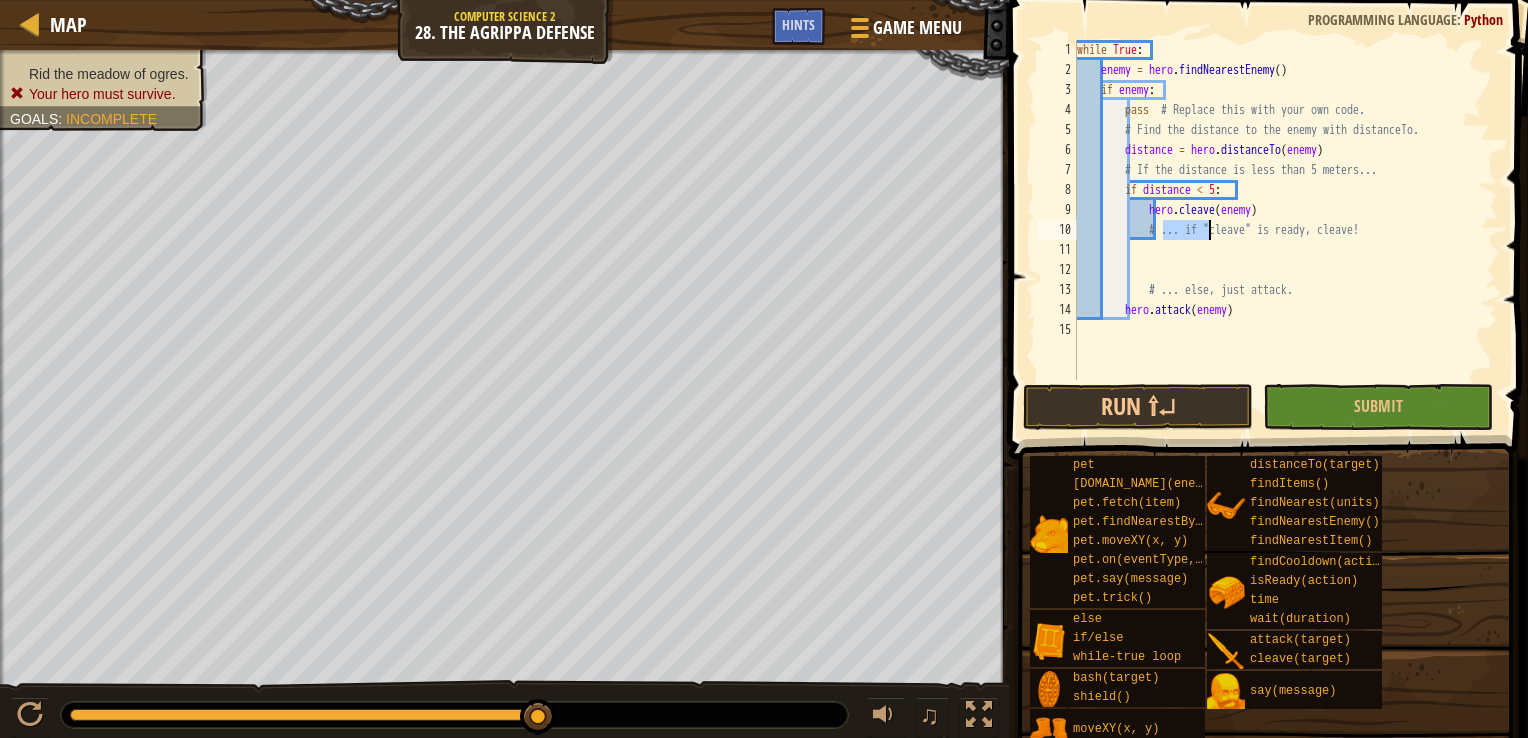 type on "# ... if "cleave" is ready, cleave!" 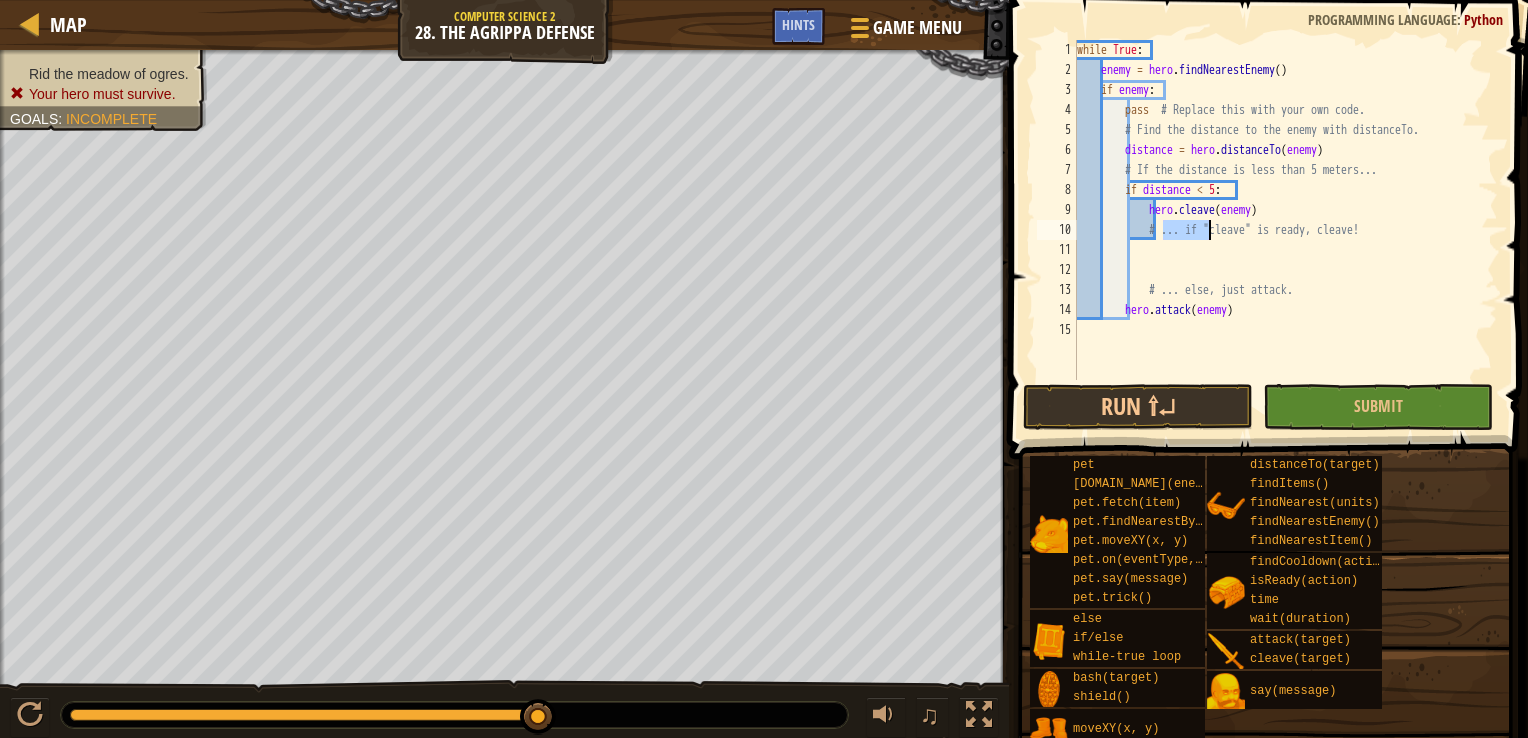 click on "while   True :      enemy   =   hero . findNearestEnemy ( )      if   enemy :          pass    # Replace this with your own code.          # Find the distance to the enemy with distanceTo.          distance   =   hero . distanceTo ( enemy )          # If the distance is less than 5 meters...          if   distance   <   5 :              hero . cleave ( enemy )              # ... if "cleave" is ready, cleave!                                    # ... else, just attack.          hero . attack ( enemy )" at bounding box center (1285, 210) 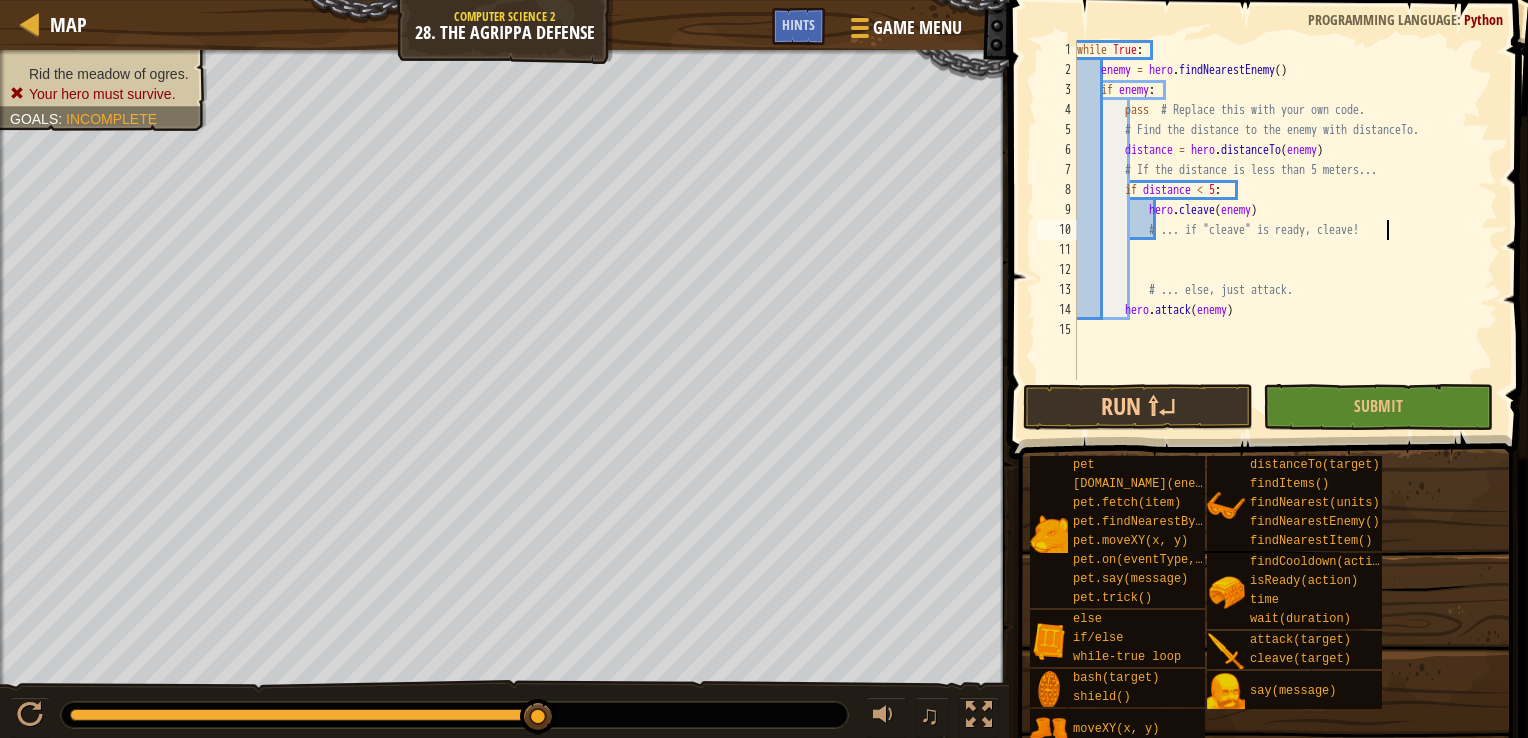 click on "while   True :      enemy   =   hero . findNearestEnemy ( )      if   enemy :          pass    # Replace this with your own code.          # Find the distance to the enemy with distanceTo.          distance   =   hero . distanceTo ( enemy )          # If the distance is less than 5 meters...          if   distance   <   5 :              hero . cleave ( enemy )              # ... if "cleave" is ready, cleave!                                    # ... else, just attack.          hero . attack ( enemy )" at bounding box center (1285, 230) 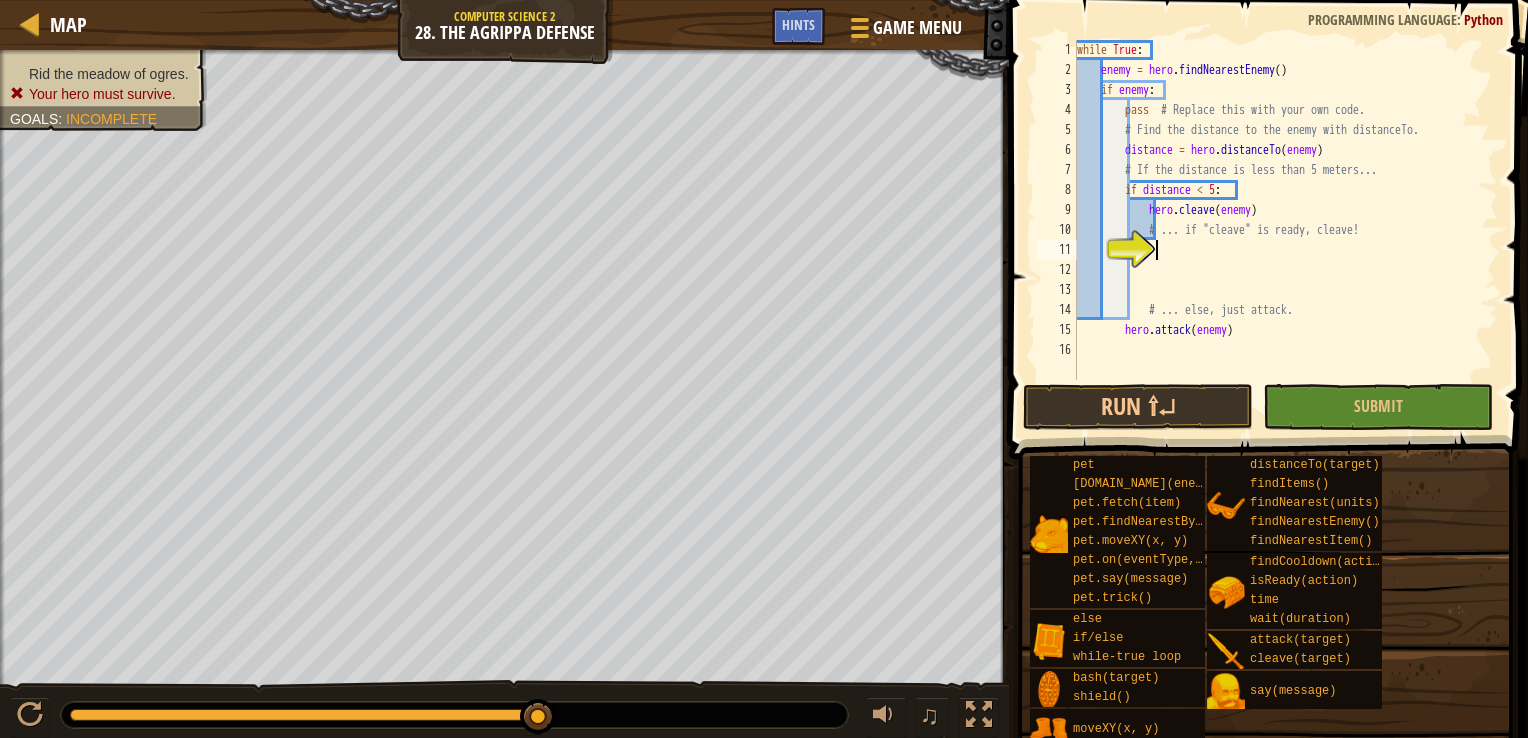 scroll, scrollTop: 0, scrollLeft: 0, axis: both 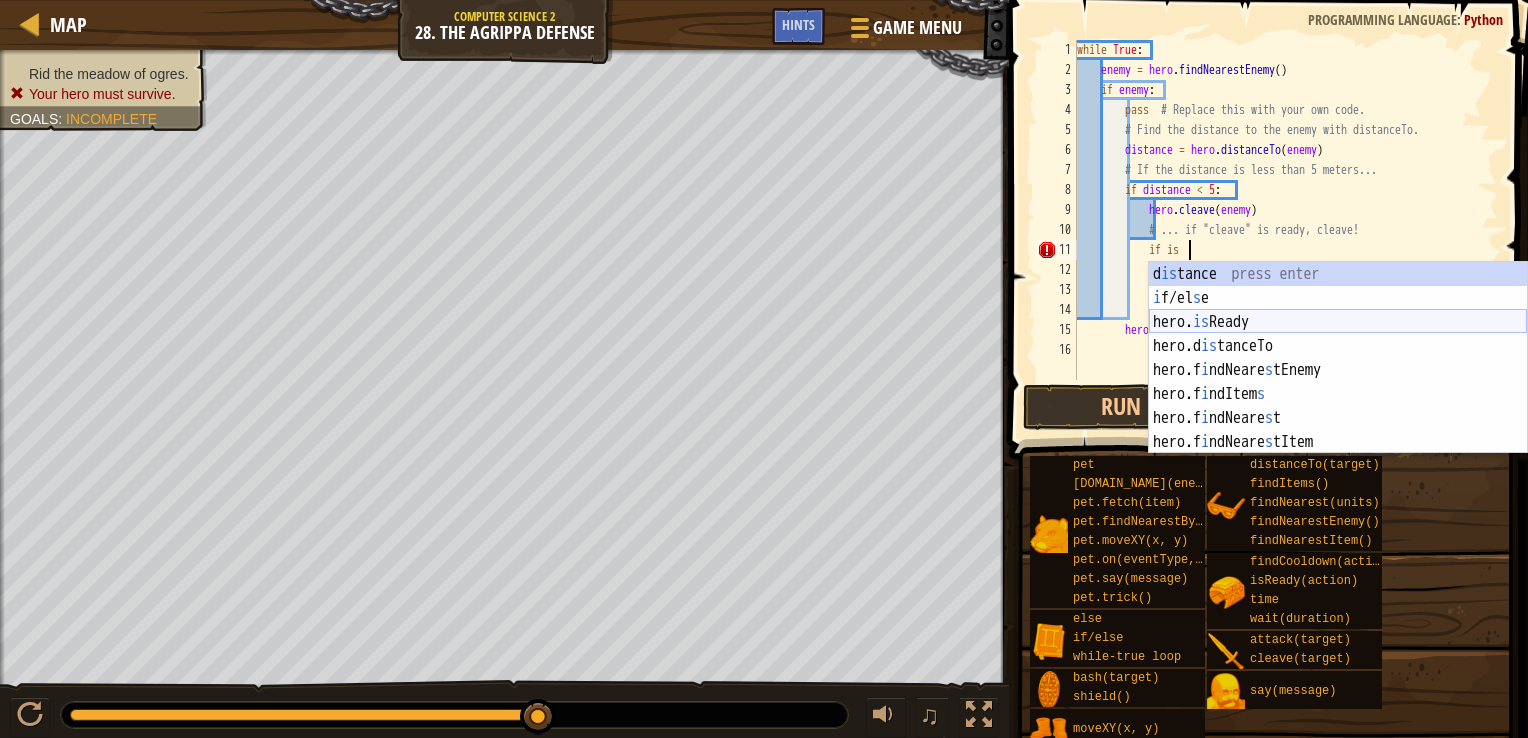 click on "d is tance press enter i f/el s e press enter hero. is Ready press enter hero.d is tanceTo press enter hero.f i ndNeare s tEnemy press enter hero.f i ndItem s press enter hero.f i ndNeare s t press enter hero.f i ndNeare s tItem press enter" at bounding box center [1338, 382] 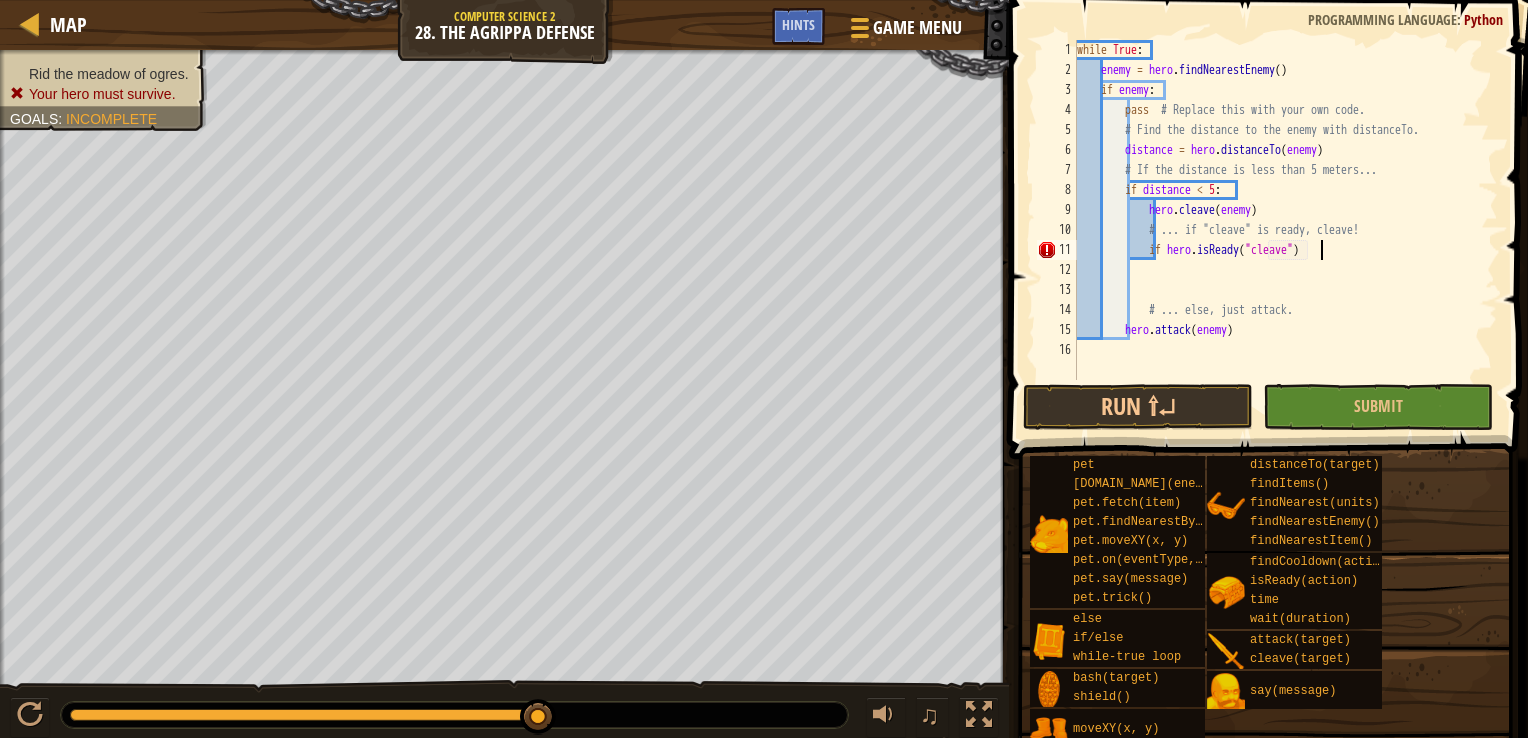 click on "while   True :      enemy   =   hero . findNearestEnemy ( )      if   enemy :          pass    # Replace this with your own code.          # Find the distance to the enemy with distanceTo.          distance   =   hero . distanceTo ( enemy )          # If the distance is less than 5 meters...          if   distance   <   5 :              hero . cleave ( enemy )              # ... if "cleave" is ready, cleave!              if   hero . isReady ( "cleave" )                                    # ... else, just attack.          hero . attack ( enemy )" at bounding box center [1285, 230] 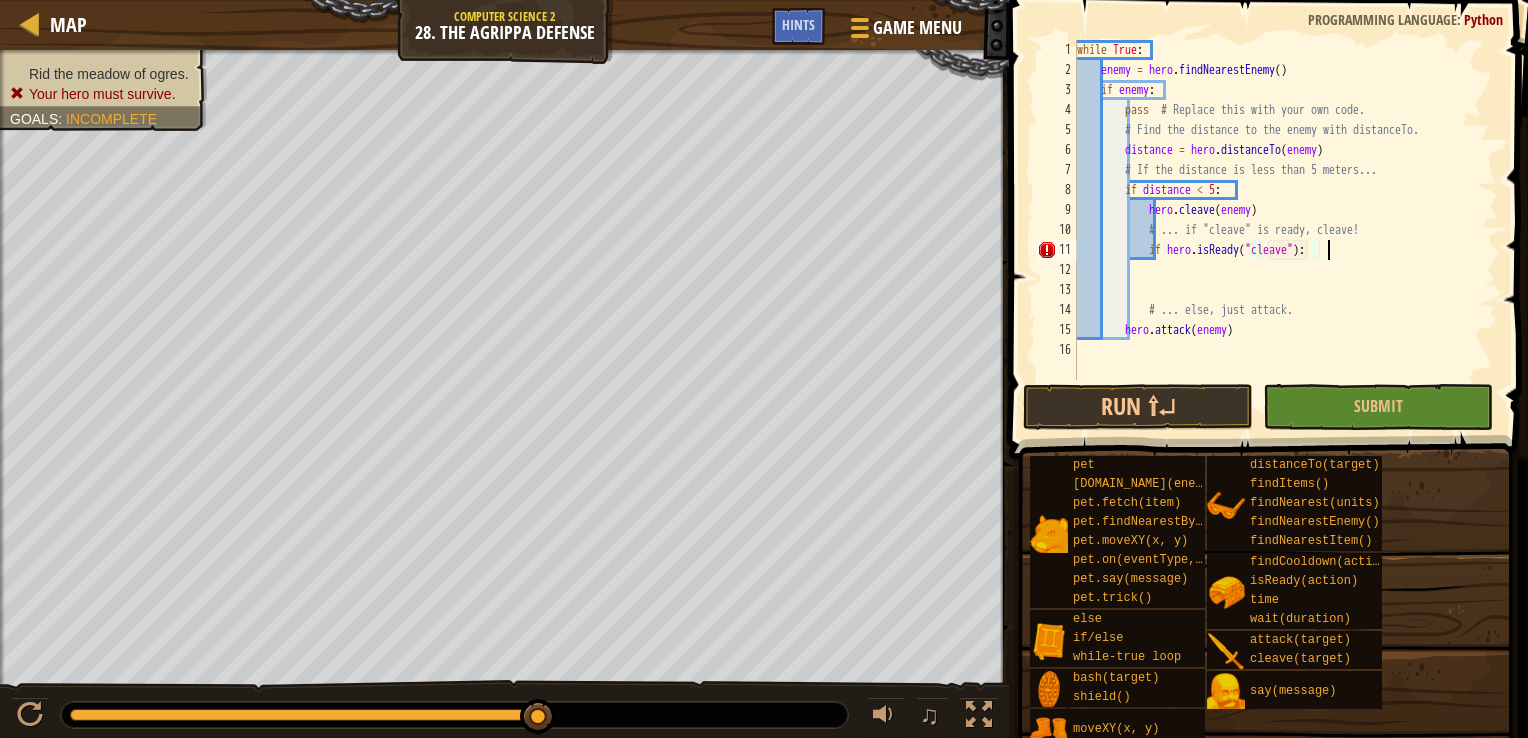 scroll, scrollTop: 9, scrollLeft: 19, axis: both 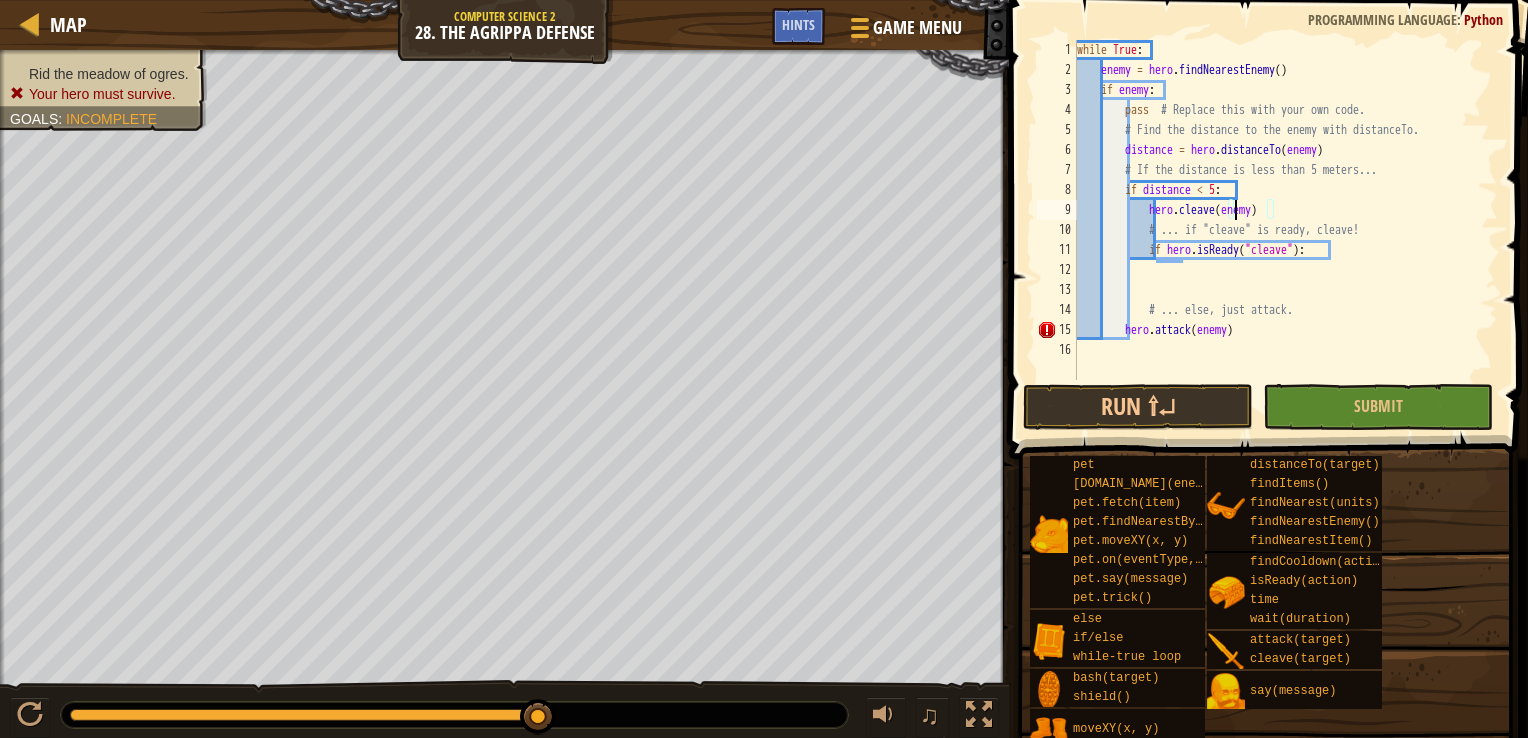click on "while   True :      enemy   =   hero . findNearestEnemy ( )      if   enemy :          pass    # Replace this with your own code.          # Find the distance to the enemy with distanceTo.          distance   =   hero . distanceTo ( enemy )          # If the distance is less than 5 meters...          if   distance   <   5 :              hero . cleave ( enemy )              # ... if "cleave" is ready, cleave!              if   hero . isReady ( "cleave" ) :                                    # ... else, just attack.          hero . attack ( enemy )" at bounding box center [1285, 230] 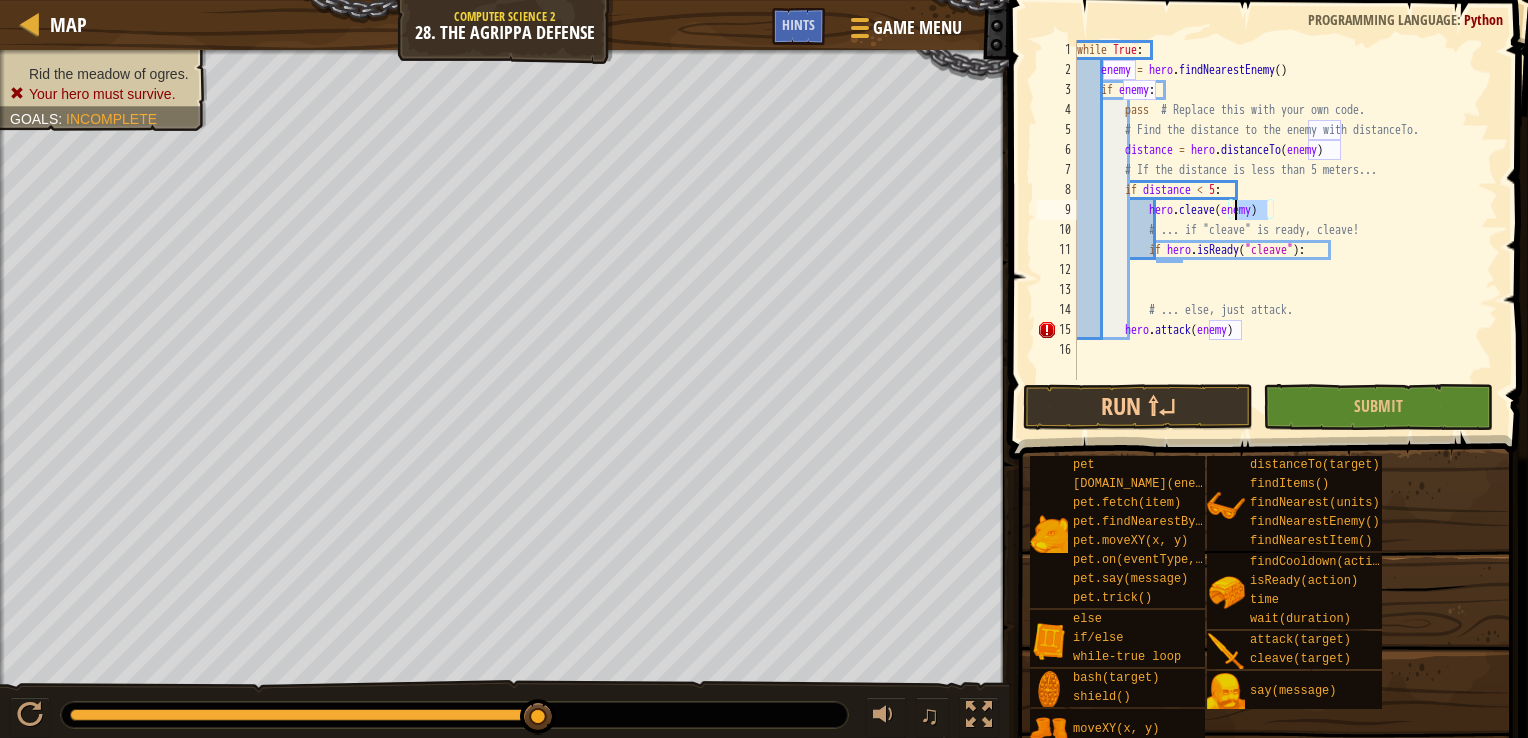 click on "while   True :      enemy   =   hero . findNearestEnemy ( )      if   enemy :          pass    # Replace this with your own code.          # Find the distance to the enemy with distanceTo.          distance   =   hero . distanceTo ( enemy )          # If the distance is less than 5 meters...          if   distance   <   5 :              hero . cleave ( enemy )              # ... if "cleave" is ready, cleave!              if   hero . isReady ( "cleave" ) :                                    # ... else, just attack.          hero . attack ( enemy )" at bounding box center (1285, 230) 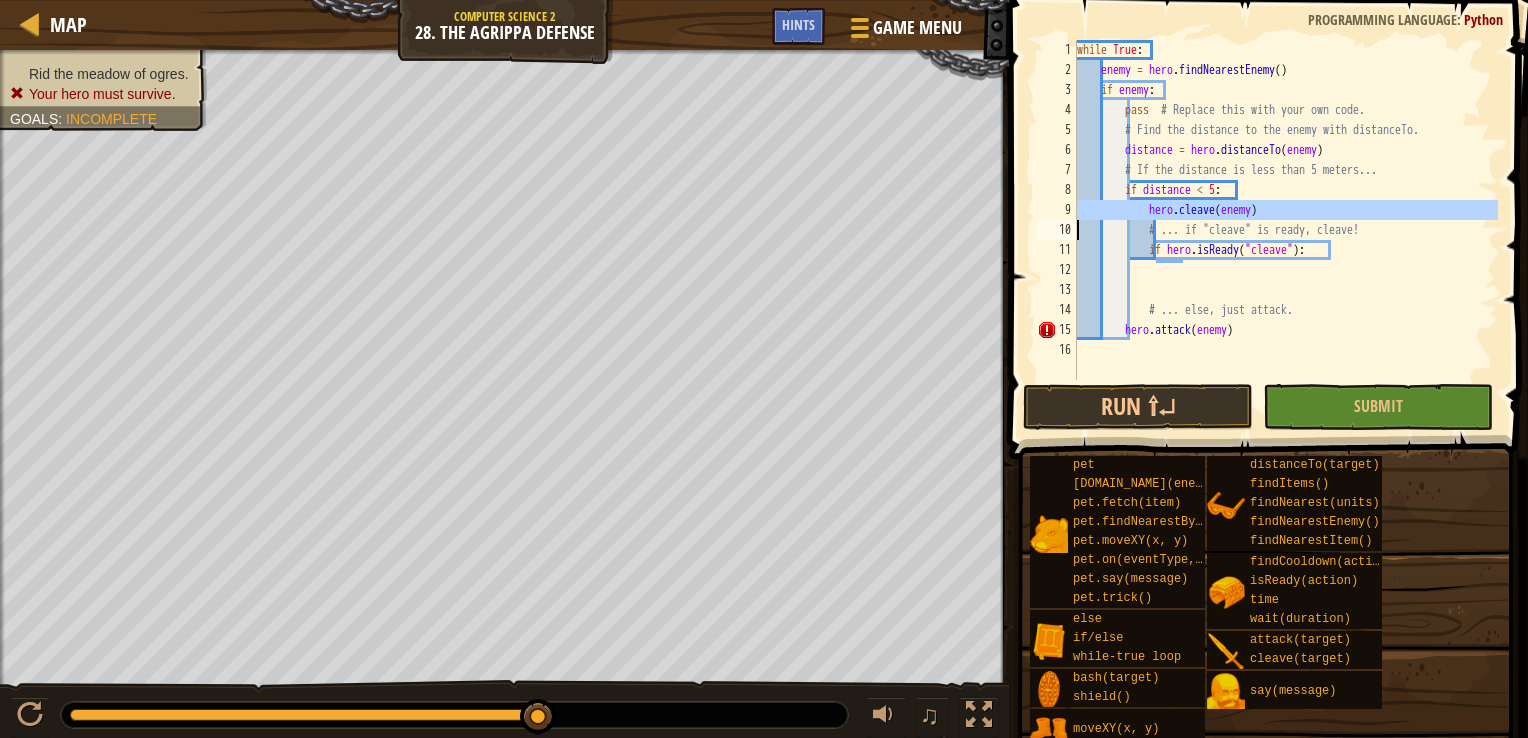 type on "# ... if "cleave" is ready, cleave!" 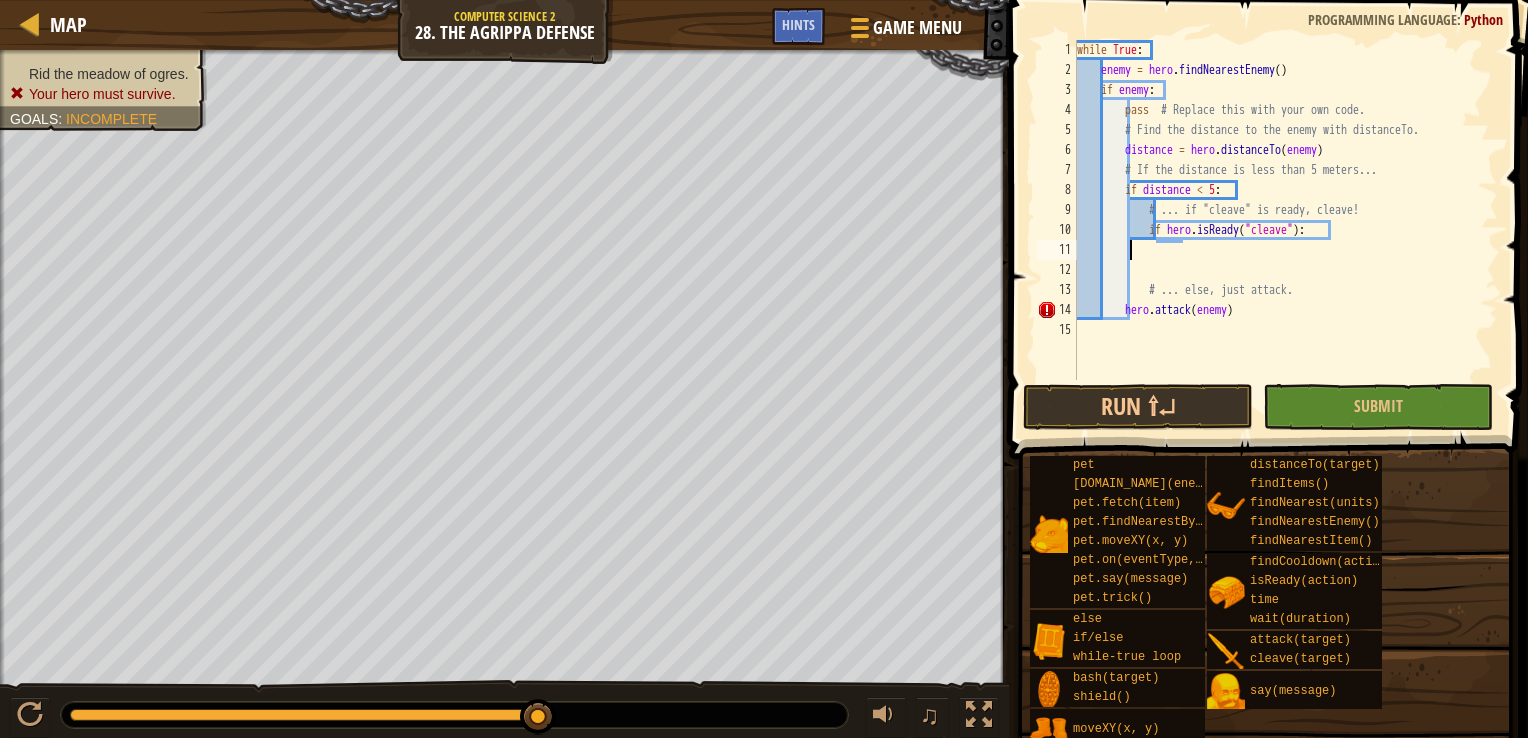click on "while   True :      enemy   =   hero . findNearestEnemy ( )      if   enemy :          pass    # Replace this with your own code.          # Find the distance to the enemy with distanceTo.          distance   =   hero . distanceTo ( enemy )          # If the distance is less than 5 meters...          if   distance   <   5 :              # ... if "cleave" is ready, cleave!              if   hero . isReady ( "cleave" ) :                                    # ... else, just attack.          hero . attack ( enemy )" at bounding box center (1285, 230) 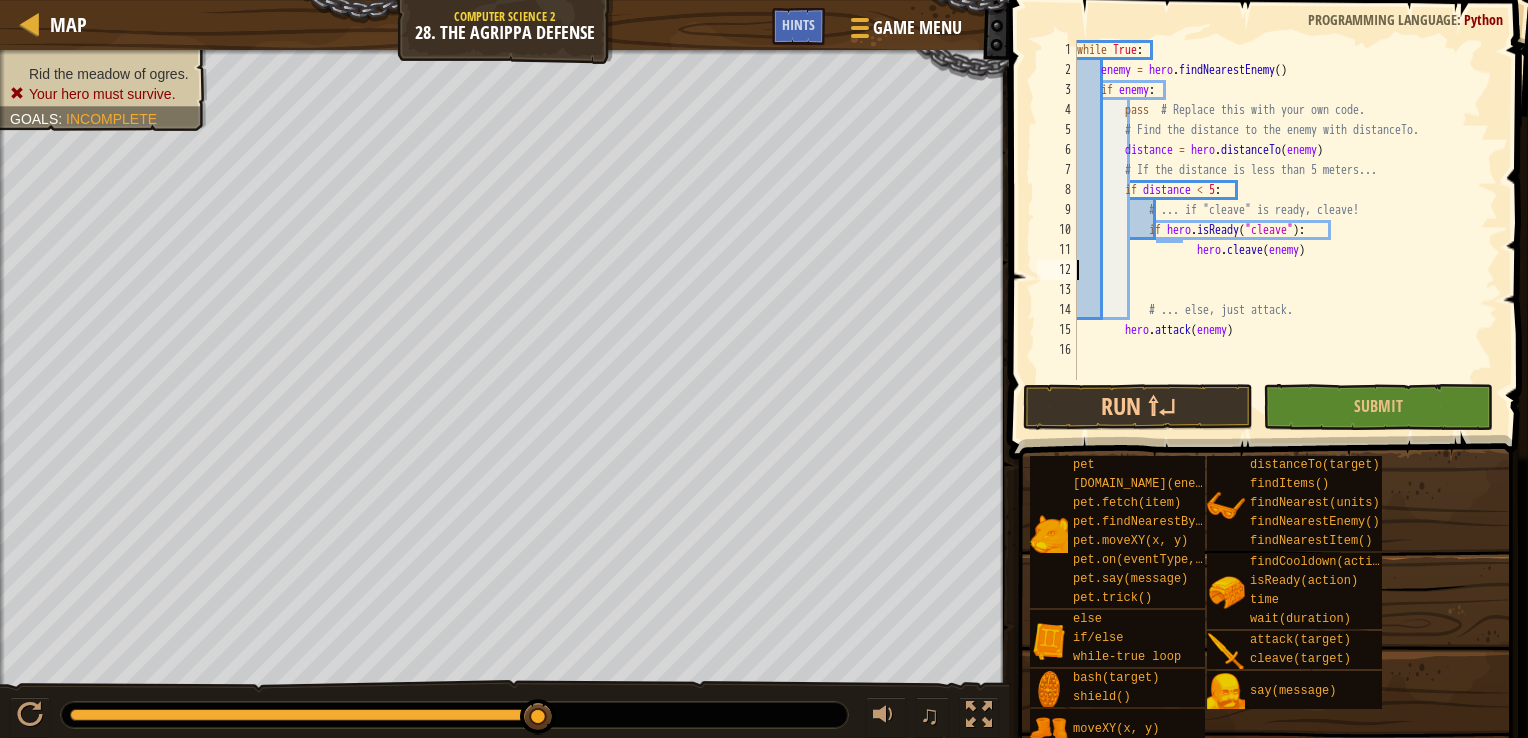 click on "while   True :      enemy   =   hero . findNearestEnemy ( )      if   enemy :          pass    # Replace this with your own code.          # Find the distance to the enemy with distanceTo.          distance   =   hero . distanceTo ( enemy )          # If the distance is less than 5 meters...          if   distance   <   5 :              # ... if "cleave" is ready, cleave!              if   hero . isReady ( "cleave" ) :                      hero . cleave ( enemy )                           # ... else, just attack.          hero . attack ( enemy )" at bounding box center (1285, 230) 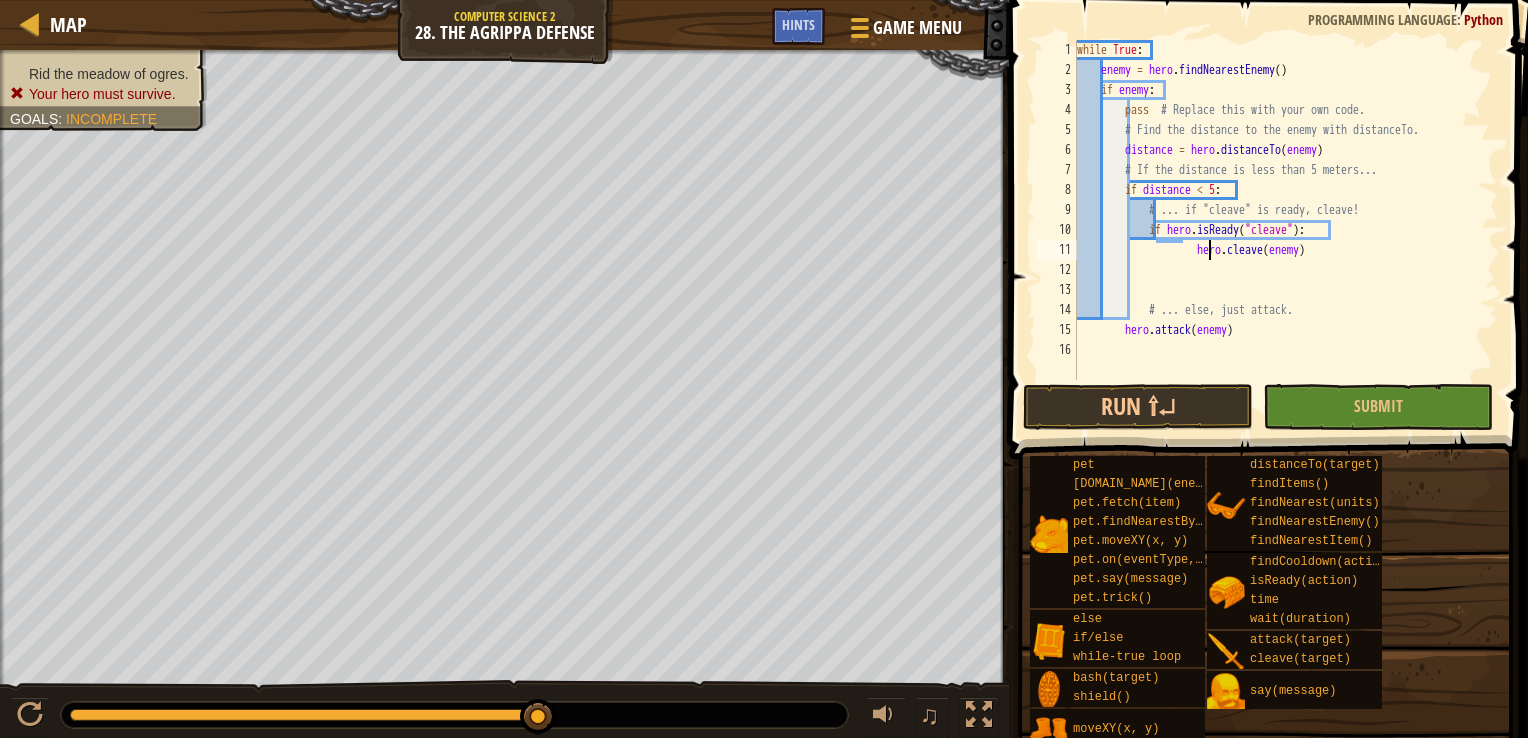 type on "hero.cleave(enemy)" 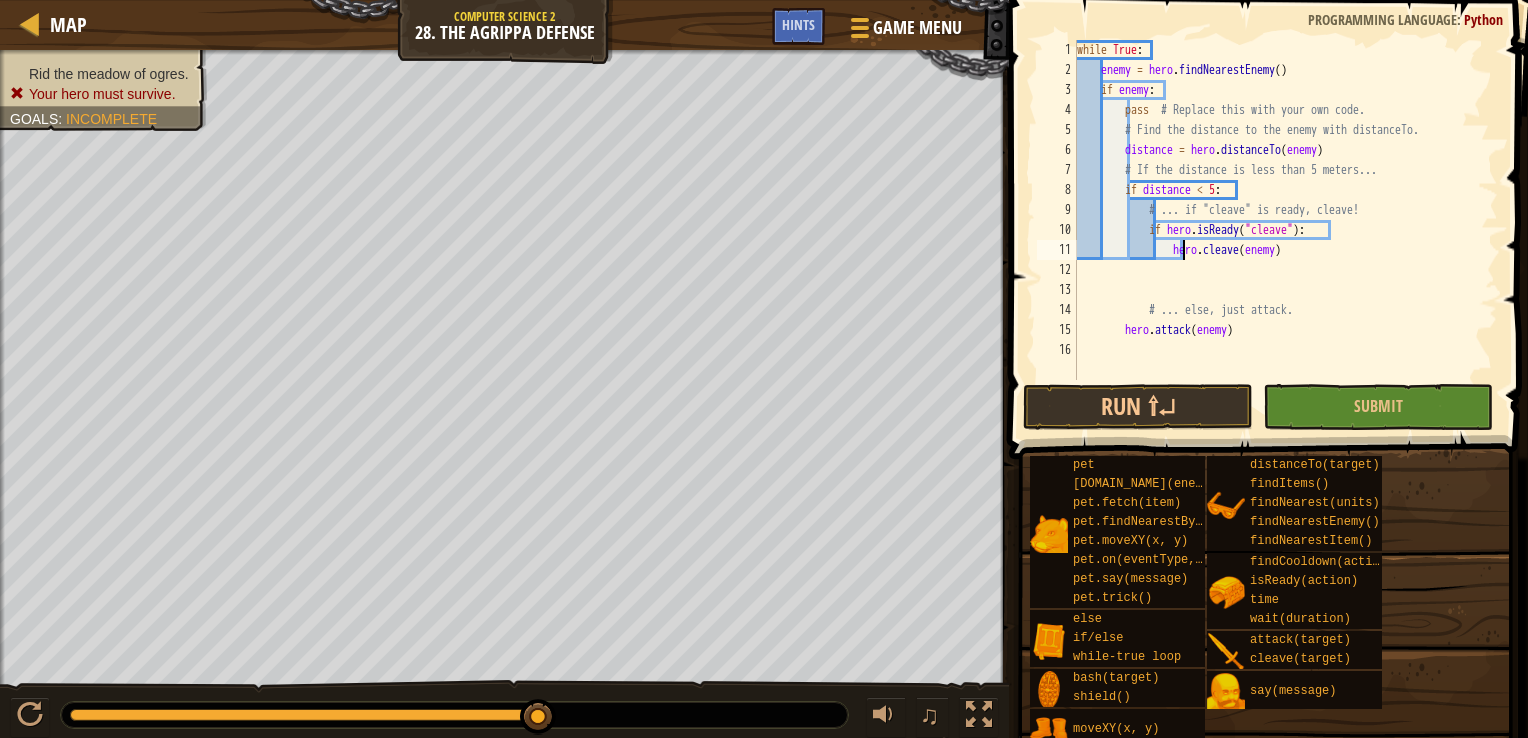 click on "while   True :      enemy   =   hero . findNearestEnemy ( )      if   enemy :          pass    # Replace this with your own code.          # Find the distance to the enemy with distanceTo.          distance   =   hero . distanceTo ( enemy )          # If the distance is less than 5 meters...          if   distance   <   5 :              # ... if "cleave" is ready, cleave!              if   hero . isReady ( "cleave" ) :                  hero . cleave ( enemy )                           # ... else, just attack.          hero . attack ( enemy )" at bounding box center (1285, 230) 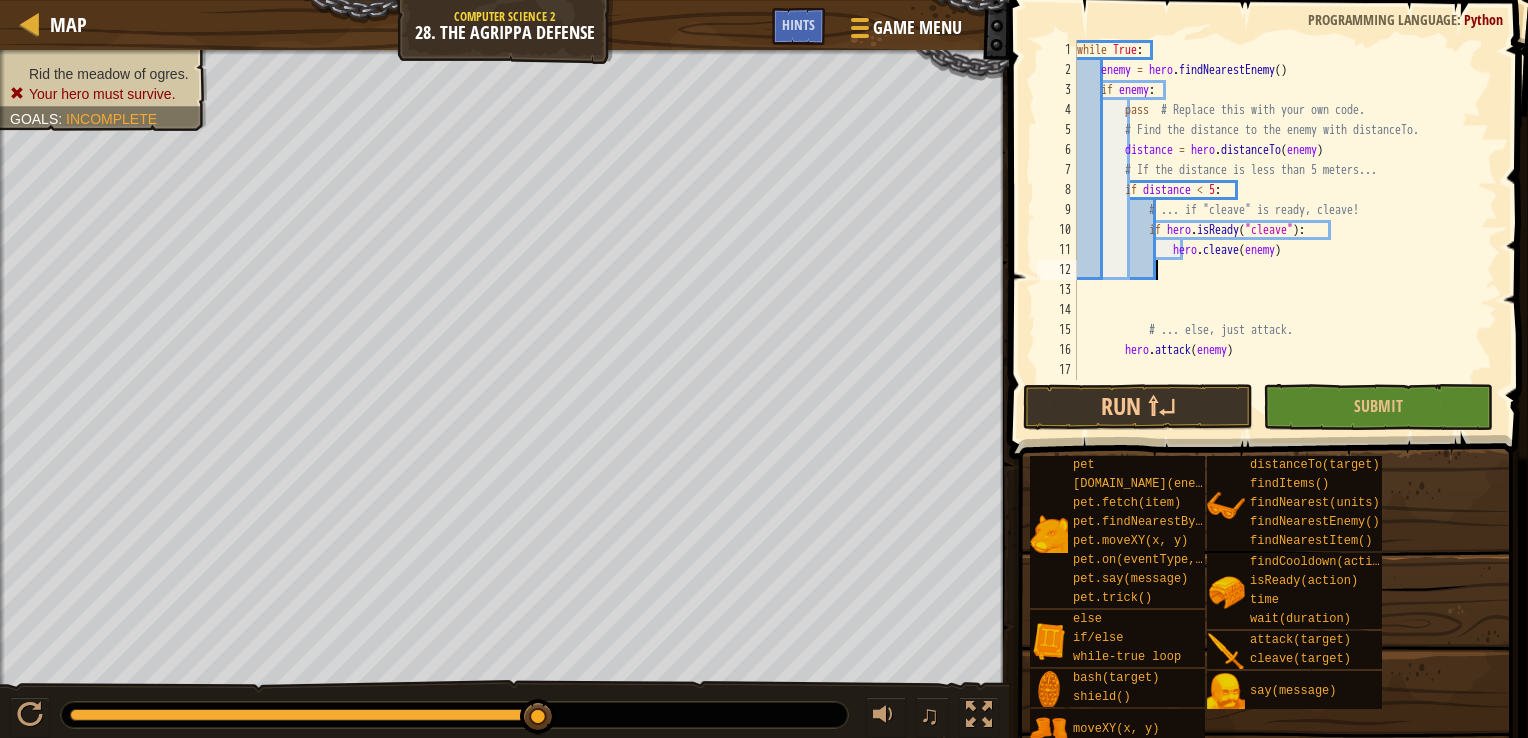 click on "while   True :      enemy   =   hero . findNearestEnemy ( )      if   enemy :          pass    # Replace this with your own code.          # Find the distance to the enemy with distanceTo.          distance   =   hero . distanceTo ( enemy )          # If the distance is less than 5 meters...          if   distance   <   5 :              # ... if "cleave" is ready, cleave!              if   hero . isReady ( "cleave" ) :                  hero . cleave ( enemy )                                        # ... else, just attack.          hero . attack ( enemy )" at bounding box center (1285, 230) 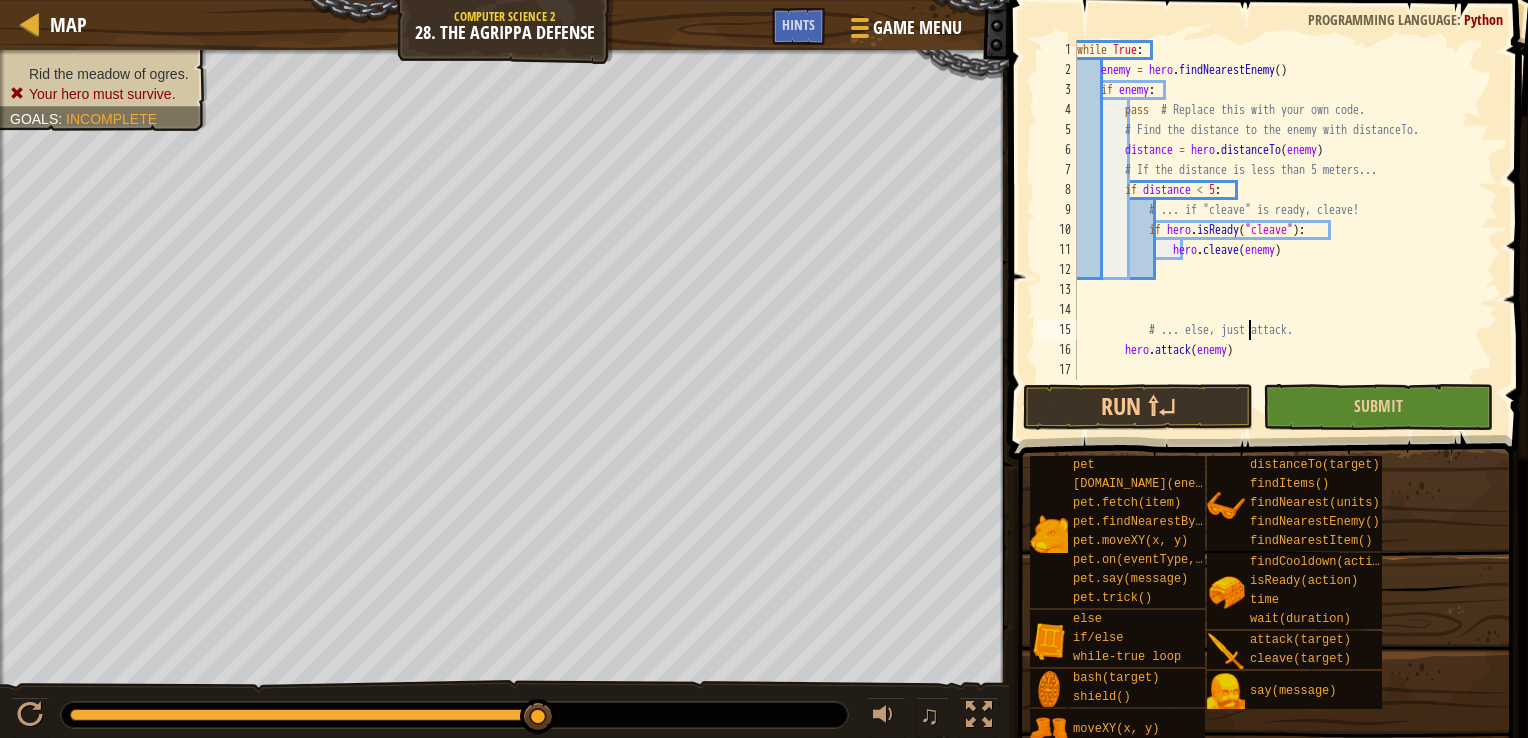 type on "# ... else, just attack." 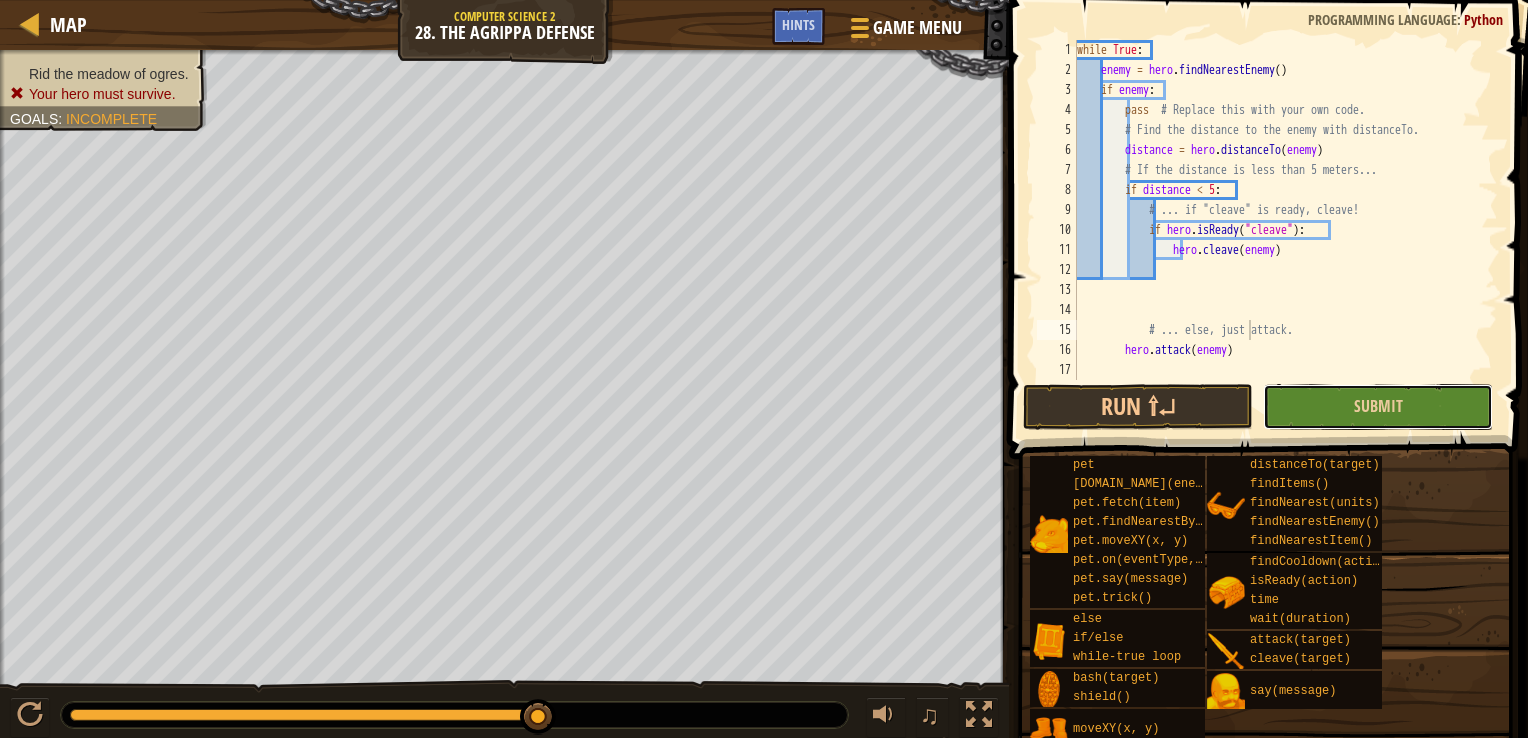 click on "Submit" at bounding box center (1378, 407) 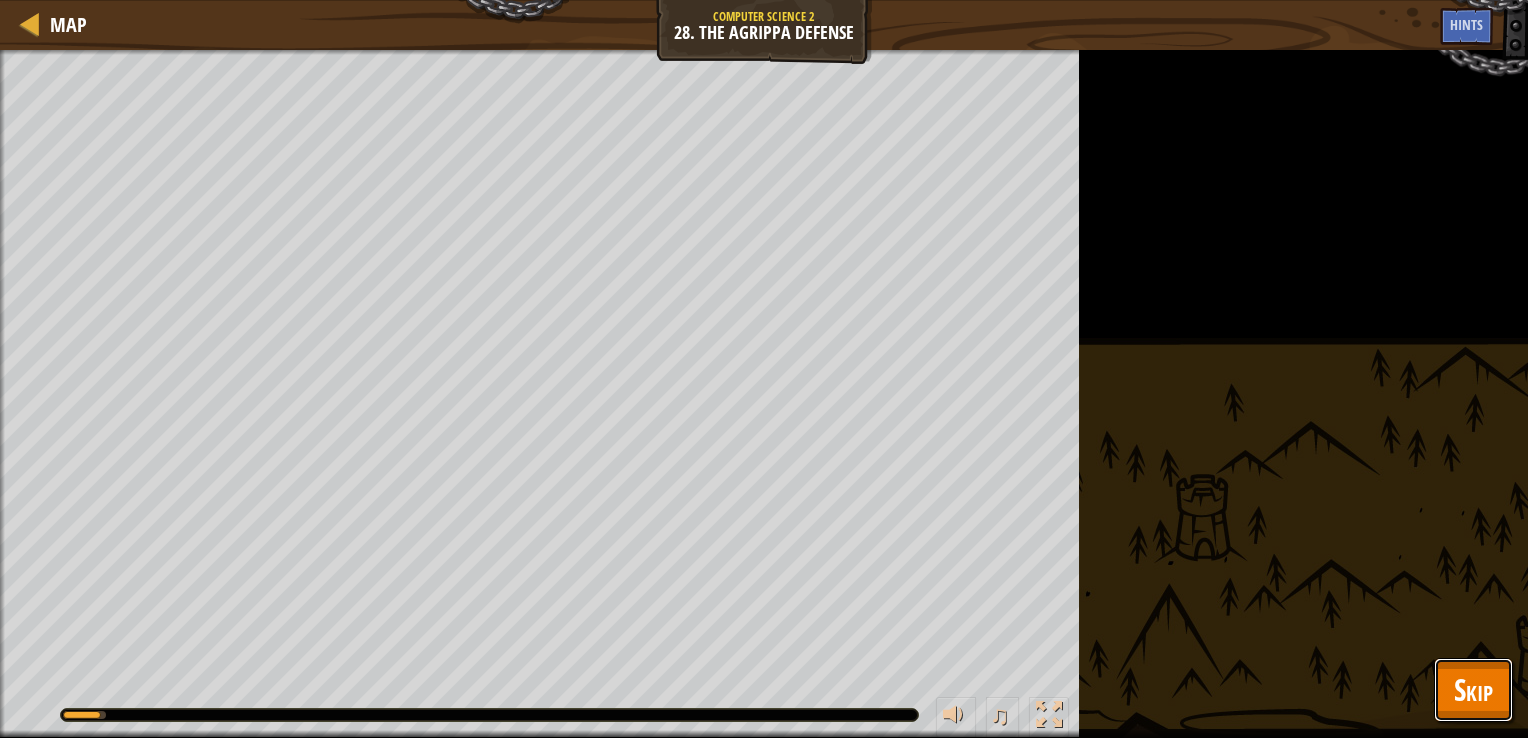 click on "Skip" at bounding box center (1473, 689) 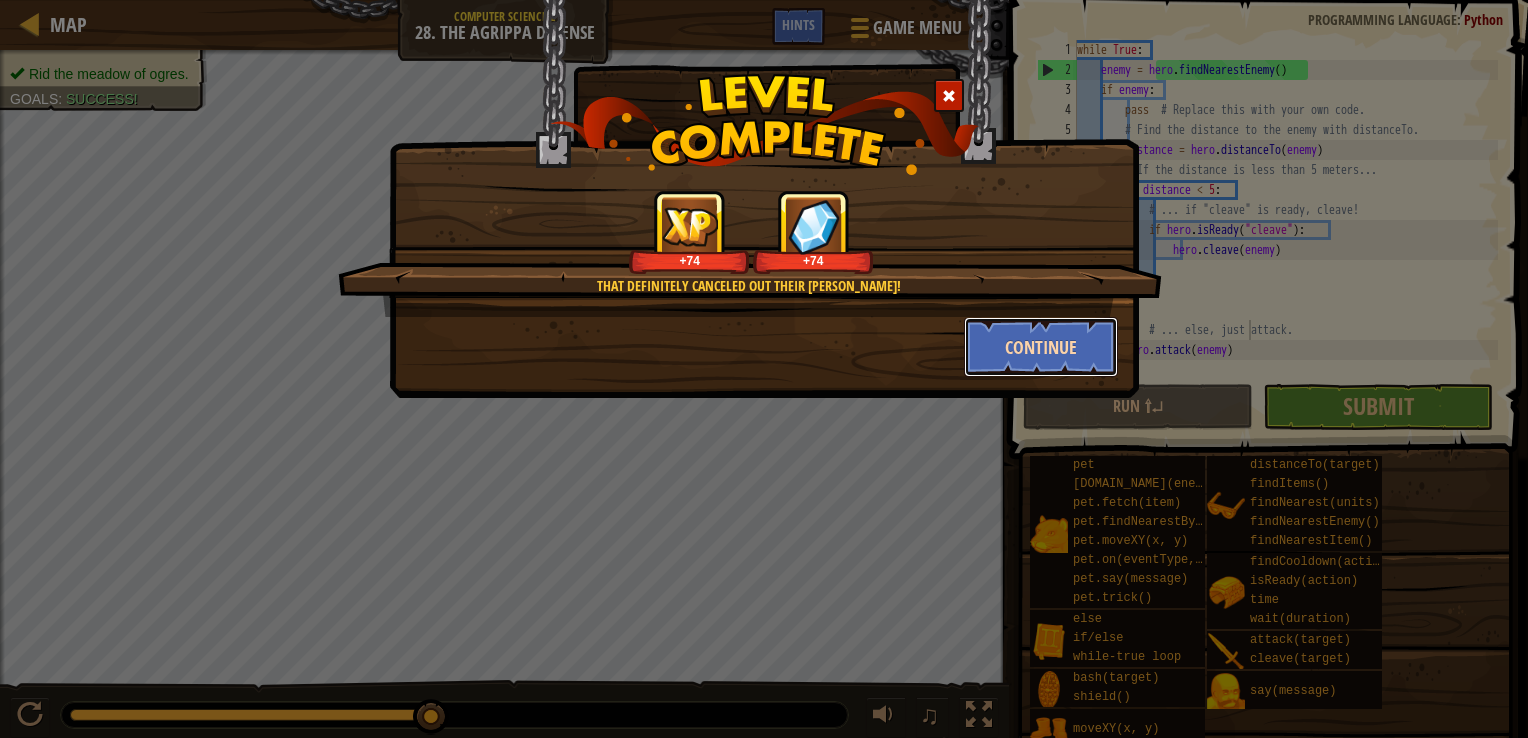 click on "Continue" at bounding box center [1041, 347] 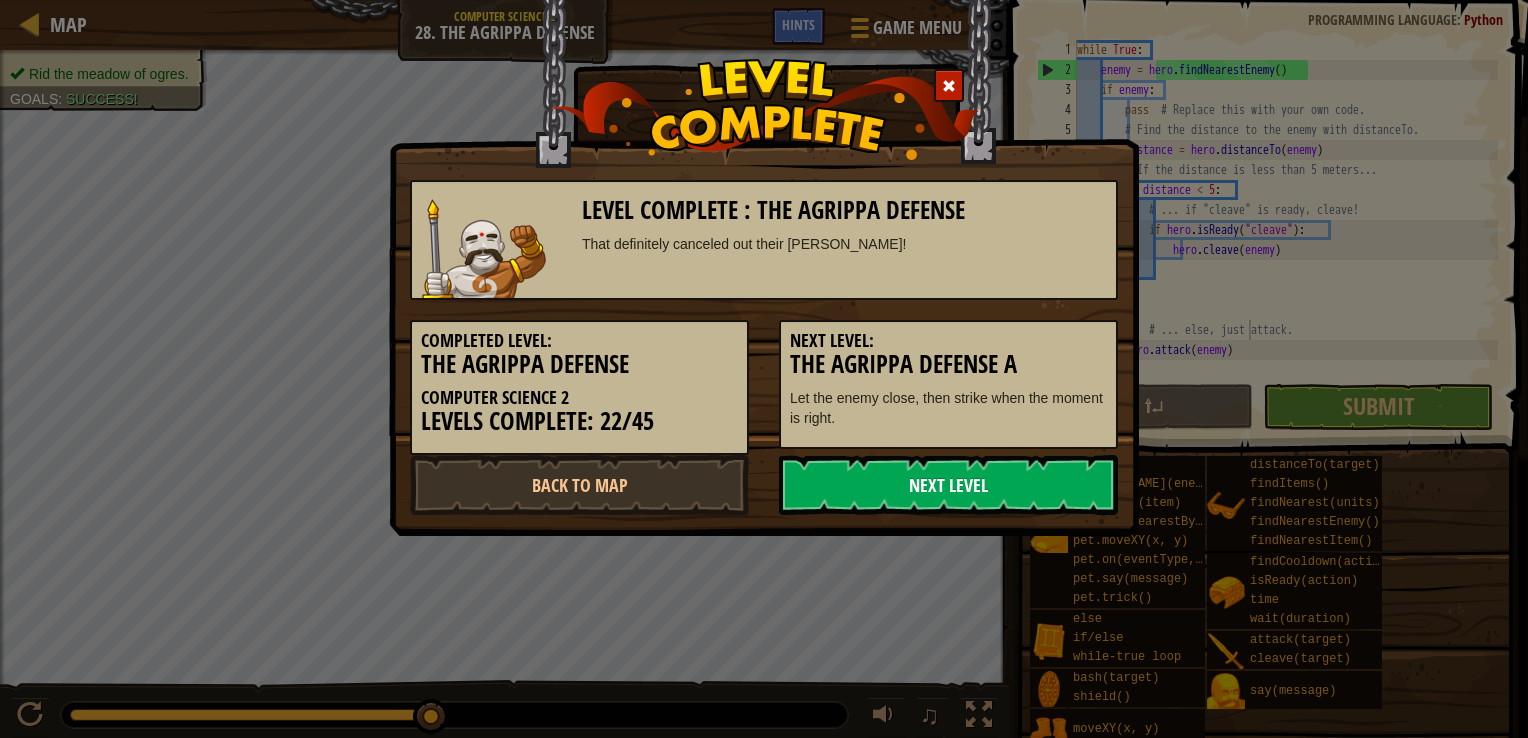 click on "Next Level" at bounding box center (948, 485) 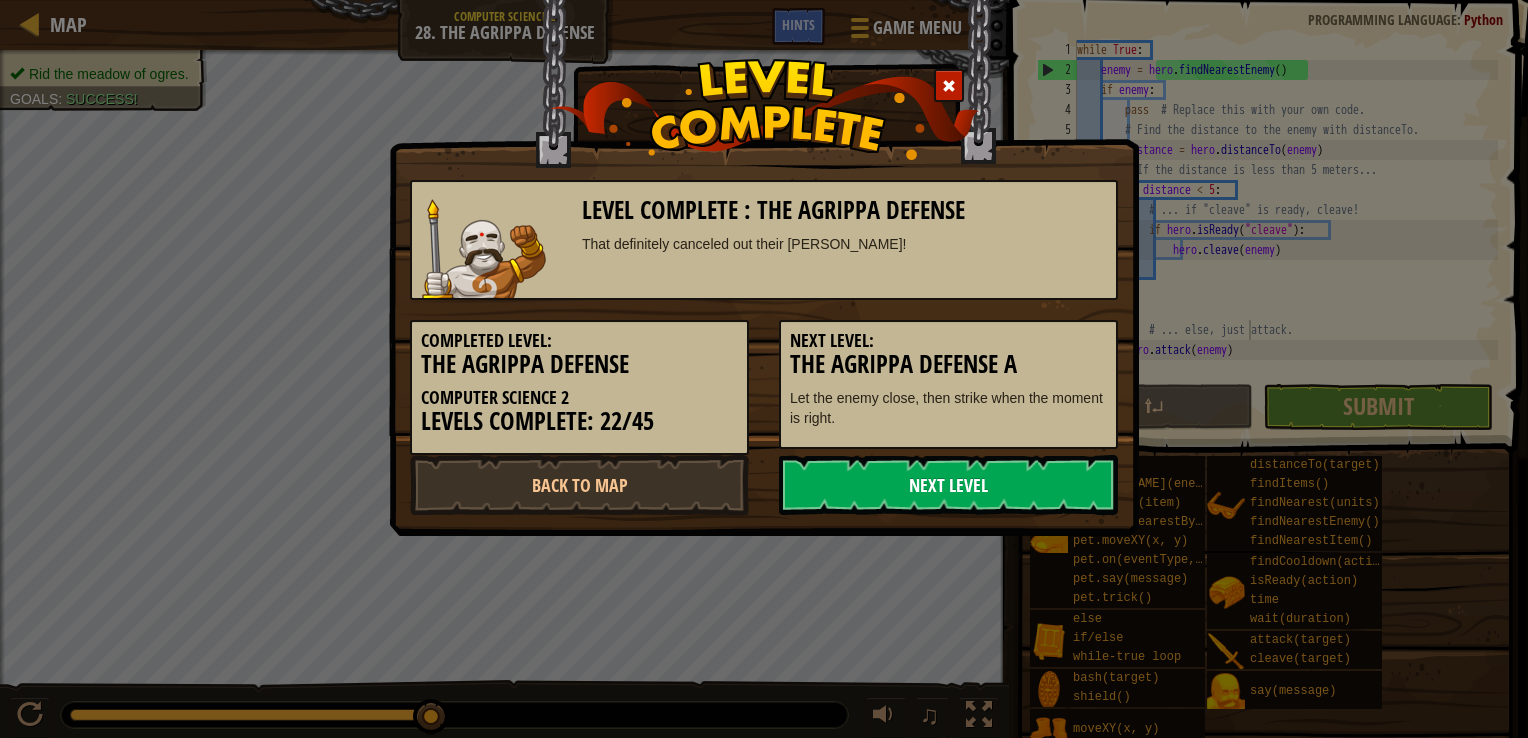 click on "Next Level" at bounding box center [948, 485] 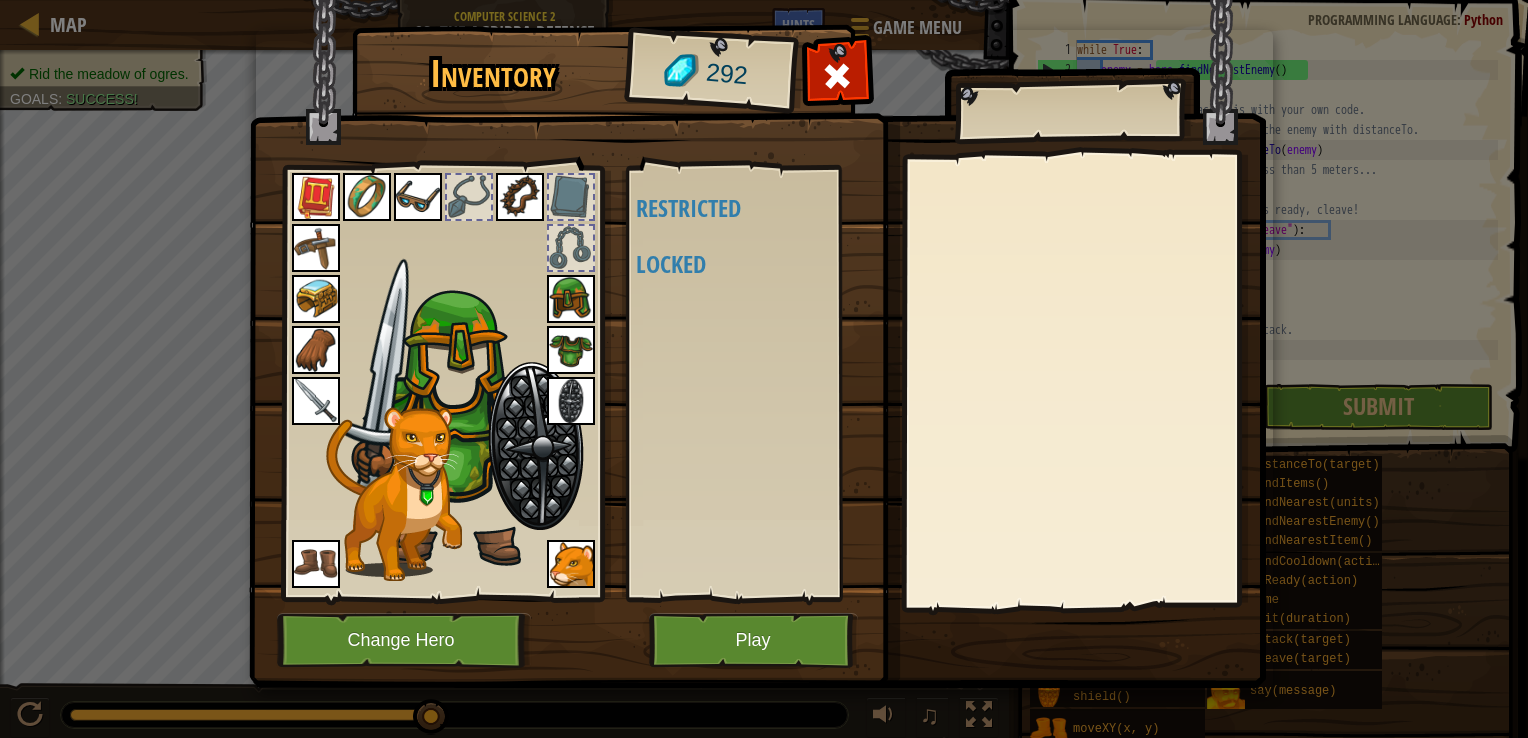 click on "Map Computer Science 2 28. The Agrippa Defense Game Menu Done Hints 1     הההההההההההההההההההההההההההההההההההההההההההההההההההההההההההההההההההההההההההההההההההההההההההההההההההההההההההההההההההההההההההההההההההההההההההההההההההההההההההההההההההההההההההההההההההההההההההההההההההההההההההההההההההההההההההההההההההההההההההההההההההההההההההההההה XXXXXXXXXXXXXXXXXXXXXXXXXXXXXXXXXXXXXXXXXXXXXXXXXXXXXXXXXXXXXXXXXXXXXXXXXXXXXXXXXXXXXXXXXXXXXXXXXXXXXXXXXXXXXXXXXXXXXXXXXXXXXXXXXXXXXXXXXXXXXXXXXXXXXXXXXXXXXXXXXXXXXXXXXXXXXXXXXXXXXXXXXXXXXXXXXXXXXXXXXXXXXXXXXXXXXXXXXXXXXXXXXXXXXXXXXXXXXXXXXXXXXXXXXXXXXXXX Solution × Hints # ... else, just attack. 1 2 3 4 5 6 7 8 9 10 11 12 13 14 15 16 17 while   True :      enemy   =   hero . findNearestEnemy ( )      if   enemy :          pass" at bounding box center (764, 1) 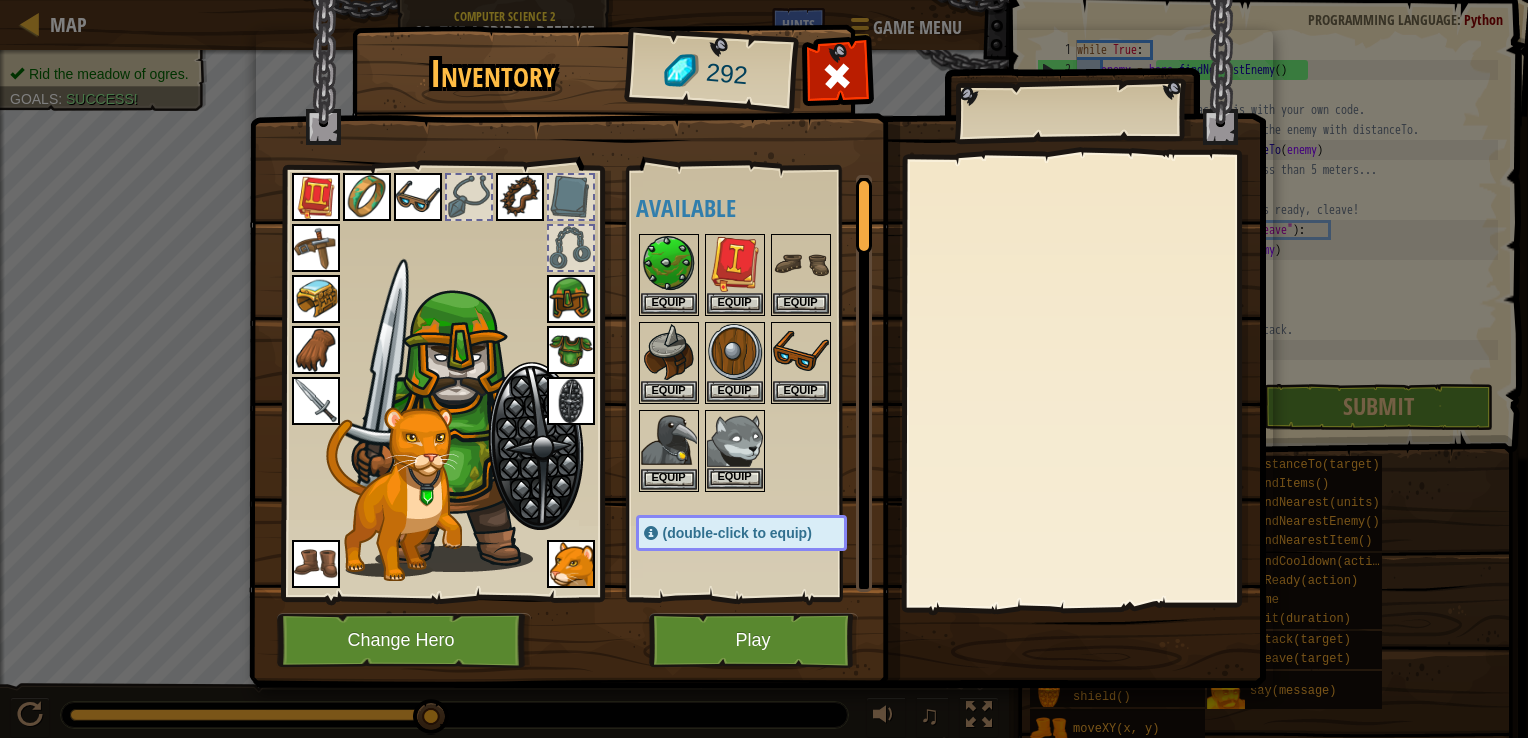 click at bounding box center (735, 440) 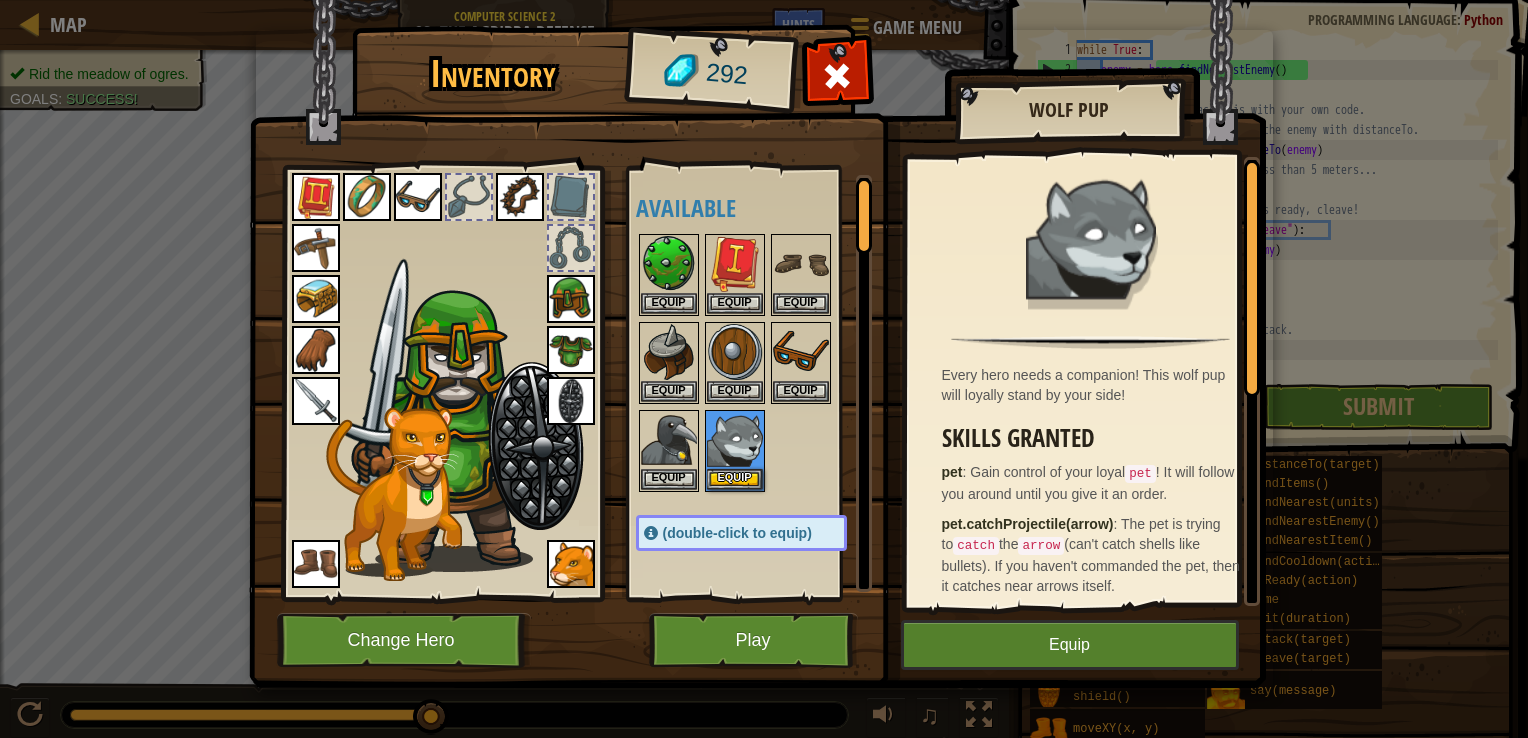 click at bounding box center [571, 564] 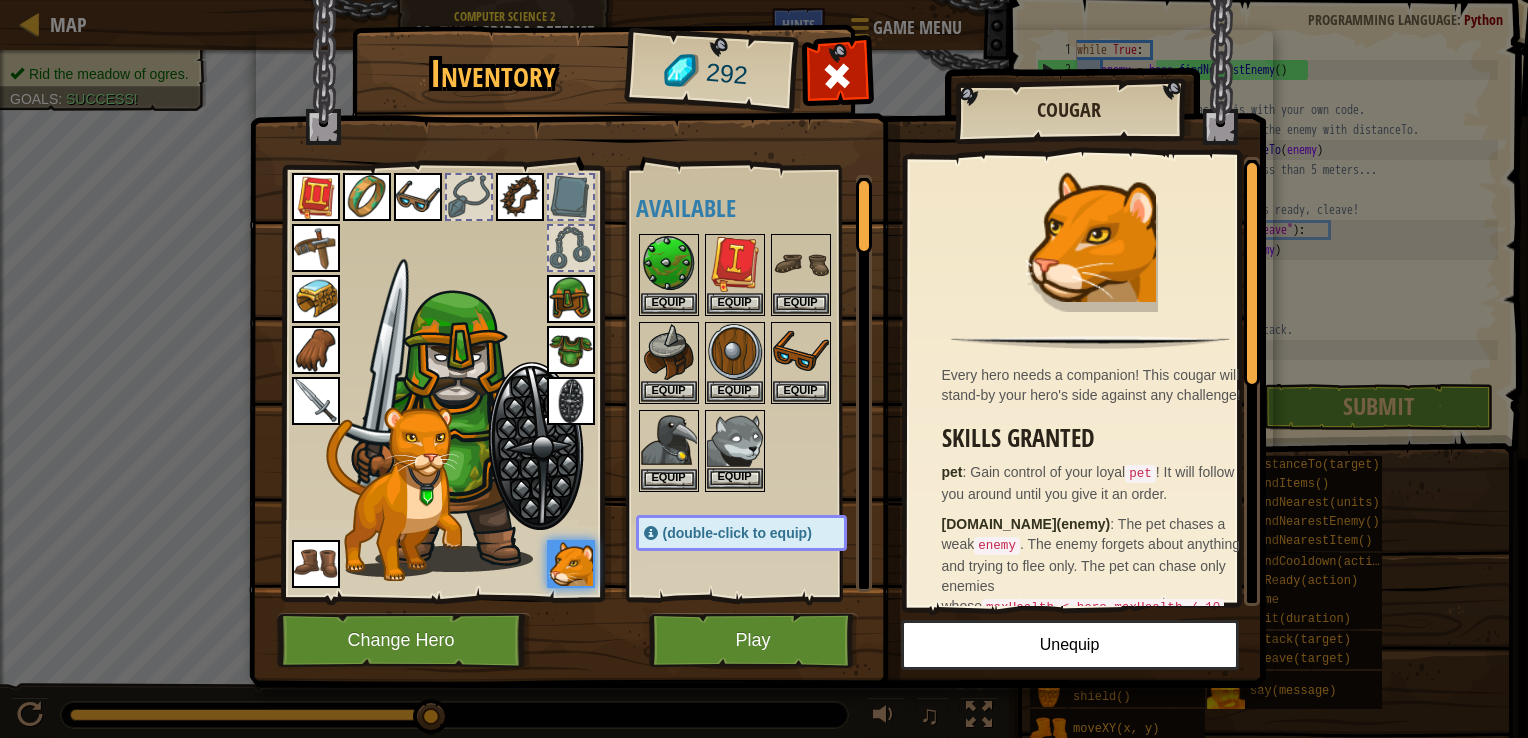 click at bounding box center (735, 440) 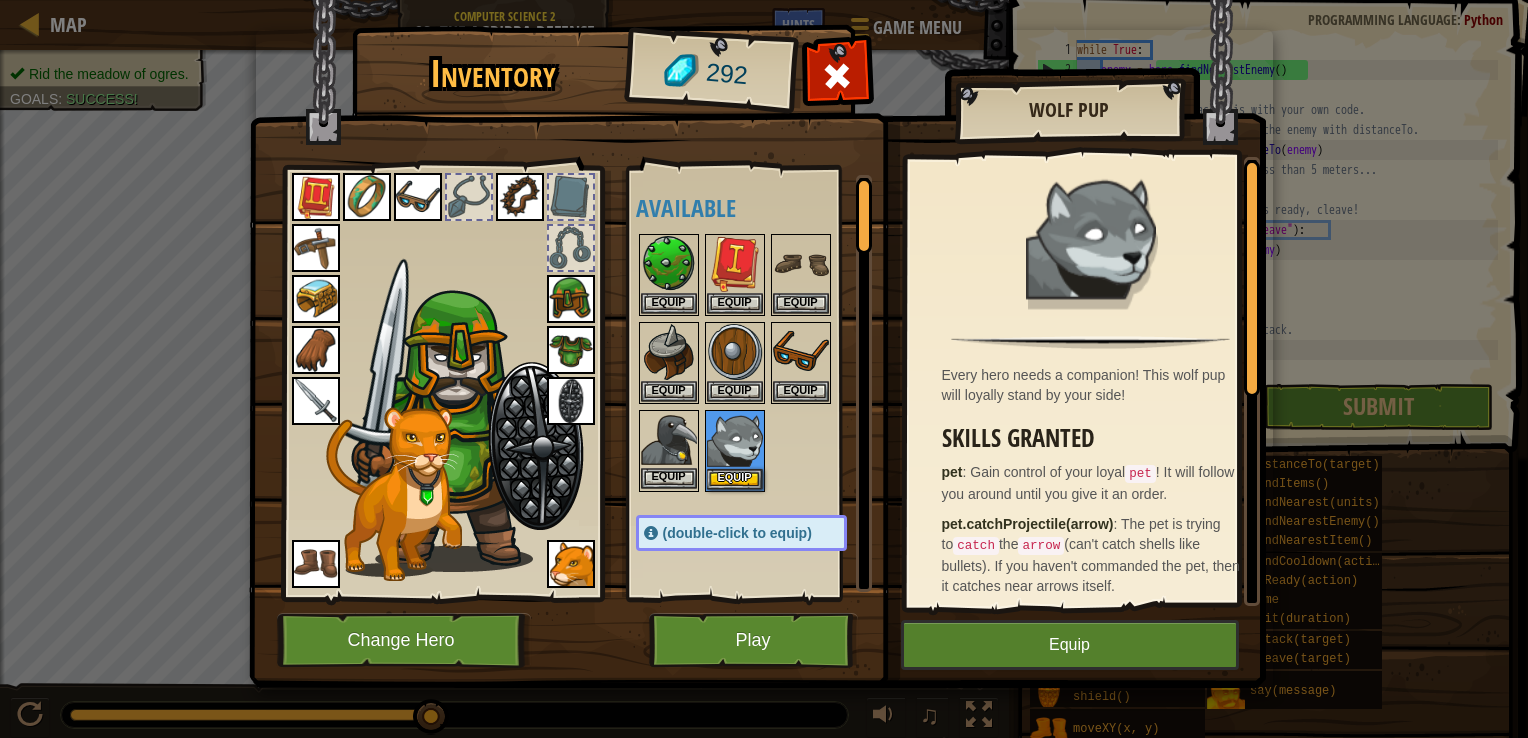 click at bounding box center [669, 440] 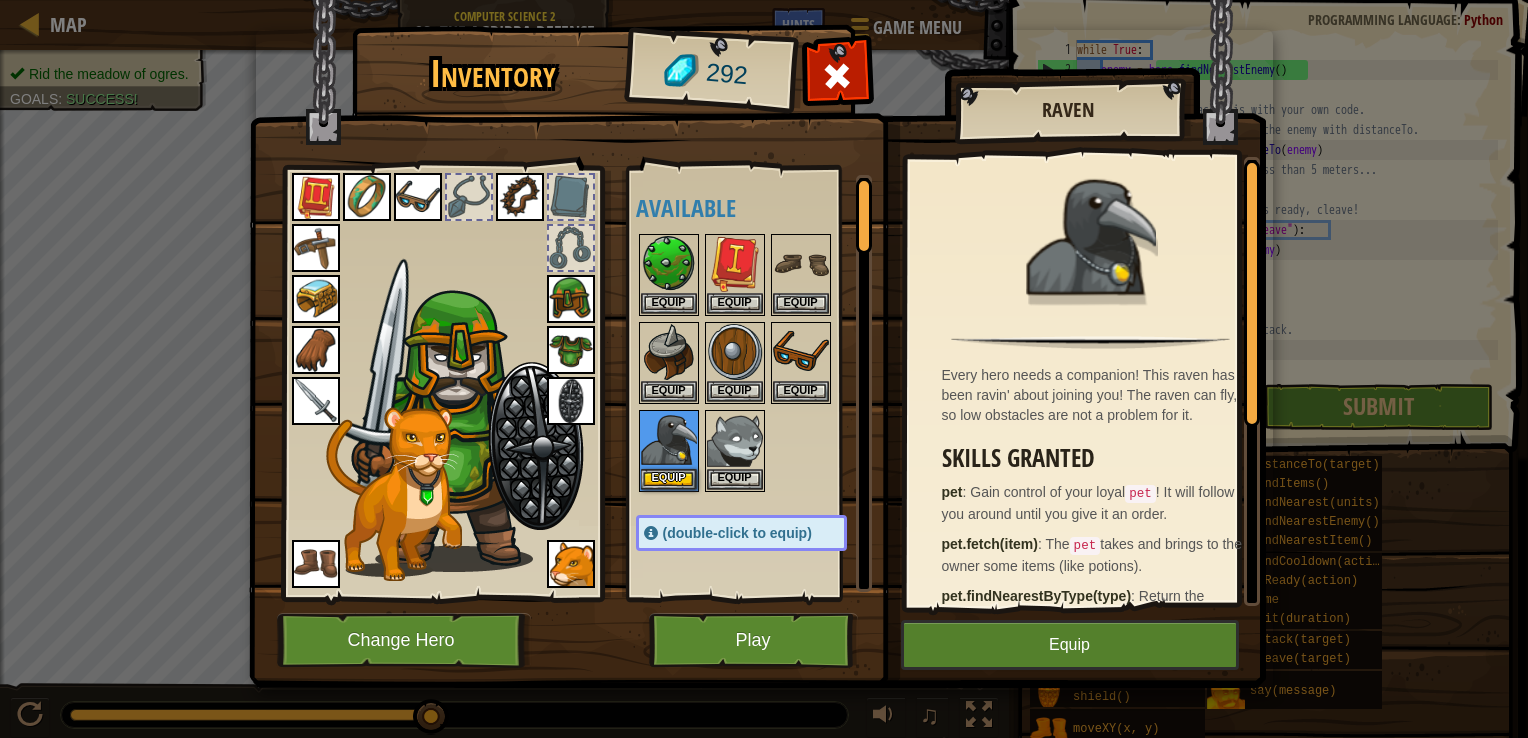 click at bounding box center (571, 564) 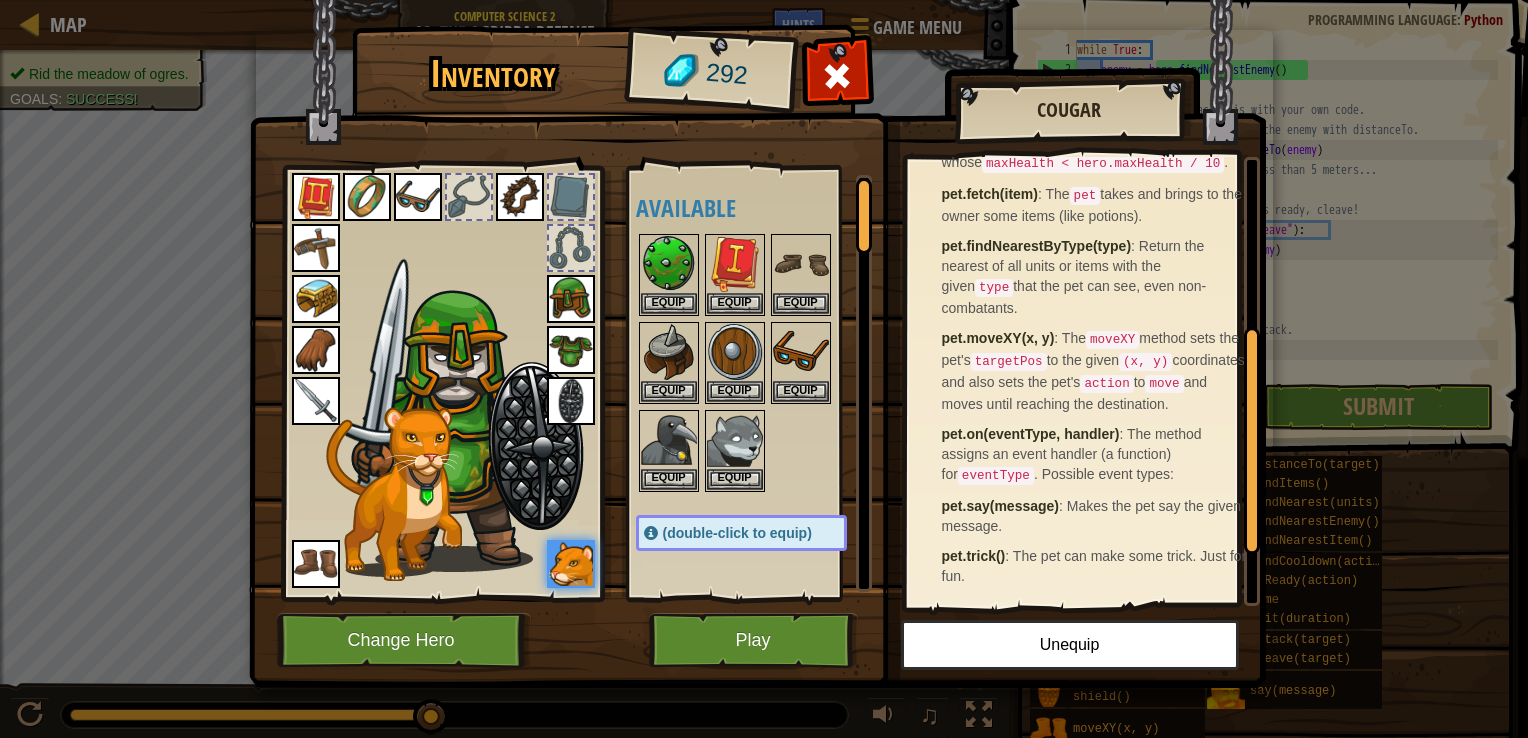 scroll, scrollTop: 0, scrollLeft: 0, axis: both 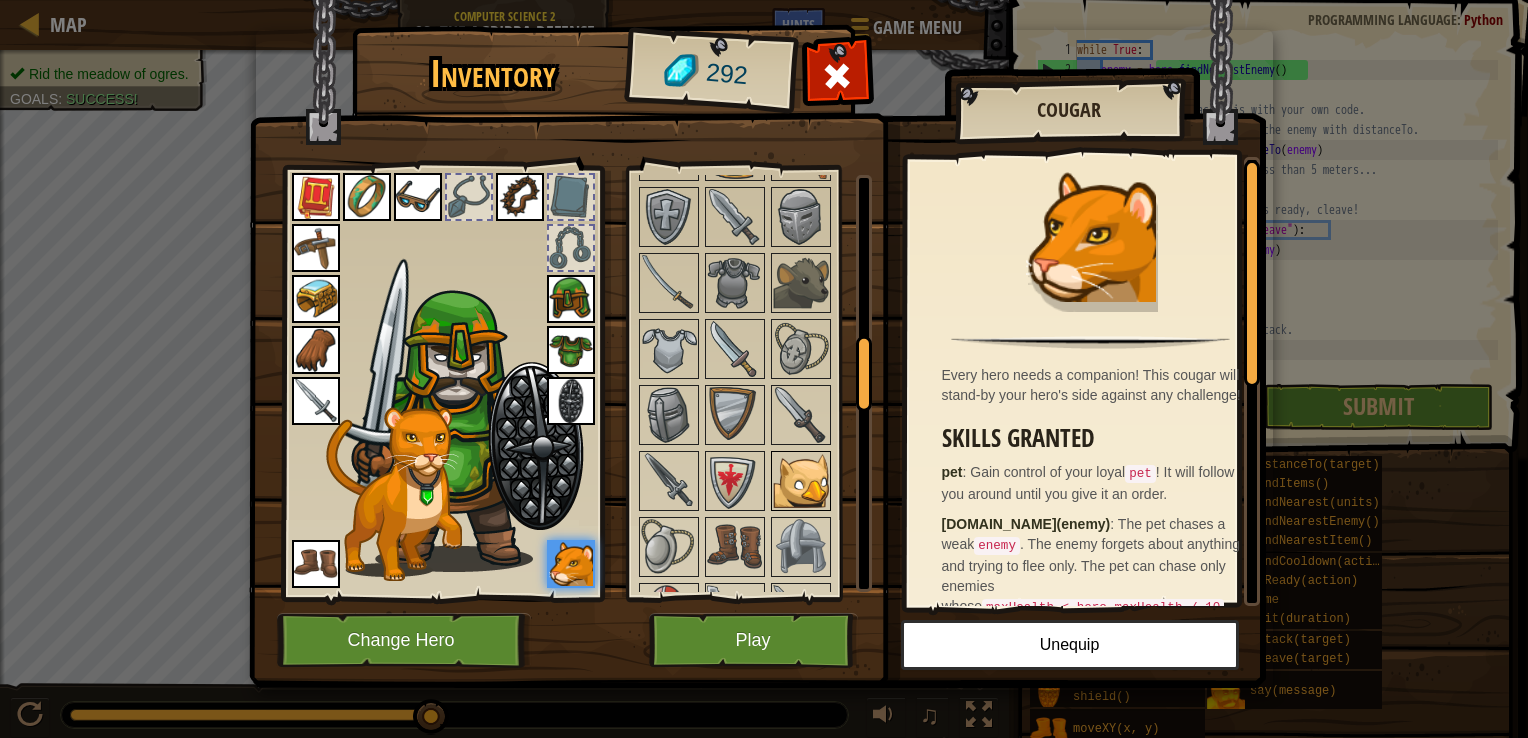 click at bounding box center [801, 481] 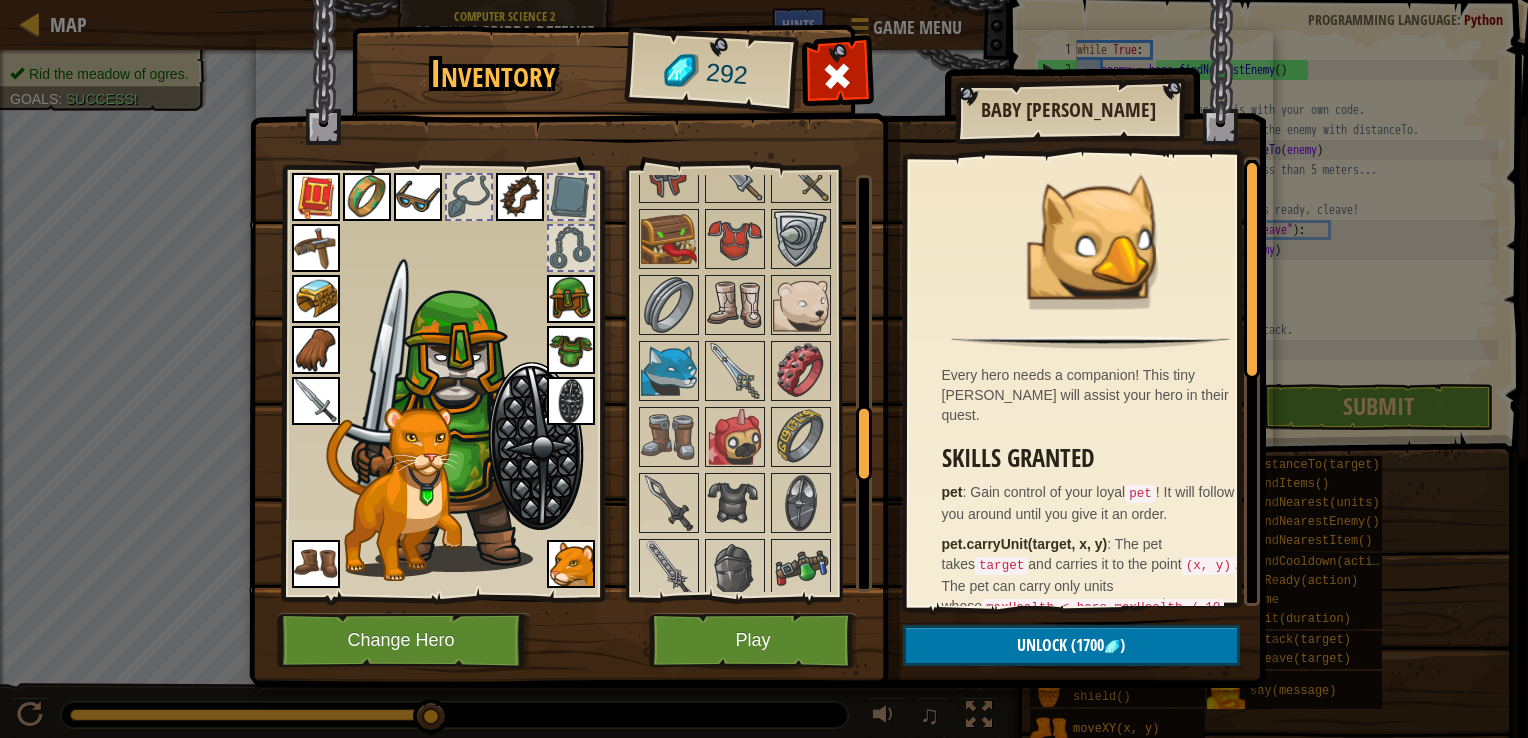 scroll, scrollTop: 1364, scrollLeft: 0, axis: vertical 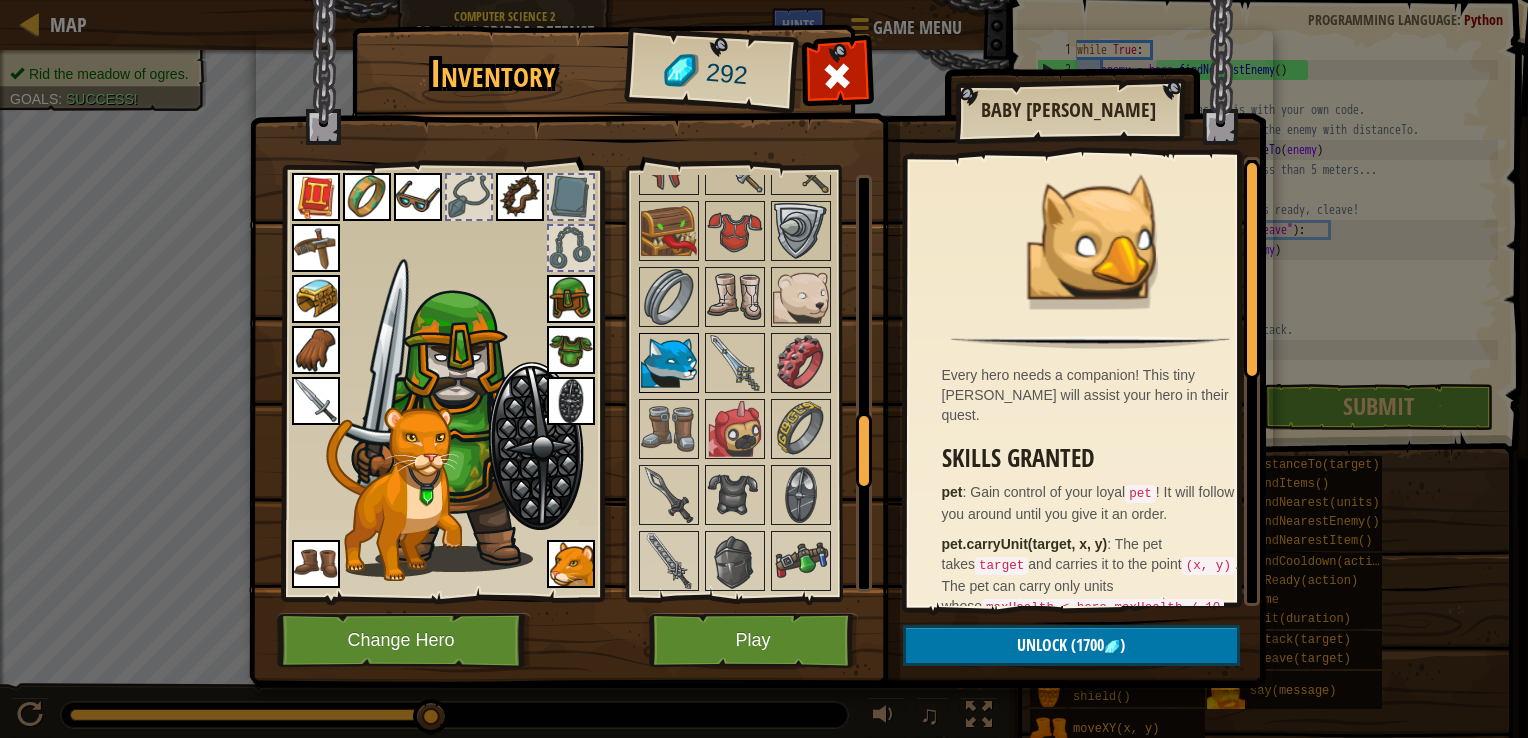 click at bounding box center [669, 363] 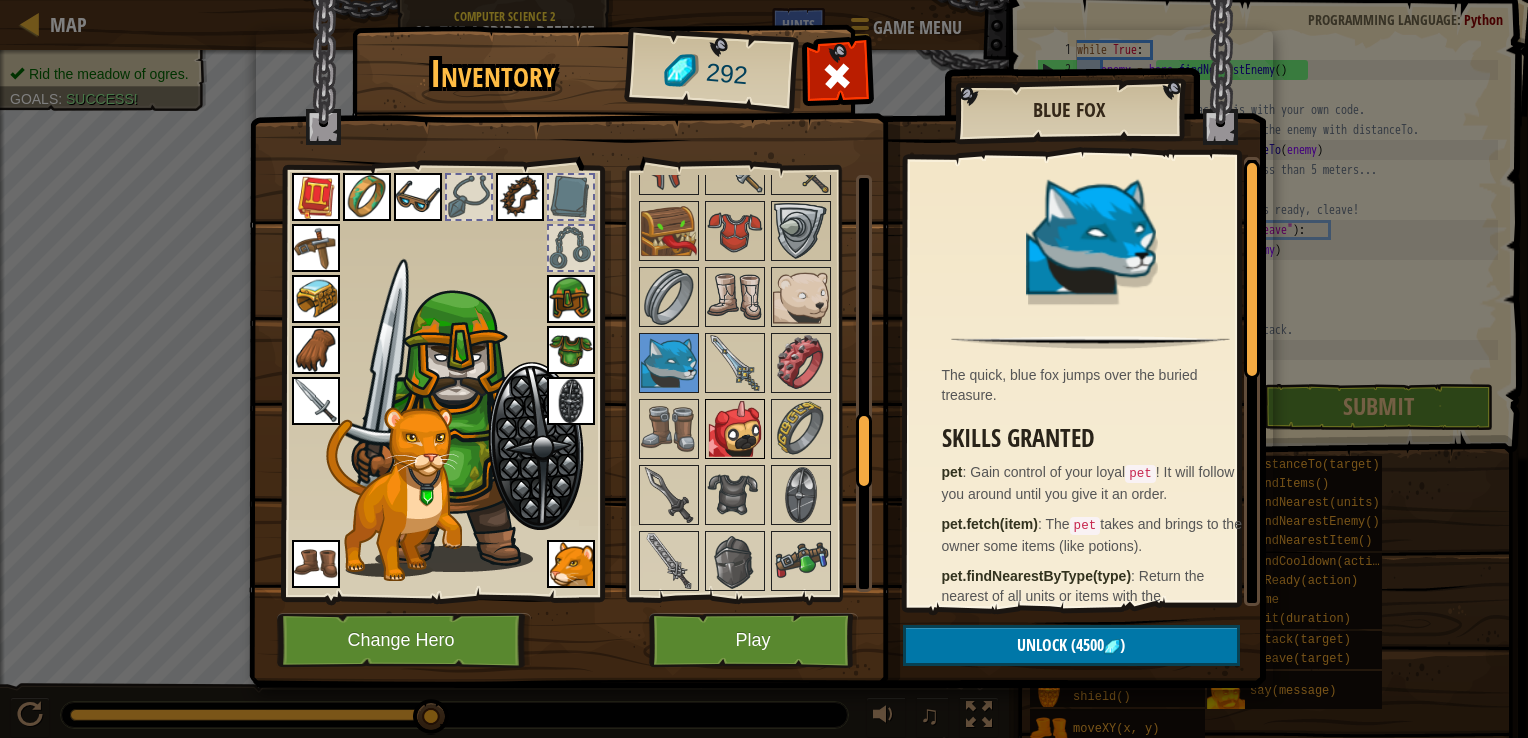 click at bounding box center [735, 429] 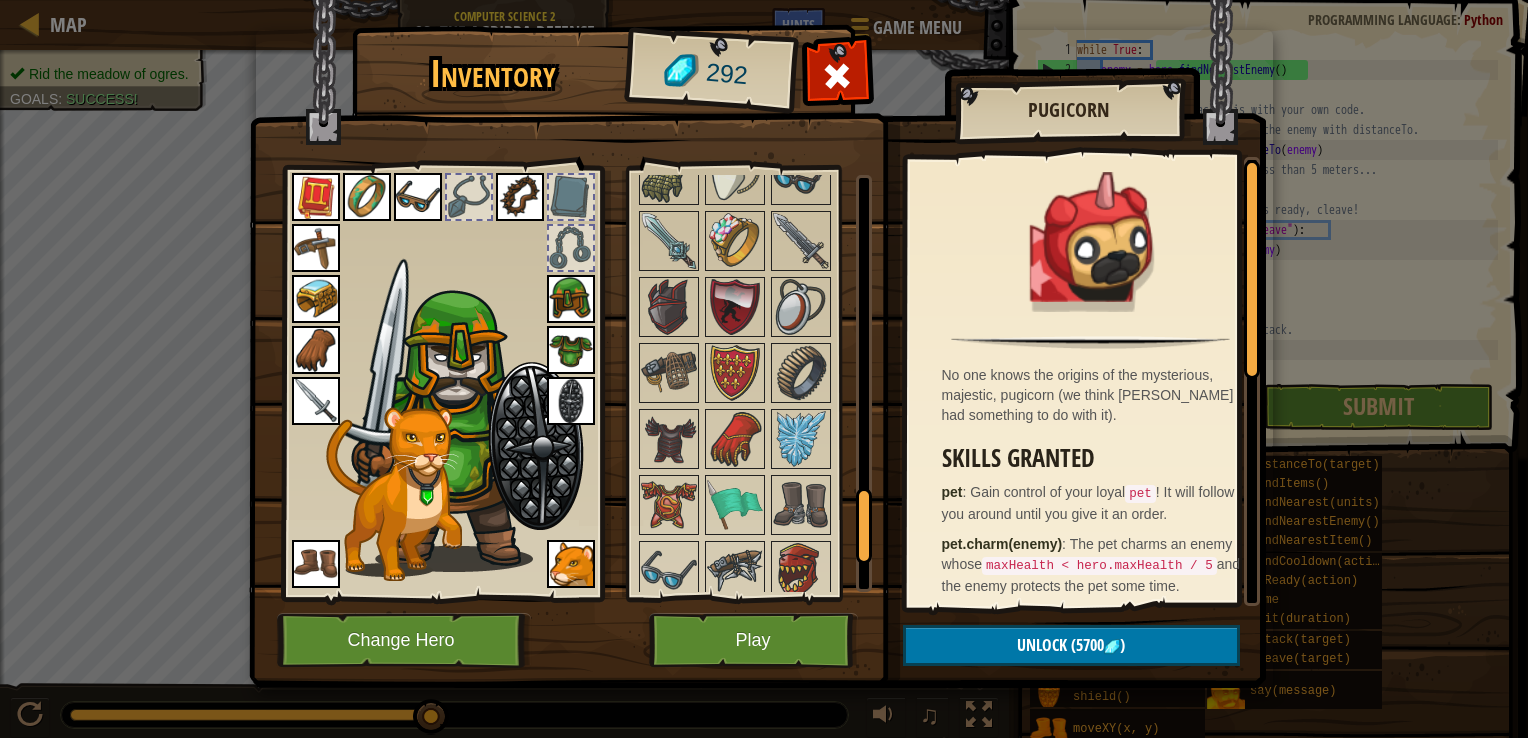 scroll, scrollTop: 2009, scrollLeft: 0, axis: vertical 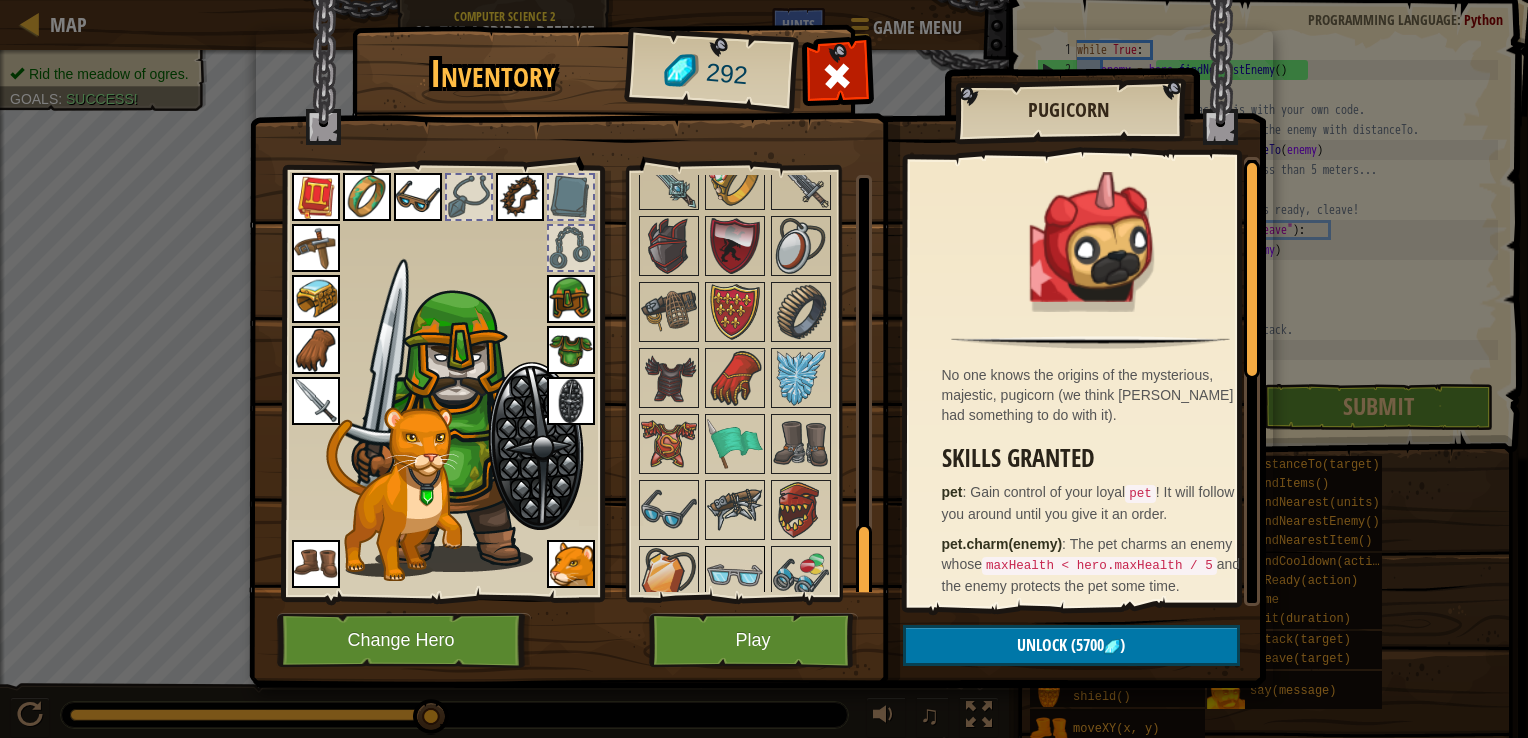 click at bounding box center [735, 576] 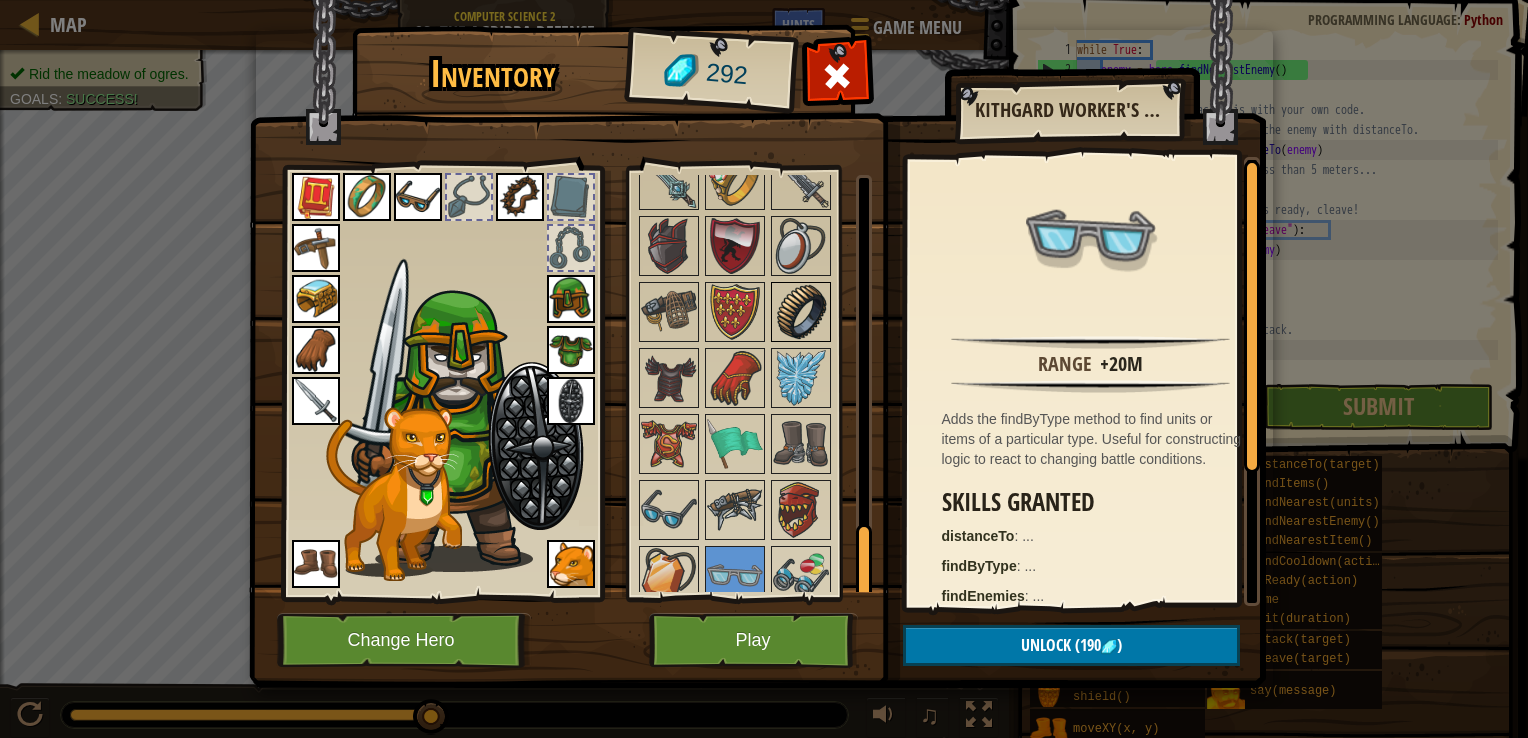 click at bounding box center [801, 312] 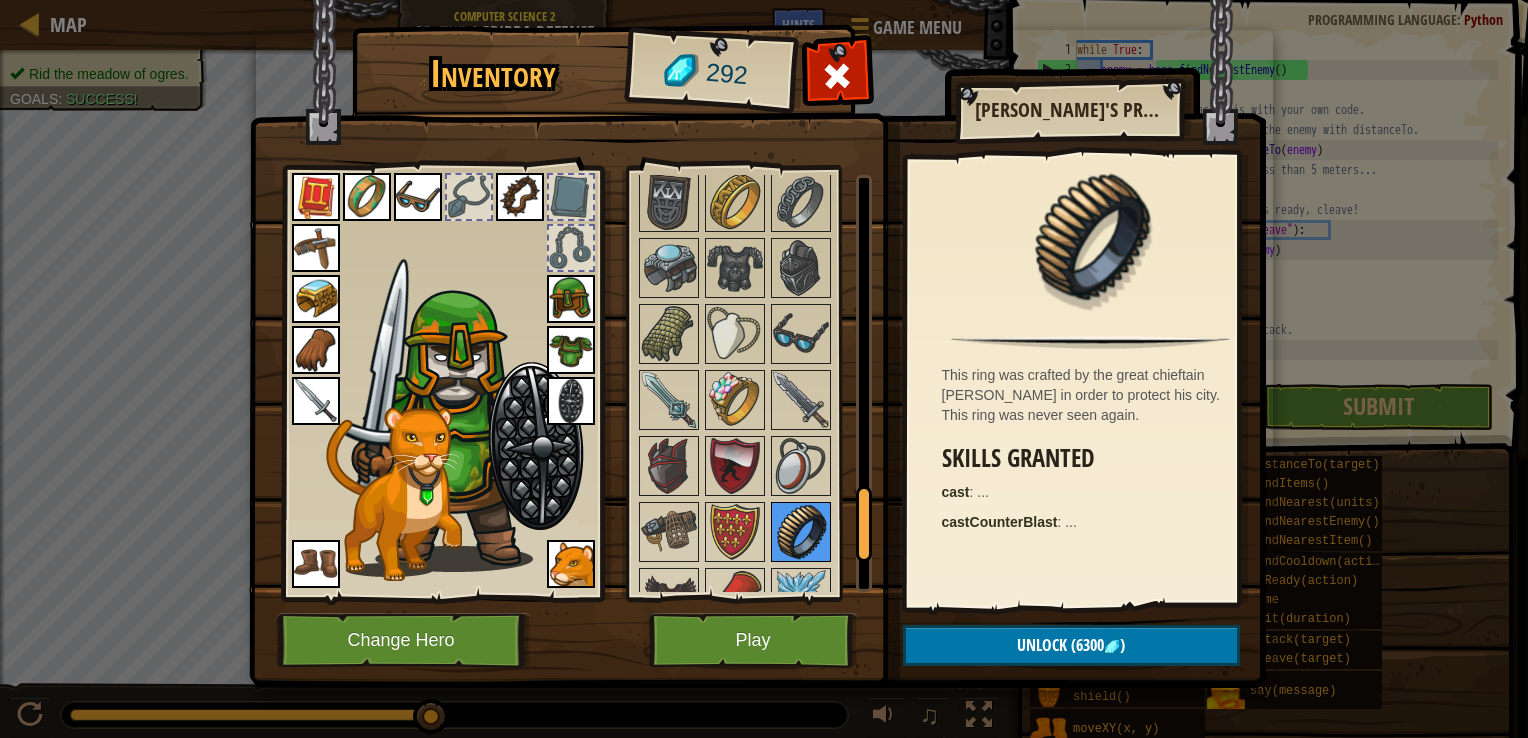 scroll, scrollTop: 1733, scrollLeft: 0, axis: vertical 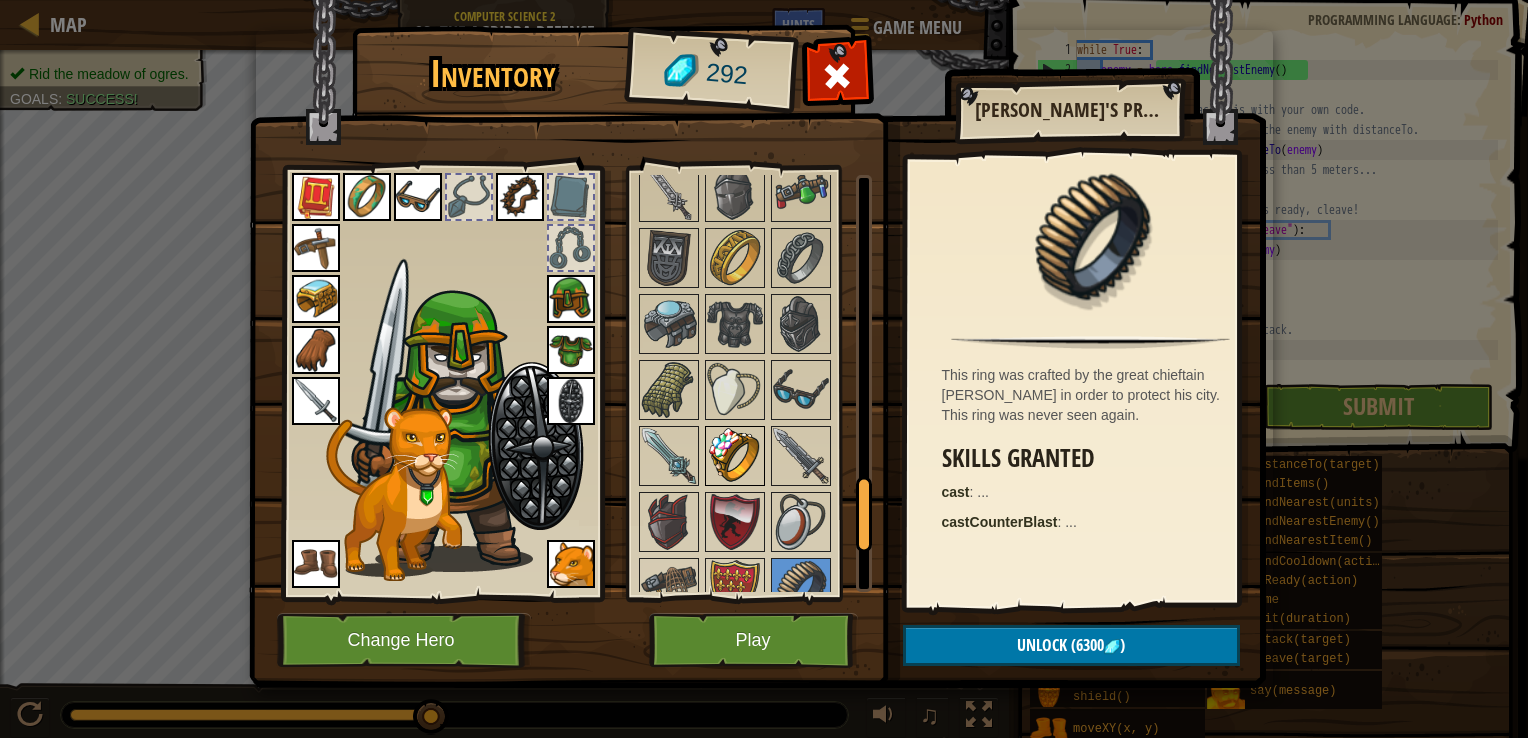 click at bounding box center [735, 456] 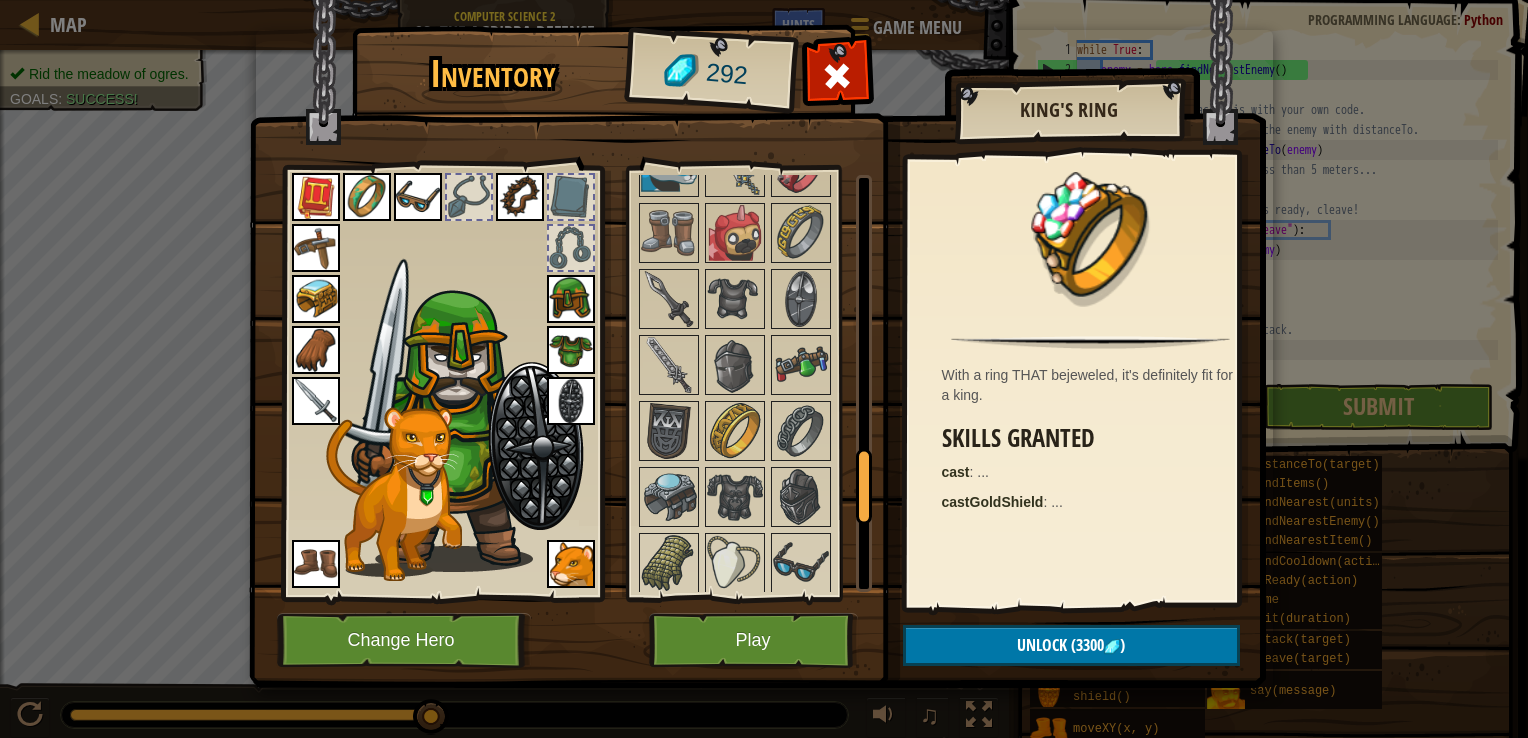 scroll, scrollTop: 1521, scrollLeft: 0, axis: vertical 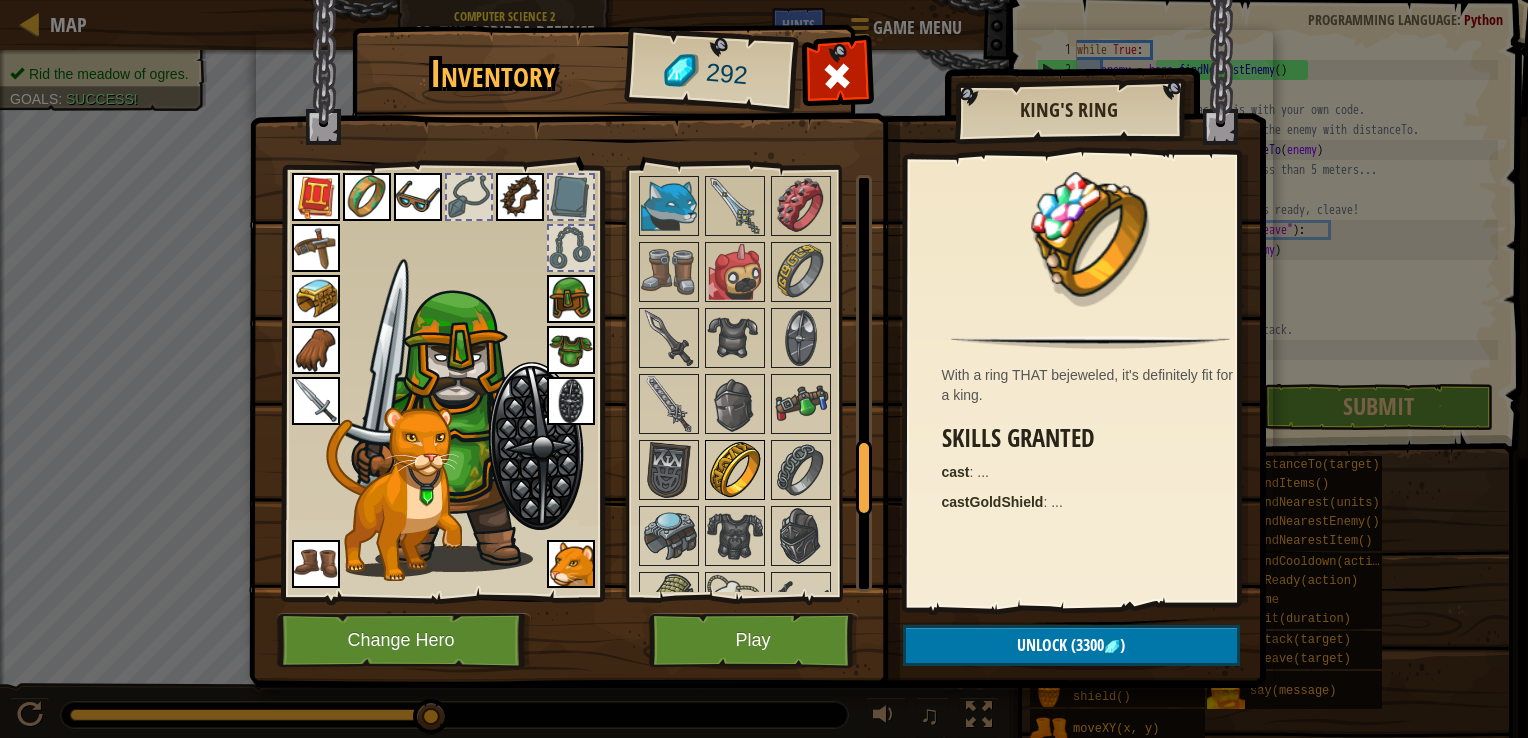 click at bounding box center (735, 470) 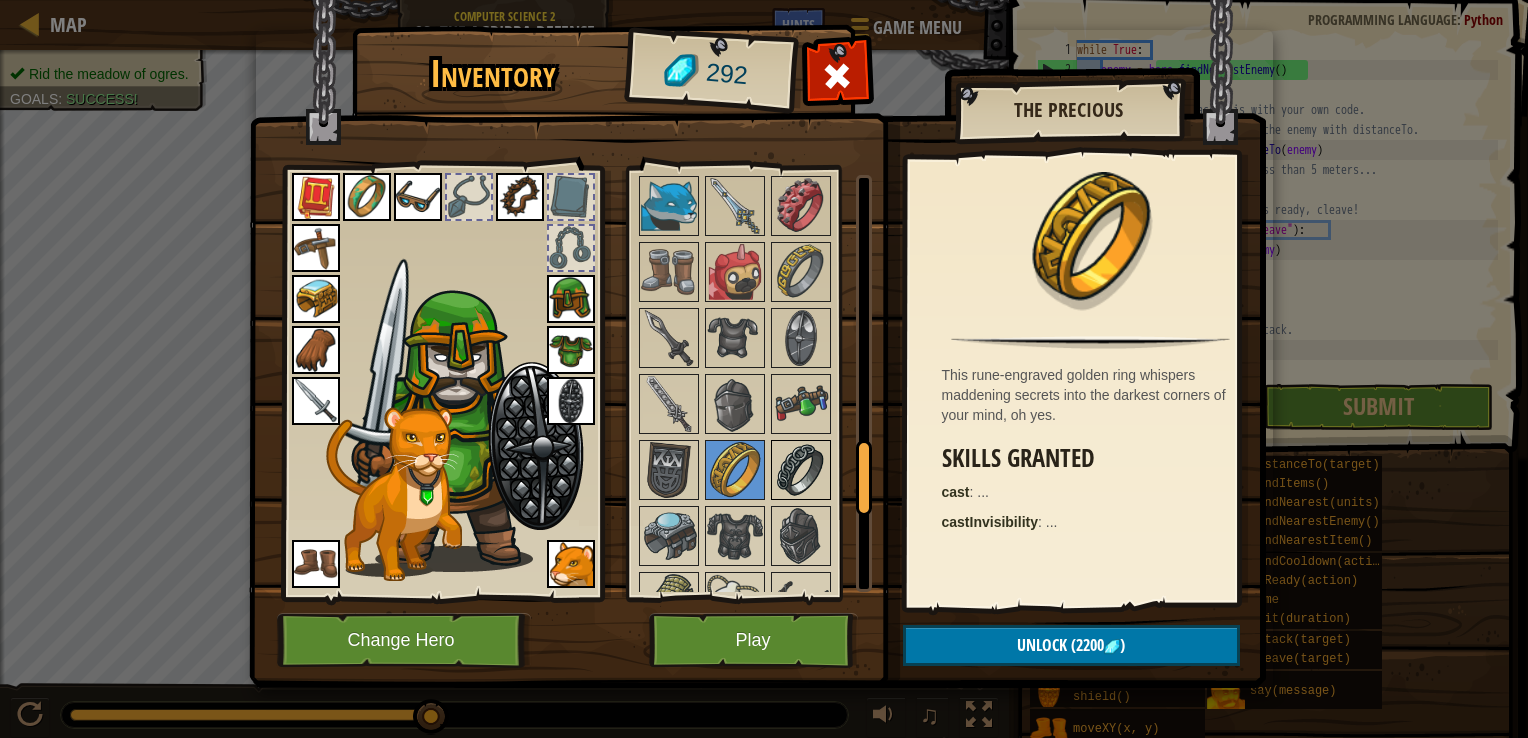 click at bounding box center (801, 470) 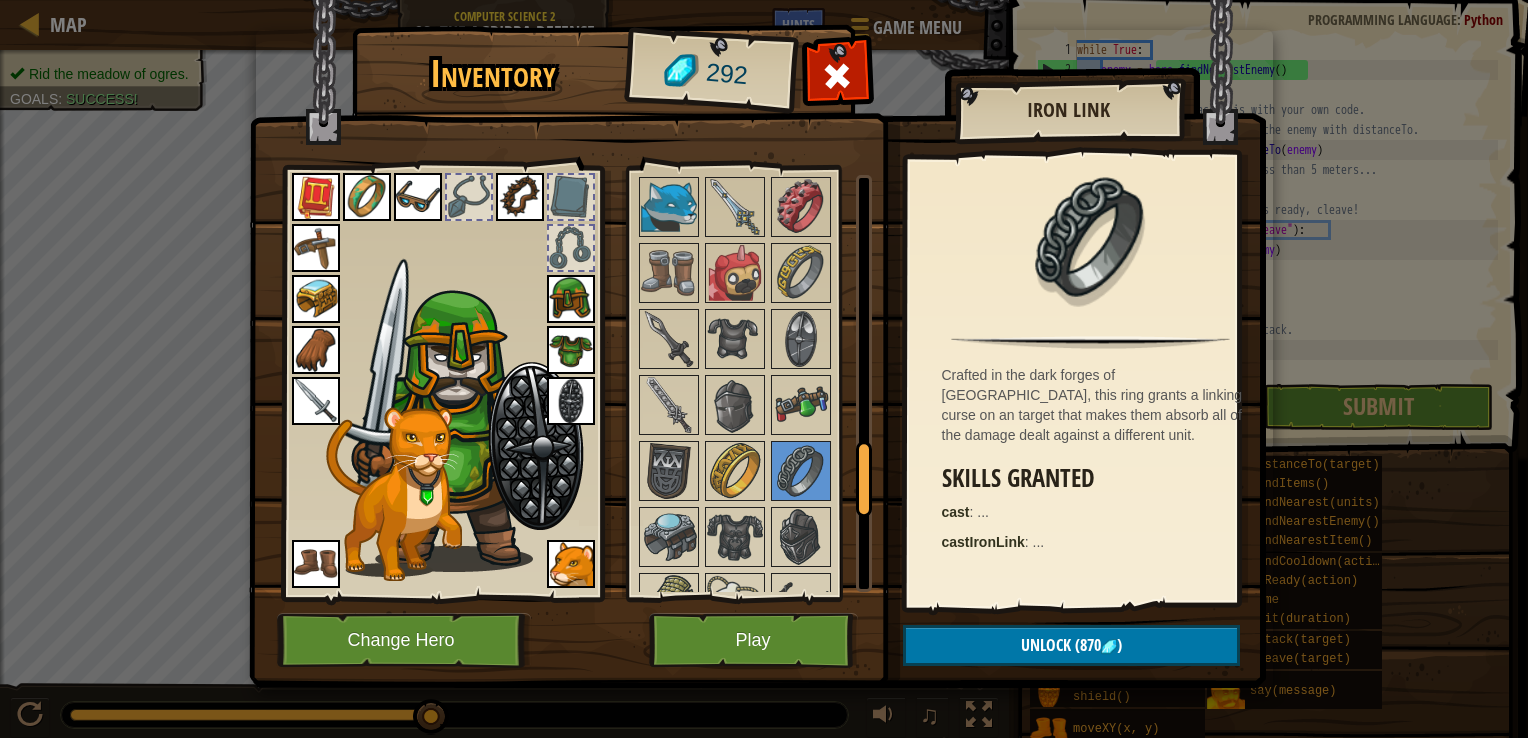 scroll, scrollTop: 1517, scrollLeft: 0, axis: vertical 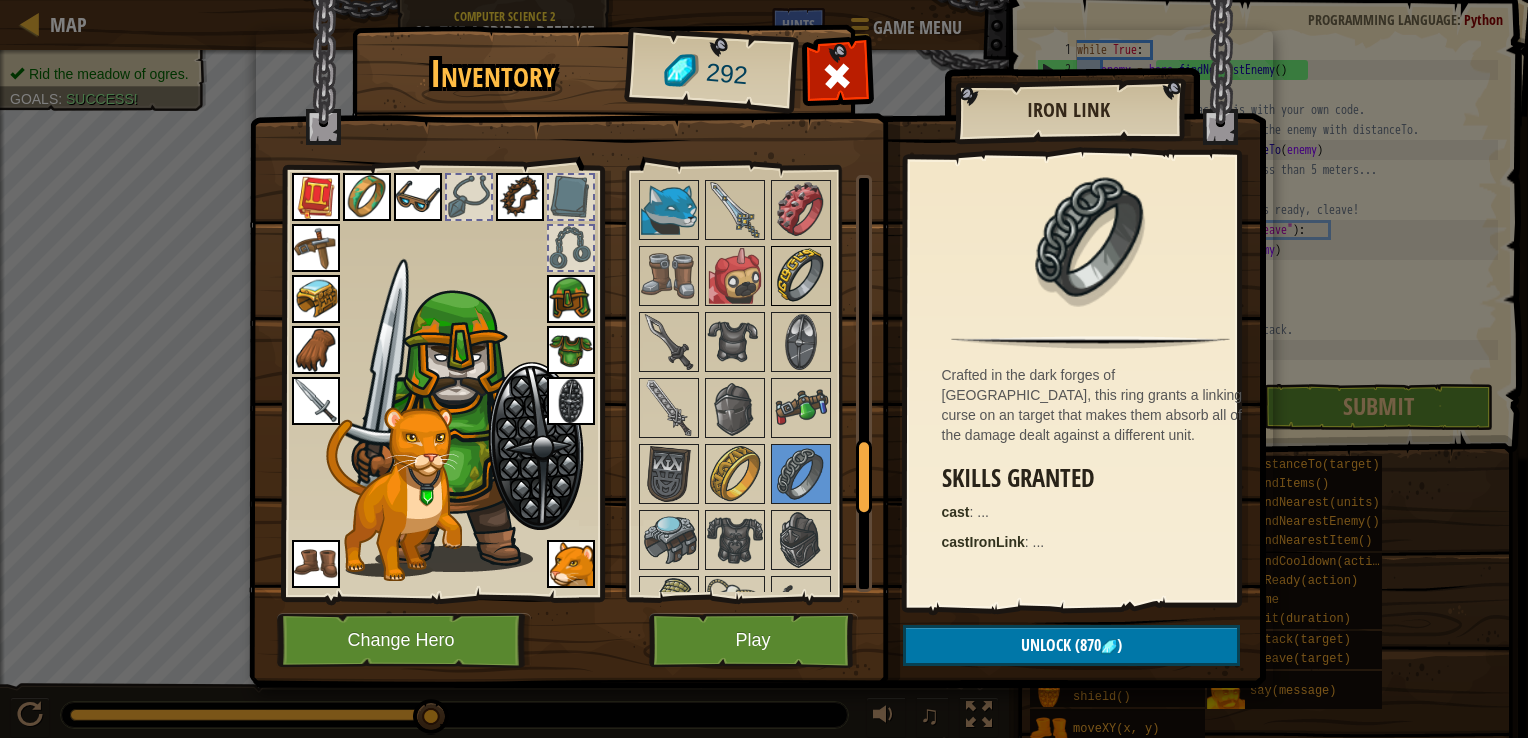click at bounding box center (801, 276) 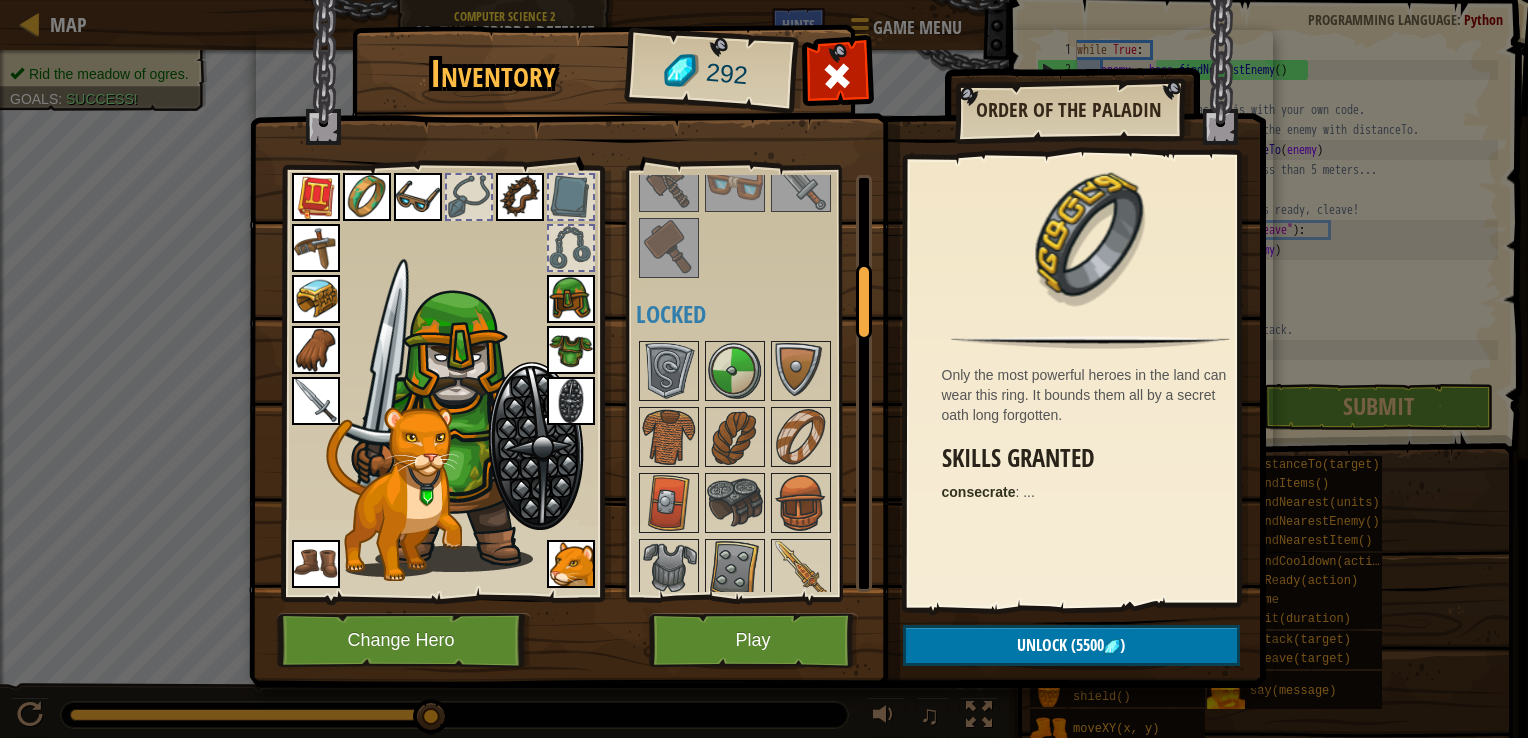 scroll, scrollTop: 500, scrollLeft: 0, axis: vertical 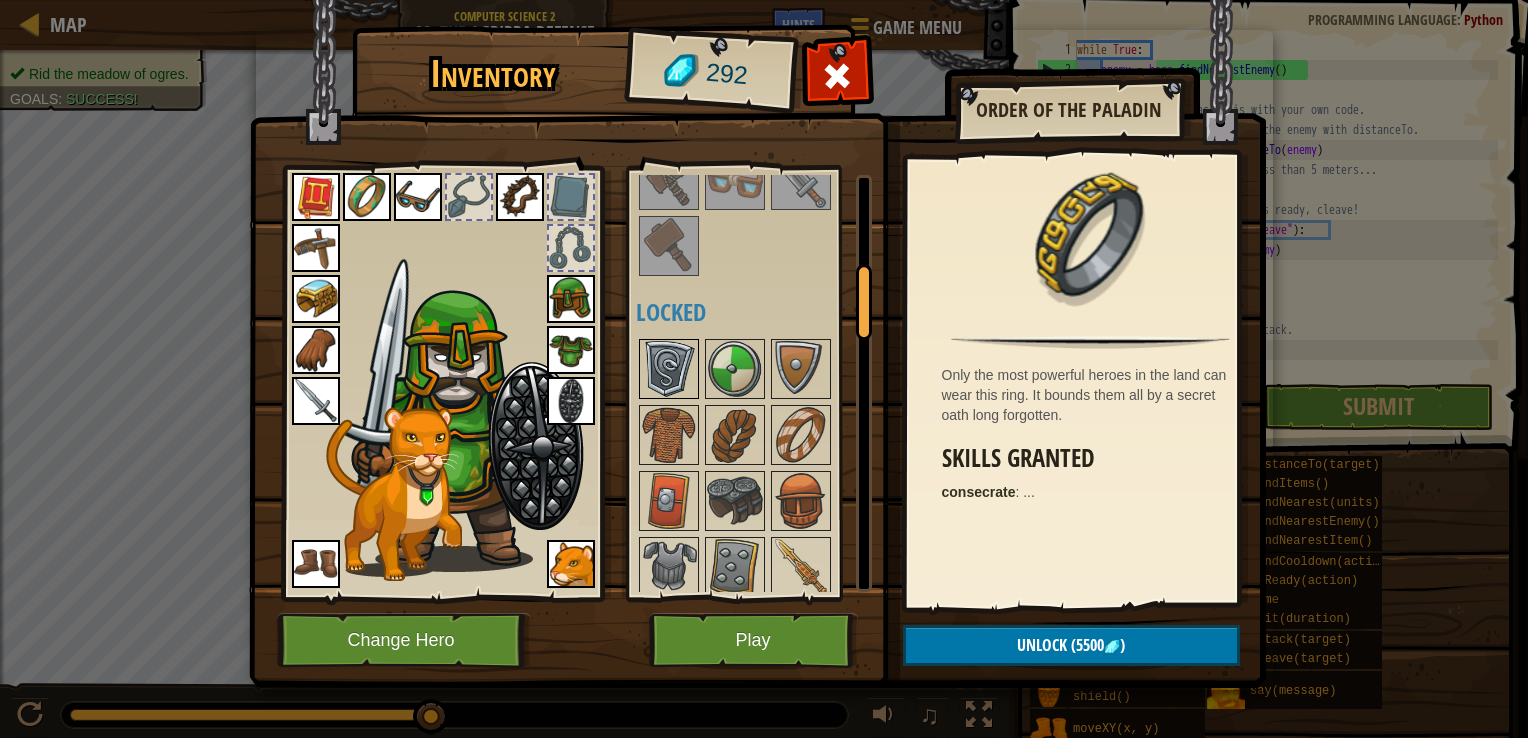 click at bounding box center (669, 369) 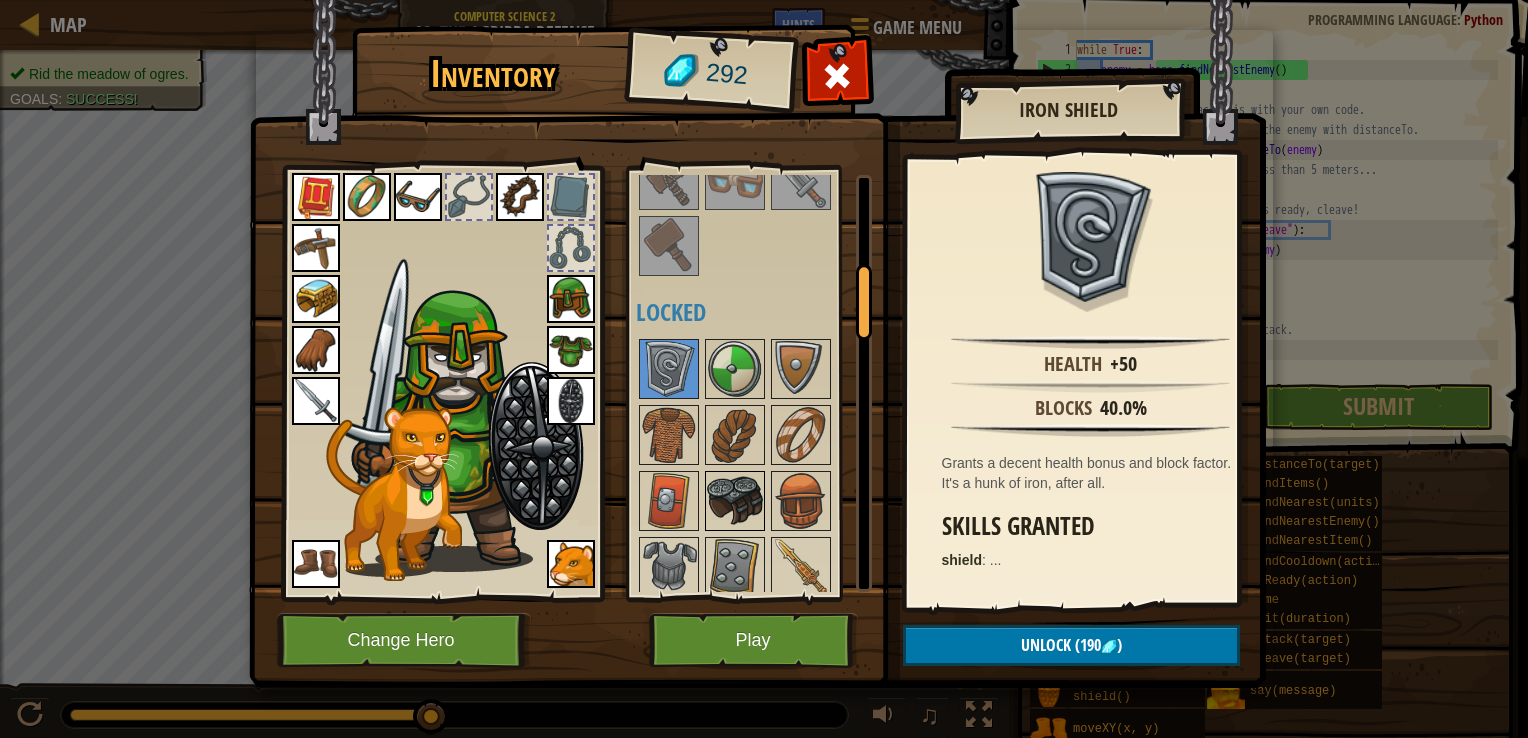 click at bounding box center (735, 501) 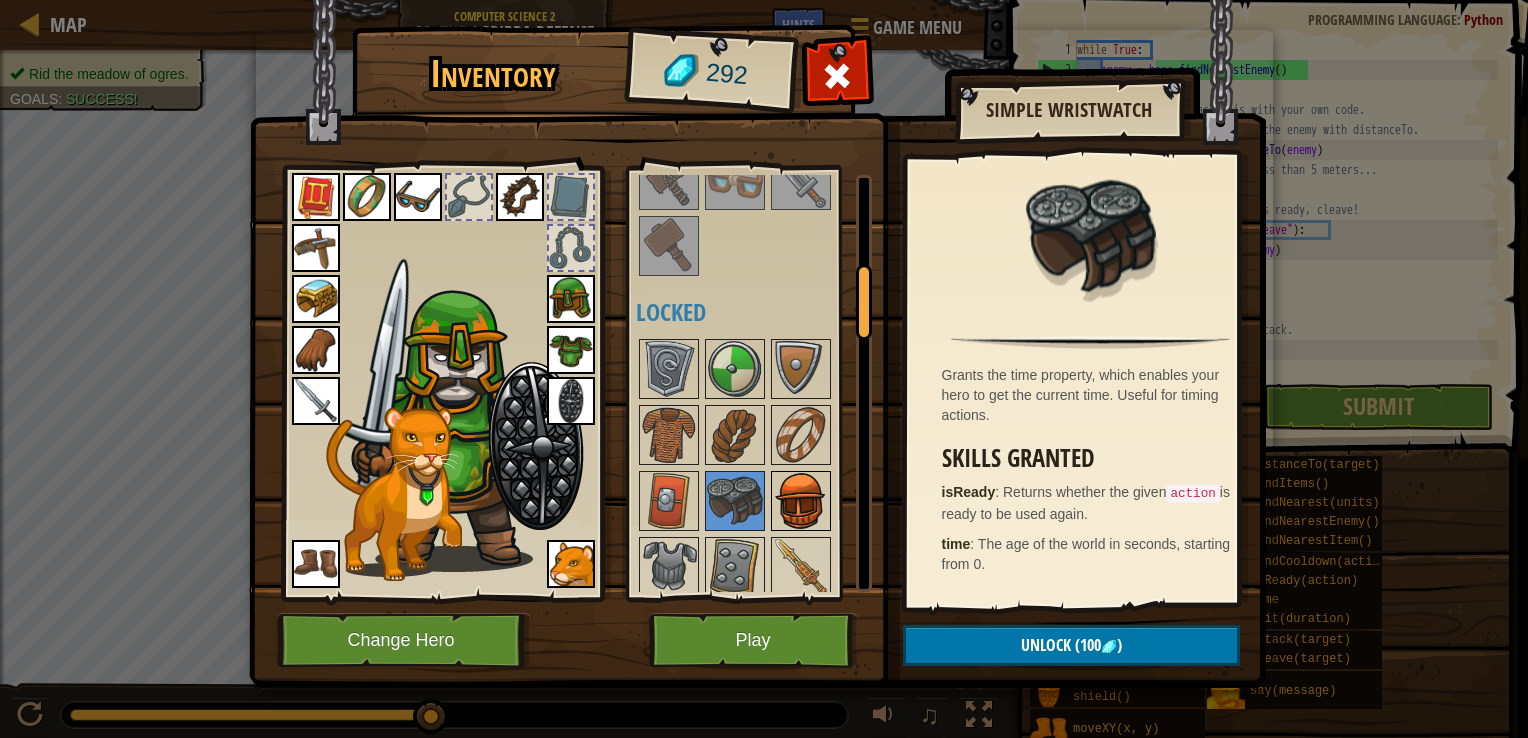 click at bounding box center (801, 501) 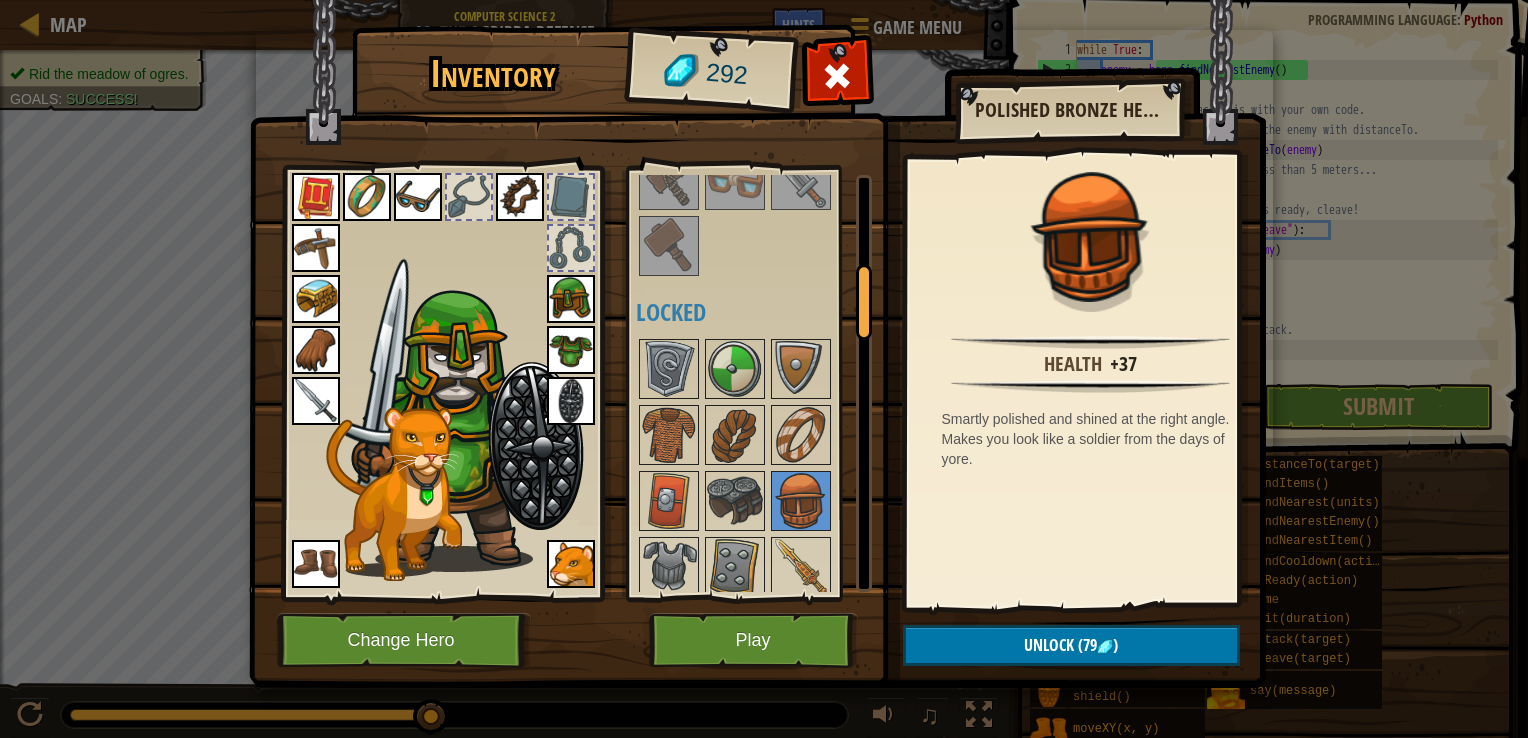click at bounding box center [571, 299] 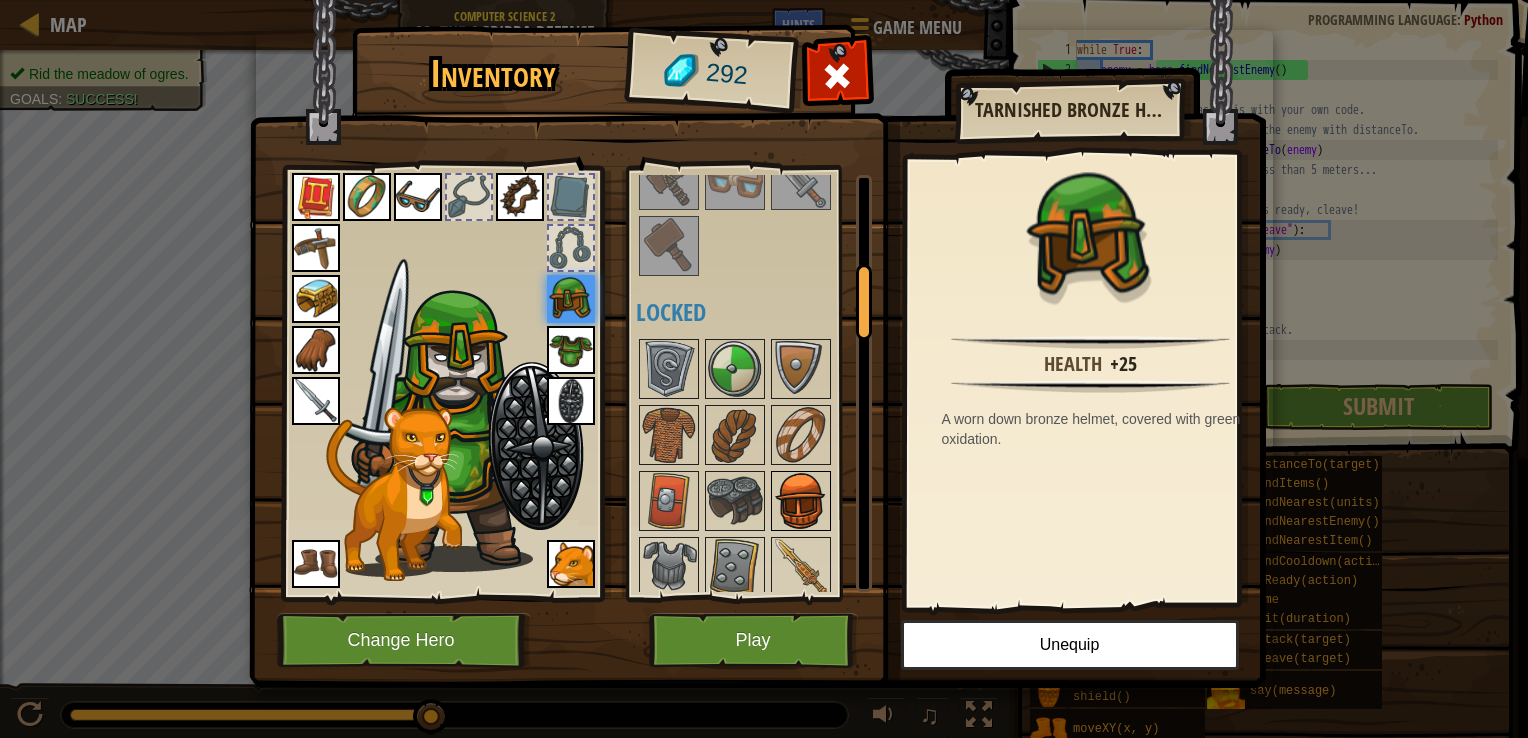 click at bounding box center (801, 501) 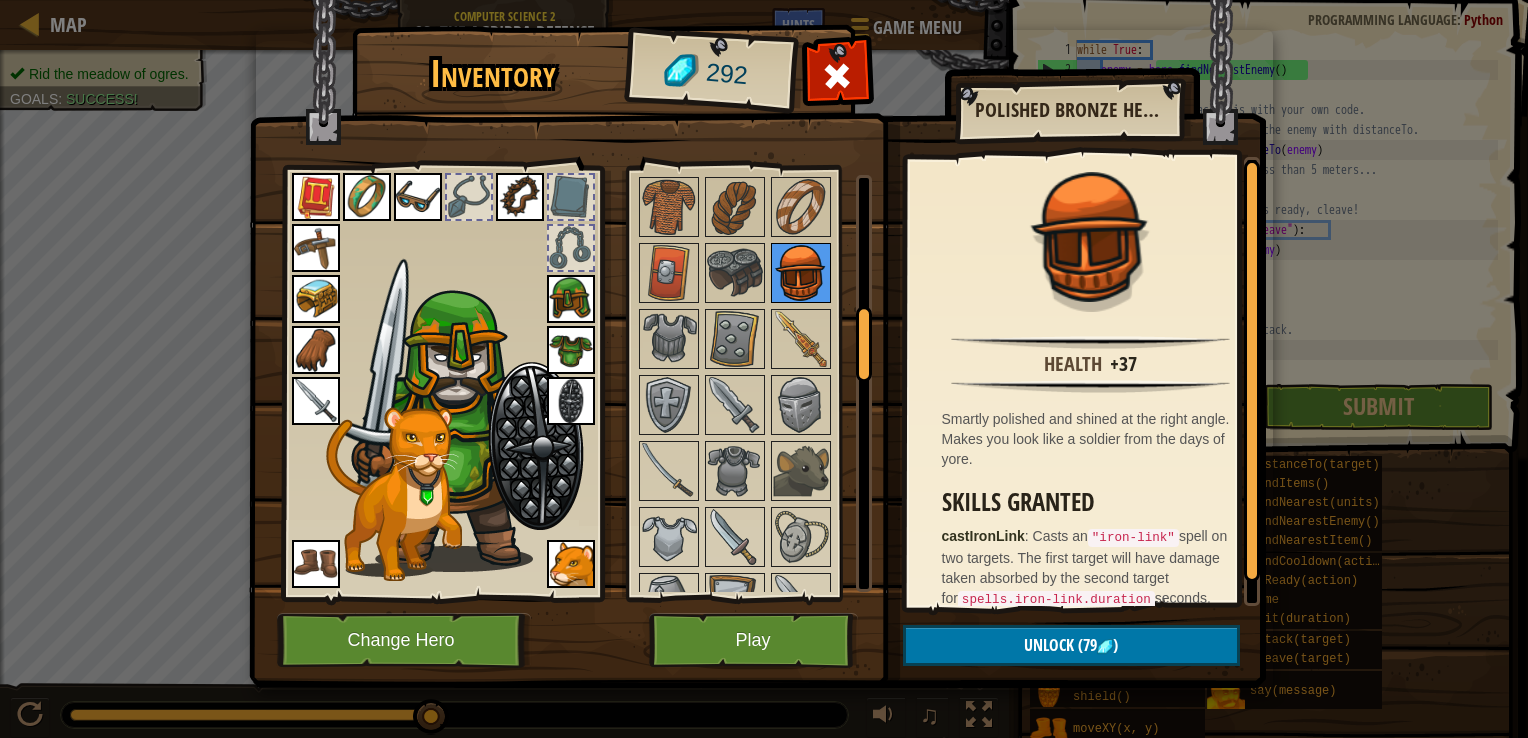 scroll, scrollTop: 744, scrollLeft: 0, axis: vertical 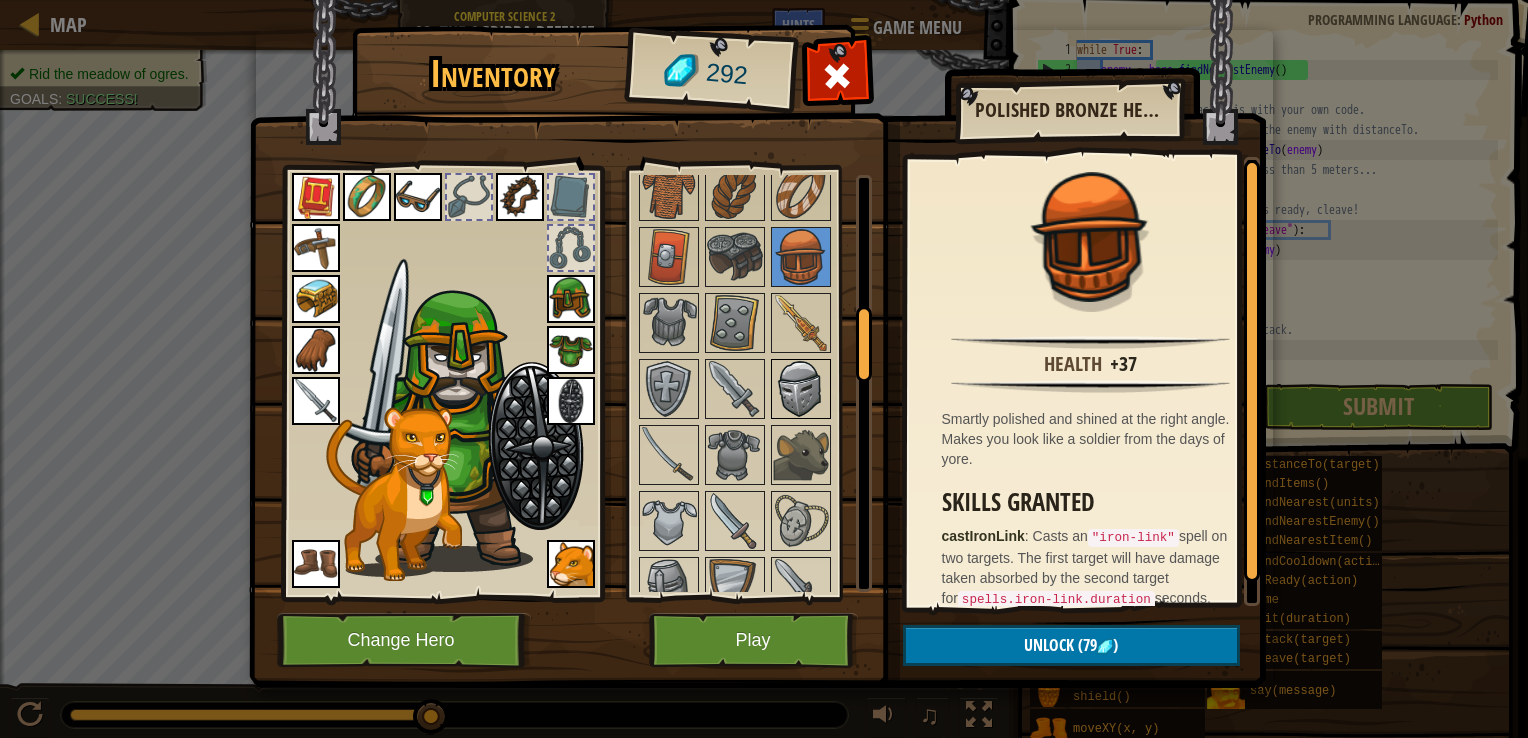 click at bounding box center [801, 389] 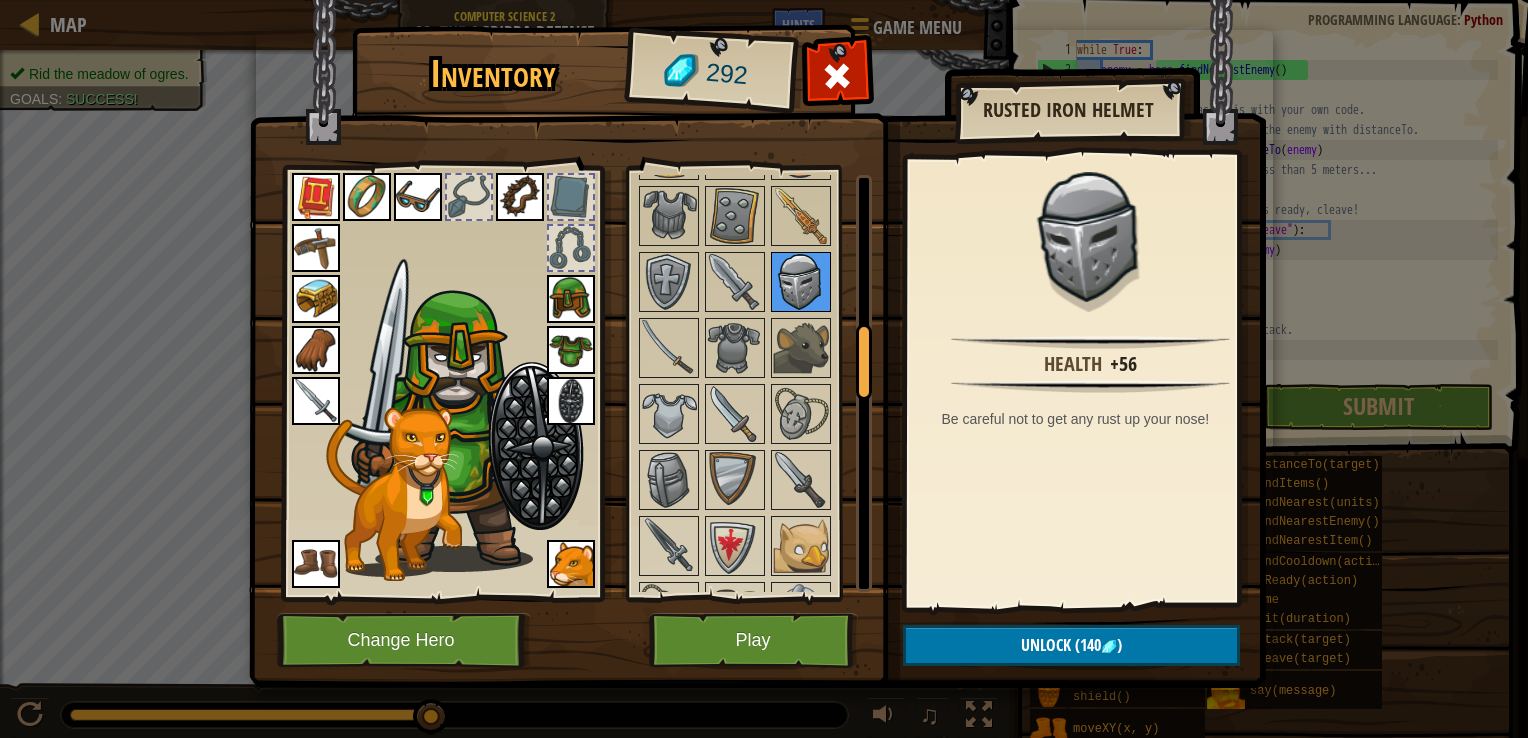 scroll, scrollTop: 848, scrollLeft: 0, axis: vertical 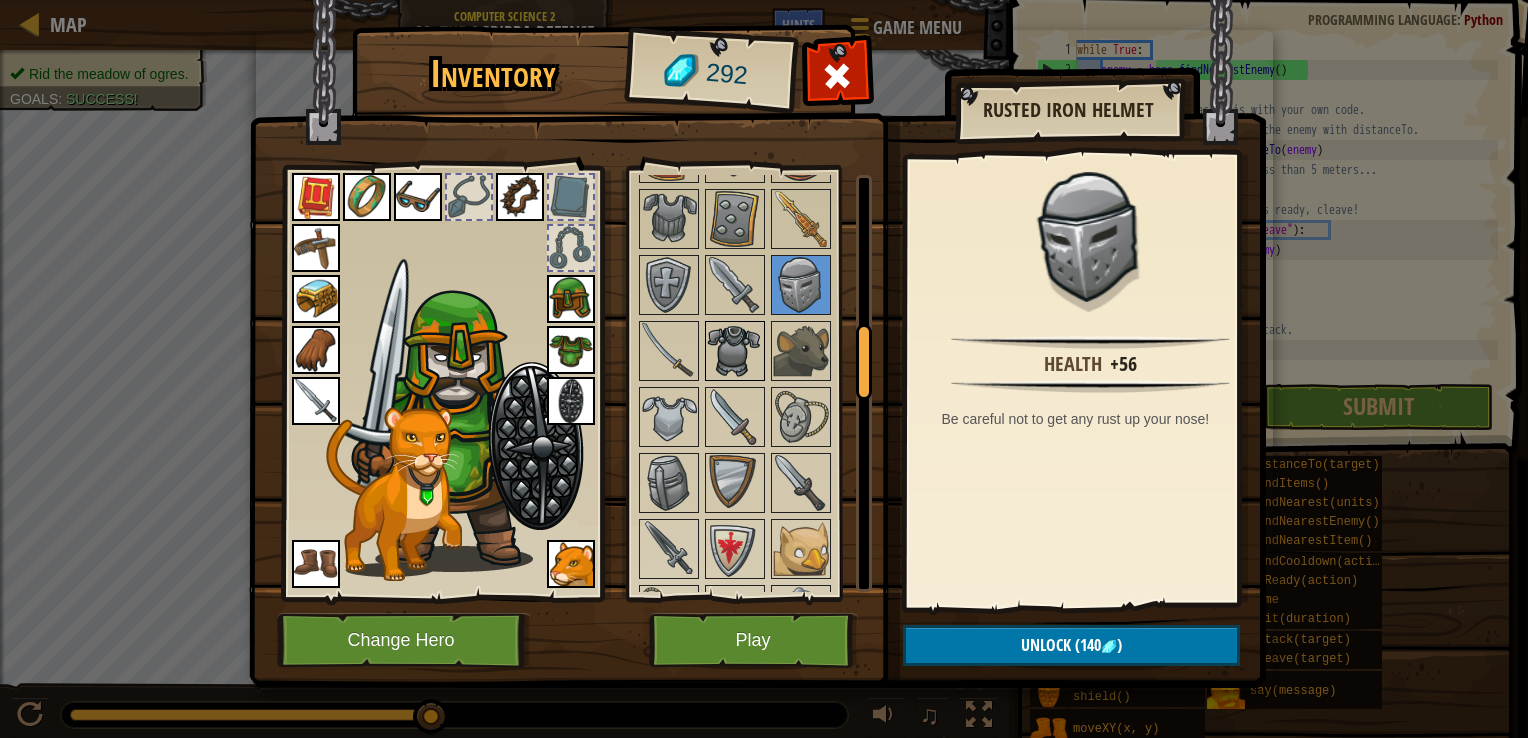 click at bounding box center (735, 351) 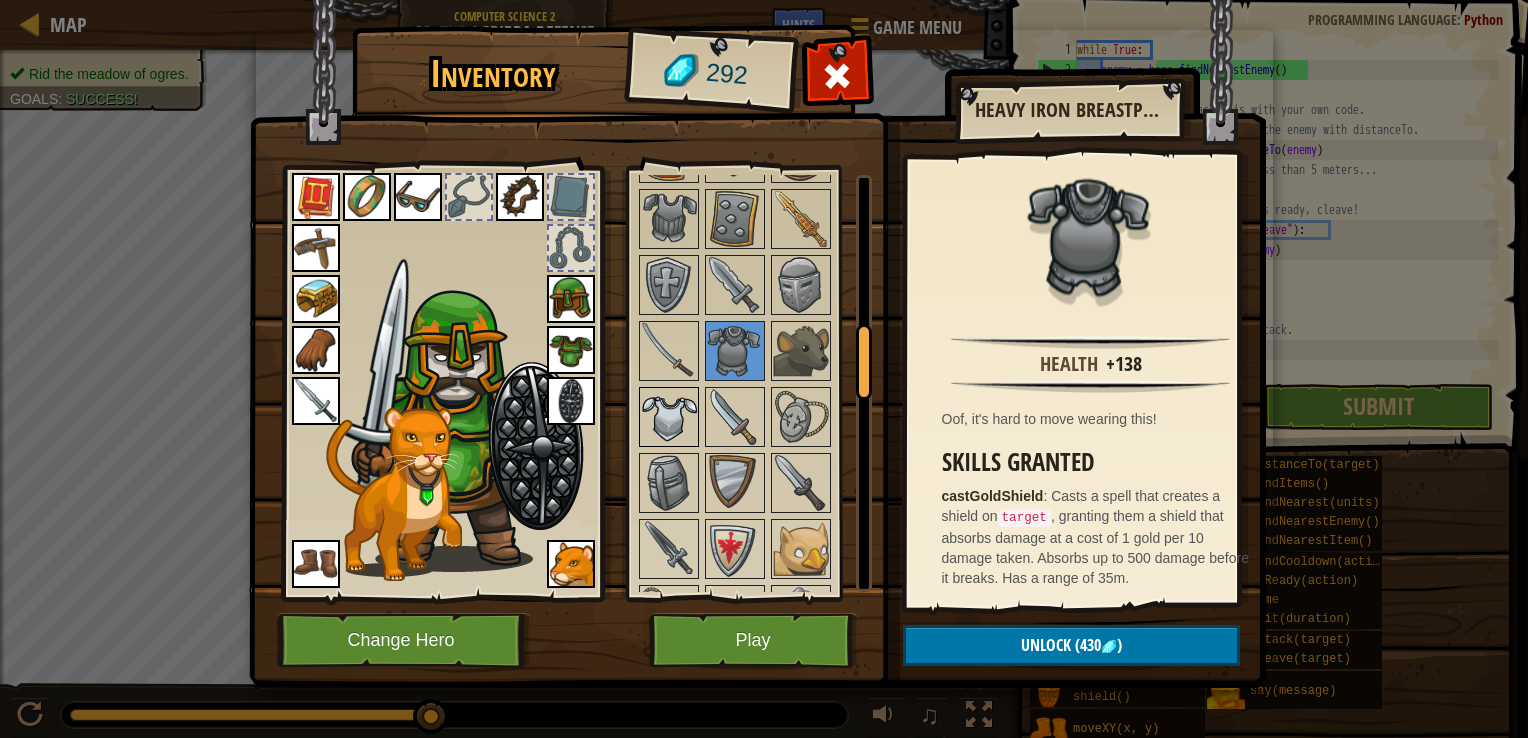 click at bounding box center [669, 417] 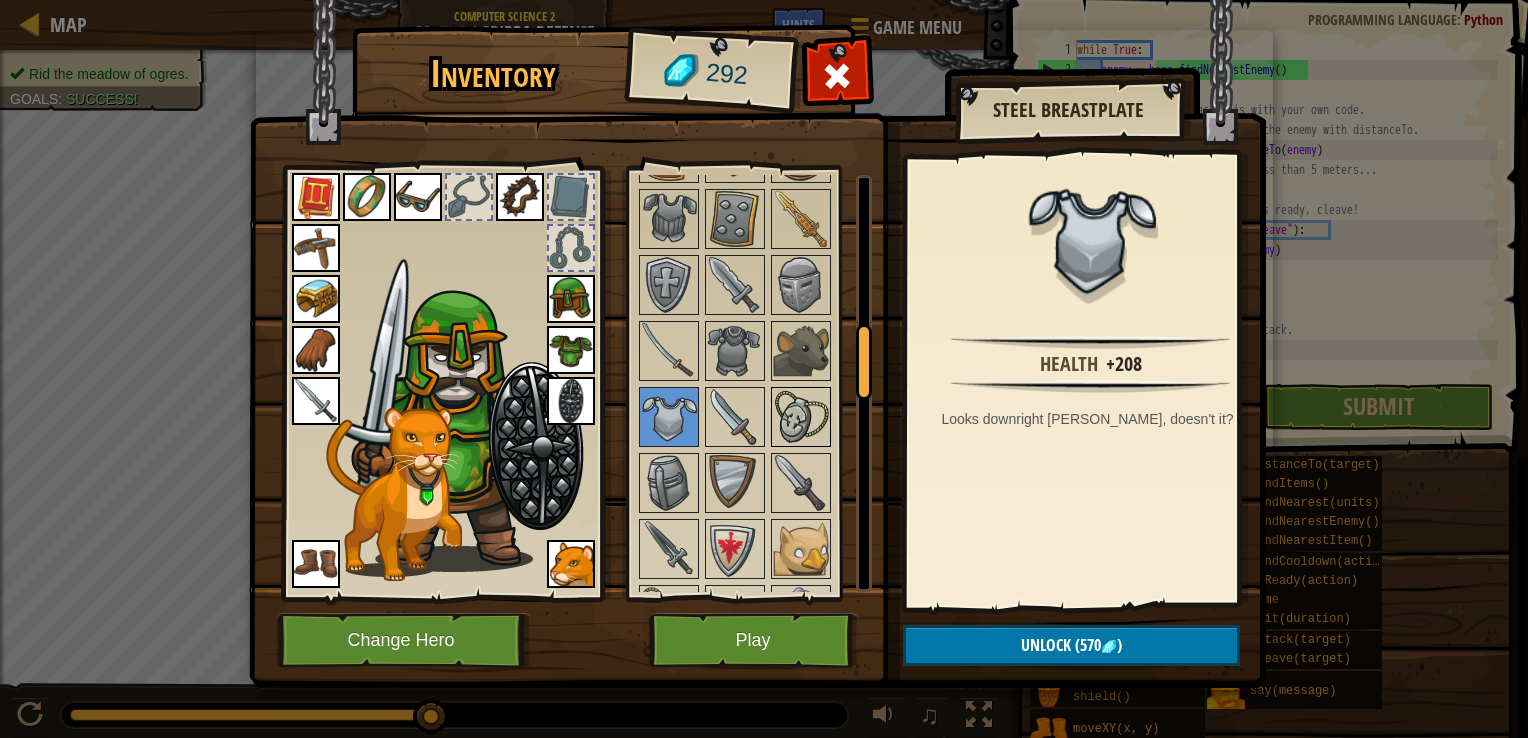 click at bounding box center [801, 417] 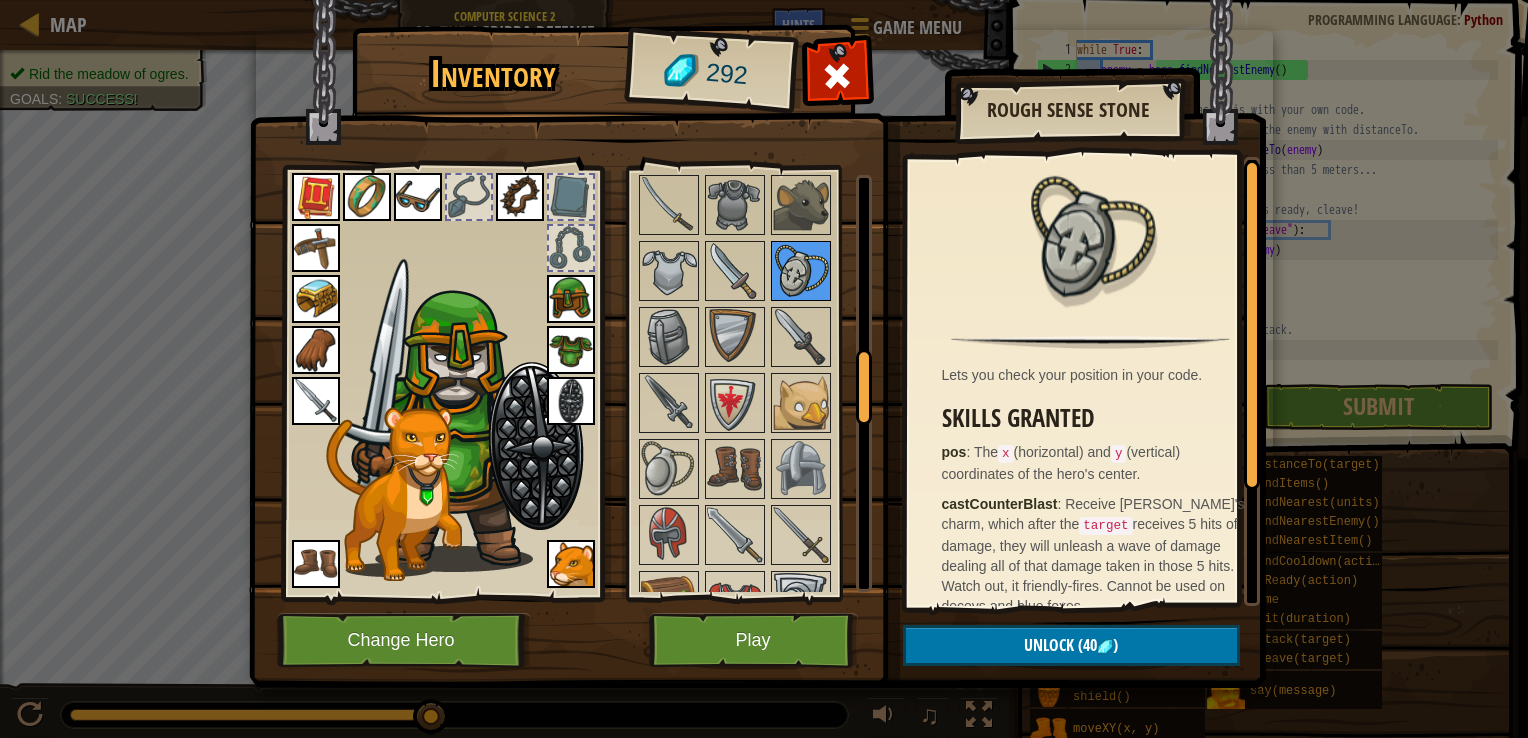 scroll, scrollTop: 996, scrollLeft: 0, axis: vertical 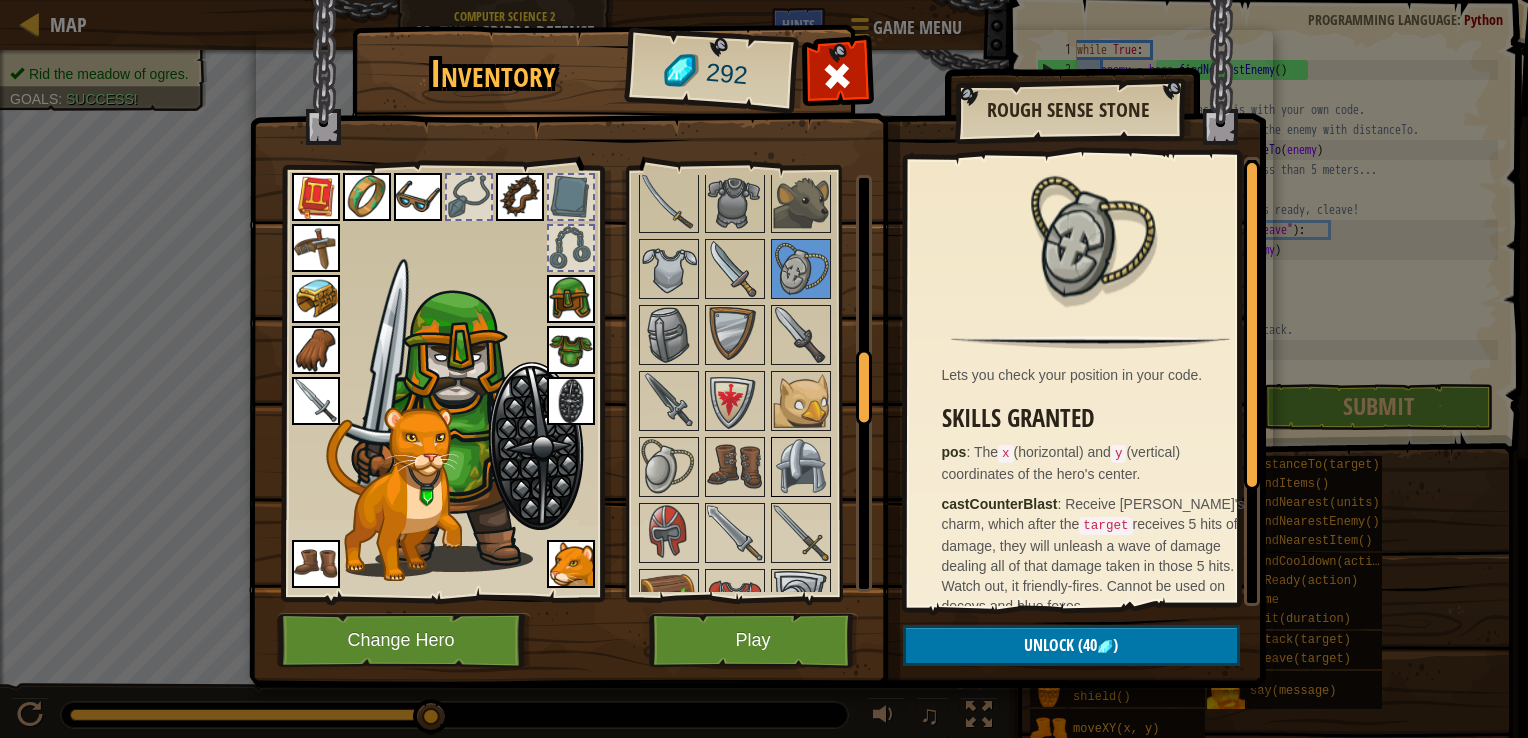 click at bounding box center (801, 467) 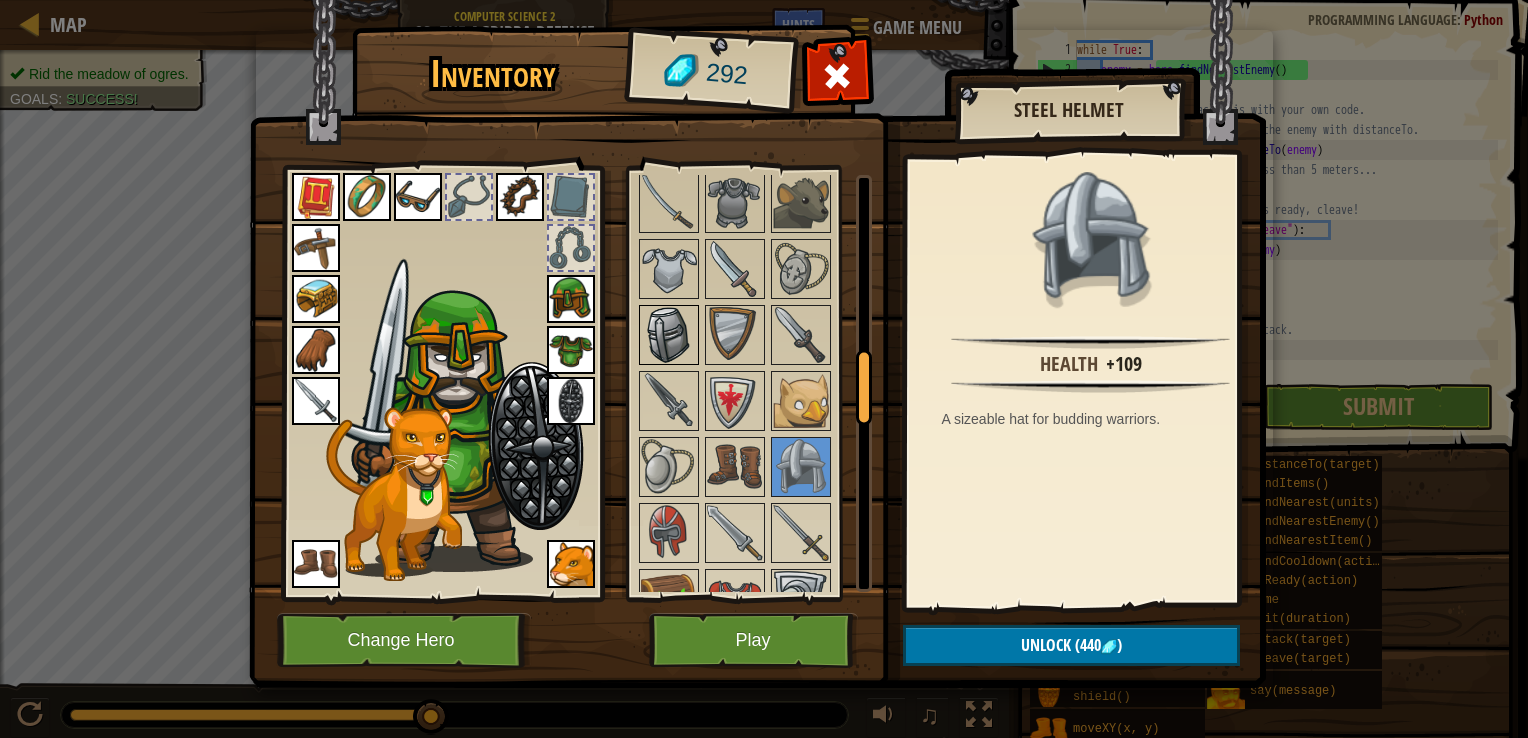 click at bounding box center (669, 335) 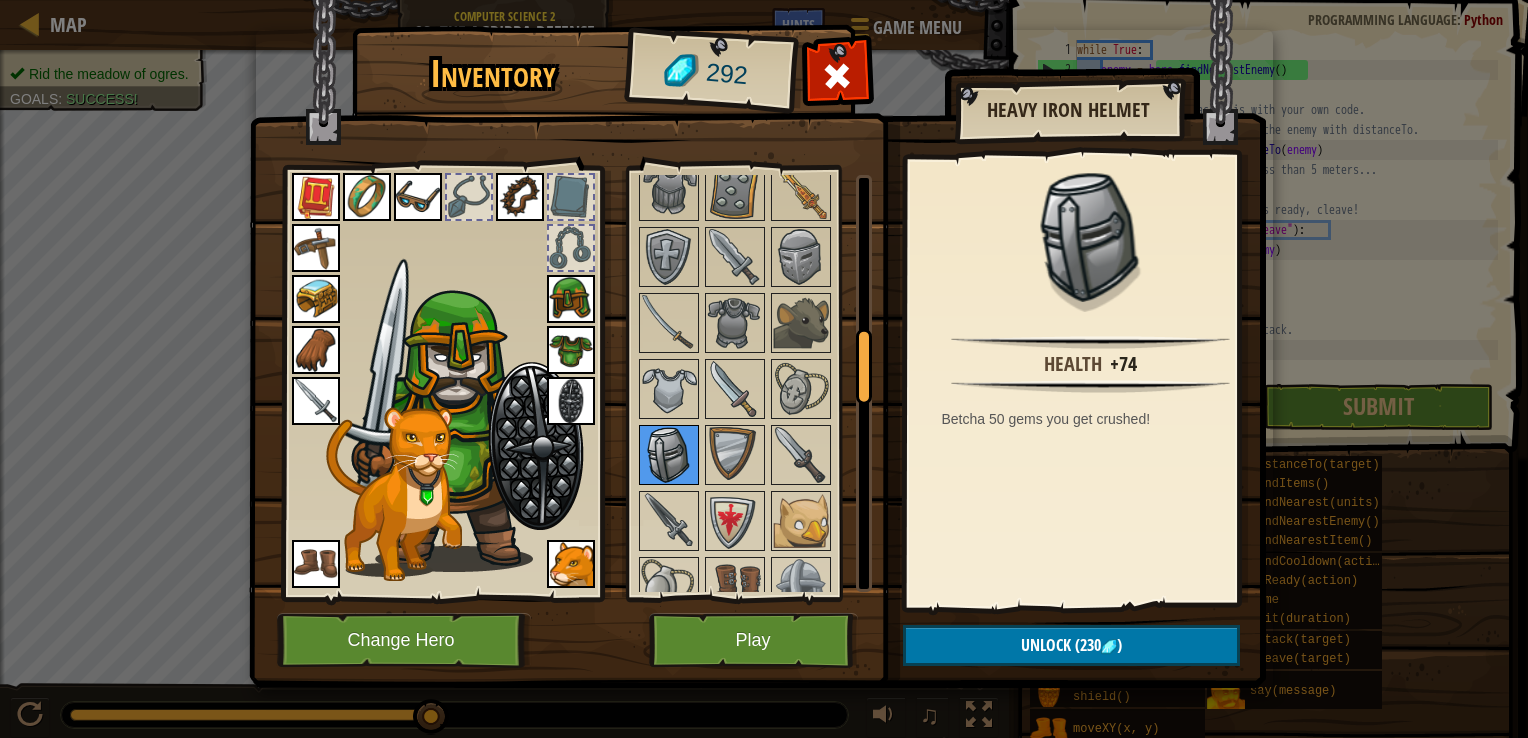 scroll, scrollTop: 875, scrollLeft: 0, axis: vertical 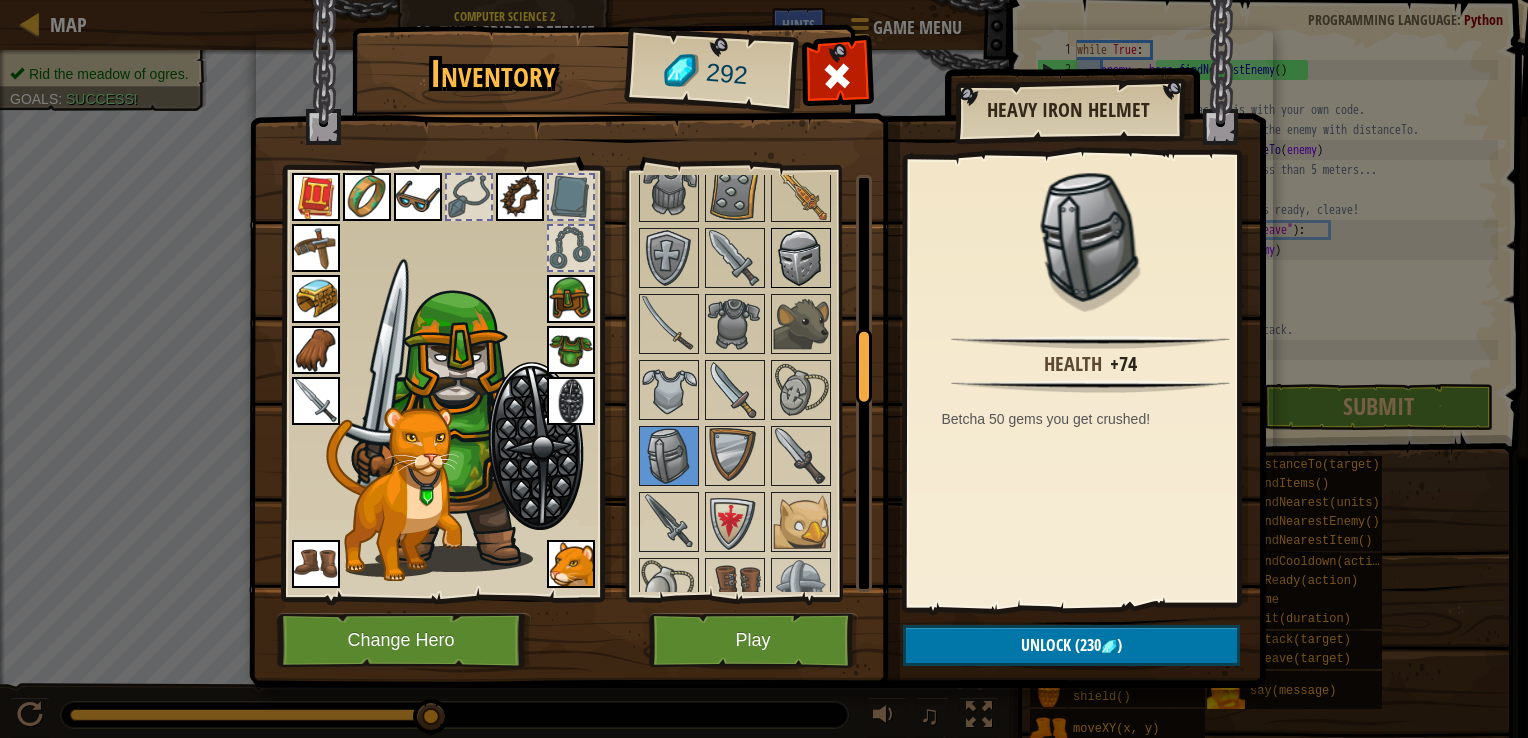 click at bounding box center (801, 258) 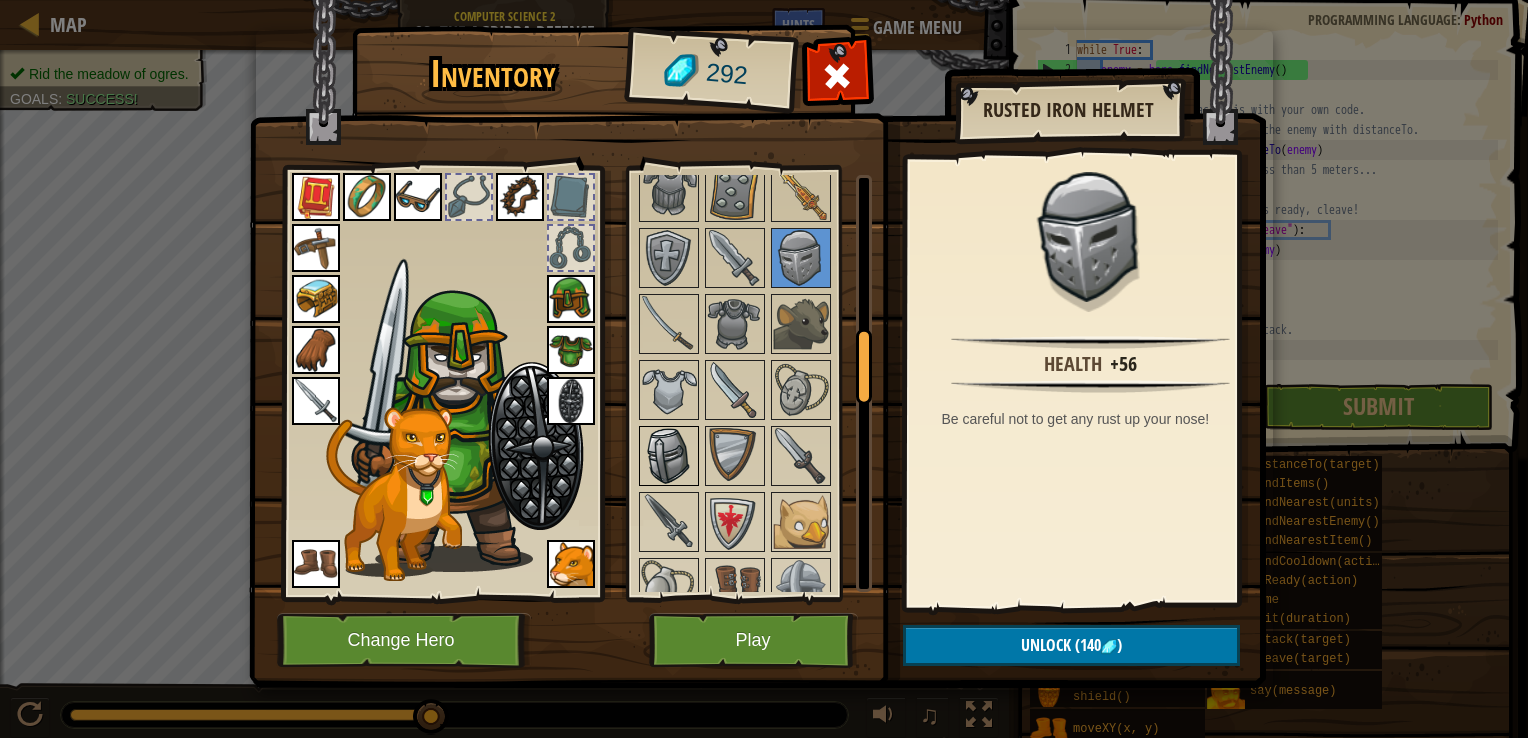 click at bounding box center (669, 456) 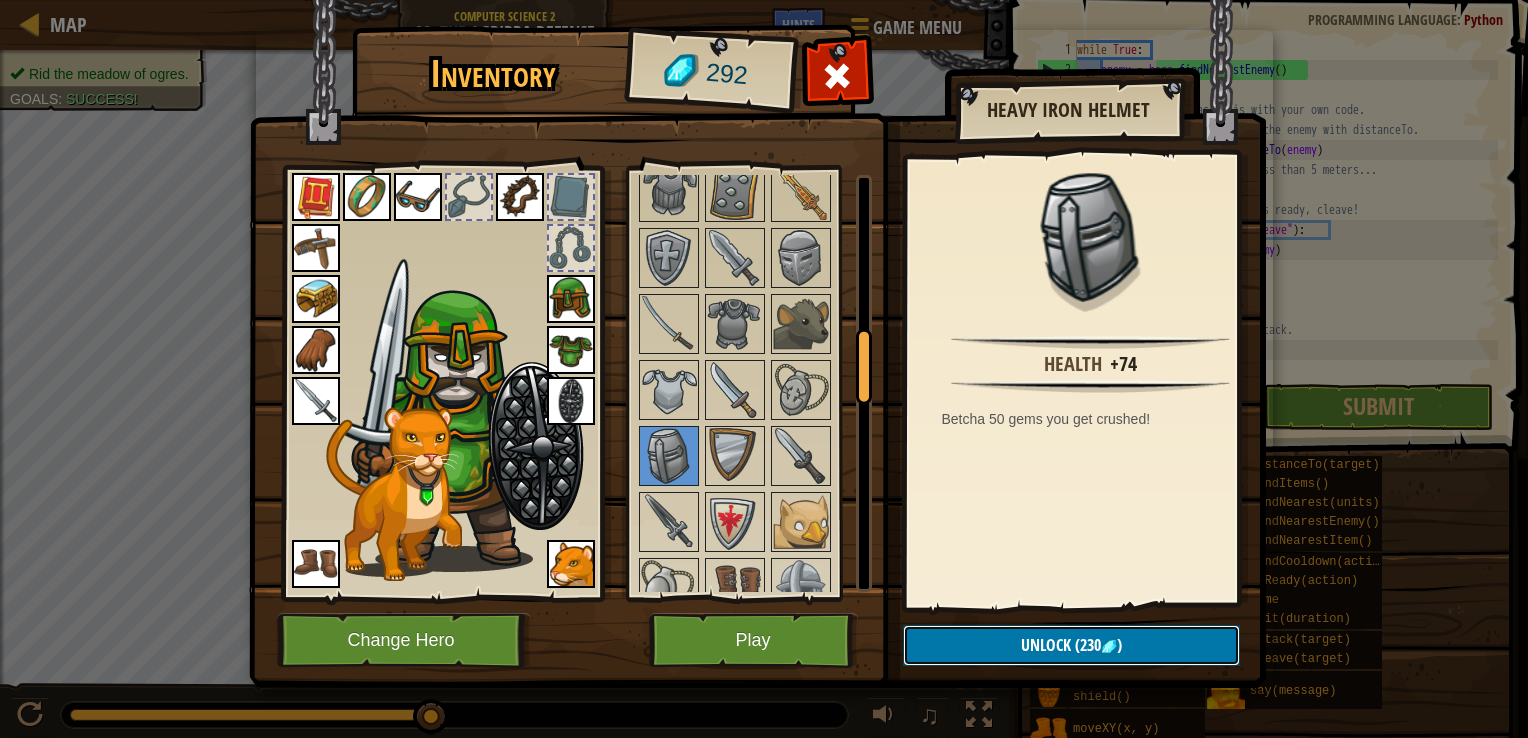 click on "(230" at bounding box center (1086, 645) 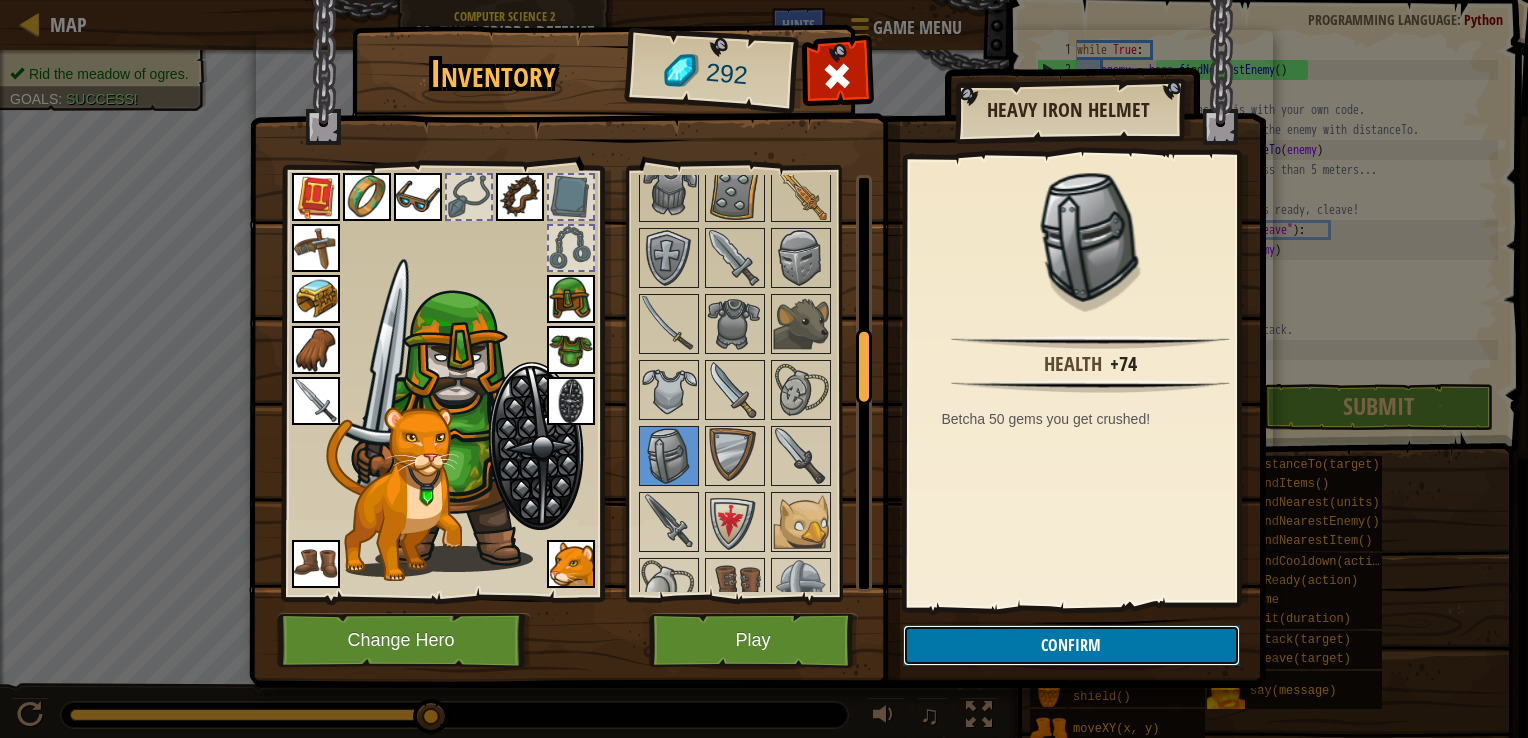 click on "Confirm" at bounding box center [1071, 645] 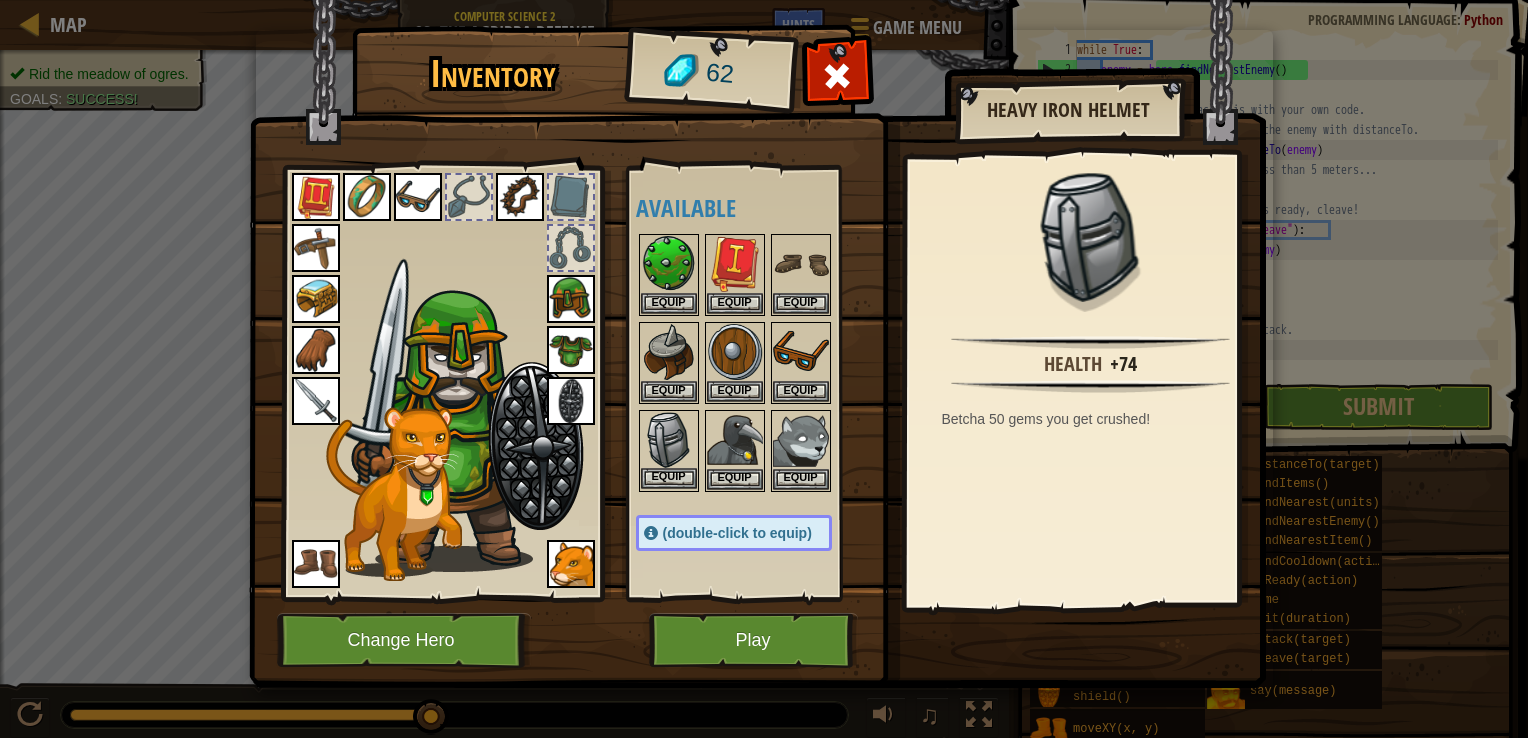 click at bounding box center (669, 440) 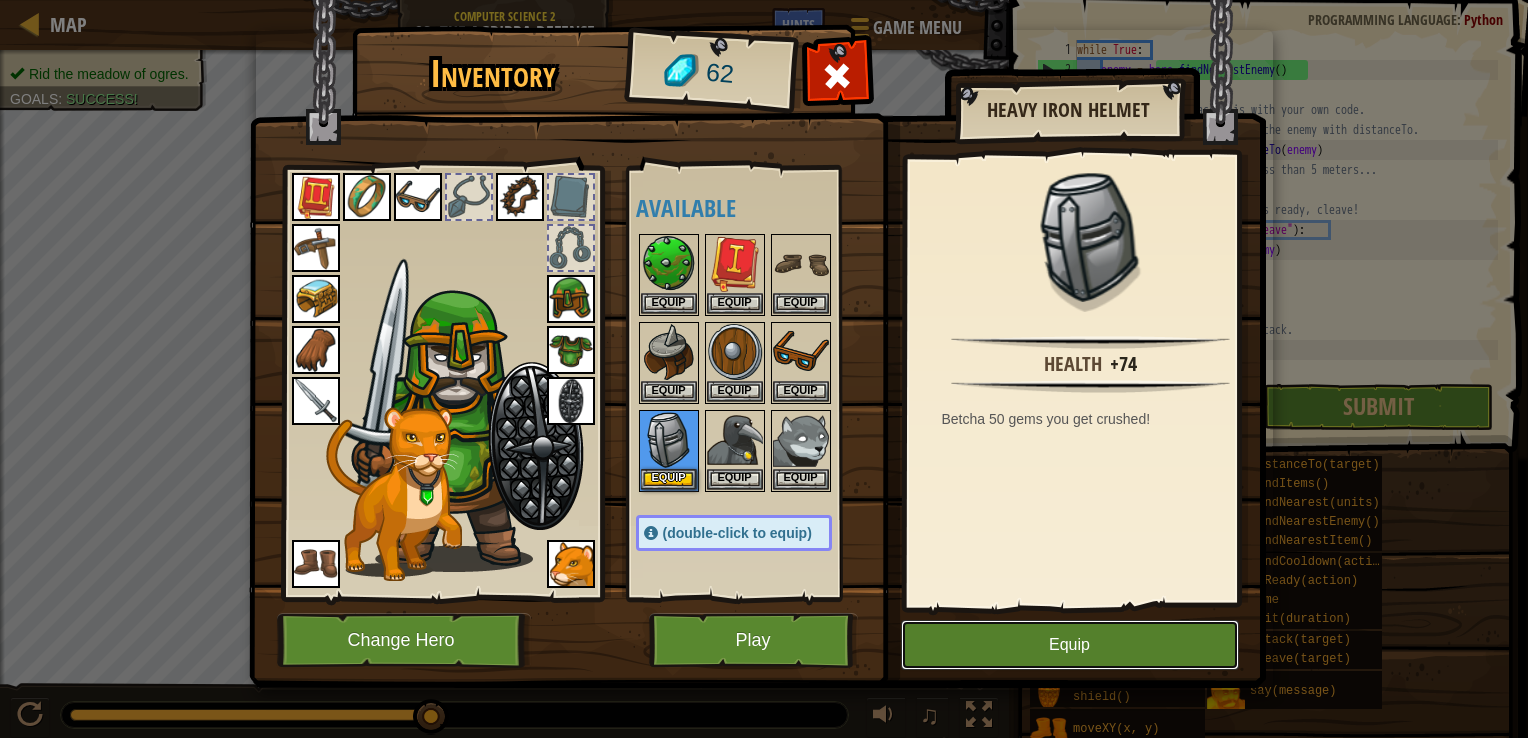 click on "Equip" at bounding box center (1070, 645) 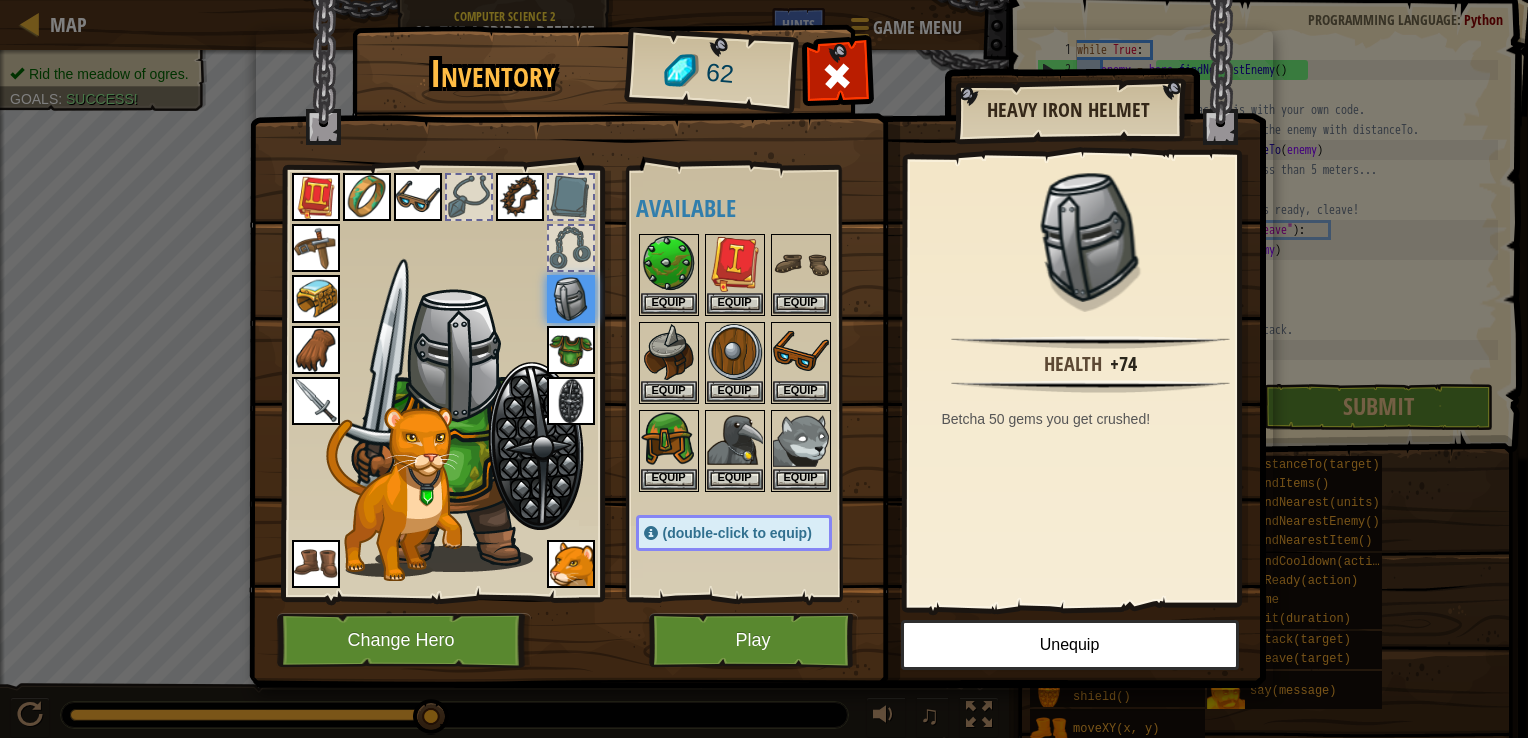 click at bounding box center (571, 248) 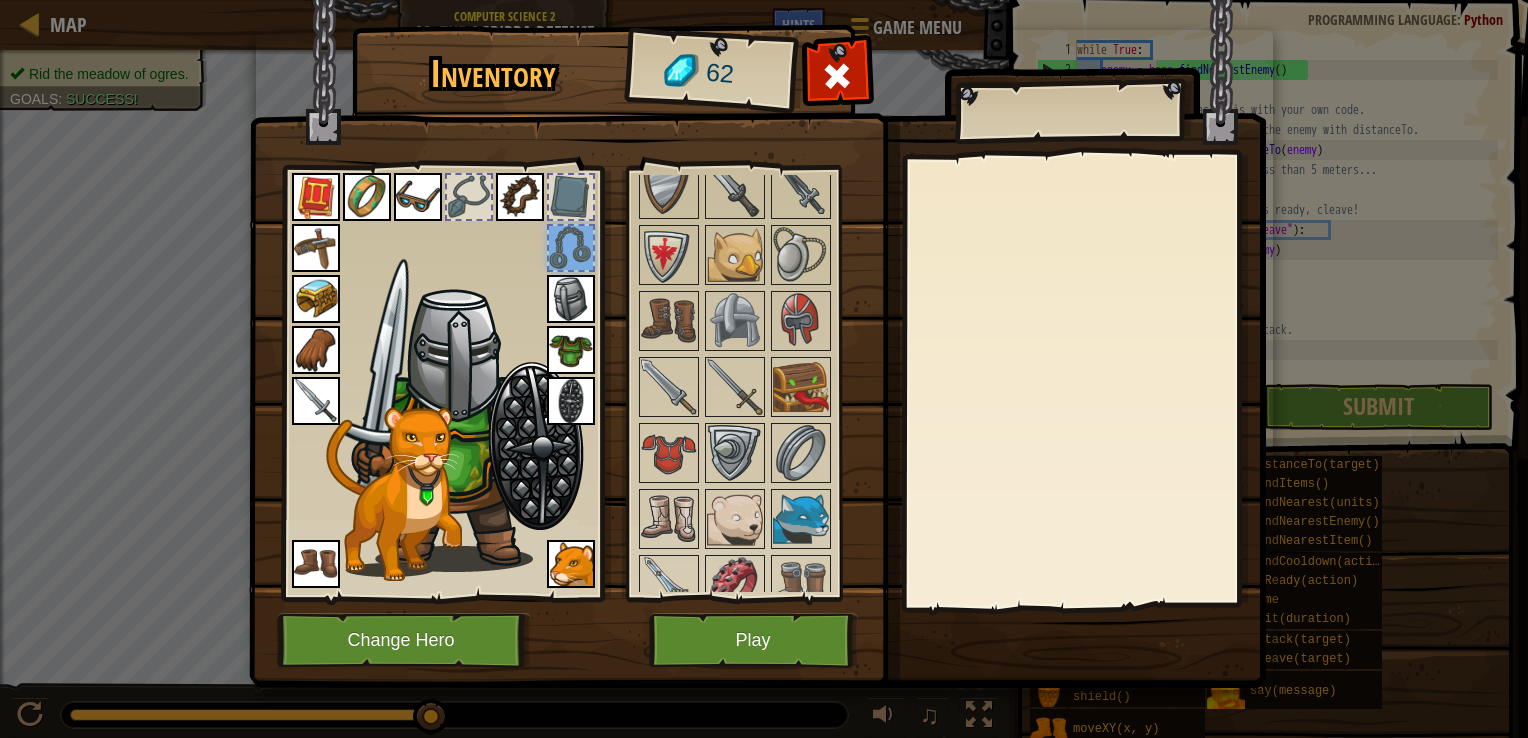 scroll, scrollTop: 1144, scrollLeft: 0, axis: vertical 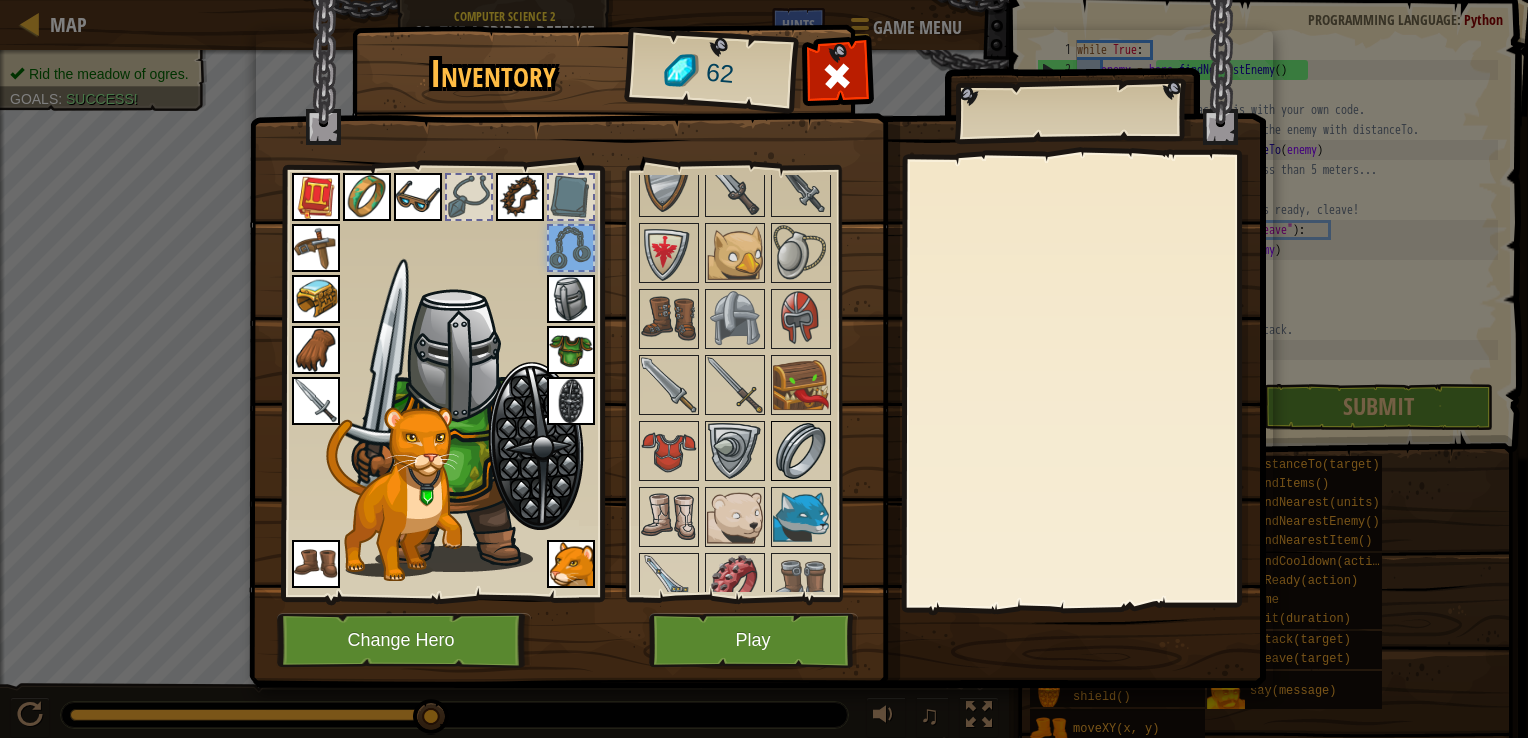 click at bounding box center [801, 451] 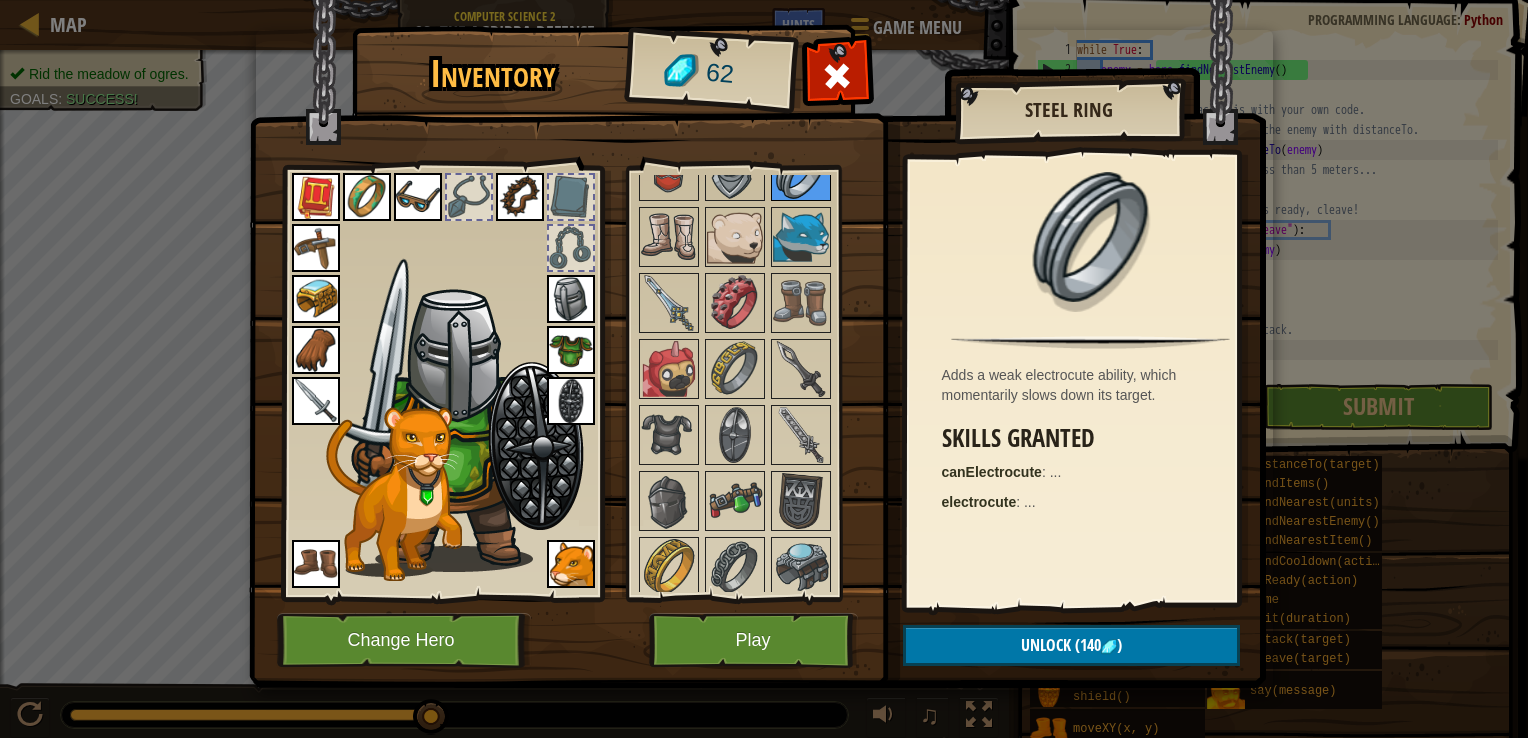 scroll, scrollTop: 1426, scrollLeft: 0, axis: vertical 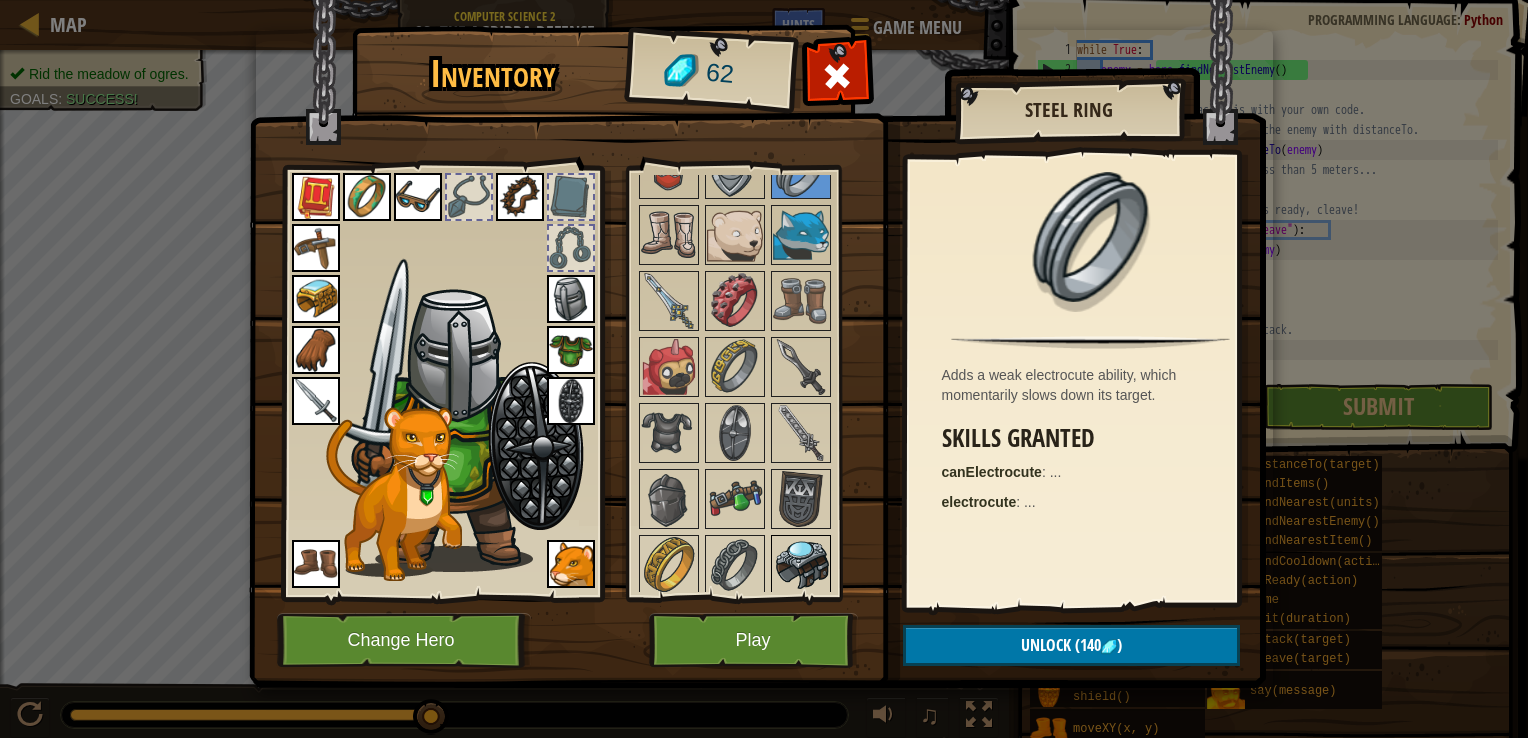 click at bounding box center (801, 565) 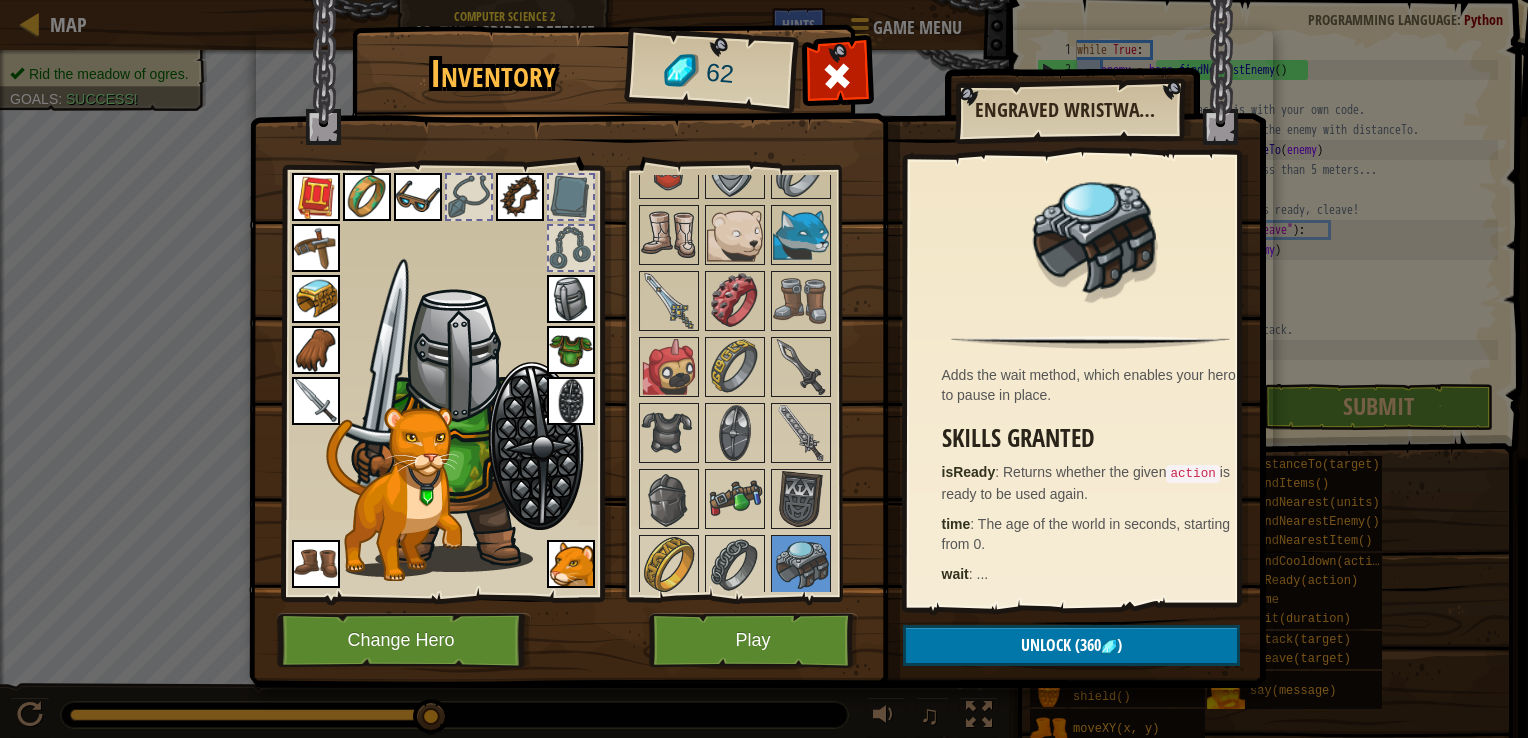 click at bounding box center [316, 299] 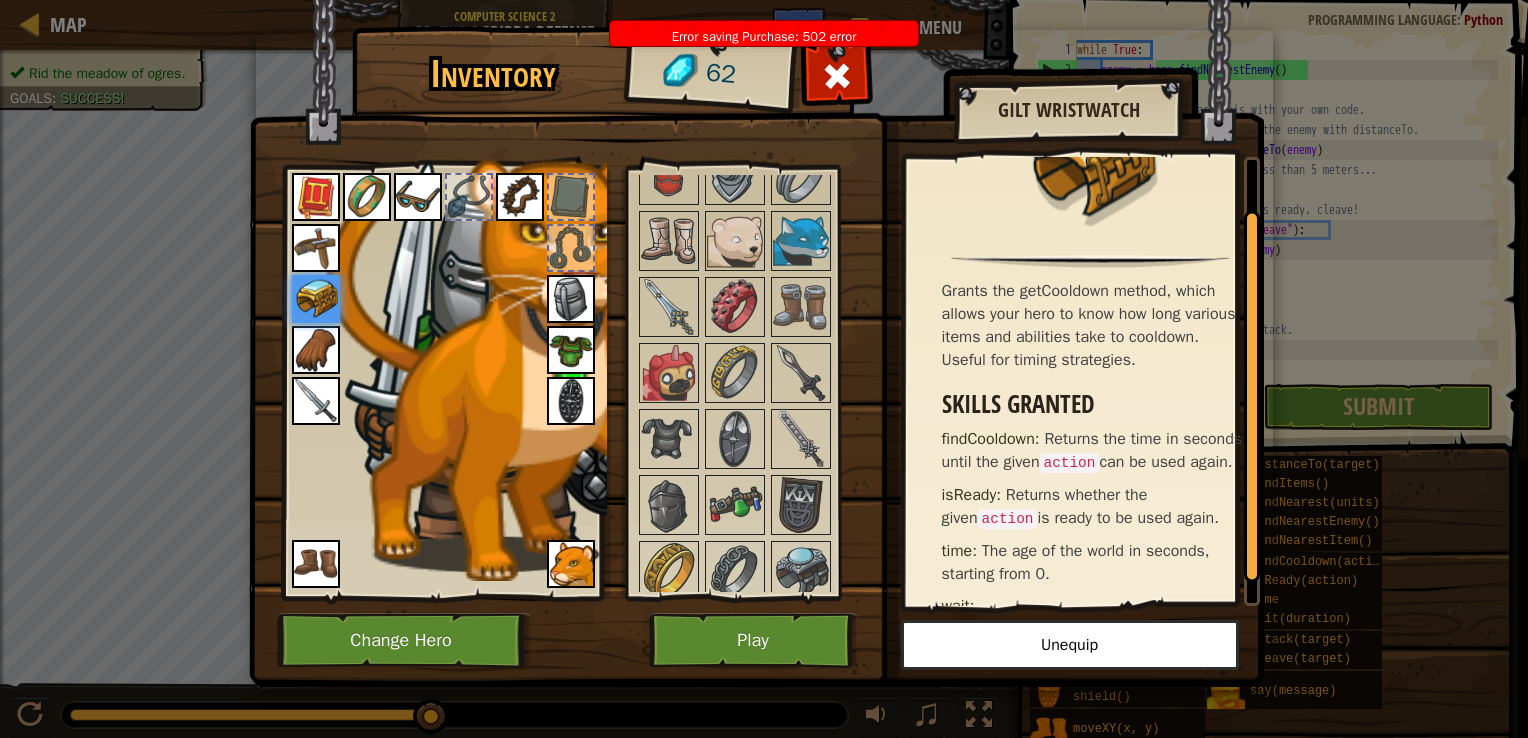 scroll, scrollTop: 88, scrollLeft: 0, axis: vertical 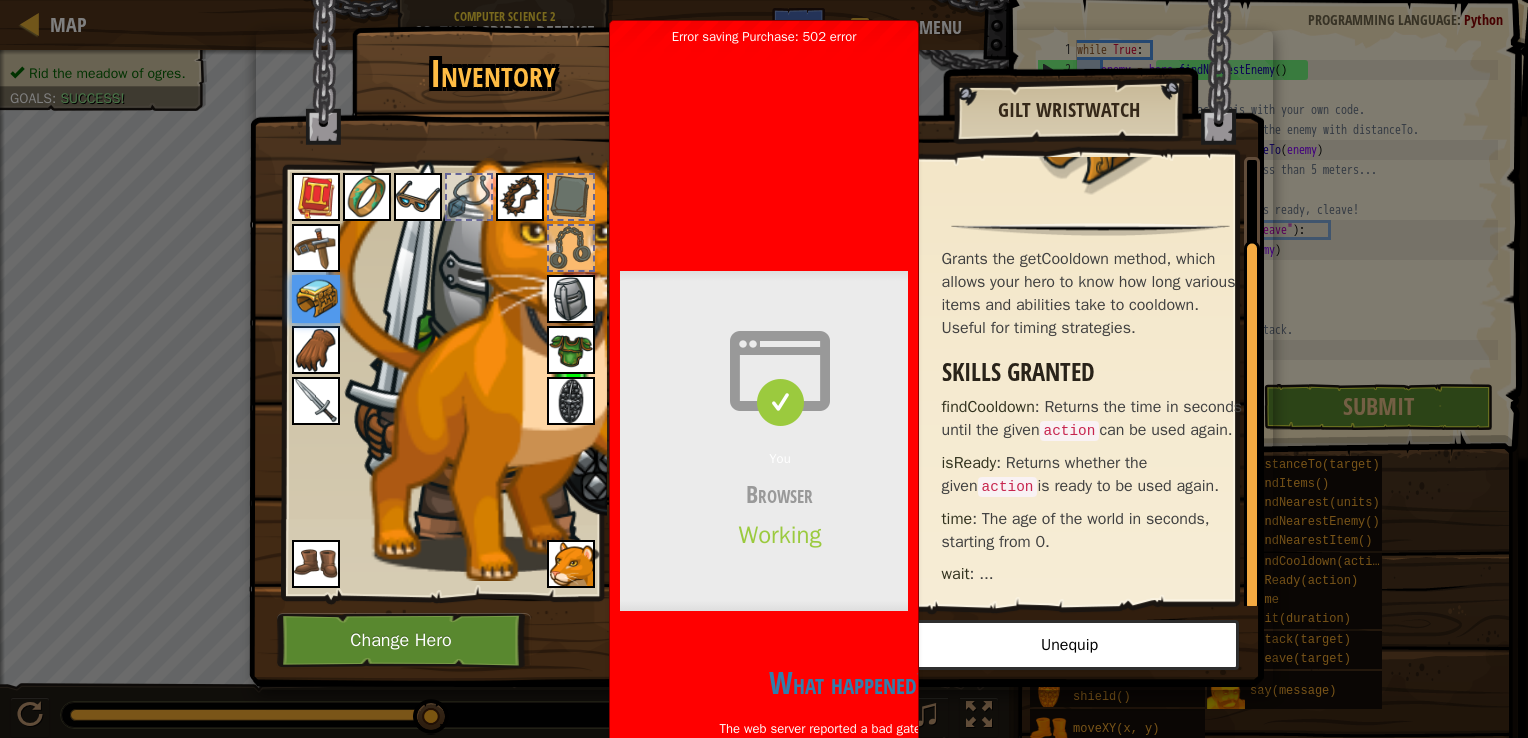 click on "Returns whether the given  action  is ready to be used again." at bounding box center [1080, 474] 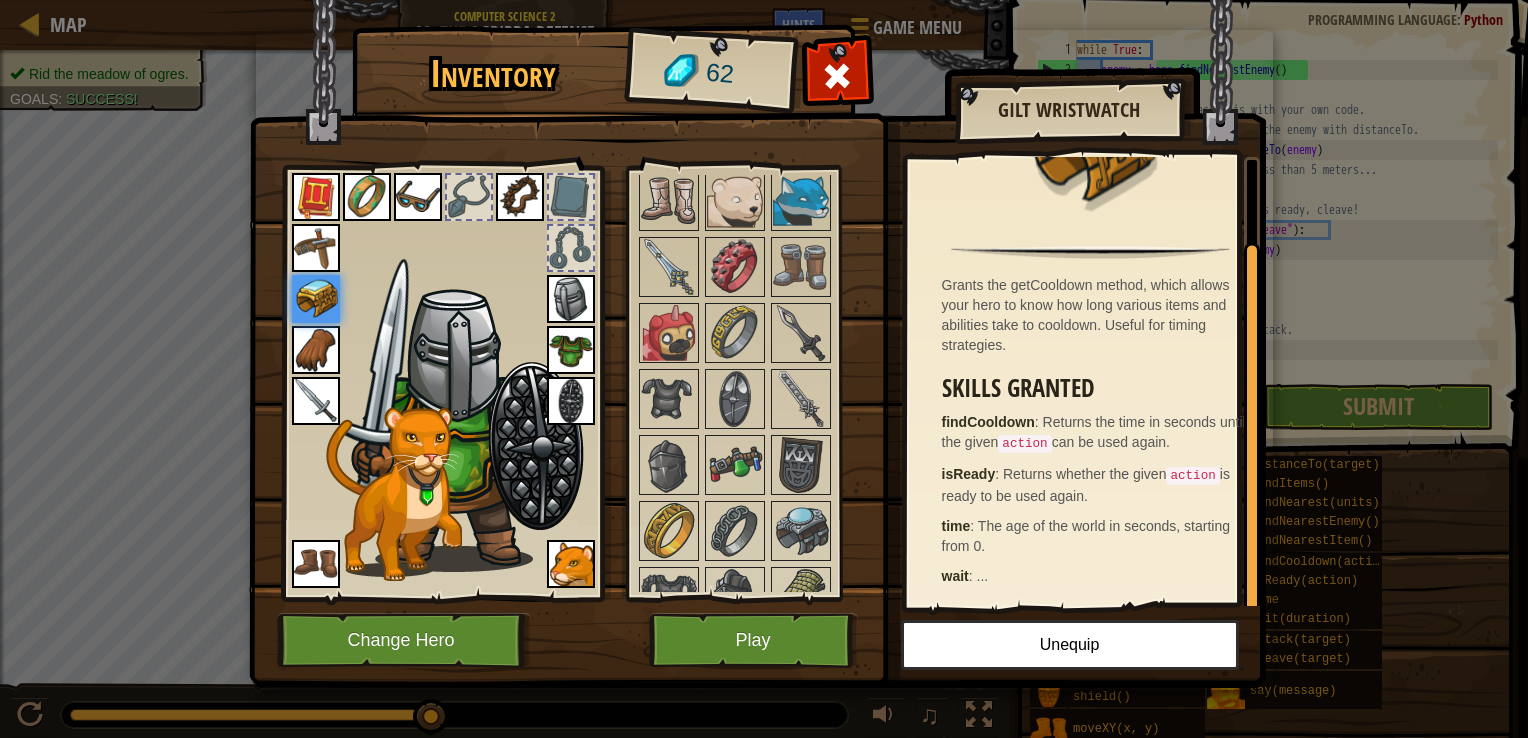 scroll, scrollTop: 86, scrollLeft: 0, axis: vertical 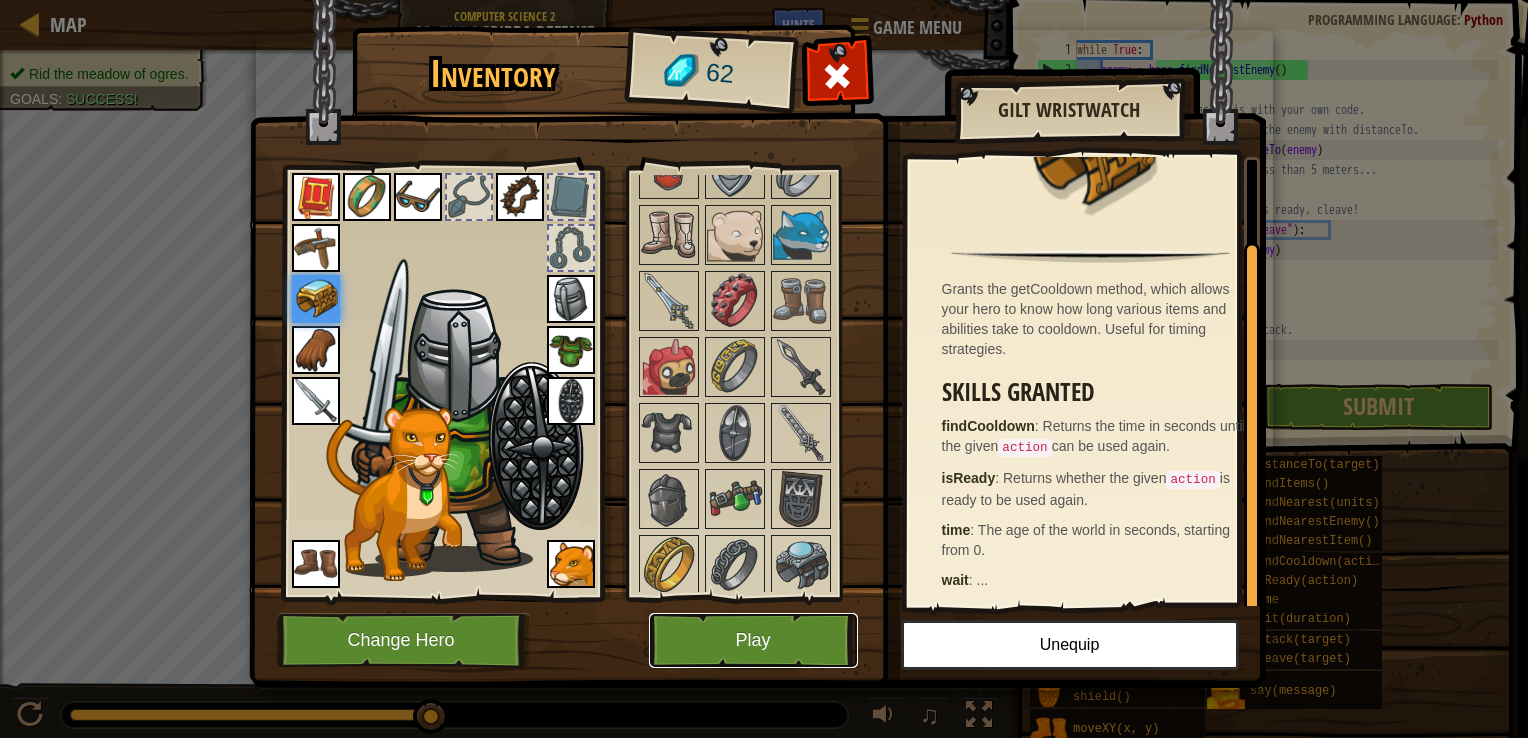 click on "Play" at bounding box center (753, 640) 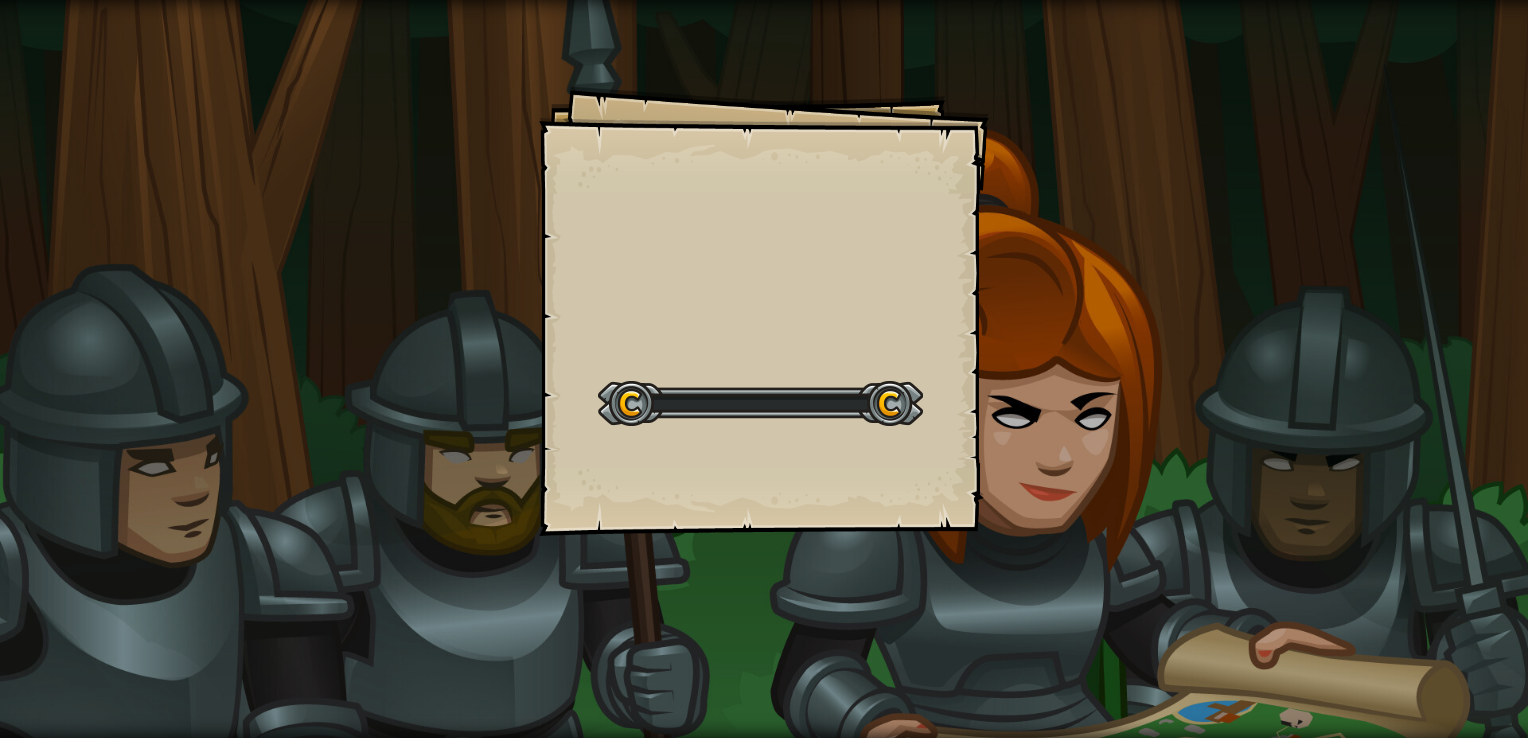 scroll, scrollTop: 0, scrollLeft: 0, axis: both 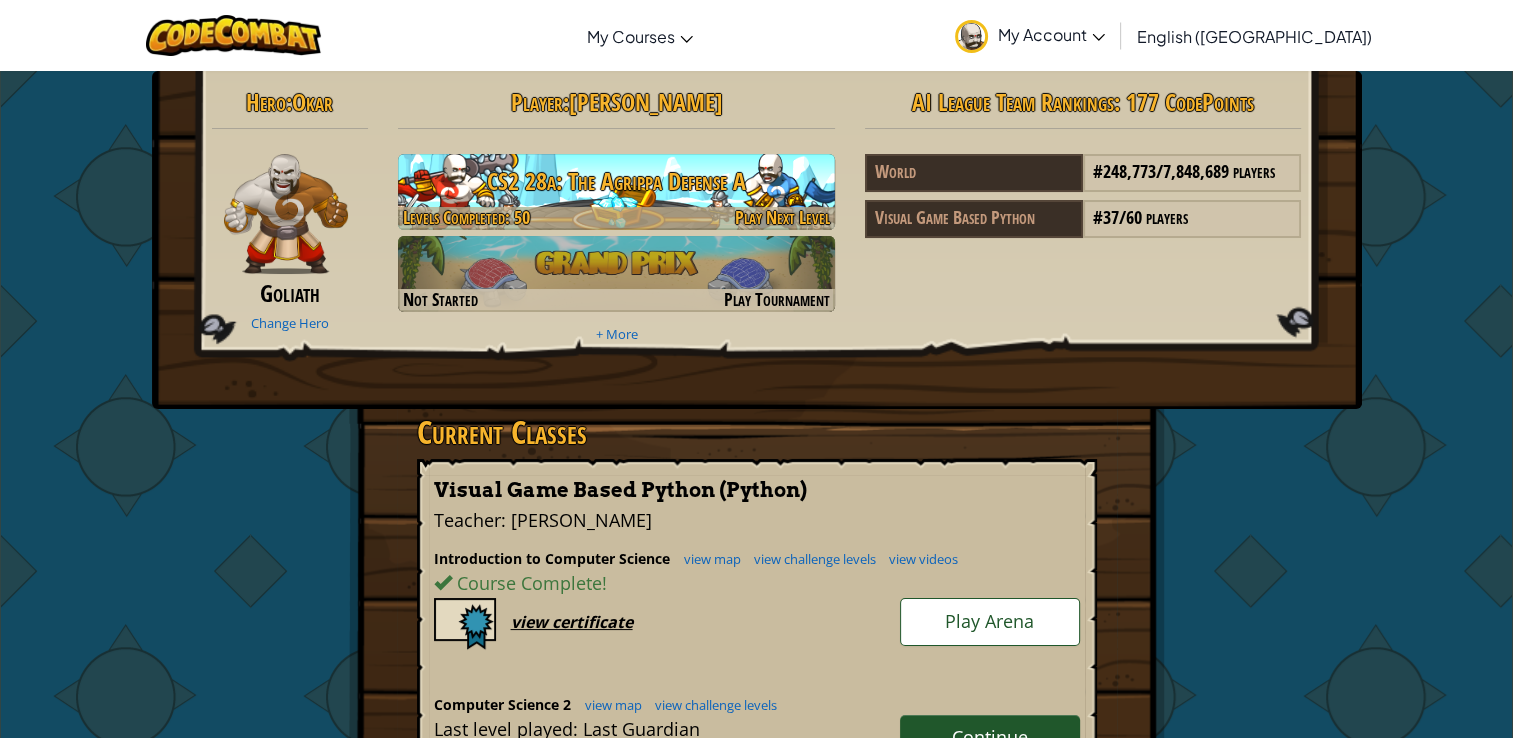 click on "CS2 28a: The Agrippa Defense A" at bounding box center [616, 181] 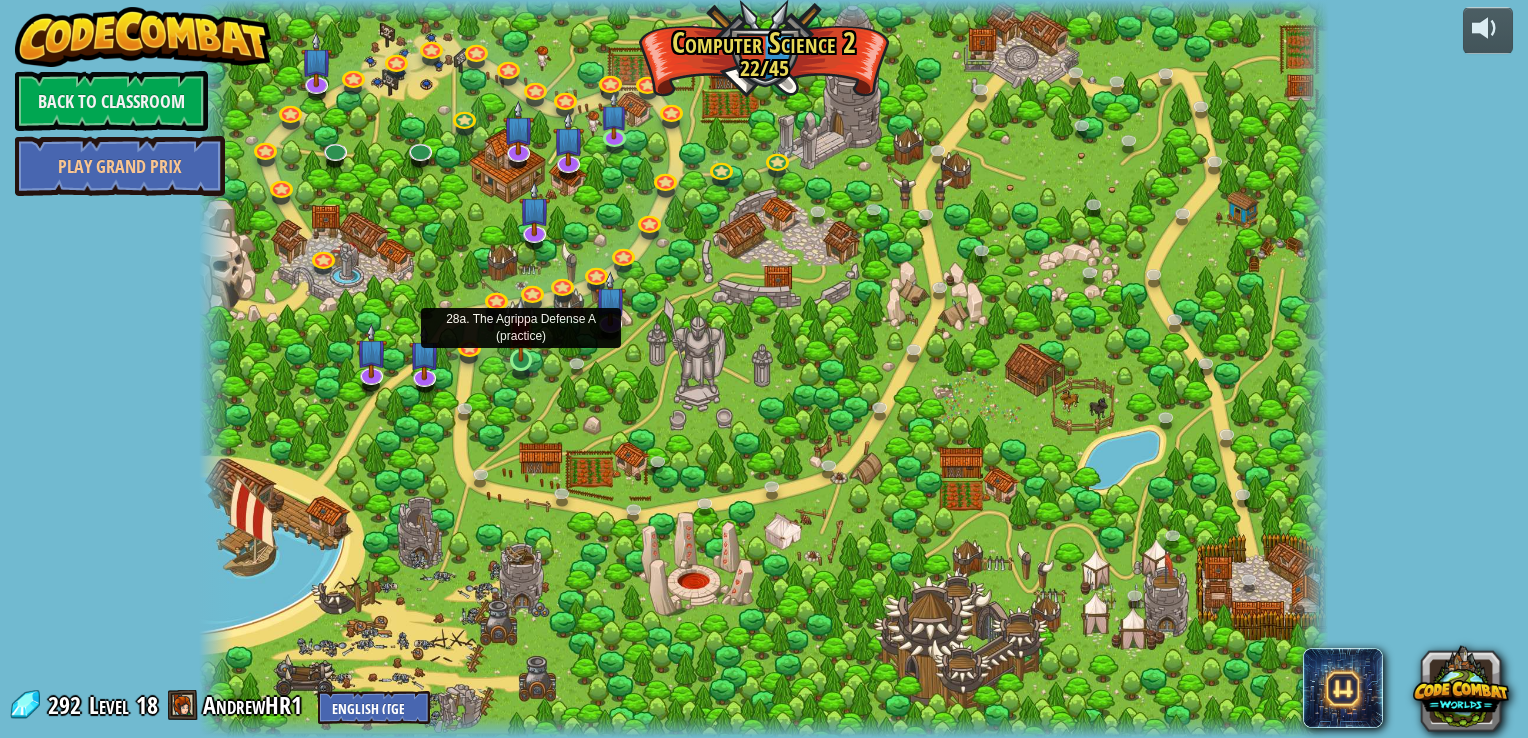 click at bounding box center [521, 329] 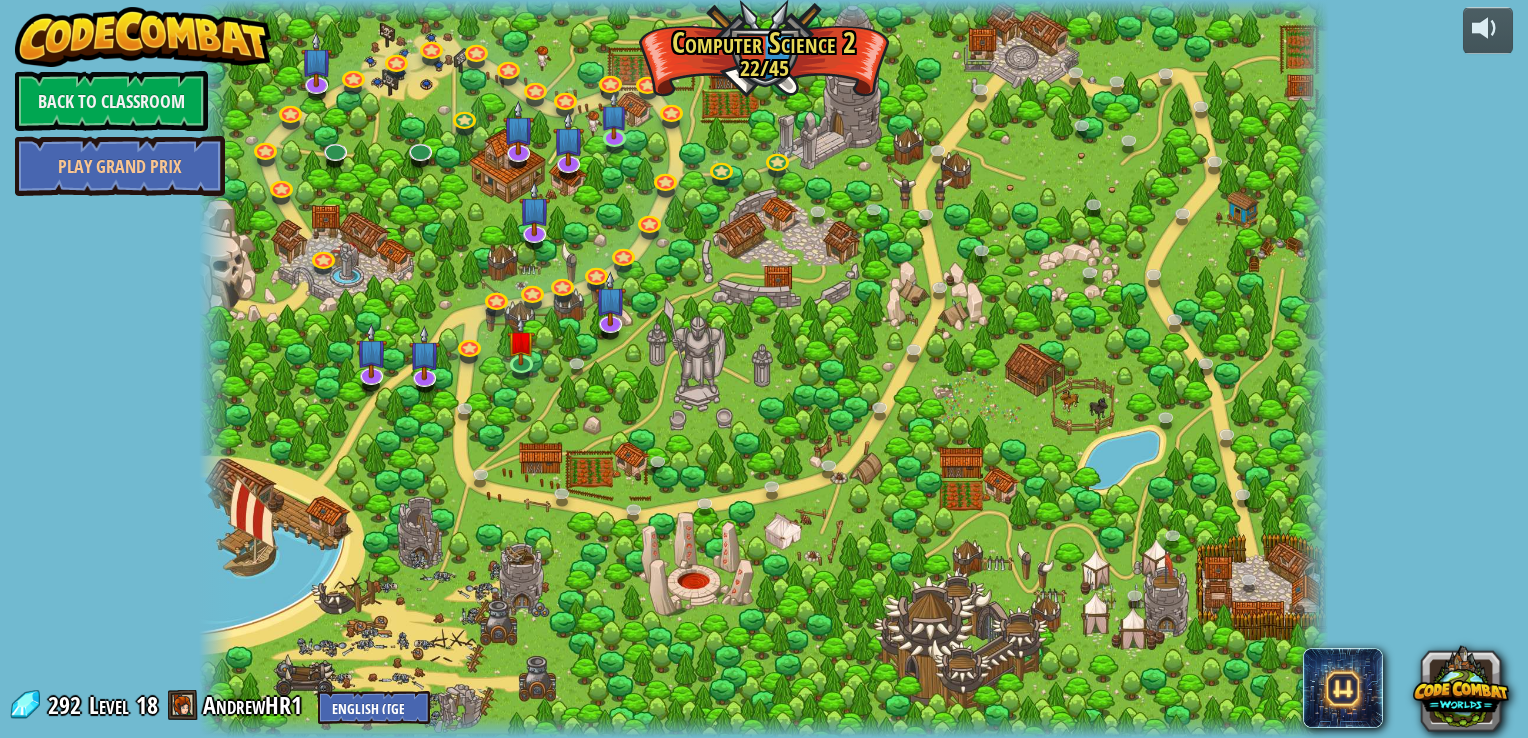 click at bounding box center (763, 369) 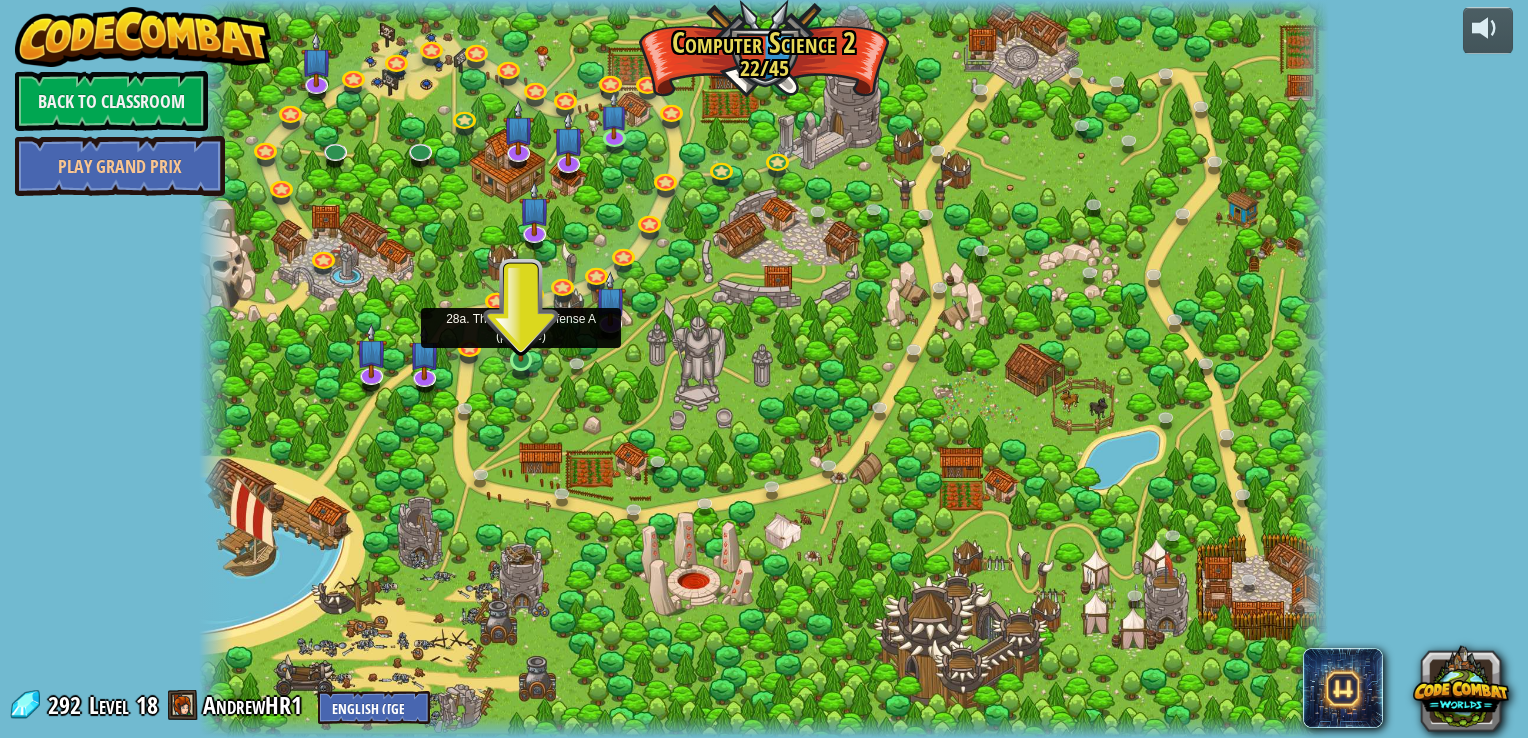 click at bounding box center (521, 329) 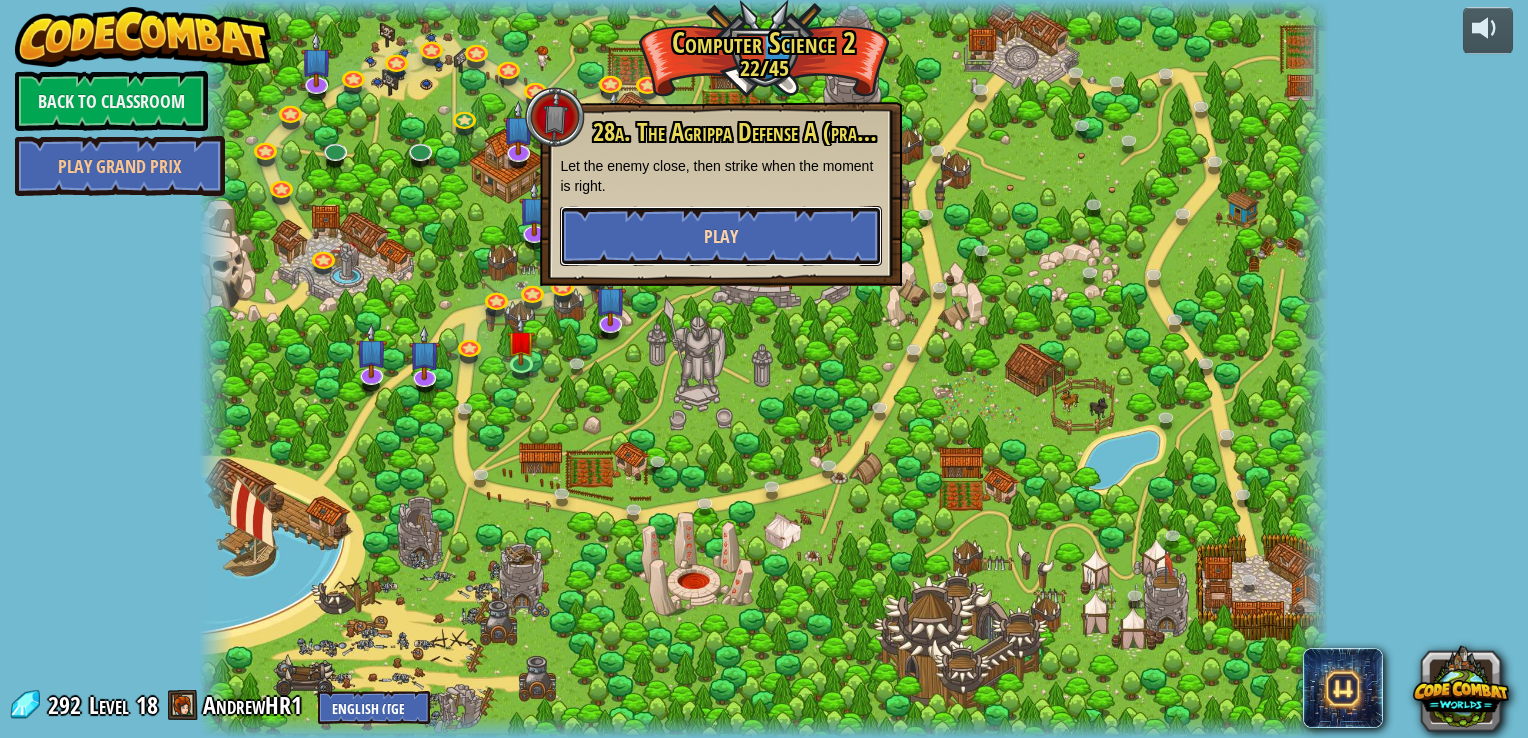 click on "Play" at bounding box center (721, 236) 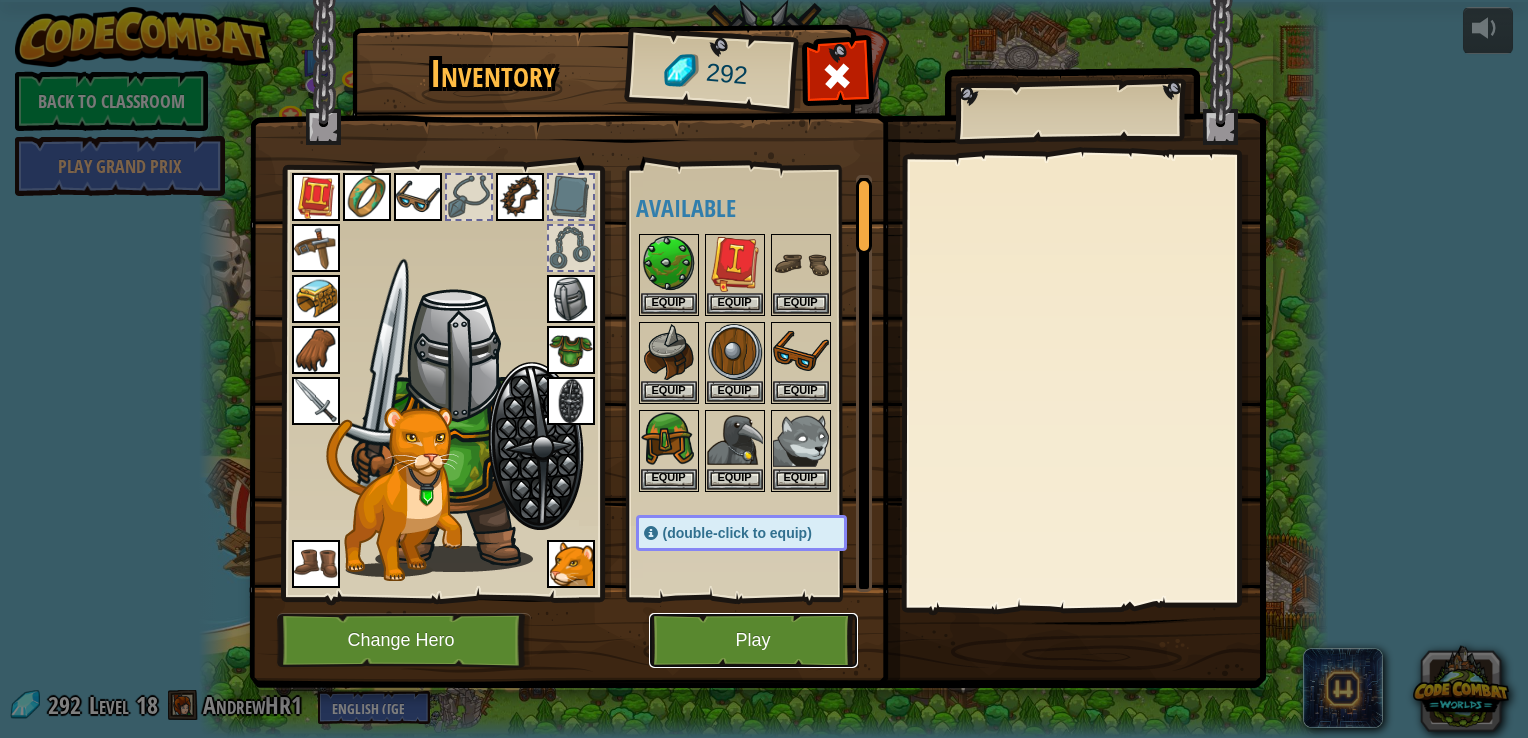 click on "Play" at bounding box center (753, 640) 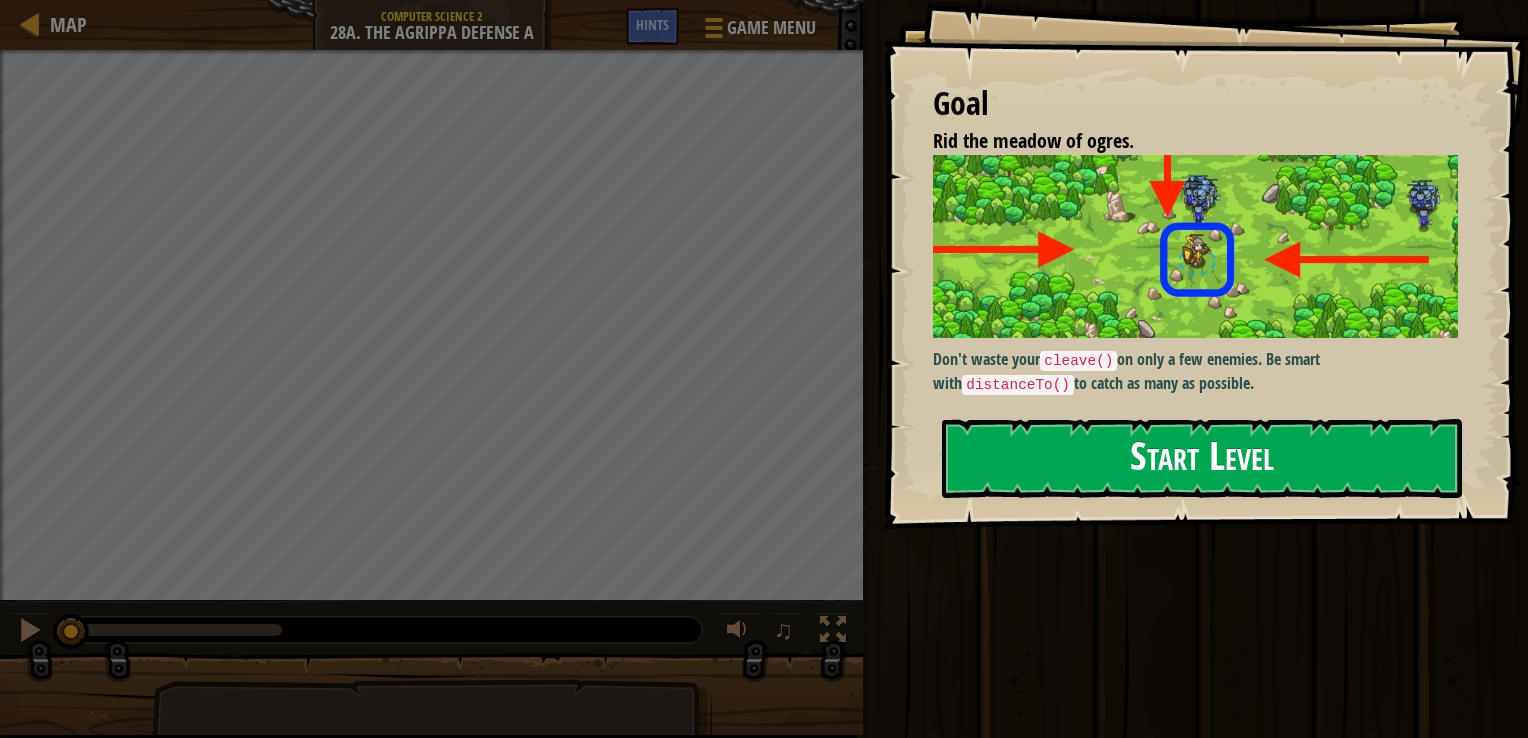 click on "Don't waste your  cleave()  on only a few enemies. Be smart with  distanceTo()  to catch as many as possible." at bounding box center [1203, 275] 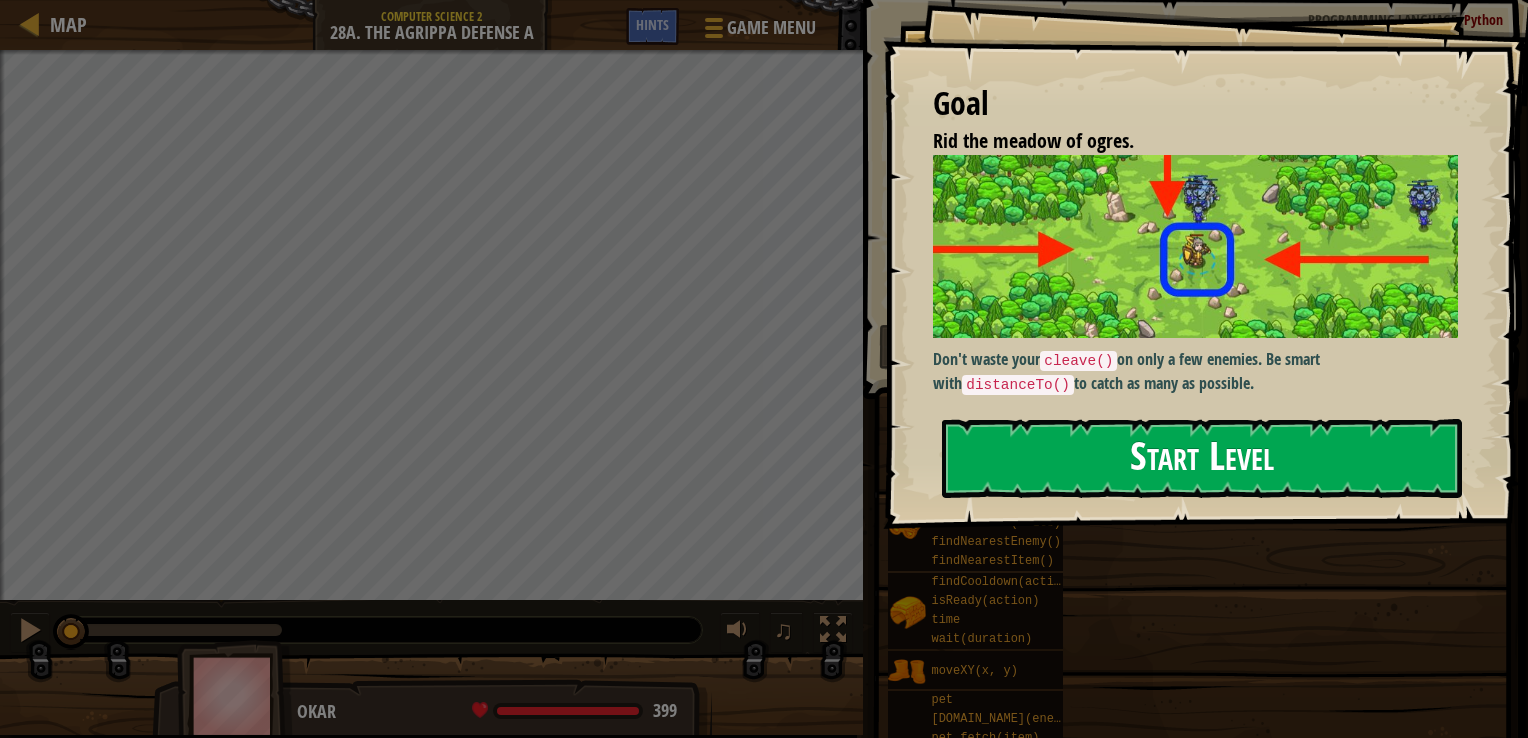 click on "Start Level" at bounding box center [1202, 458] 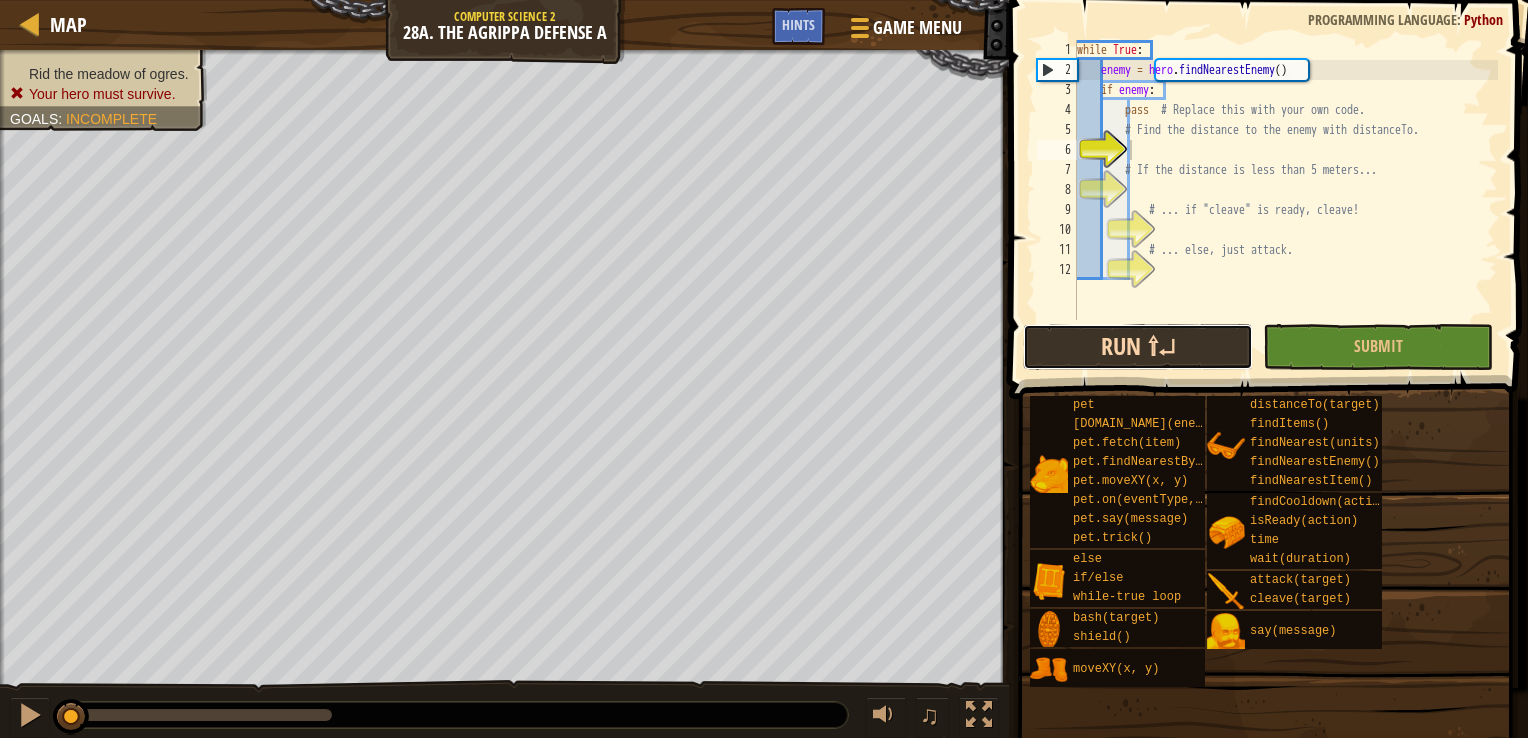 click on "Run ⇧↵" at bounding box center (1138, 347) 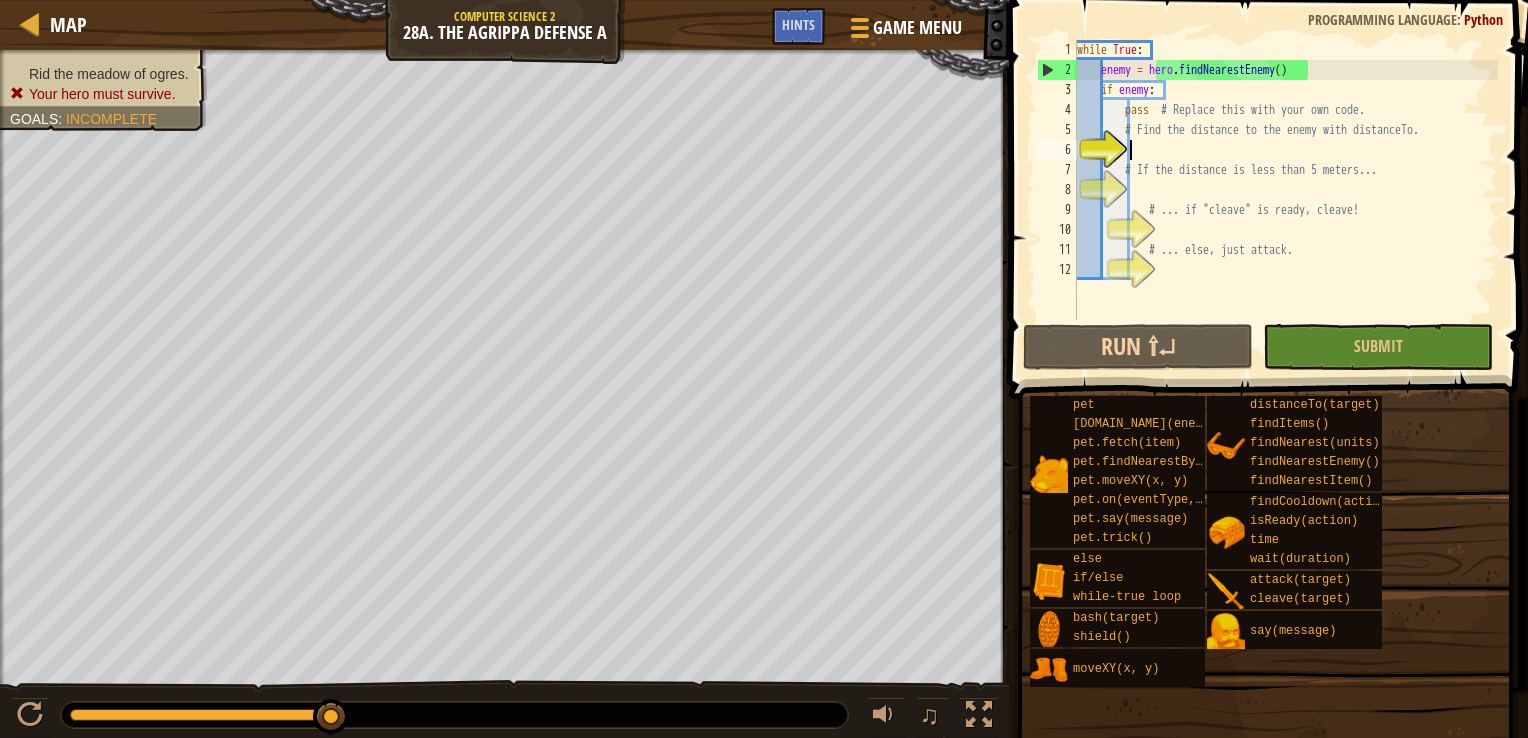 scroll, scrollTop: 9, scrollLeft: 3, axis: both 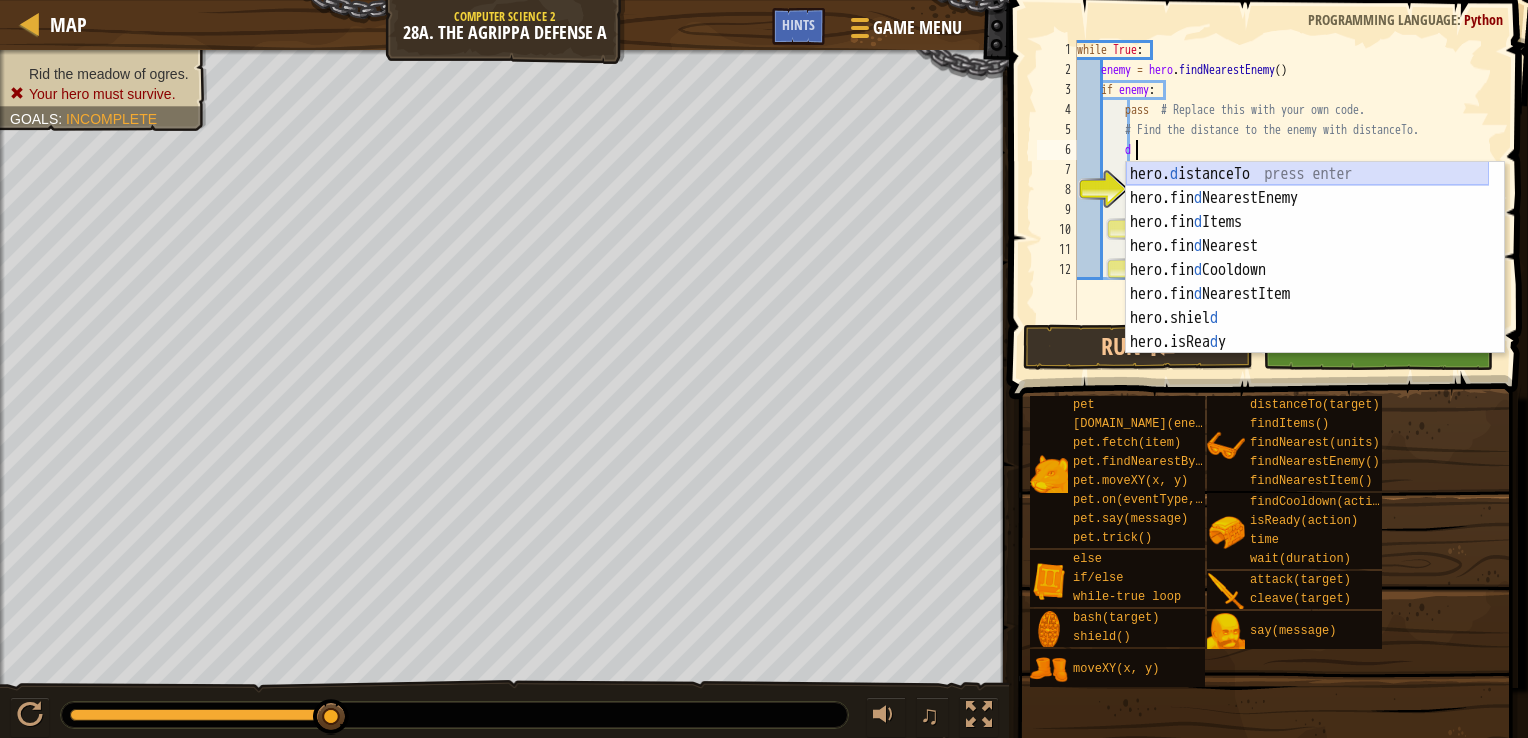 click on "hero. d istanceTo press enter hero.fin d NearestEnemy press enter hero.fin d Items press enter hero.fin d Nearest press enter hero.fin d Cooldown press enter hero.fin d NearestItem press enter hero.shiel d press enter hero.isRea d y press enter pet.on(eventType, han d ler) press enter" at bounding box center [1307, 282] 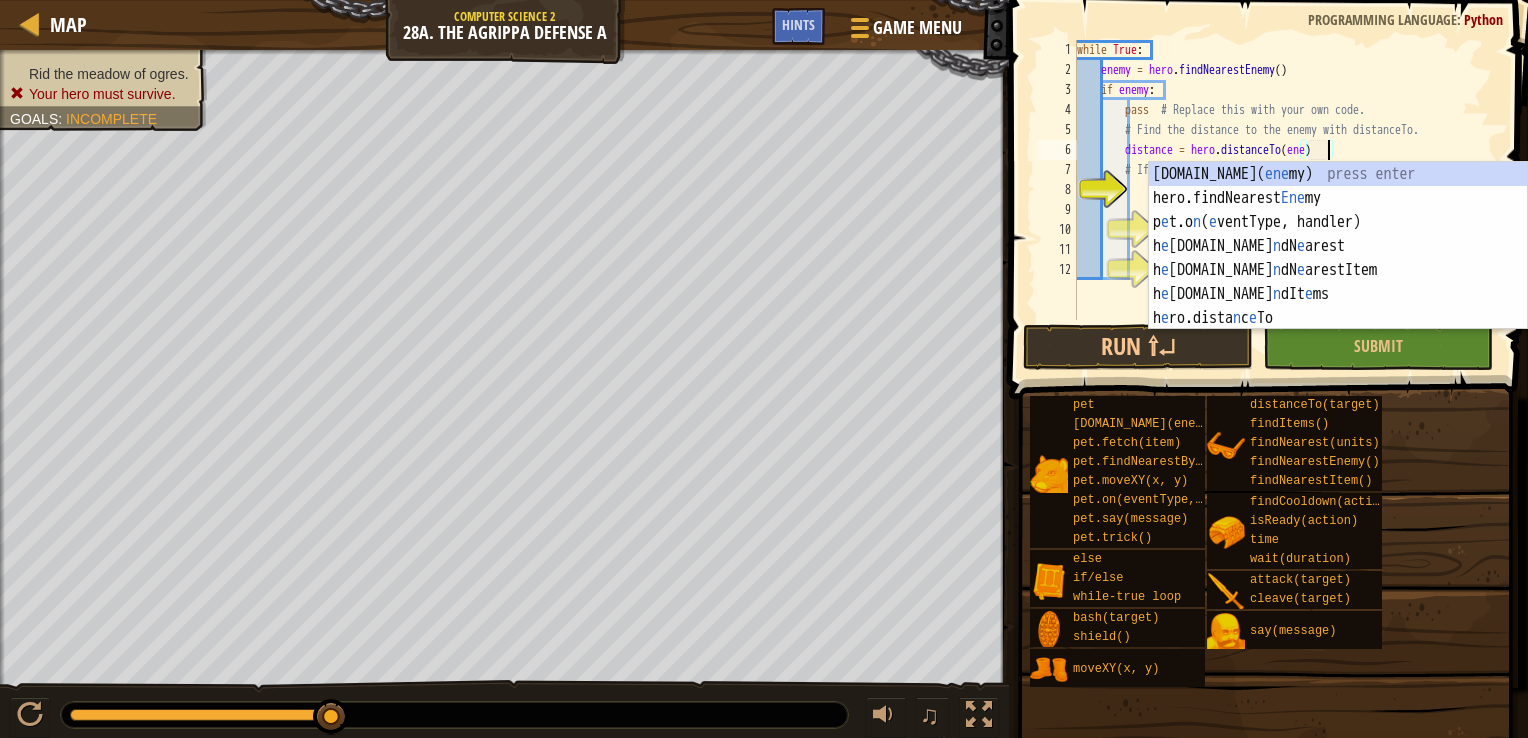scroll, scrollTop: 9, scrollLeft: 20, axis: both 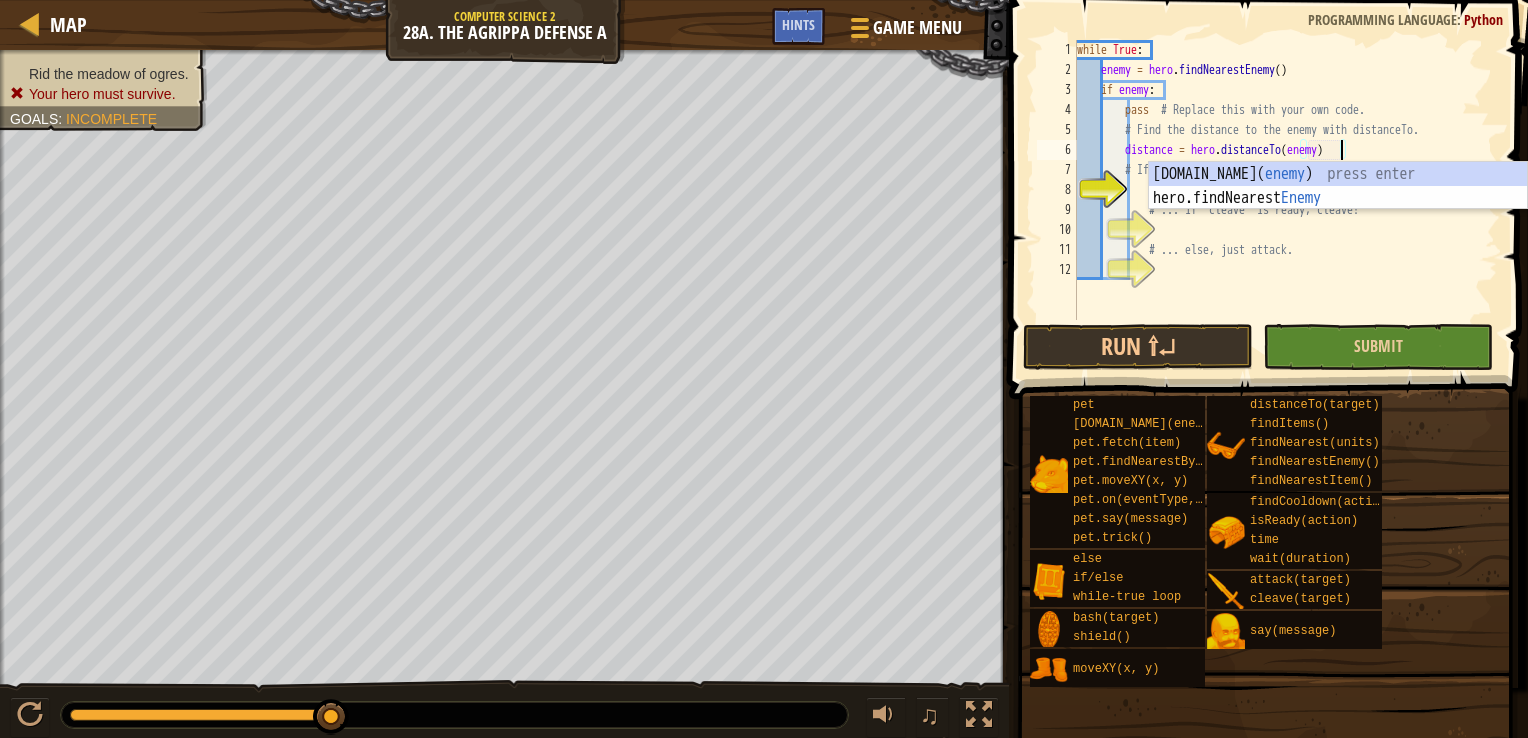type on "distance = hero.distanceTo(enemy)" 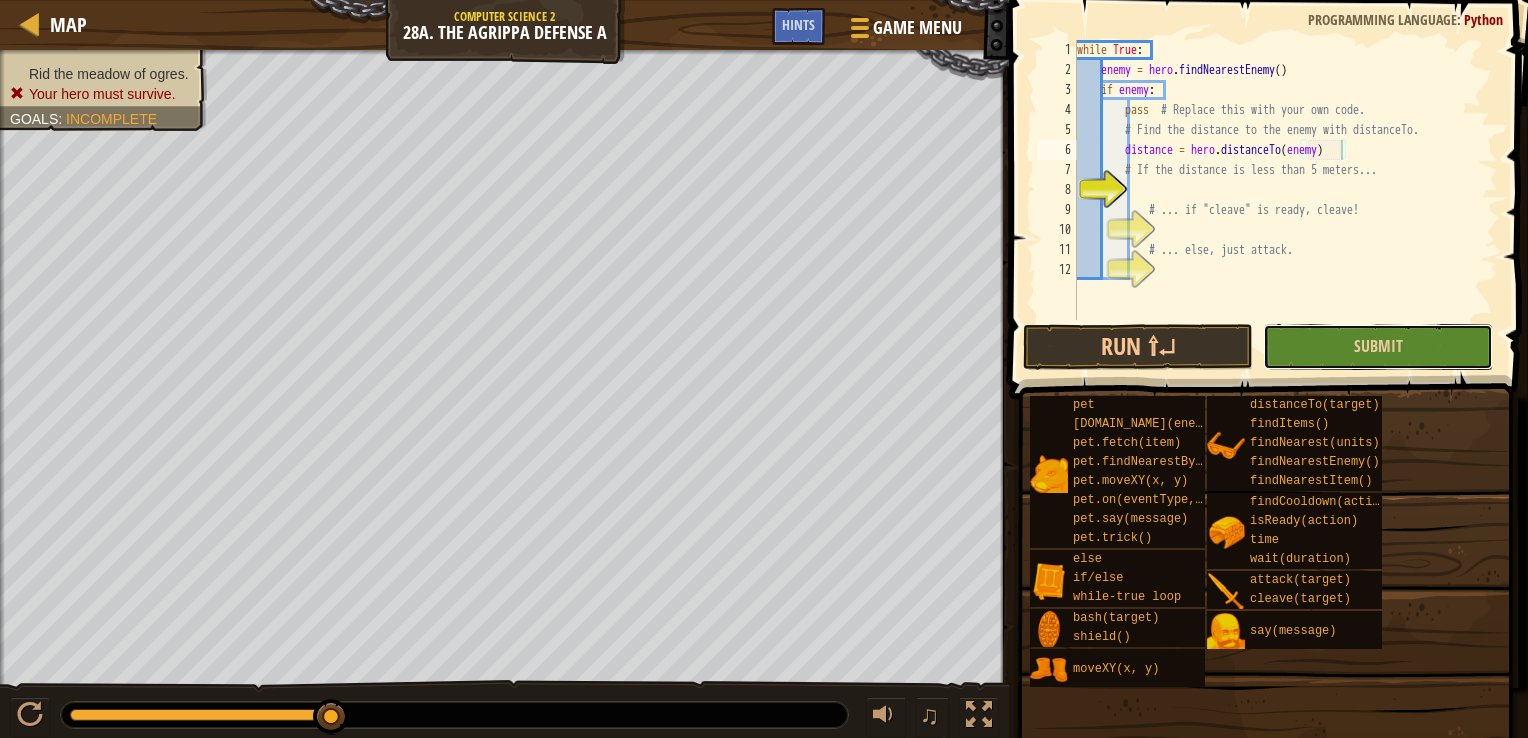 click on "Submit" at bounding box center [1378, 347] 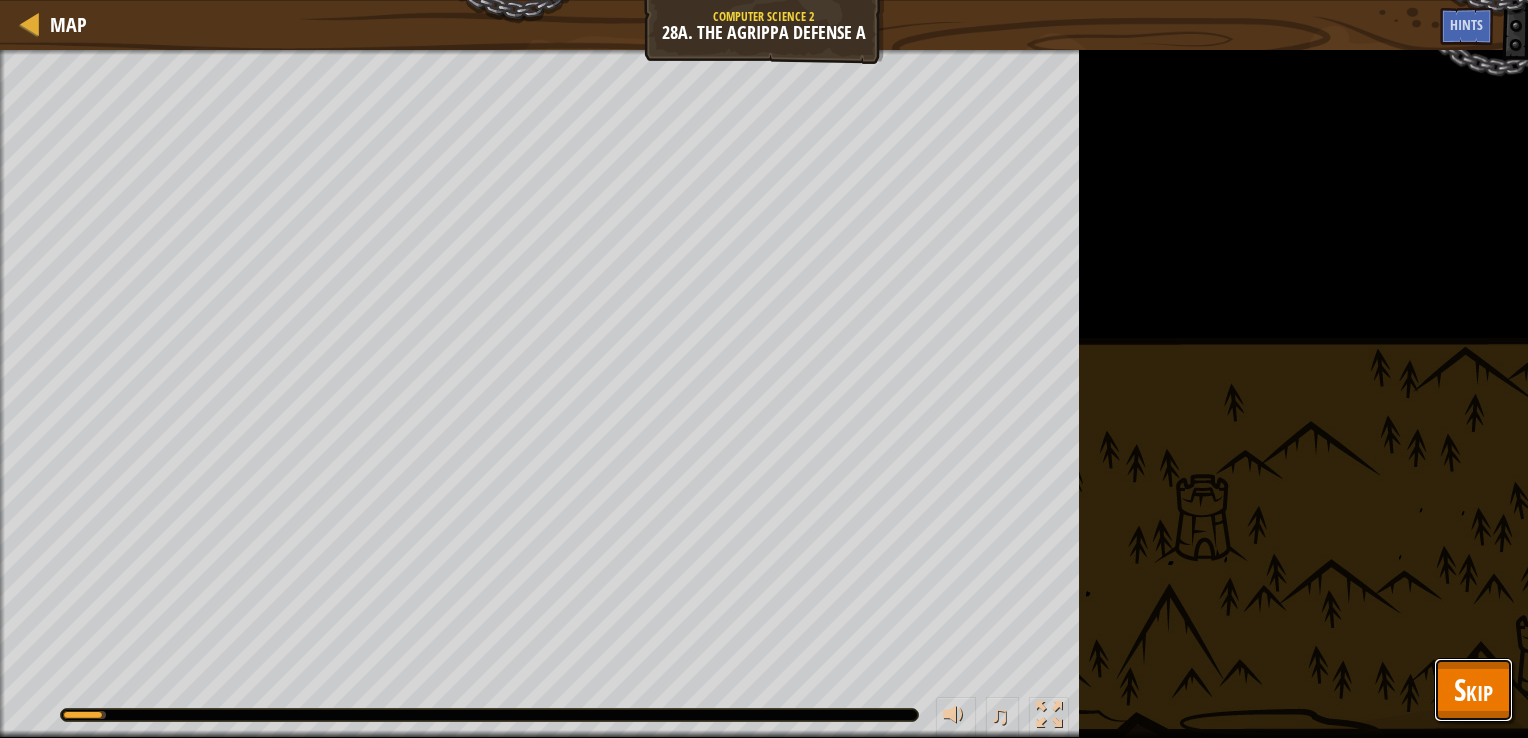 click on "Skip" at bounding box center (1473, 689) 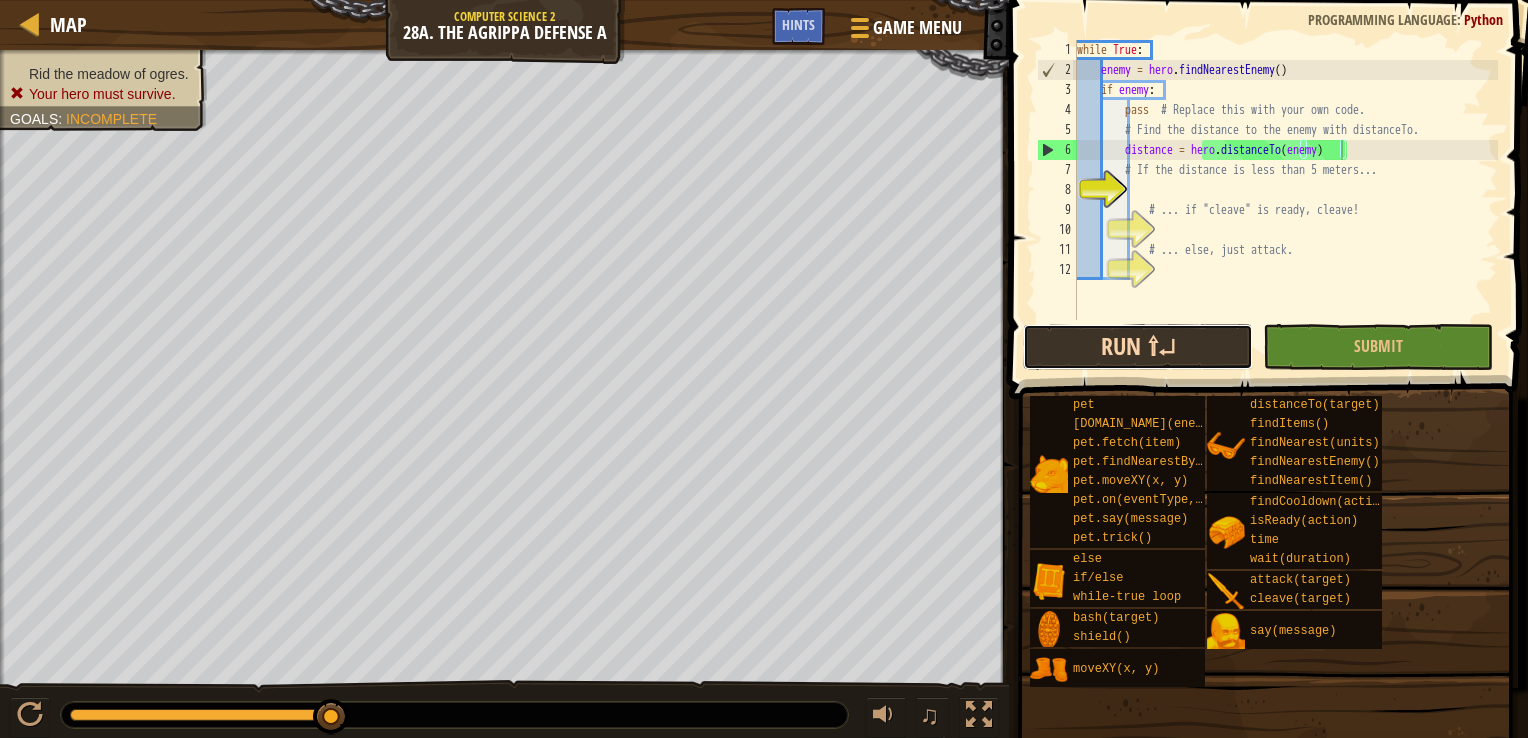 click on "Run ⇧↵" at bounding box center (1138, 347) 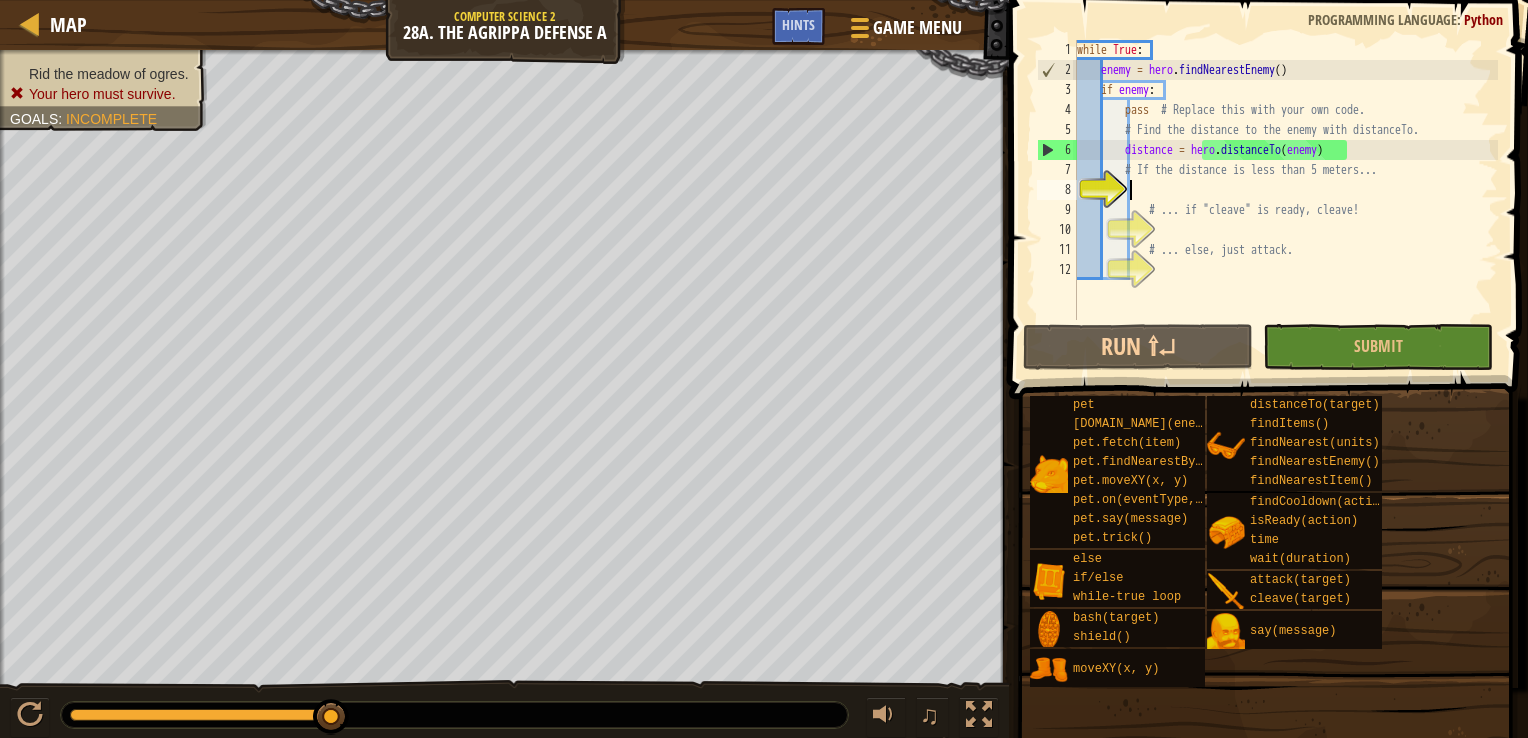 click on "while   True :      enemy   =   hero . findNearestEnemy ( )      if   enemy :          pass    # Replace this with your own code.          # Find the distance to the enemy with distanceTo.          distance   =   hero . distanceTo ( enemy )          # If the distance is less than 5 meters...                       # ... if "cleave" is ready, cleave!                           # ... else, just attack." at bounding box center (1285, 200) 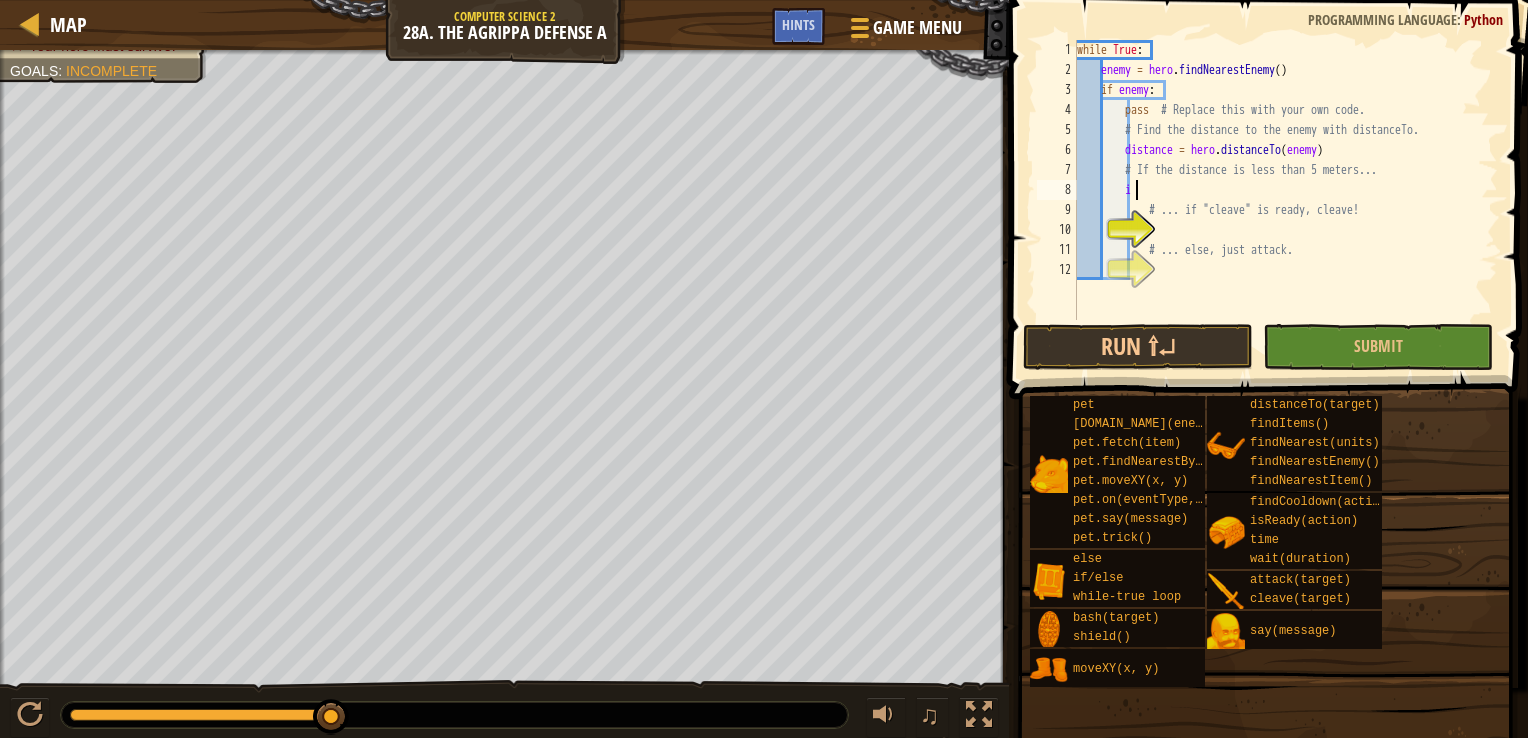 scroll, scrollTop: 9, scrollLeft: 4, axis: both 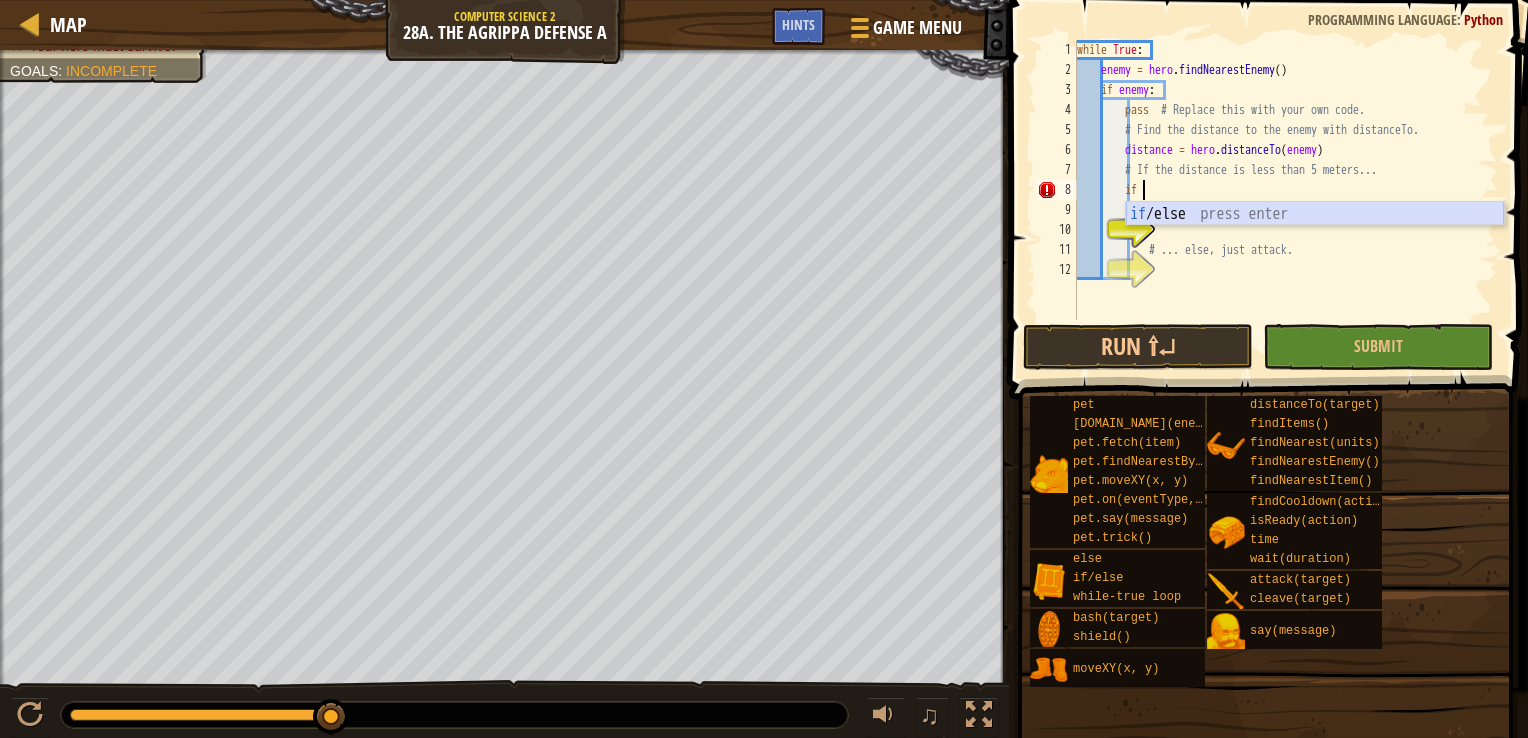 click on "if /else press enter" at bounding box center [1315, 238] 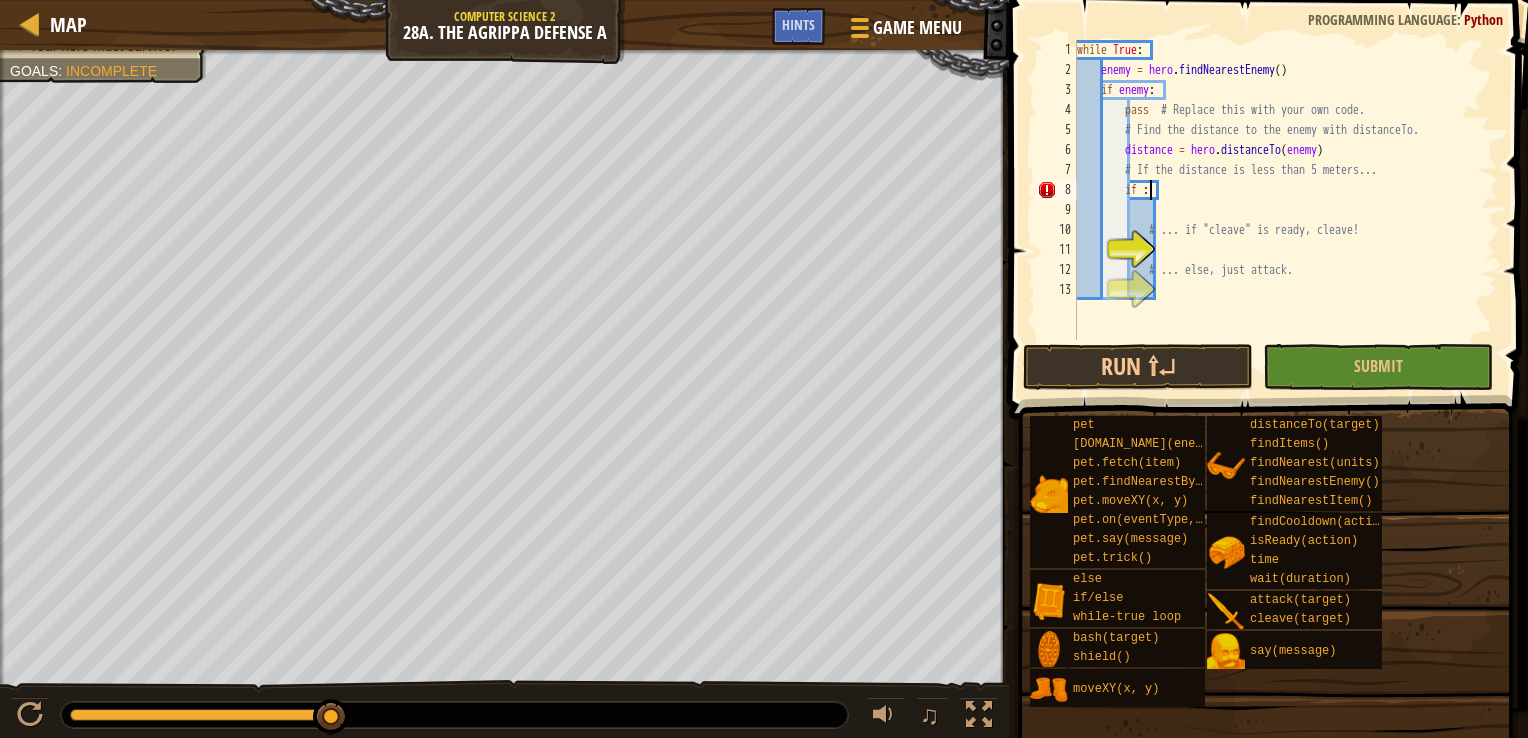 click on "while   True :      enemy   =   hero . findNearestEnemy ( )      if   enemy :          pass    # Replace this with your own code.          # Find the distance to the enemy with distanceTo.          distance   =   hero . distanceTo ( enemy )          # If the distance is less than 5 meters...          if   :                           # ... if "cleave" is ready, cleave!                           # ... else, just attack." at bounding box center [1285, 210] 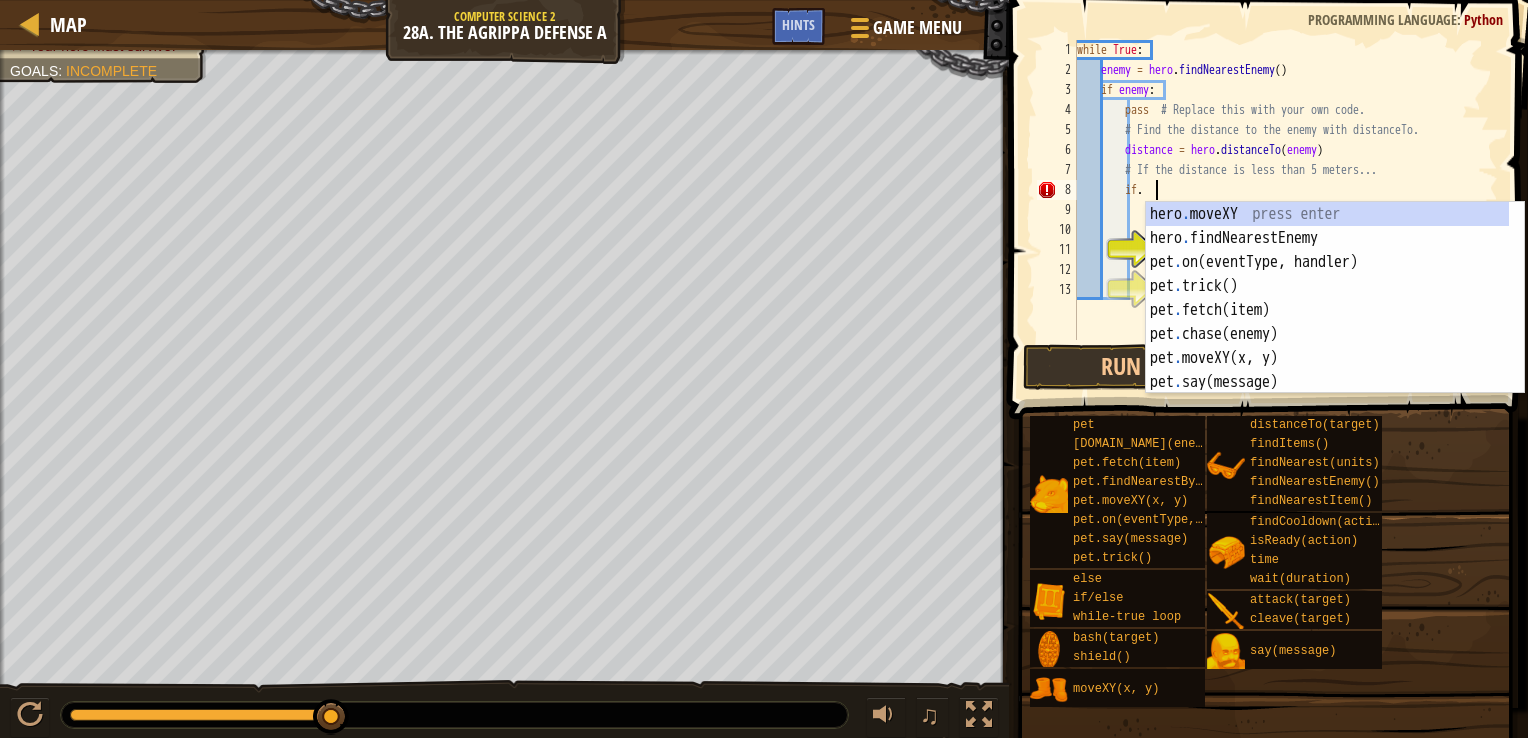 scroll, scrollTop: 9, scrollLeft: 5, axis: both 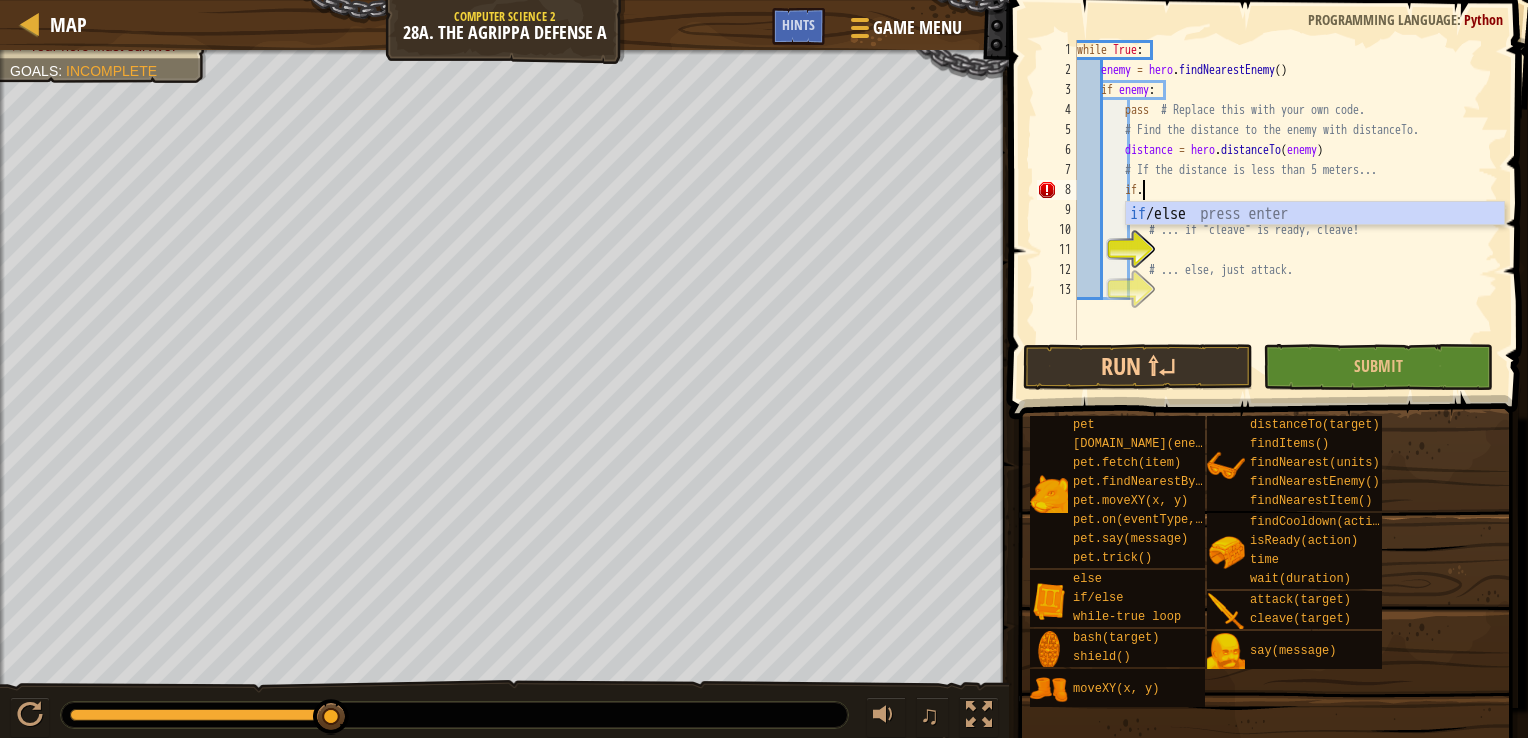 click on "while   True :      enemy   =   hero . findNearestEnemy ( )      if   enemy :          pass    # Replace this with your own code.          # Find the distance to the enemy with distanceTo.          distance   =   hero . distanceTo ( enemy )          # If the distance is less than 5 meters...          if .                           # ... if "cleave" is ready, cleave!                           # ... else, just attack." at bounding box center [1285, 210] 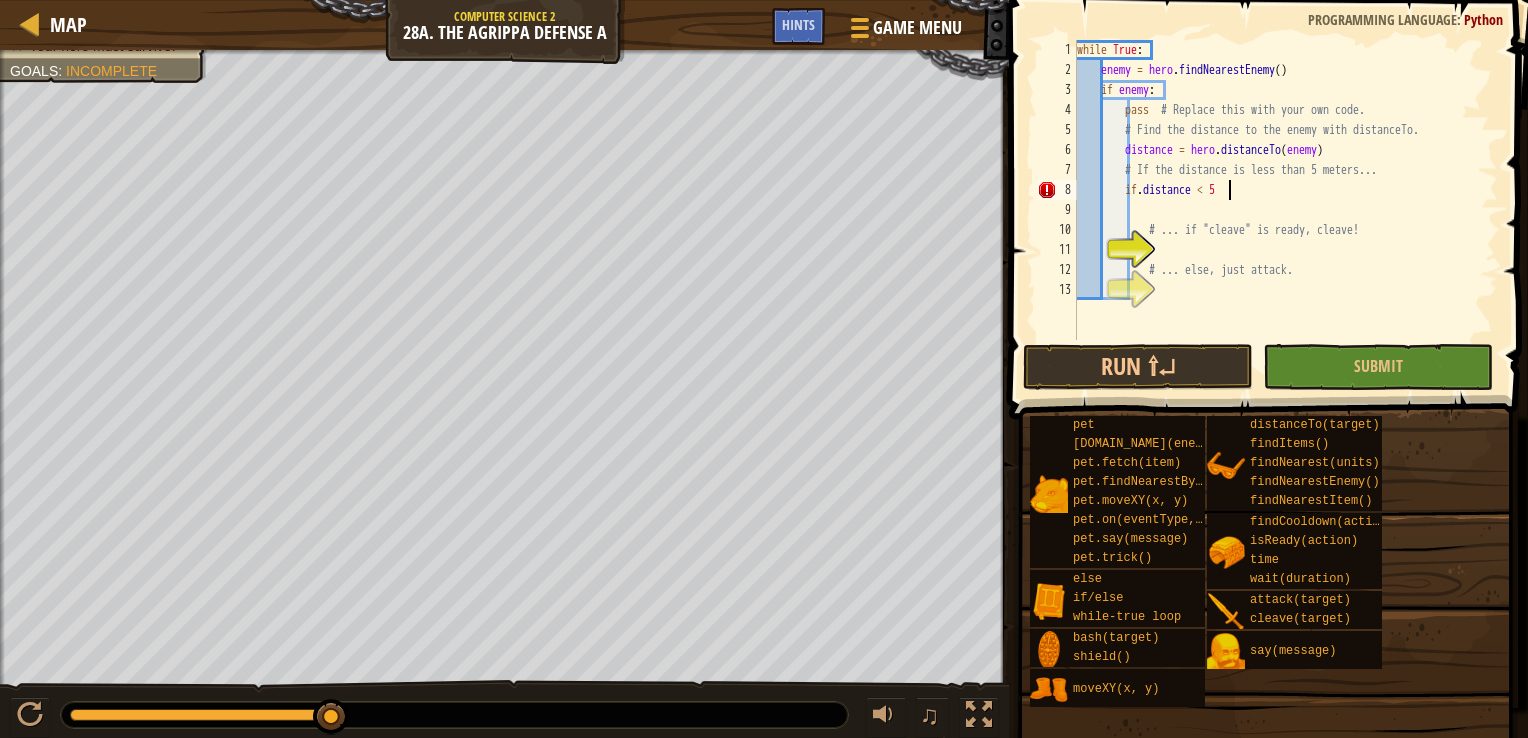 scroll, scrollTop: 9, scrollLeft: 12, axis: both 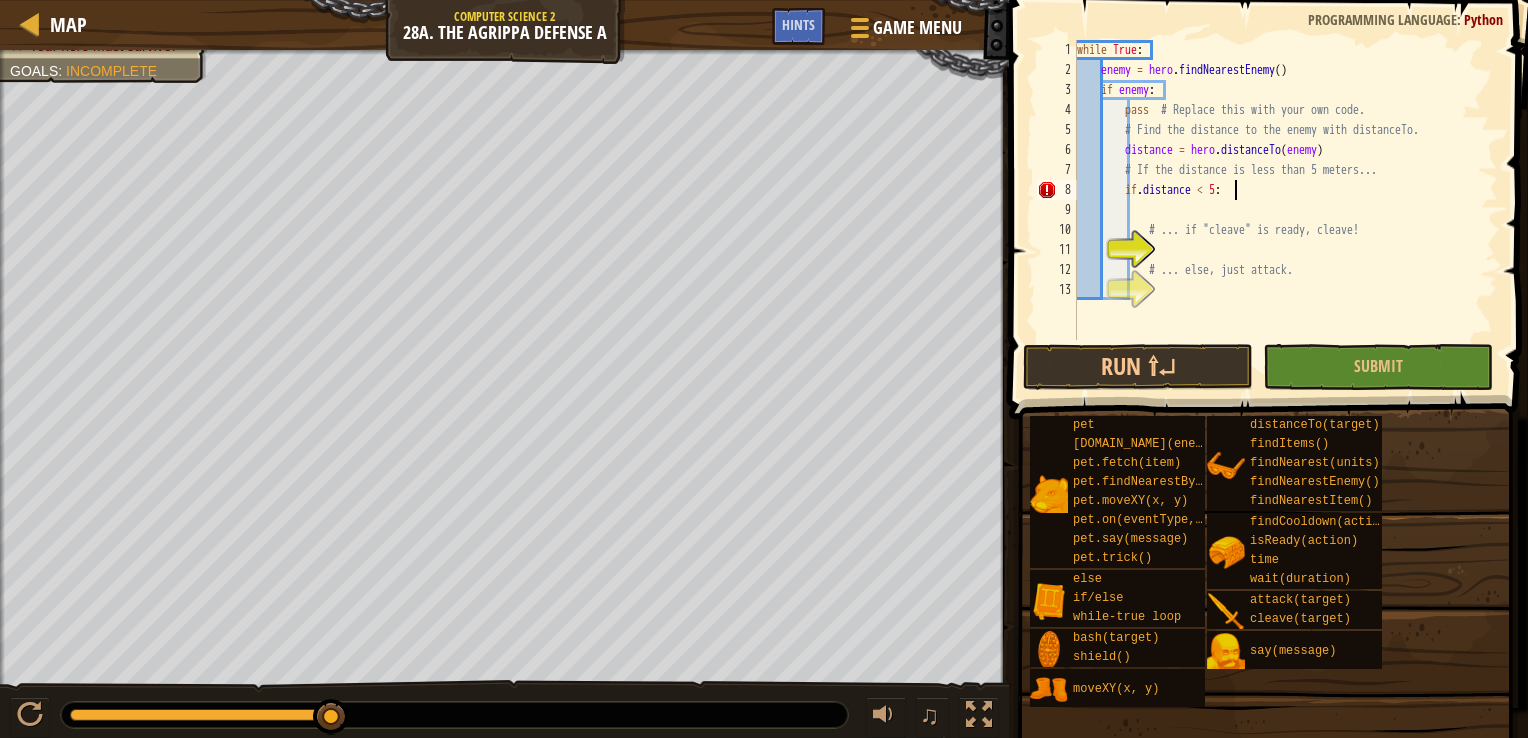 click on "while   True :      enemy   =   hero . findNearestEnemy ( )      if   enemy :          pass    # Replace this with your own code.          # Find the distance to the enemy with distanceTo.          distance   =   hero . distanceTo ( enemy )          # If the distance is less than 5 meters...          if . distance   <   5 :                           # ... if "cleave" is ready, cleave!                           # ... else, just attack." at bounding box center [1285, 210] 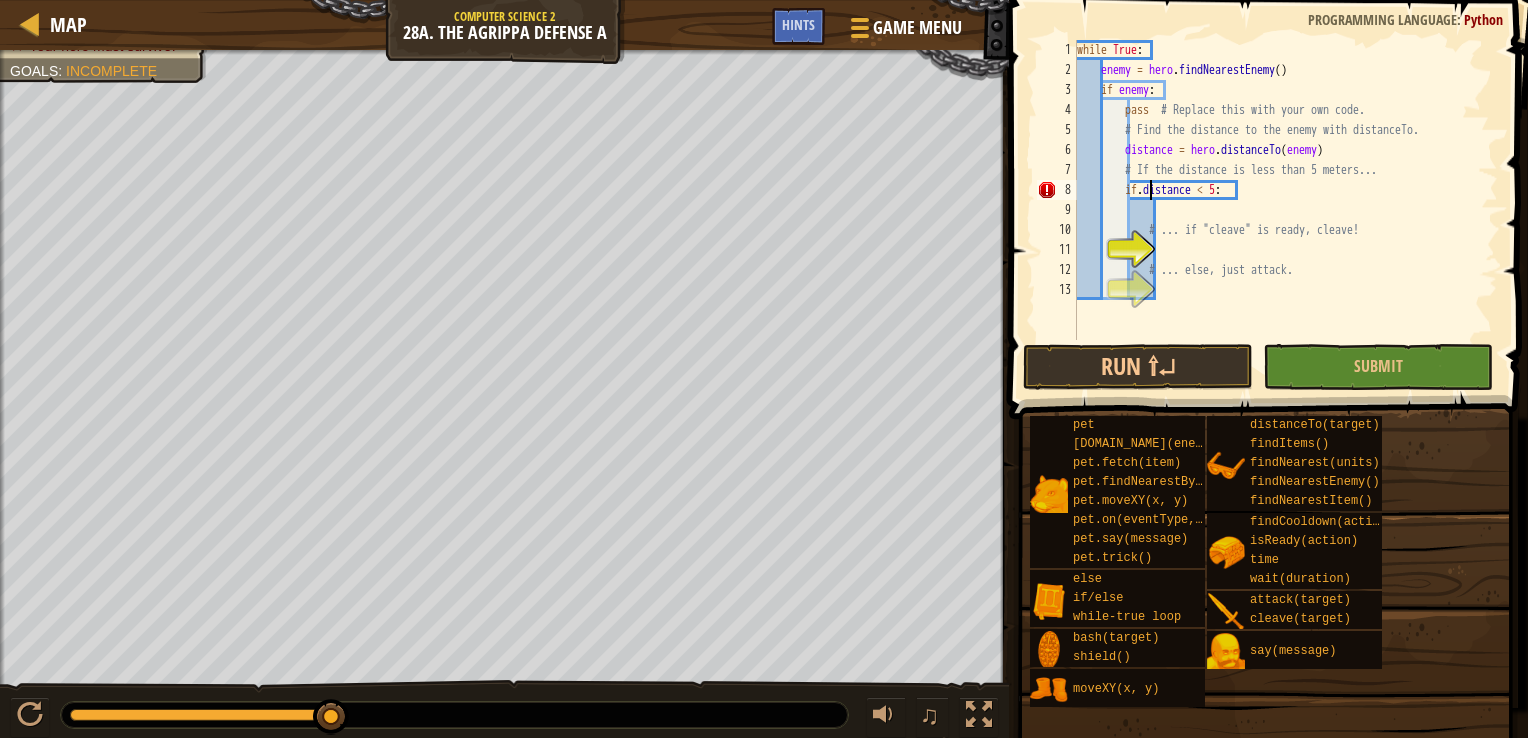 scroll, scrollTop: 9, scrollLeft: 11, axis: both 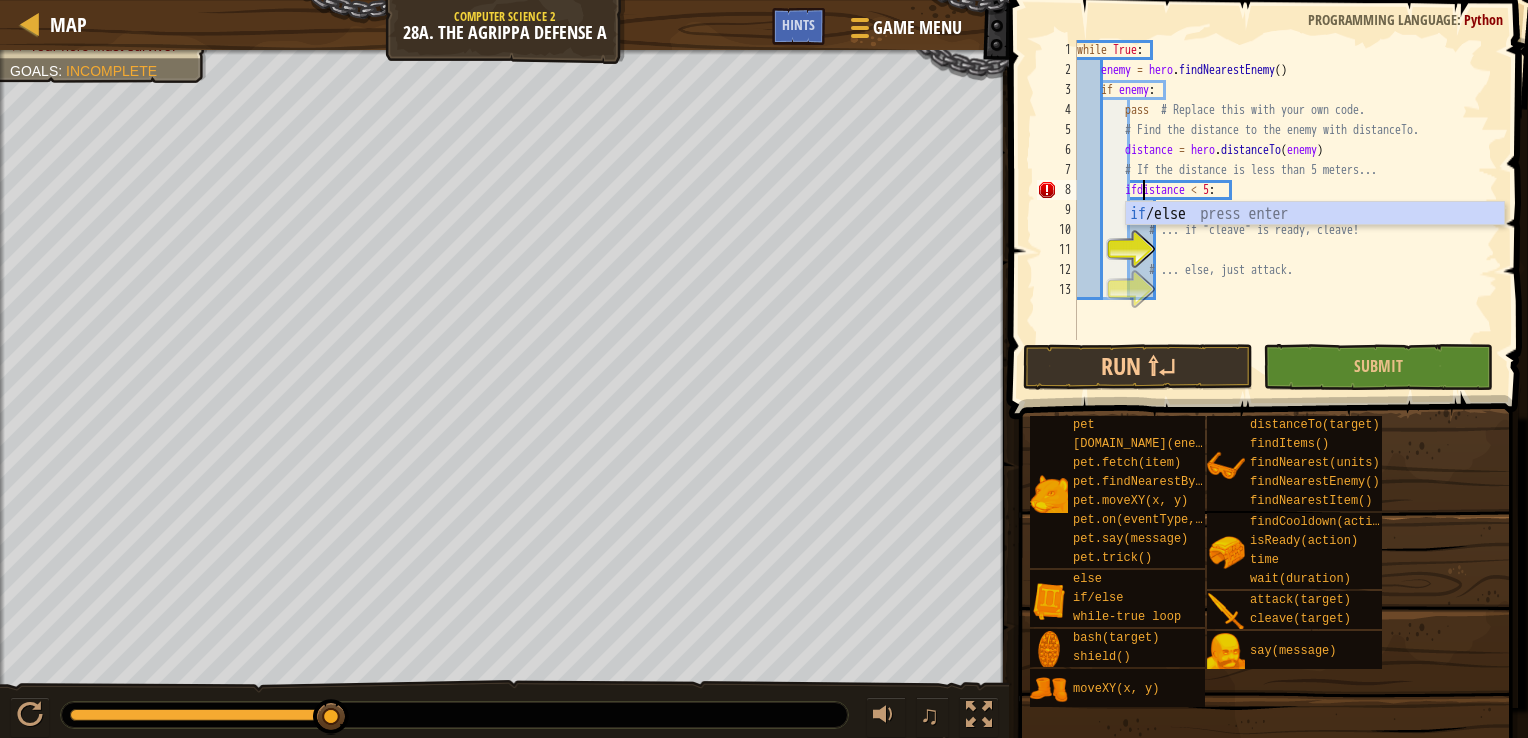 type on "if distance < 5:" 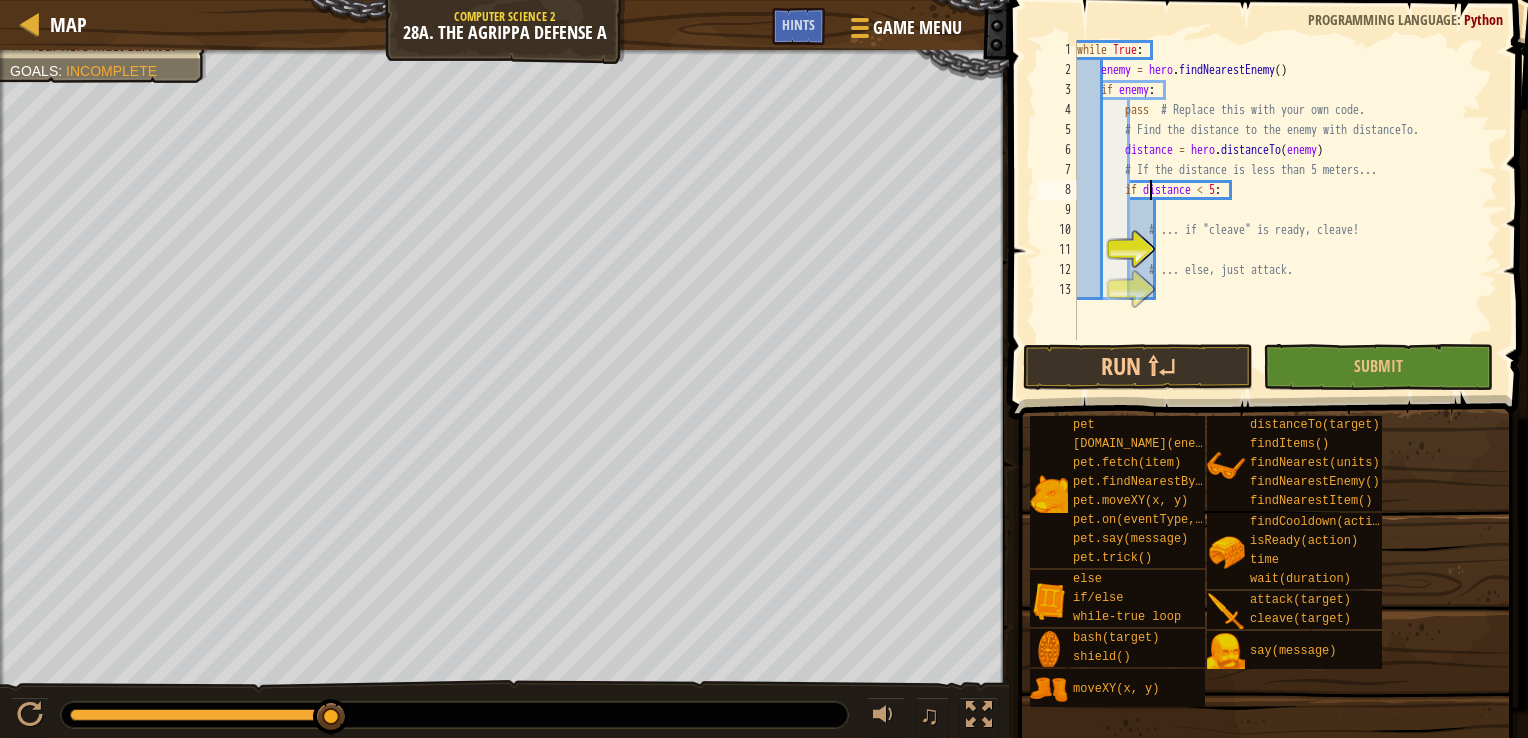 click on "while   True :      enemy   =   hero . findNearestEnemy ( )      if   enemy :          pass    # Replace this with your own code.          # Find the distance to the enemy with distanceTo.          distance   =   hero . distanceTo ( enemy )          # If the distance is less than 5 meters...          if   distance   <   5 :                           # ... if "cleave" is ready, cleave!                           # ... else, just attack." at bounding box center [1285, 210] 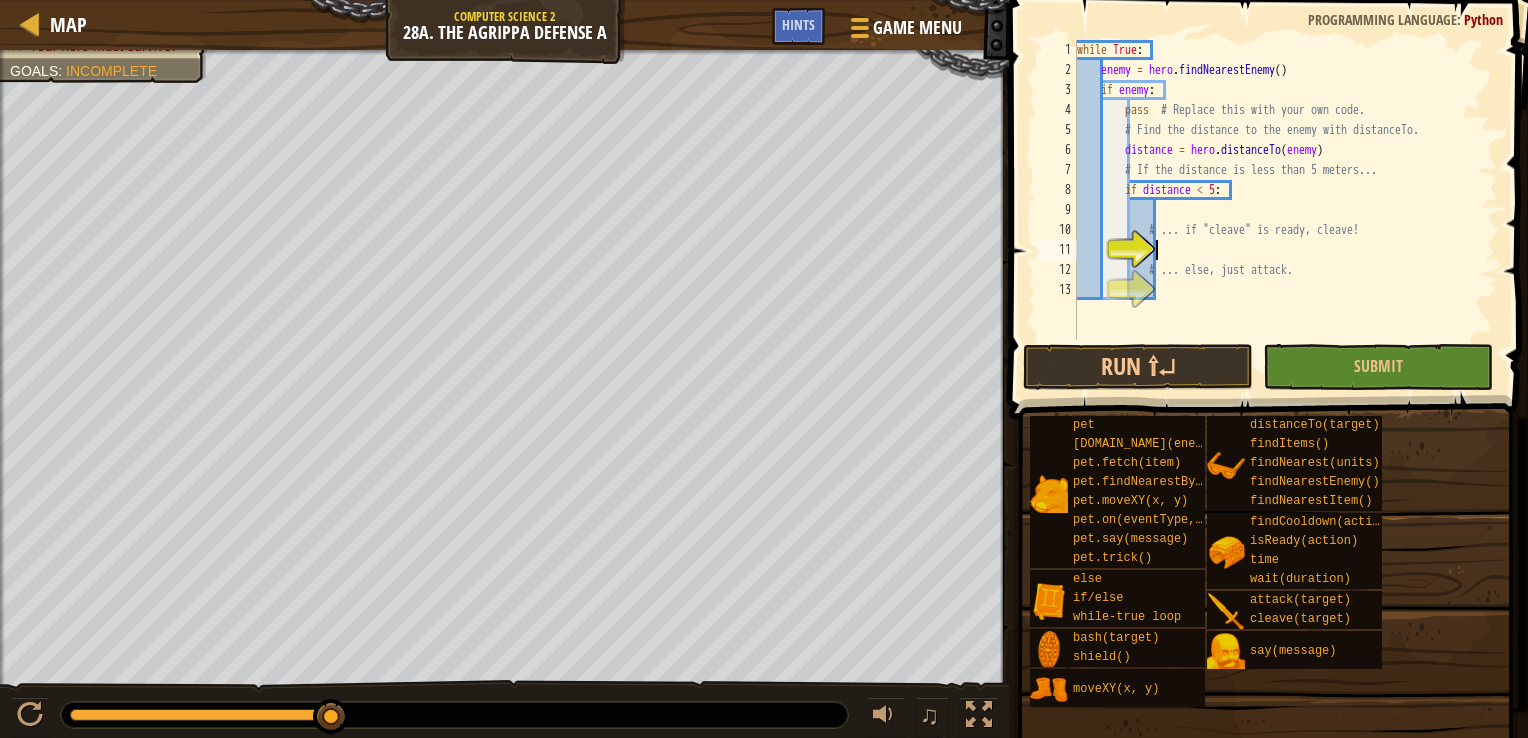 scroll, scrollTop: 9, scrollLeft: 5, axis: both 